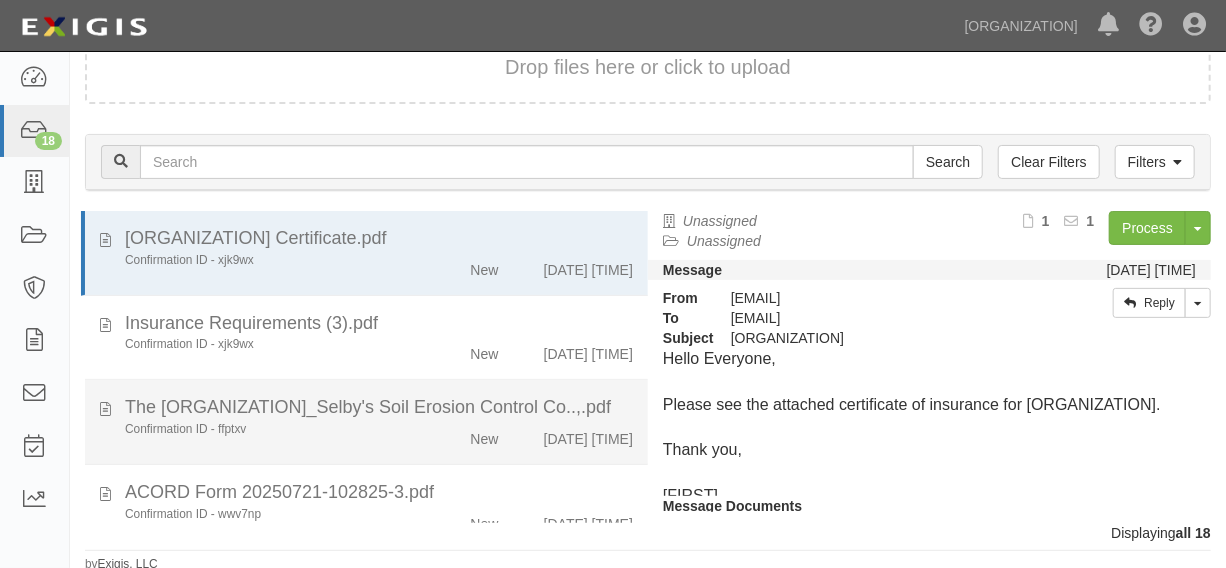 scroll, scrollTop: 144, scrollLeft: 0, axis: vertical 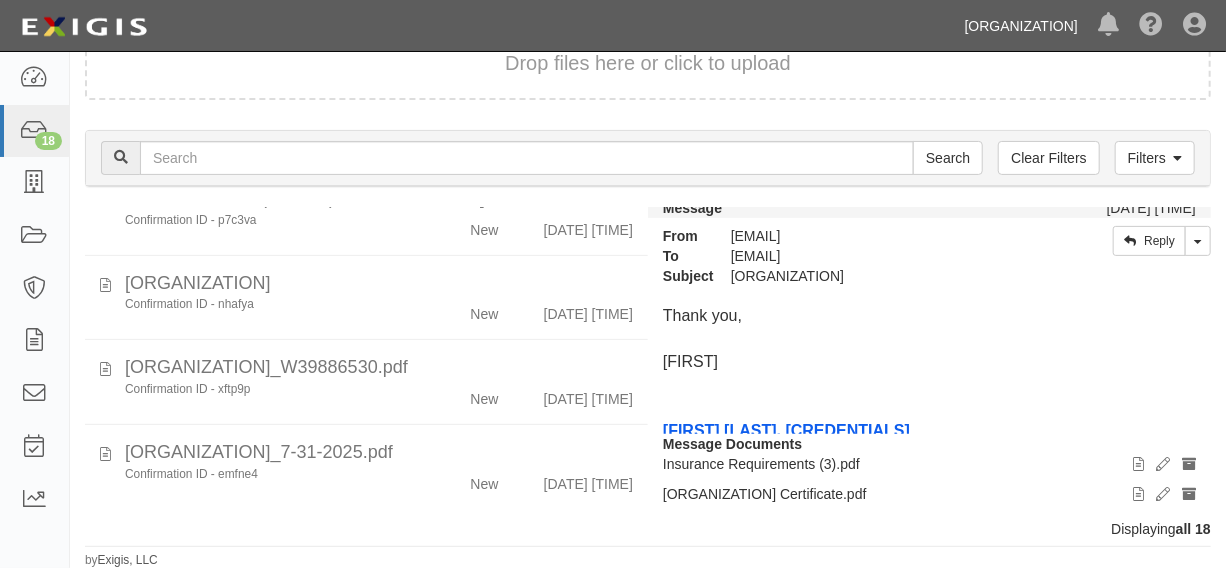 click on "City of Sacramento" at bounding box center (1021, 26) 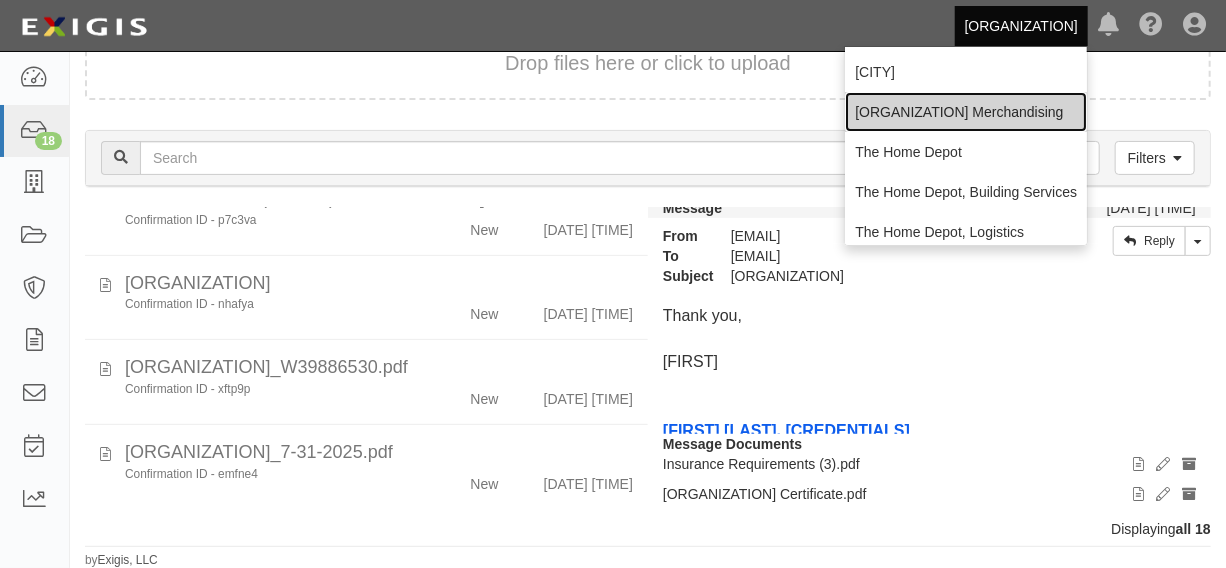 click on "THD Canada Merchandising" at bounding box center (966, 112) 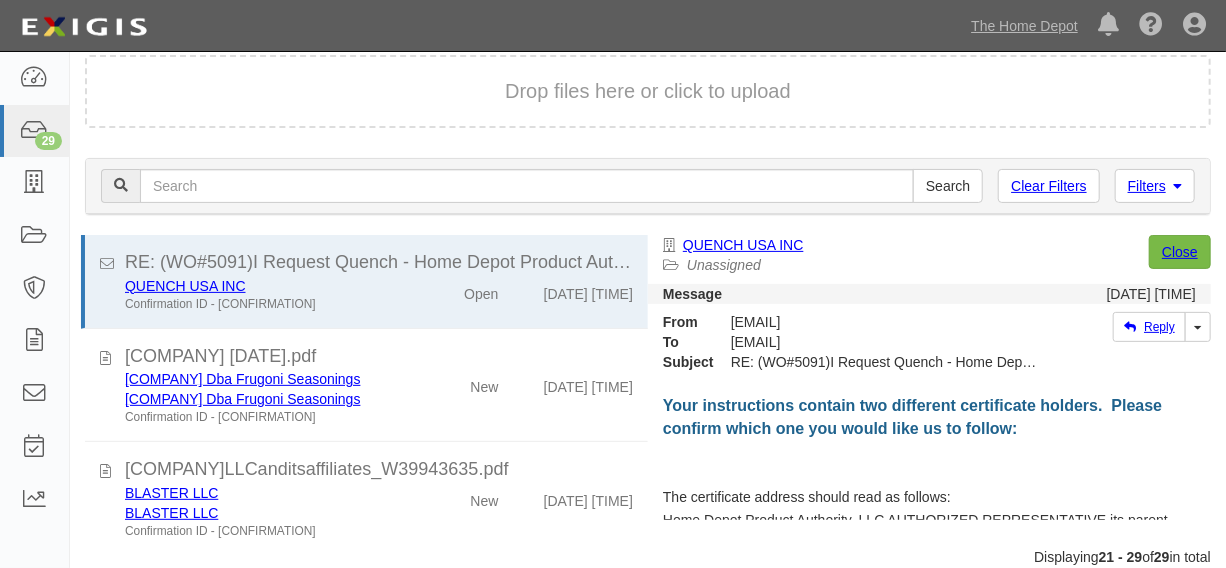 scroll, scrollTop: 222, scrollLeft: 0, axis: vertical 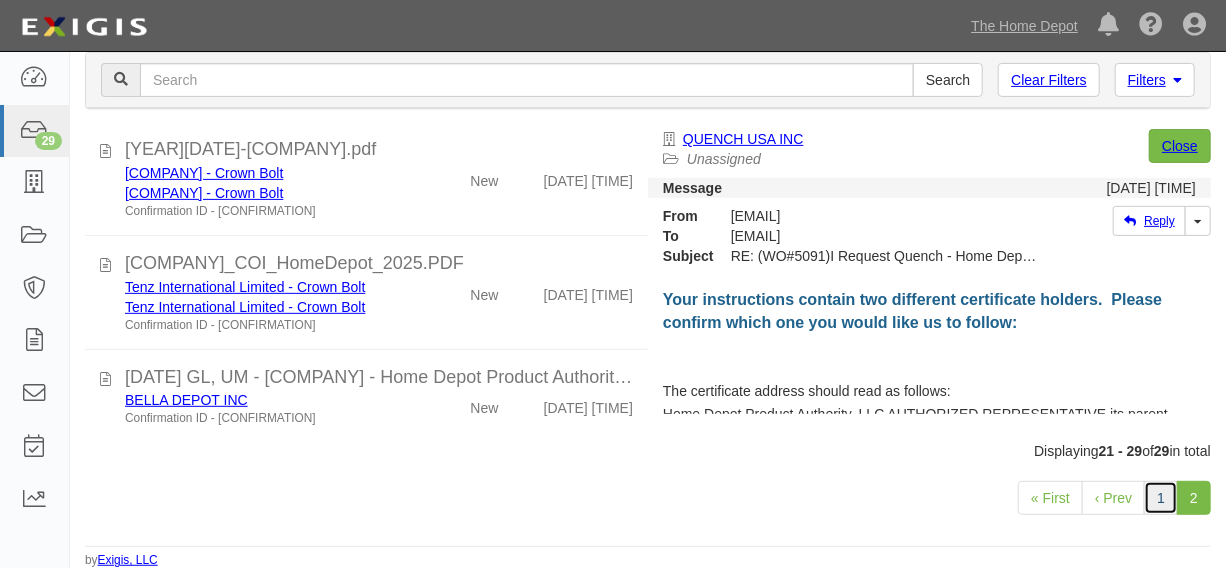 click on "1" at bounding box center (1161, 498) 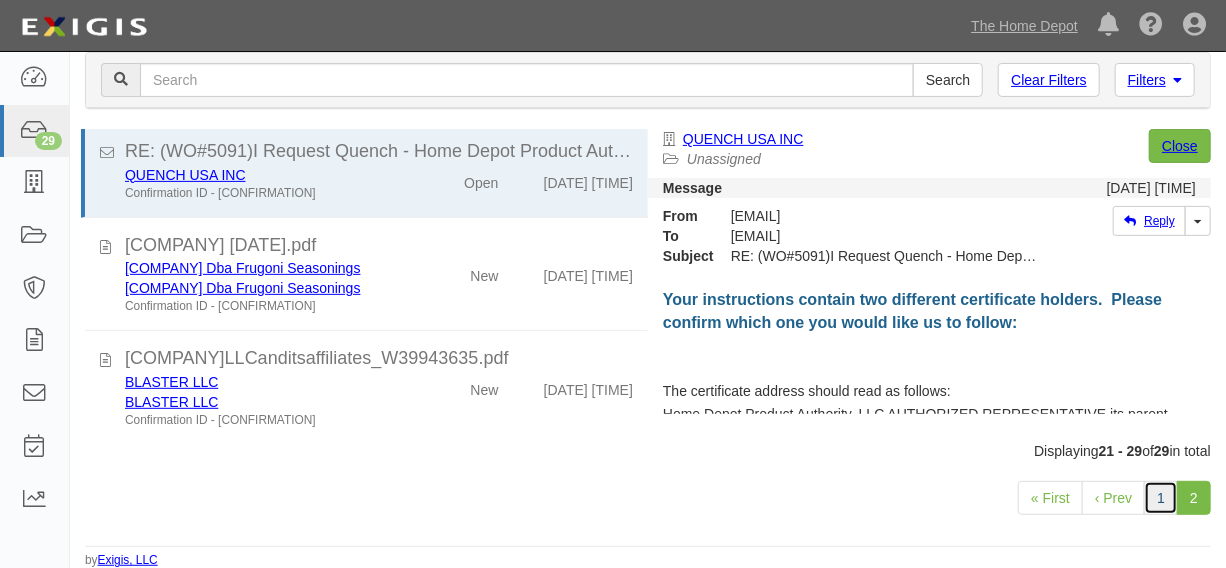 scroll, scrollTop: 0, scrollLeft: 0, axis: both 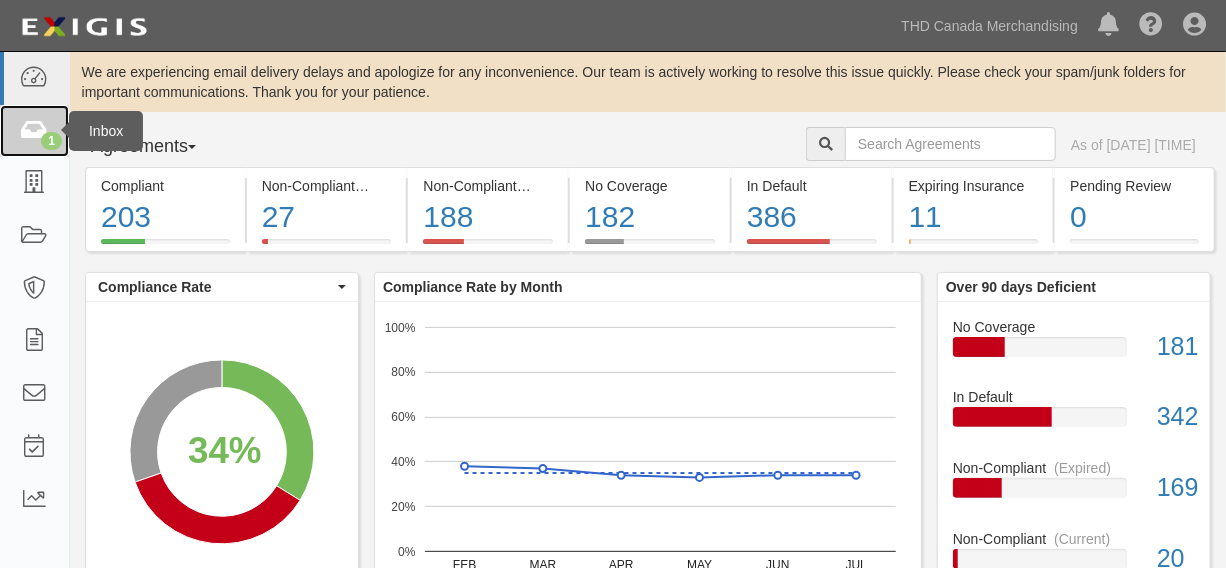 click at bounding box center (34, 131) 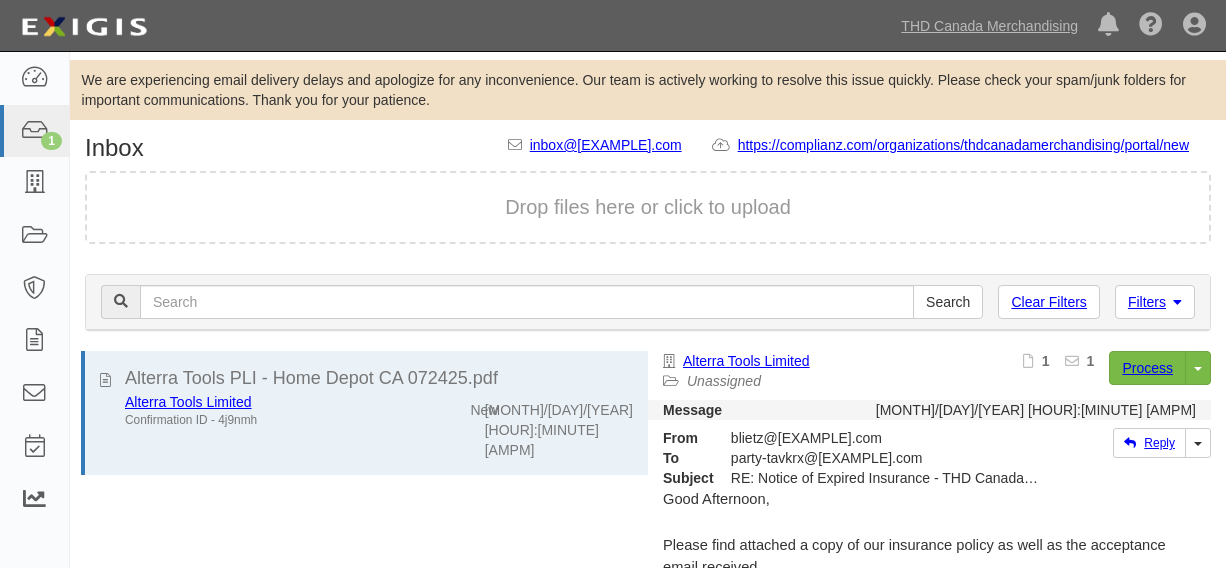 scroll, scrollTop: 0, scrollLeft: 0, axis: both 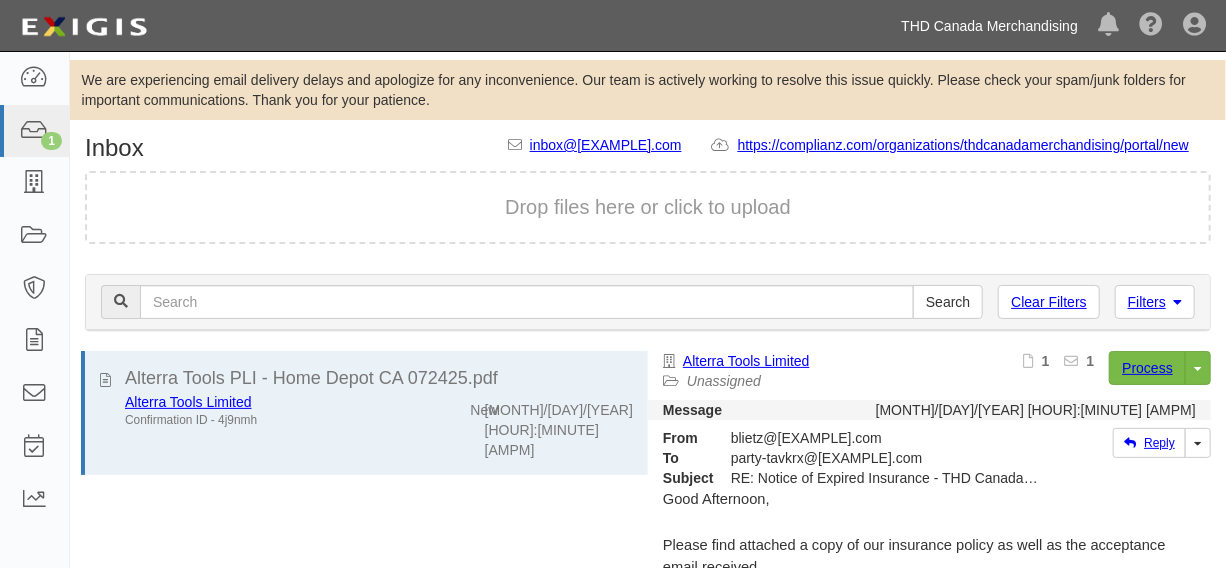click on "THD Canada Merchandising" at bounding box center [989, 26] 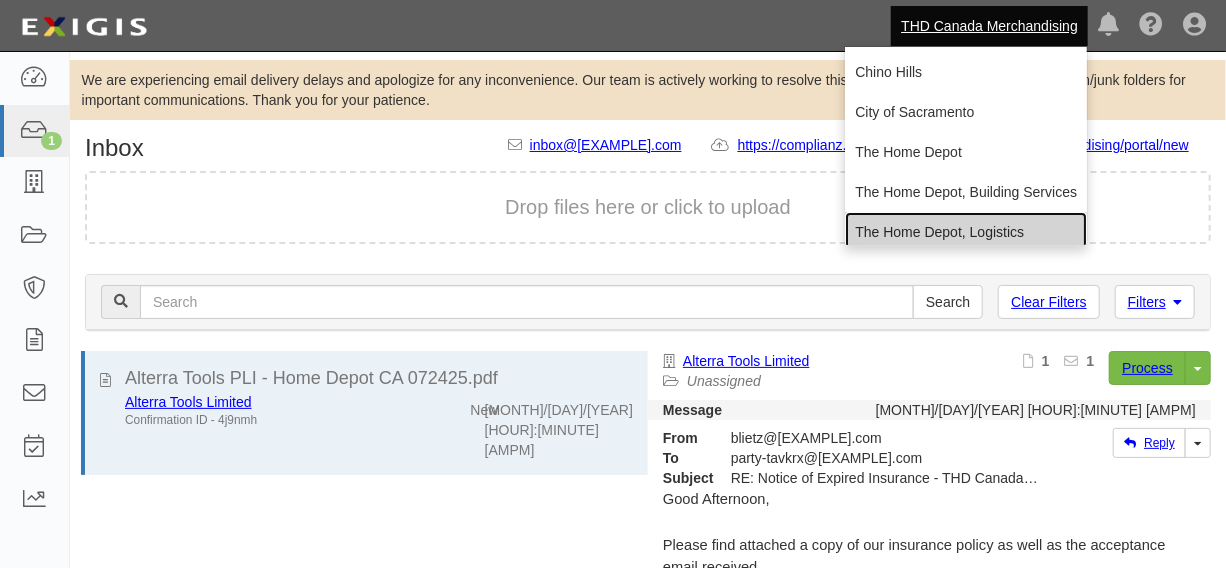 click on "The Home Depot, Logistics" at bounding box center [966, 232] 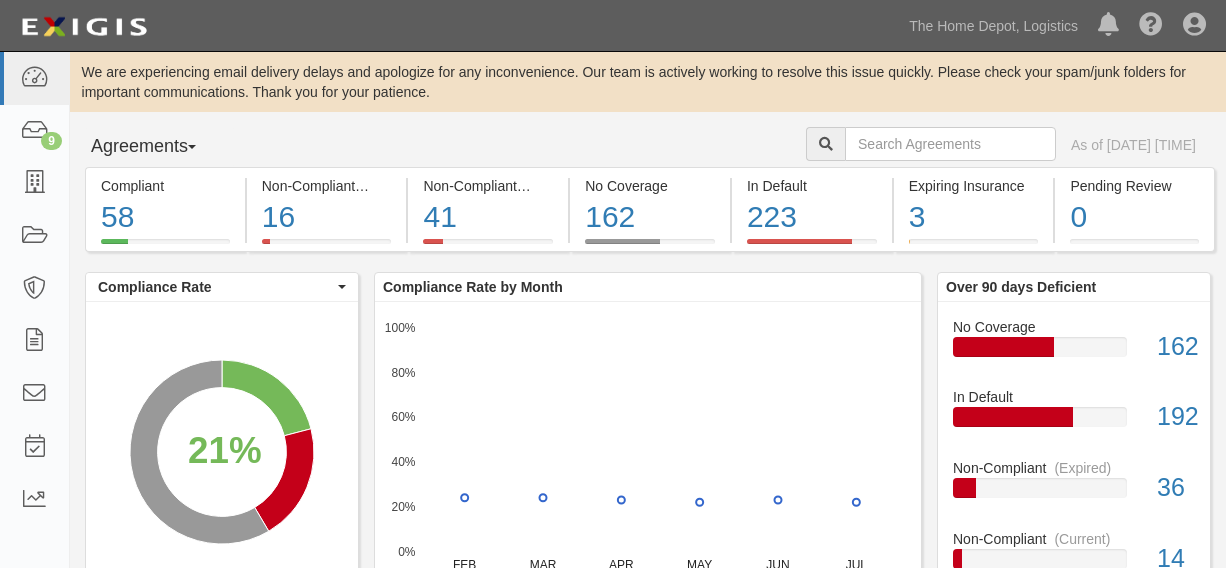 scroll, scrollTop: 0, scrollLeft: 0, axis: both 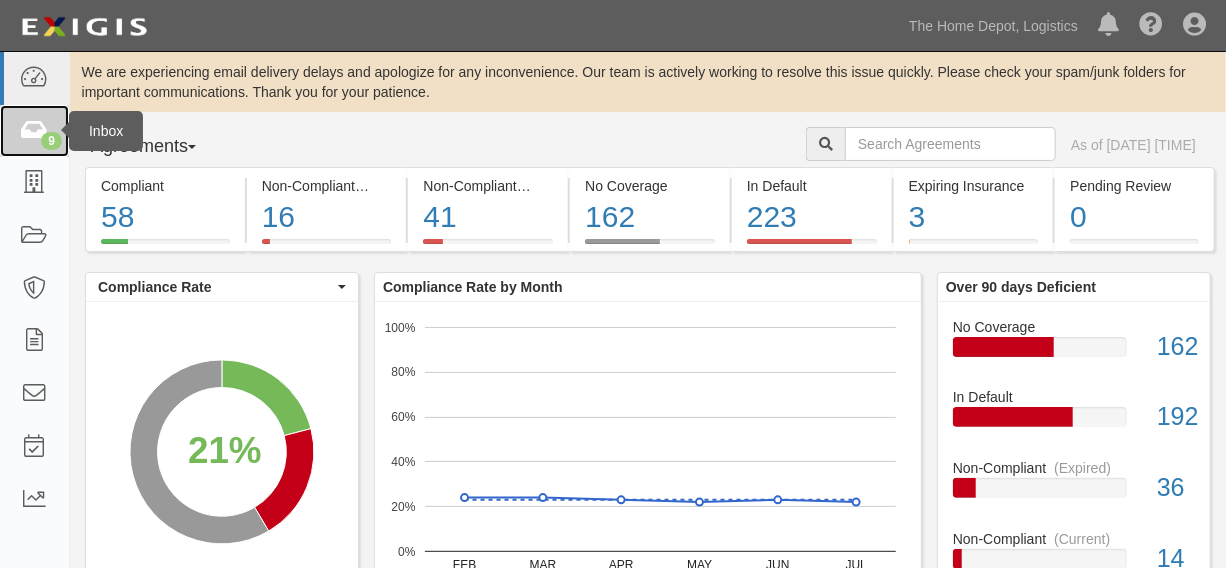 click on "9" at bounding box center (34, 131) 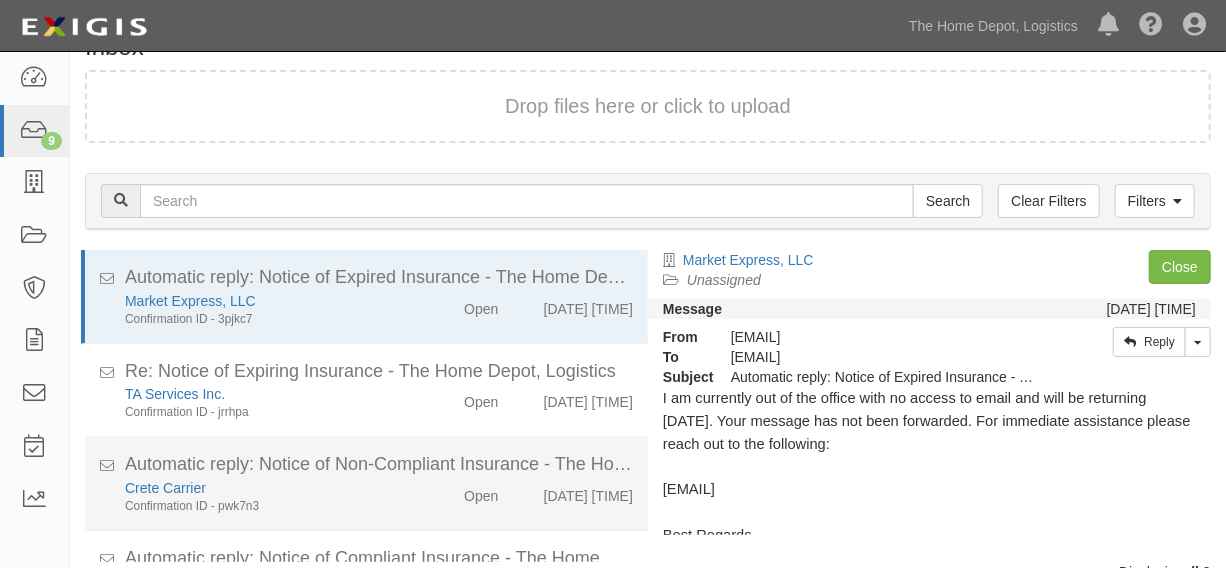 scroll, scrollTop: 144, scrollLeft: 0, axis: vertical 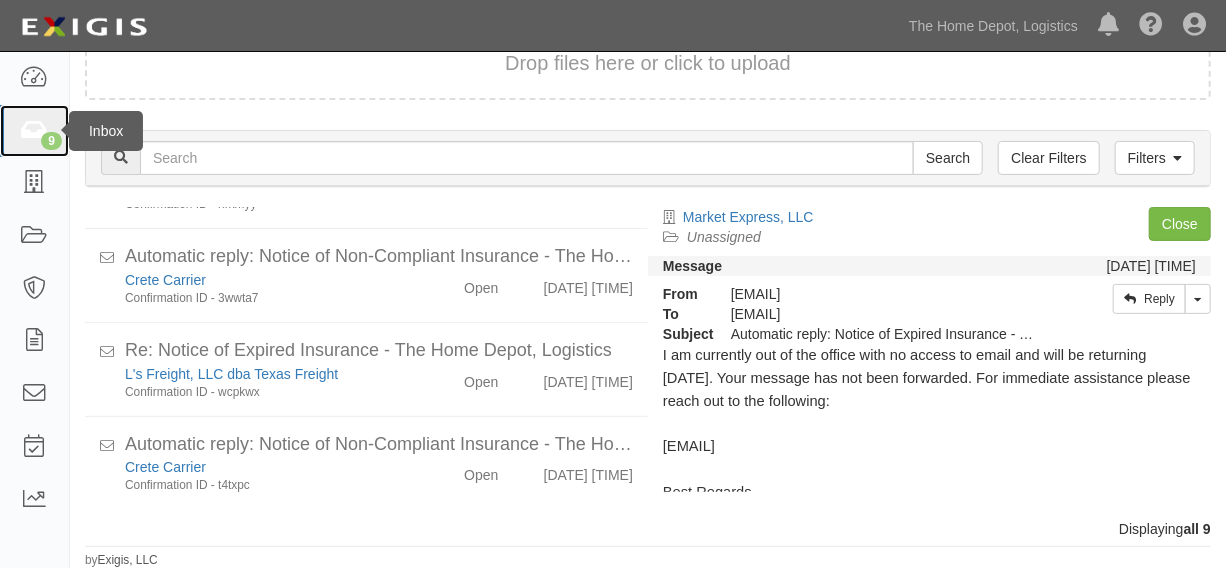 click at bounding box center (34, 131) 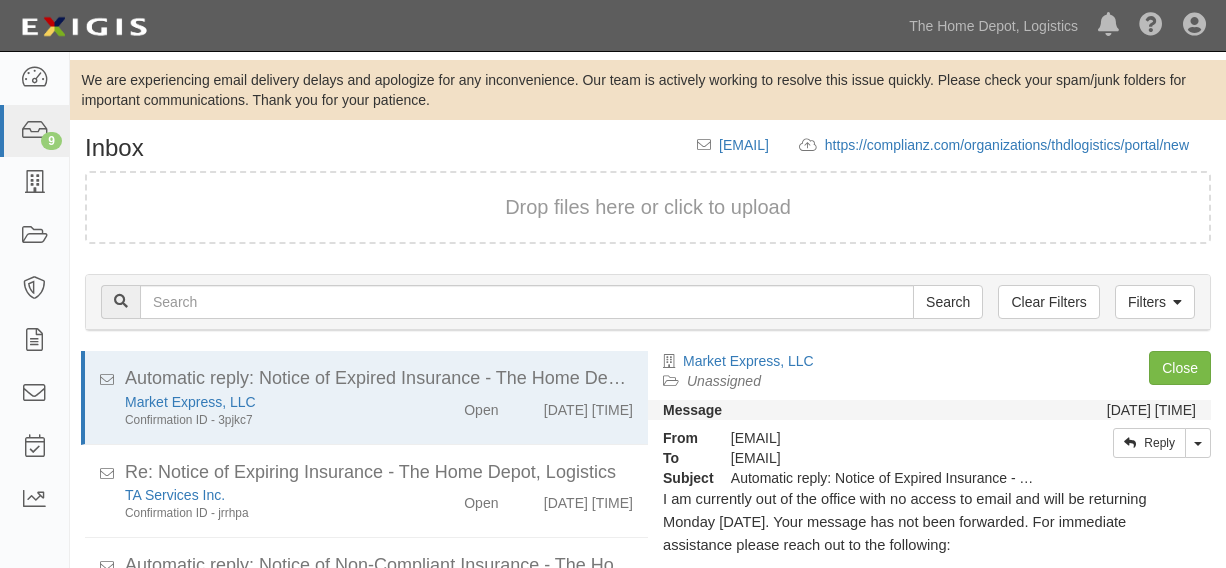 scroll, scrollTop: 0, scrollLeft: 0, axis: both 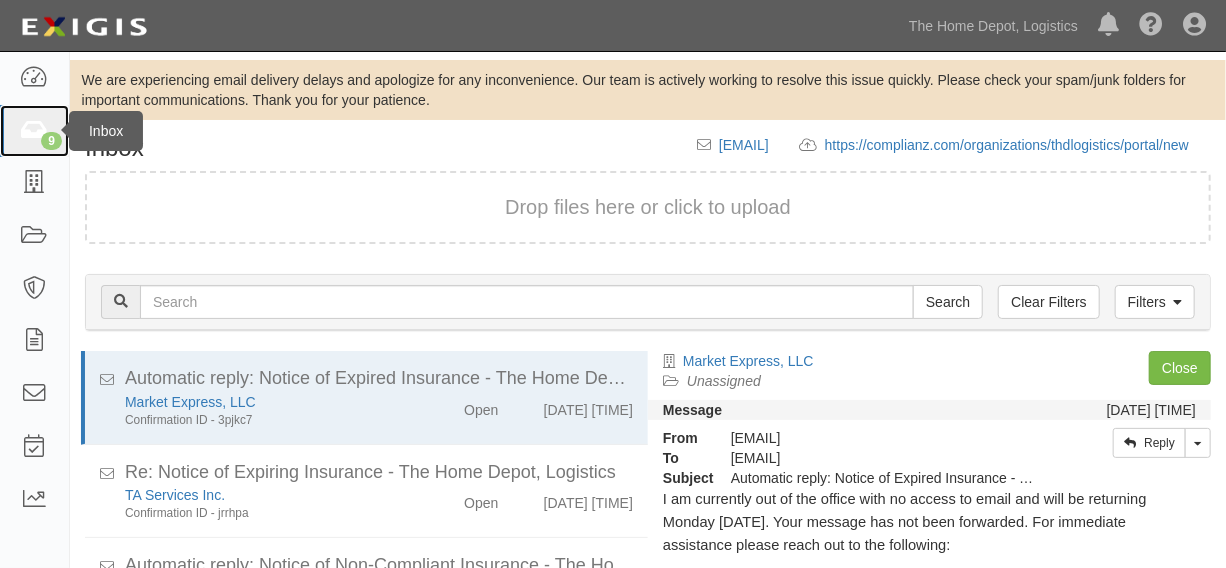 click at bounding box center [34, 131] 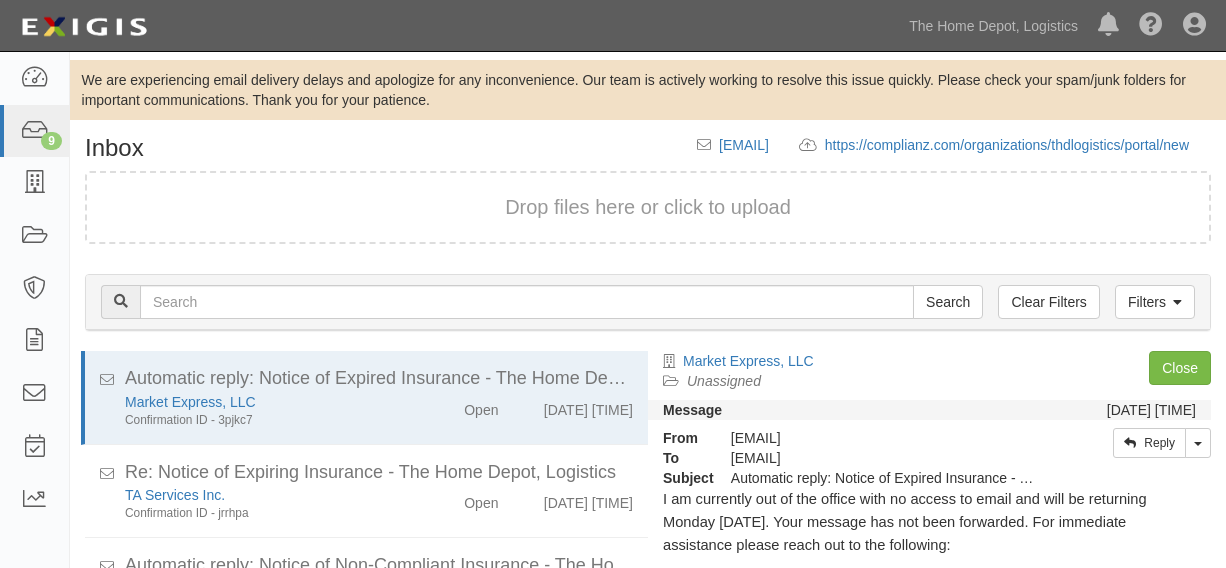 scroll, scrollTop: 0, scrollLeft: 0, axis: both 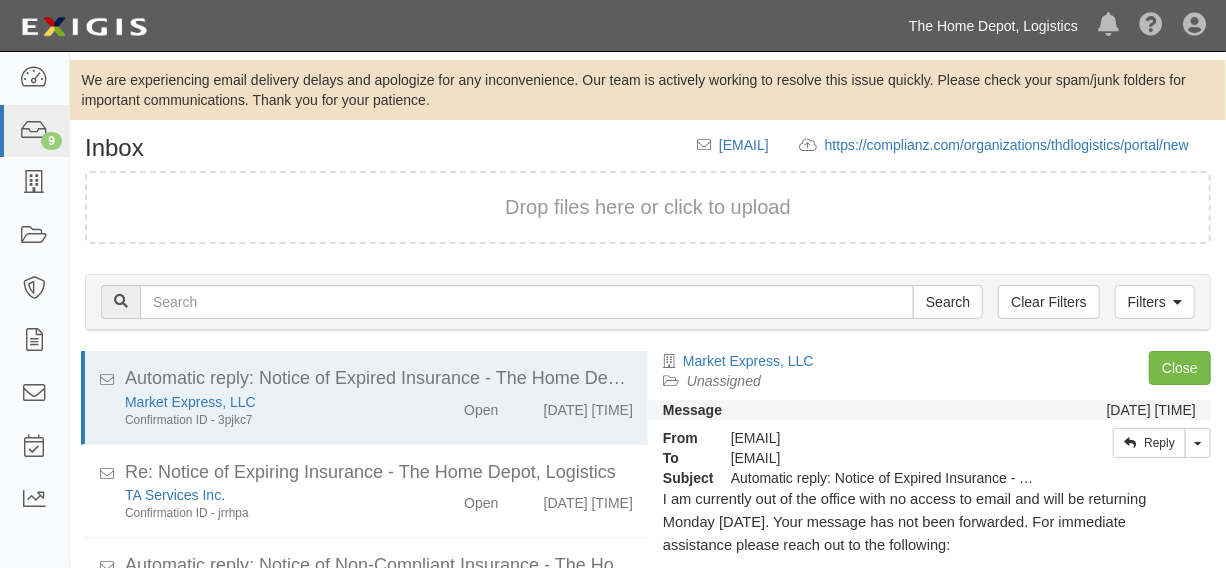 click on "The Home Depot, Logistics" at bounding box center [993, 26] 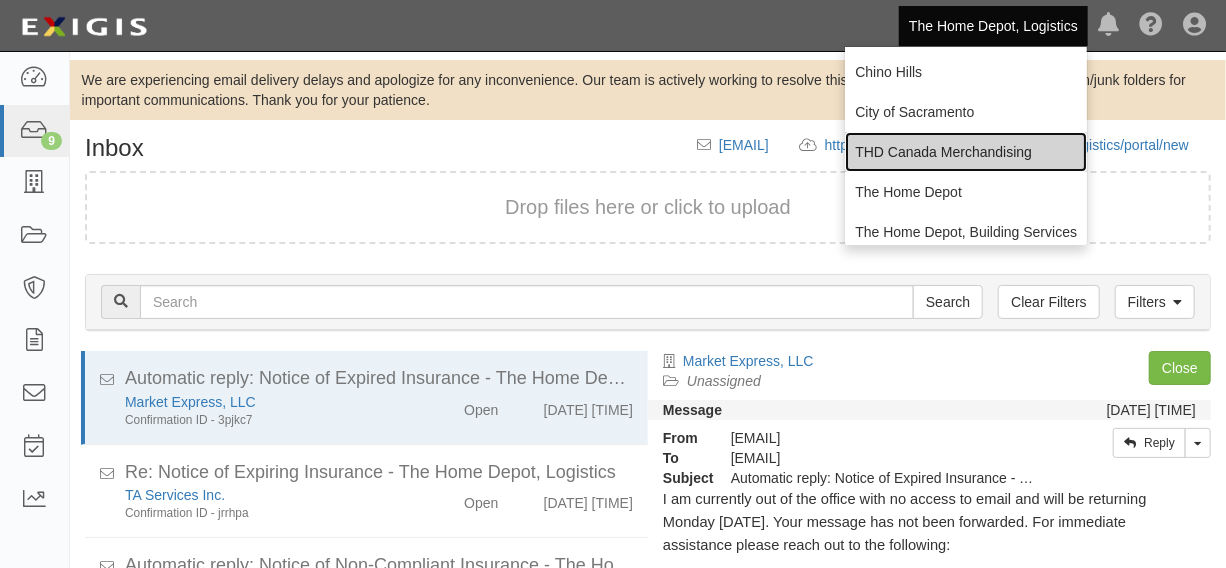 click on "THD Canada Merchandising" at bounding box center [966, 152] 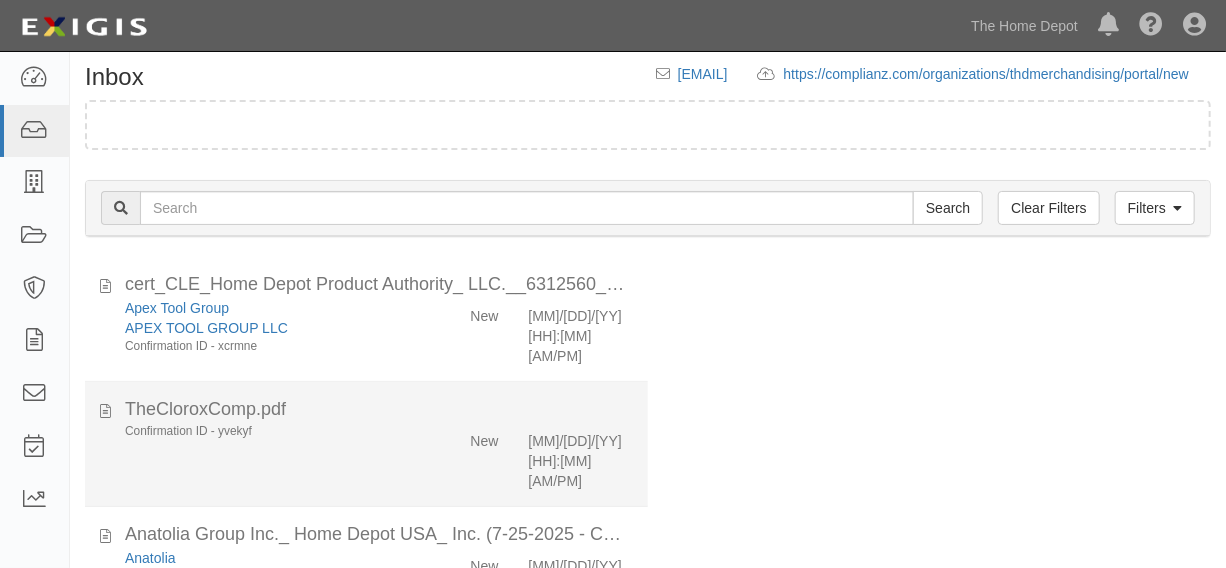 scroll, scrollTop: 72, scrollLeft: 0, axis: vertical 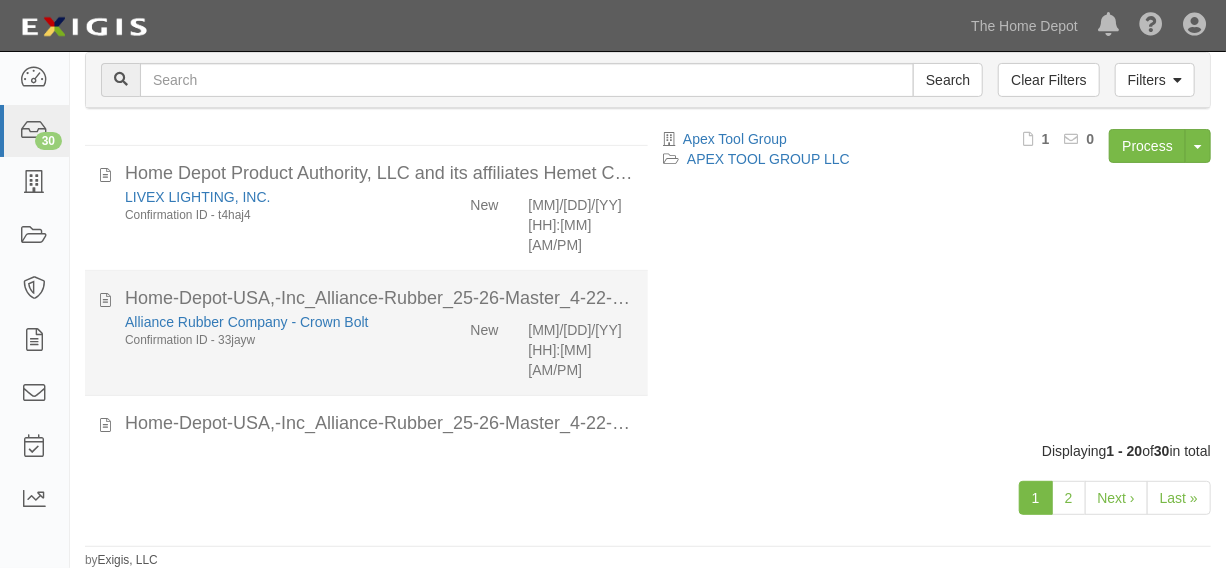 click on "Alliance Rubber Company - Crown Bolt
Confirmation ID - [CONFIRMATION ID]
New
[MM]/[DD]/[YY] [HH]:[MM] [AM/PM]" 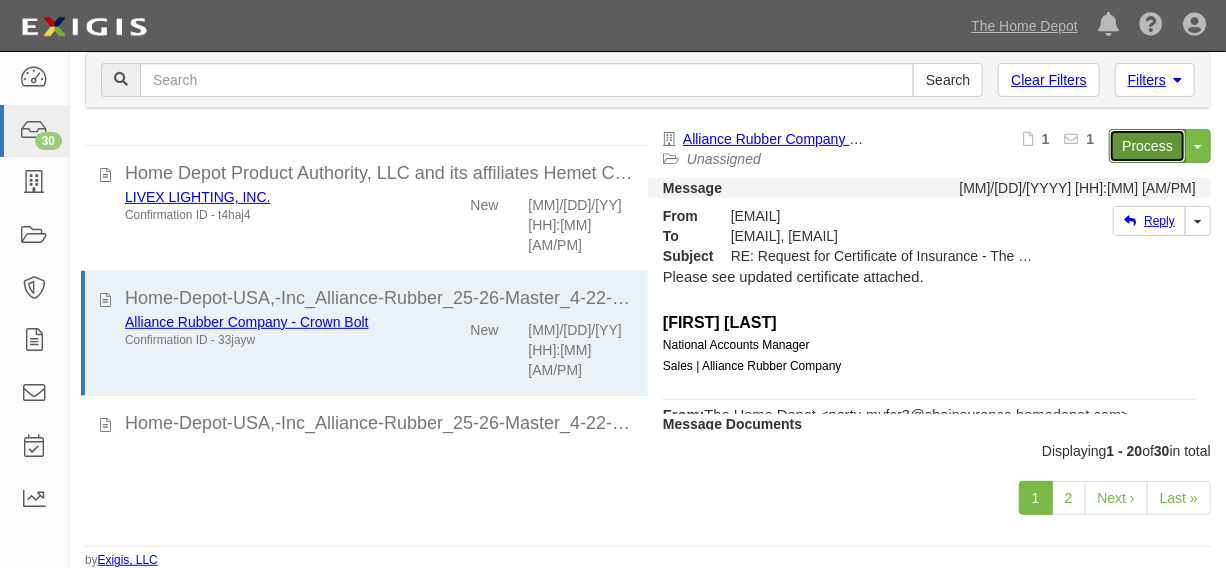 click on "Process" at bounding box center (1147, 146) 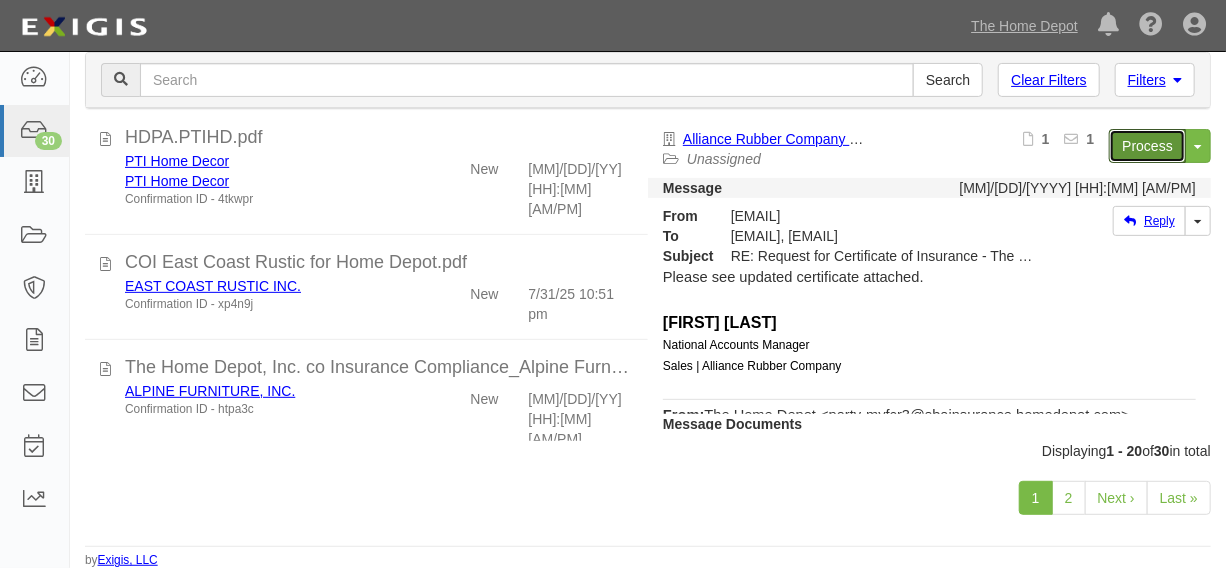 scroll, scrollTop: 1605, scrollLeft: 0, axis: vertical 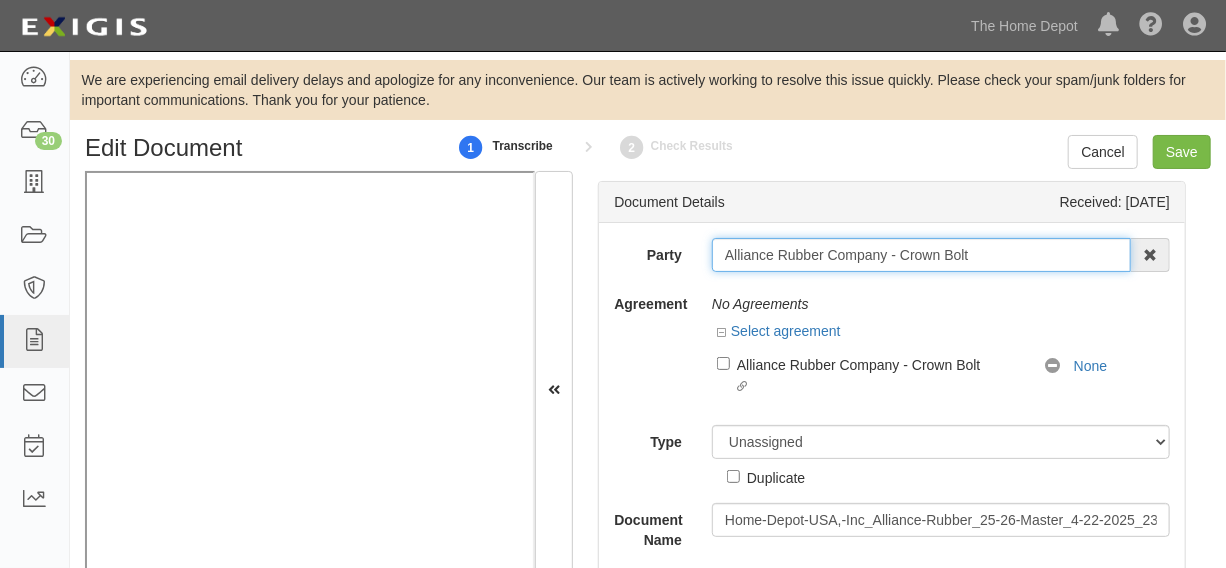 drag, startPoint x: 721, startPoint y: 249, endPoint x: 995, endPoint y: 251, distance: 274.0073 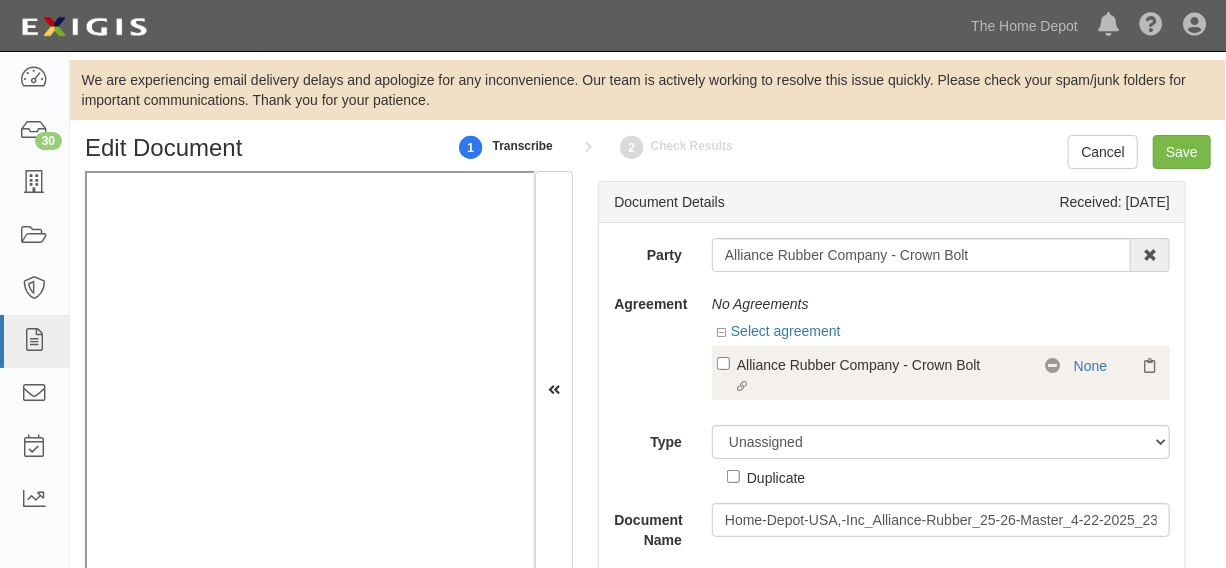 click on "Linked agreement
Alliance Rubber Company - Crown Bolt
Linked agreement" at bounding box center [881, 376] 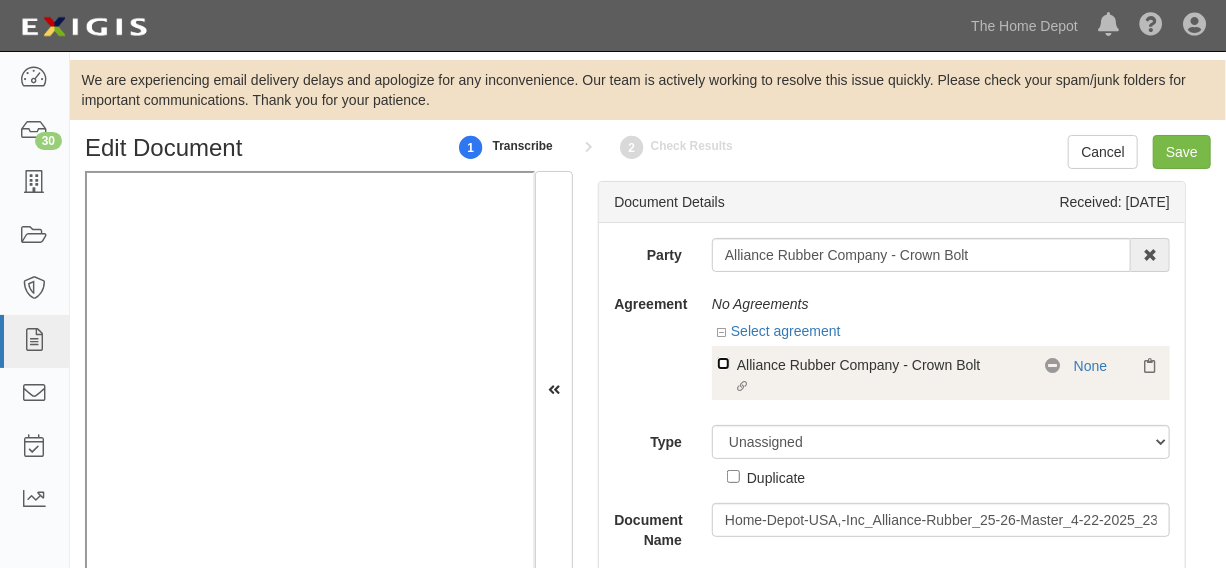 click on "Linked agreement
Alliance Rubber Company - Crown Bolt
Linked agreement" at bounding box center [723, 363] 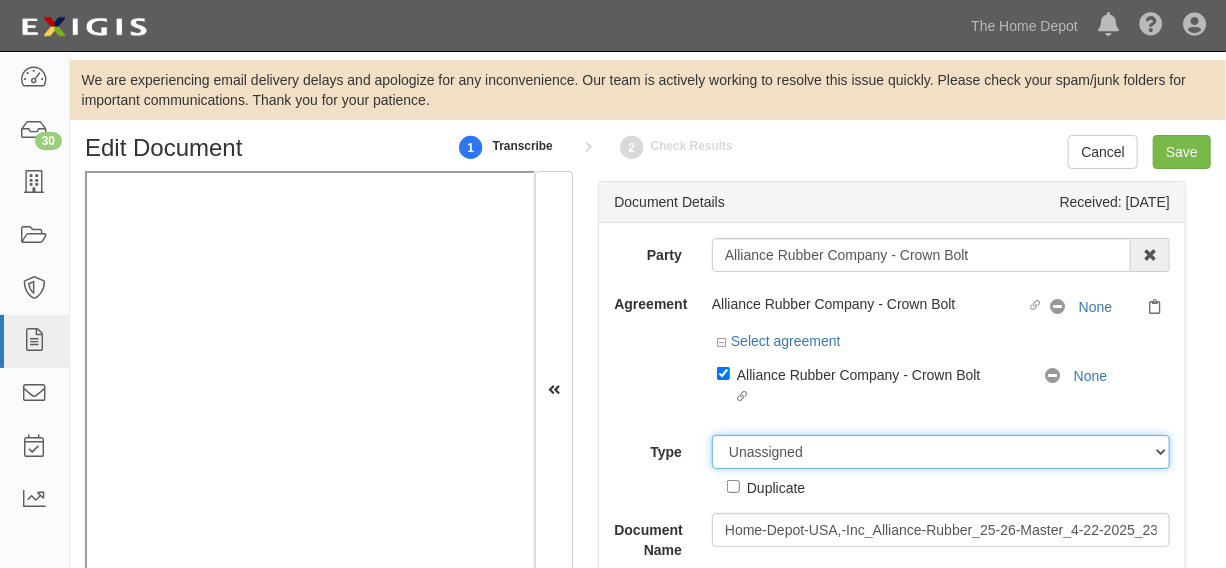 click on "Unassigned
Binder
Cancellation Notice
Certificate
Contract
Endorsement
Insurance Policy
Junk
Other Document
Policy Declarations
Reinstatement Notice
Requirements
Waiver Request" at bounding box center [941, 452] 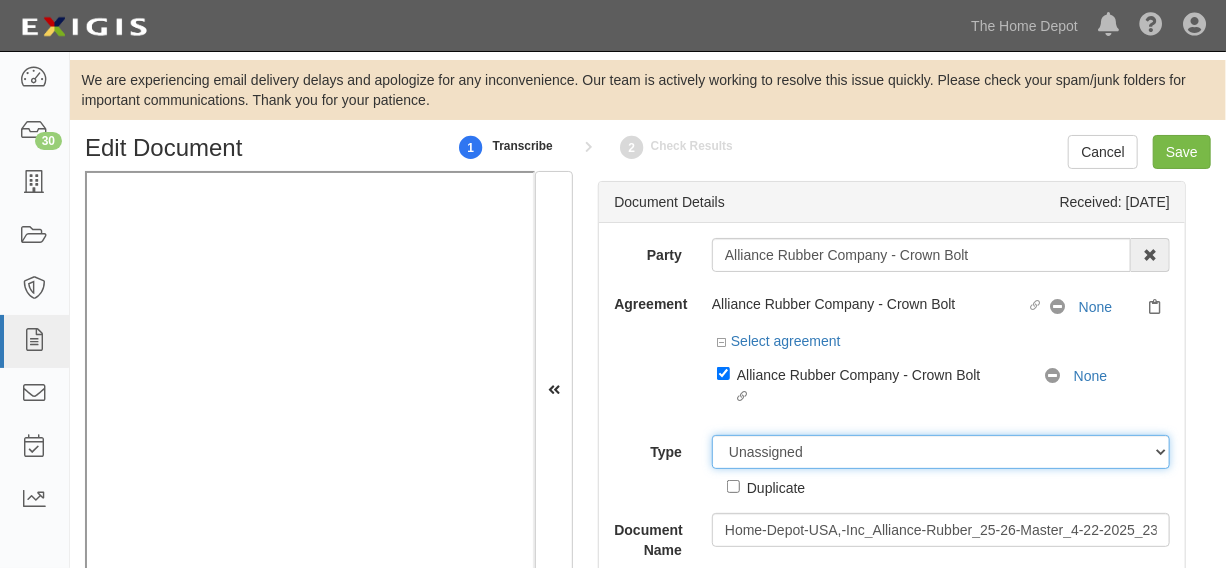select on "CertificateDetail" 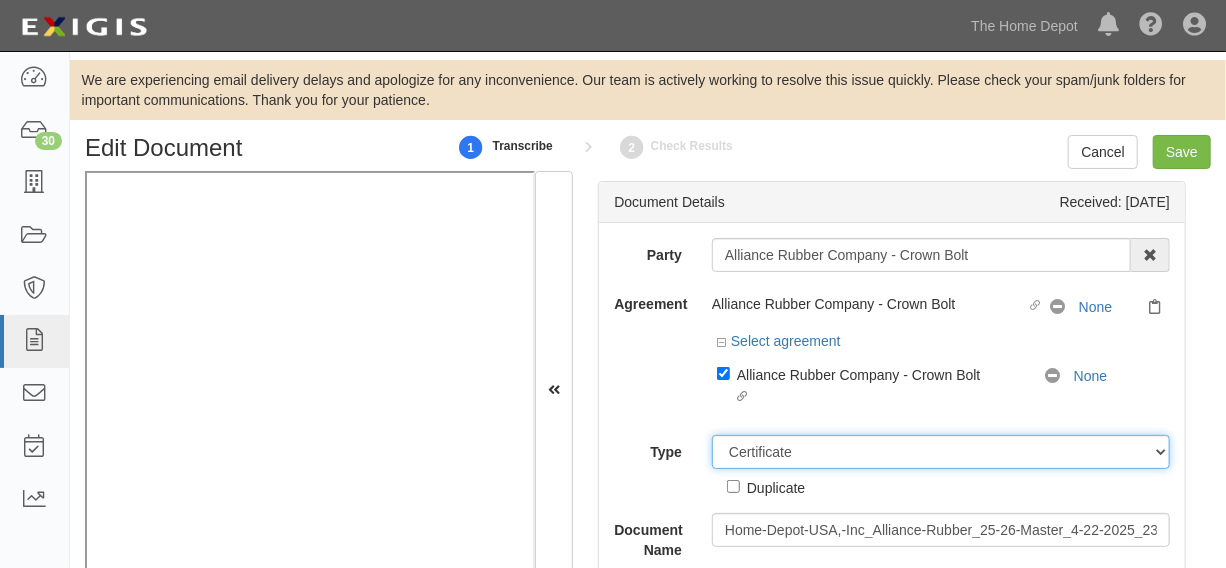 click on "Unassigned
Binder
Cancellation Notice
Certificate
Contract
Endorsement
Insurance Policy
Junk
Other Document
Policy Declarations
Reinstatement Notice
Requirements
Waiver Request" at bounding box center (941, 452) 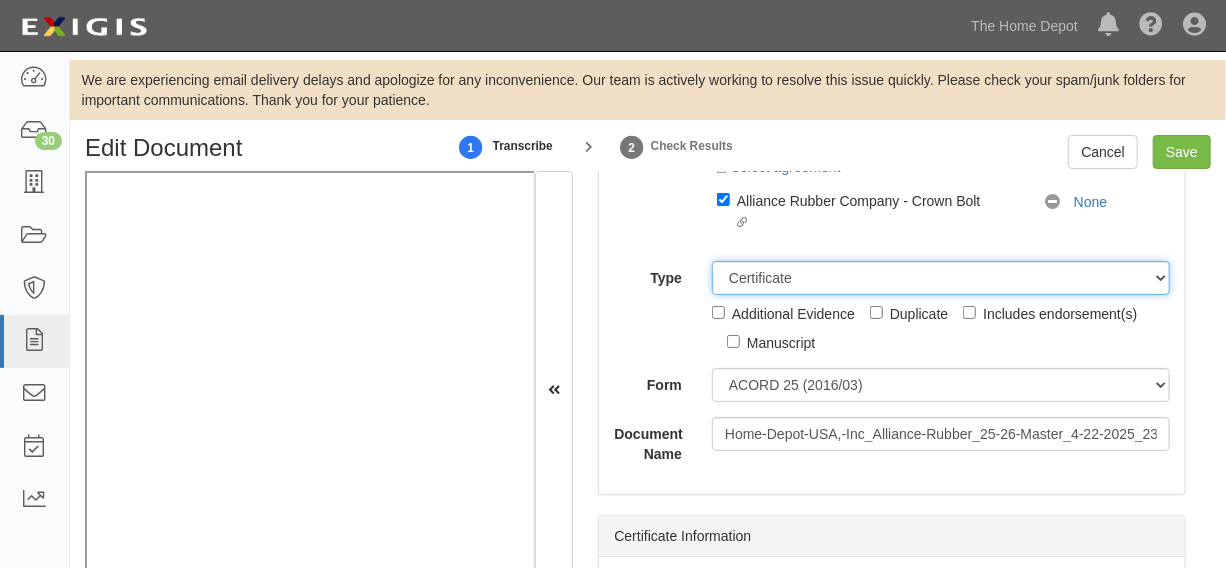 scroll, scrollTop: 302, scrollLeft: 0, axis: vertical 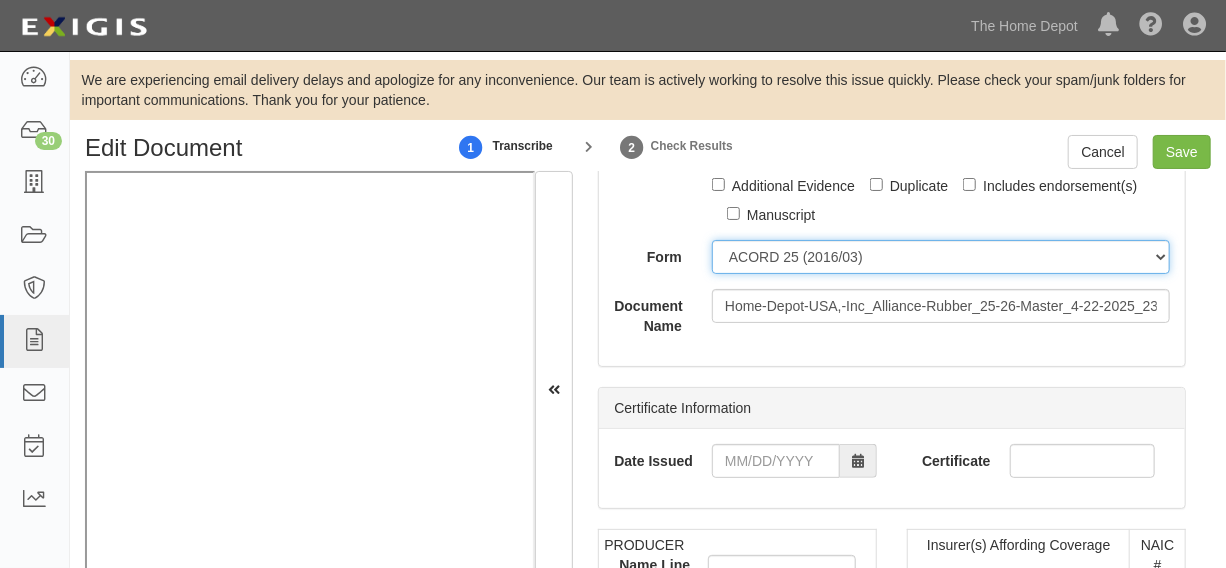 click on "ACORD 25 (2016/03)
ACORD 101
ACORD 855 NY (2014/05)
General" at bounding box center (941, 257) 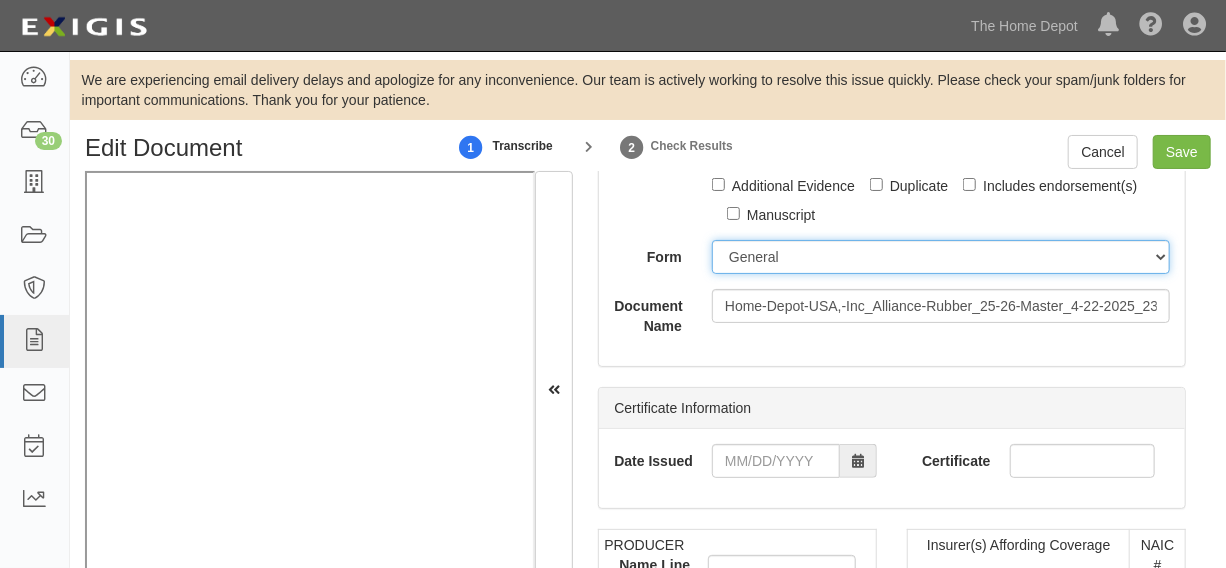 click on "ACORD 25 (2016/03)
ACORD 101
ACORD 855 NY (2014/05)
General" at bounding box center (941, 257) 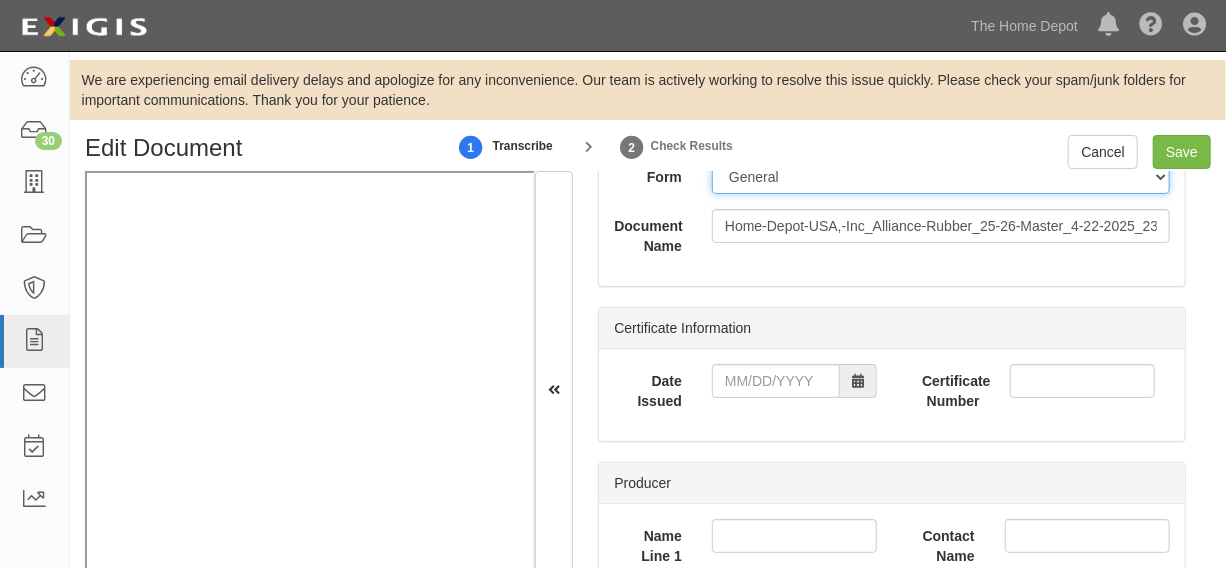 scroll, scrollTop: 454, scrollLeft: 0, axis: vertical 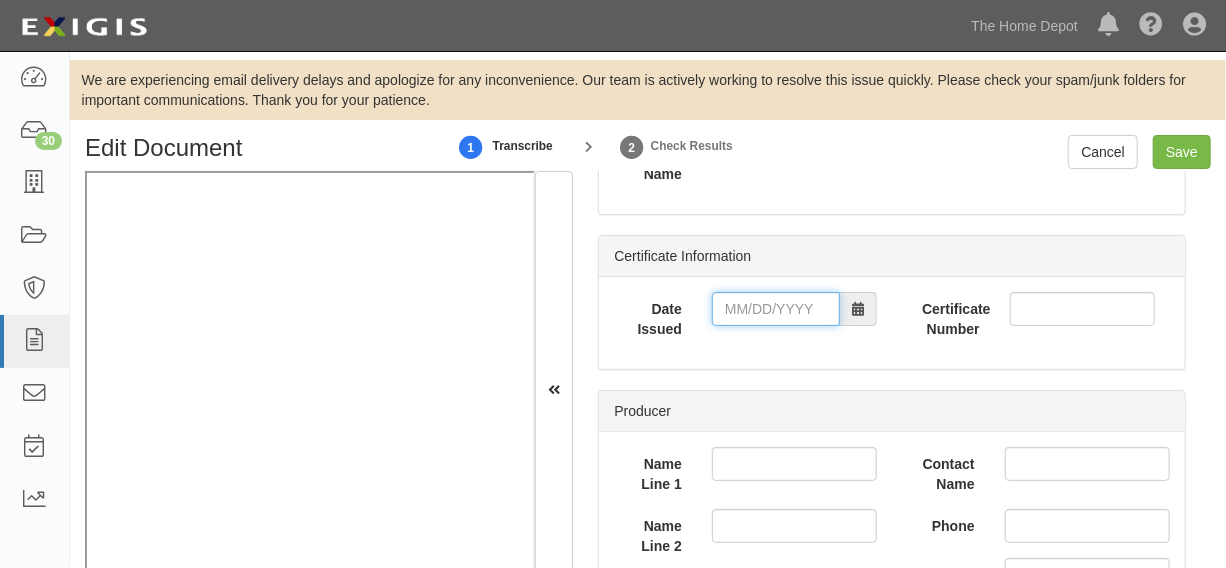 click on "Date Issued" at bounding box center (776, 309) 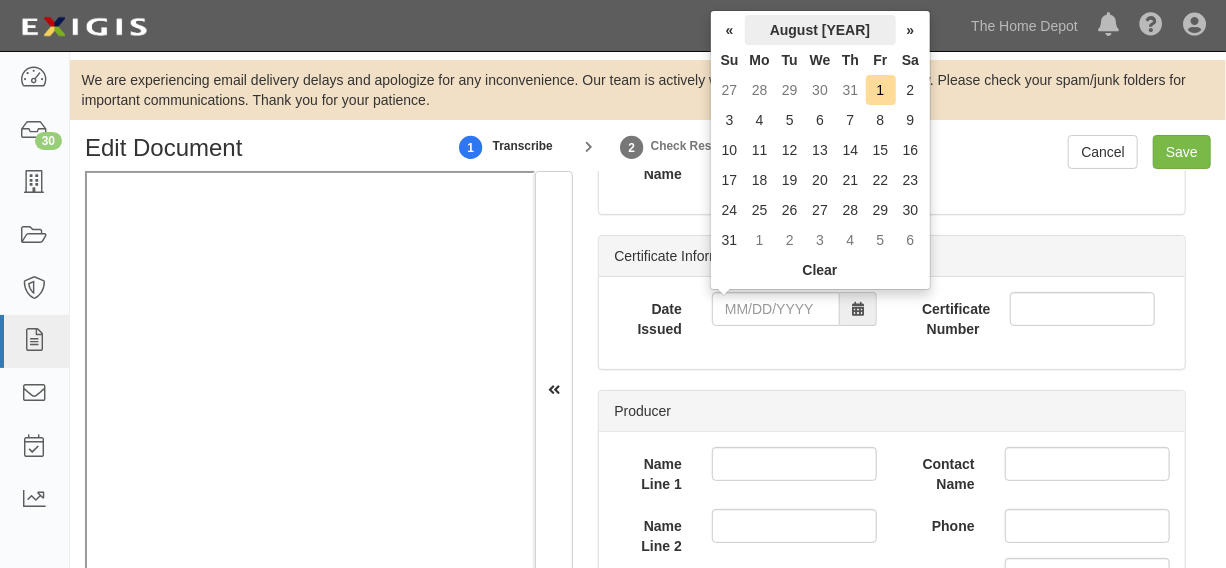 click on "August 2025" at bounding box center [820, 30] 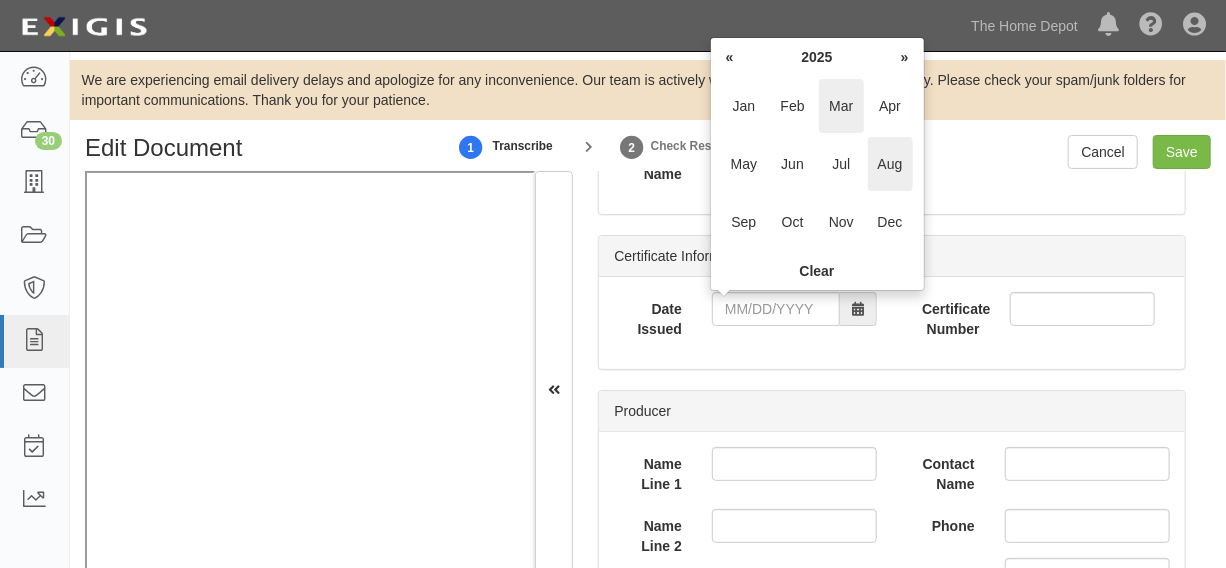 click on "Mar" at bounding box center [841, 106] 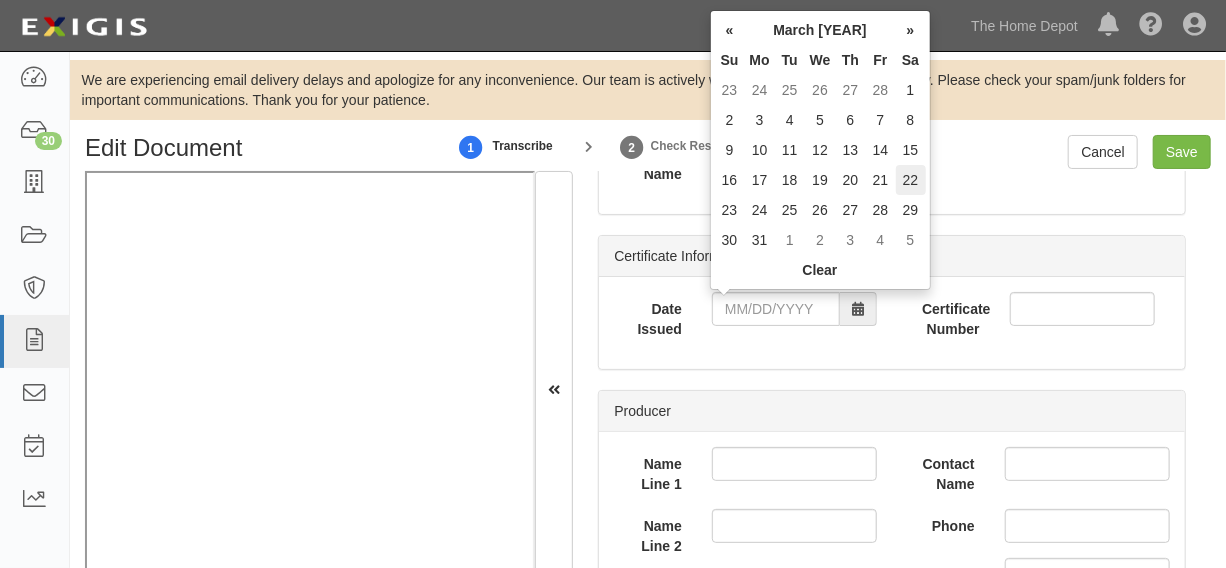 click on "22" at bounding box center (911, 180) 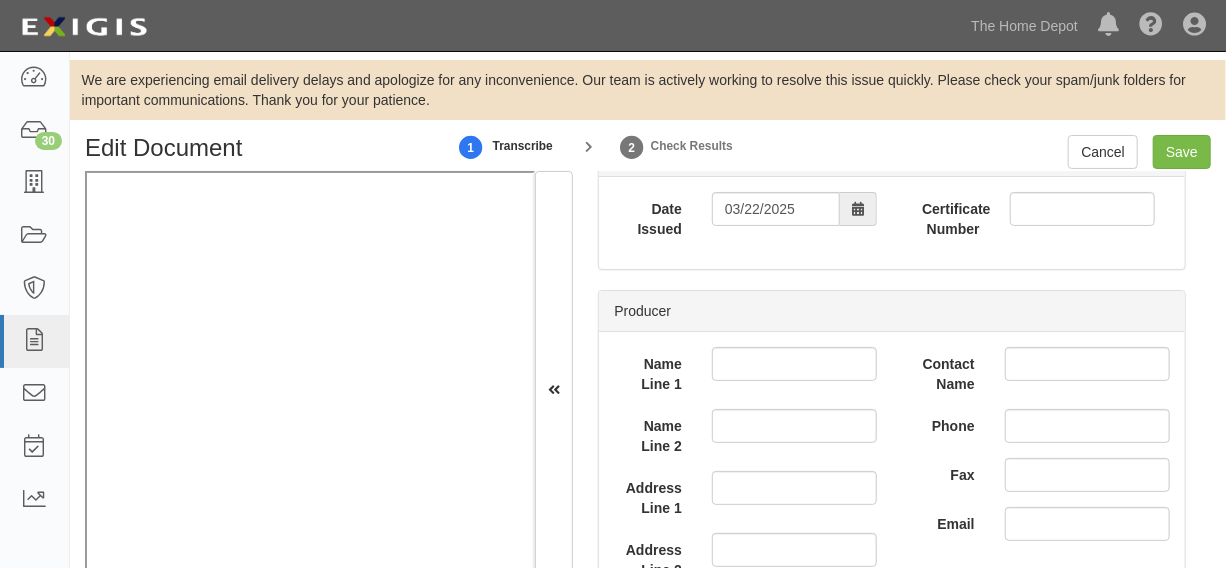 scroll, scrollTop: 454, scrollLeft: 0, axis: vertical 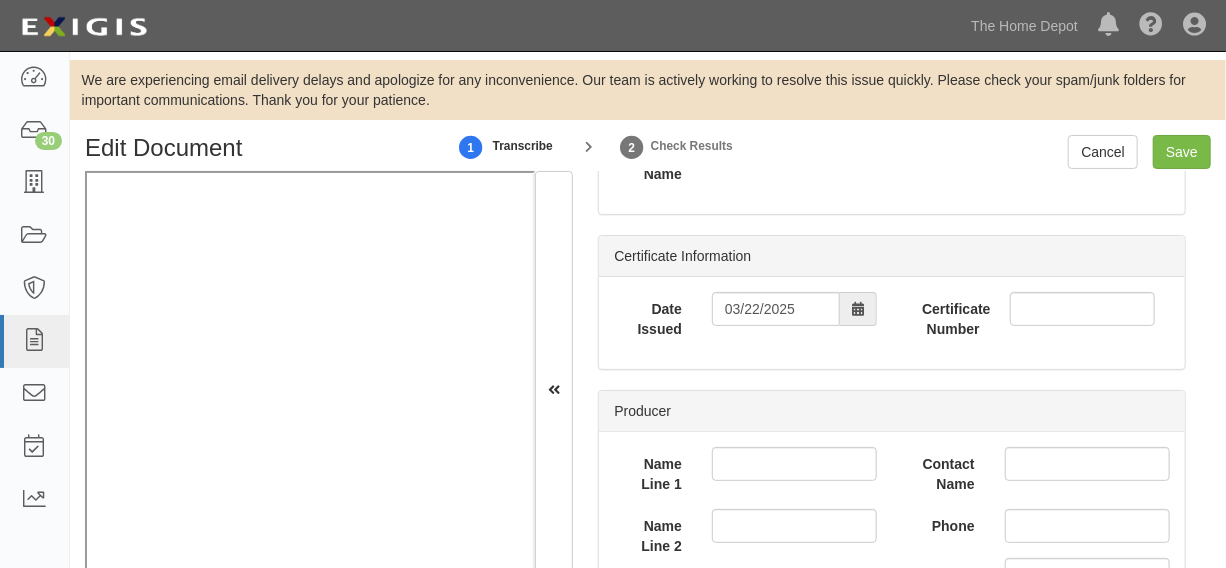 click on "Date Issued 03/22/2025" at bounding box center (745, 315) 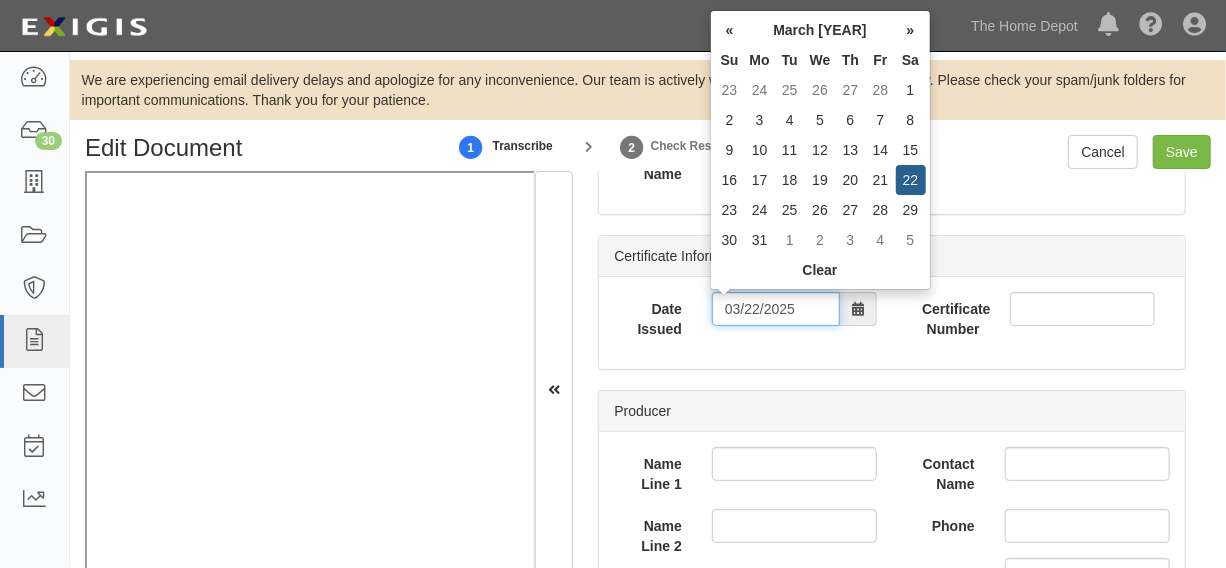 click on "03/22/2025" at bounding box center (776, 309) 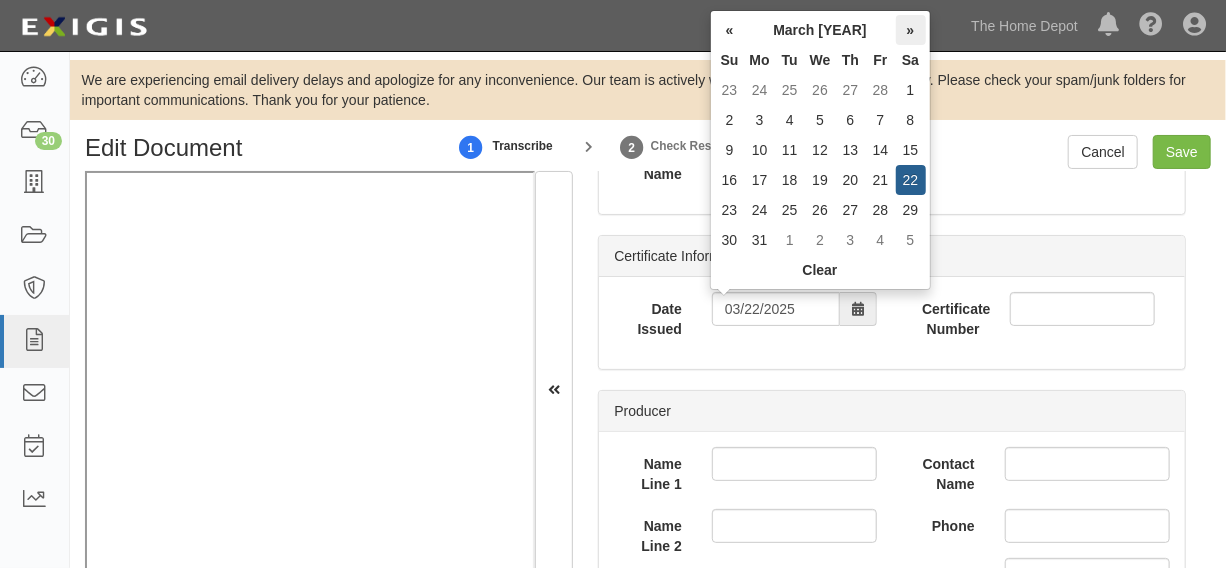 click on "»" at bounding box center (911, 30) 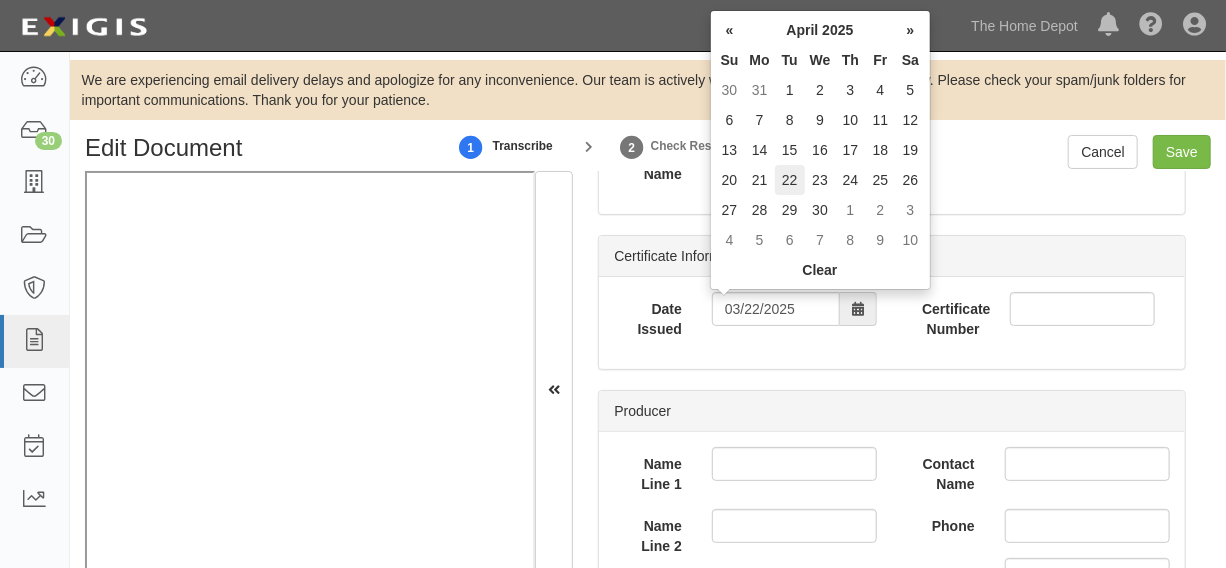 click on "22" at bounding box center (790, 180) 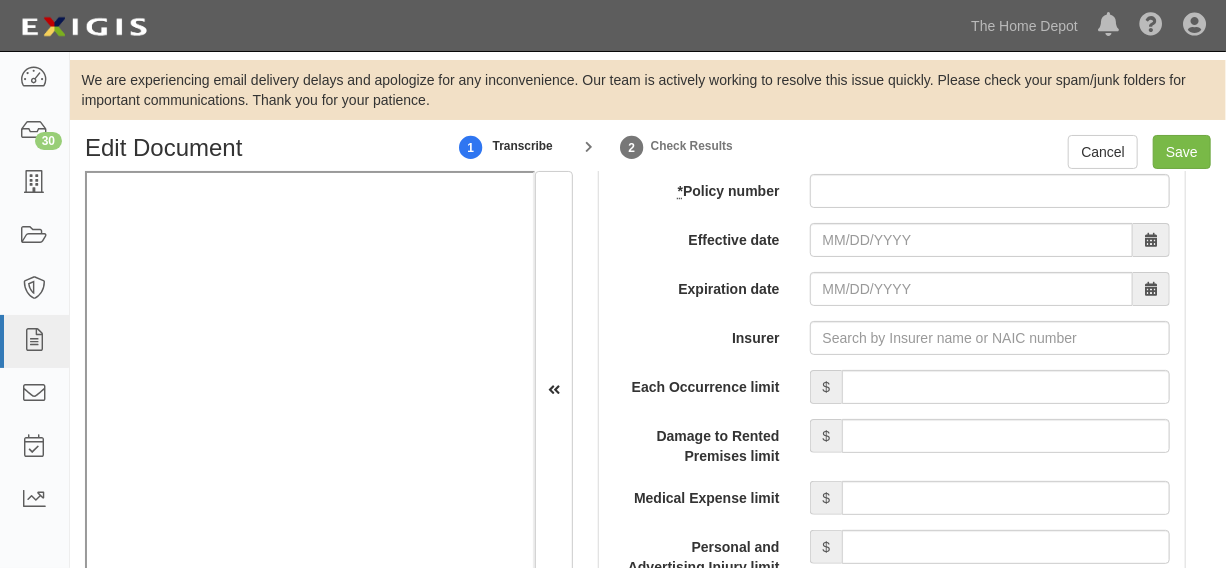 scroll, scrollTop: 1666, scrollLeft: 0, axis: vertical 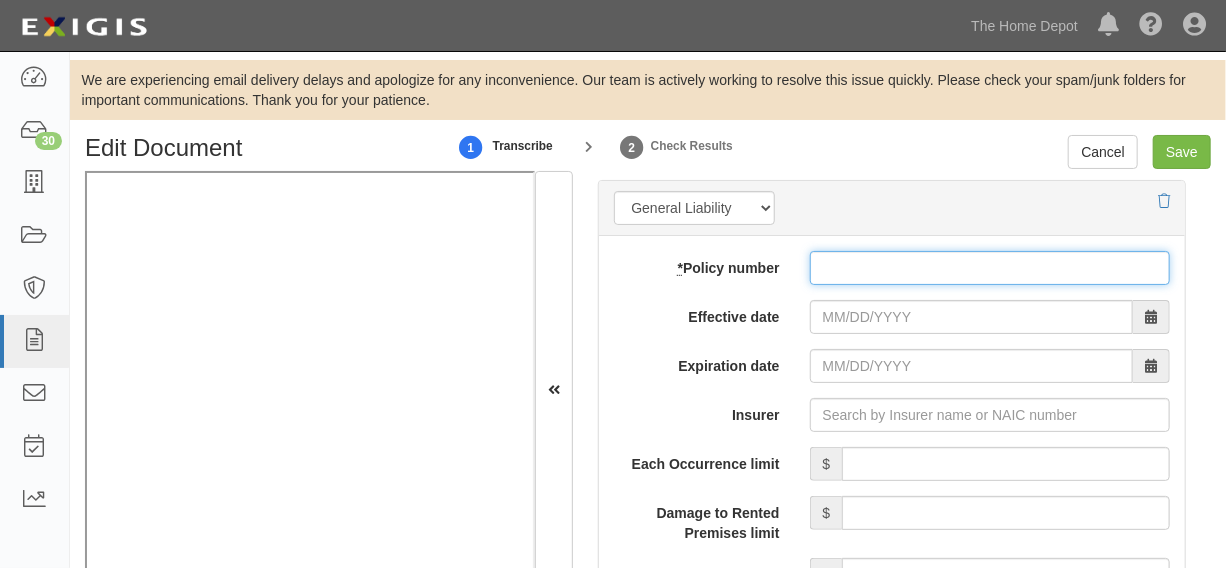 paste on "35796359" 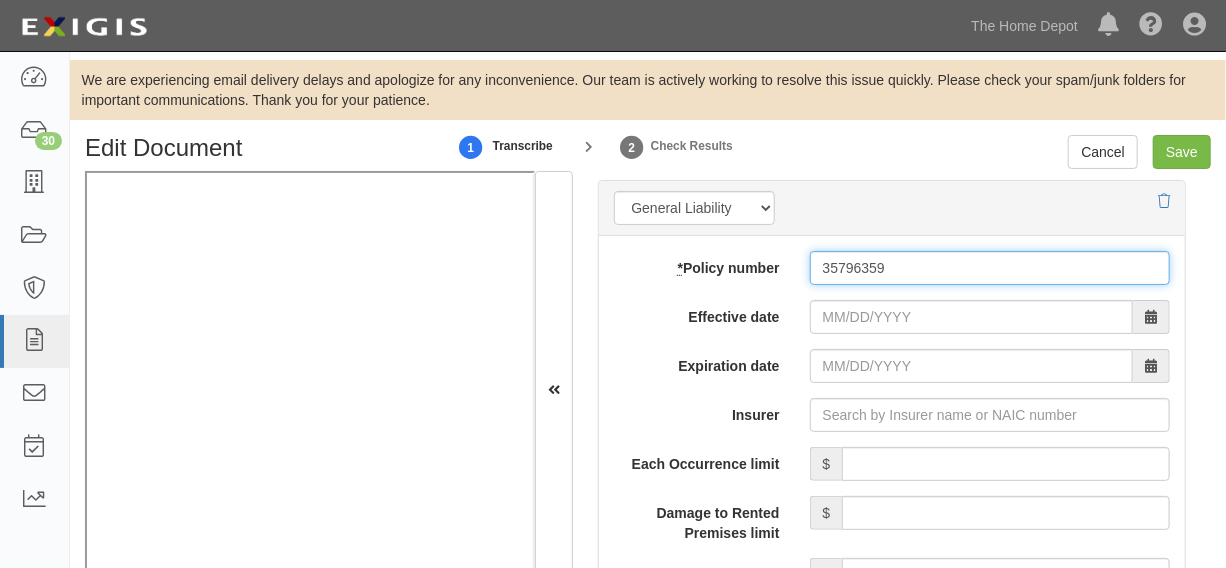 type on "35796359" 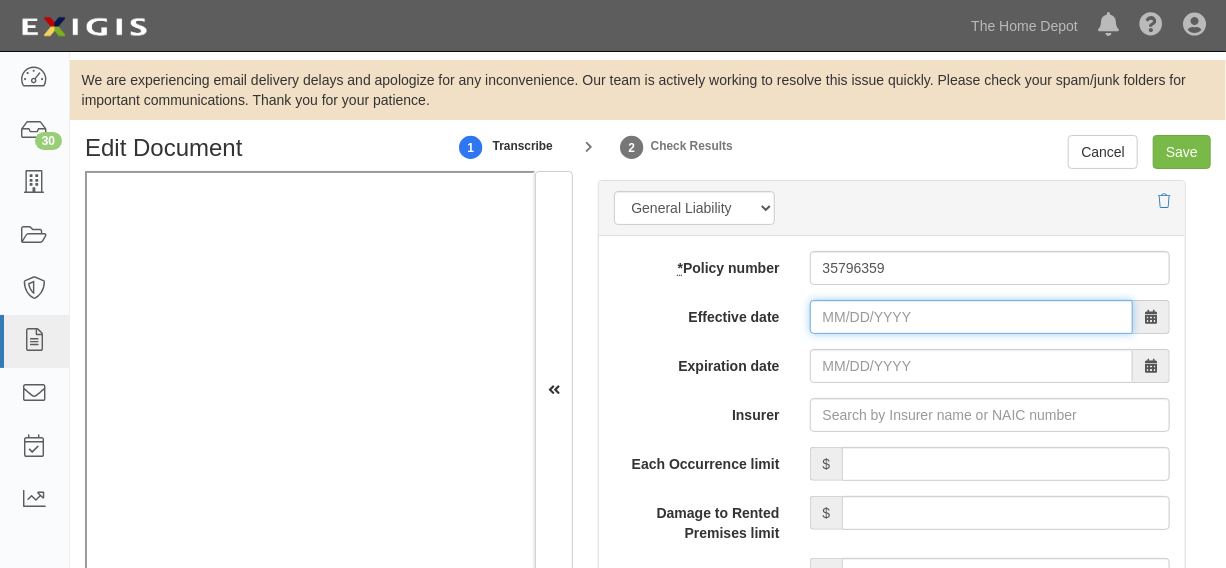 click on "Effective date" at bounding box center (971, 317) 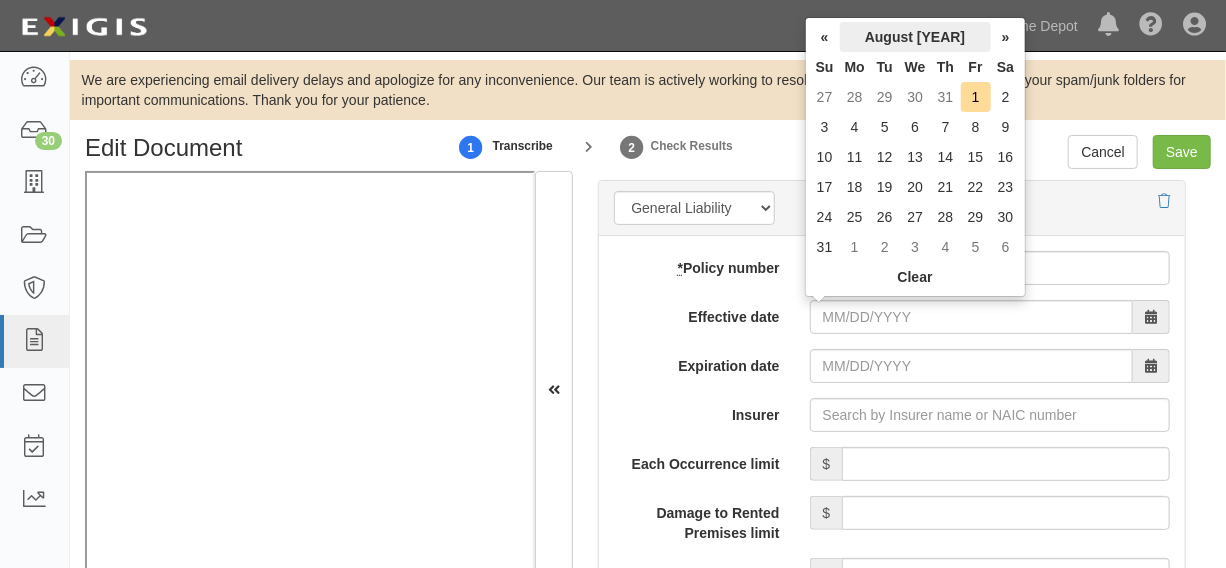 click on "August 2025" at bounding box center [915, 37] 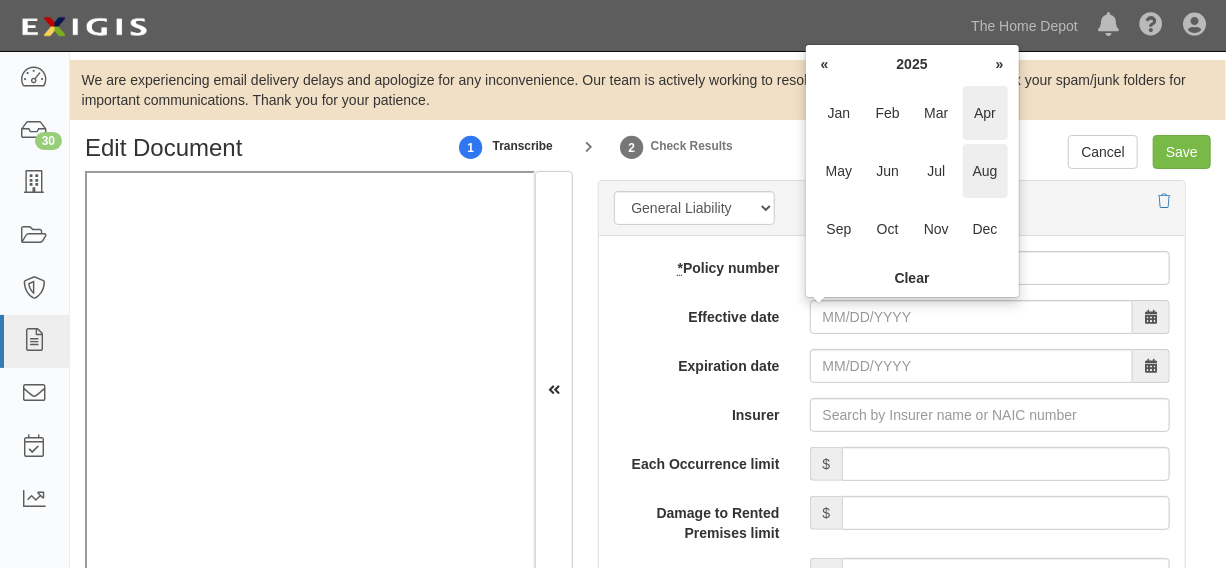 click on "Apr" at bounding box center (985, 113) 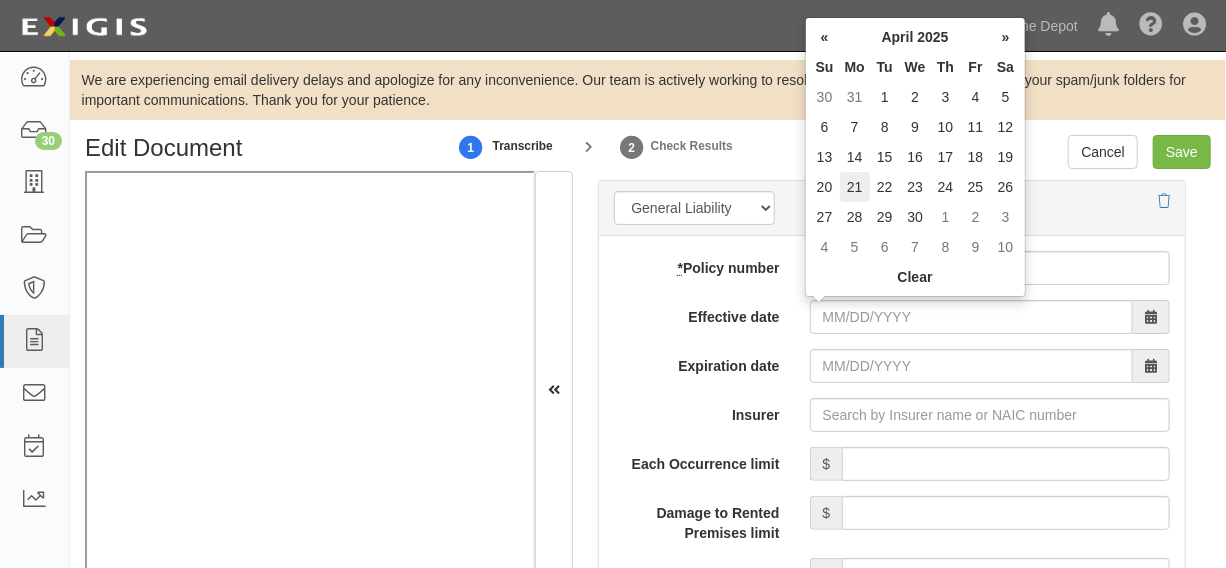 click on "21" at bounding box center (855, 187) 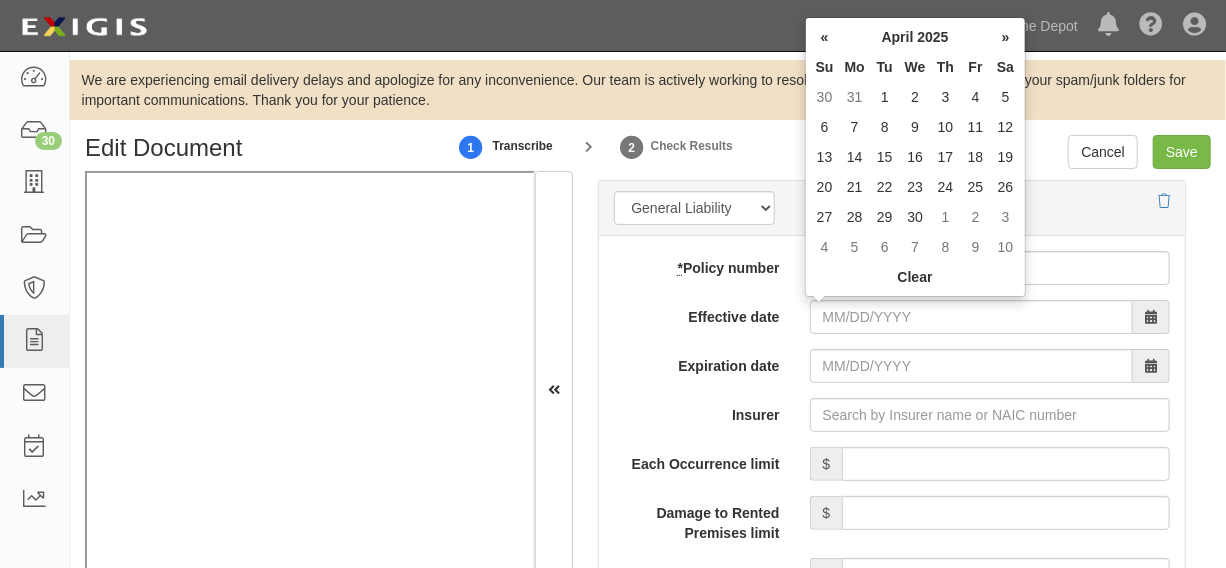 type on "04/21/2025" 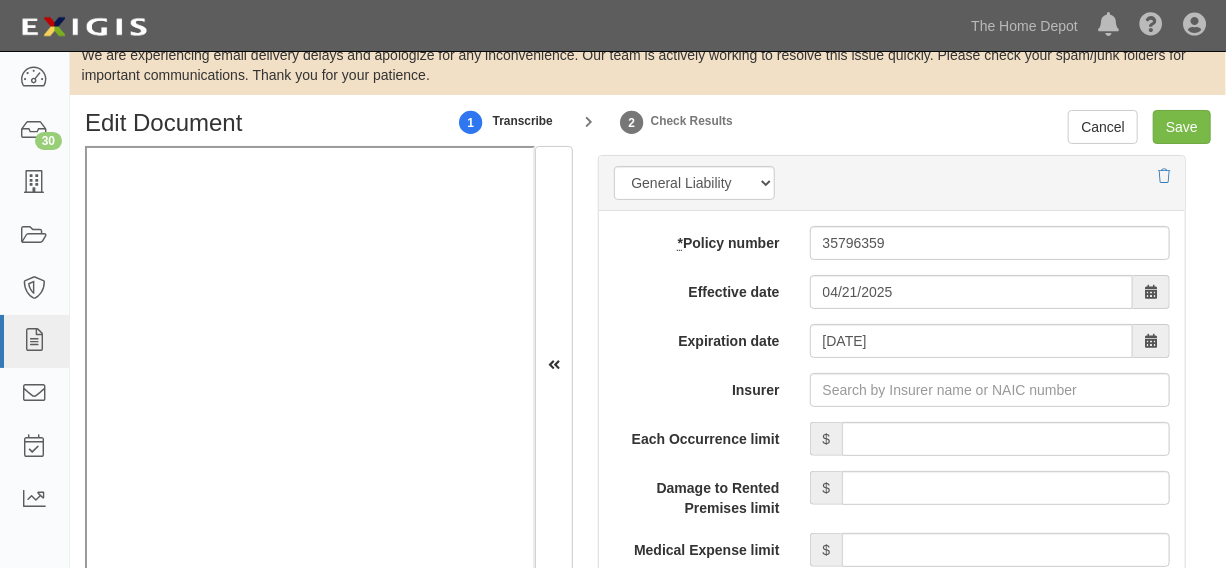 scroll, scrollTop: 70, scrollLeft: 0, axis: vertical 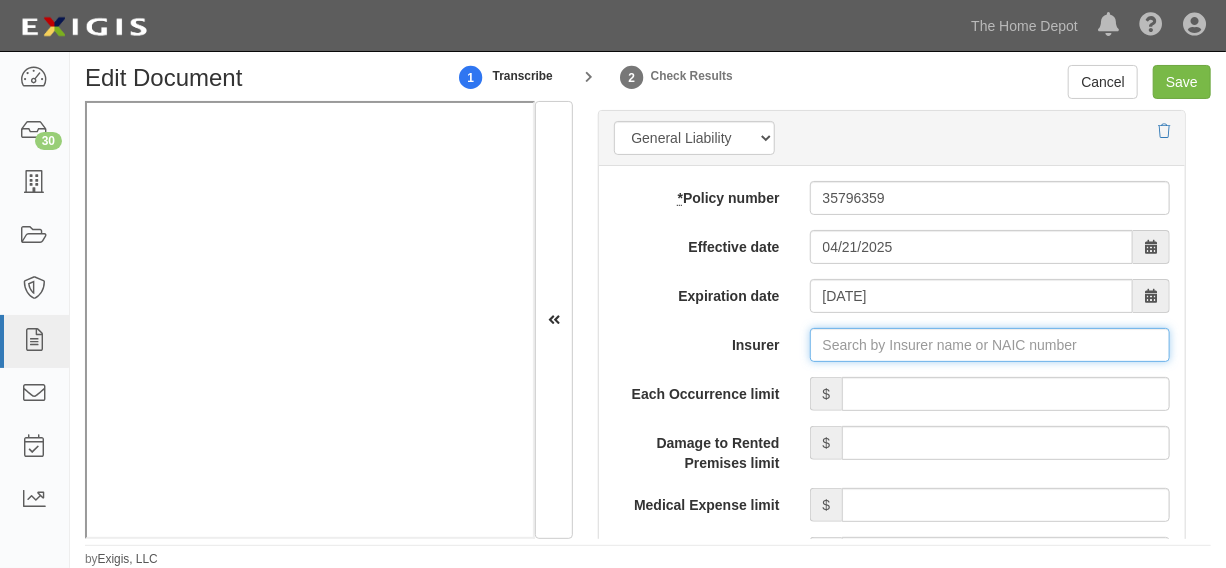 click on "Insurer" at bounding box center [990, 345] 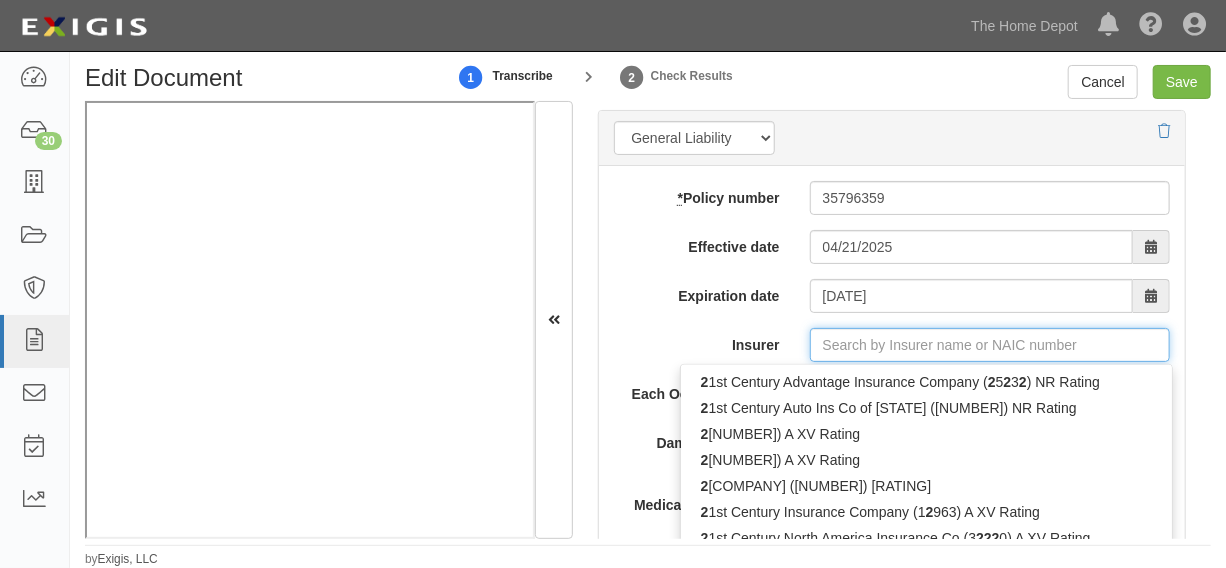 type on "21st Century Advantage Insurance Company (25232) NR Rating" 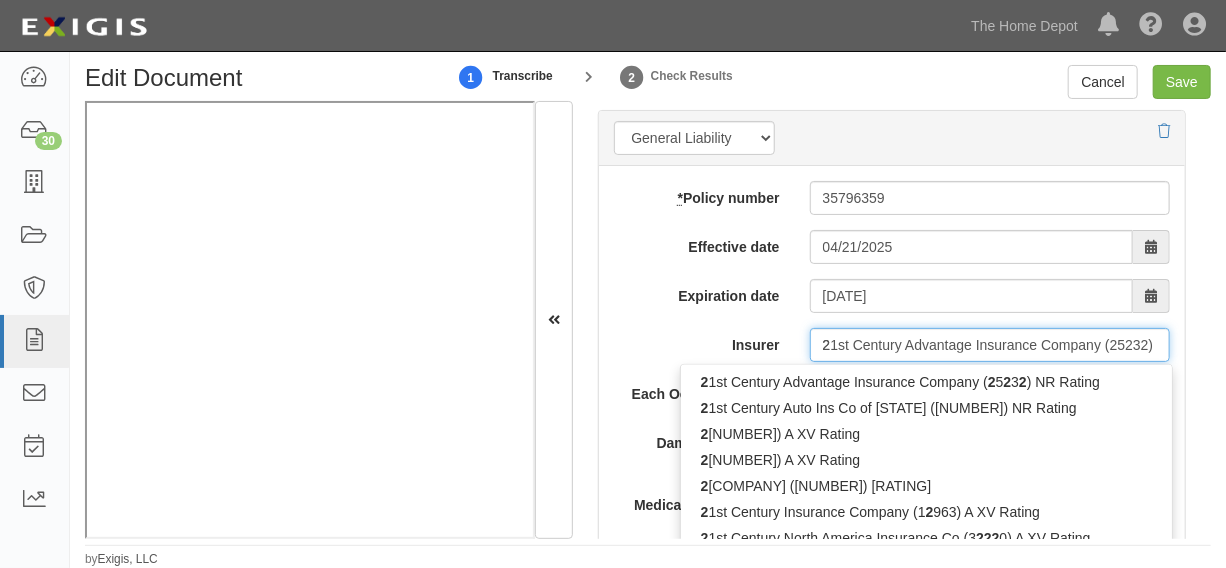 type 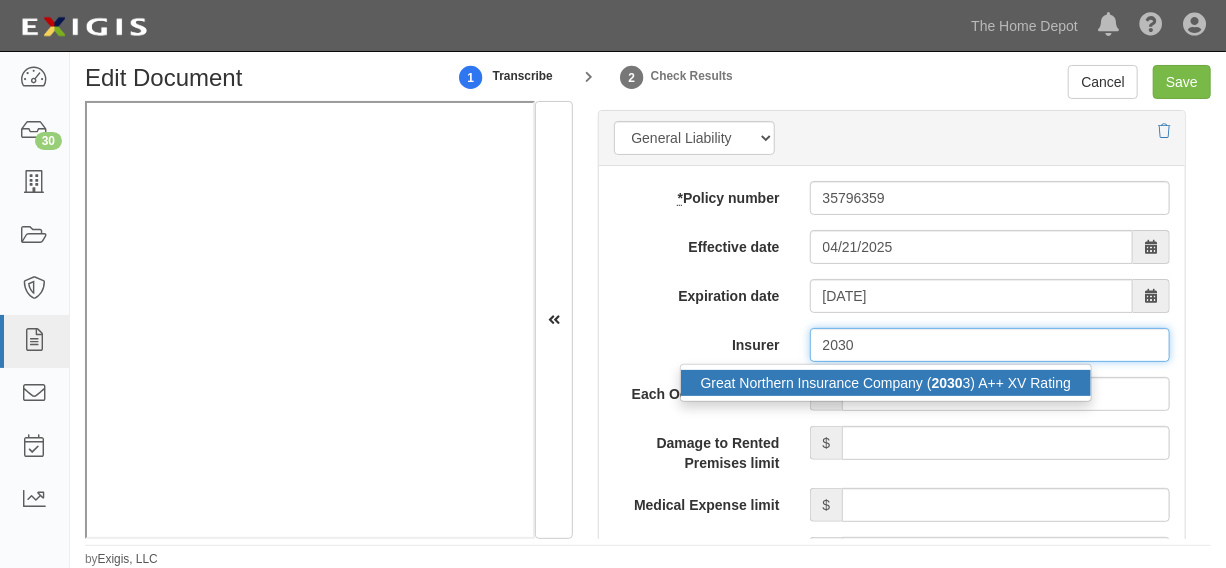 click on "Great Northern Insurance Company ( 2030 3) A++ XV Rating" at bounding box center (886, 383) 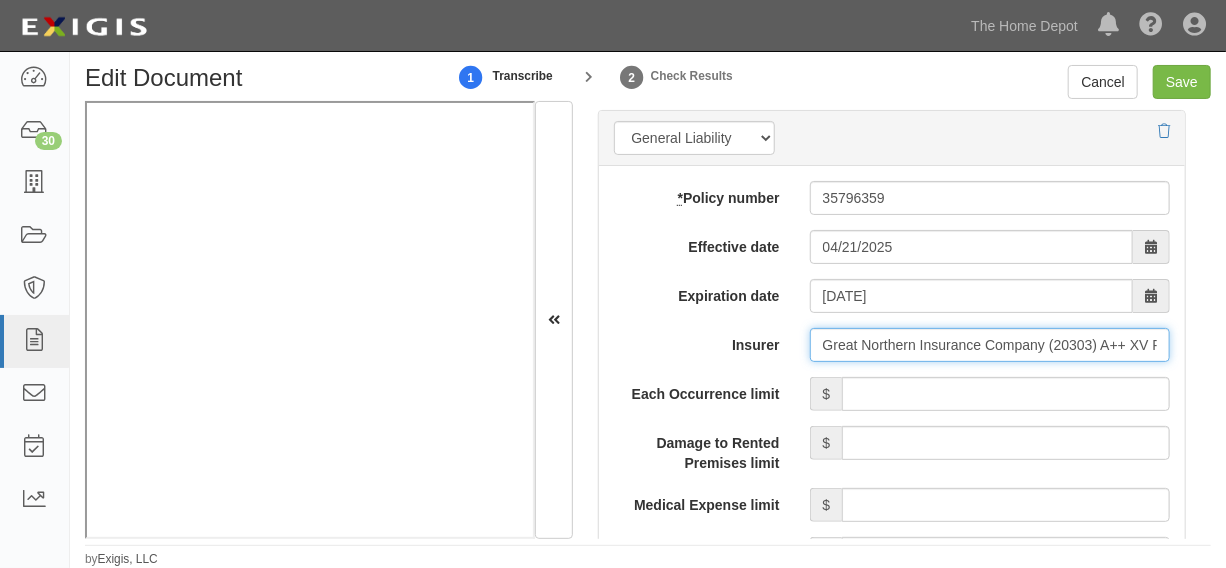 type on "Great Northern Insurance Company (20303) A++ XV Rating" 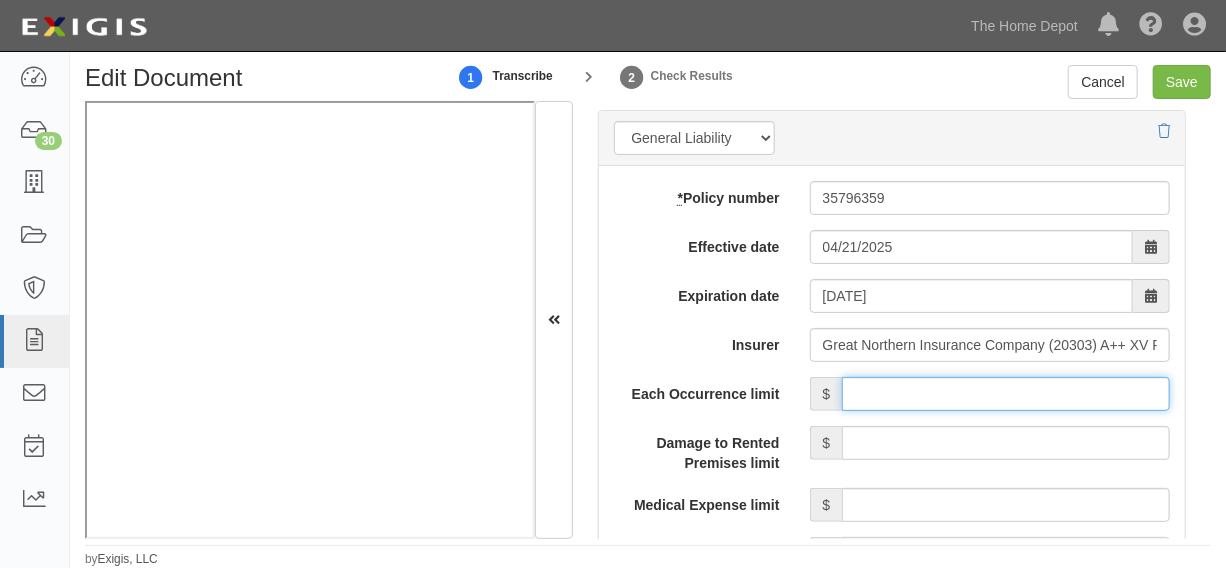 click on "Each Occurrence limit" at bounding box center (1006, 394) 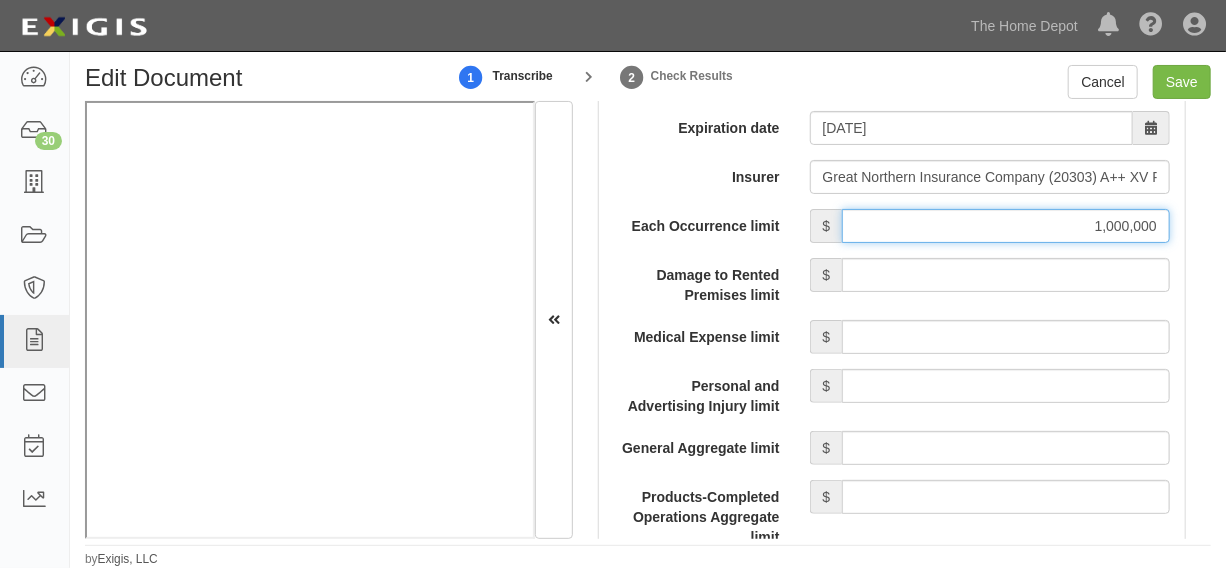 scroll, scrollTop: 1970, scrollLeft: 0, axis: vertical 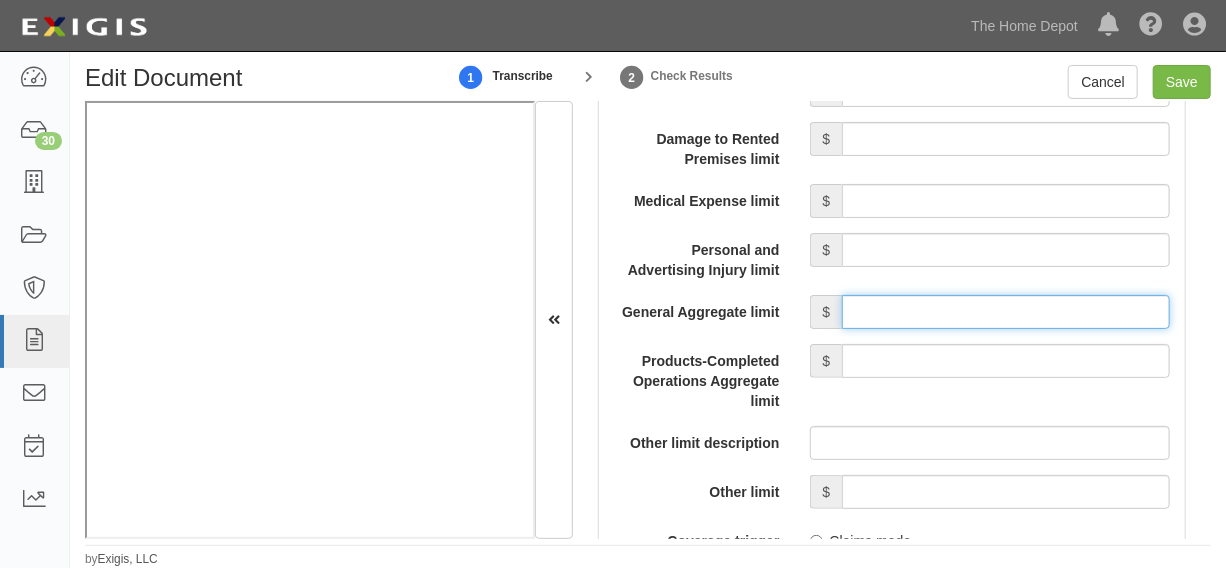 click on "General Aggregate limit" at bounding box center (1006, 312) 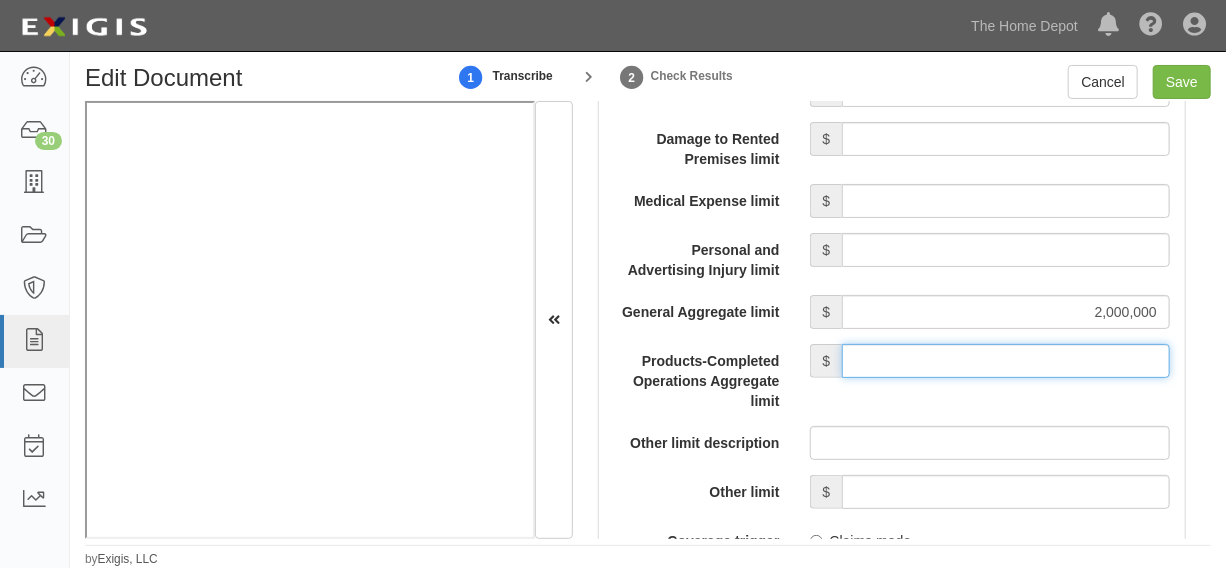 click on "Products-Completed Operations Aggregate limit" at bounding box center [1006, 361] 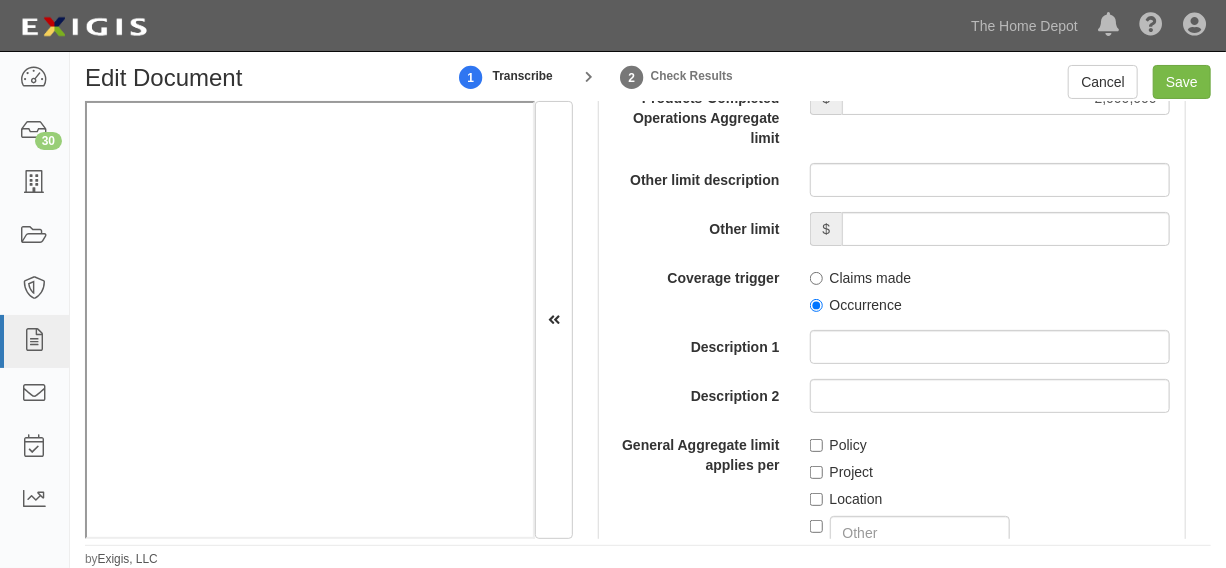 scroll, scrollTop: 2272, scrollLeft: 0, axis: vertical 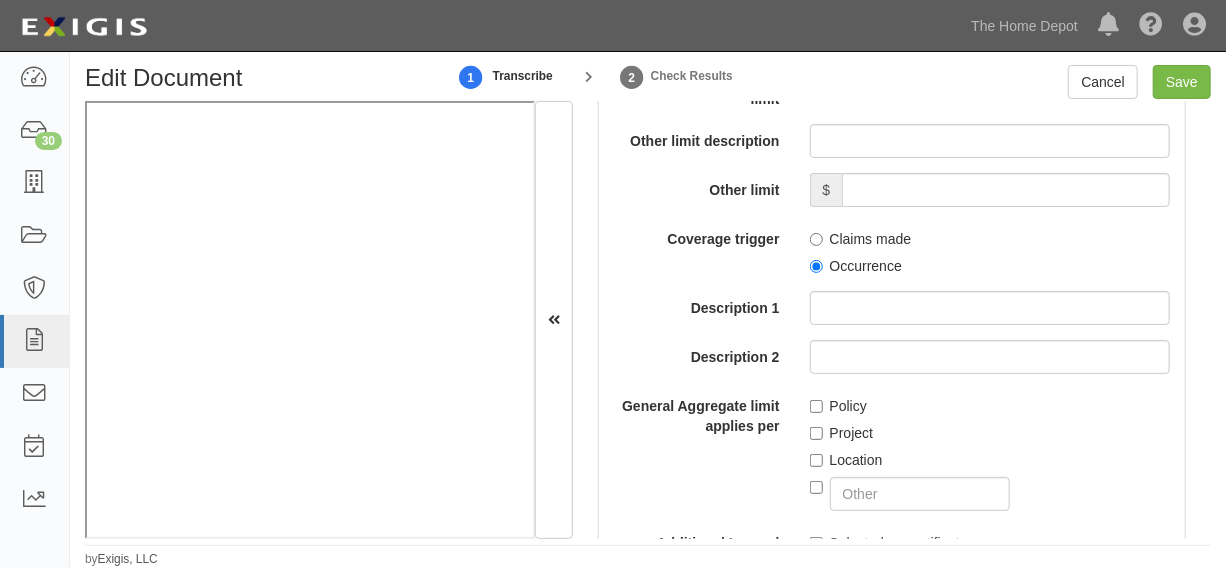 click on "Occurrence" at bounding box center (856, 266) 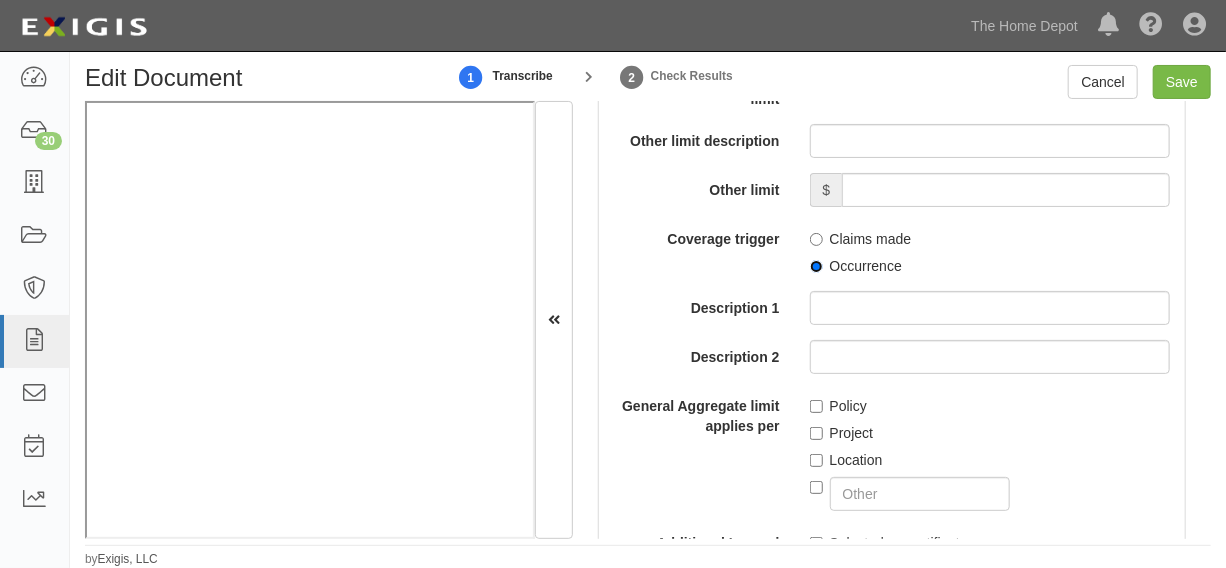 click on "Occurrence" at bounding box center [816, 266] 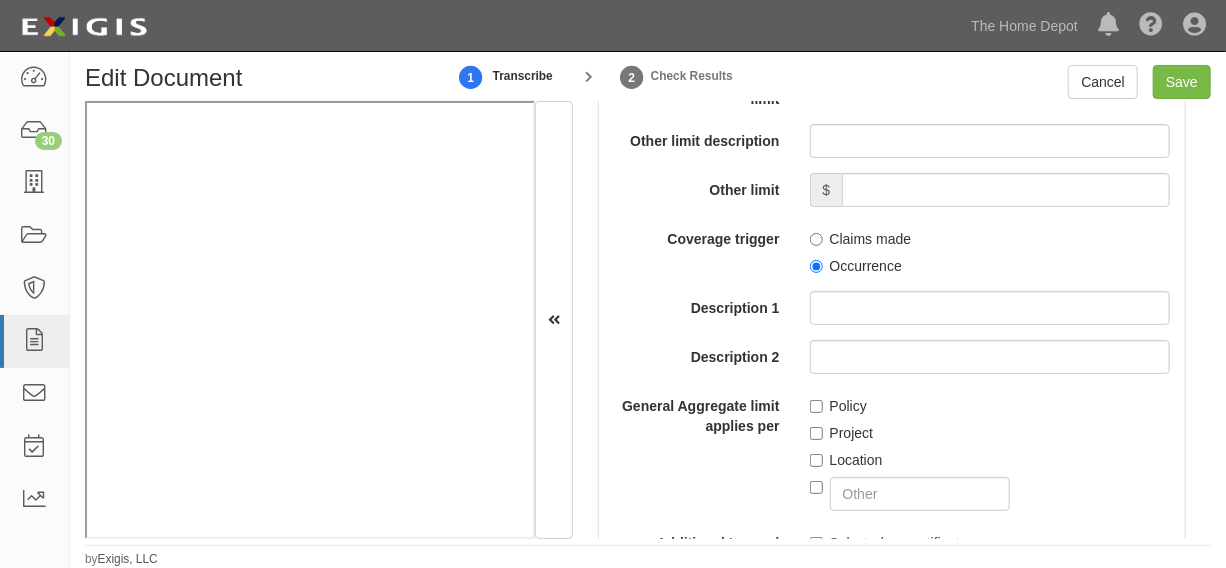 click on "Policy" at bounding box center [838, 406] 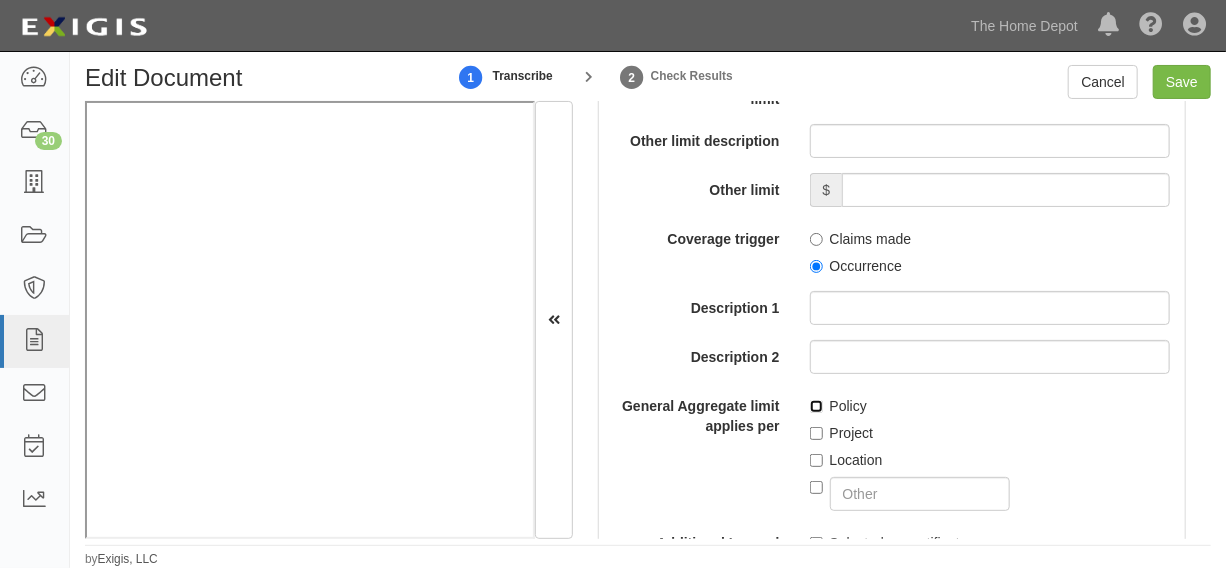 click on "Policy" at bounding box center [816, 406] 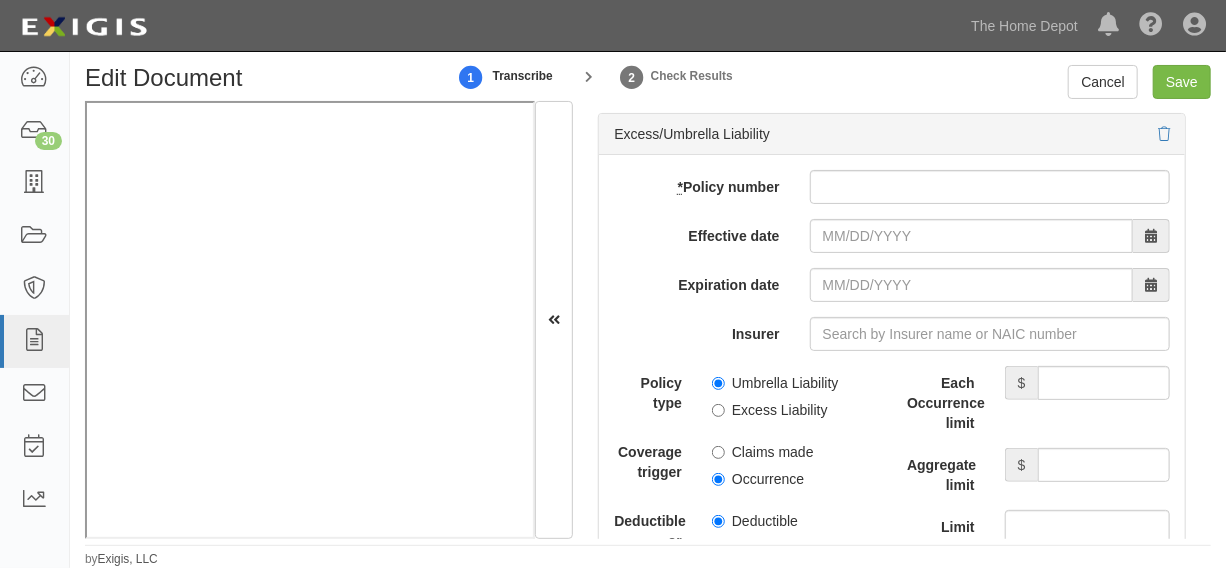 scroll, scrollTop: 4242, scrollLeft: 0, axis: vertical 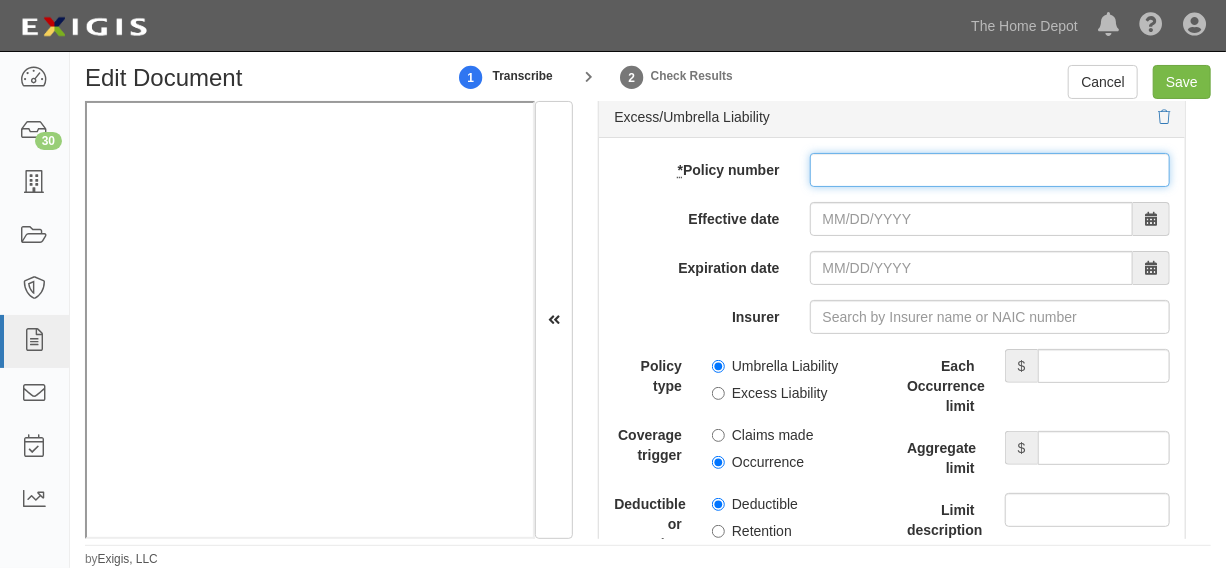 click on "*  Policy number" at bounding box center (990, 170) 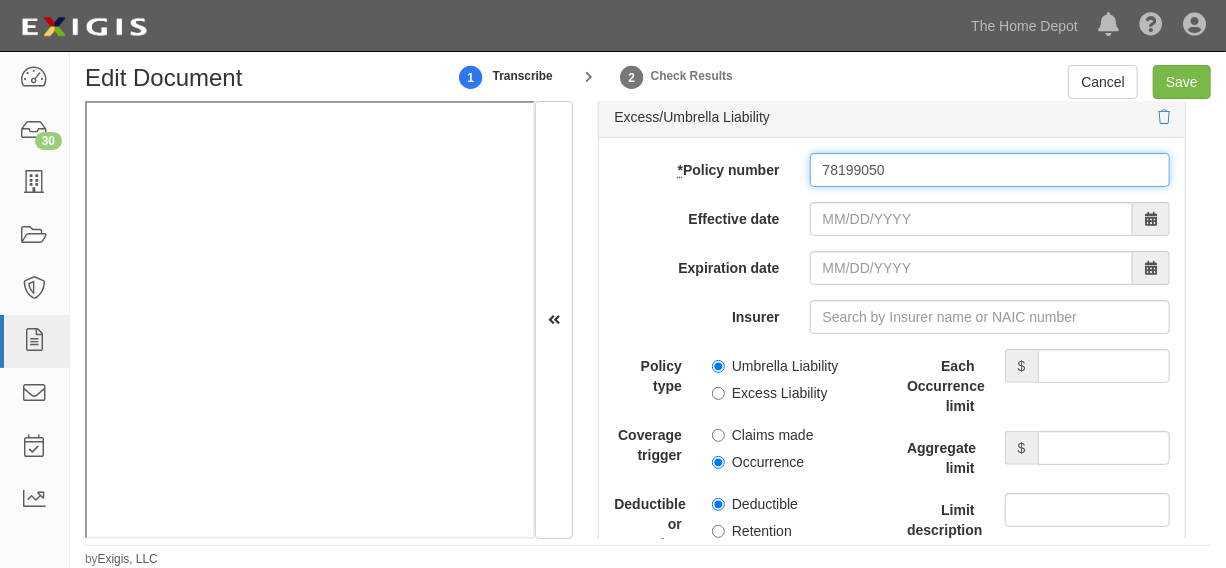type on "78199050" 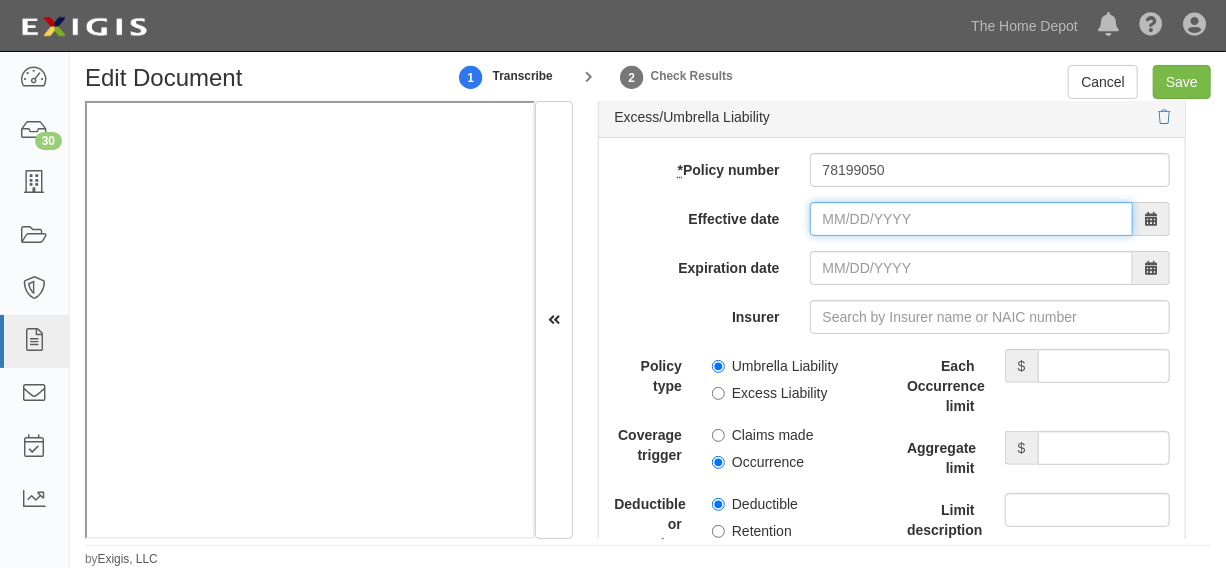 click on "Effective date" at bounding box center (971, 219) 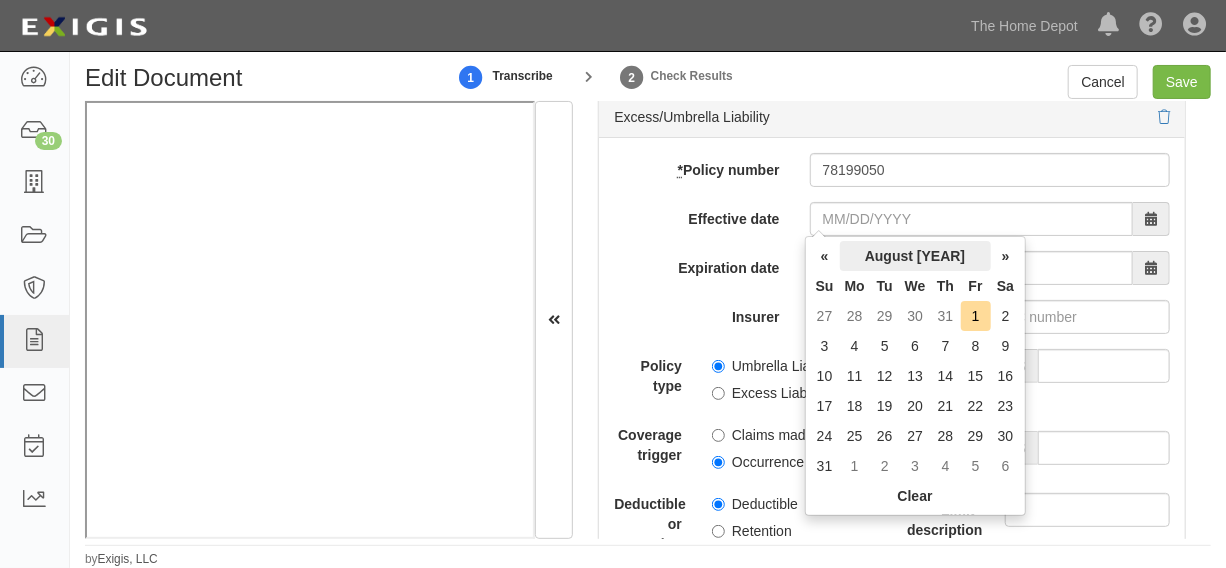 click on "August 2025" at bounding box center (915, 256) 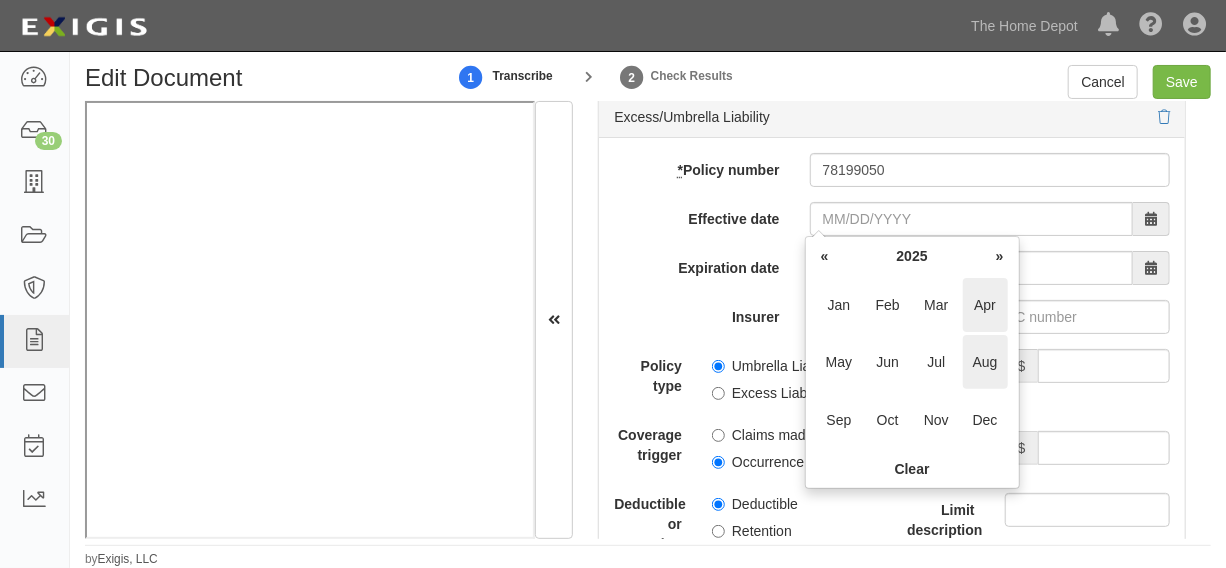 click on "Apr" at bounding box center (985, 305) 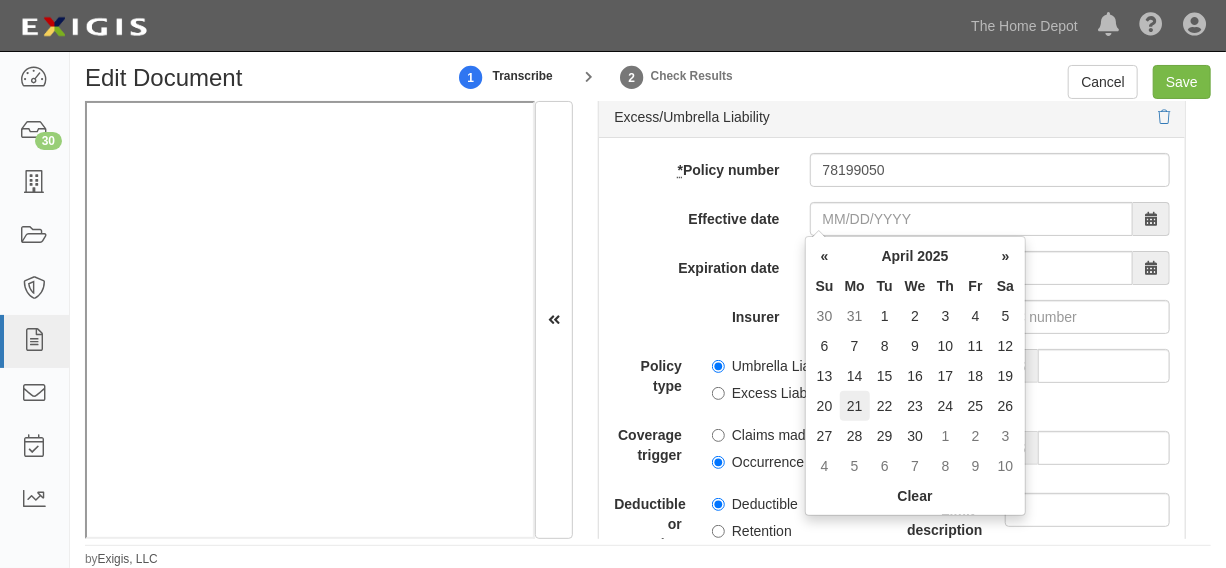 click on "21" at bounding box center [855, 406] 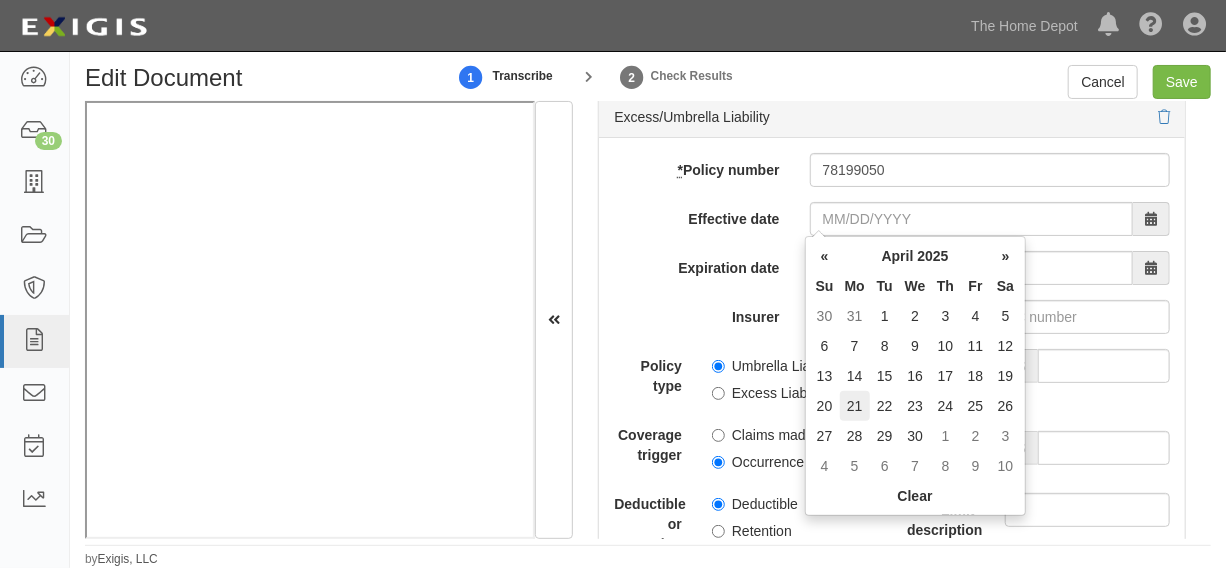 type on "04/21/2025" 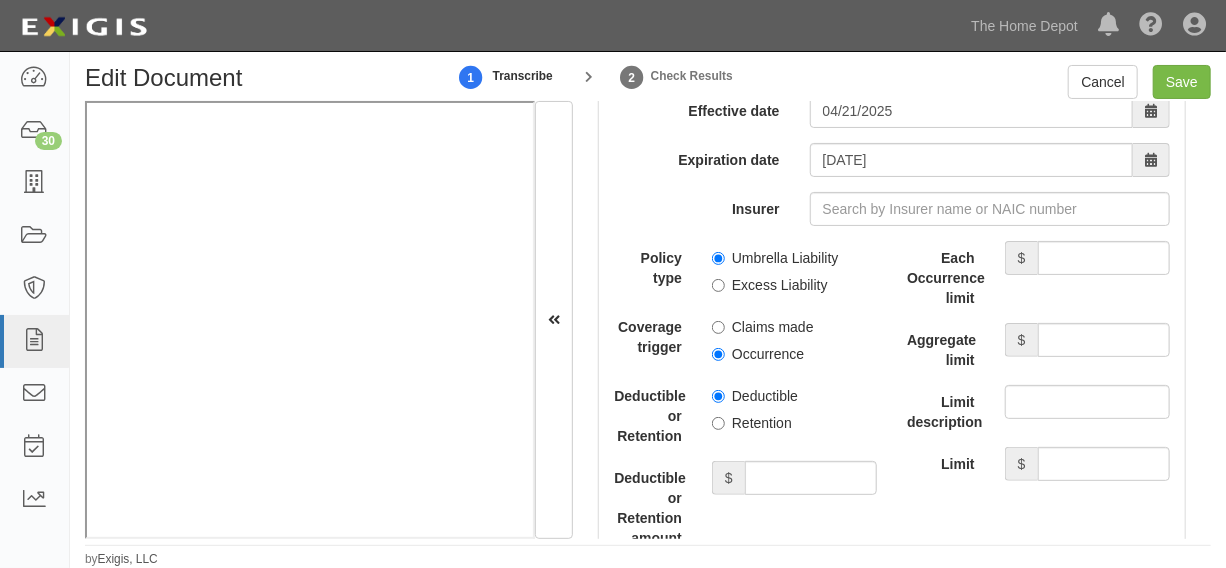 scroll, scrollTop: 4393, scrollLeft: 0, axis: vertical 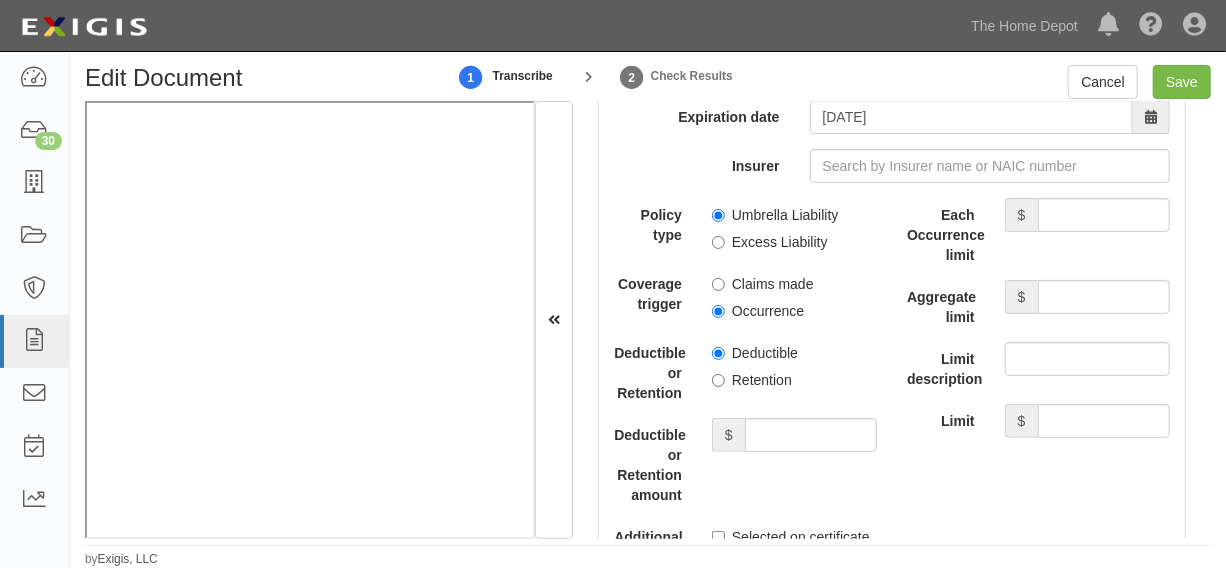 click on "Excess Liability" at bounding box center (794, 238) 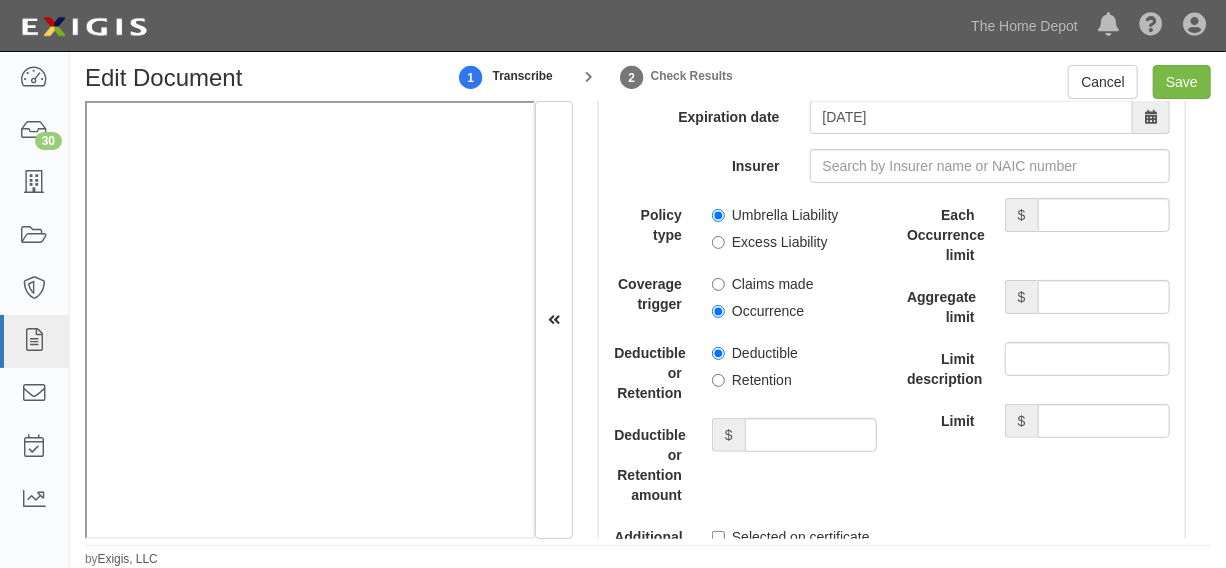 click on "Umbrella Liability" at bounding box center (775, 215) 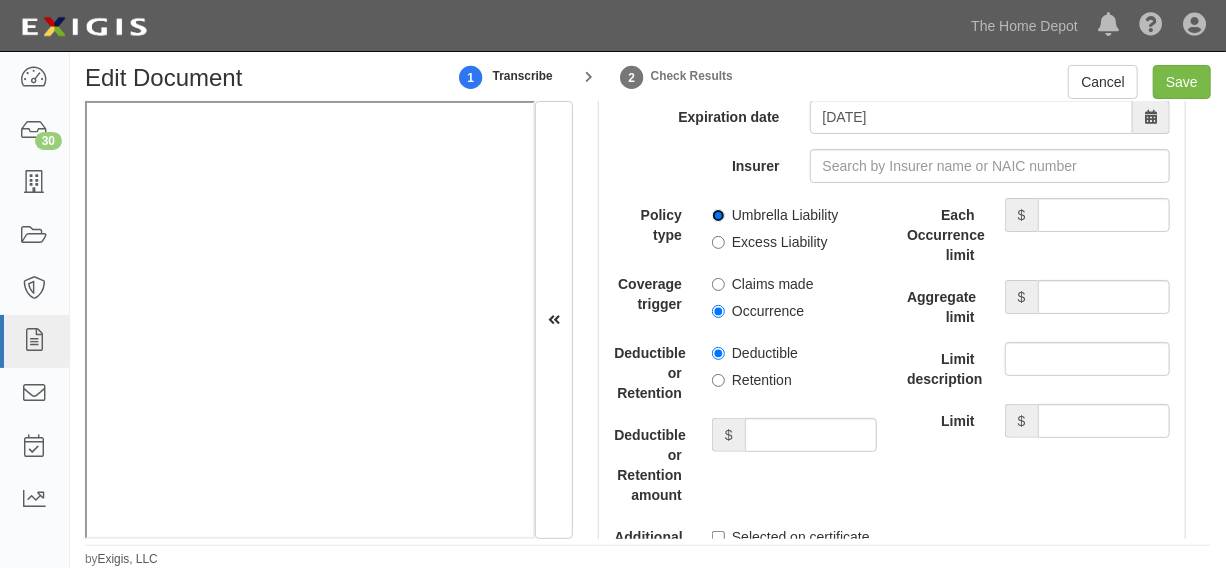 click on "Umbrella Liability" at bounding box center (718, 215) 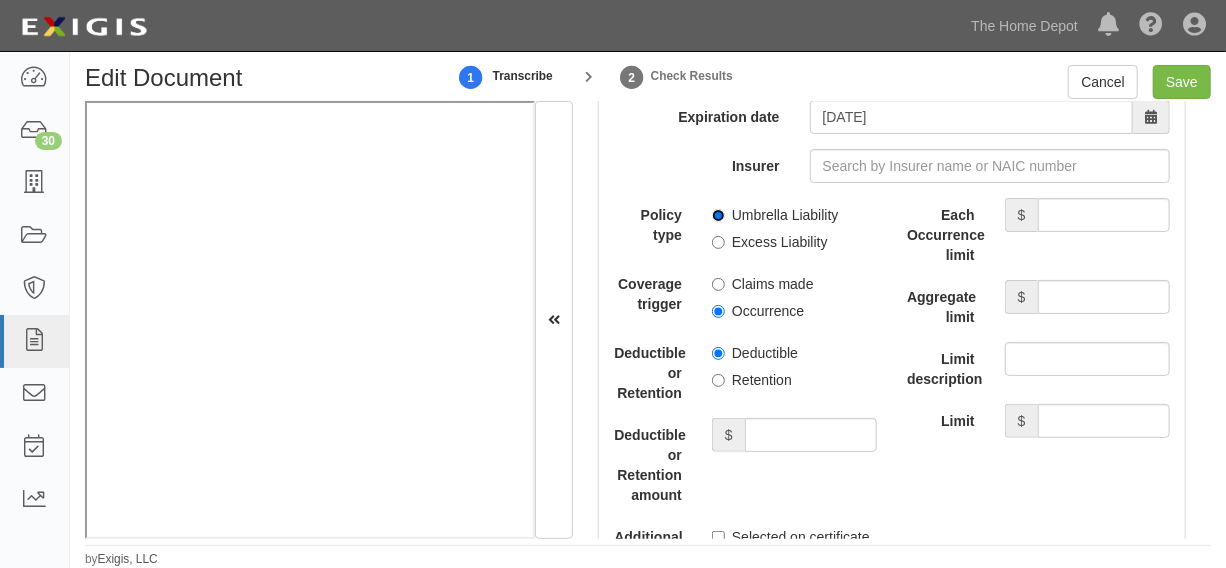 radio on "true" 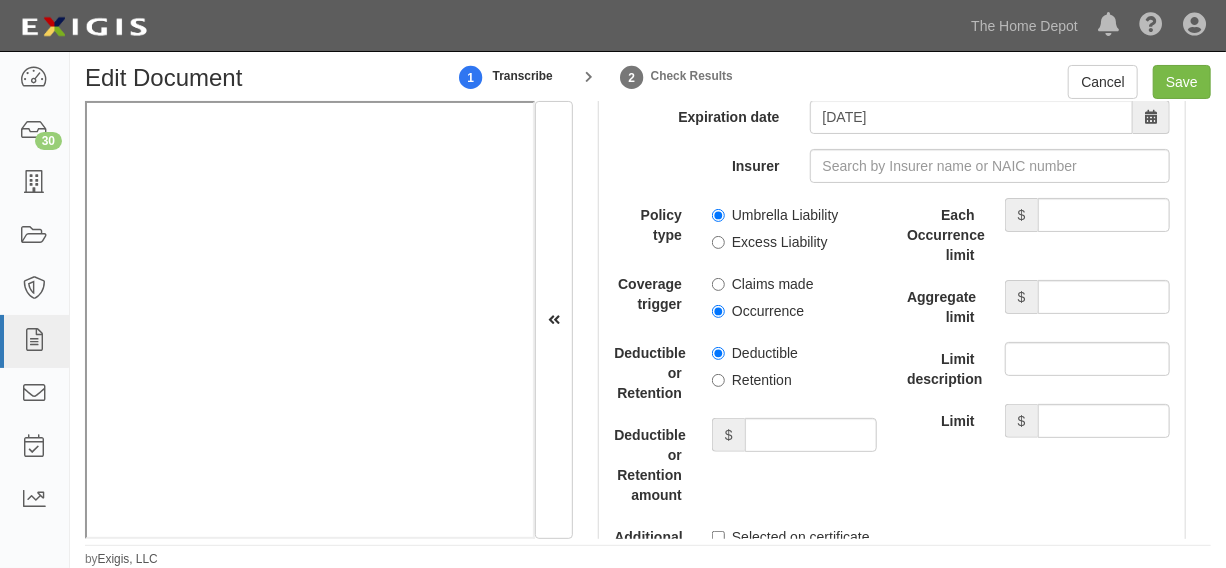 click on "Occurrence" at bounding box center (758, 311) 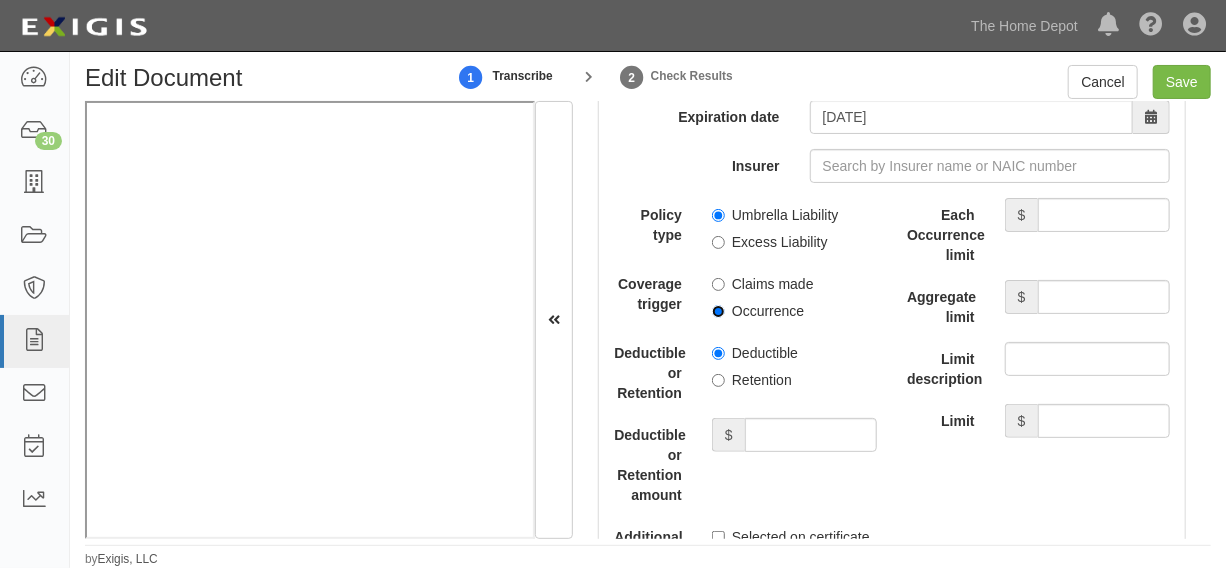 click on "Occurrence" at bounding box center [718, 311] 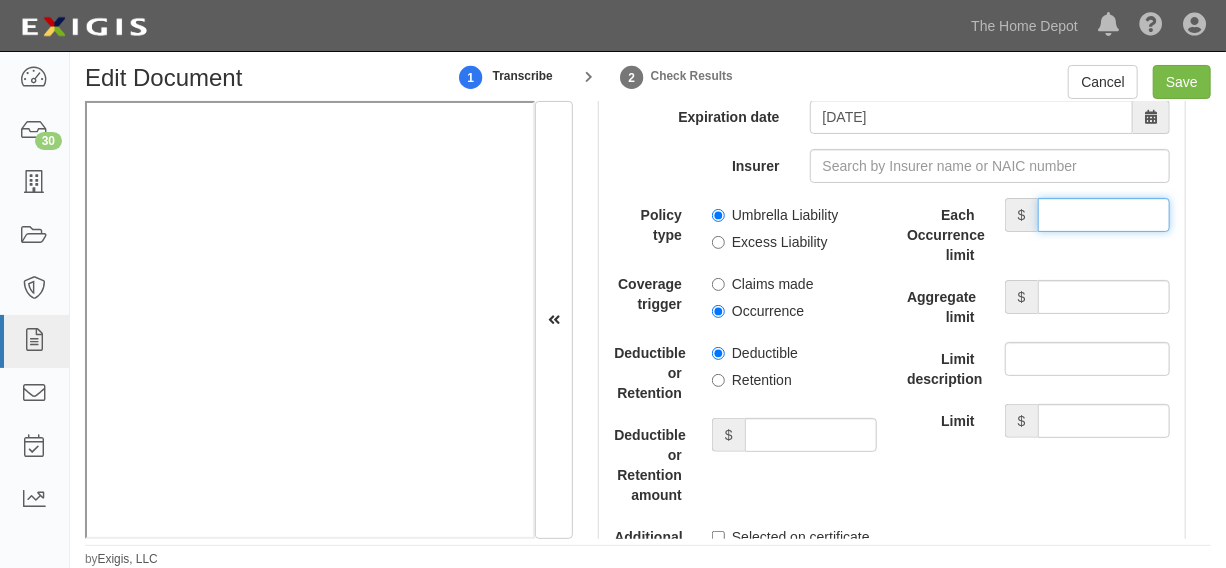 click on "Each Occurrence limit" at bounding box center (1104, 215) 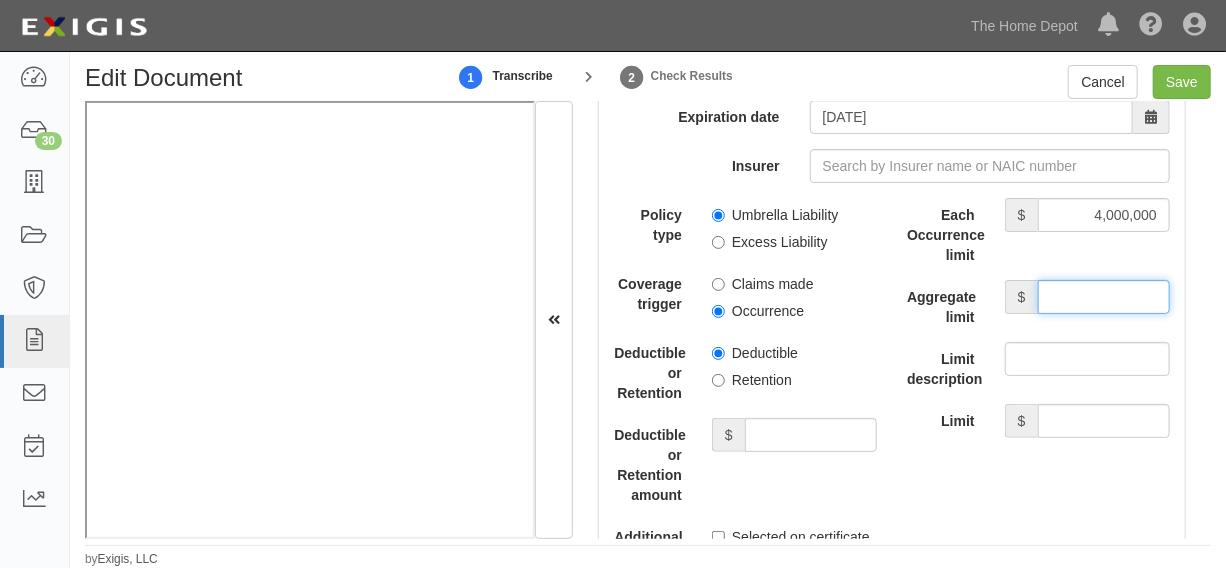 click on "Aggregate limit" at bounding box center [1104, 297] 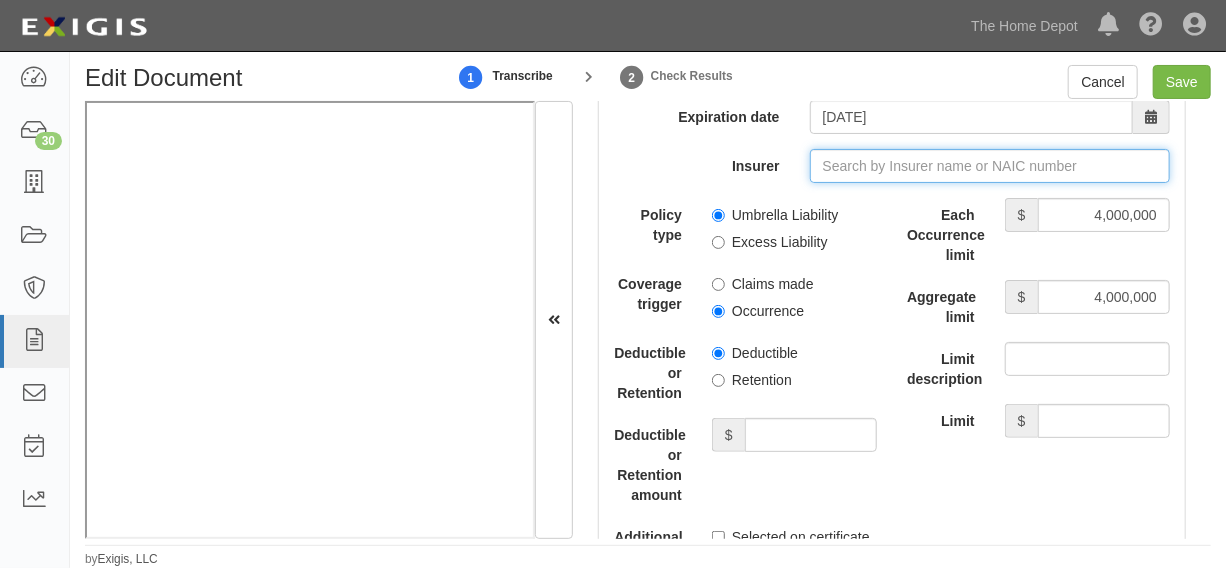 click on "Insurer" at bounding box center (990, 166) 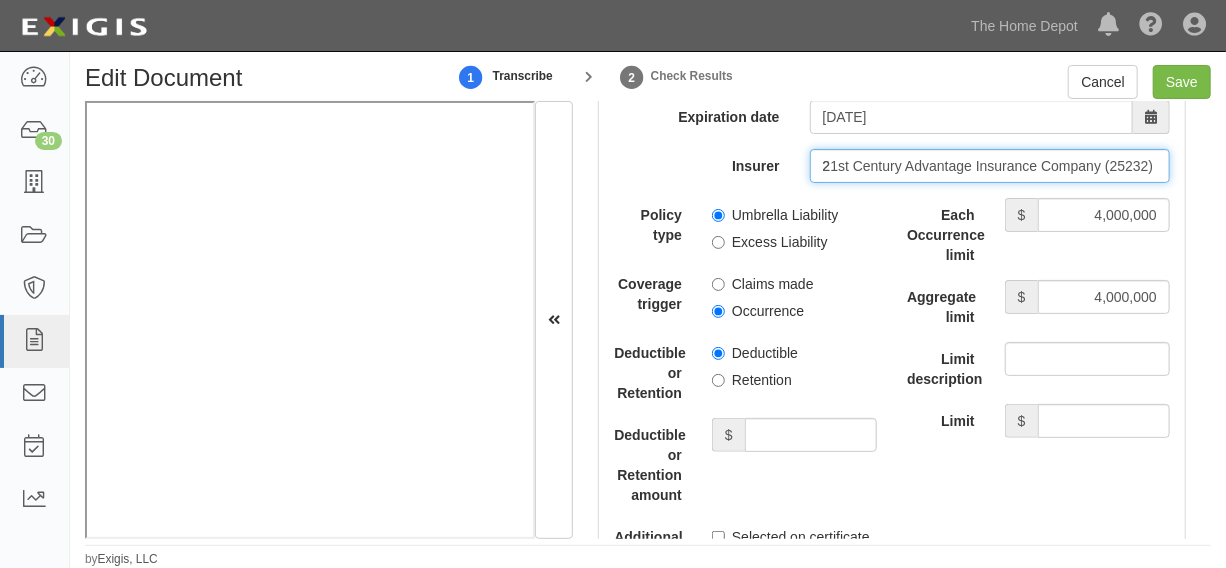 type 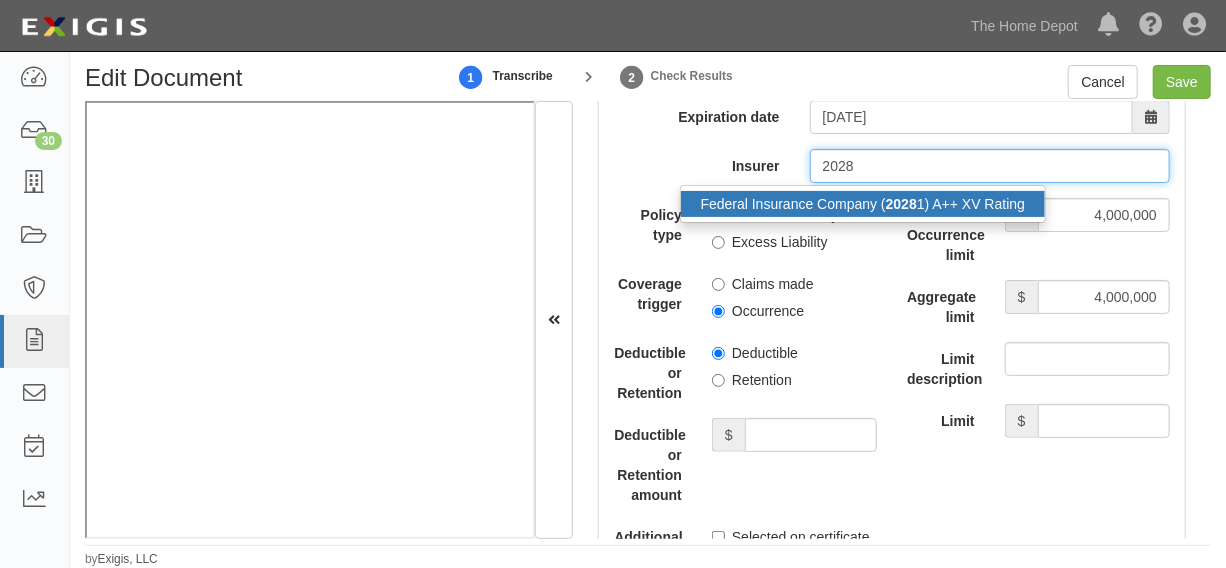 click on "Federal Insurance Company ( 2028 1) A++ XV Rating" at bounding box center [863, 204] 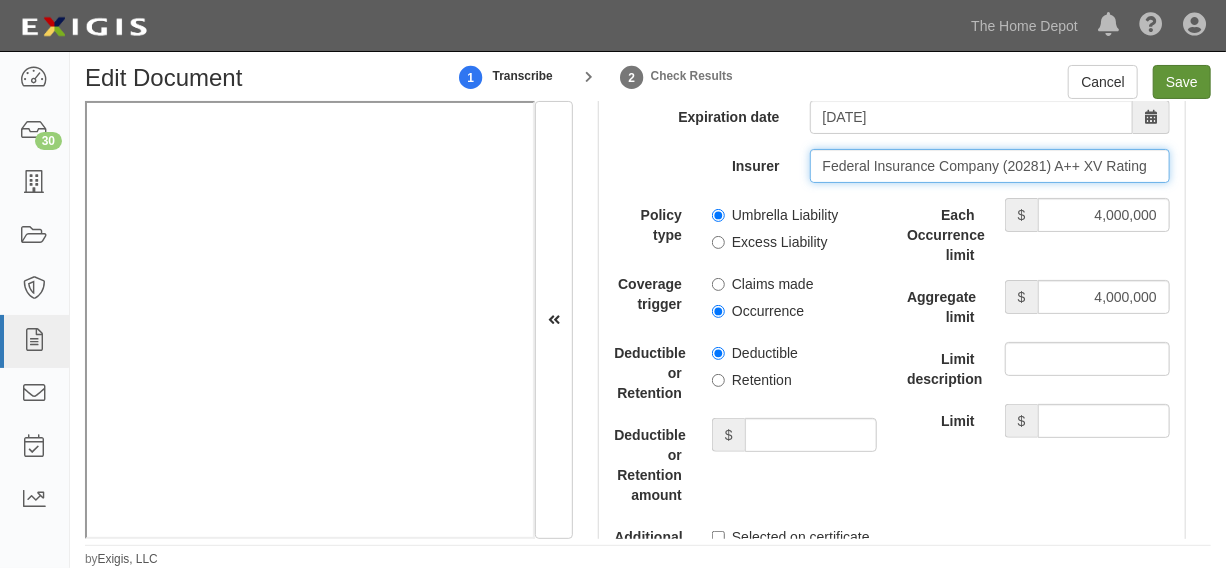 type on "Federal Insurance Company (20281) A++ XV Rating" 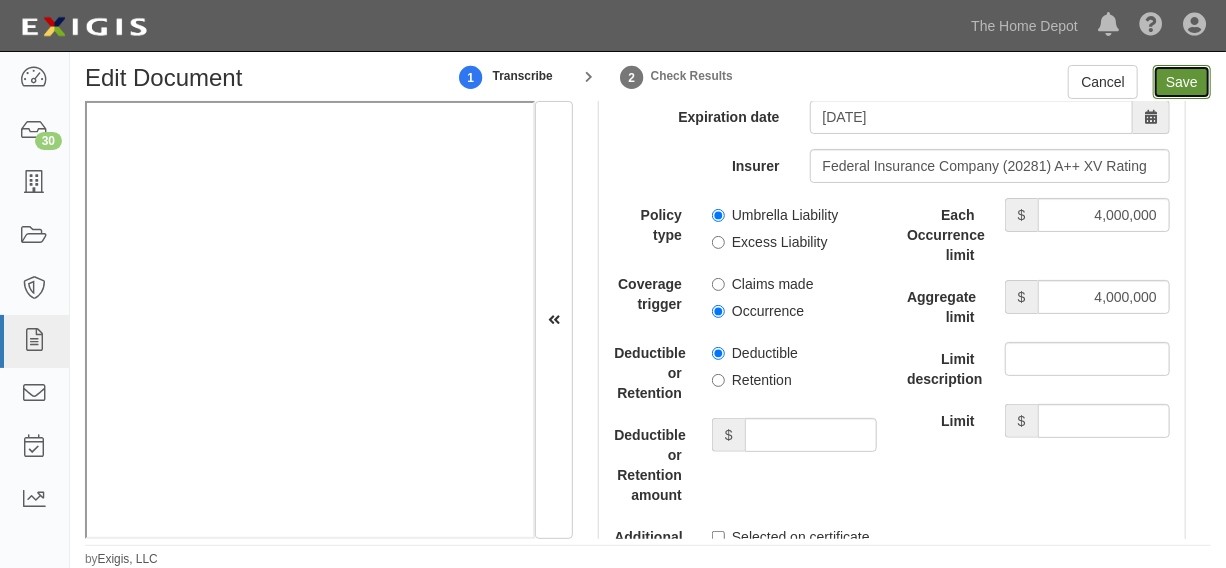 click on "Save" at bounding box center [1182, 82] 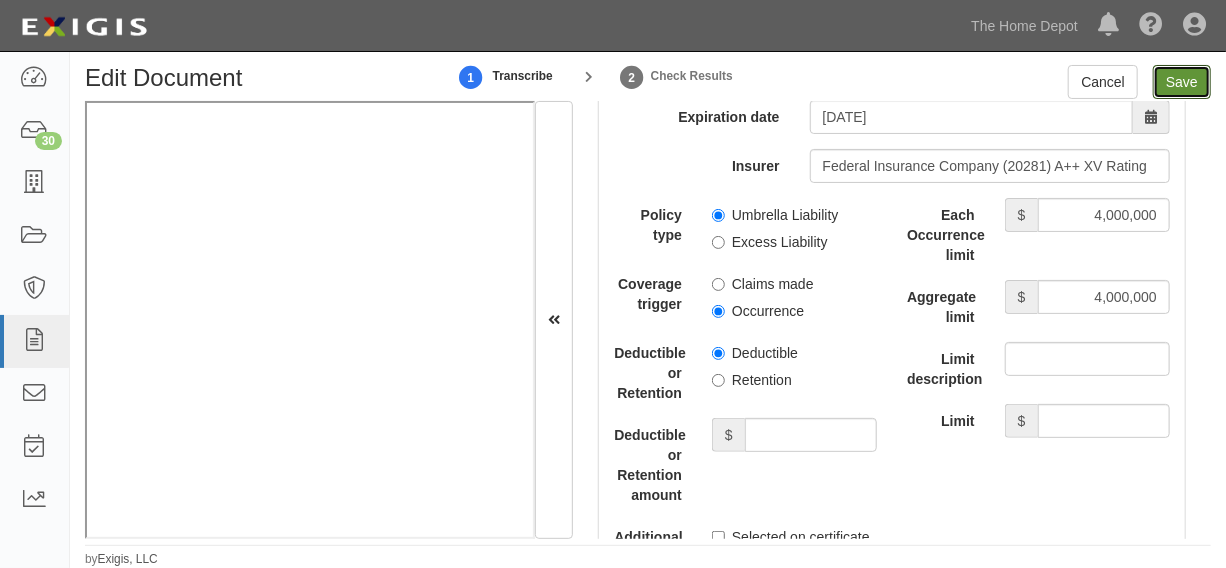 type on "1000000" 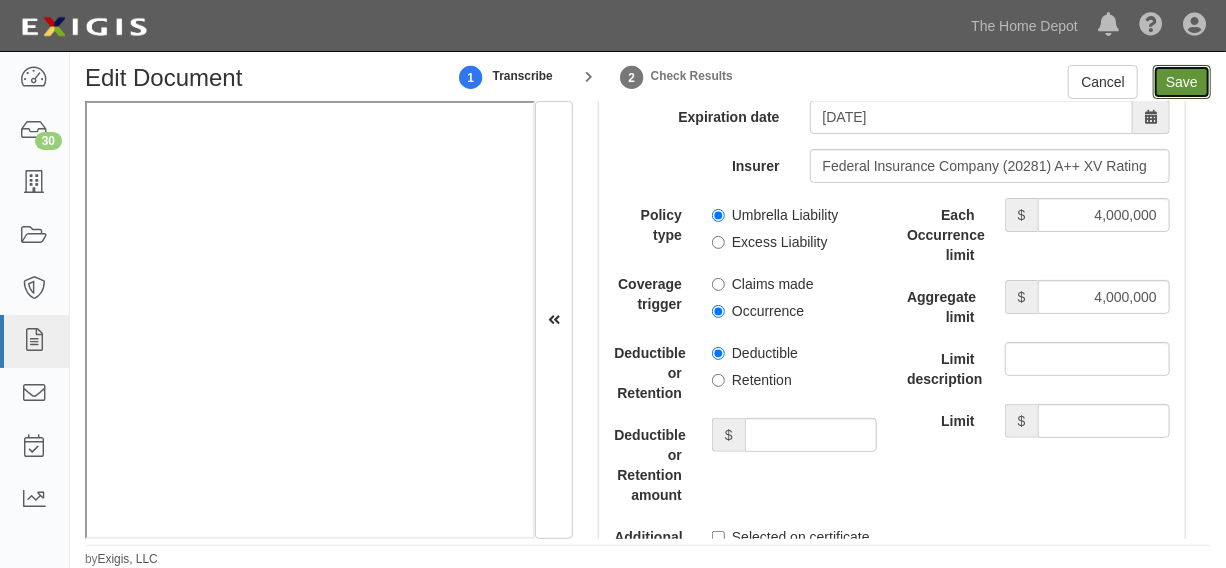 type on "2000000" 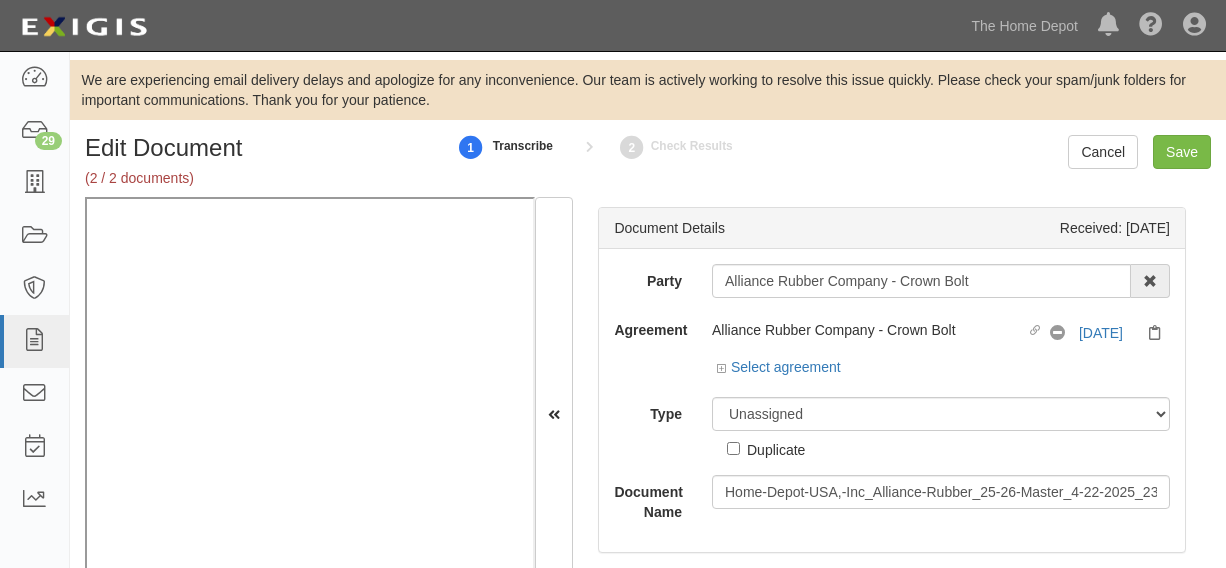 scroll, scrollTop: 0, scrollLeft: 0, axis: both 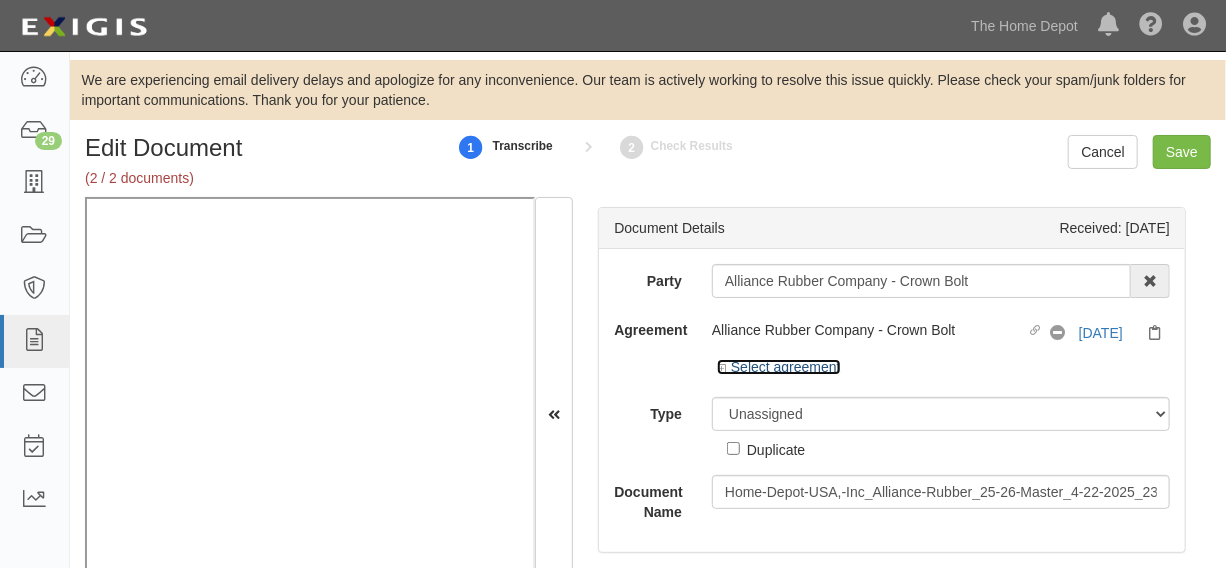 click on "Select agreement" at bounding box center [779, 367] 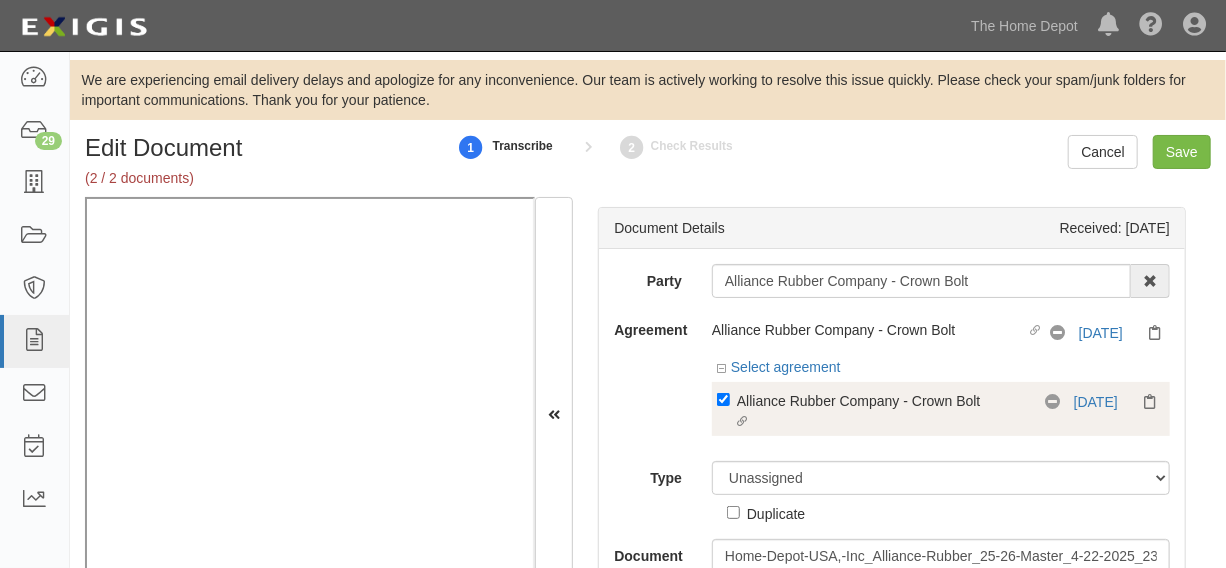click on "Linked agreement
Alliance Rubber Company - Crown Bolt
Linked agreement" at bounding box center [881, 412] 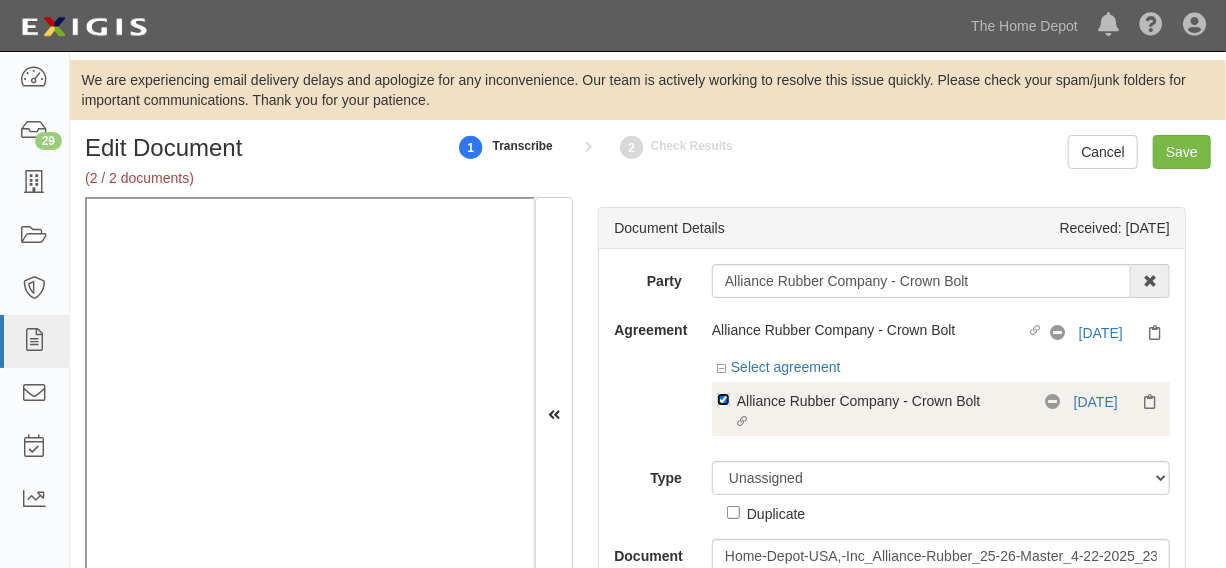 click on "Linked agreement
Alliance Rubber Company - Crown Bolt
Linked agreement" at bounding box center (723, 399) 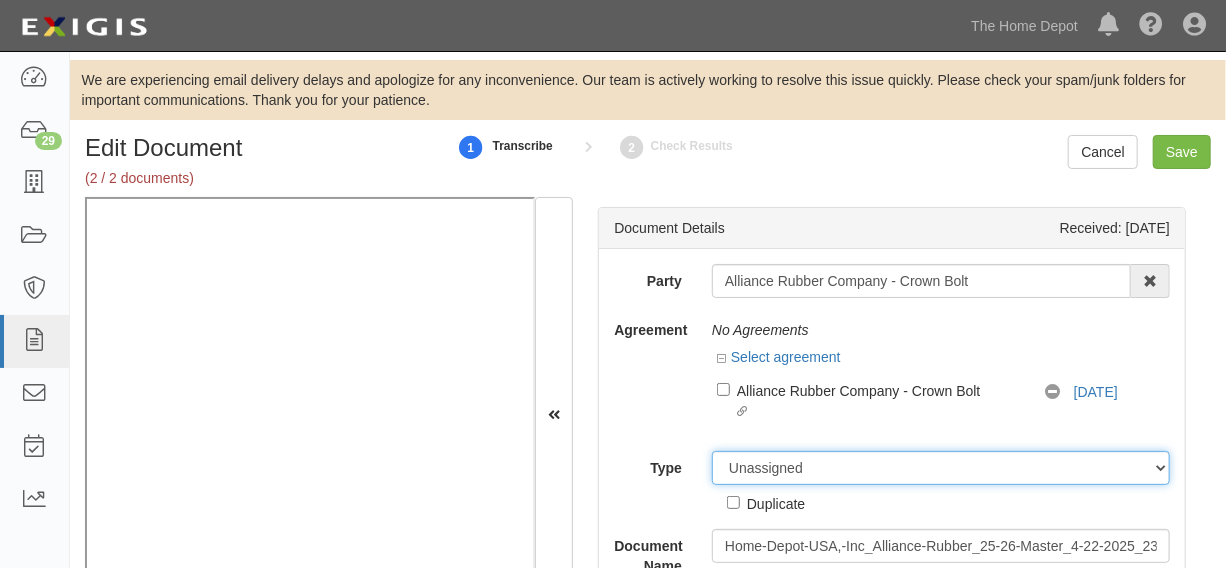 click on "Unassigned
Binder
Cancellation Notice
Certificate
Contract
Endorsement
Insurance Policy
Junk
Other Document
Policy Declarations
Reinstatement Notice
Requirements
Waiver Request" at bounding box center (941, 468) 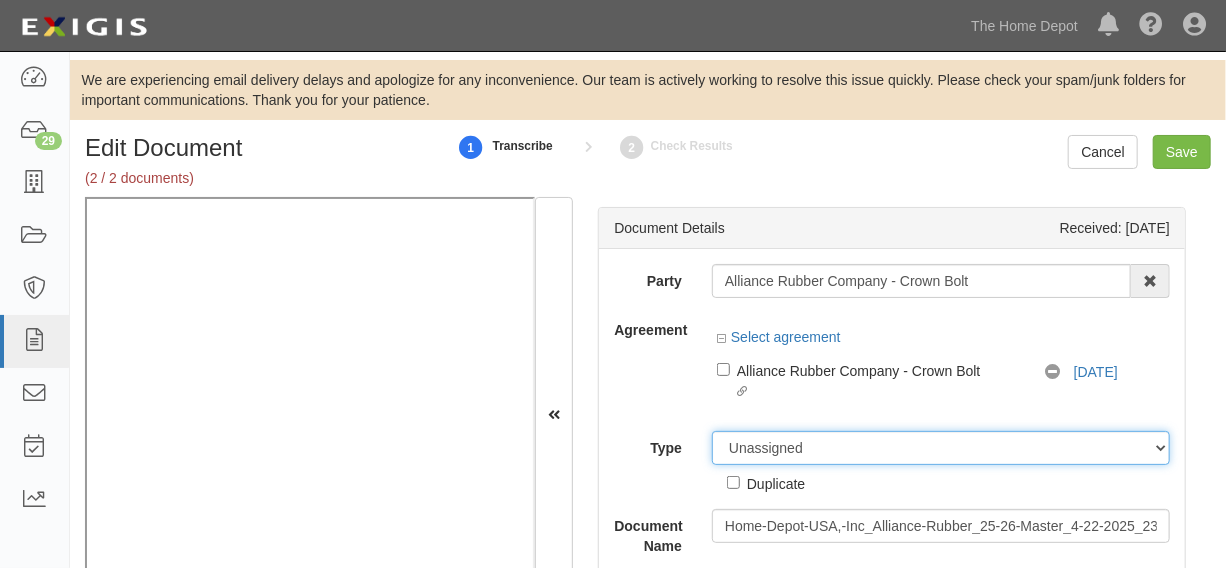 select on "OtherDetail" 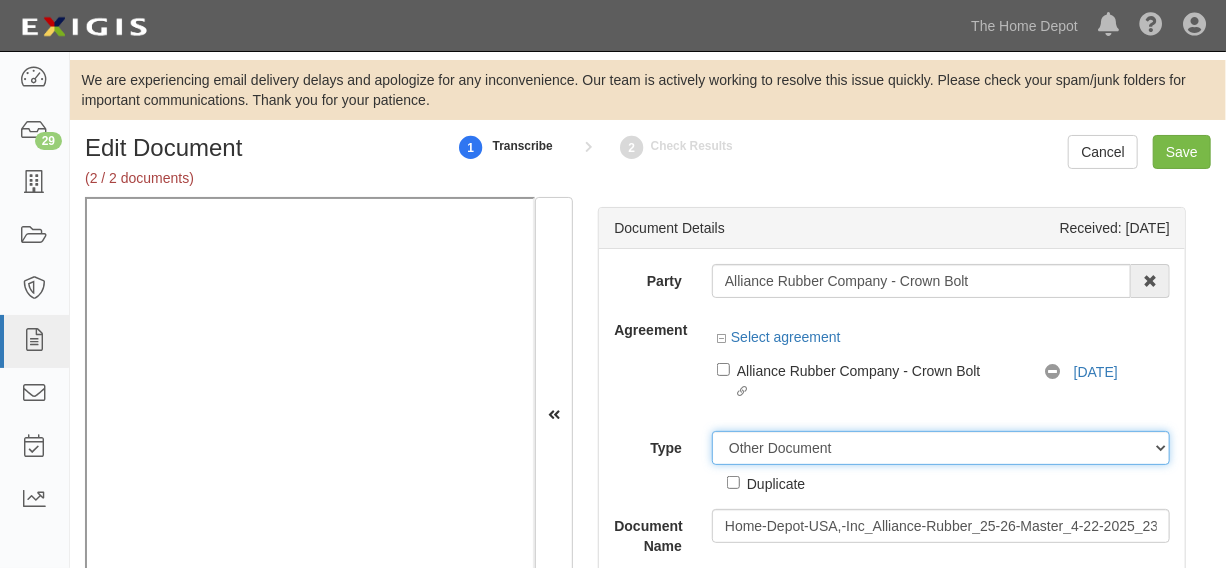 click on "Unassigned
Binder
Cancellation Notice
Certificate
Contract
Endorsement
Insurance Policy
Junk
Other Document
Policy Declarations
Reinstatement Notice
Requirements
Waiver Request" at bounding box center [941, 448] 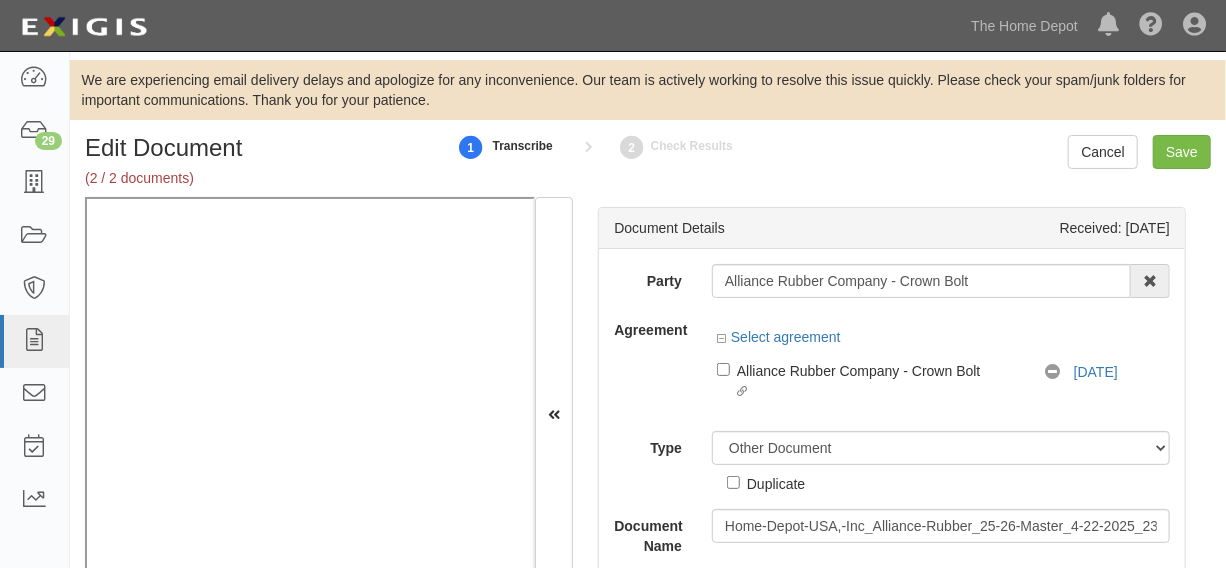 click on "Duplicate" at bounding box center (776, 483) 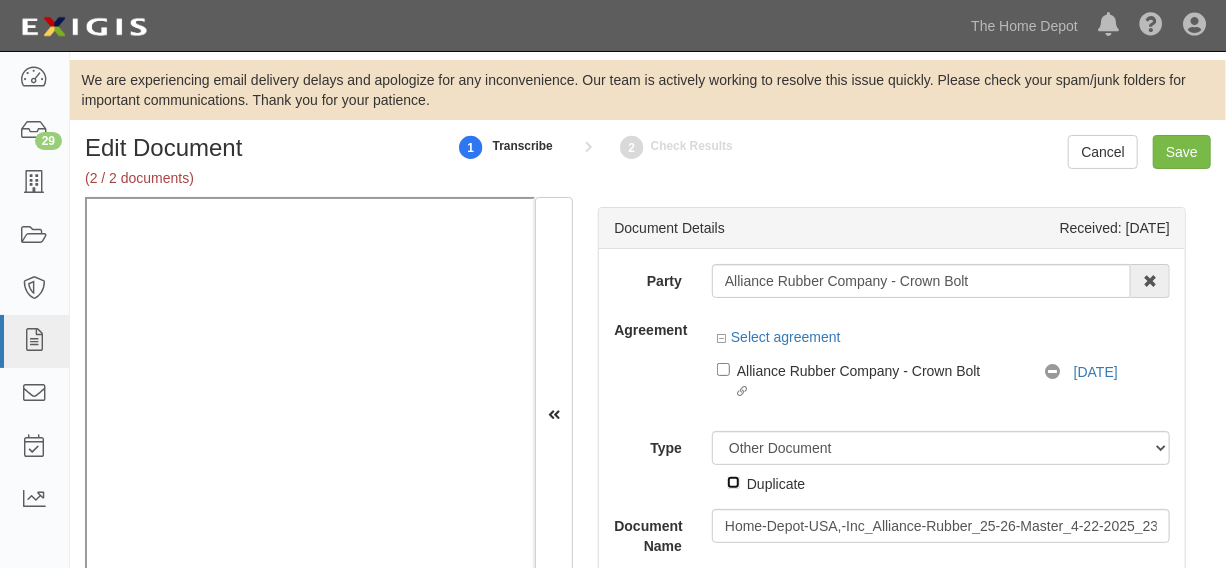 click on "Duplicate" at bounding box center (733, 482) 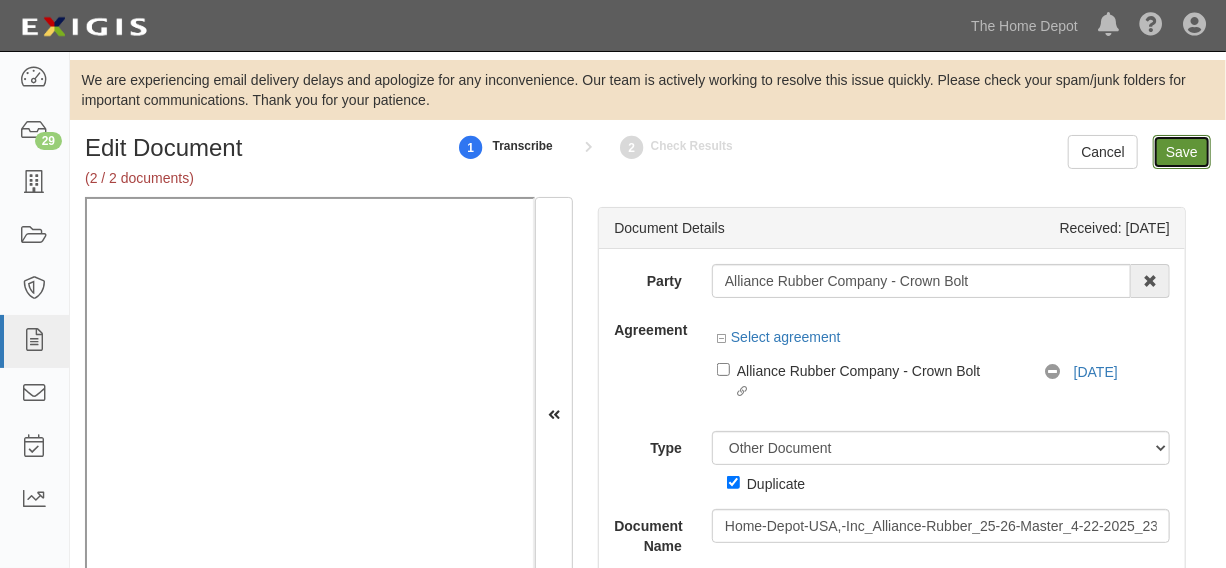 click on "Save" at bounding box center (1182, 152) 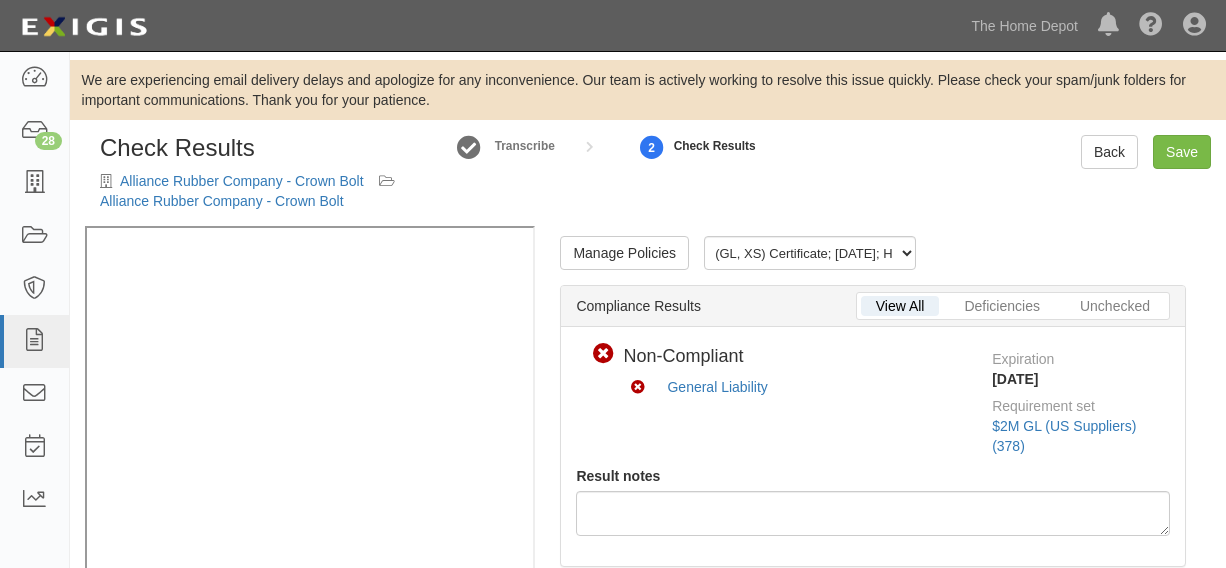 scroll, scrollTop: 113, scrollLeft: 0, axis: vertical 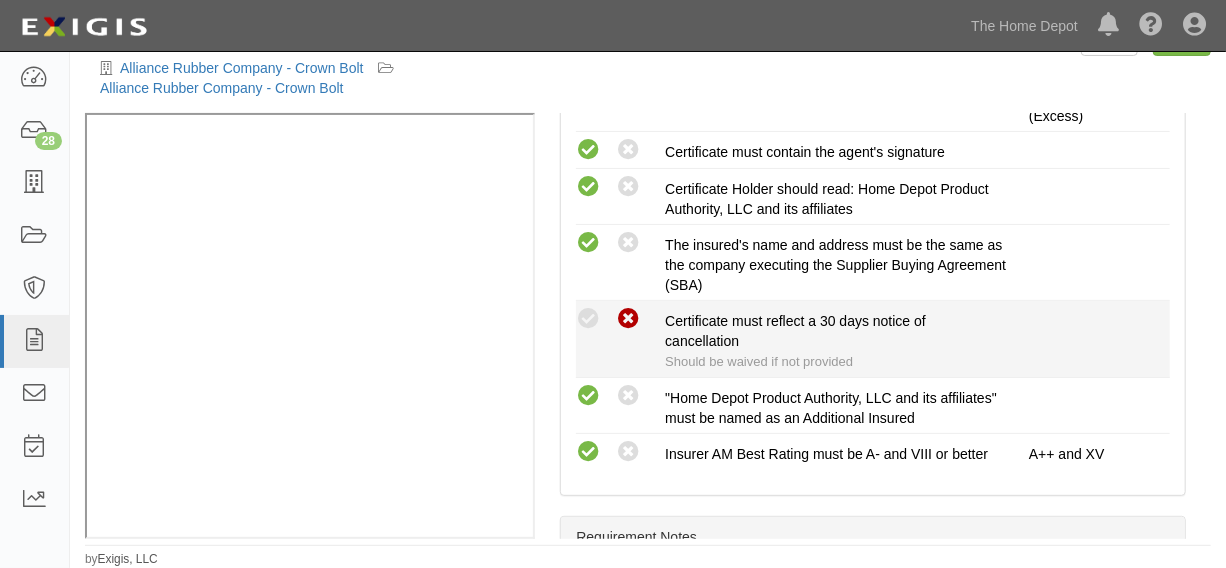 click at bounding box center (628, 319) 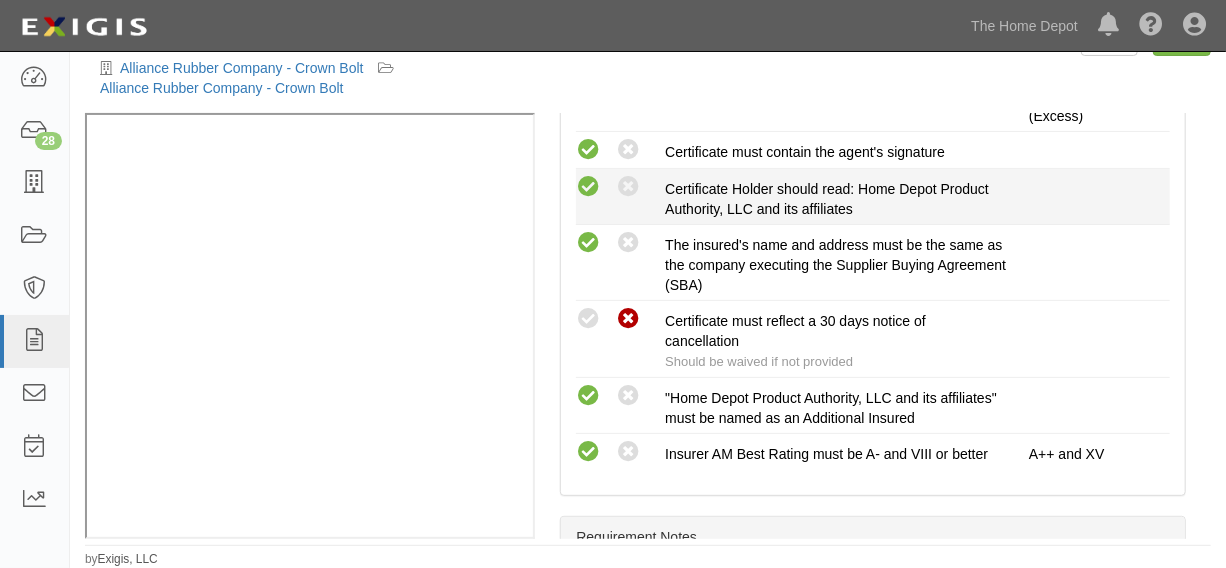 click on "Compliant Waived:  Non-Compliant" at bounding box center (620, 187) 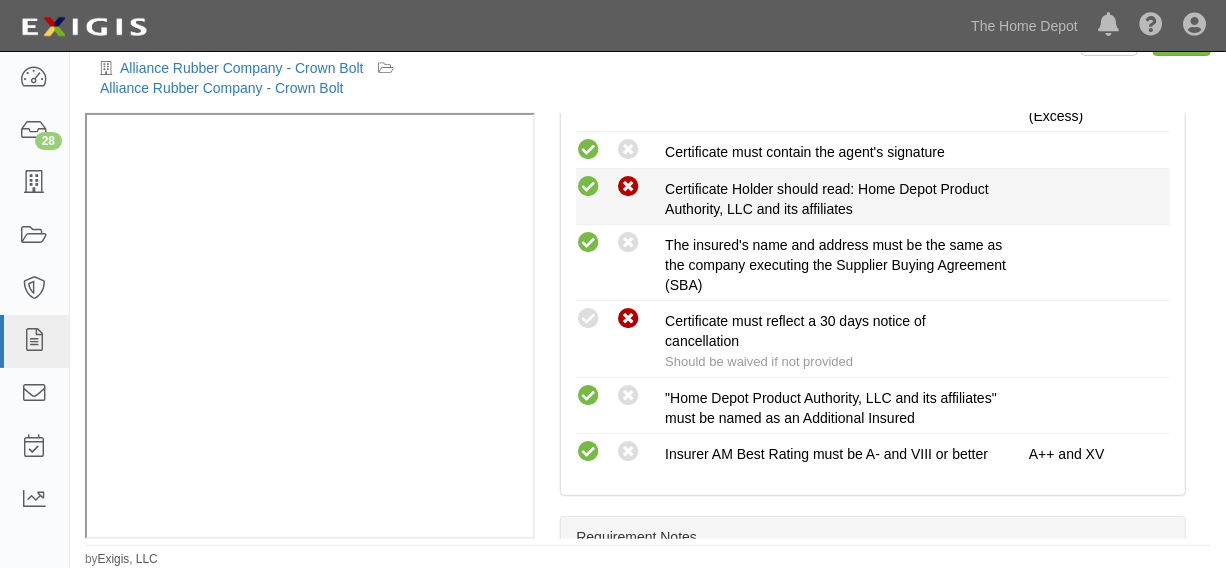 click at bounding box center [628, 187] 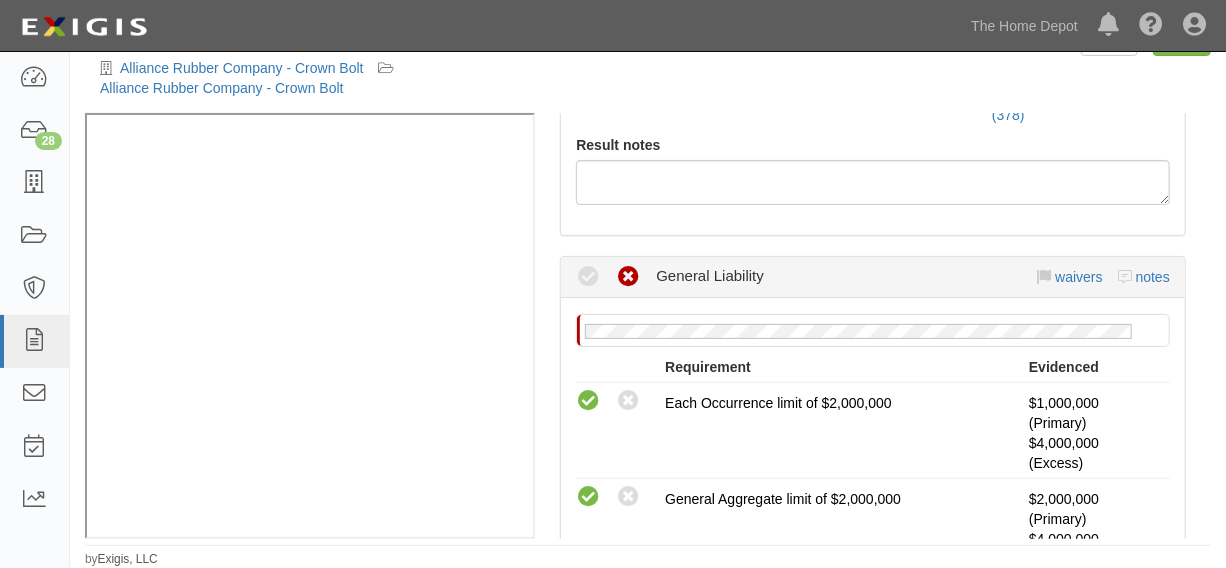scroll, scrollTop: 151, scrollLeft: 0, axis: vertical 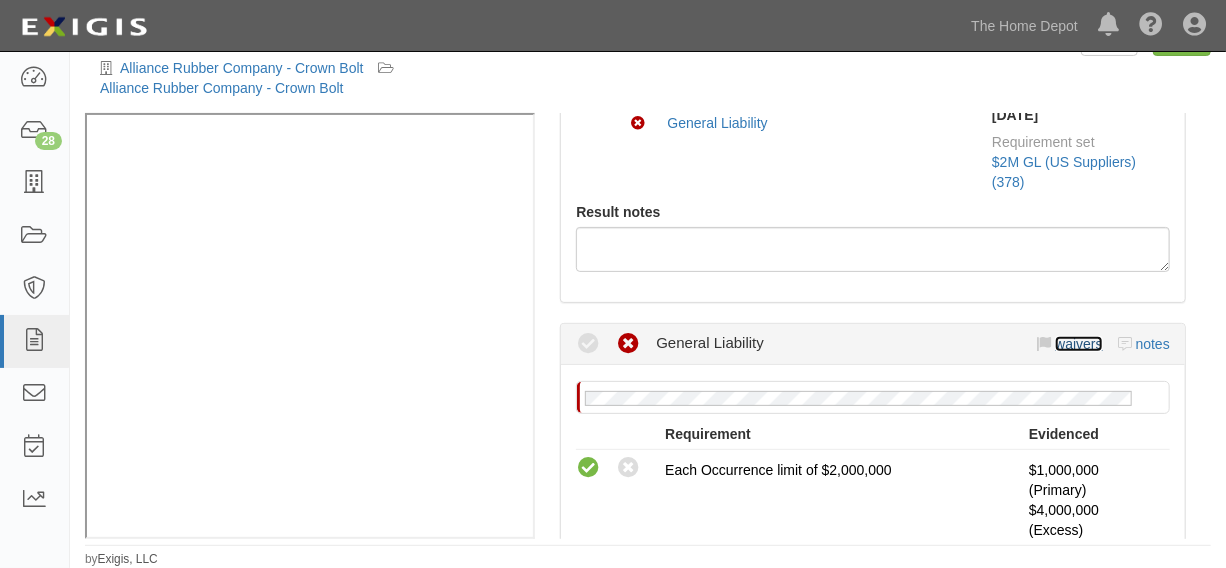 click on "waivers" at bounding box center (1078, 344) 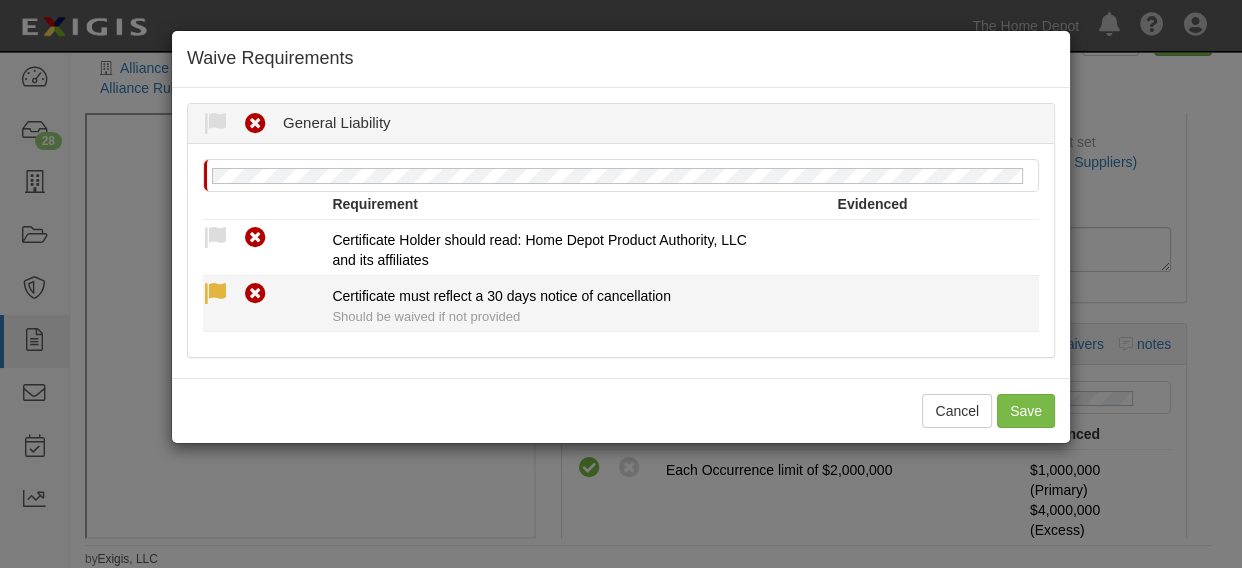 click at bounding box center [215, 294] 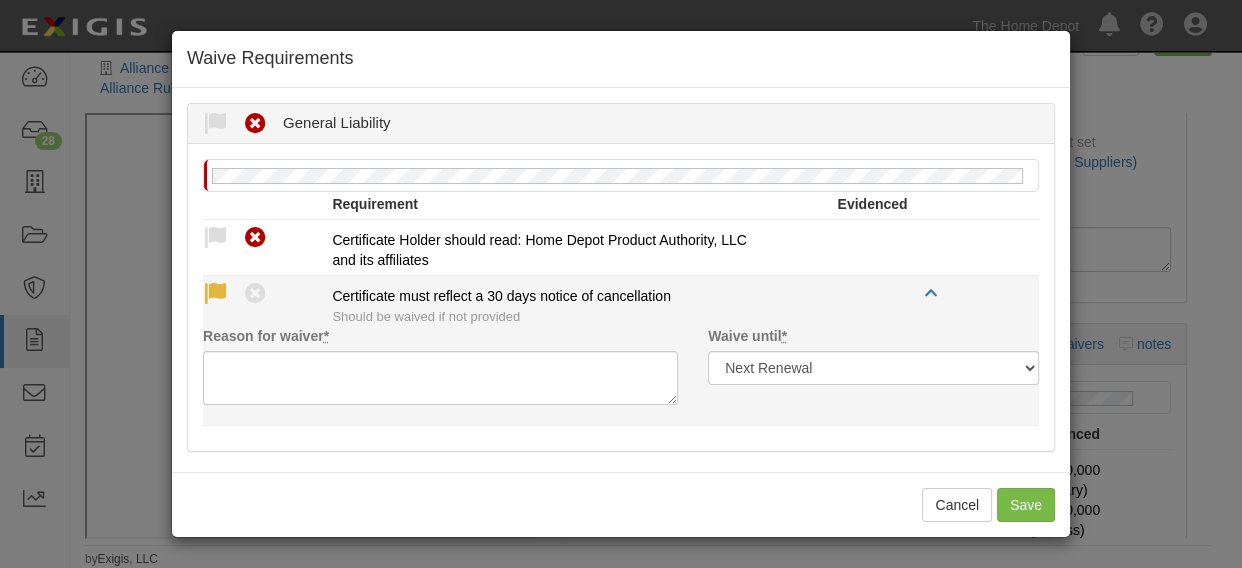 click on "Compliant Waived Non-Compliant Certificate must reflect a 30 days notice of cancellation   Should be waived if not provided   Reason for waiver  * Waive until  * Next Renewal
Indefinitely" at bounding box center [621, 351] 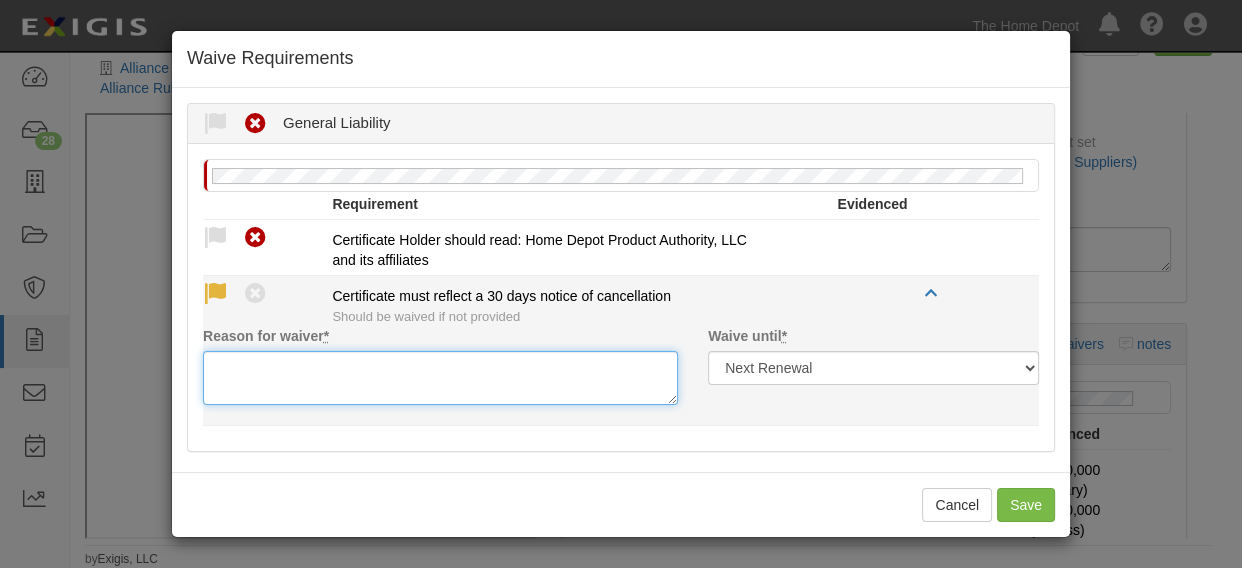 click on "Reason for waiver  *" at bounding box center (440, 378) 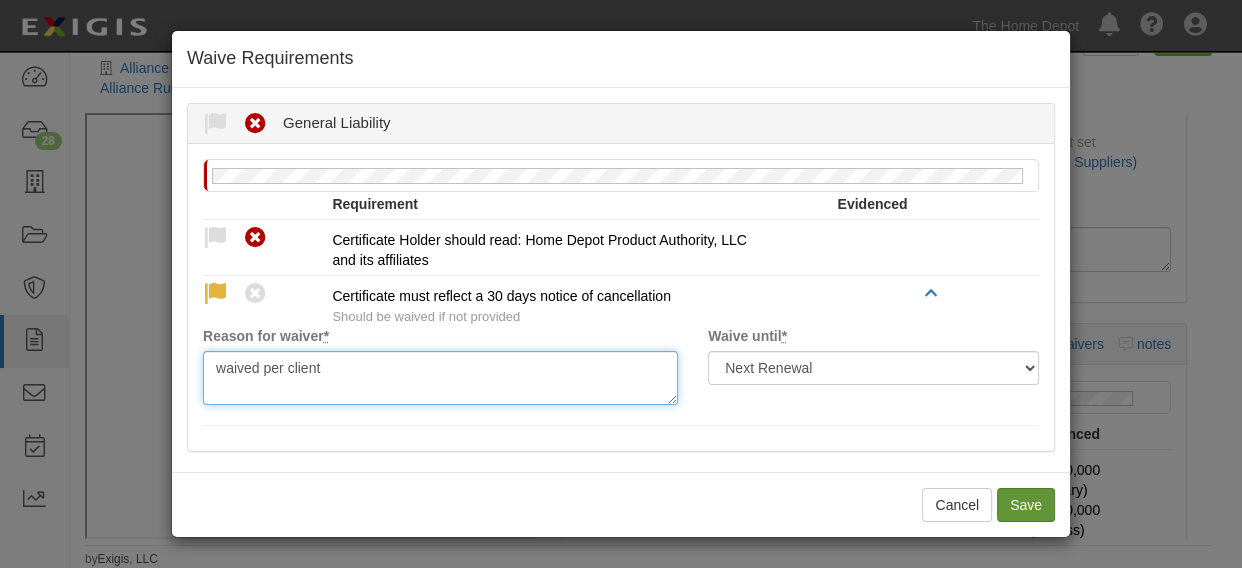 type on "waived per client" 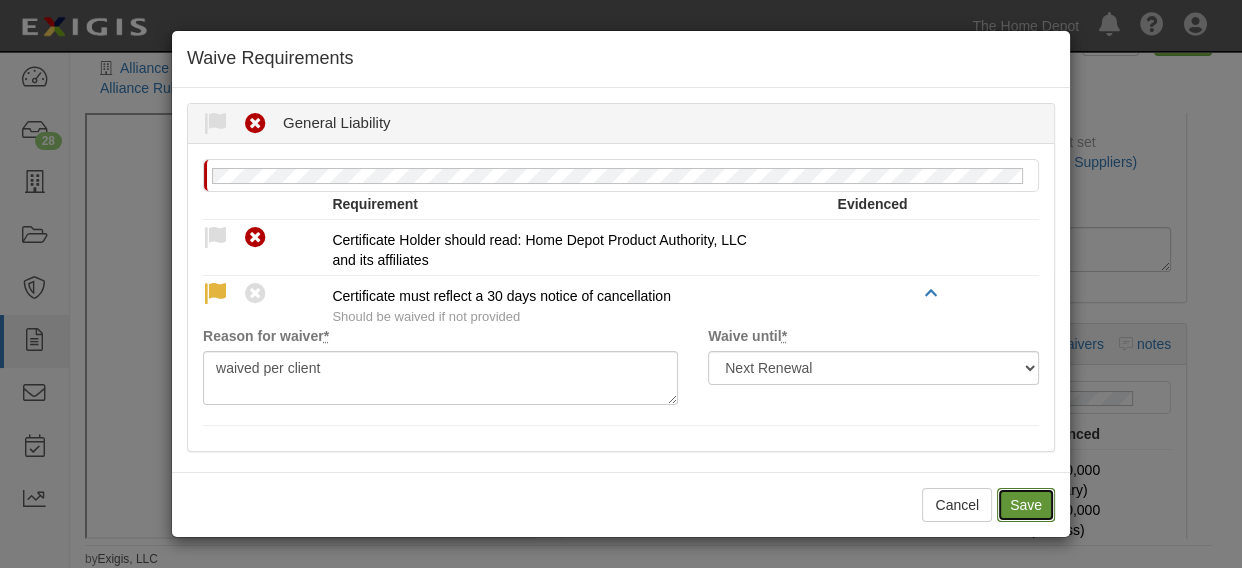 click on "Save" at bounding box center (1026, 505) 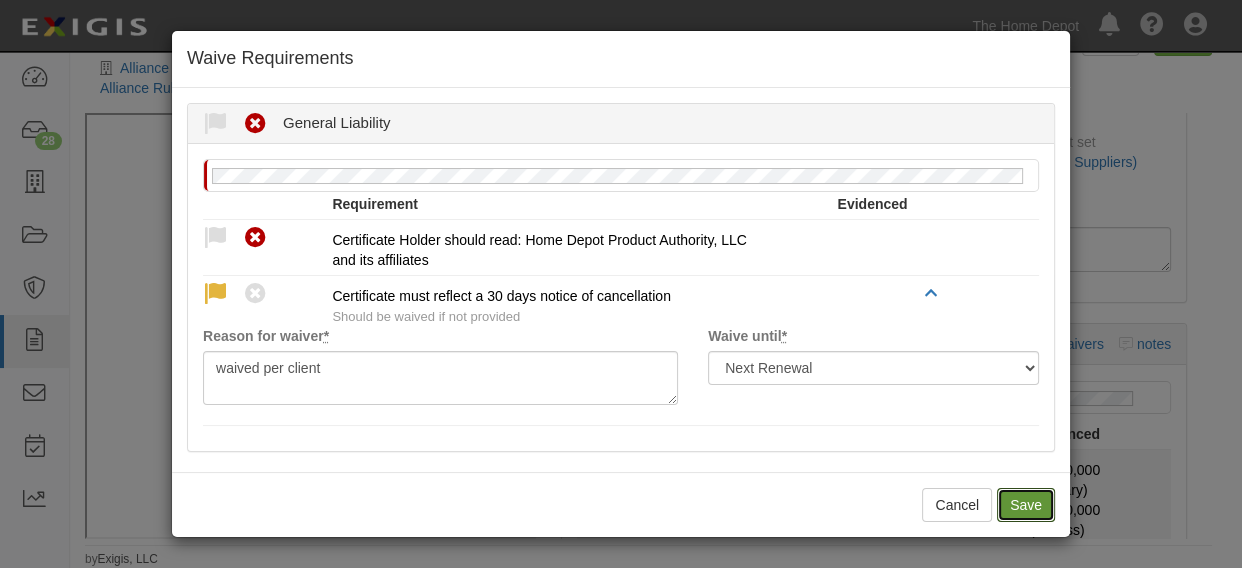radio on "true" 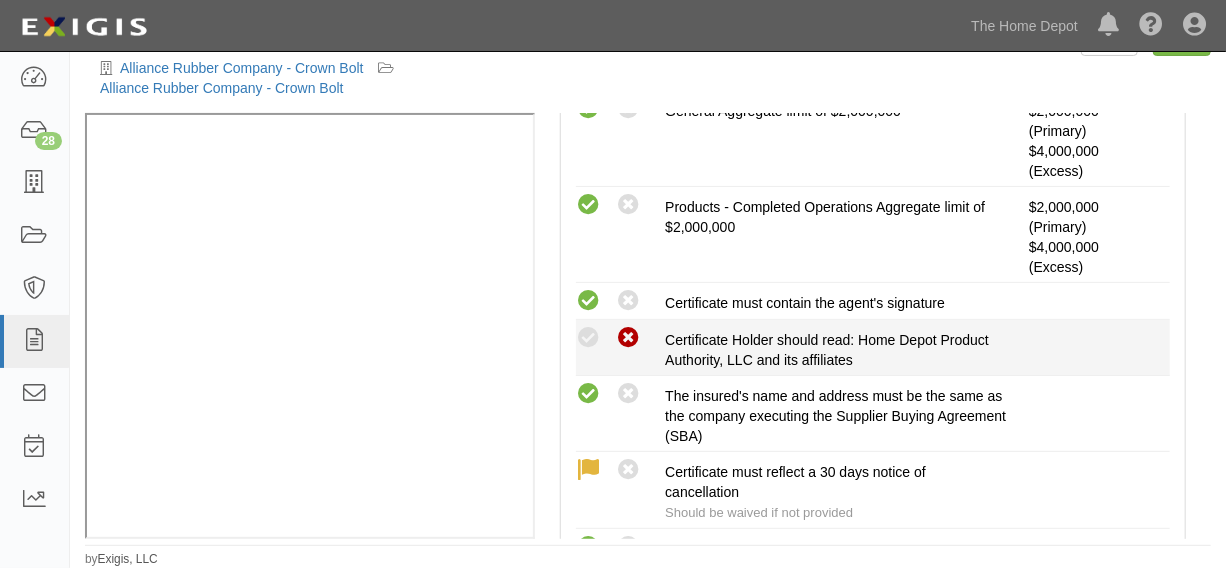 scroll, scrollTop: 757, scrollLeft: 0, axis: vertical 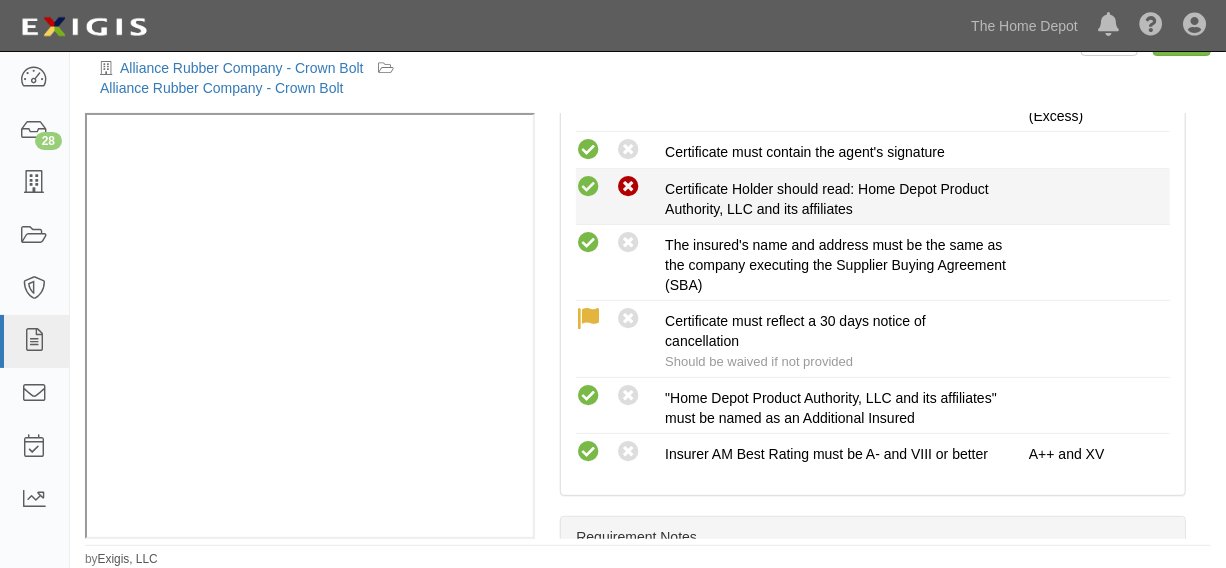 click at bounding box center [588, 187] 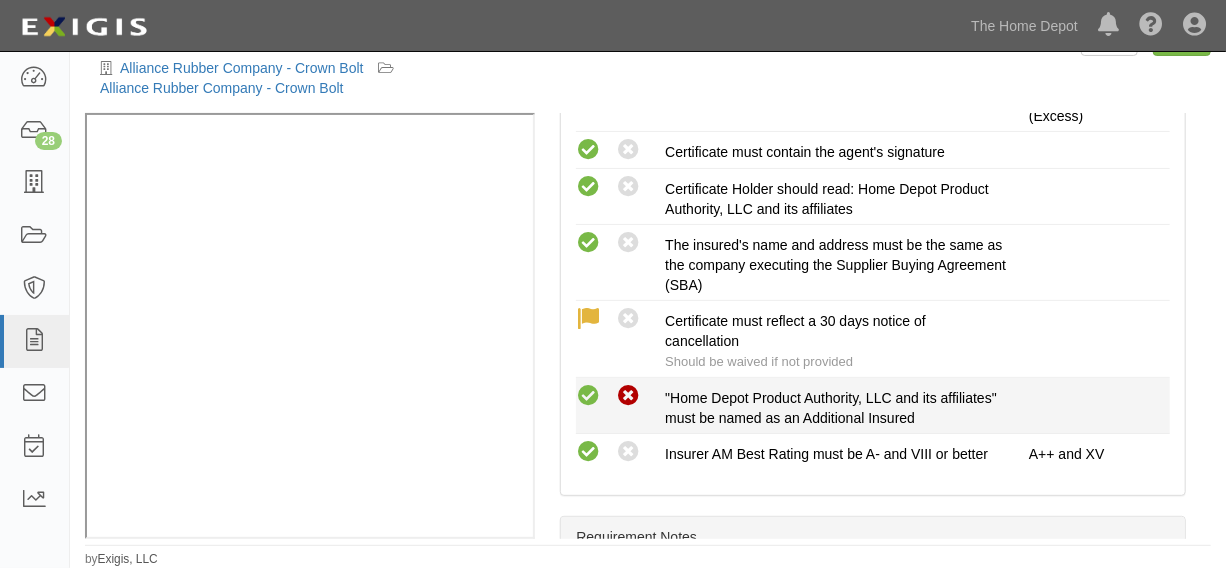 click at bounding box center [628, 396] 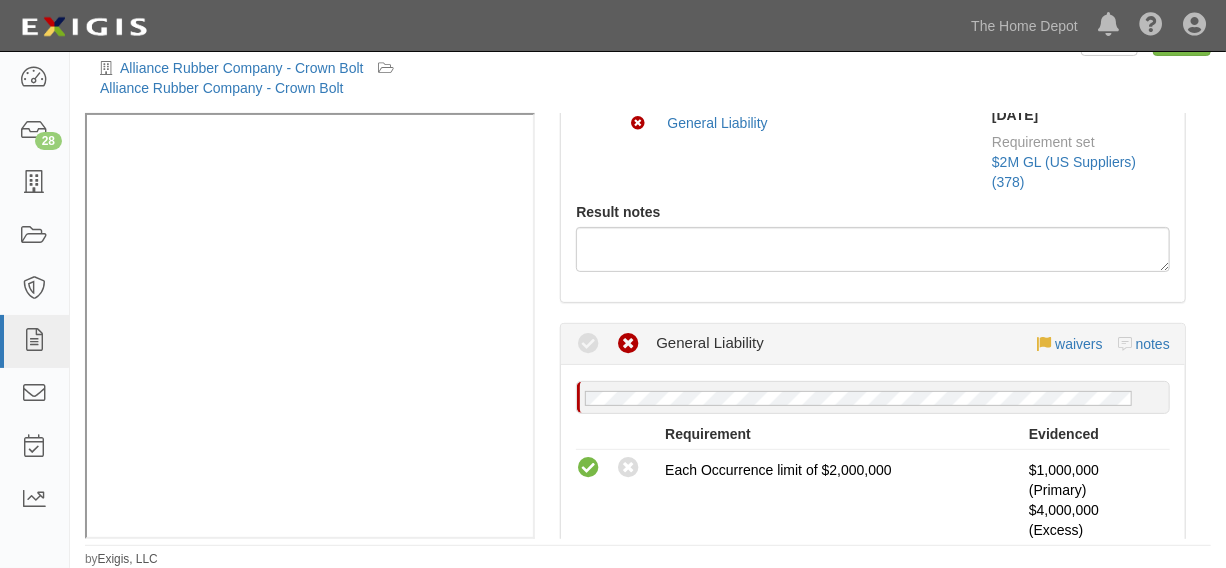 scroll, scrollTop: 0, scrollLeft: 0, axis: both 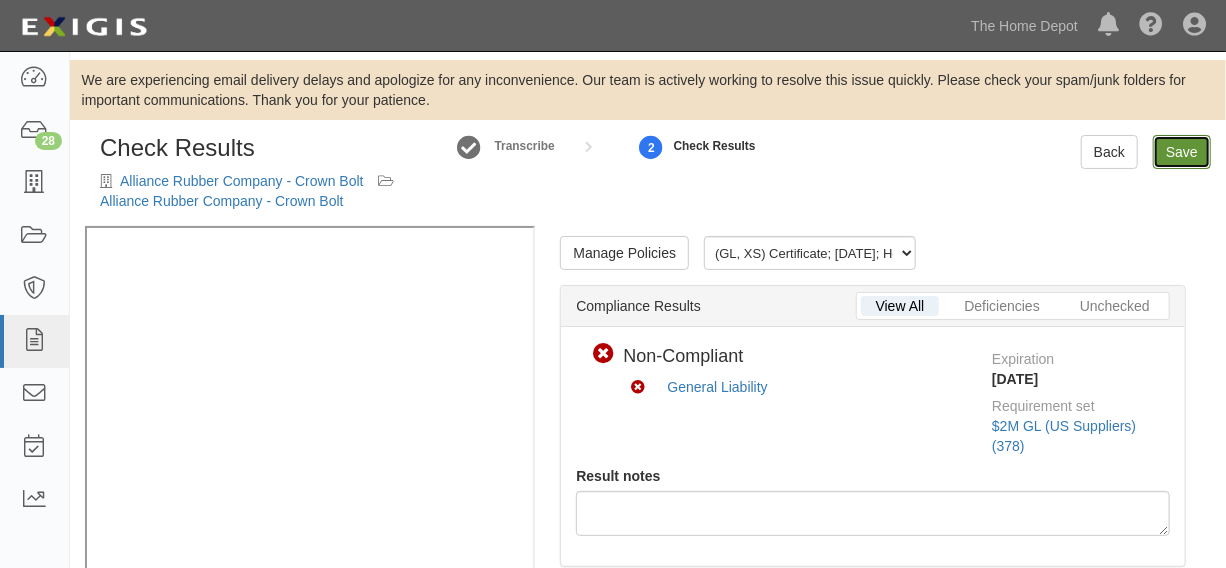 click on "Save" at bounding box center (1182, 152) 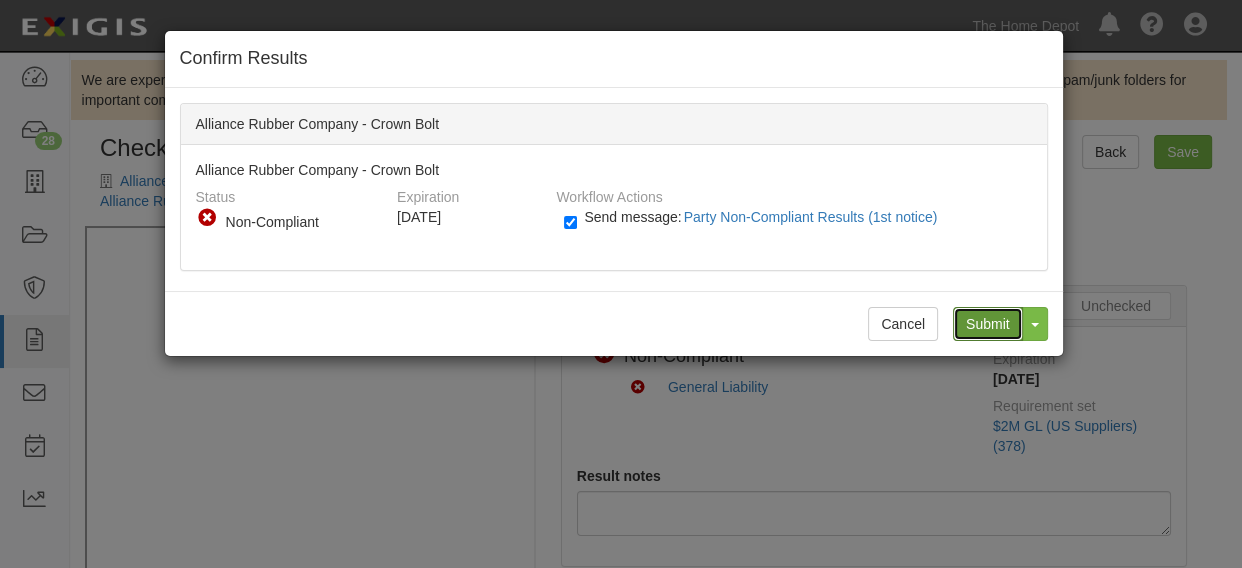click on "Submit" at bounding box center [988, 324] 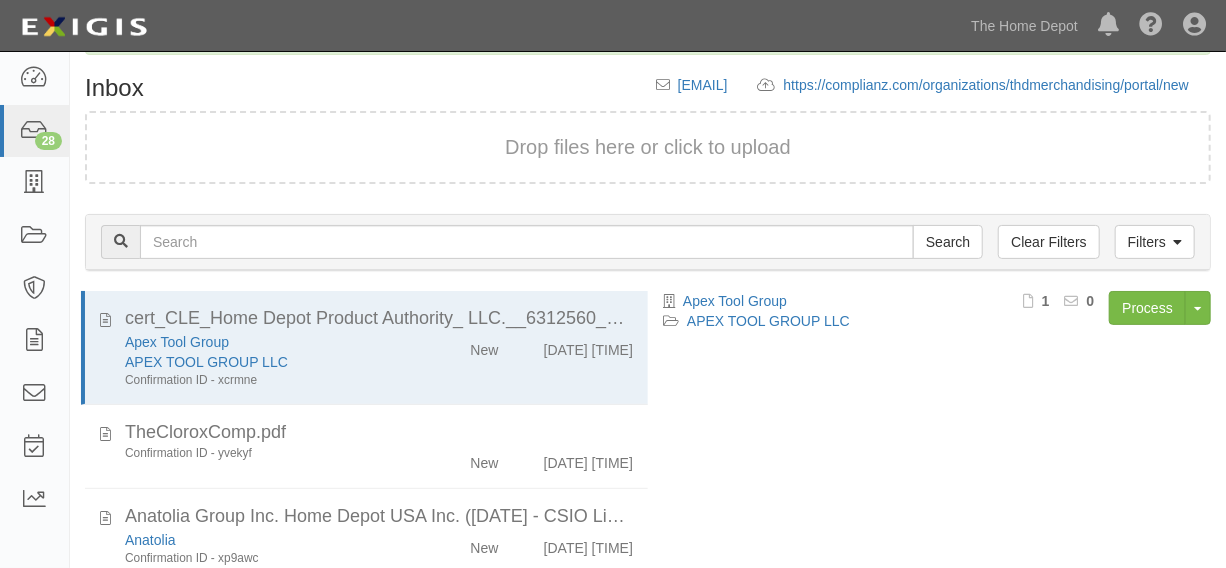 scroll, scrollTop: 294, scrollLeft: 0, axis: vertical 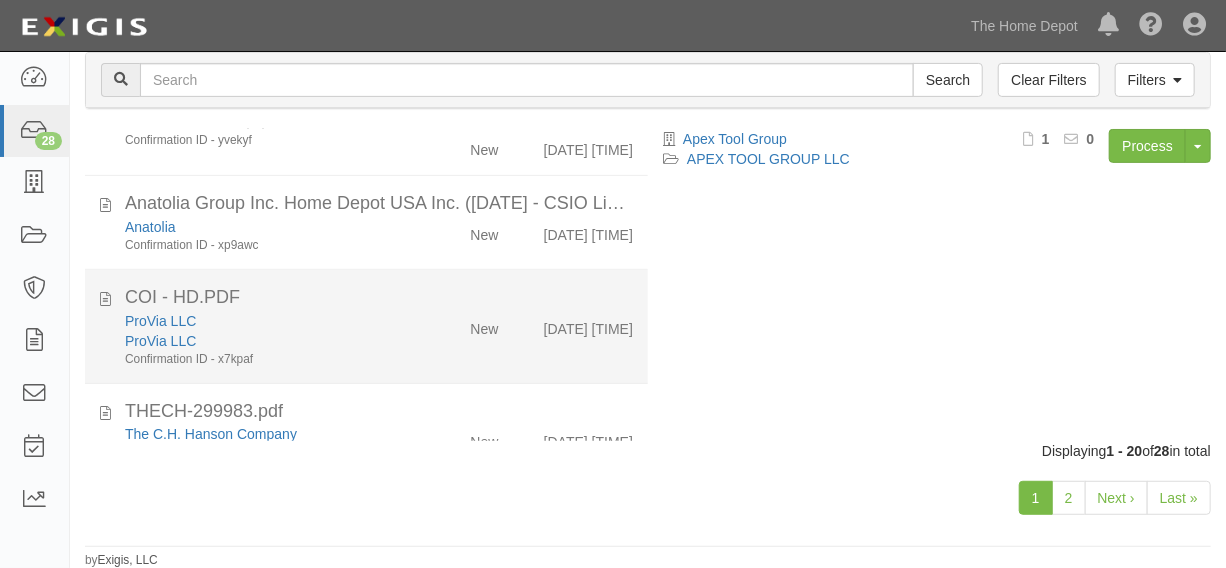 click on "ProVia LLC ProVia LLC Confirmation ID - x7kpaf" at bounding box center (267, 1929) 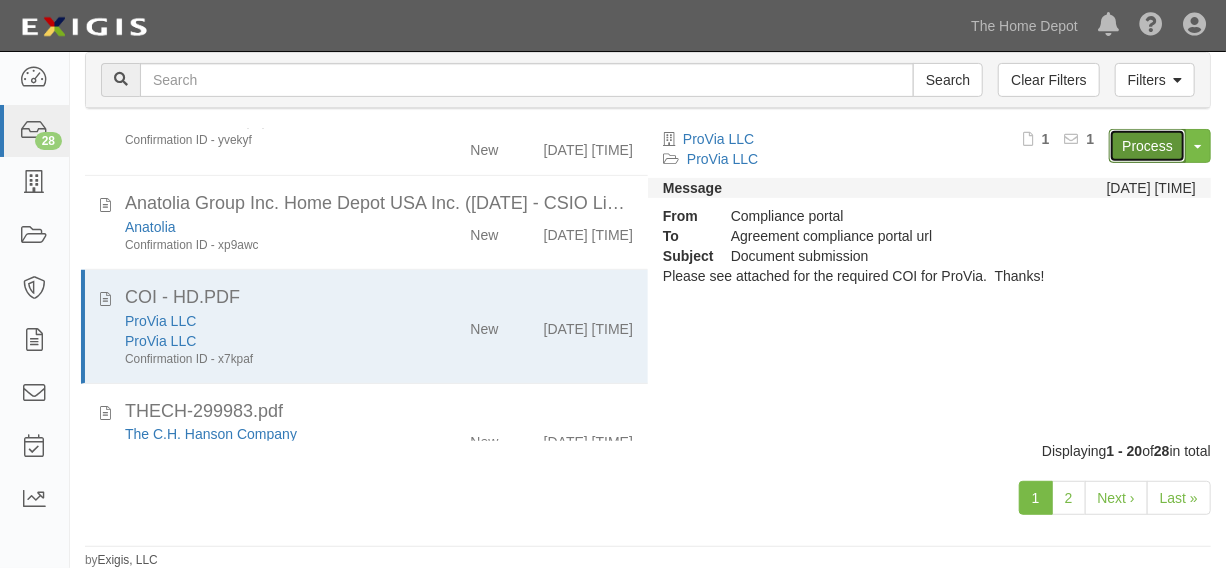click on "Process" at bounding box center [1147, 146] 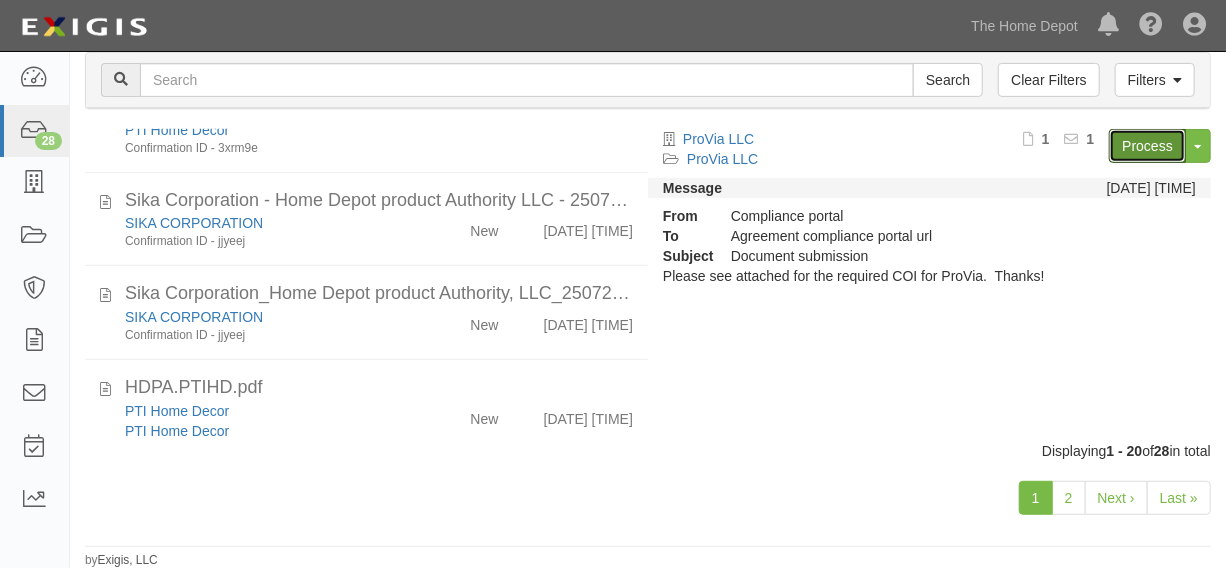 scroll, scrollTop: 909, scrollLeft: 0, axis: vertical 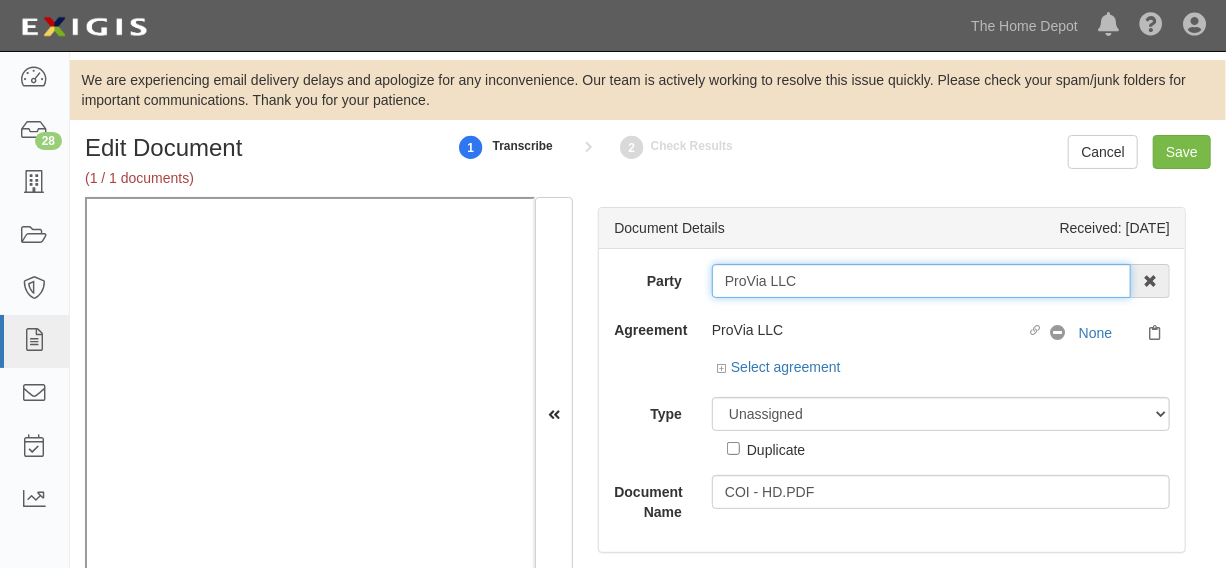 drag, startPoint x: 716, startPoint y: 289, endPoint x: 888, endPoint y: 284, distance: 172.07266 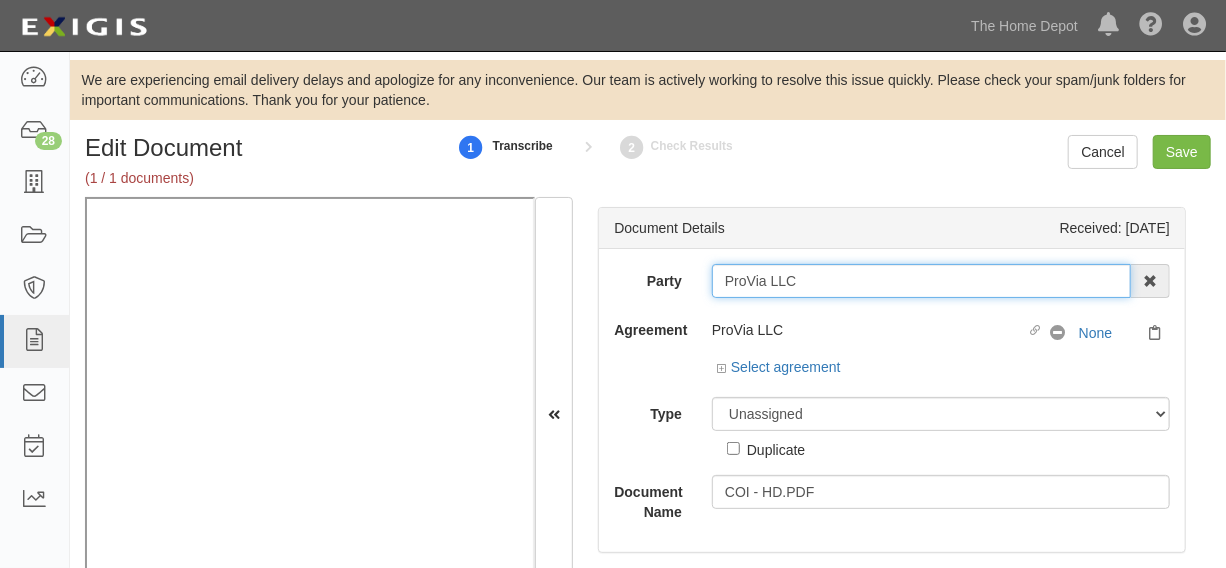 click on "ProVia LLC" at bounding box center (921, 281) 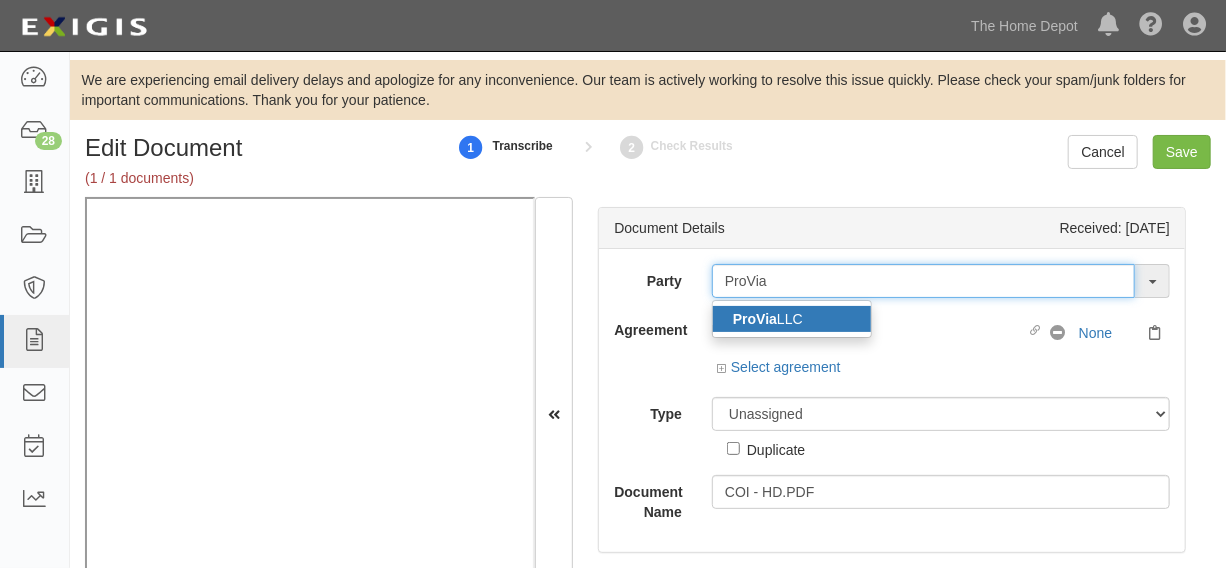 type on "ProVia" 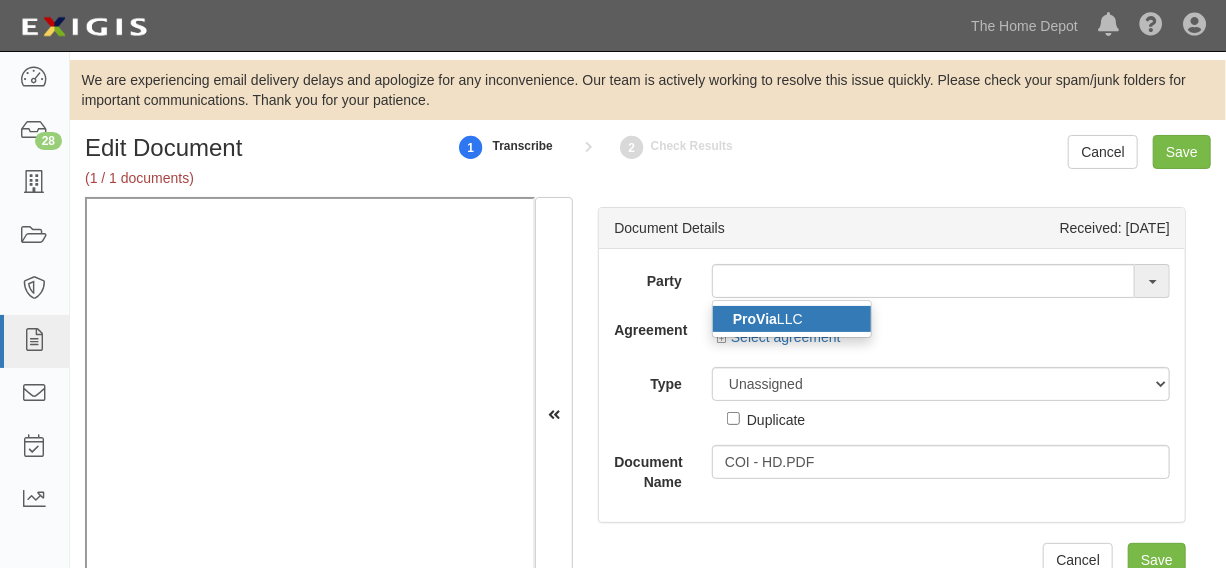 click on "ProVia  LLC" at bounding box center [792, 319] 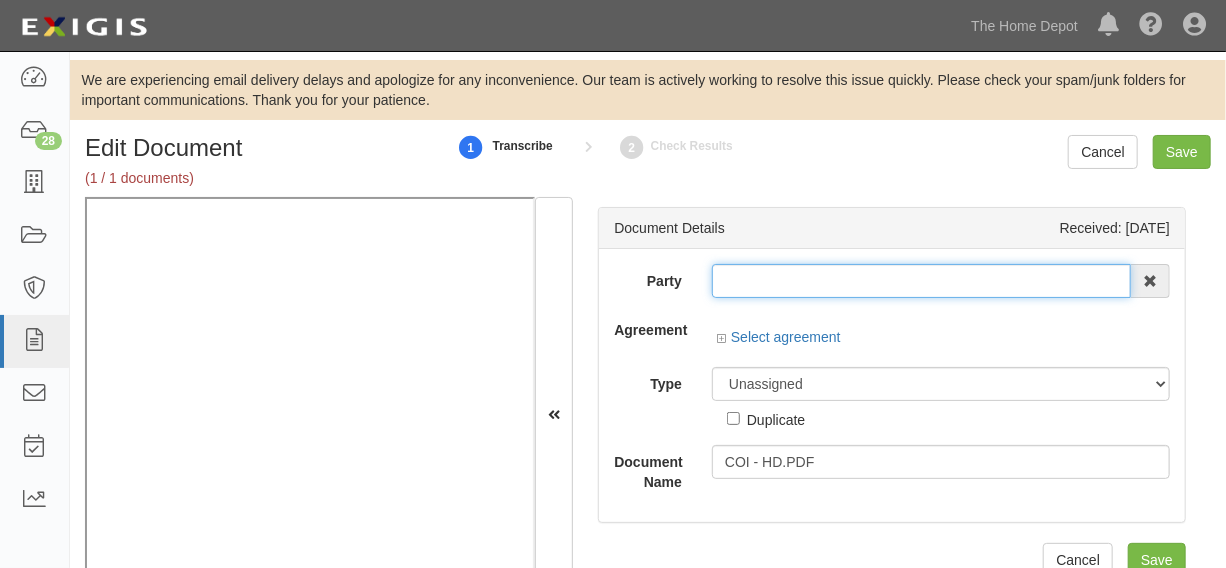 type on "ProVia LLC" 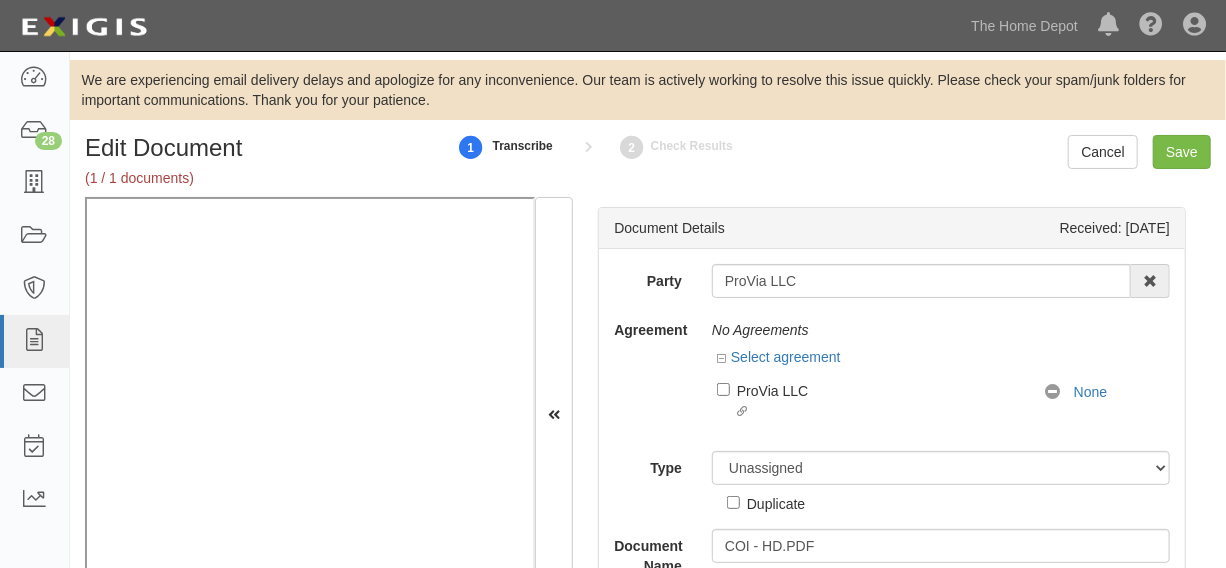 click on "No Agreements" at bounding box center [941, 330] 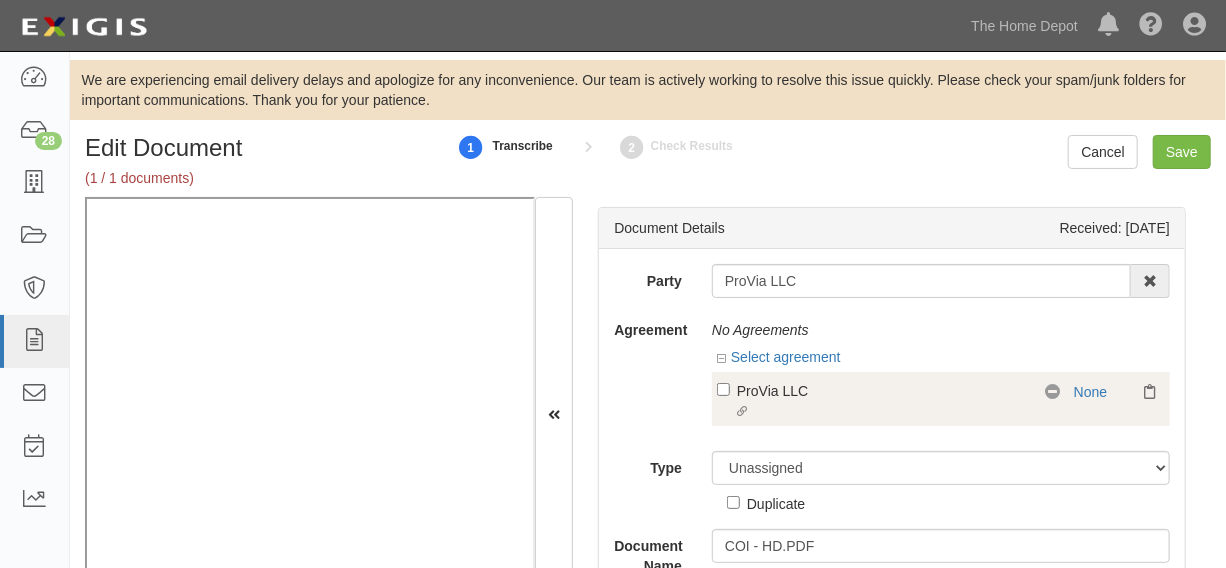 click on "Linked agreement
ProVia LLC
Linked agreement" at bounding box center [881, 402] 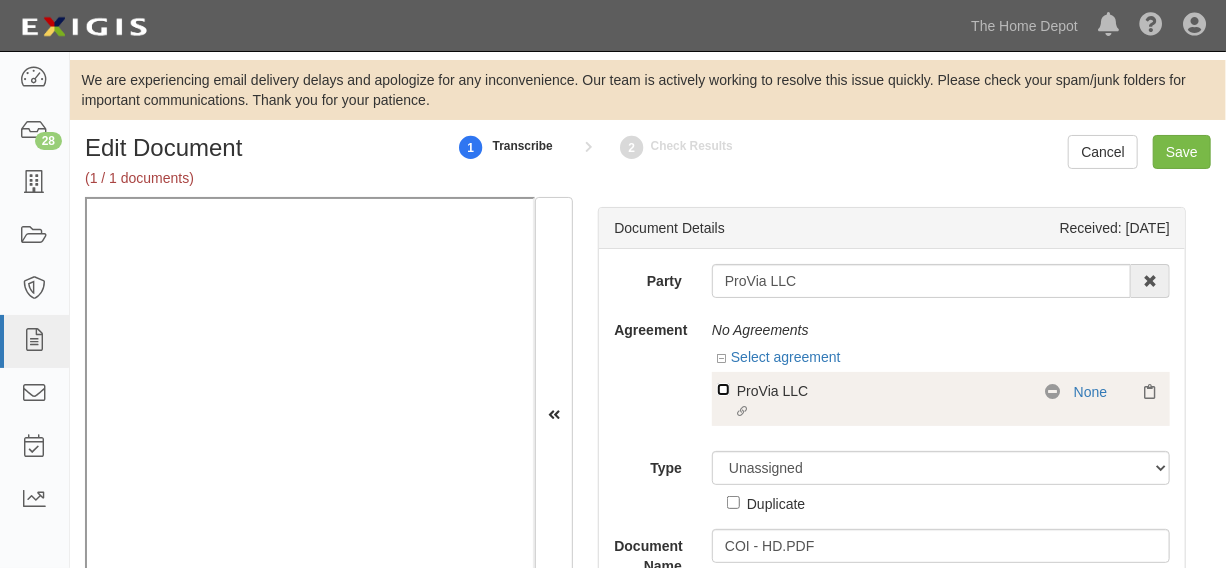click on "Linked agreement
ProVia LLC
Linked agreement" at bounding box center (723, 389) 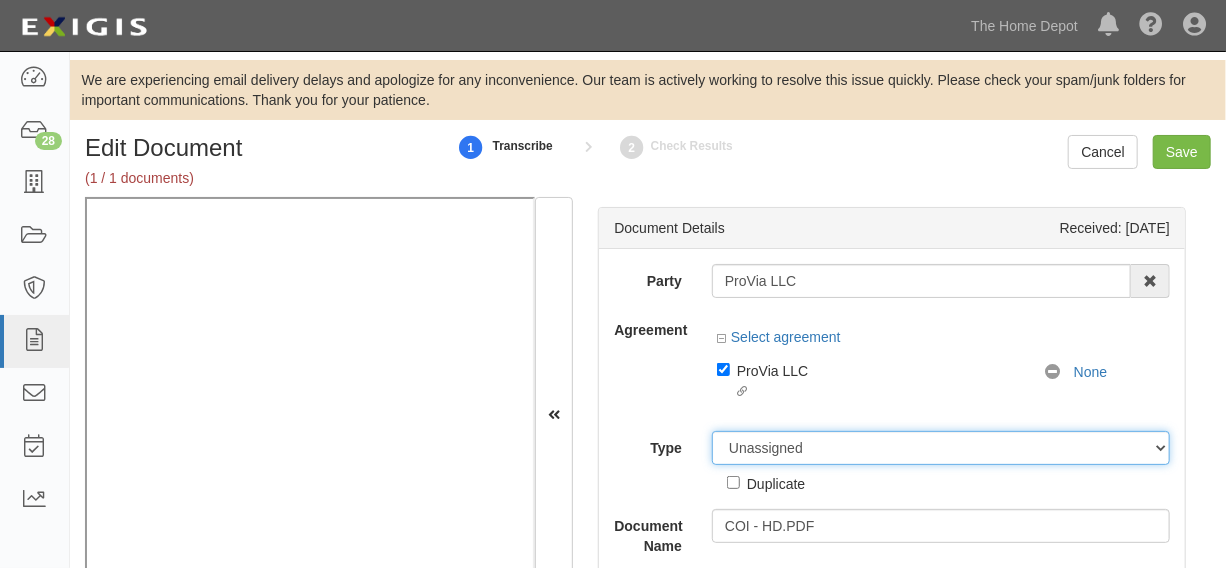click on "Unassigned
Binder
Cancellation Notice
Certificate
Contract
Endorsement
Insurance Policy
Junk
Other Document
Policy Declarations
Reinstatement Notice
Requirements
Waiver Request" at bounding box center (941, 448) 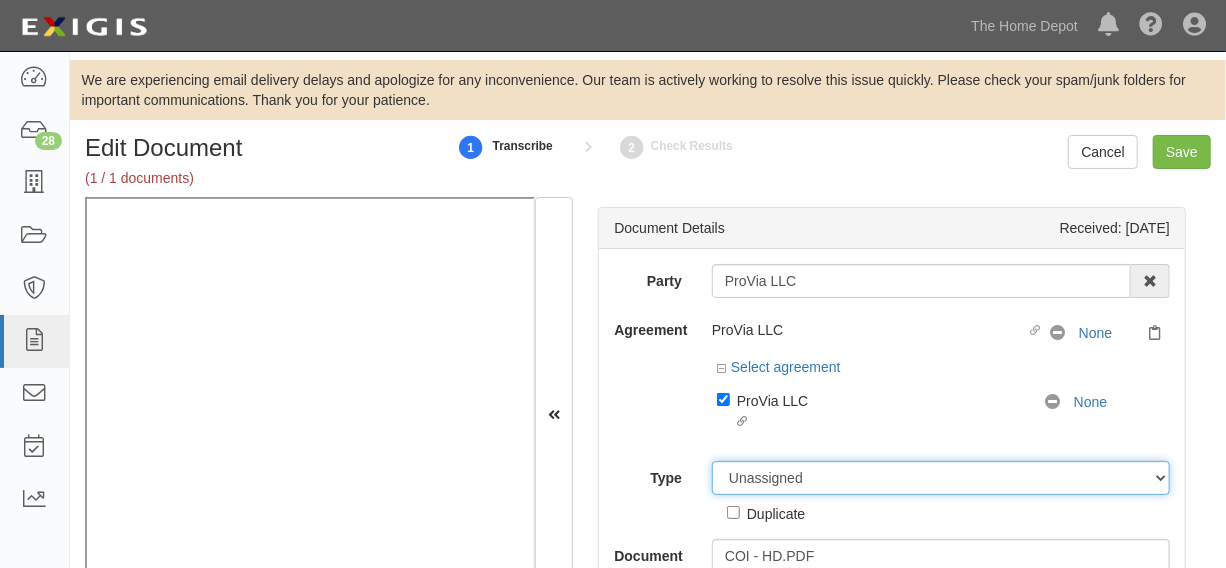 select on "CertificateDetail" 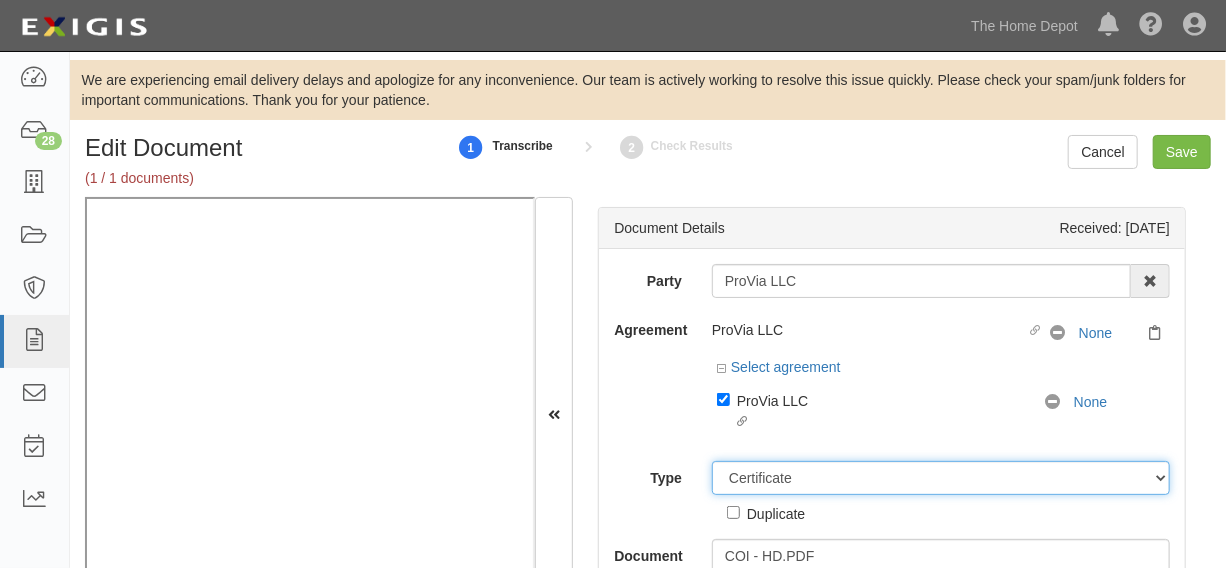 click on "Unassigned
Binder
Cancellation Notice
Certificate
Contract
Endorsement
Insurance Policy
Junk
Other Document
Policy Declarations
Reinstatement Notice
Requirements
Waiver Request" at bounding box center [941, 478] 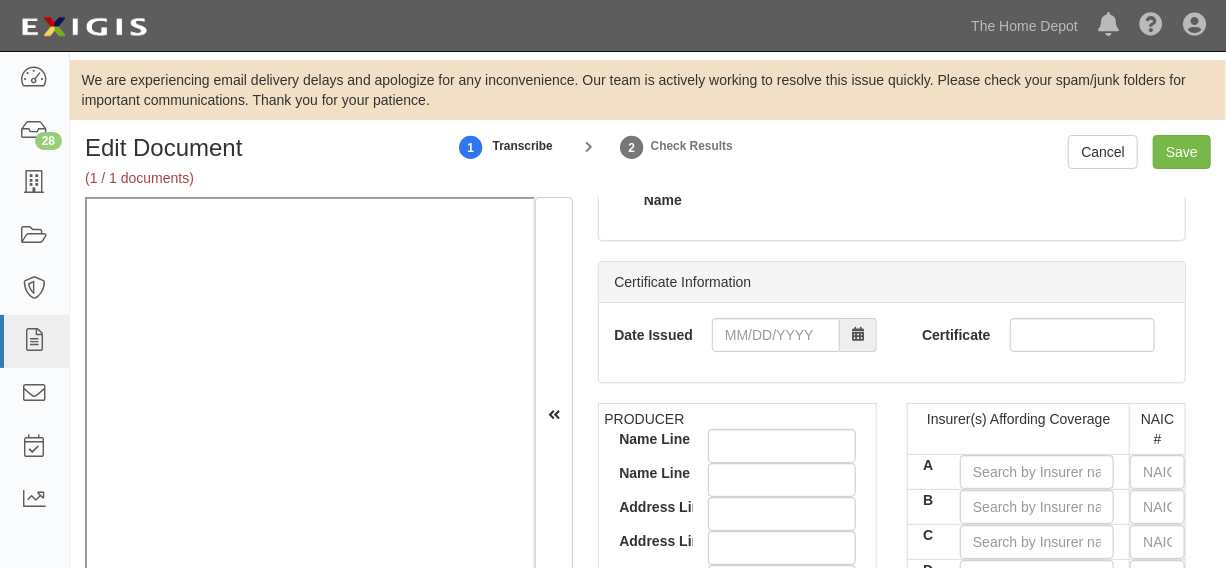 scroll, scrollTop: 302, scrollLeft: 0, axis: vertical 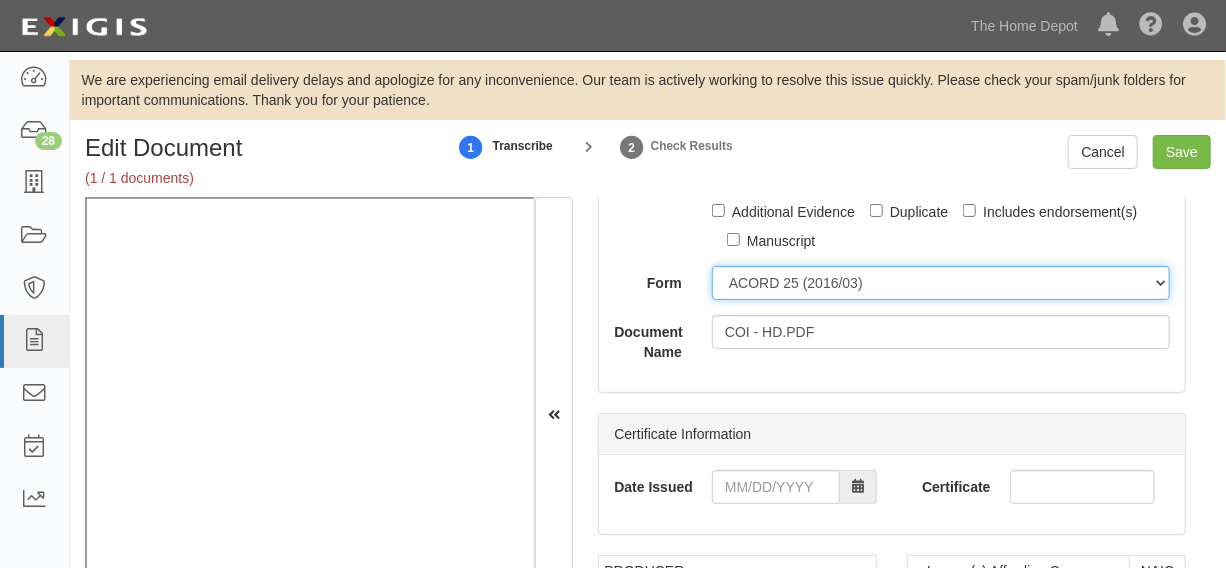 click on "ACORD 25 (2016/03)
ACORD 101
ACORD 855 NY (2014/05)
General" at bounding box center (941, 283) 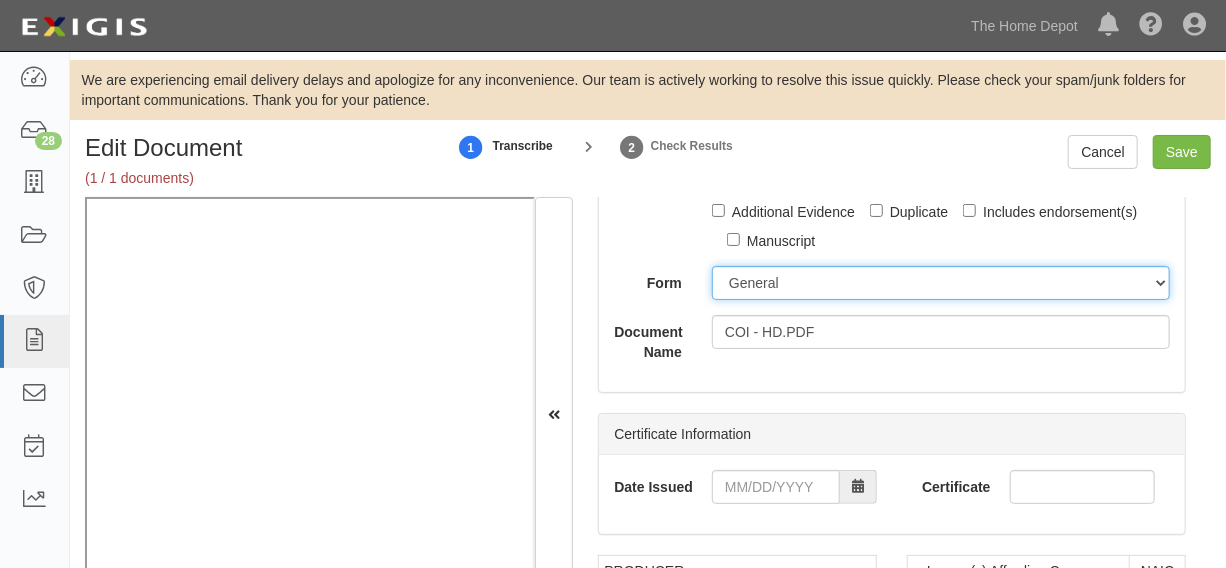 click on "ACORD 25 (2016/03)
ACORD 101
ACORD 855 NY (2014/05)
General" at bounding box center (941, 283) 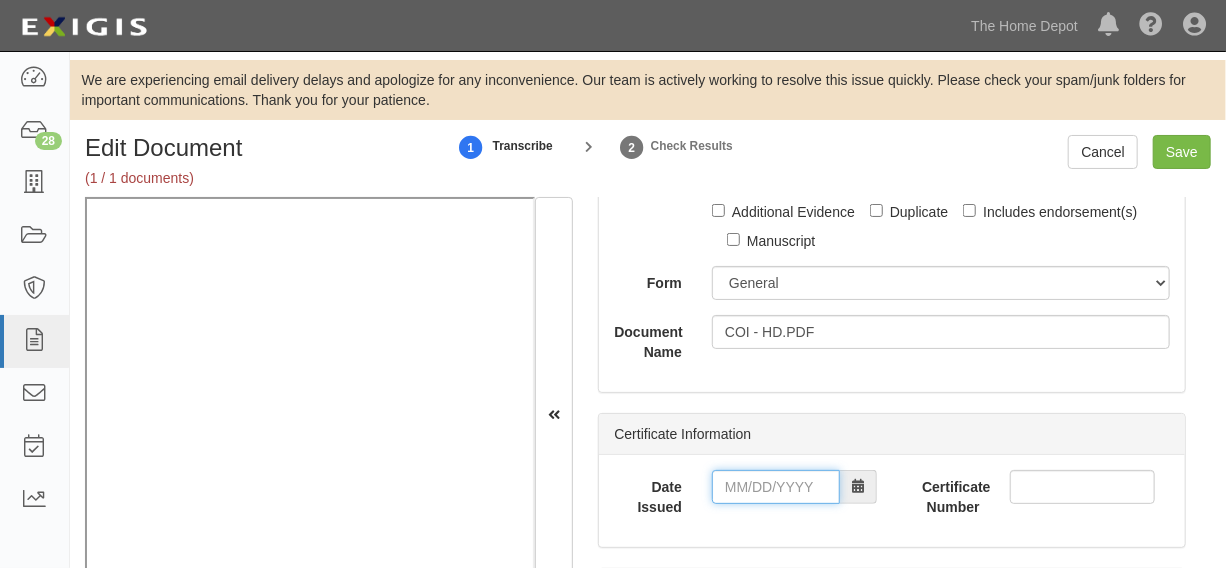 click on "Date Issued" at bounding box center [776, 487] 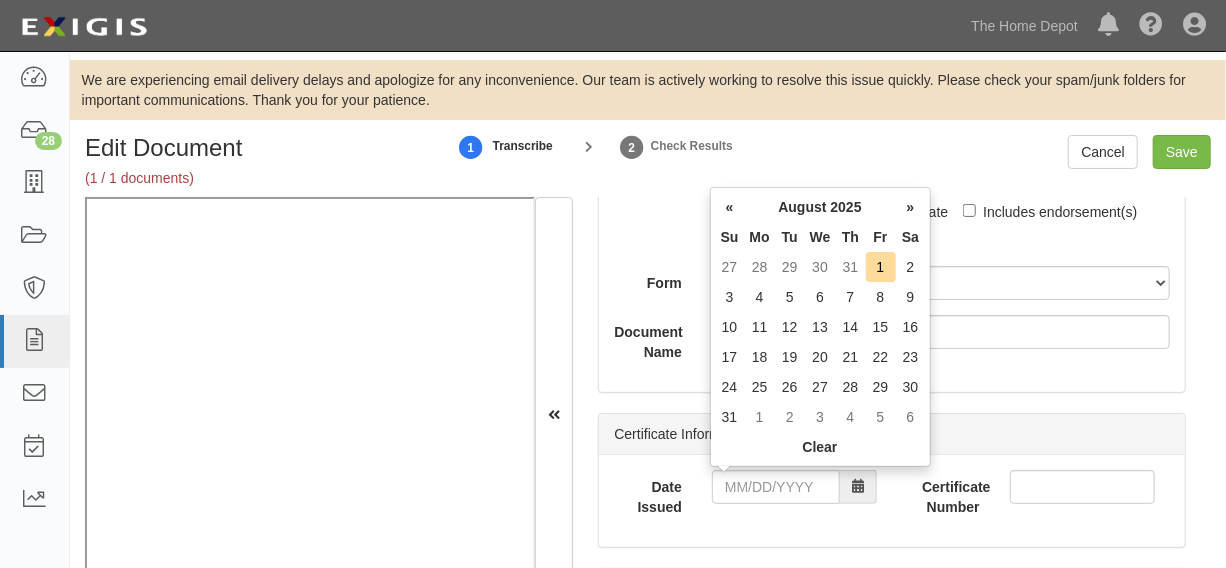 click on "Th" at bounding box center (851, 237) 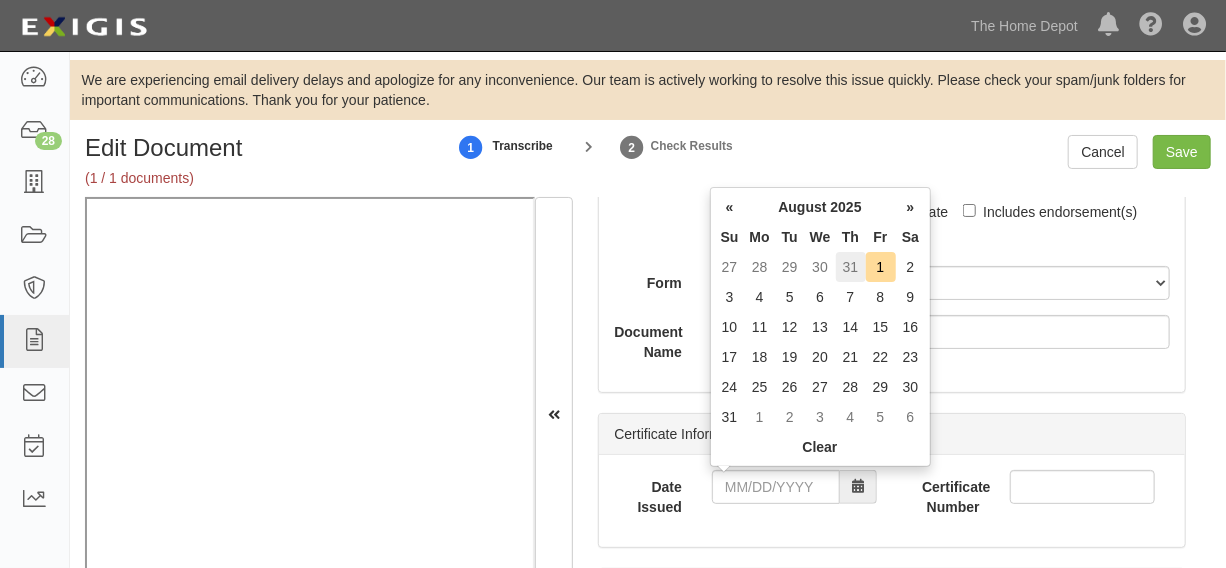 click on "31" at bounding box center (851, 267) 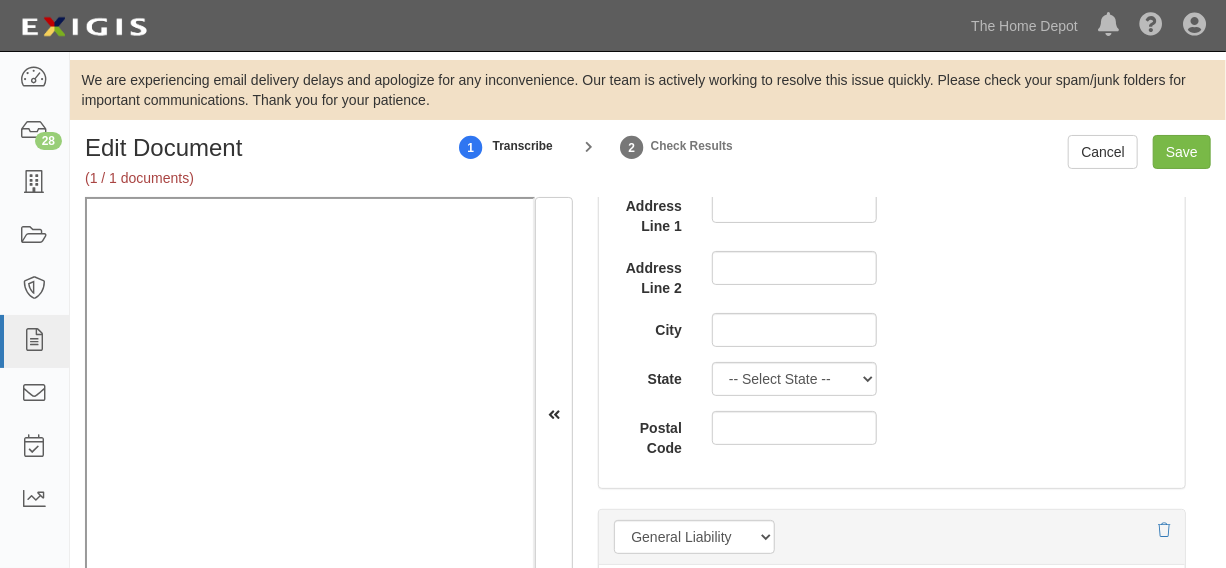 scroll, scrollTop: 1666, scrollLeft: 0, axis: vertical 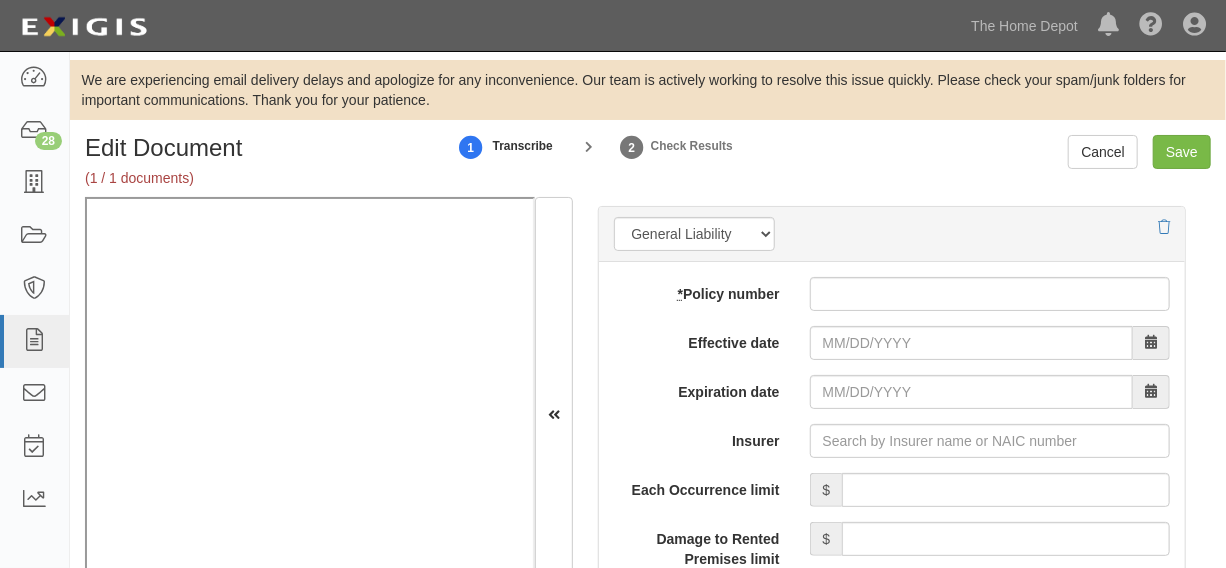 click on "add update renew This new policy will be added This new policy will update existing policy # This new policy will renew existing policy # *  Policy number Effective date Expiration date Insurer Each Occurrence limit $ Damage to Rented Premises limit $ Medical Expense limit $ Personal and Advertising Injury limit $ General Aggregate limit $ Products-Completed Operations Aggregate limit $ Other limit description Other limit $ Coverage trigger Claims made Occurrence Description 1 Description 2 General Aggregate limit applies per Policy Project Location   Additional Insured Selected on certificate Waiver of Subrogation Selected on certificate Description Internal notes Self-insured" at bounding box center (892, 887) 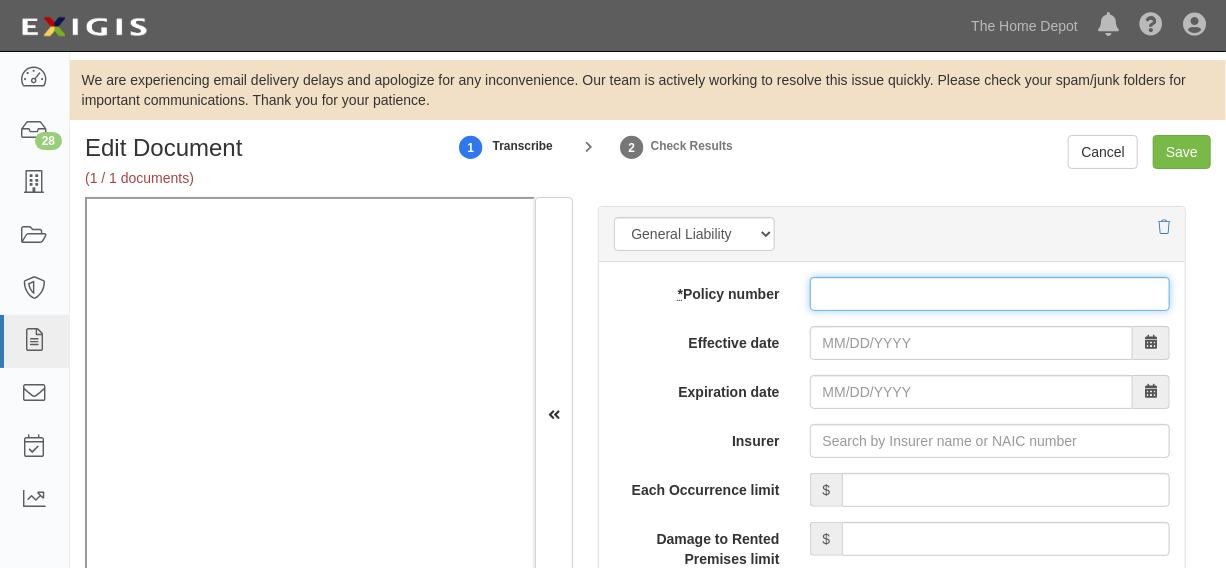 click on "*  Policy number" at bounding box center [990, 294] 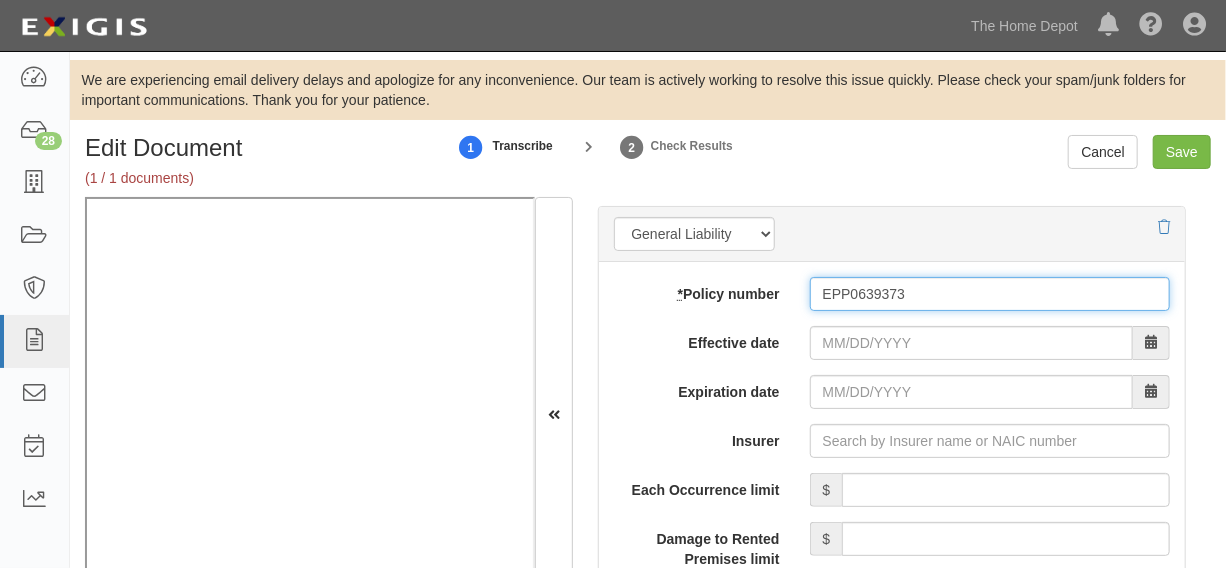 type on "EPP0639373" 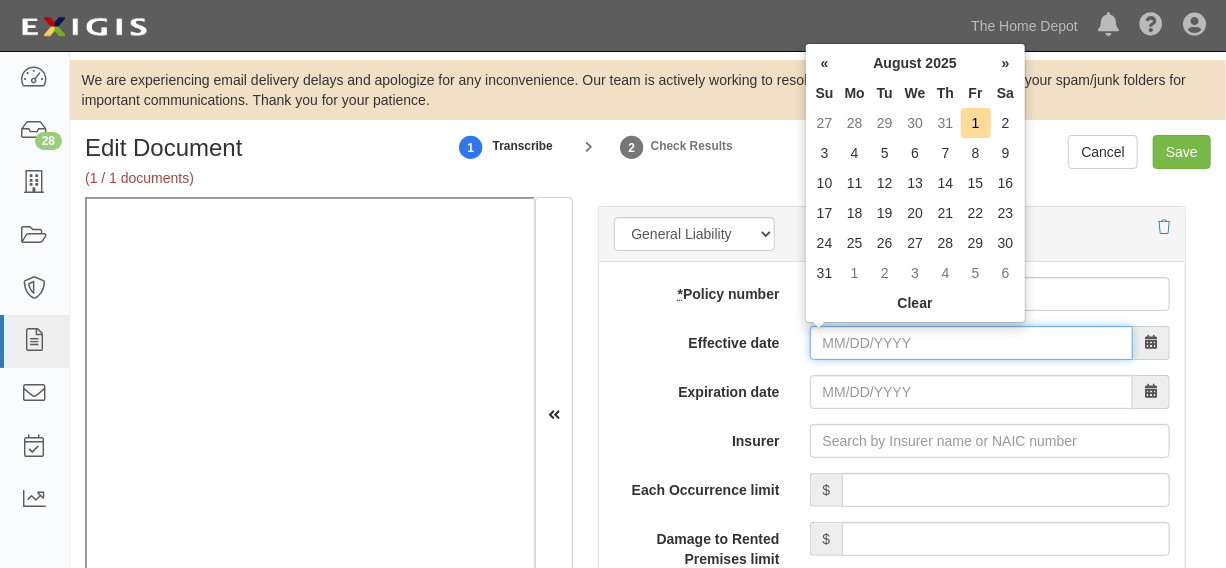 click on "Effective date" at bounding box center [971, 343] 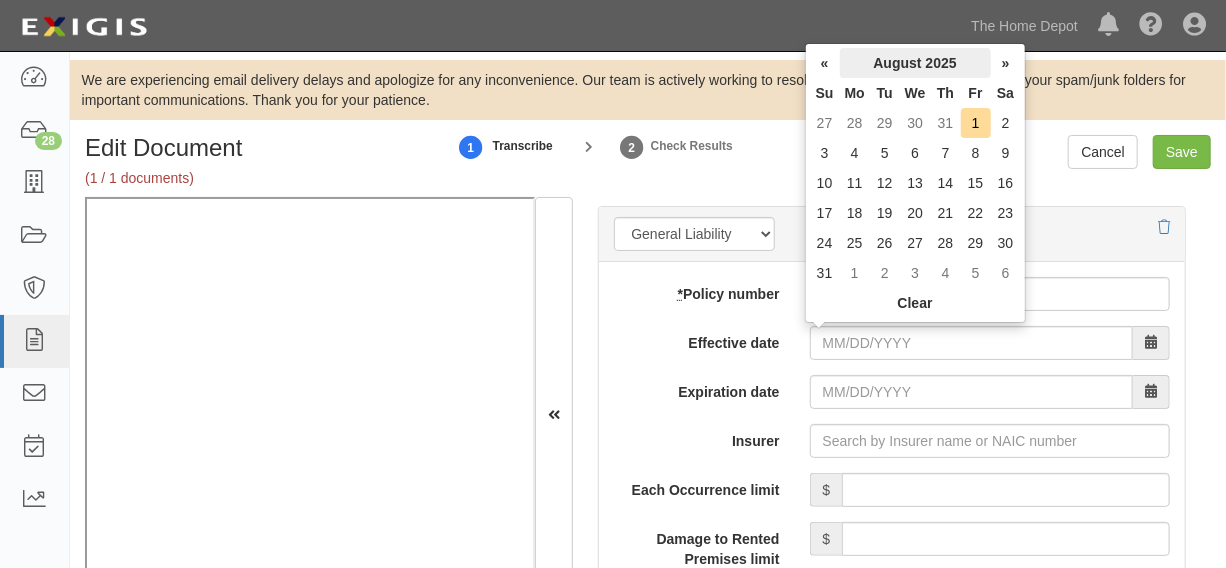 click on "August 2025" at bounding box center [915, 63] 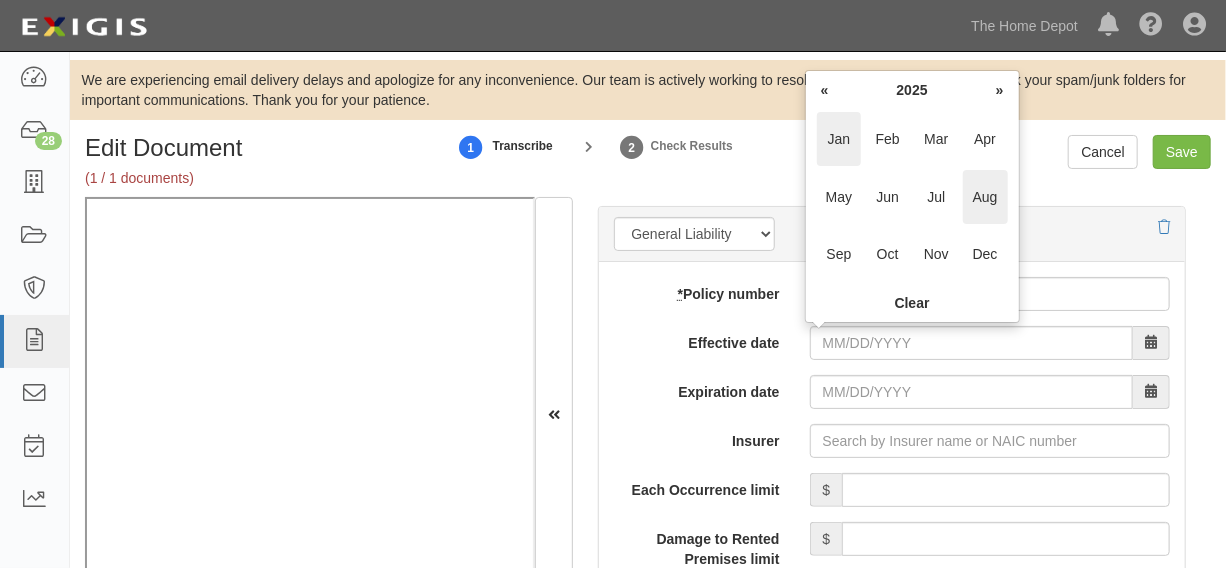 click on "Jan" at bounding box center [839, 139] 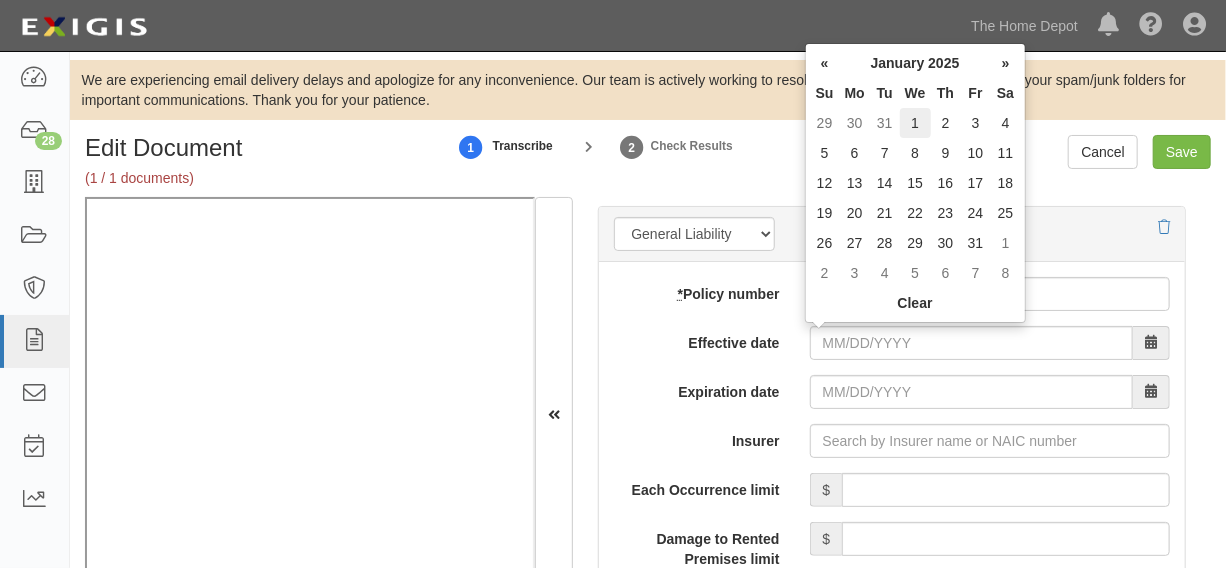click on "1" at bounding box center (915, 123) 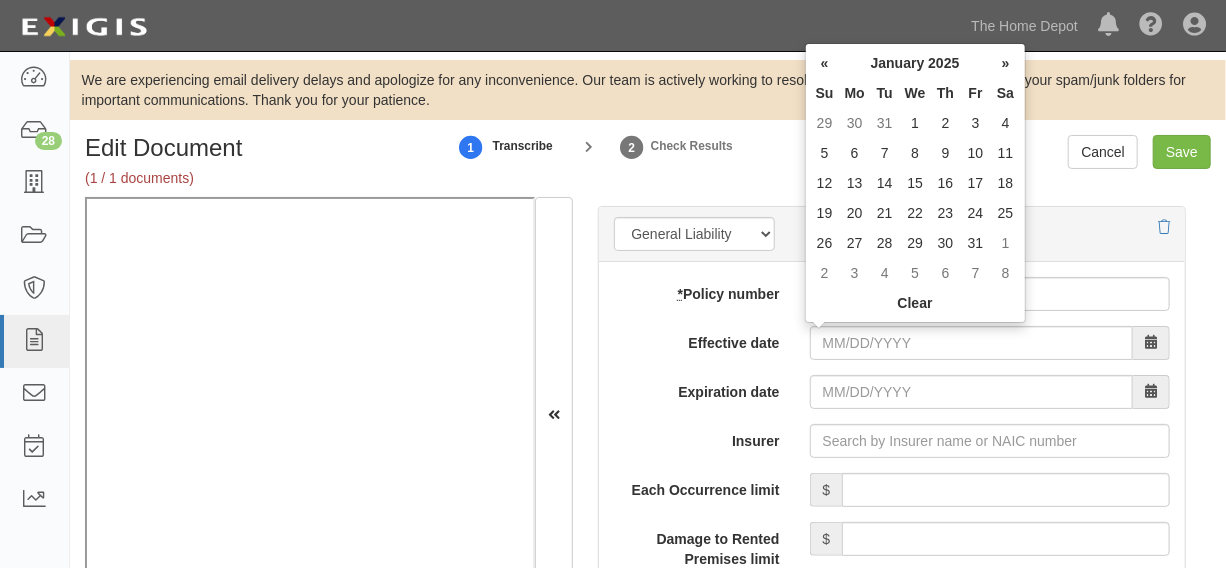 type on "01/01/2025" 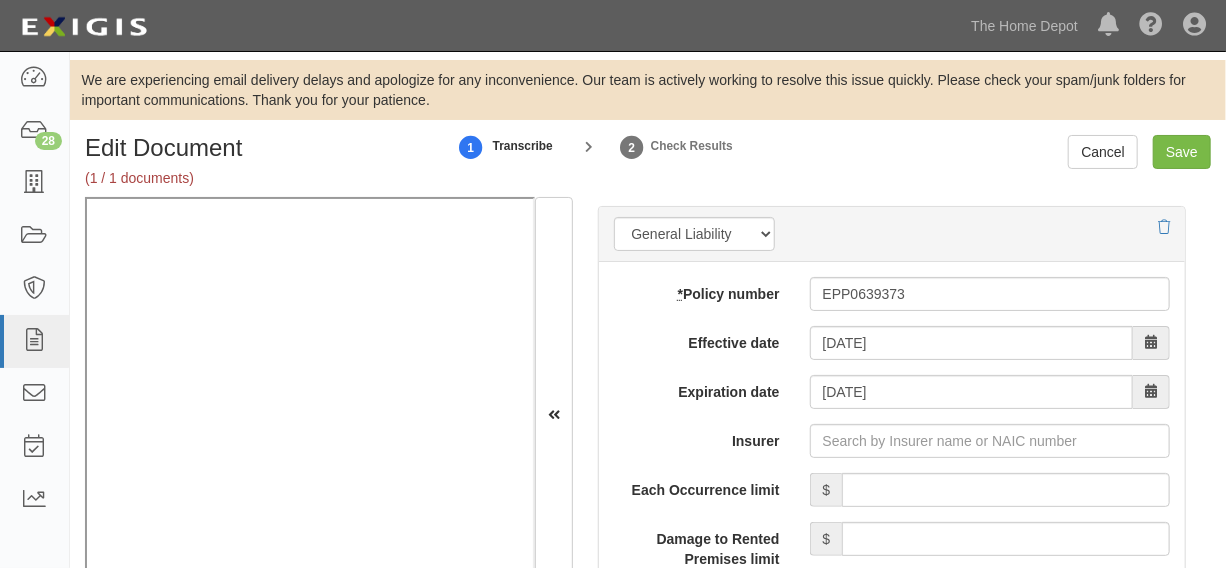 scroll, scrollTop: 95, scrollLeft: 0, axis: vertical 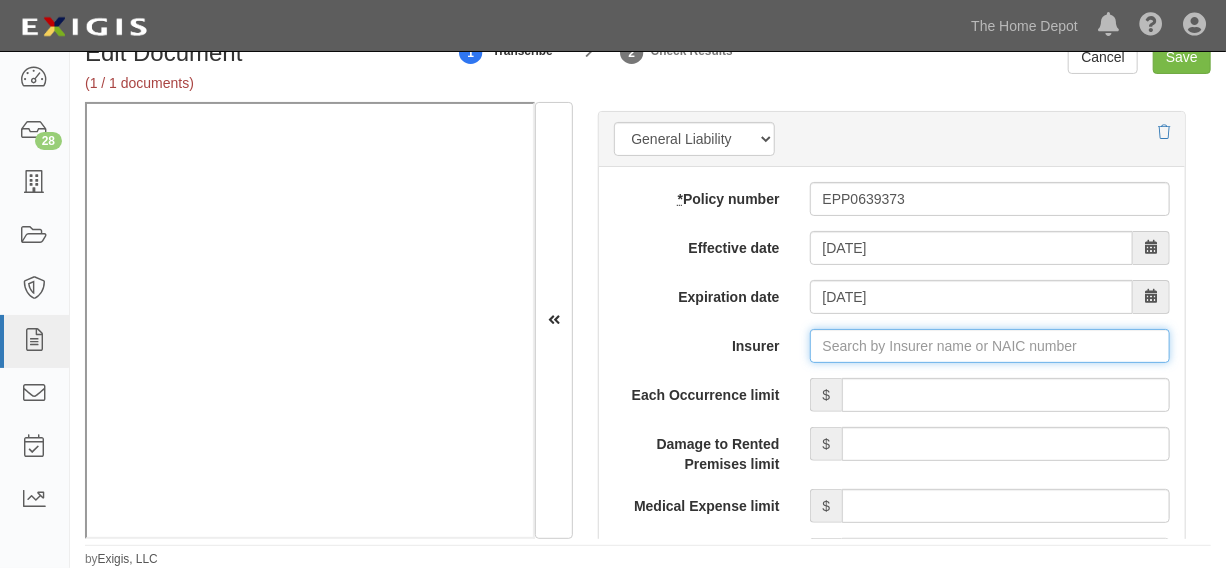 click on "Insurer" at bounding box center [990, 346] 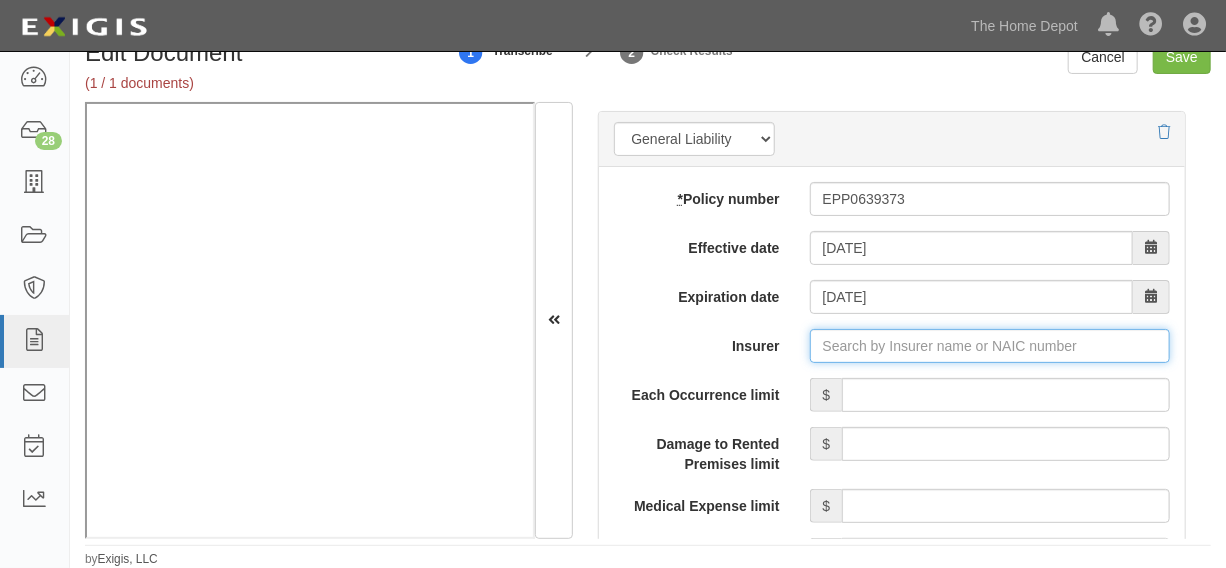 type on "1" 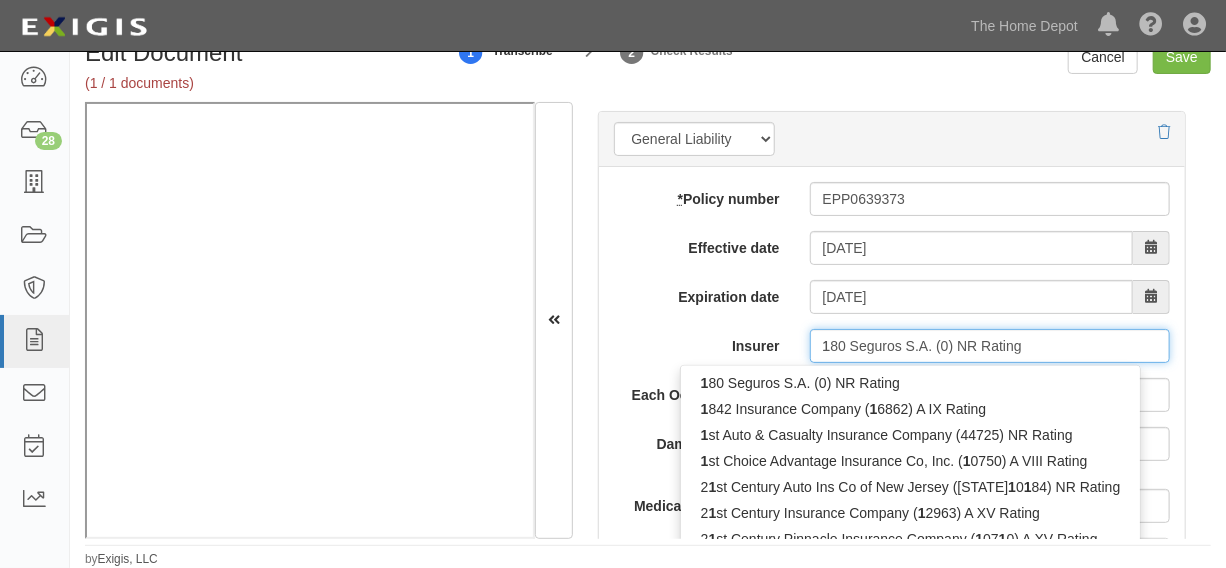 type 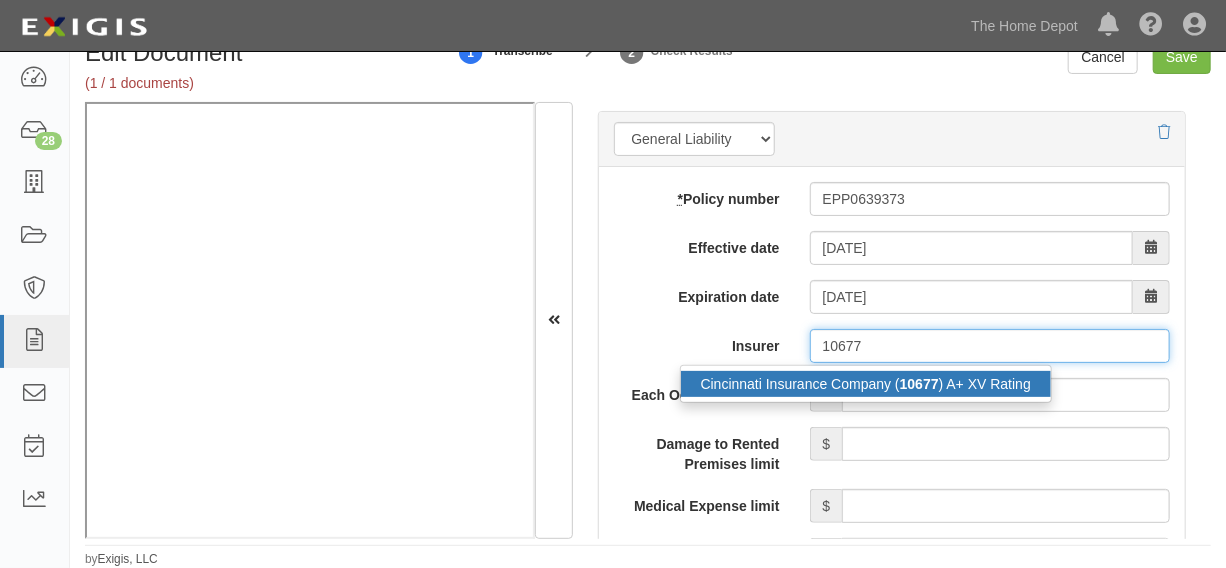 click on "Cincinnati Insurance Company ( 10677 ) A+ XV Rating" at bounding box center [866, 384] 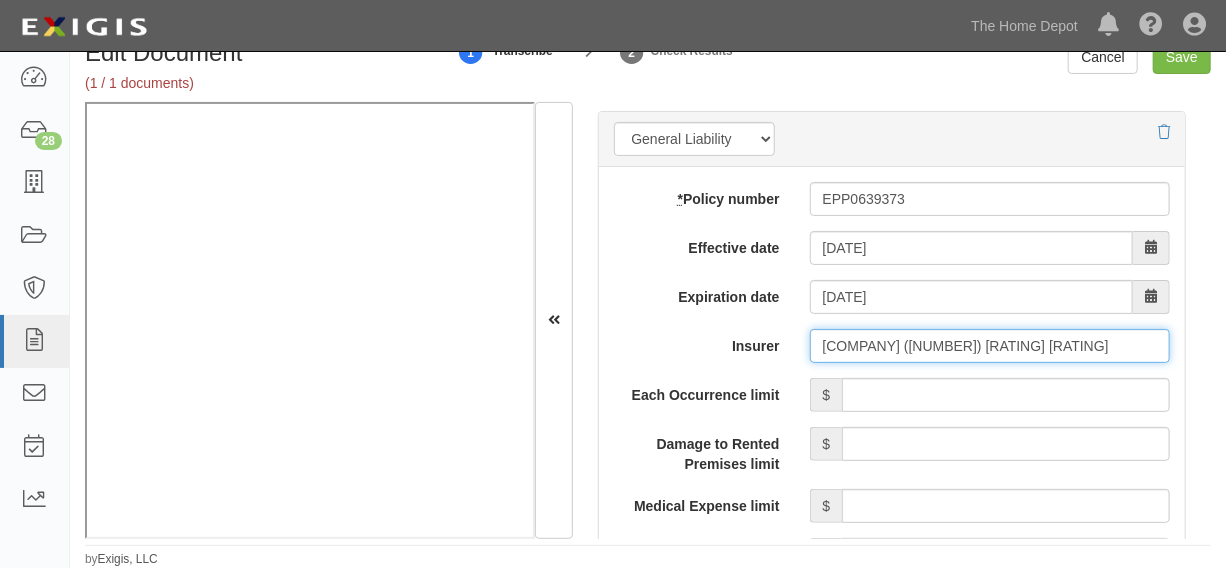 scroll, scrollTop: 1818, scrollLeft: 0, axis: vertical 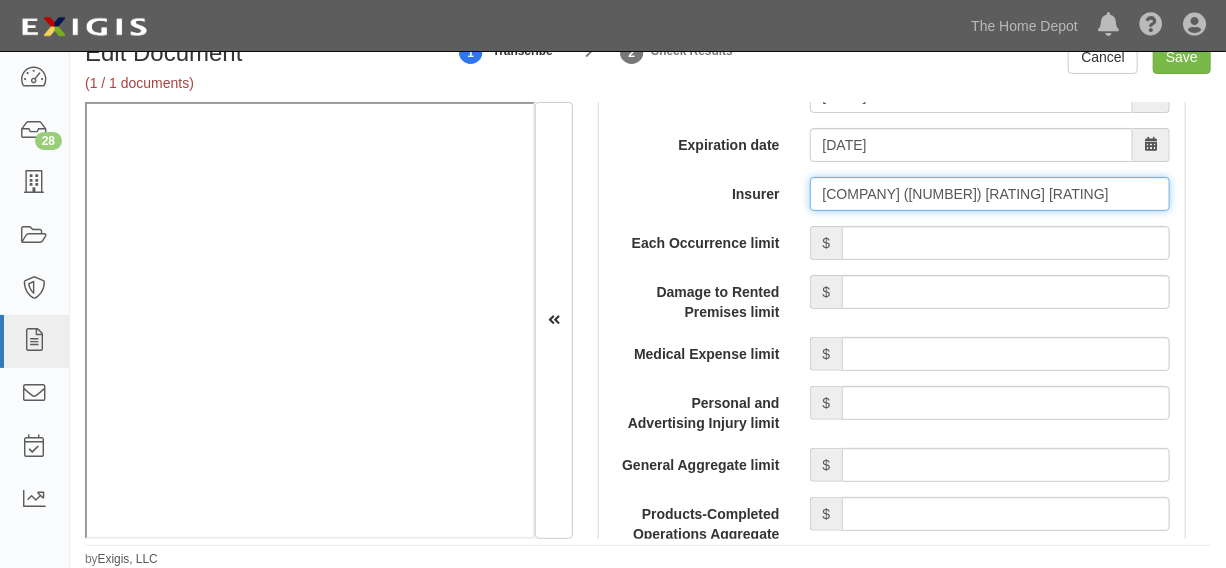 type on "Cincinnati Insurance Company (10677) A+ XV Rating" 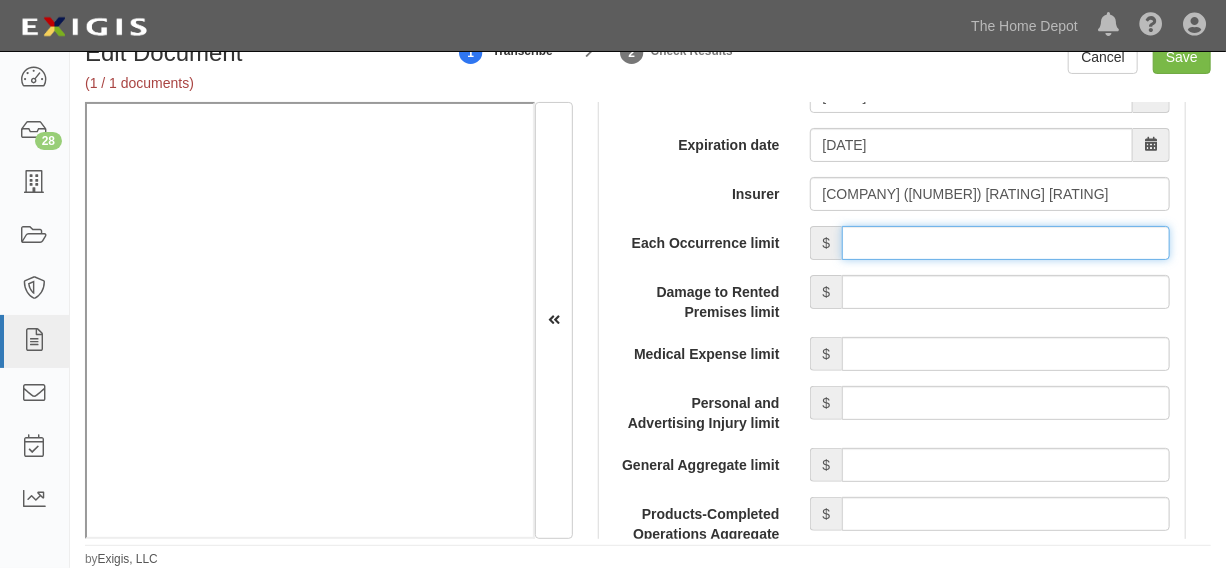 click on "Each Occurrence limit" at bounding box center (1006, 243) 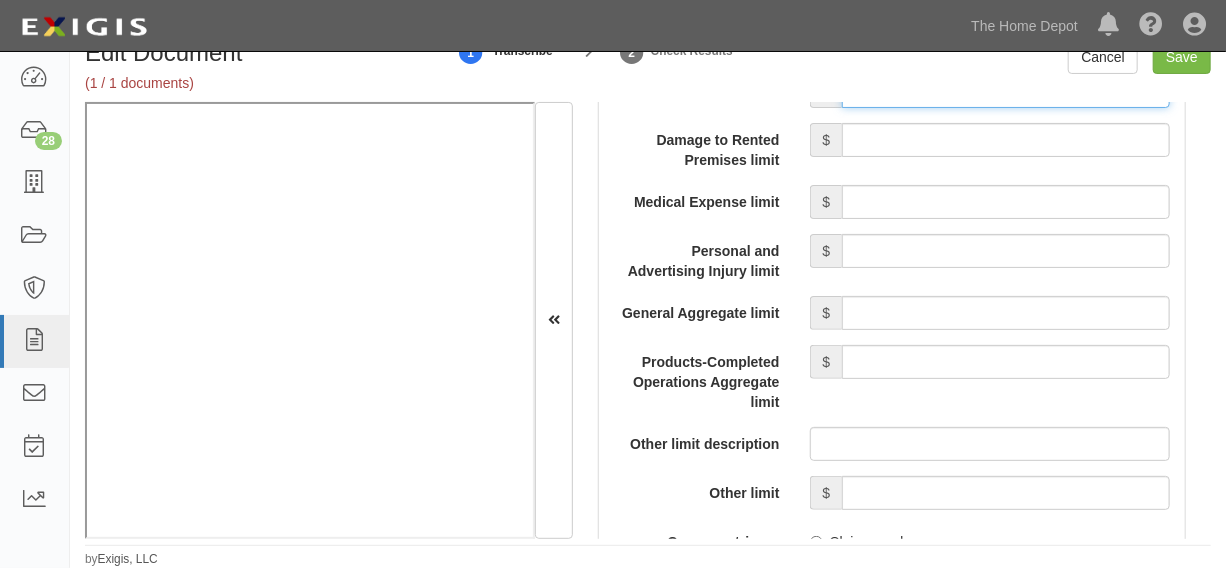 scroll, scrollTop: 2120, scrollLeft: 0, axis: vertical 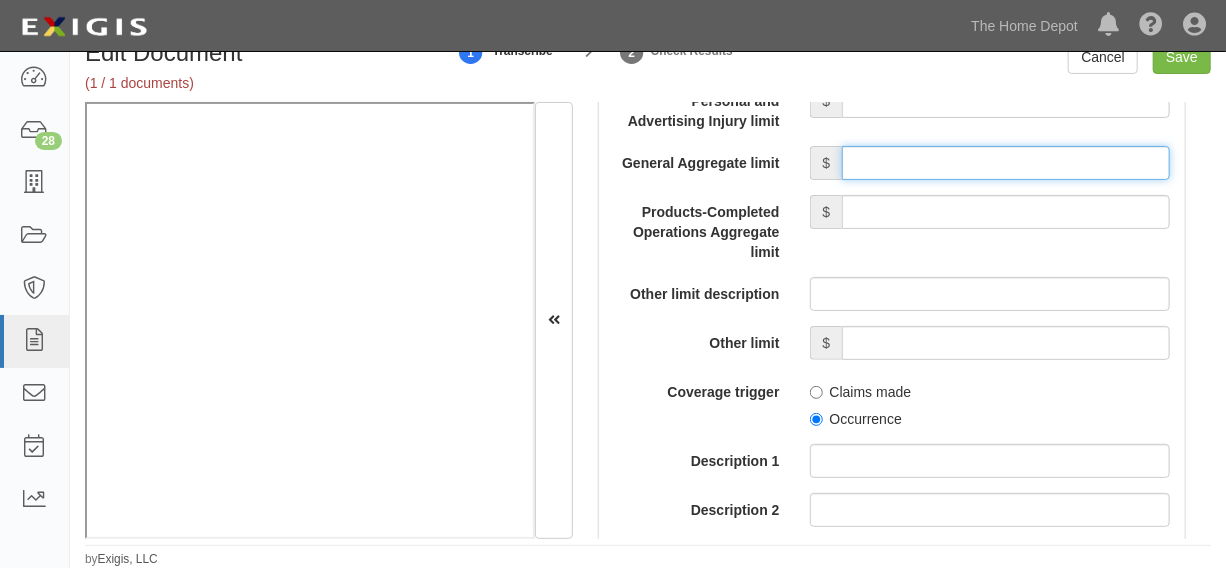 click on "General Aggregate limit" at bounding box center [1006, 163] 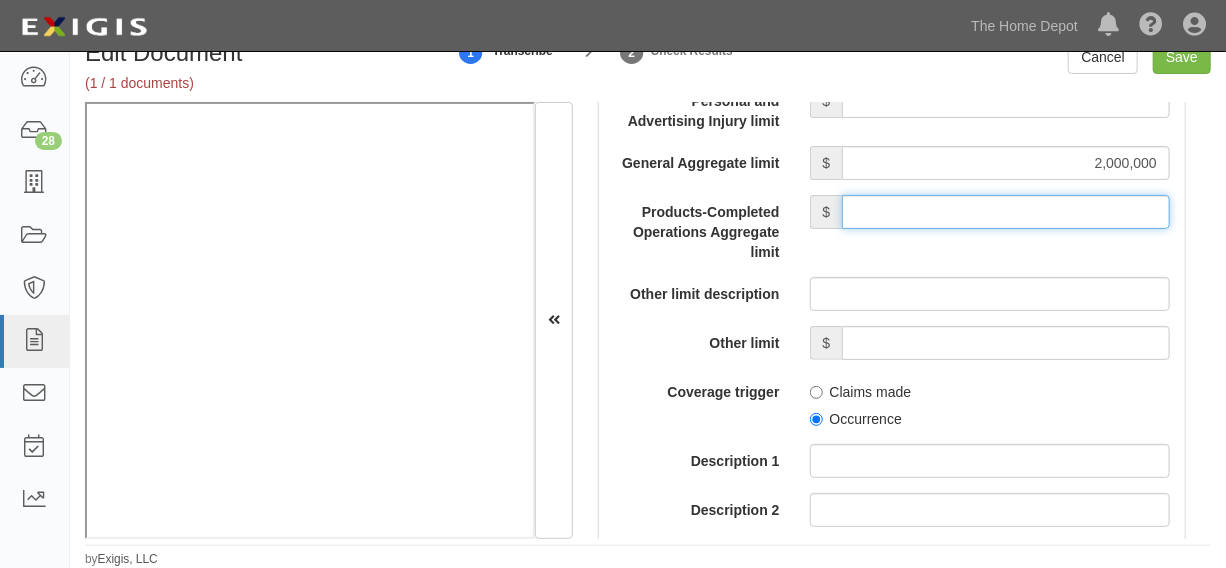 click on "Products-Completed Operations Aggregate limit" at bounding box center (1006, 212) 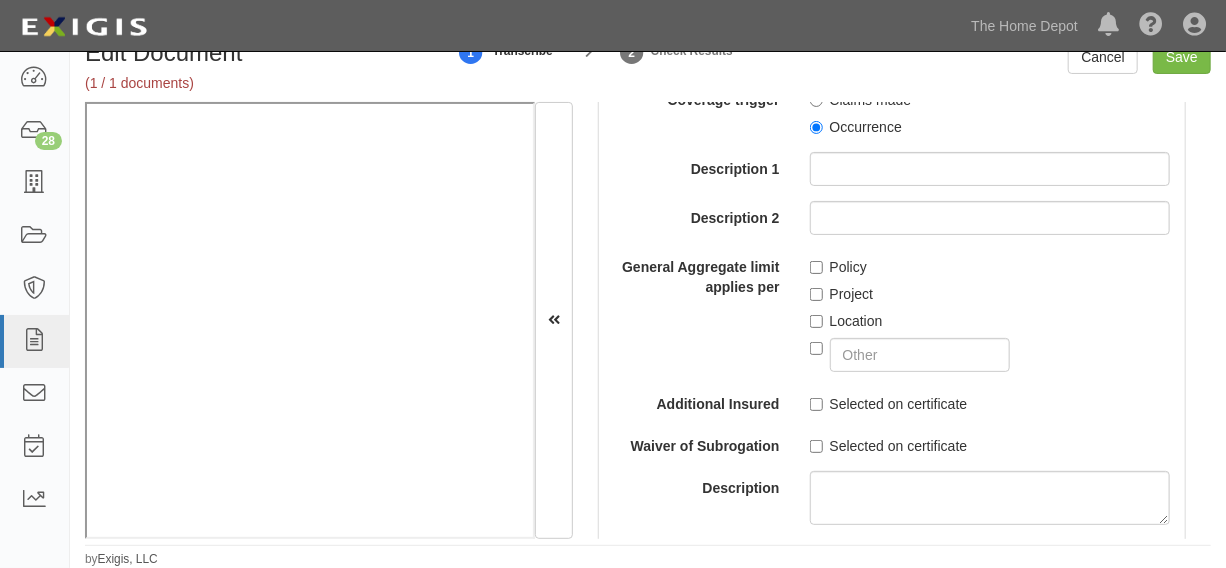 scroll, scrollTop: 2424, scrollLeft: 0, axis: vertical 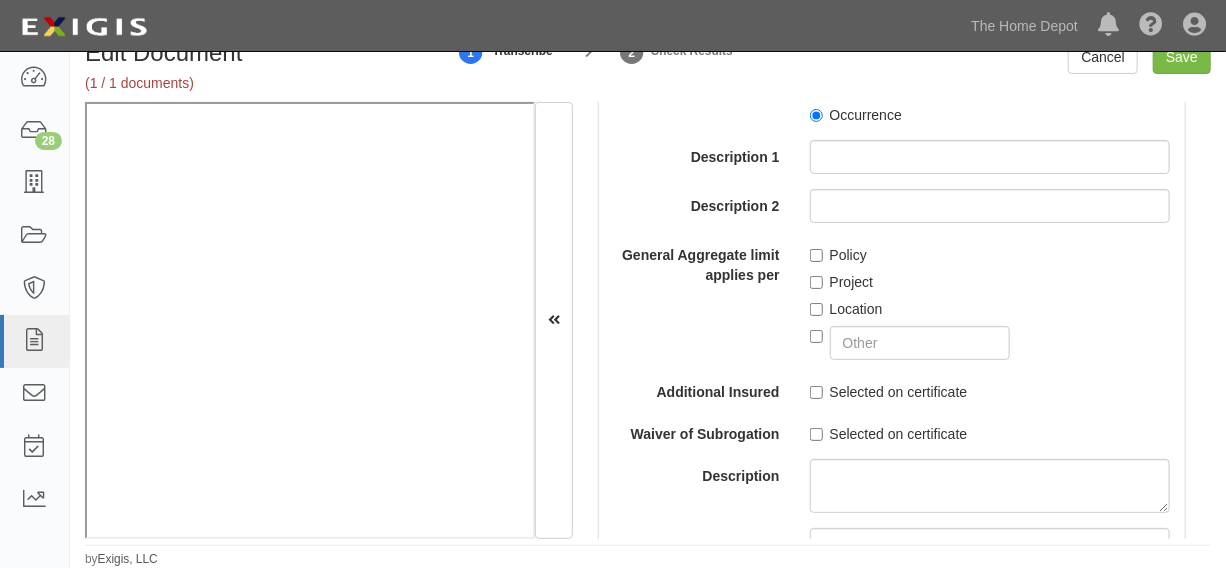 click on "Occurrence" at bounding box center (856, 115) 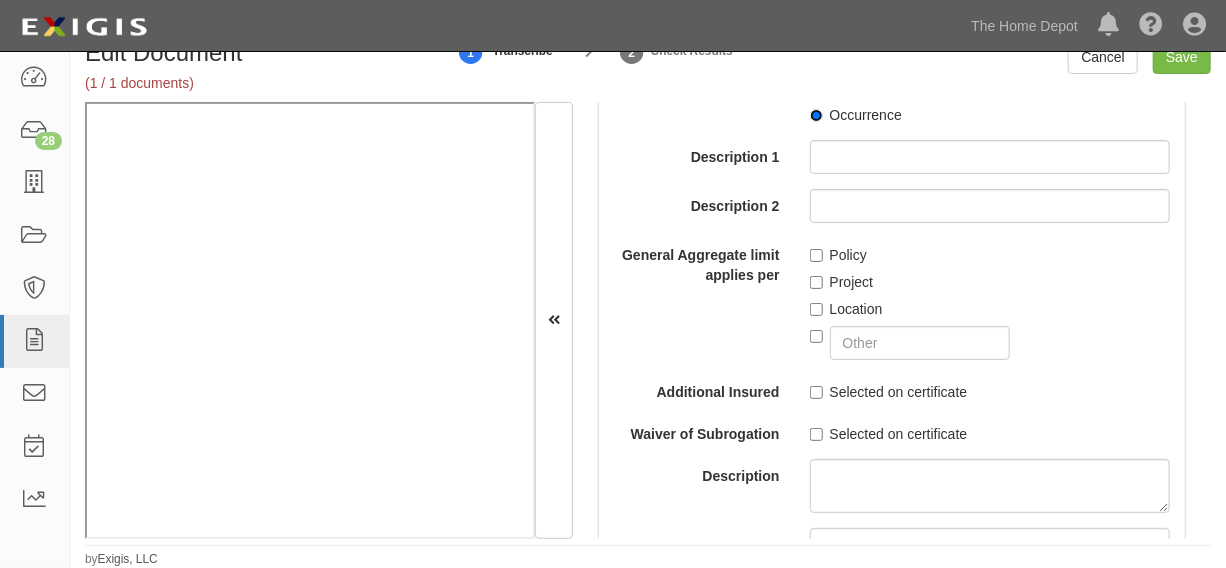 click on "Occurrence" at bounding box center (816, 115) 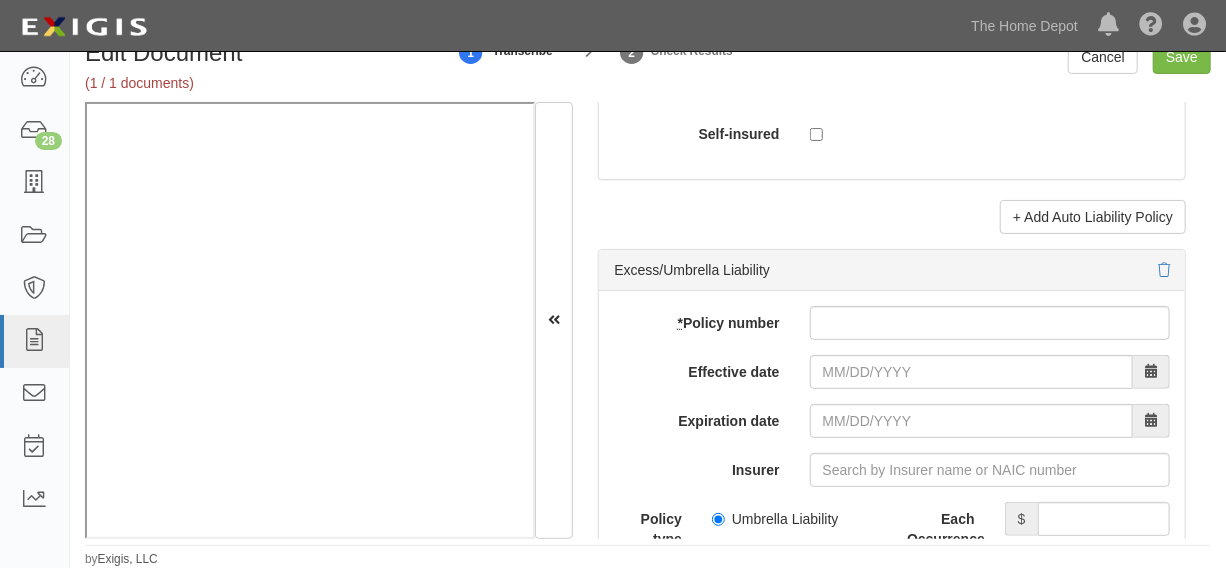 scroll, scrollTop: 4242, scrollLeft: 0, axis: vertical 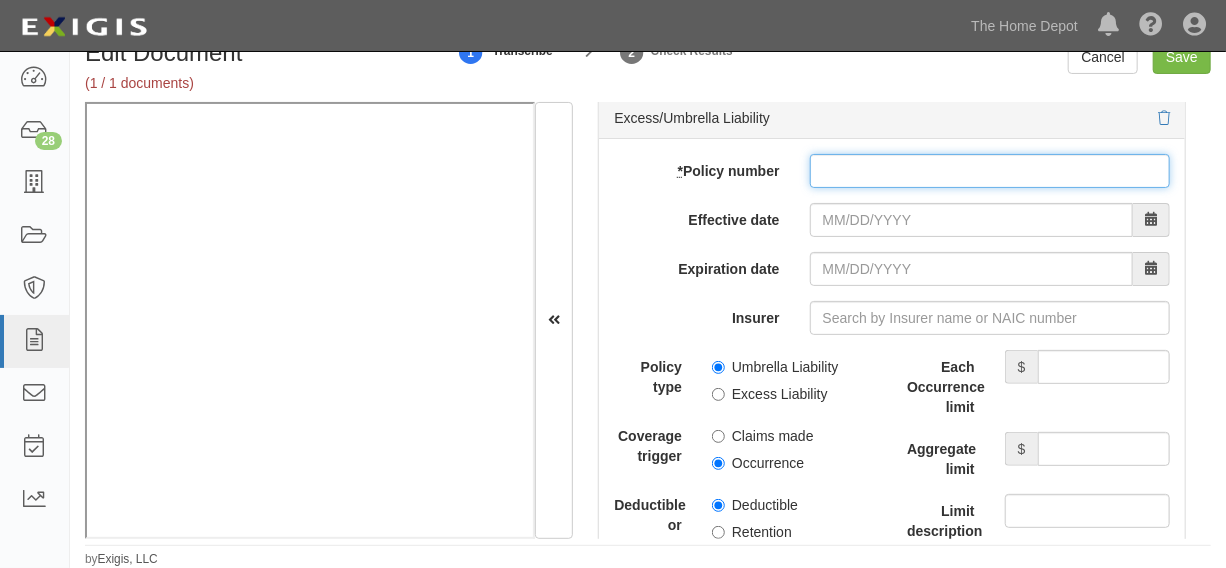 paste on "ENP0638753" 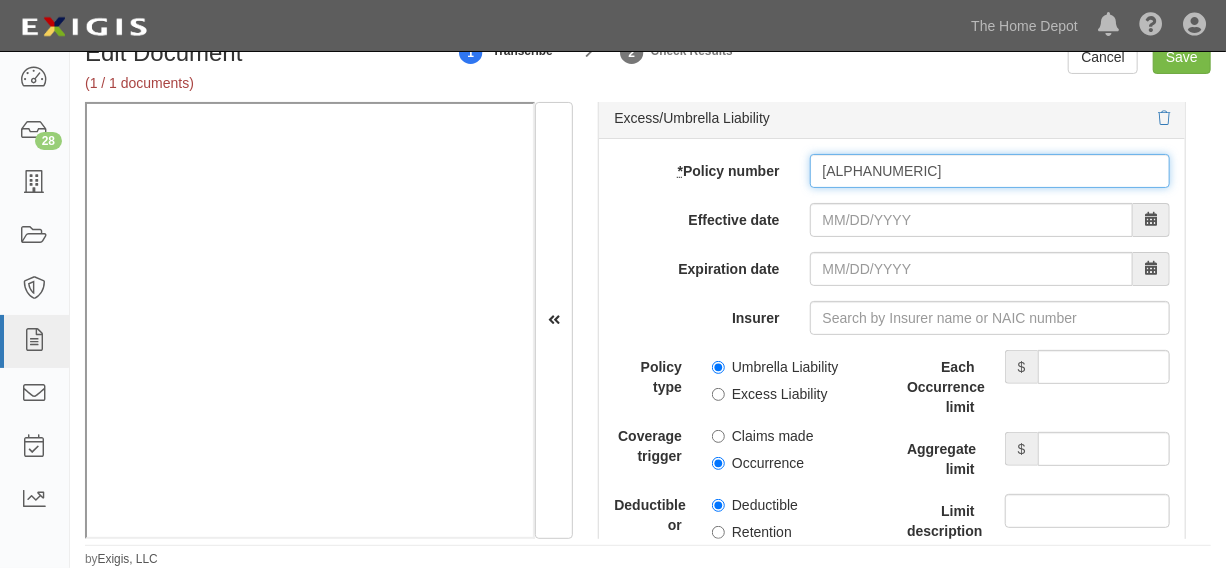 type on "ENP0638753" 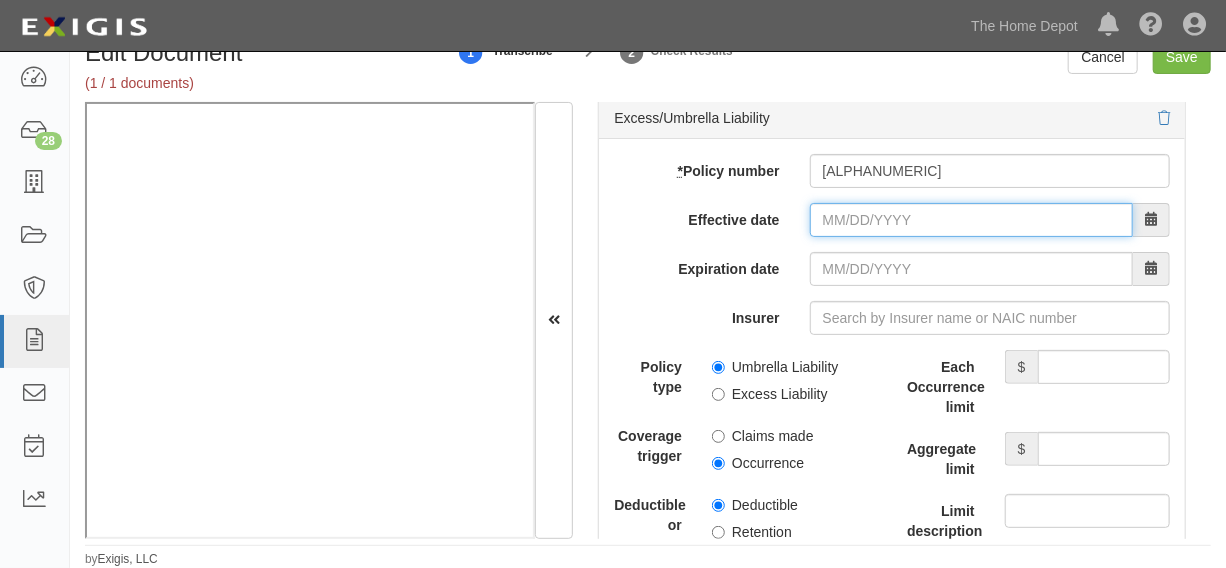 click on "Effective date" at bounding box center [971, 220] 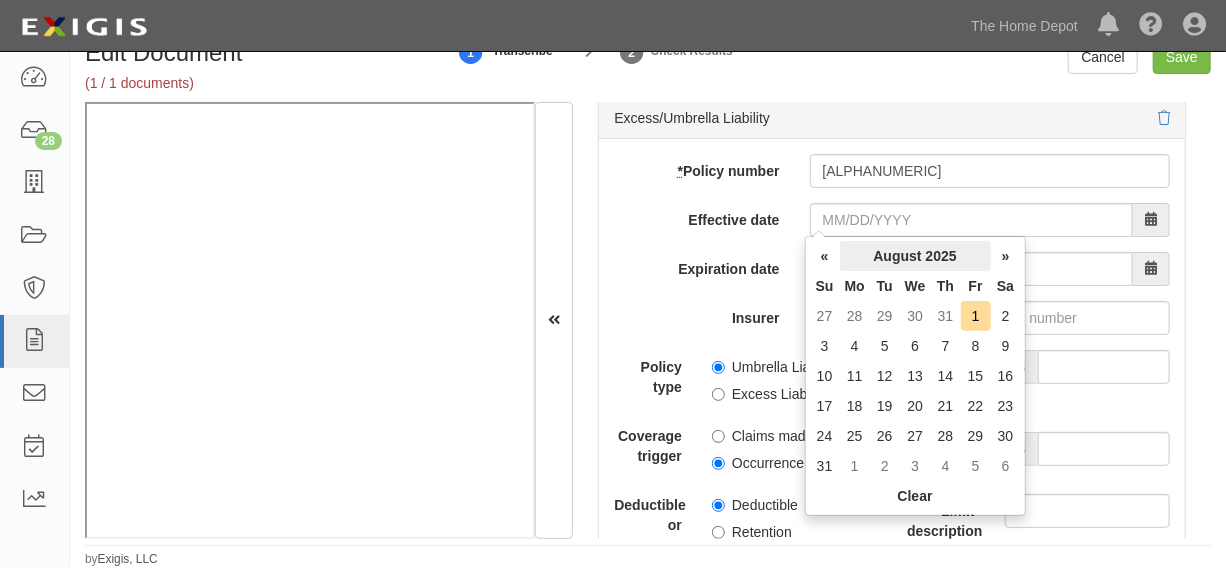 click on "August 2025" at bounding box center [915, 256] 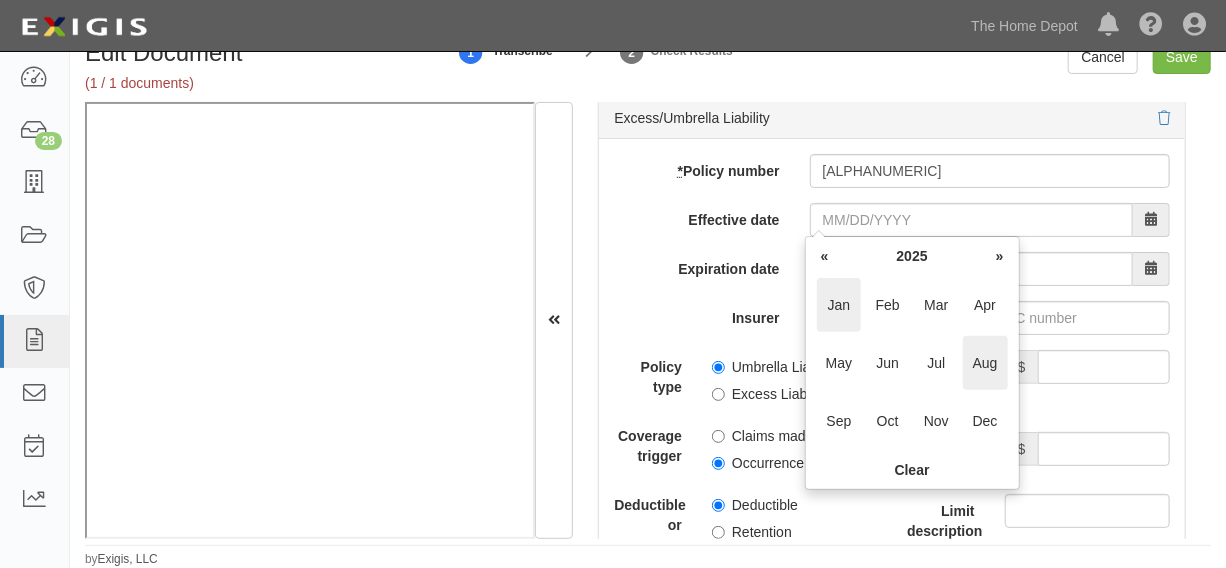 click on "Jan" at bounding box center [839, 305] 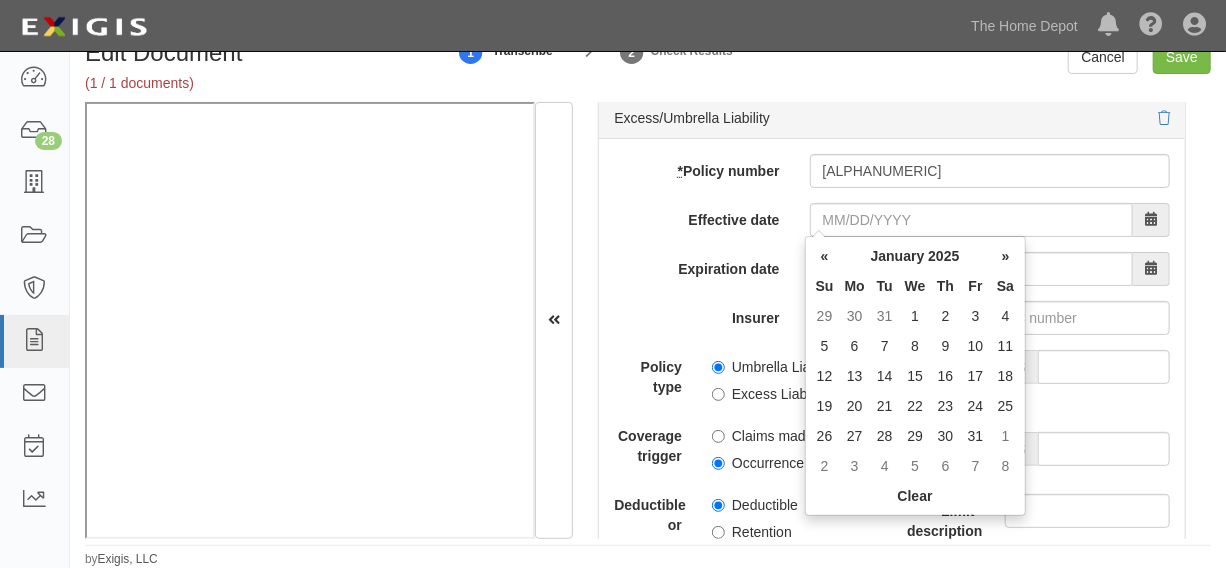 click on "1" at bounding box center (915, 316) 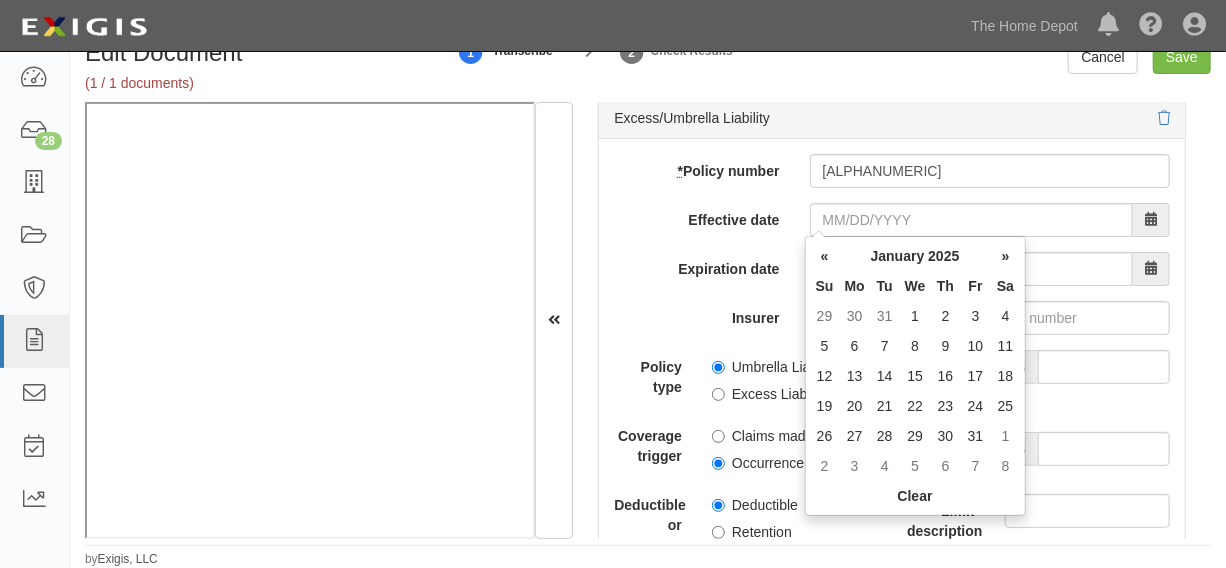 type on "01/01/2025" 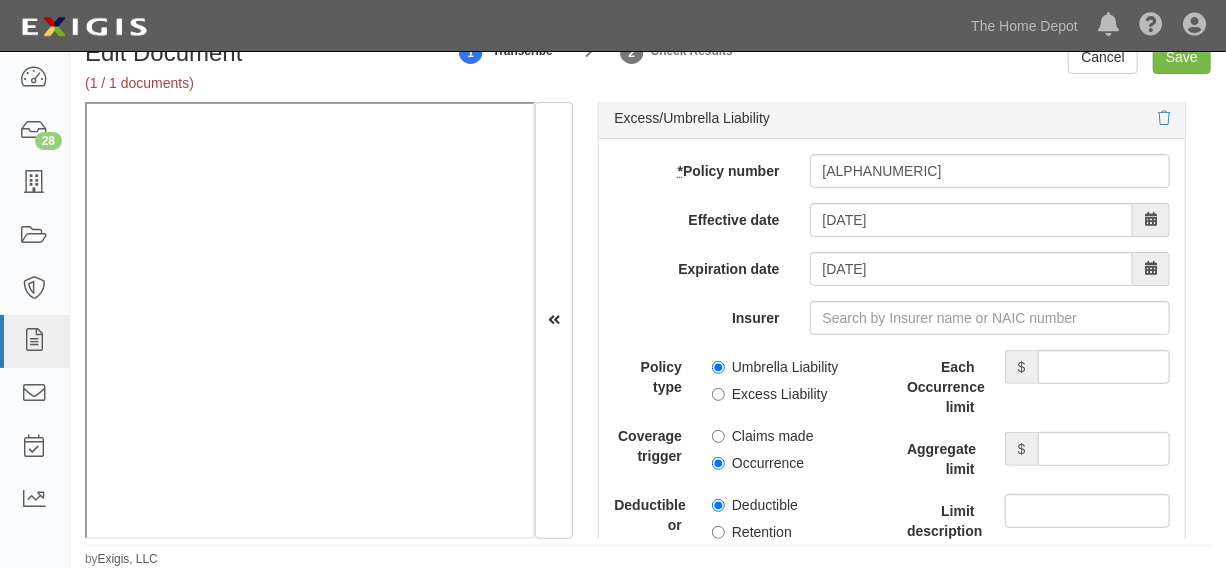 scroll, scrollTop: 4393, scrollLeft: 0, axis: vertical 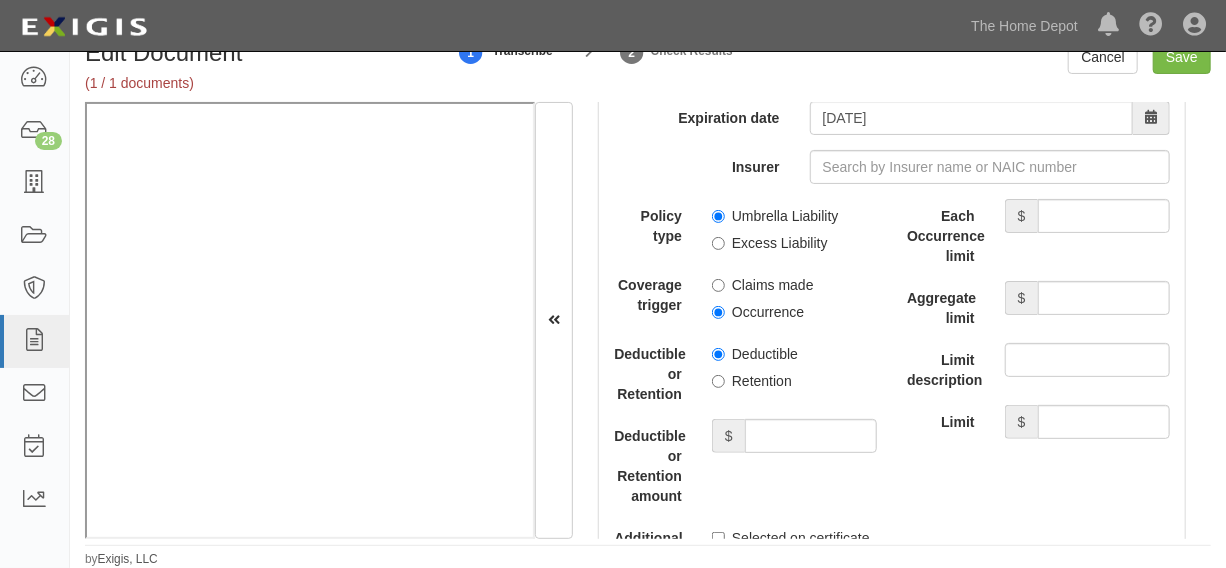 click on "Umbrella Liability" at bounding box center [775, 216] 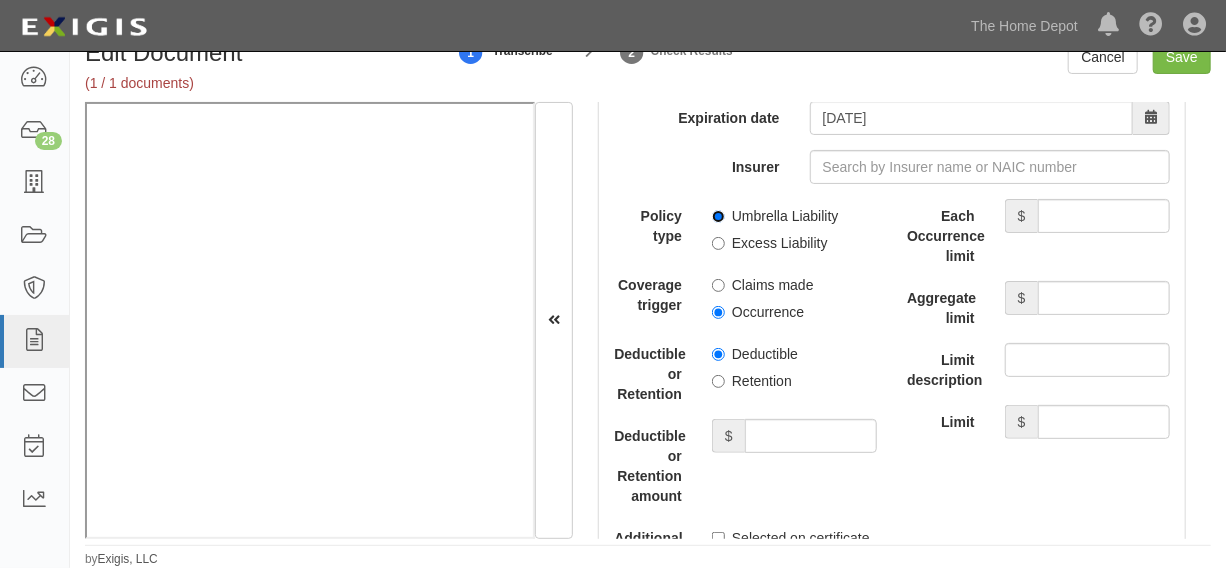 click on "Umbrella Liability" at bounding box center [718, 216] 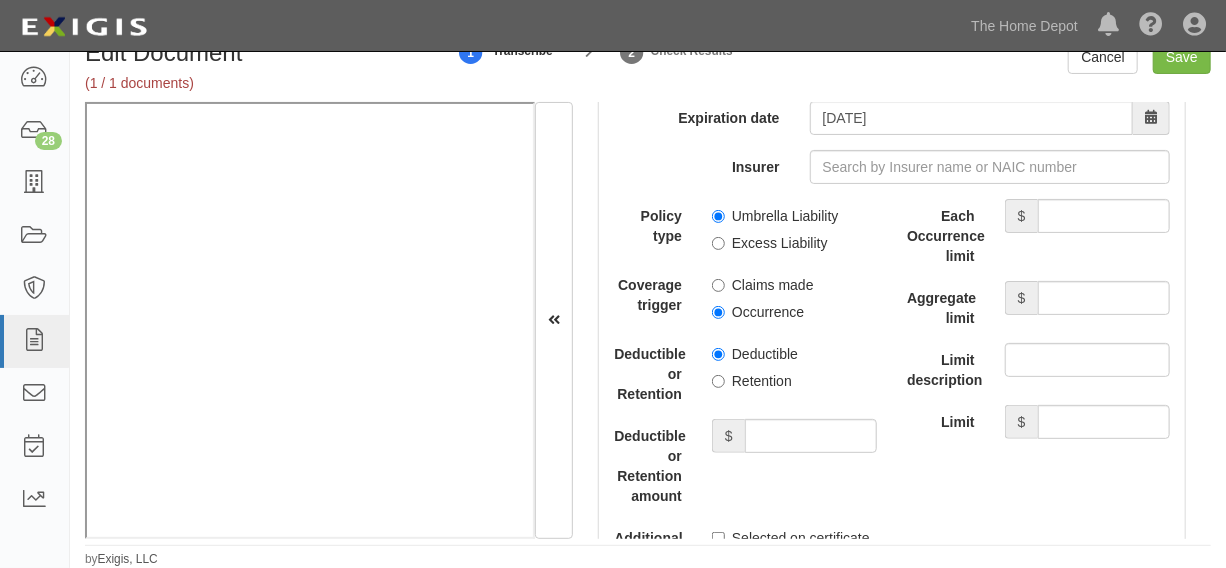 click on "Occurrence" at bounding box center [758, 312] 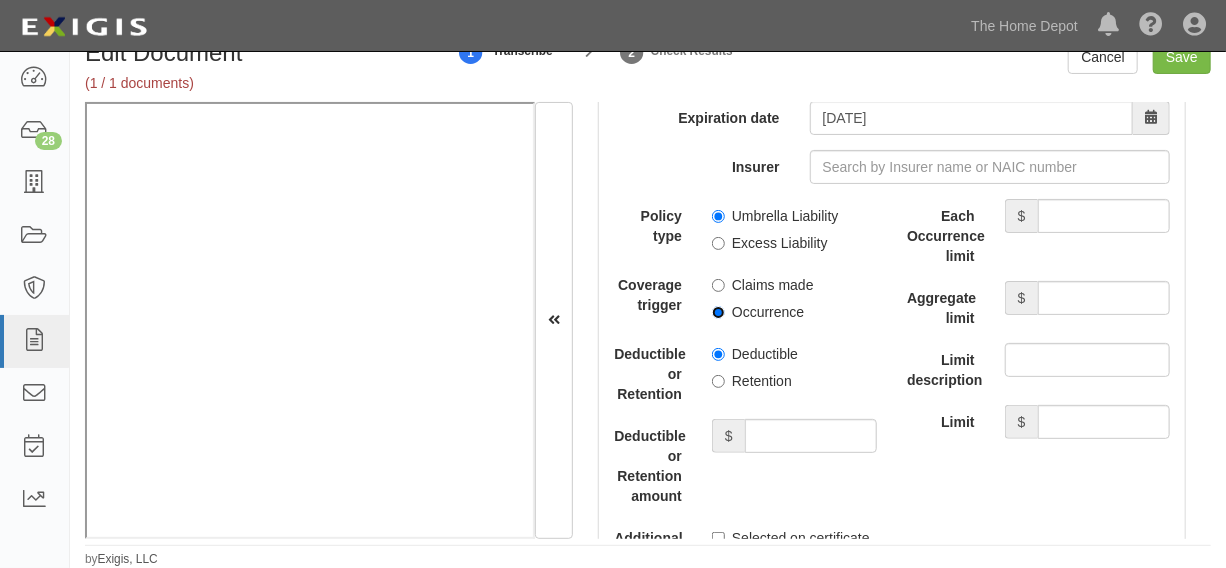 click on "Occurrence" at bounding box center (718, 312) 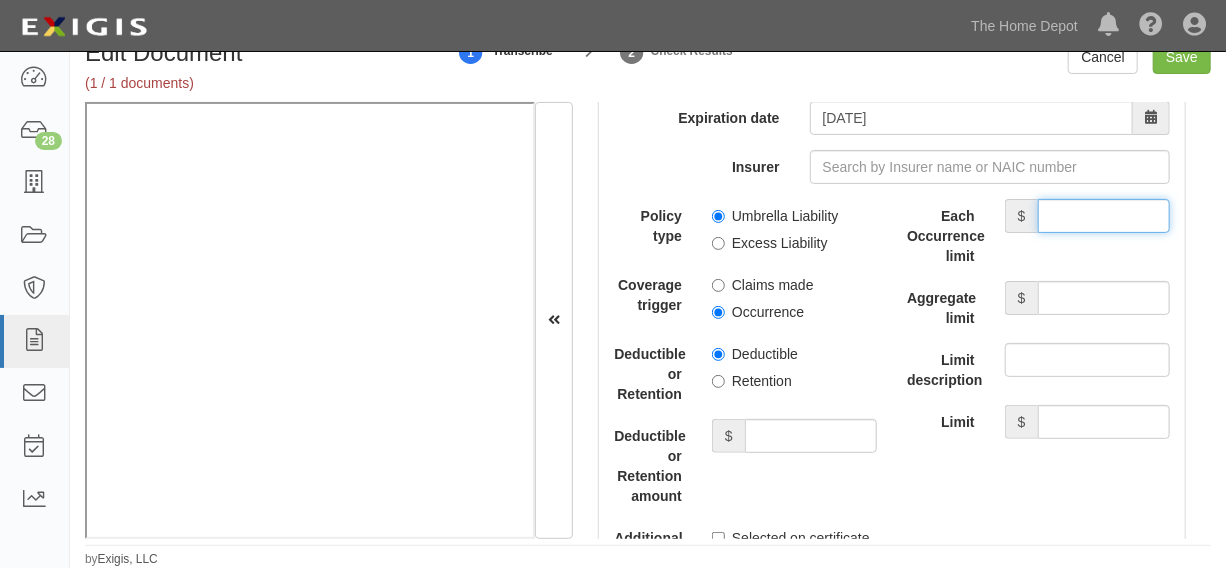 click on "Each Occurrence limit" at bounding box center (1104, 216) 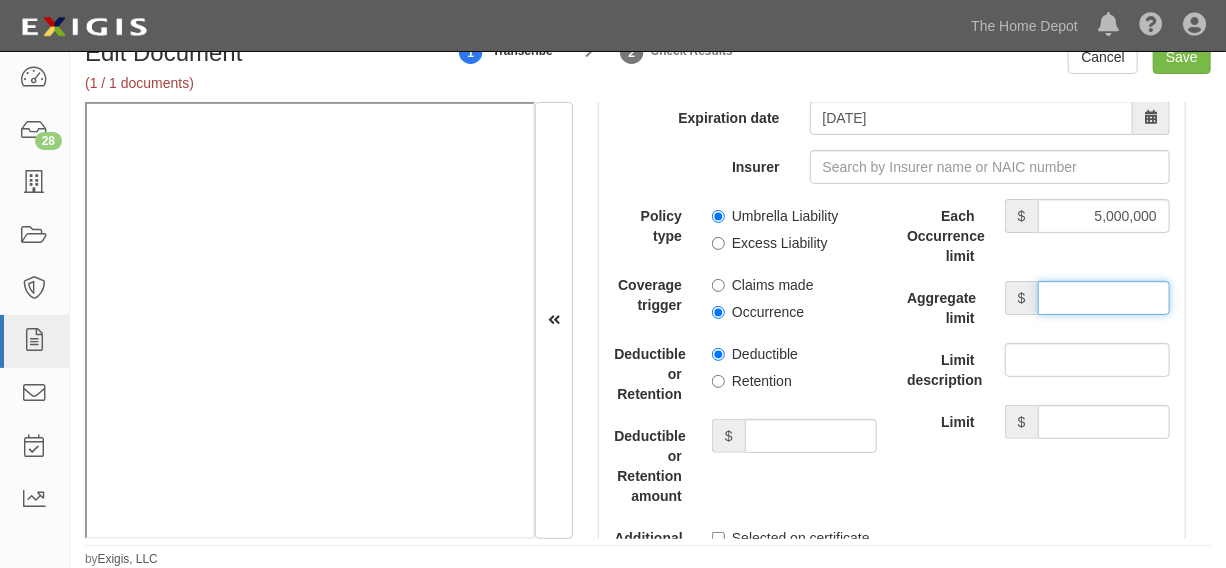 click on "Aggregate limit" at bounding box center [1104, 298] 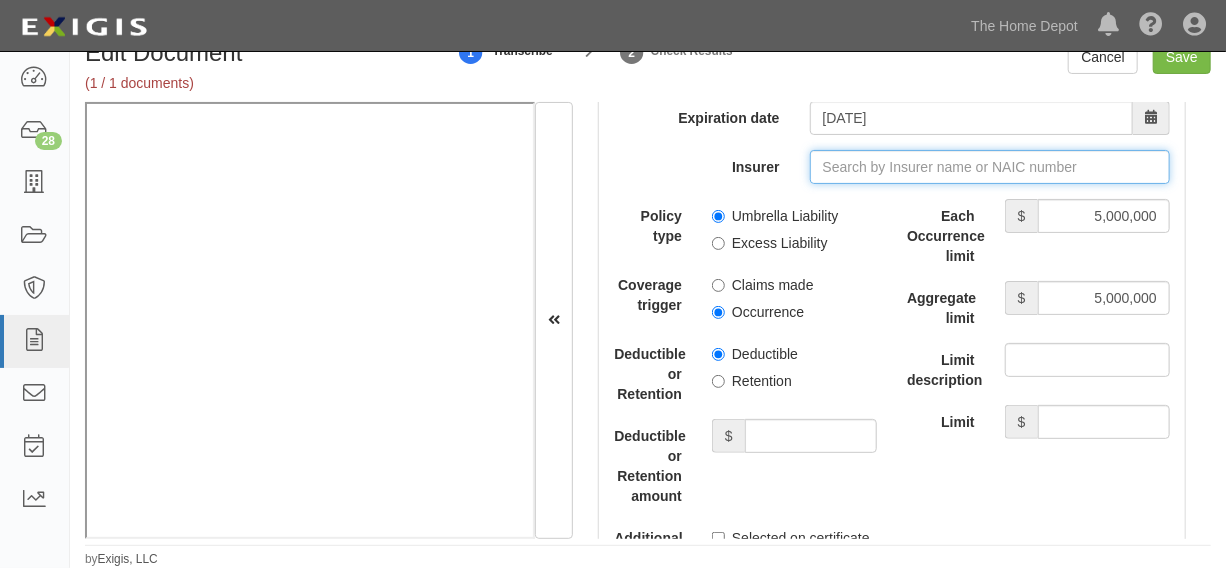 click on "Insurer" at bounding box center (990, 167) 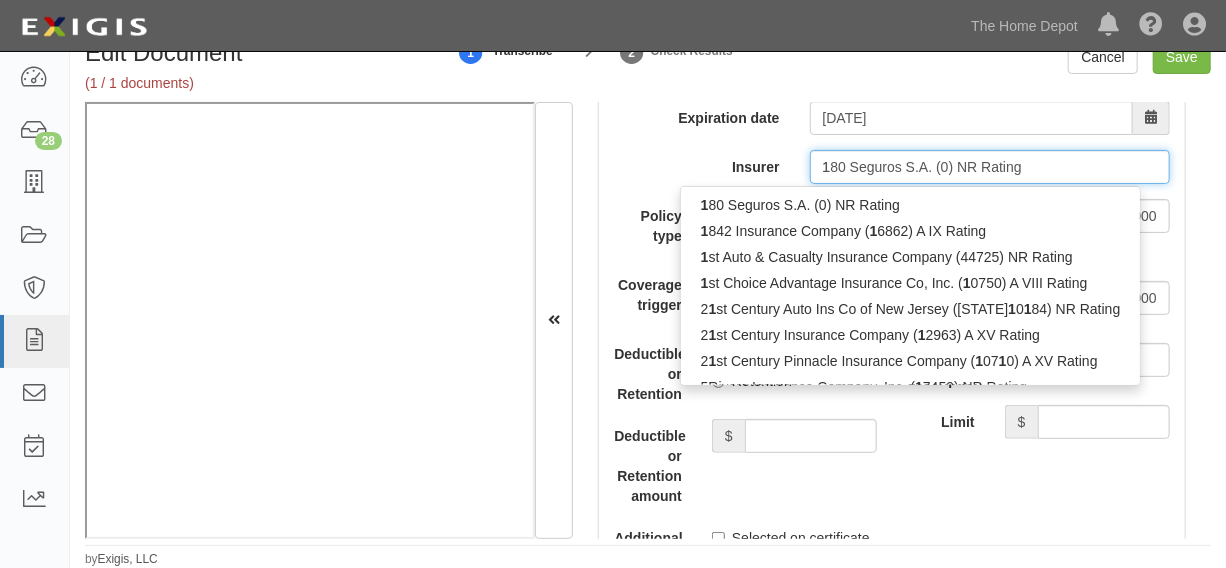 type 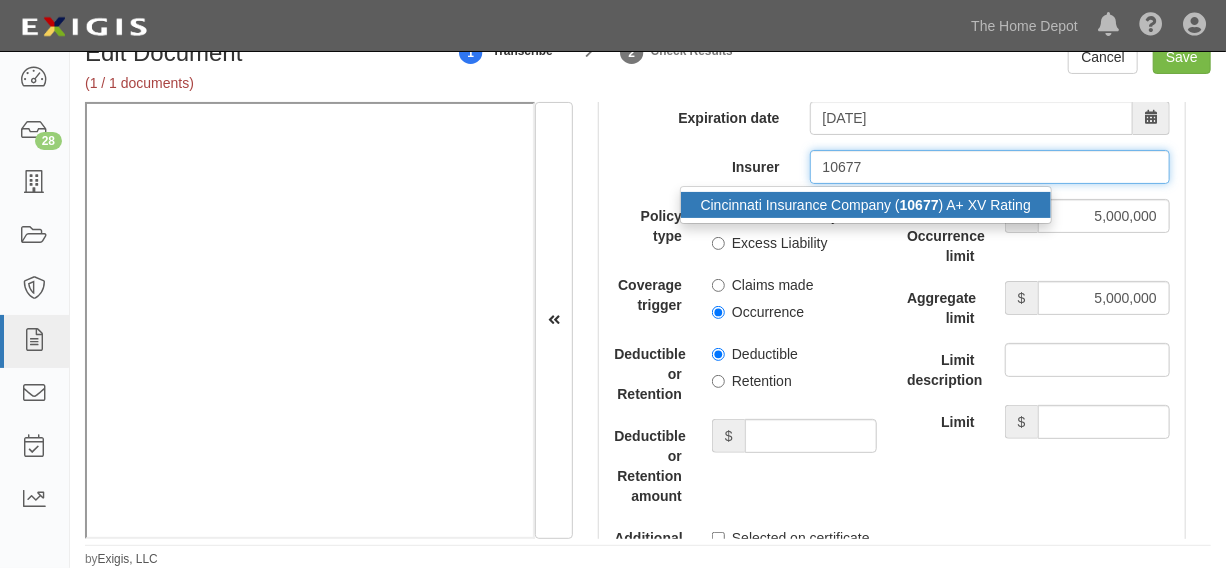 click on "Cincinnati Insurance Company ( 10677 ) A+ XV Rating" at bounding box center (866, 205) 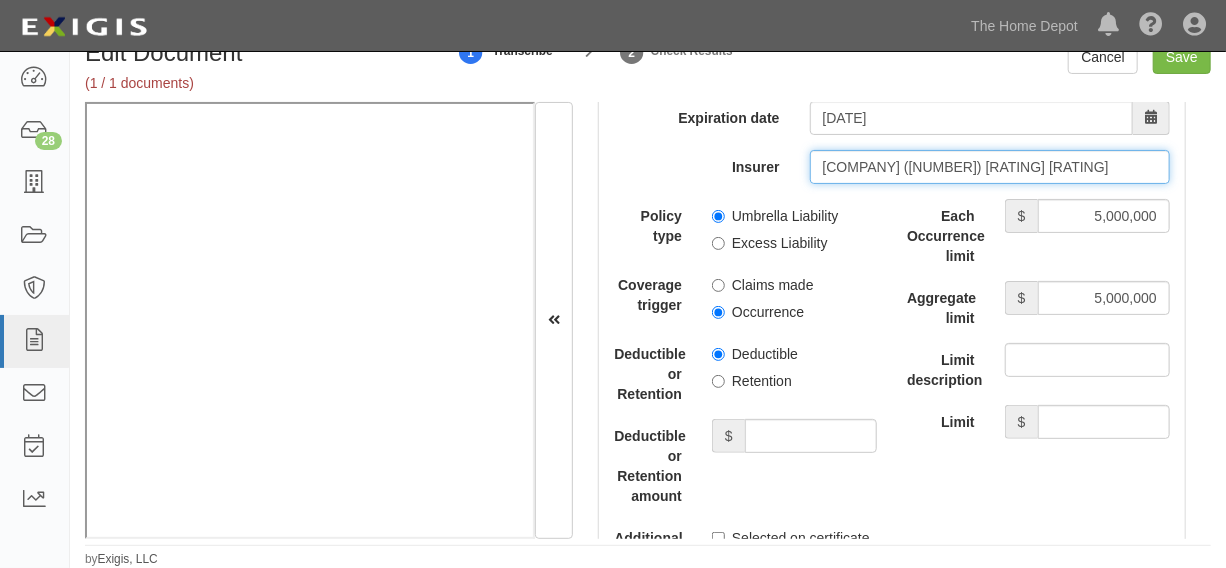 type on "Cincinnati Insurance Company (10677) A+ XV Rating" 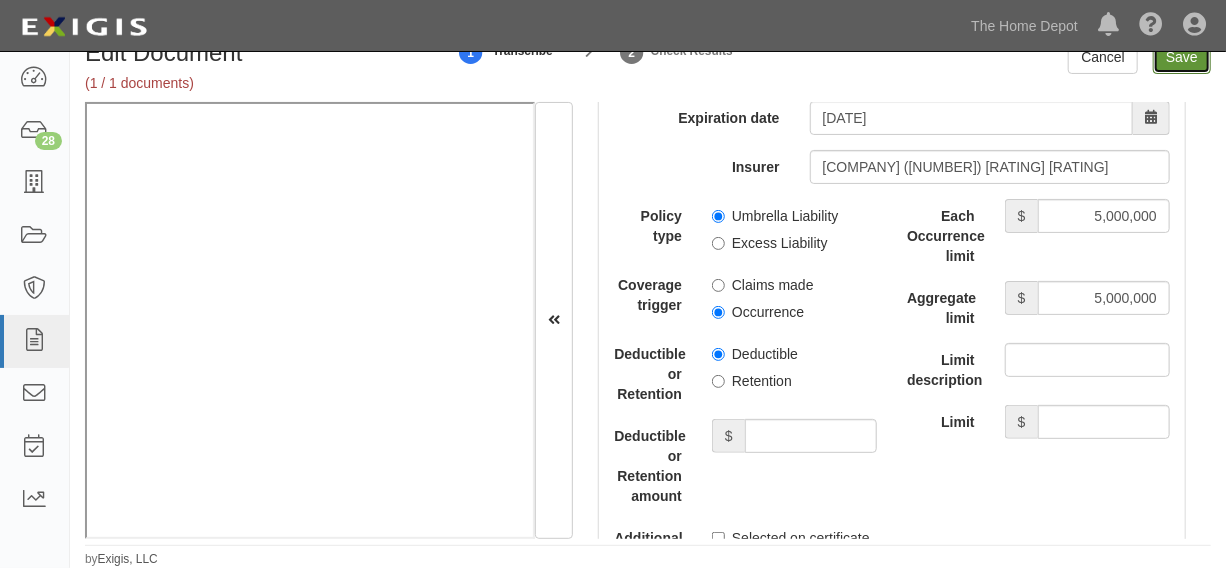 click on "Save" at bounding box center [1182, 57] 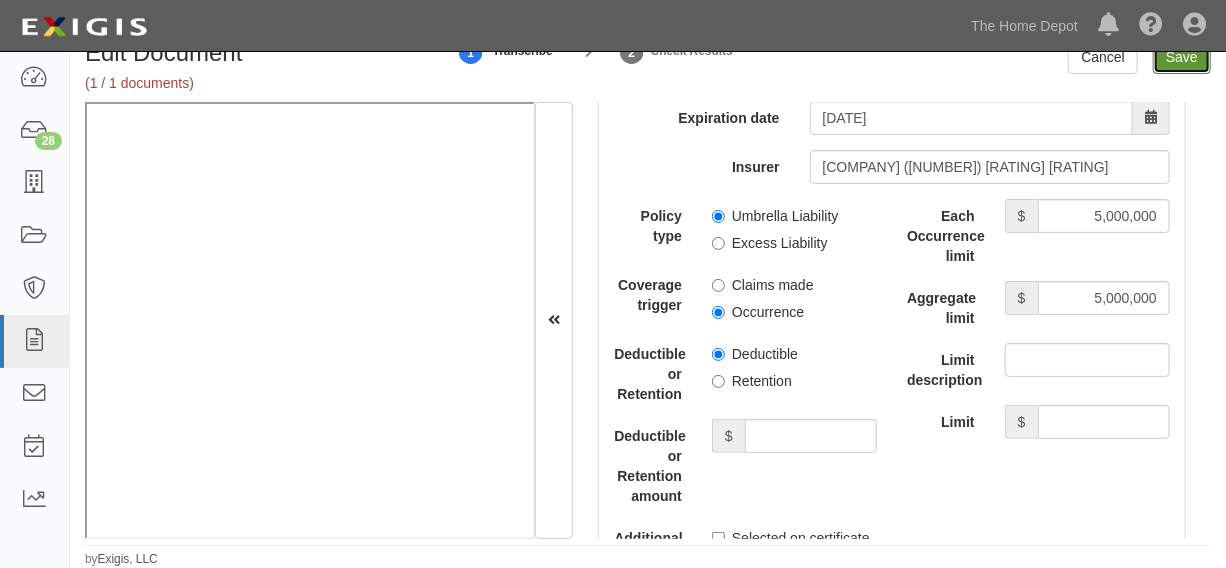 type on "1000000" 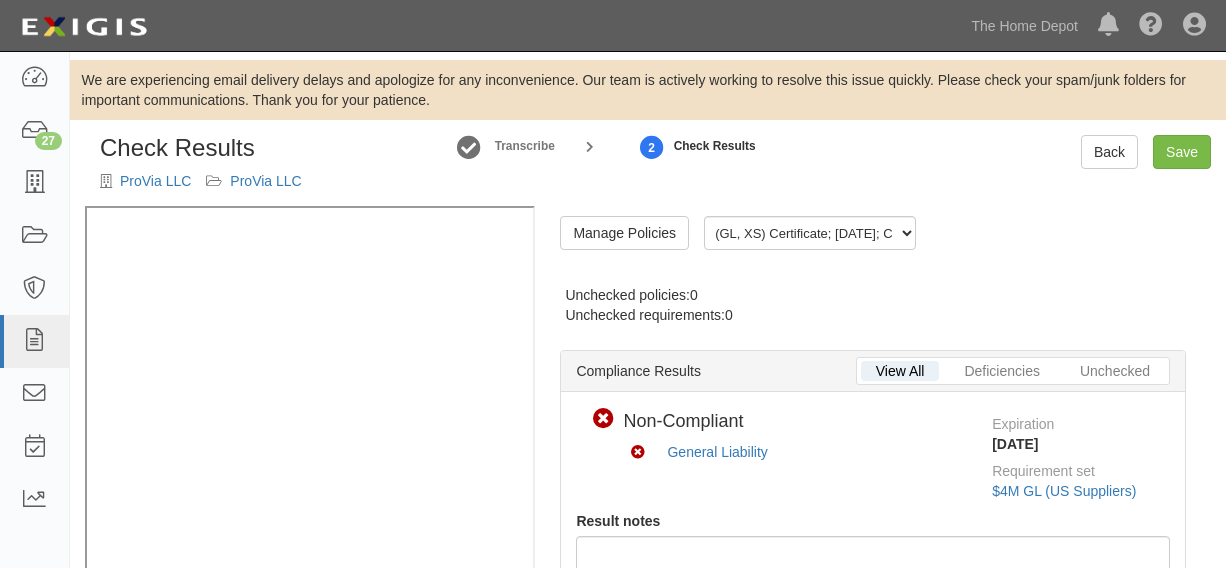 scroll, scrollTop: 0, scrollLeft: 0, axis: both 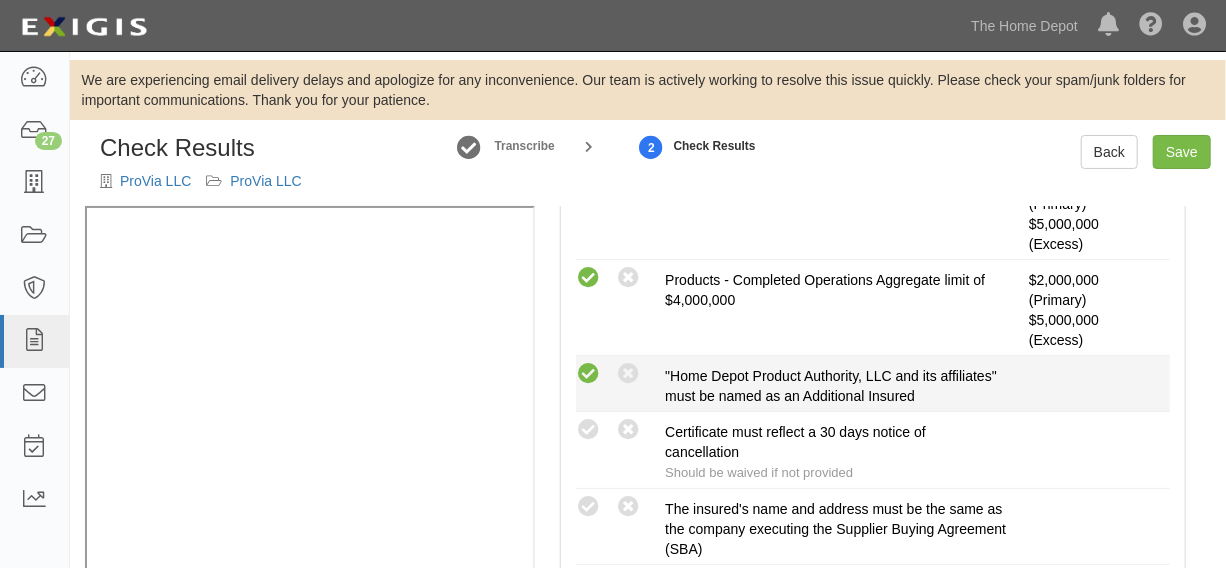 click at bounding box center (588, 374) 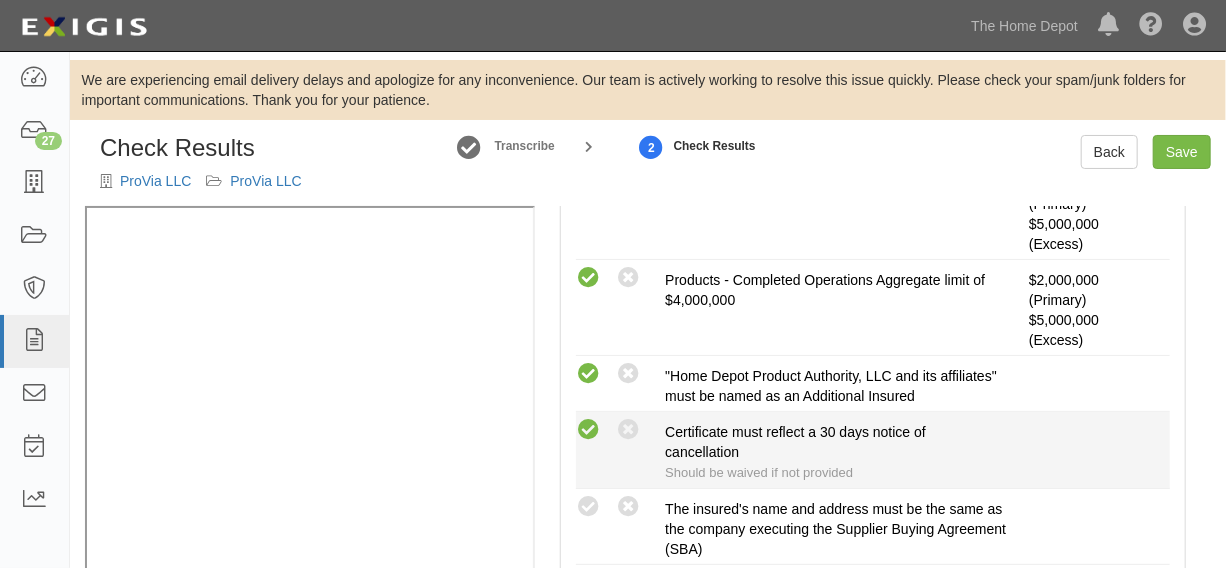 click at bounding box center [588, 430] 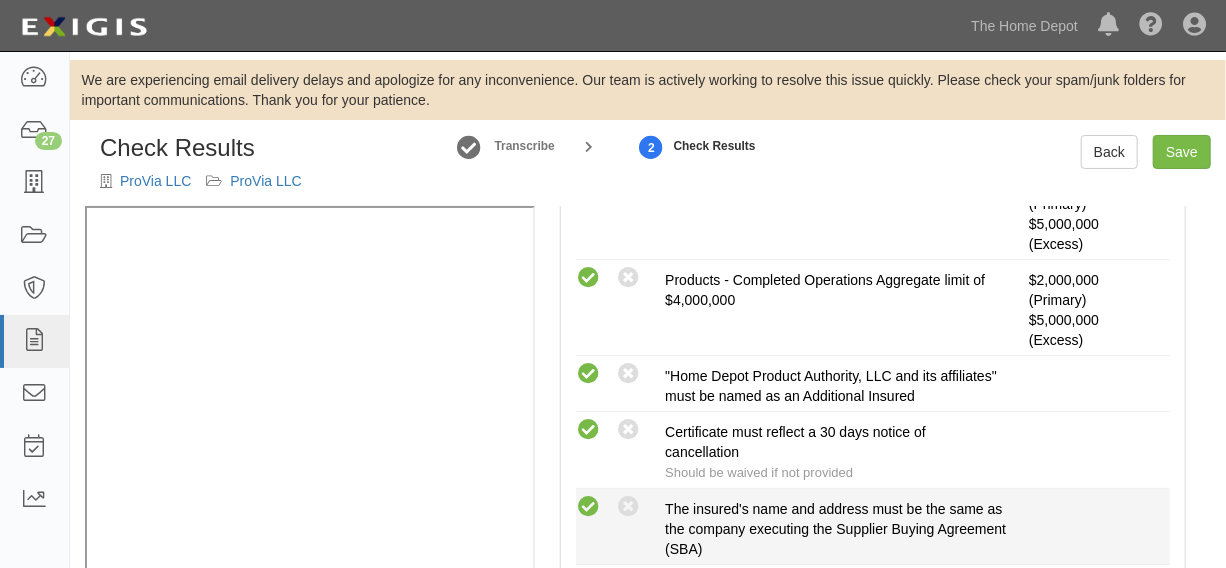 click at bounding box center (588, 507) 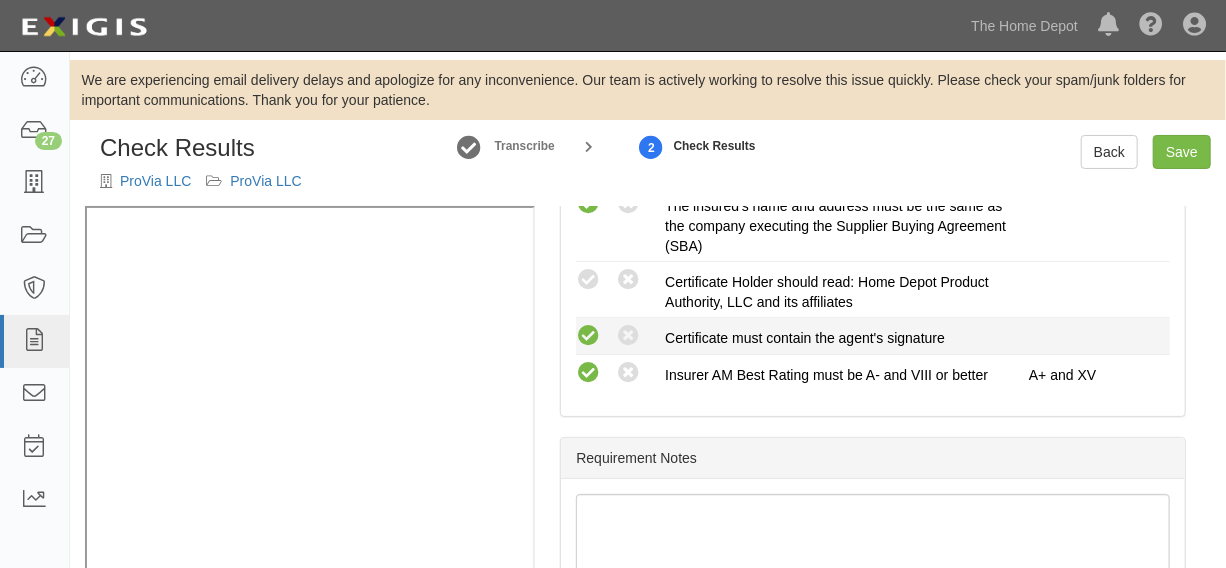click at bounding box center (588, 336) 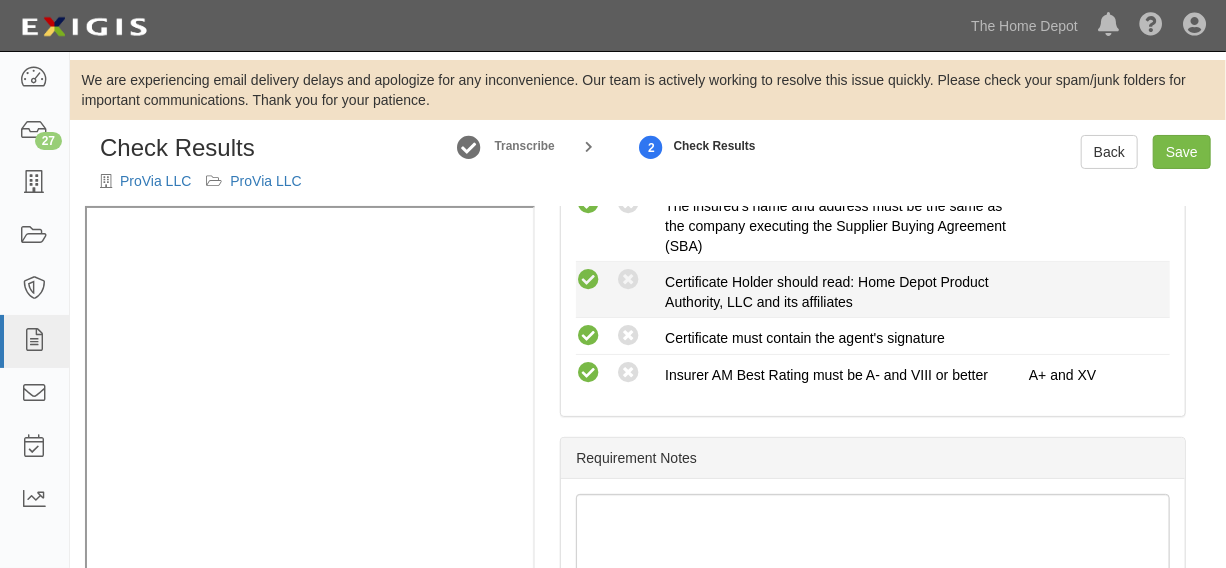click at bounding box center [588, 280] 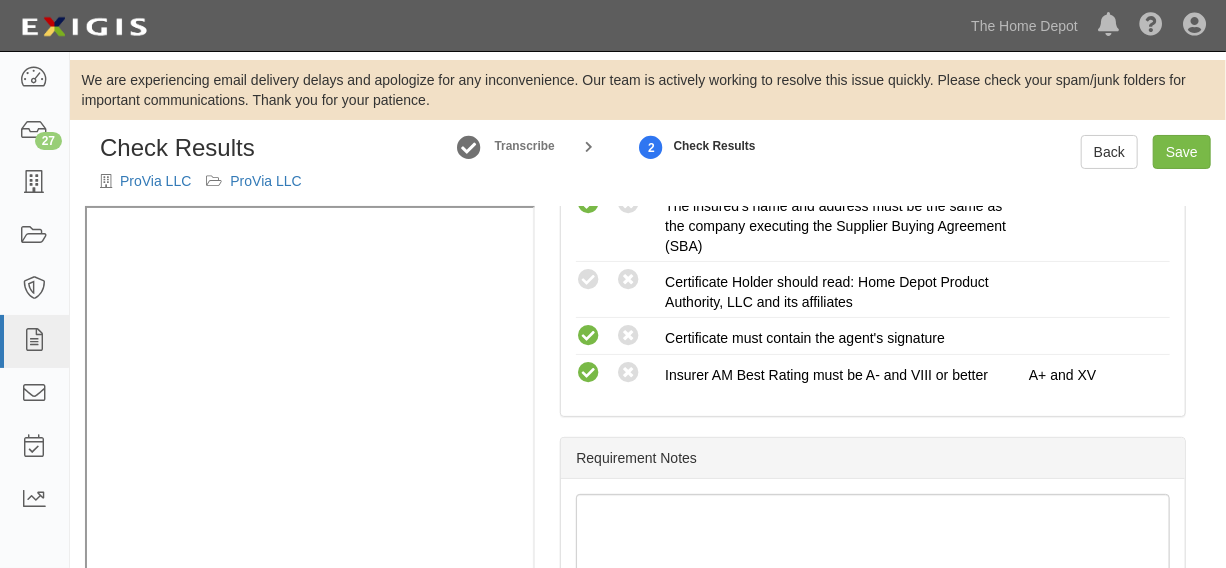 radio on "true" 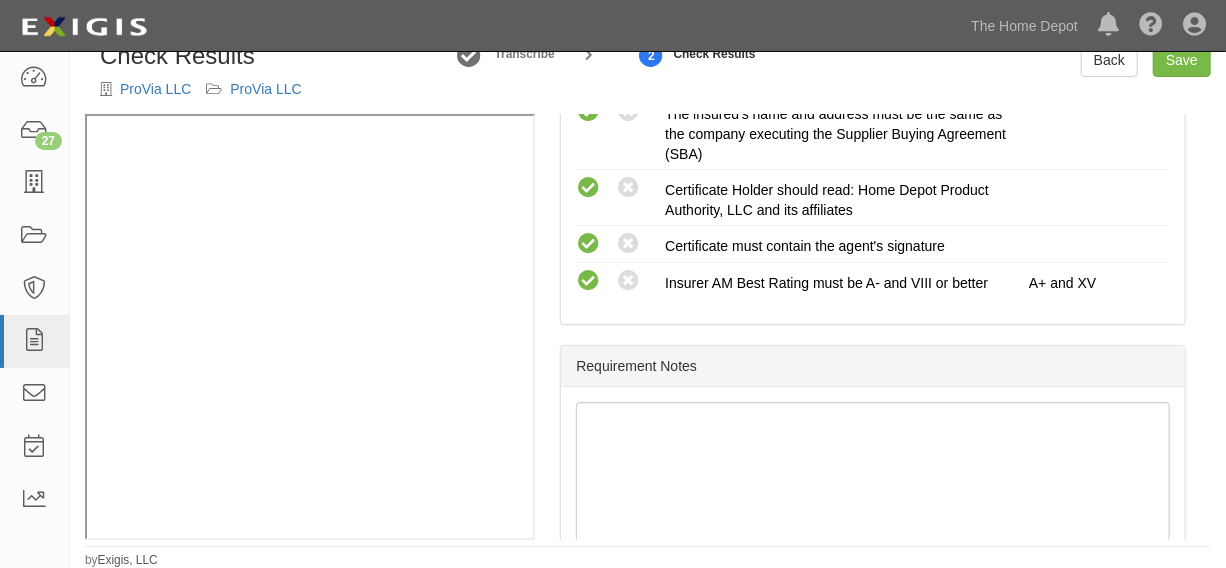scroll, scrollTop: 93, scrollLeft: 0, axis: vertical 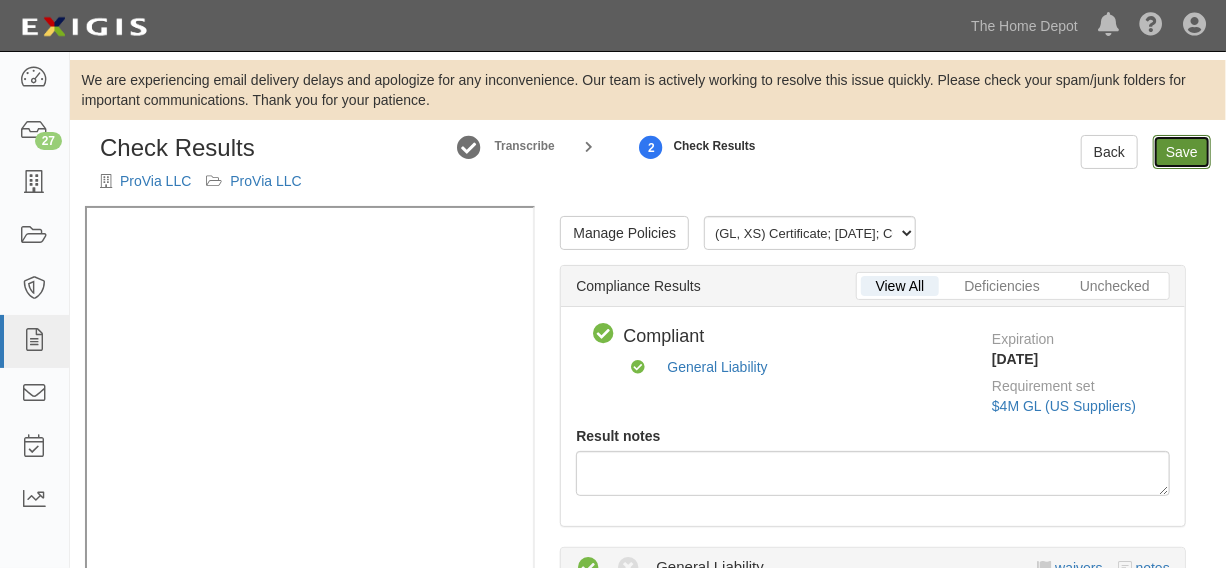 click on "Save" at bounding box center [1182, 152] 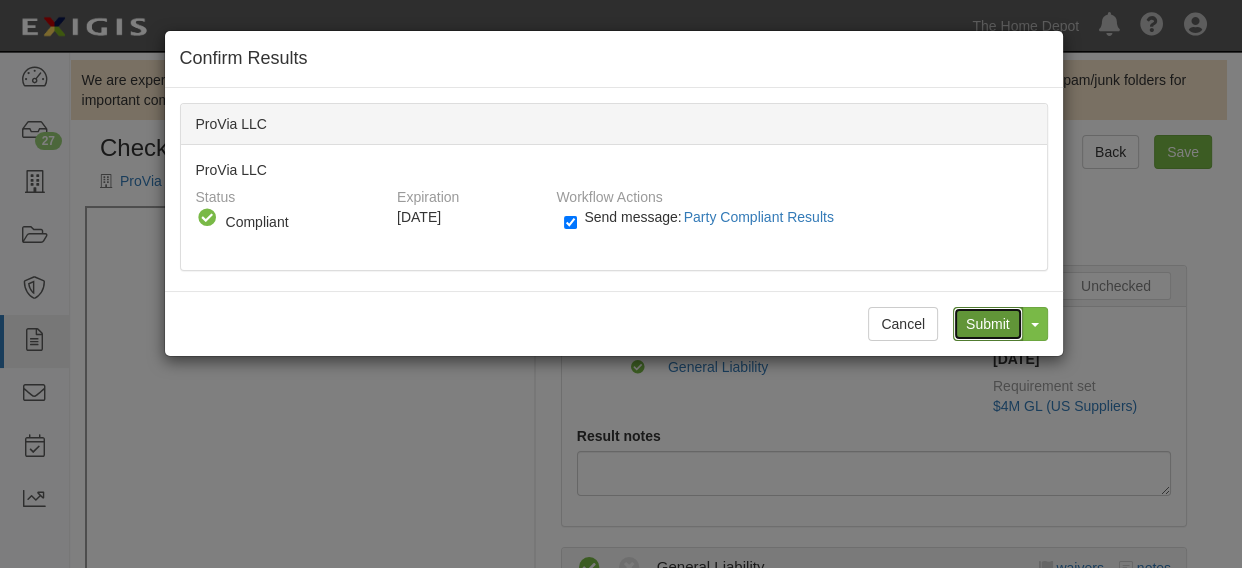 click on "Submit" at bounding box center (988, 324) 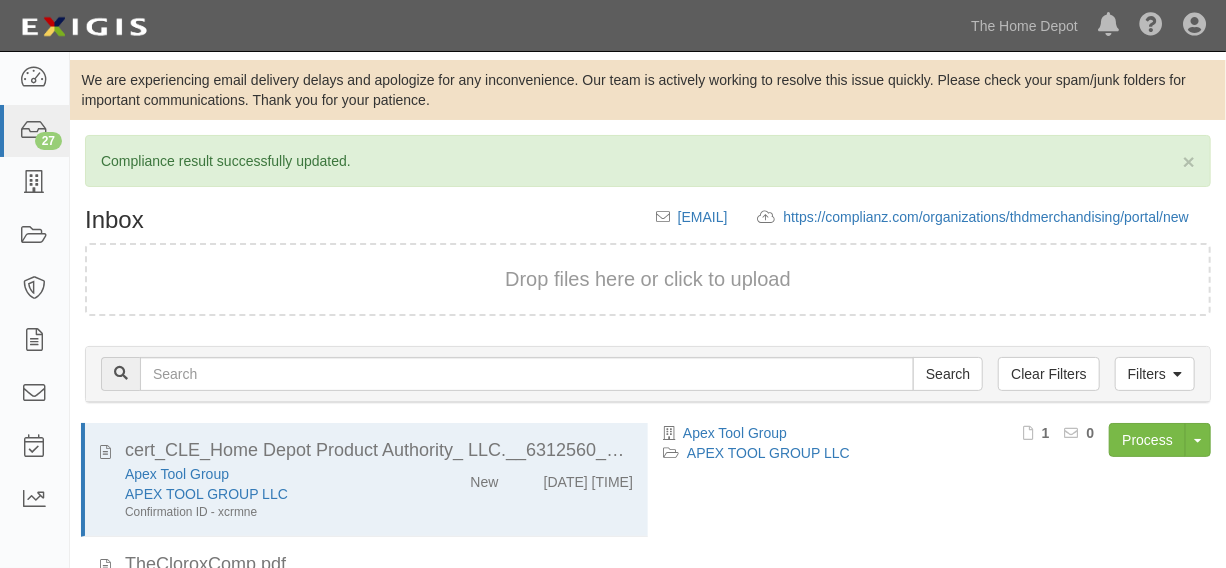 scroll, scrollTop: 294, scrollLeft: 0, axis: vertical 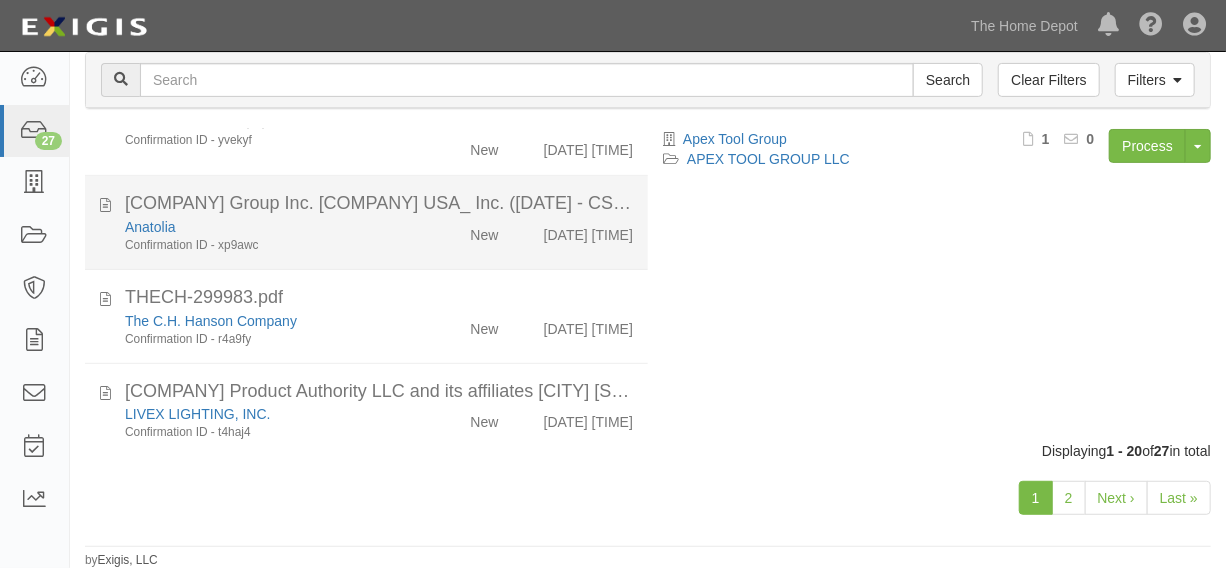 click on "New" at bounding box center [484, 907] 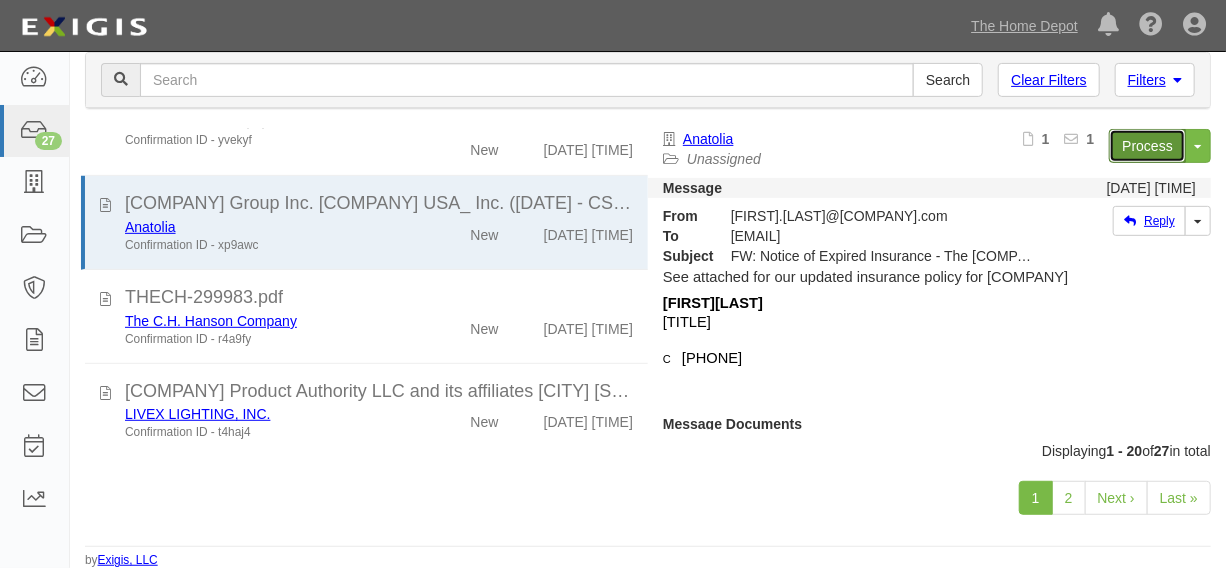 click on "Process" at bounding box center [1147, 146] 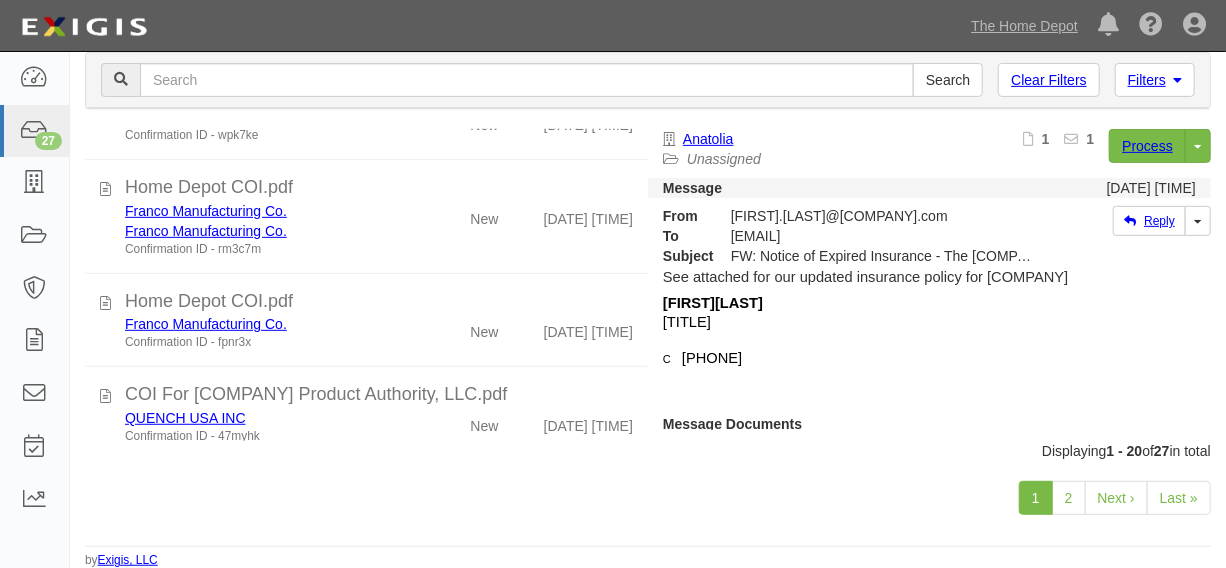 scroll, scrollTop: 1334, scrollLeft: 0, axis: vertical 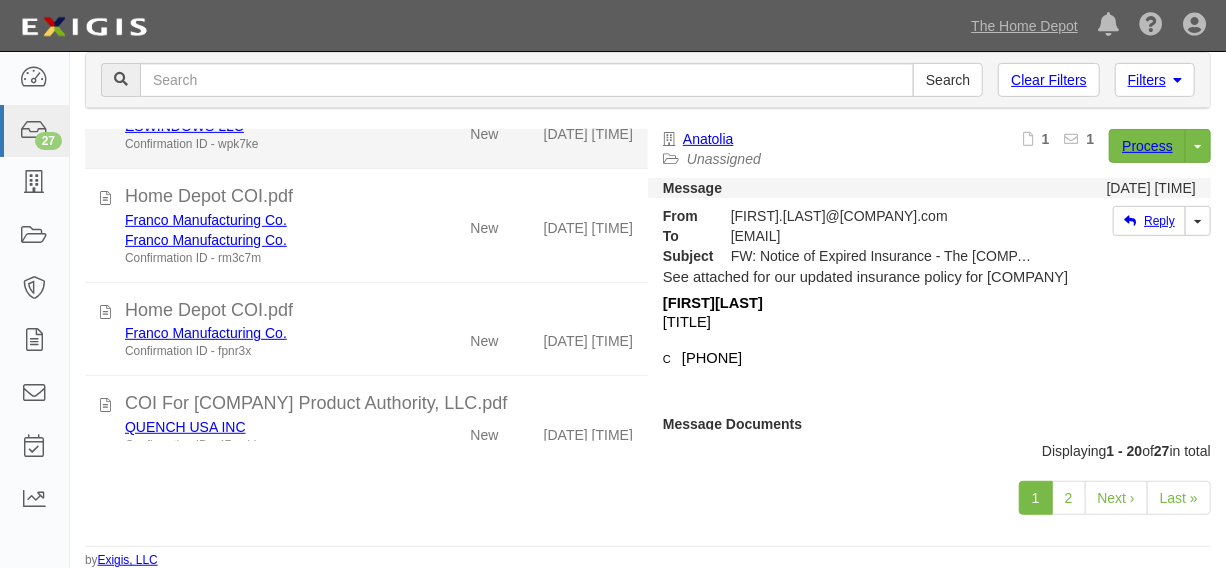 click on "New" 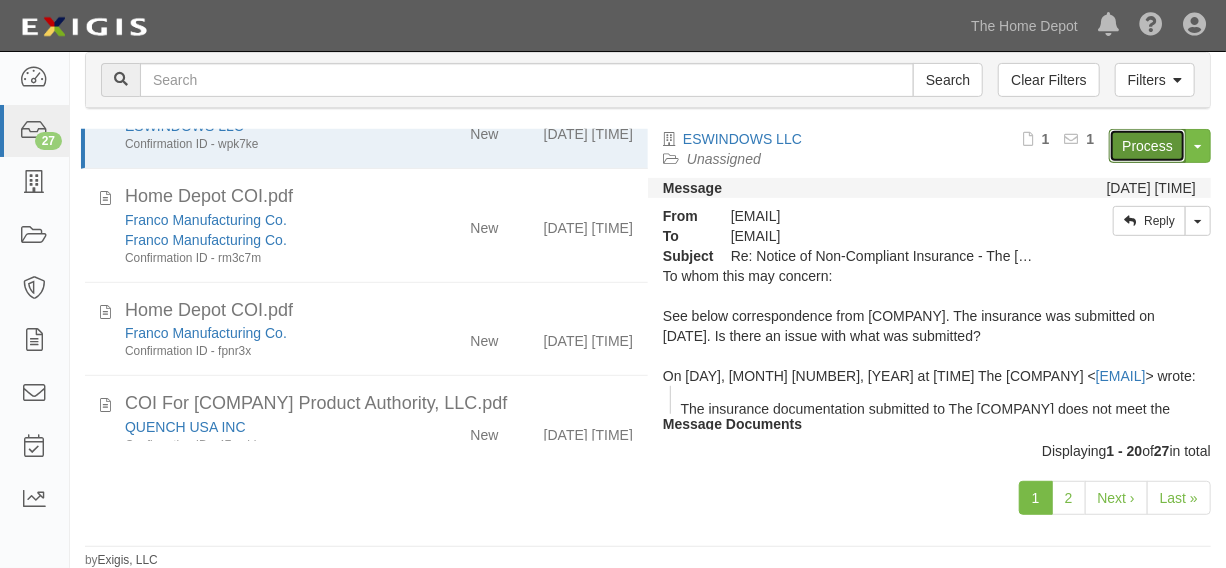 click on "Process" at bounding box center [1147, 146] 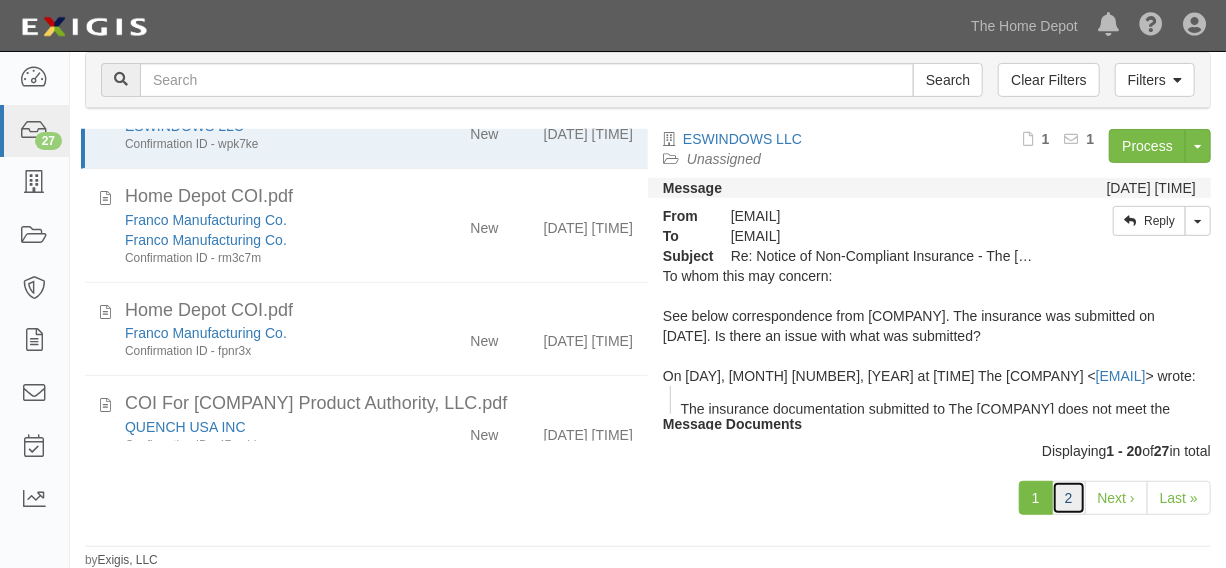 click on "2" at bounding box center (1069, 498) 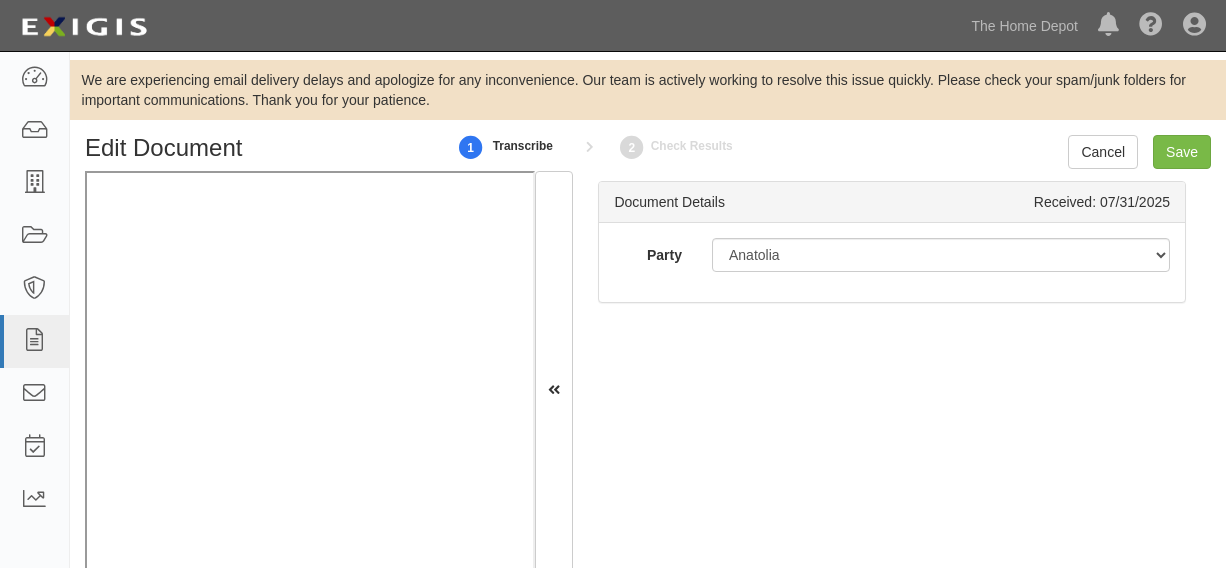 scroll, scrollTop: 0, scrollLeft: 0, axis: both 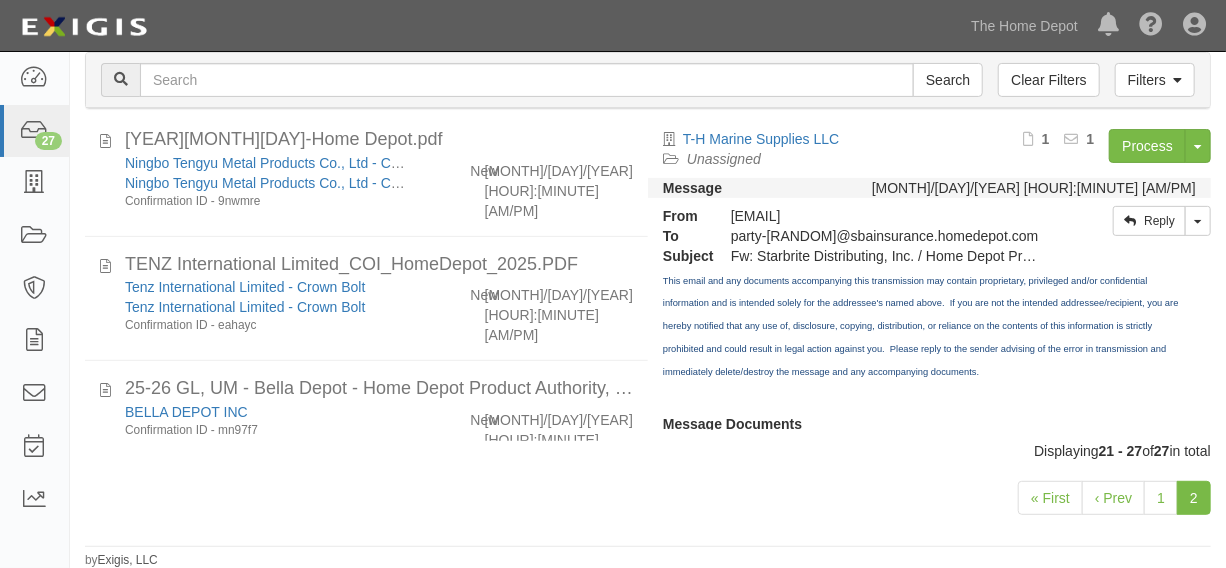 click on "怡兴麻业凭证2-Home Depot U.S.A., Inc. .pdf" 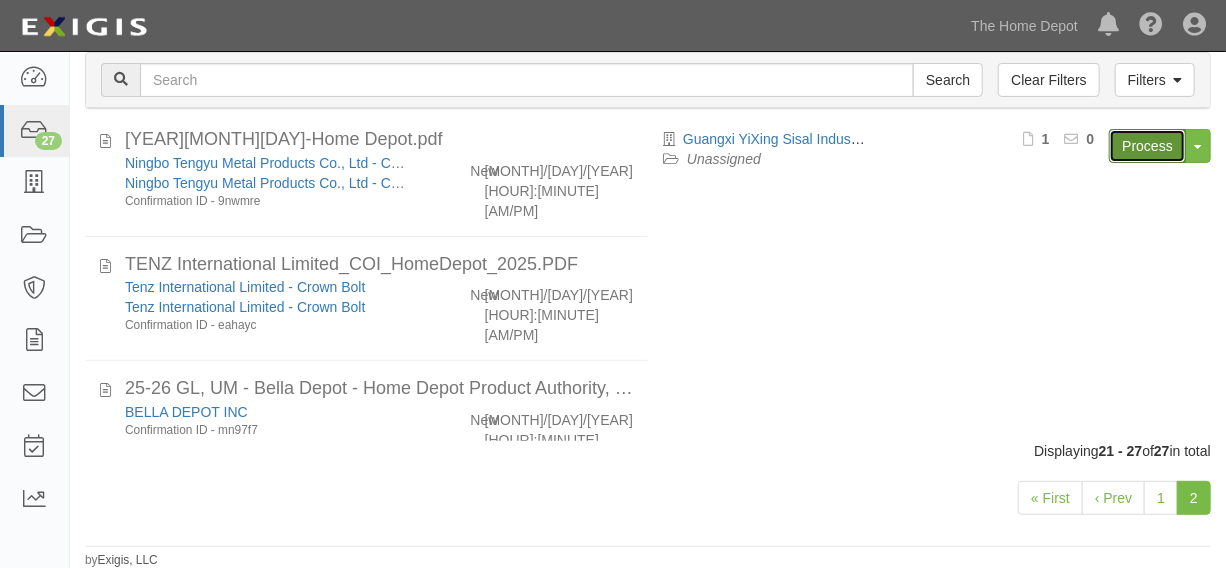 click on "Process" at bounding box center (1147, 146) 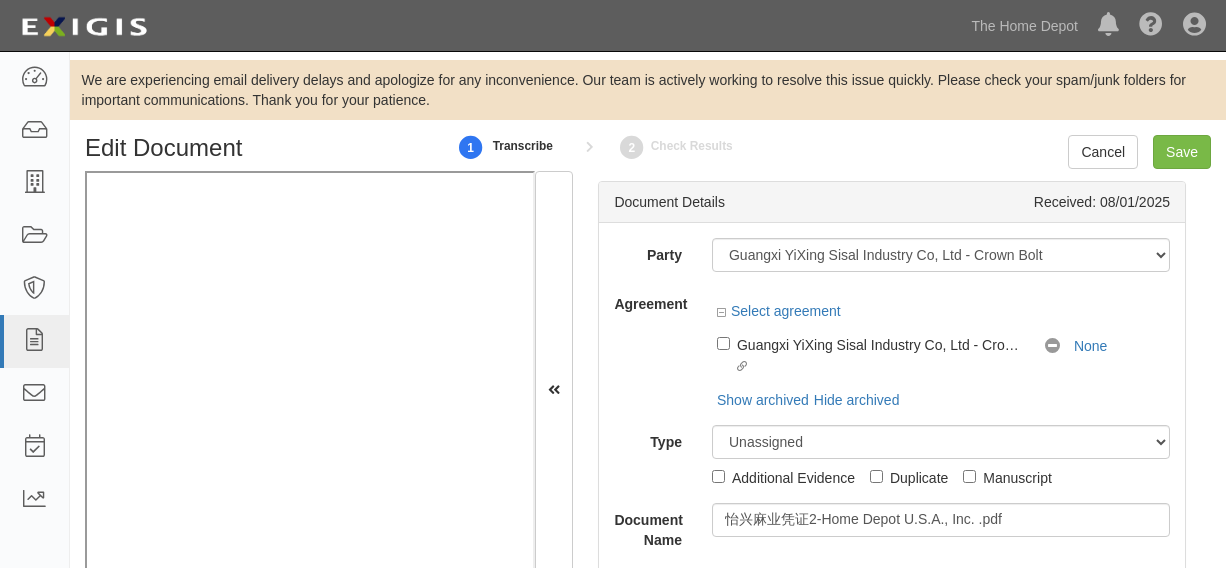 scroll, scrollTop: 0, scrollLeft: 0, axis: both 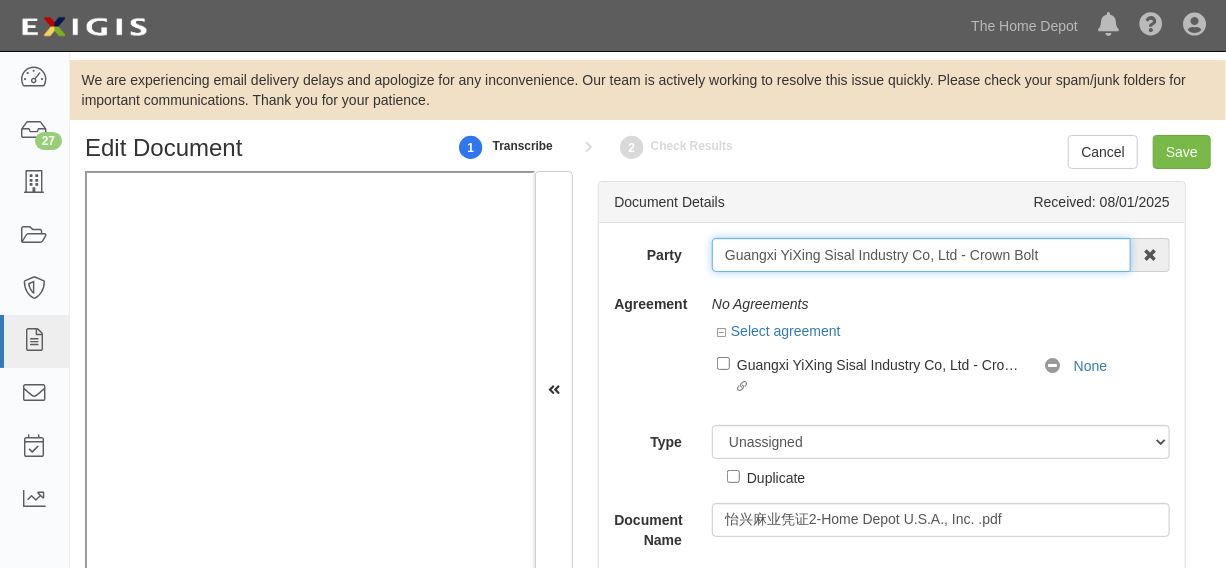 drag, startPoint x: 719, startPoint y: 256, endPoint x: 1061, endPoint y: 259, distance: 342.01315 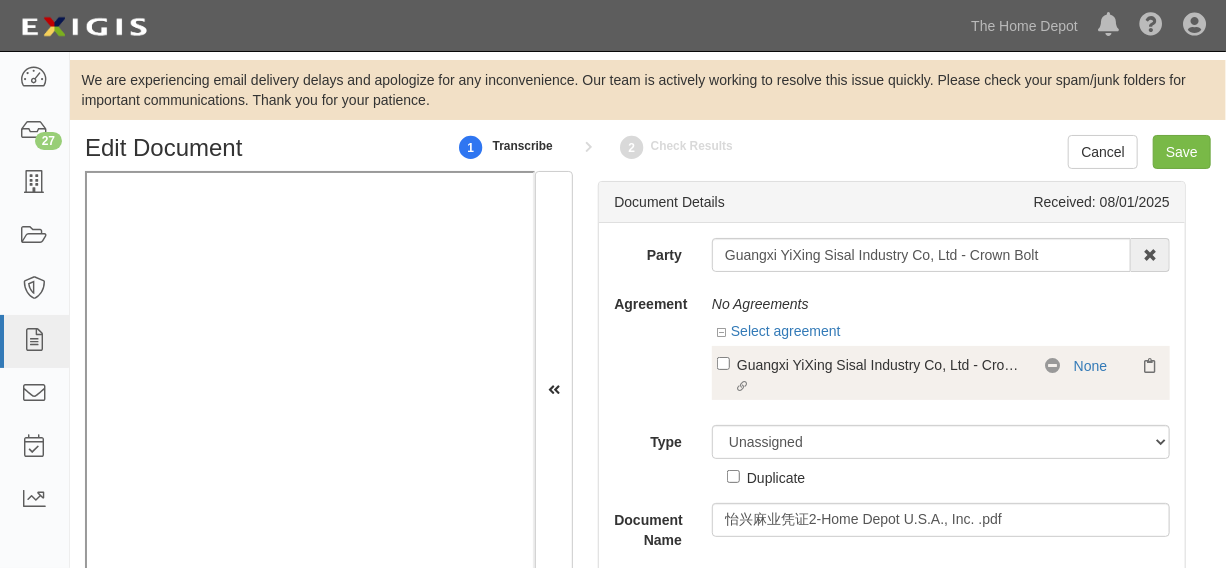 click on "Linked agreement
[COMPANY NAME] - [PRODUCT NAME]
Linked agreement" at bounding box center (881, 376) 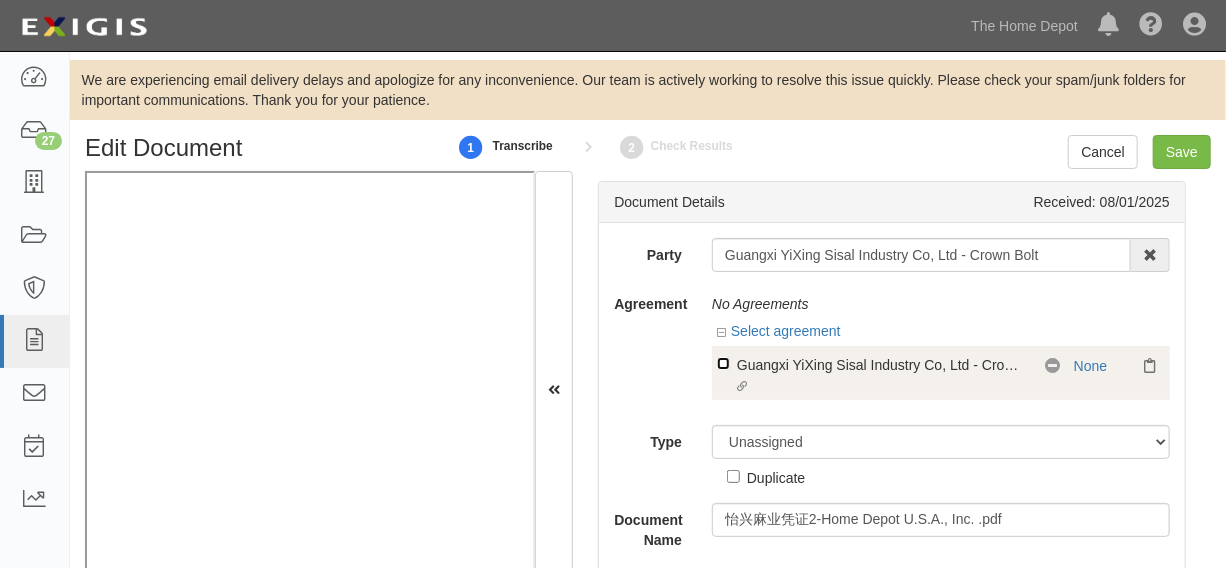 click on "Linked agreement
[COMPANY NAME] - [PRODUCT NAME]
Linked agreement" at bounding box center (723, 363) 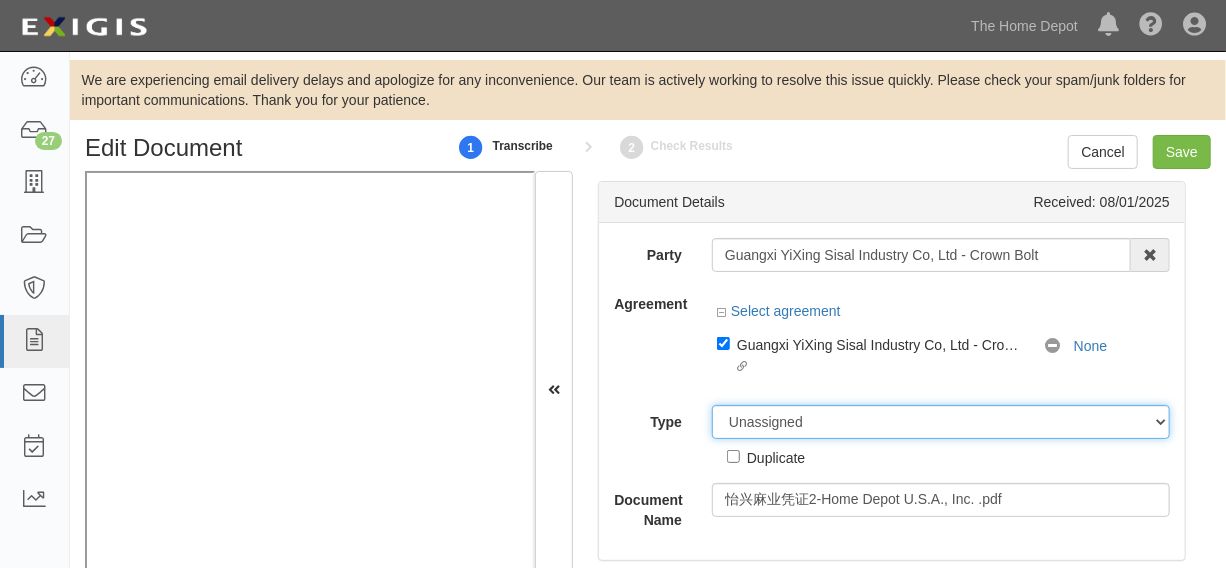 drag, startPoint x: 817, startPoint y: 424, endPoint x: 813, endPoint y: 413, distance: 11.7046995 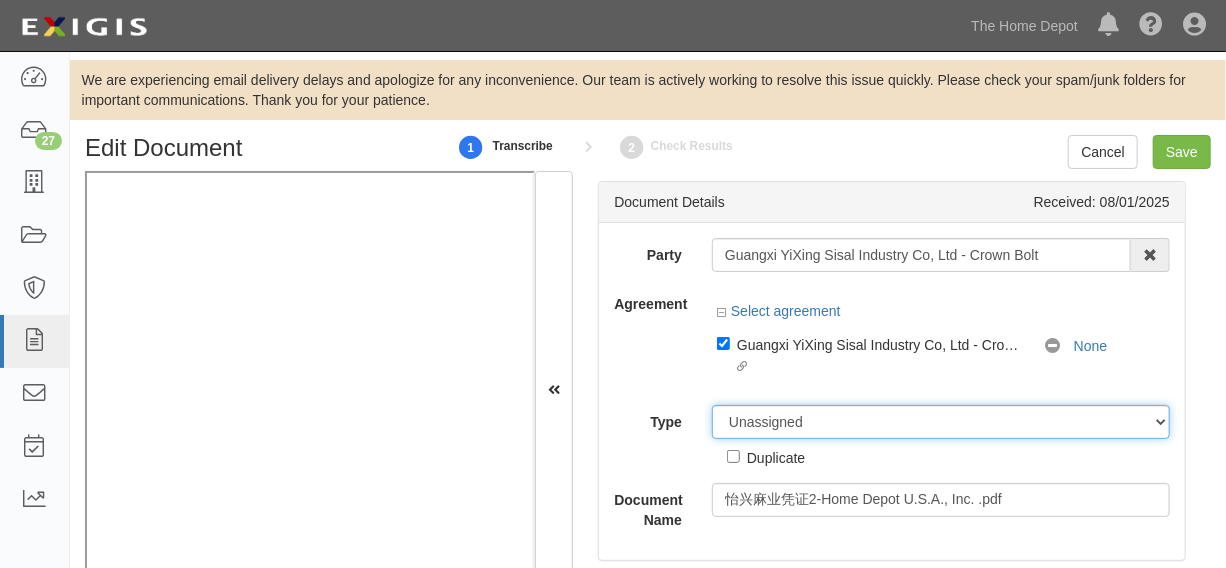 click on "Unassigned
Binder
Cancellation Notice
Certificate
Contract
Endorsement
Insurance Policy
Junk
Other Document
Policy Declarations
Reinstatement Notice
Requirements
Waiver Request" at bounding box center [941, 422] 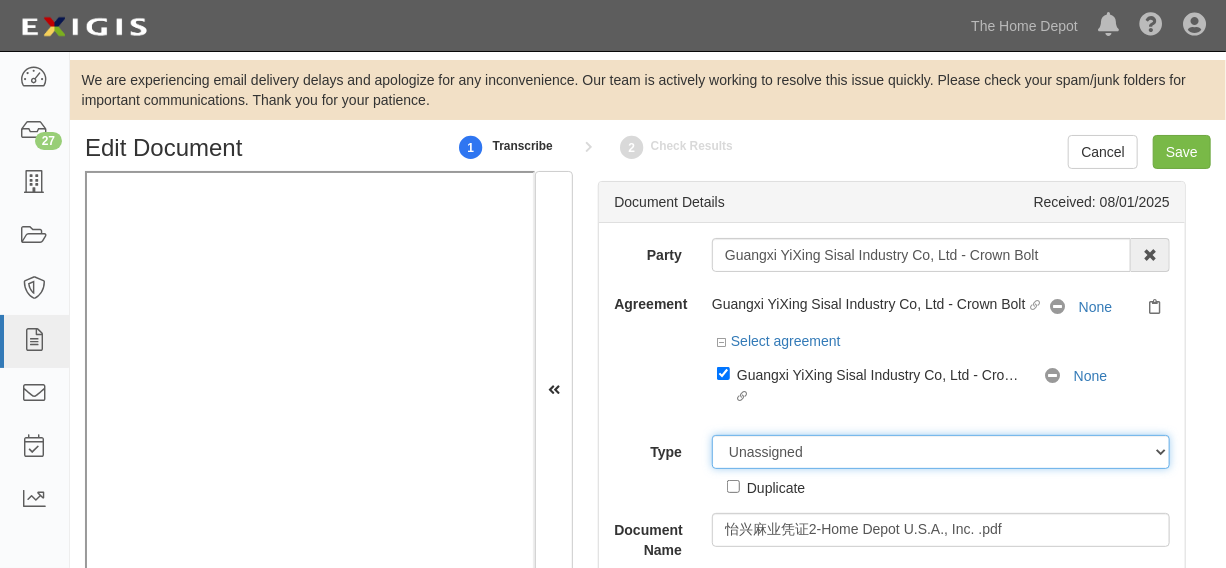 select on "CertificateDetail" 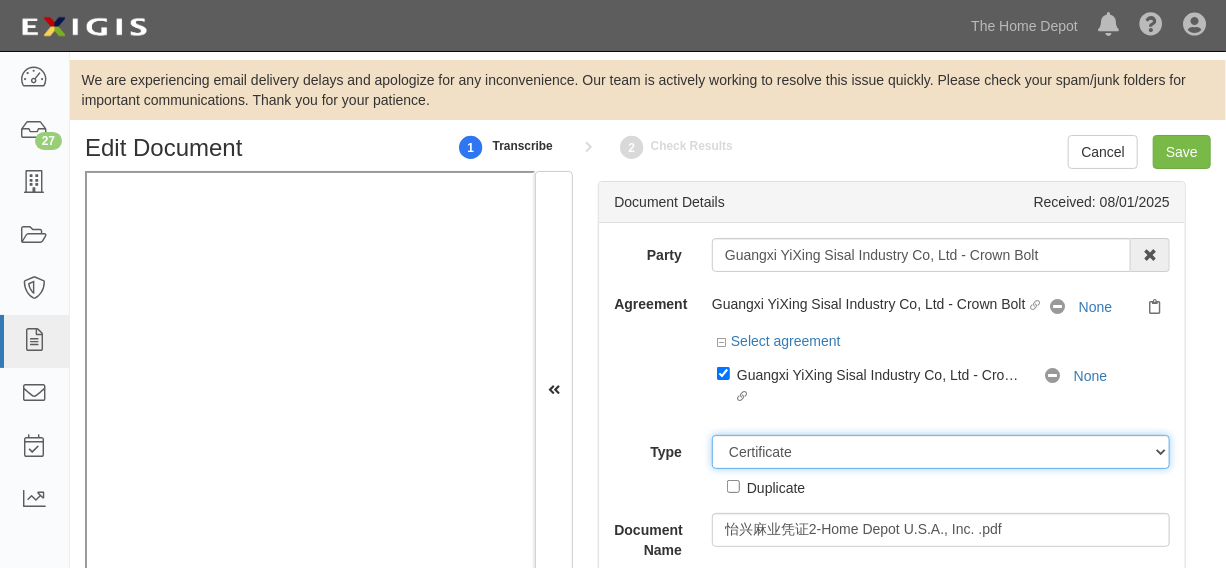 click on "Unassigned
Binder
Cancellation Notice
Certificate
Contract
Endorsement
Insurance Policy
Junk
Other Document
Policy Declarations
Reinstatement Notice
Requirements
Waiver Request" at bounding box center [941, 452] 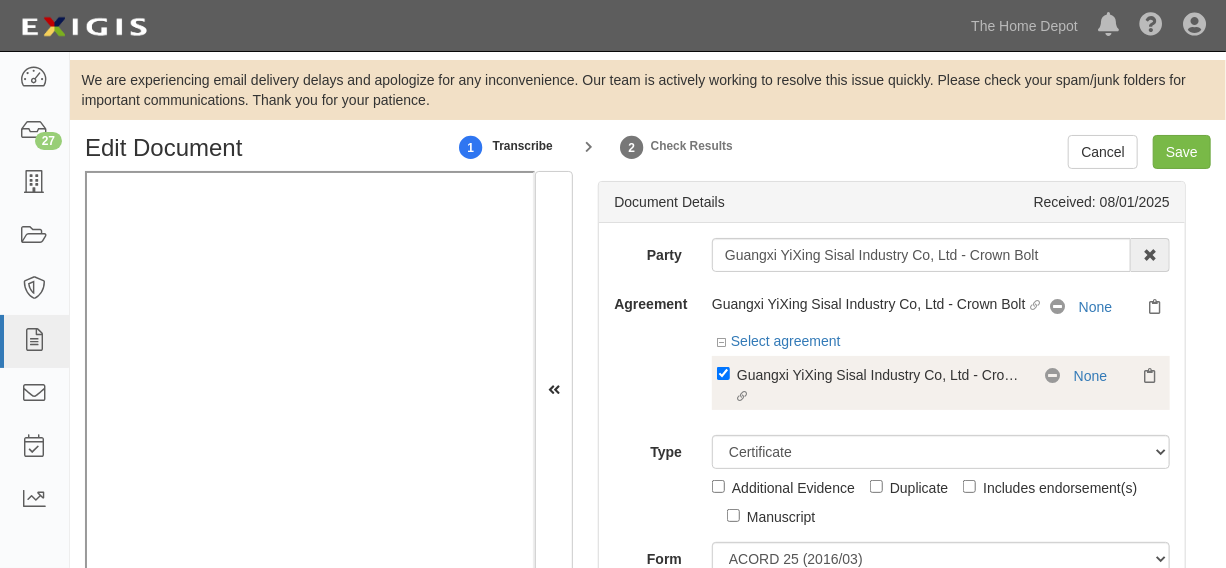 scroll, scrollTop: 151, scrollLeft: 0, axis: vertical 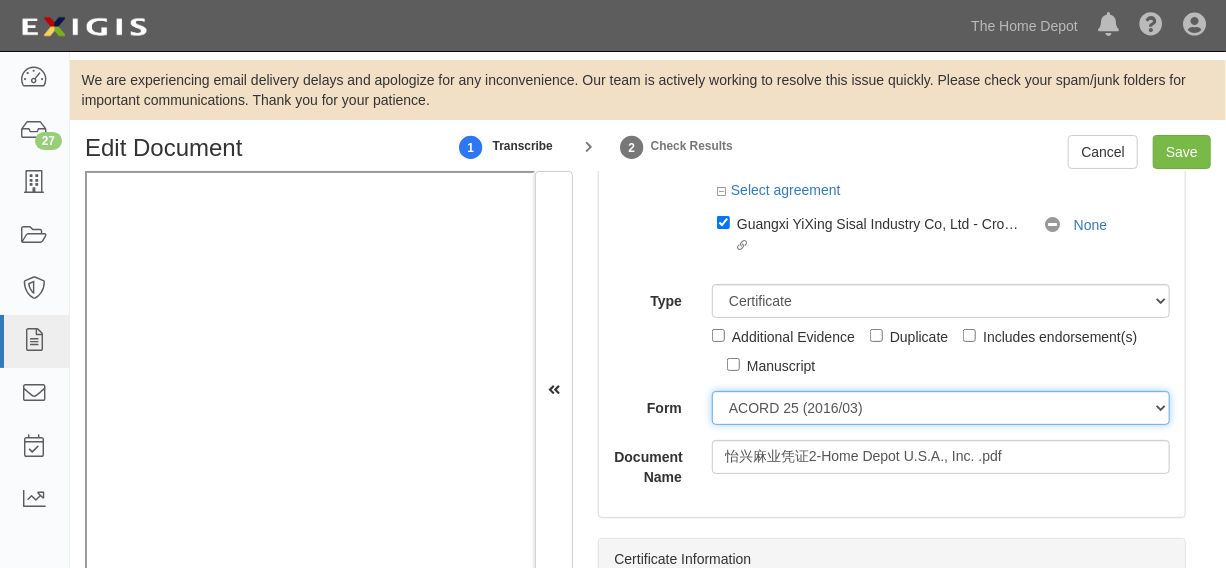 click on "ACORD 25 (2016/03)
ACORD 101
ACORD 855 NY (2014/05)
General" at bounding box center [941, 408] 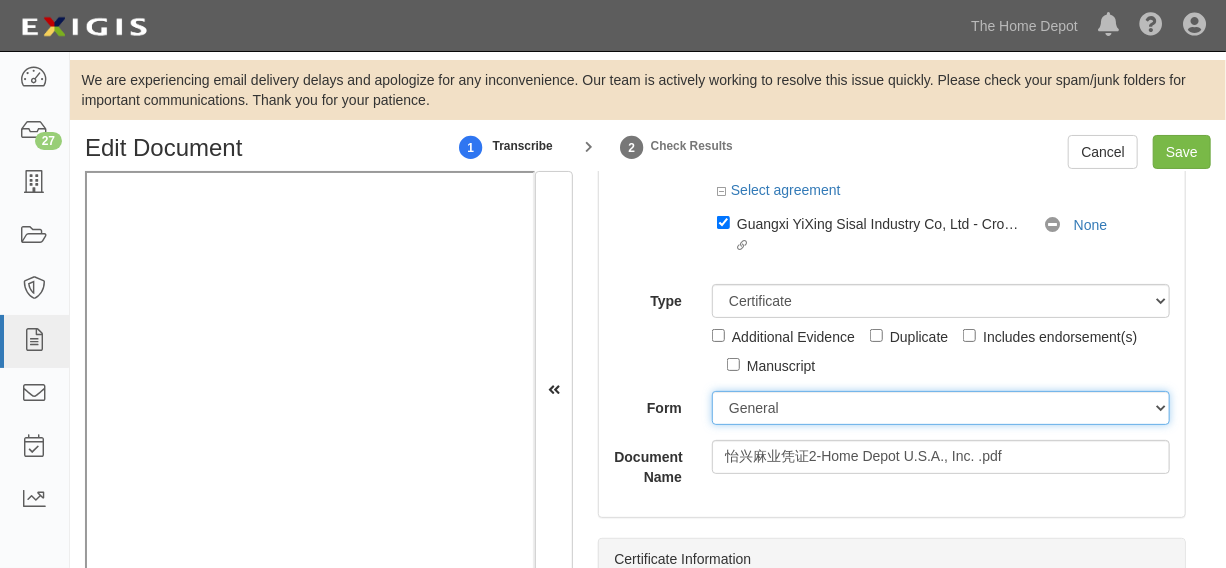click on "ACORD 25 (2016/03)
ACORD 101
ACORD 855 NY (2014/05)
General" at bounding box center (941, 408) 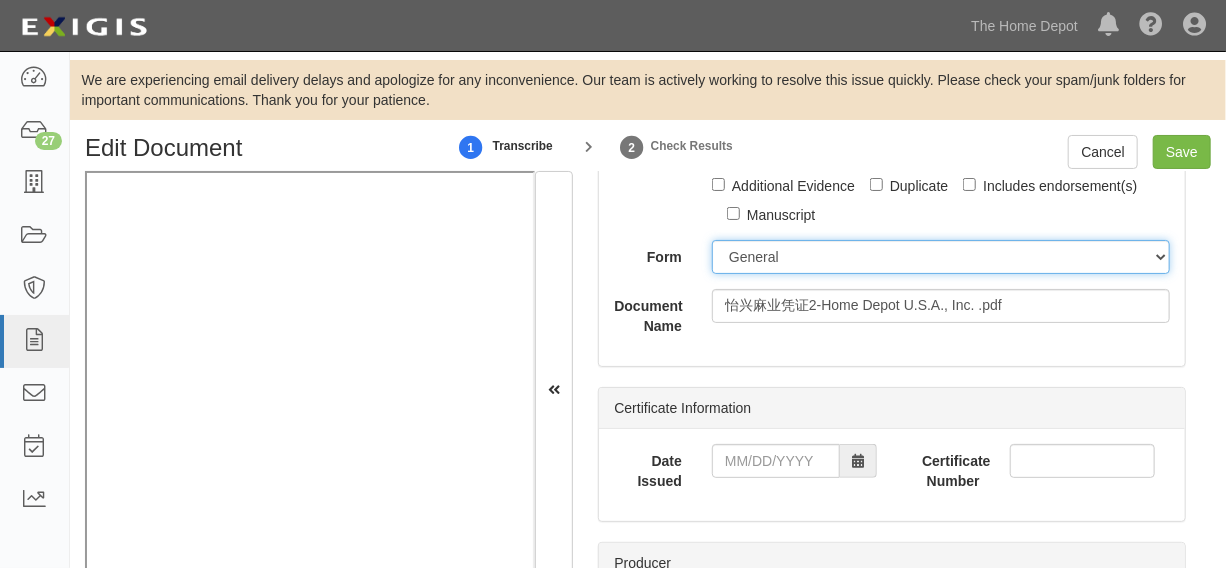 scroll, scrollTop: 454, scrollLeft: 0, axis: vertical 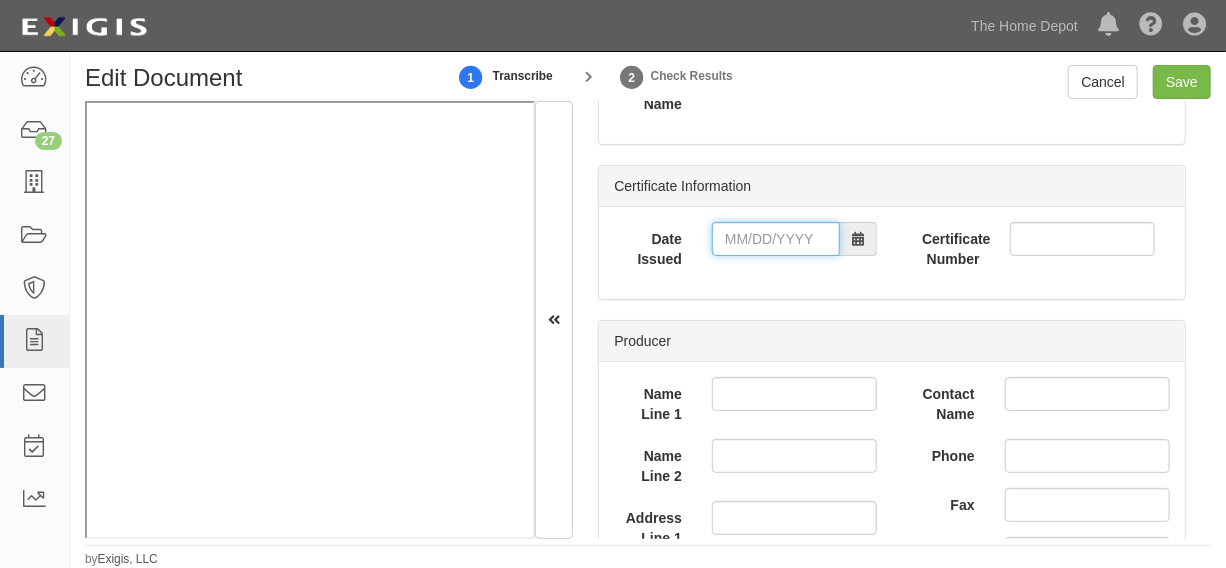 click on "Date Issued" at bounding box center [776, 239] 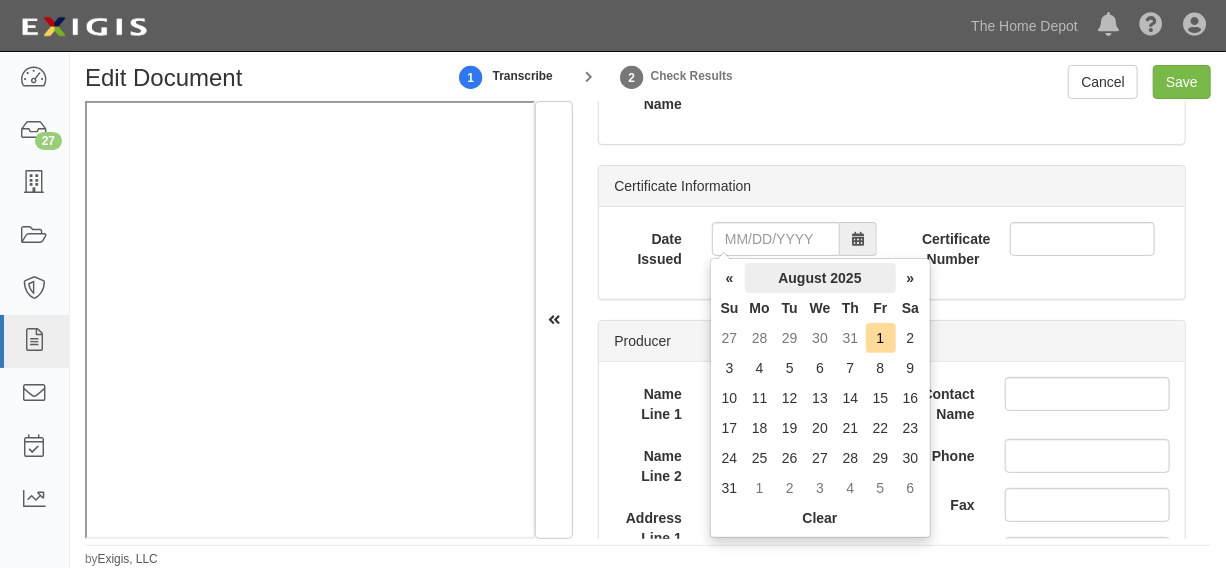 click on "August 2025" at bounding box center (820, 278) 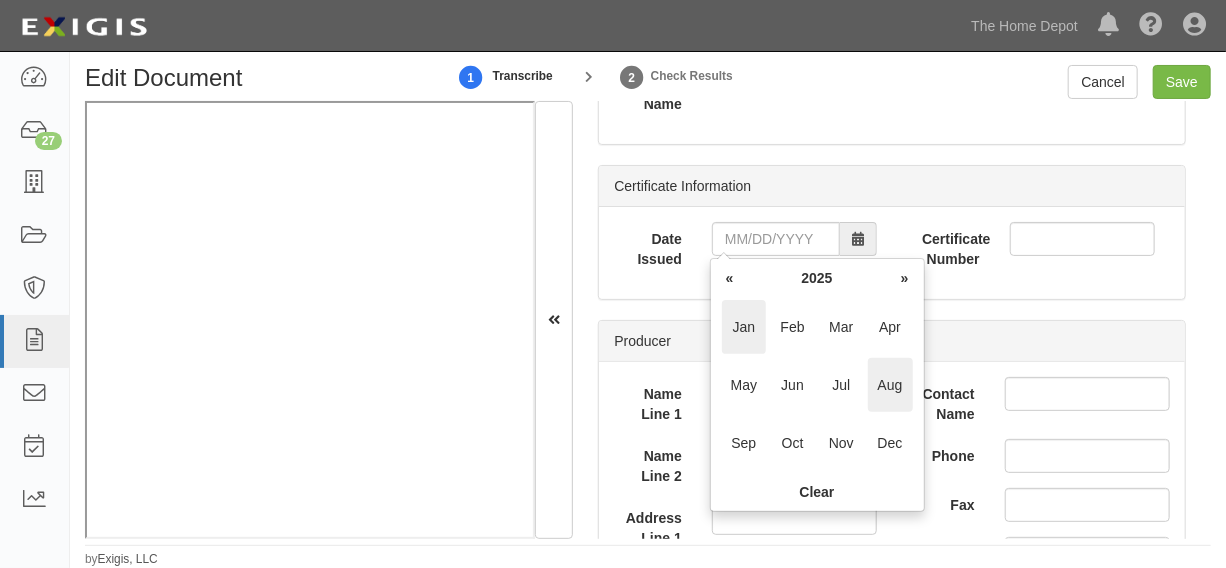 click on "Jan" at bounding box center (744, 327) 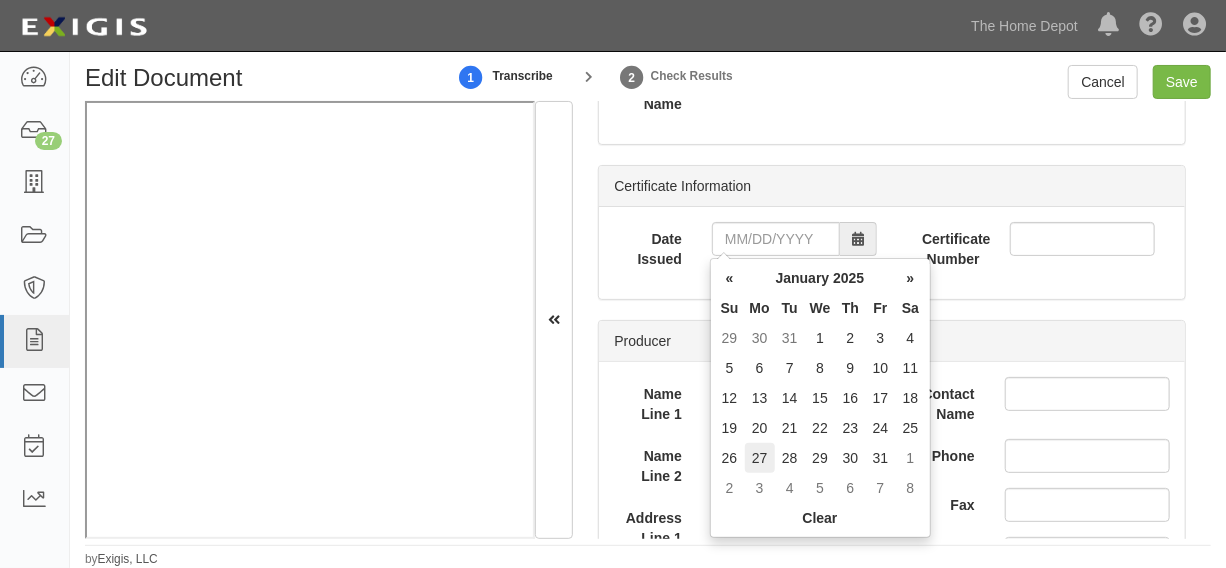 click on "27" at bounding box center [760, 458] 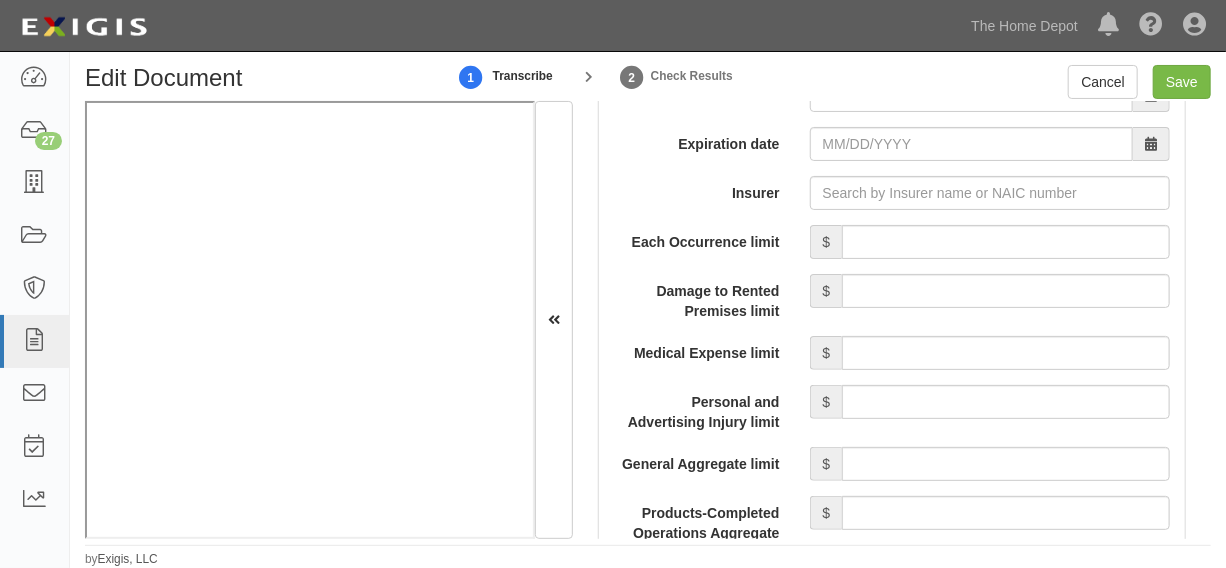 scroll, scrollTop: 1666, scrollLeft: 0, axis: vertical 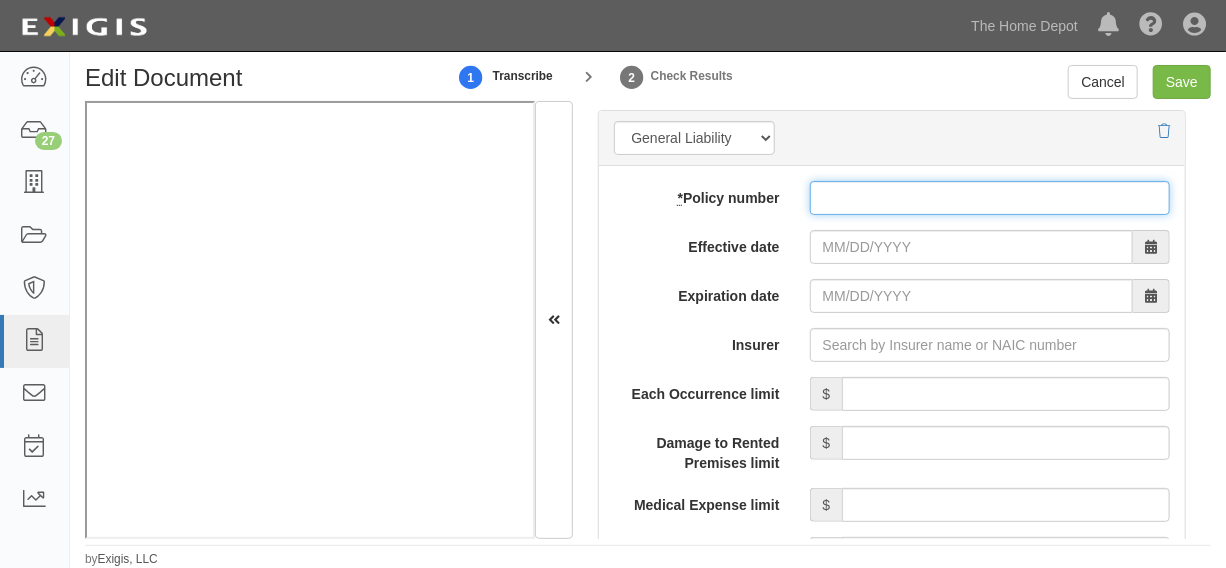 paste on "[POLICY NUMBER]" 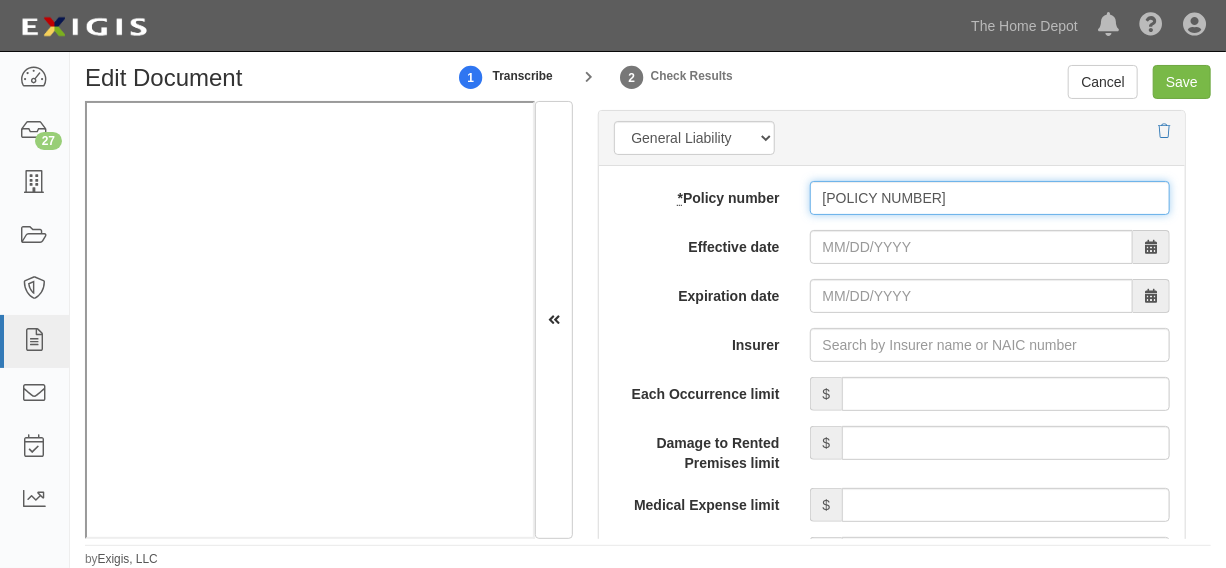 type on "[POLICY NUMBER]" 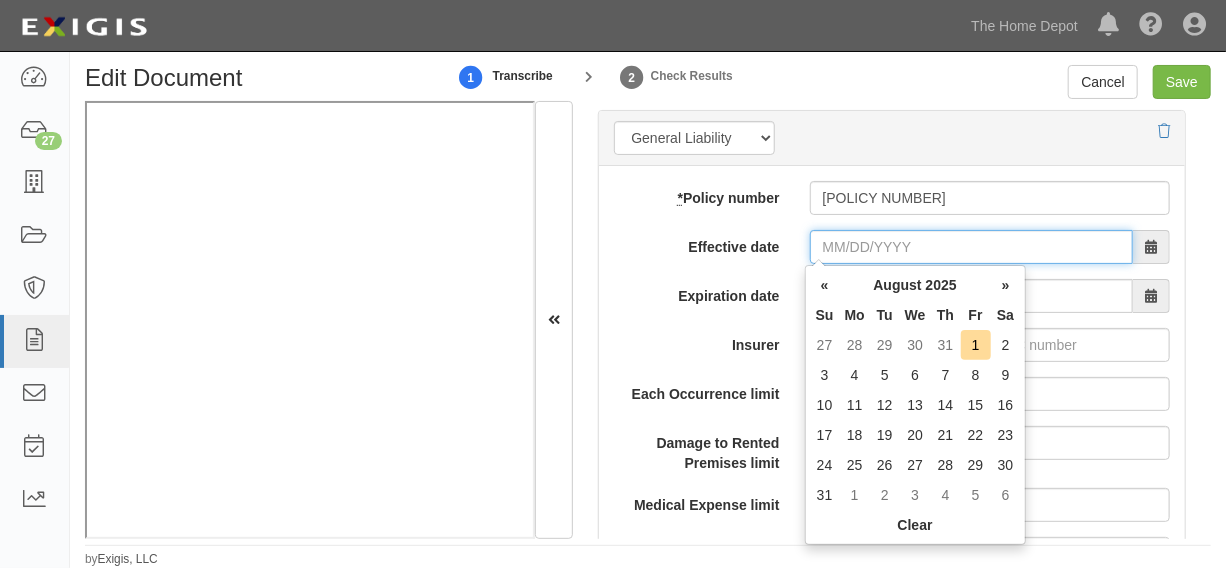 click on "Effective date" at bounding box center [971, 247] 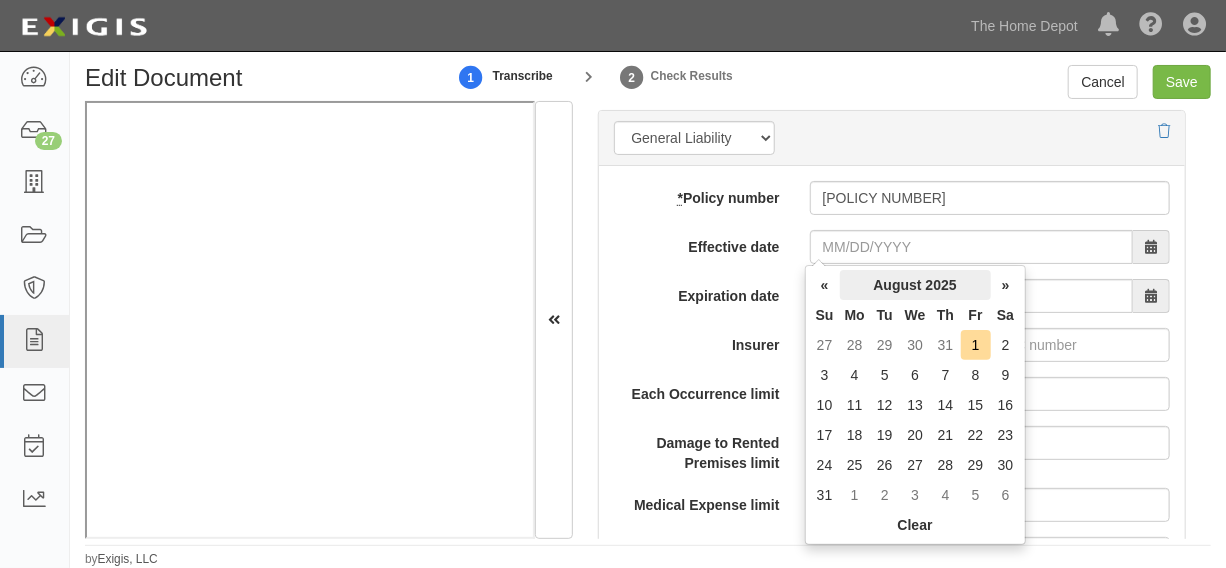 click on "August 2025" at bounding box center (915, 285) 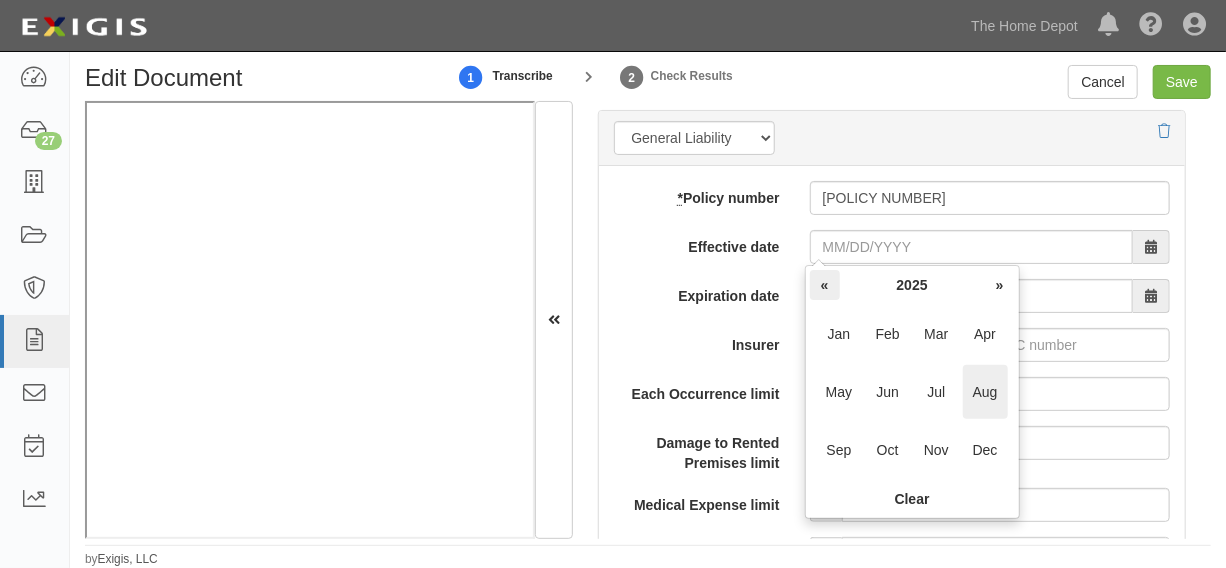 click on "«" at bounding box center [825, 285] 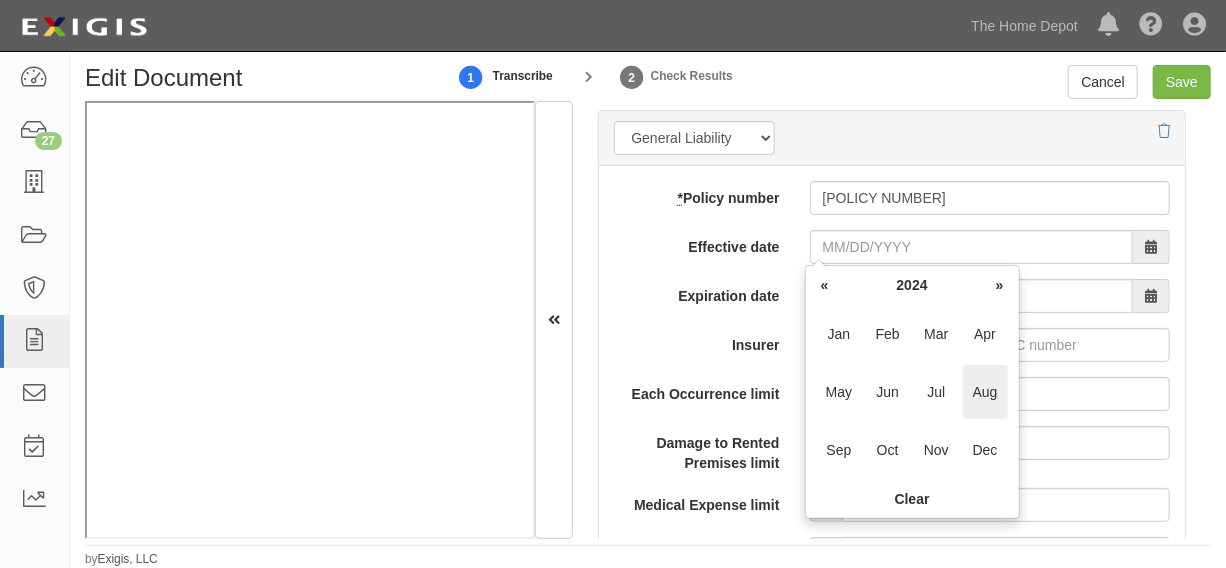 click on "»" at bounding box center [1000, 285] 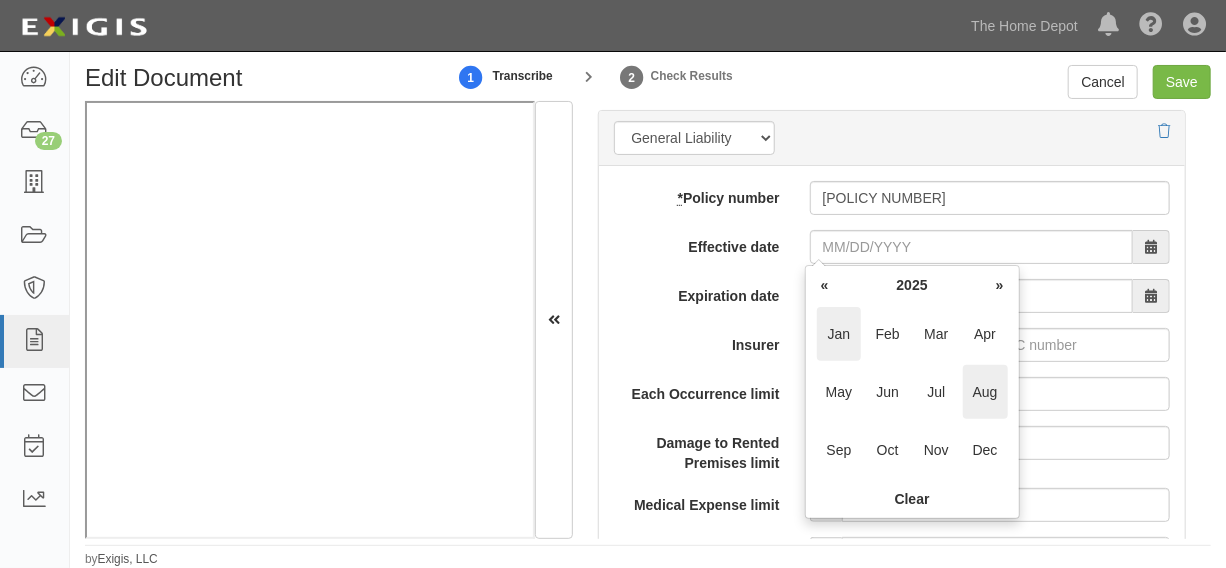 click on "Jan" at bounding box center (839, 334) 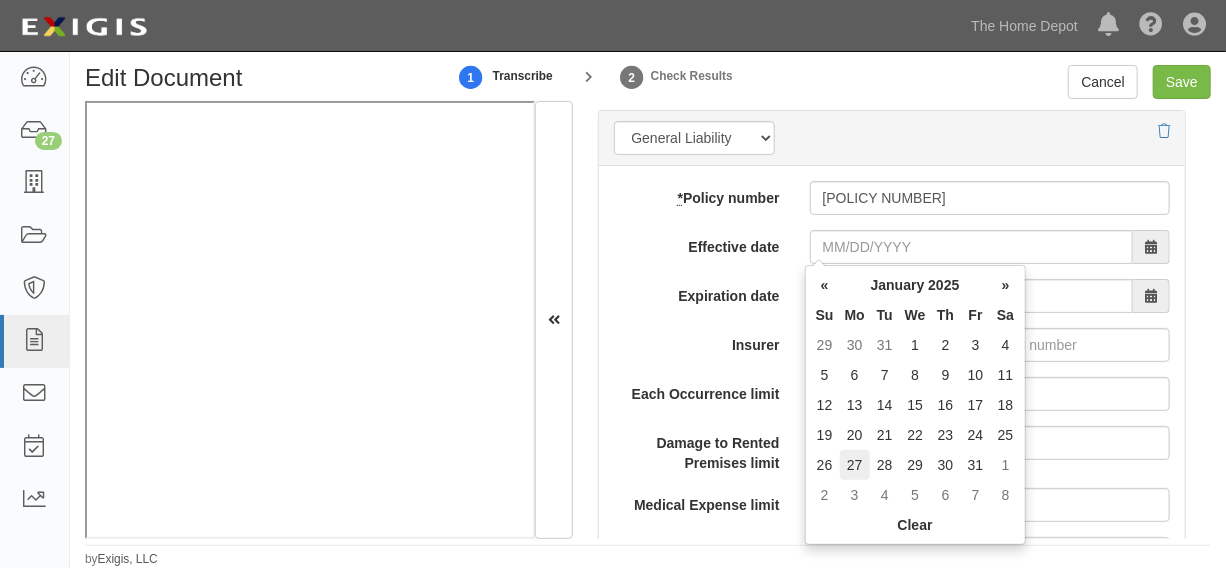 click on "27" at bounding box center [855, 465] 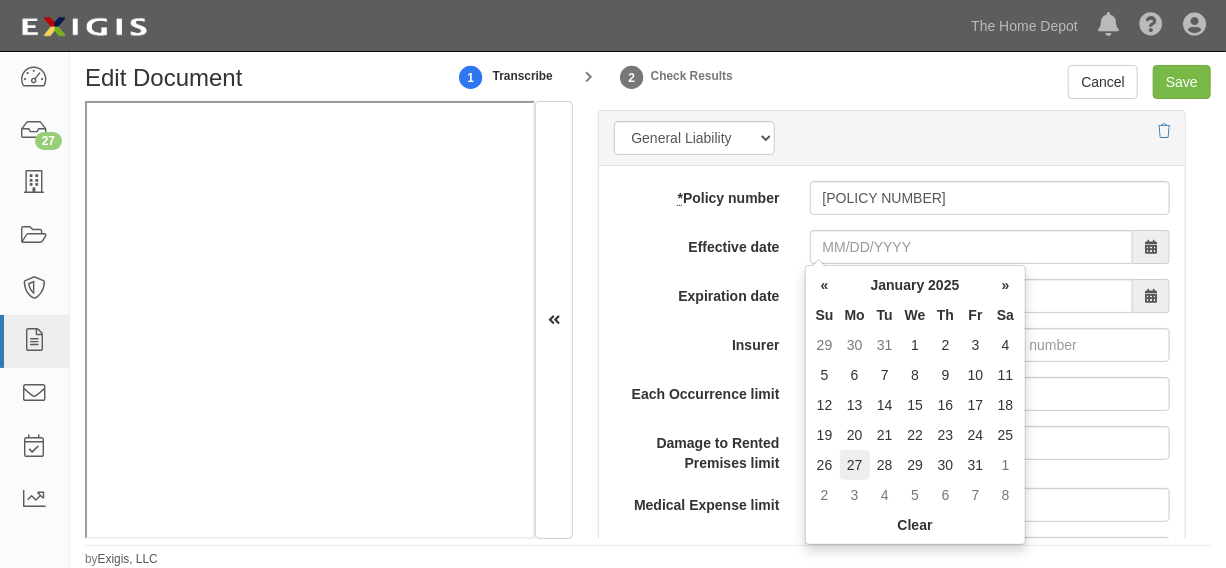 type on "[DATE]" 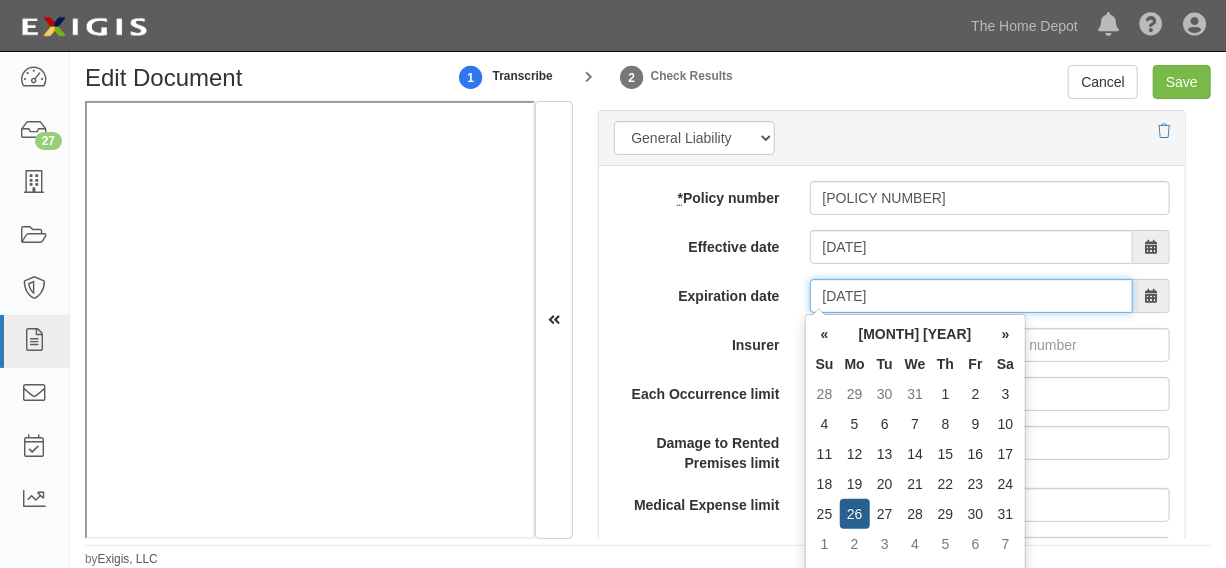 click on "[DATE]" at bounding box center [971, 296] 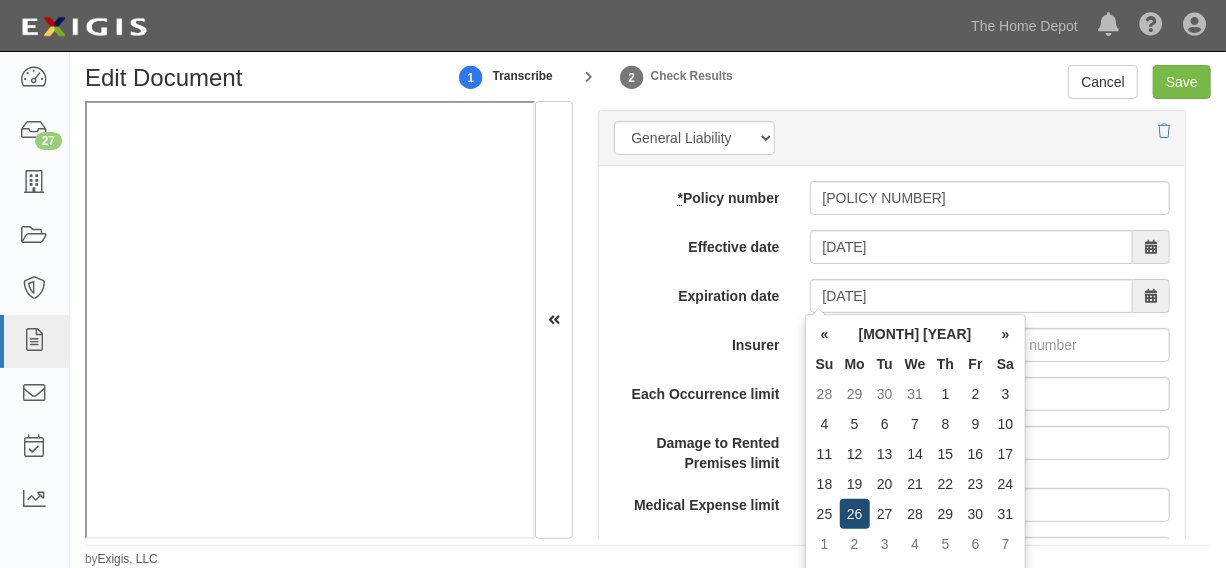 click on "26" at bounding box center (855, 514) 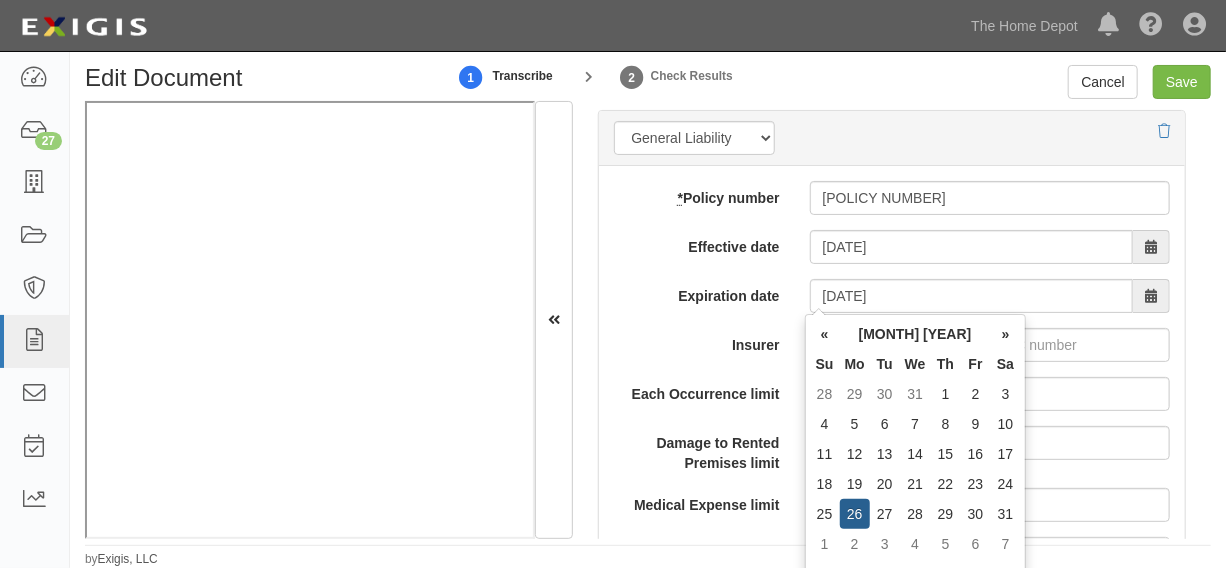 type on "[DATE]" 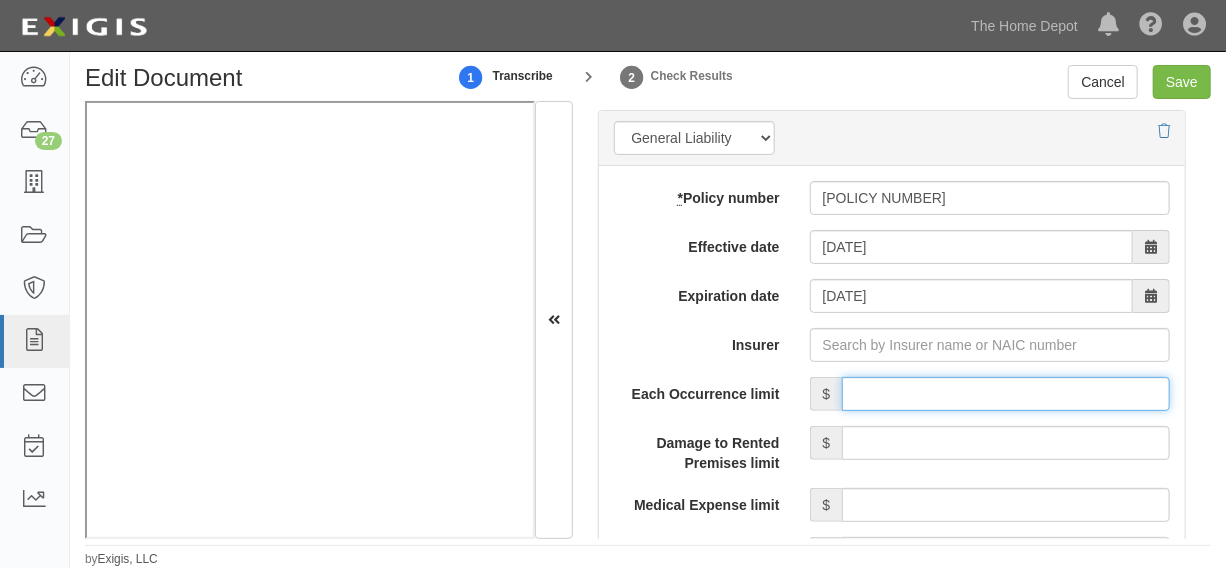 click on "Each Occurrence limit" at bounding box center [1006, 394] 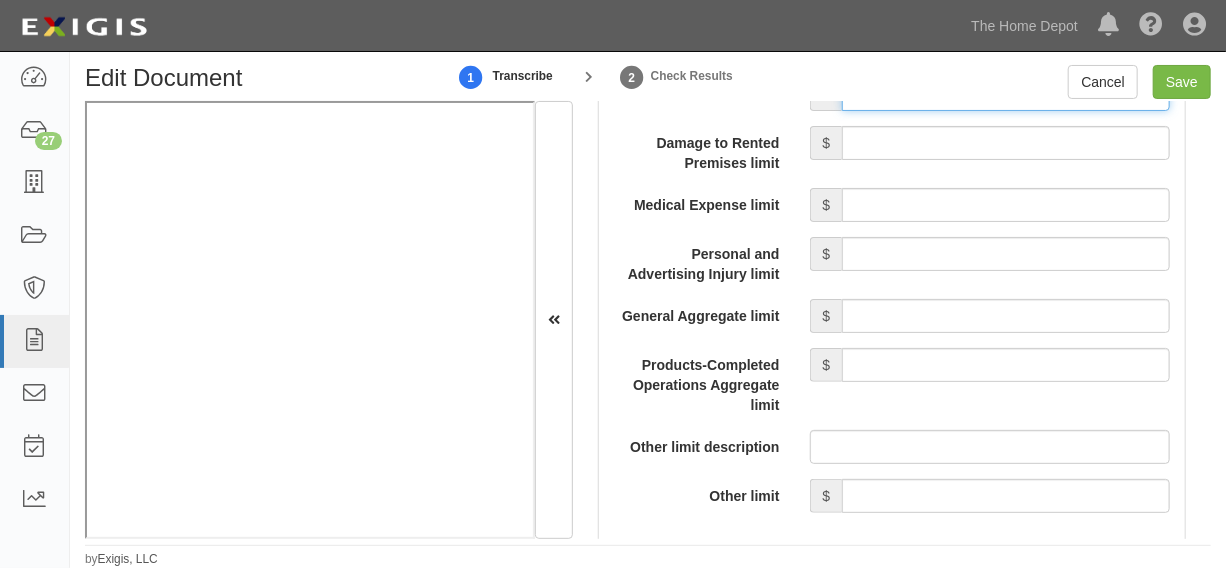 scroll, scrollTop: 1970, scrollLeft: 0, axis: vertical 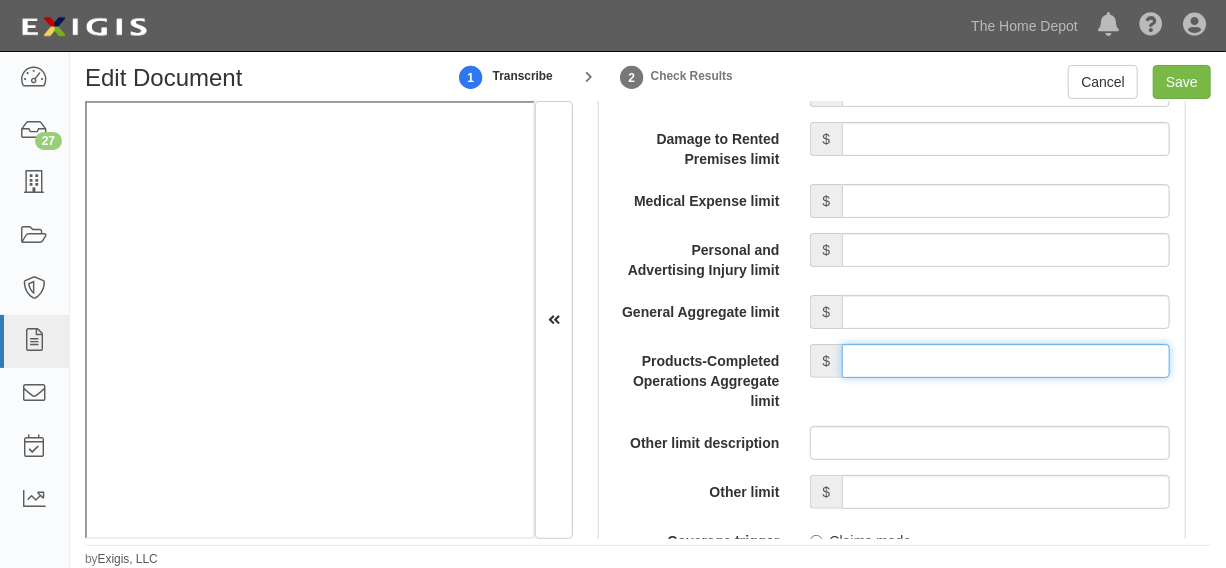 click on "Products-Completed Operations Aggregate limit" at bounding box center [1006, 361] 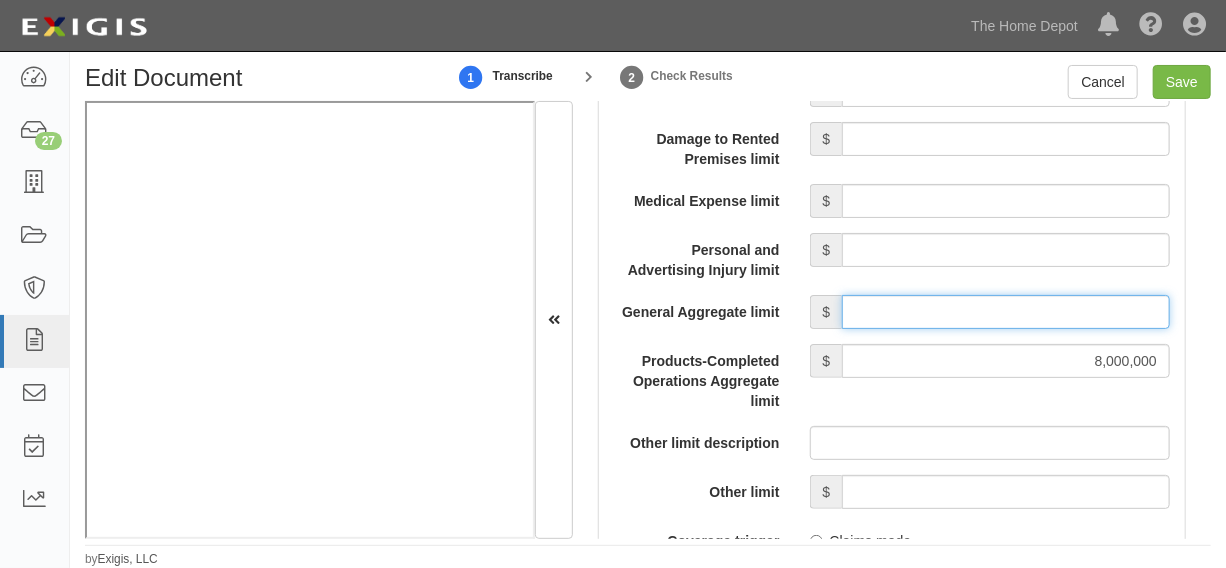 click on "General Aggregate limit" at bounding box center [1006, 312] 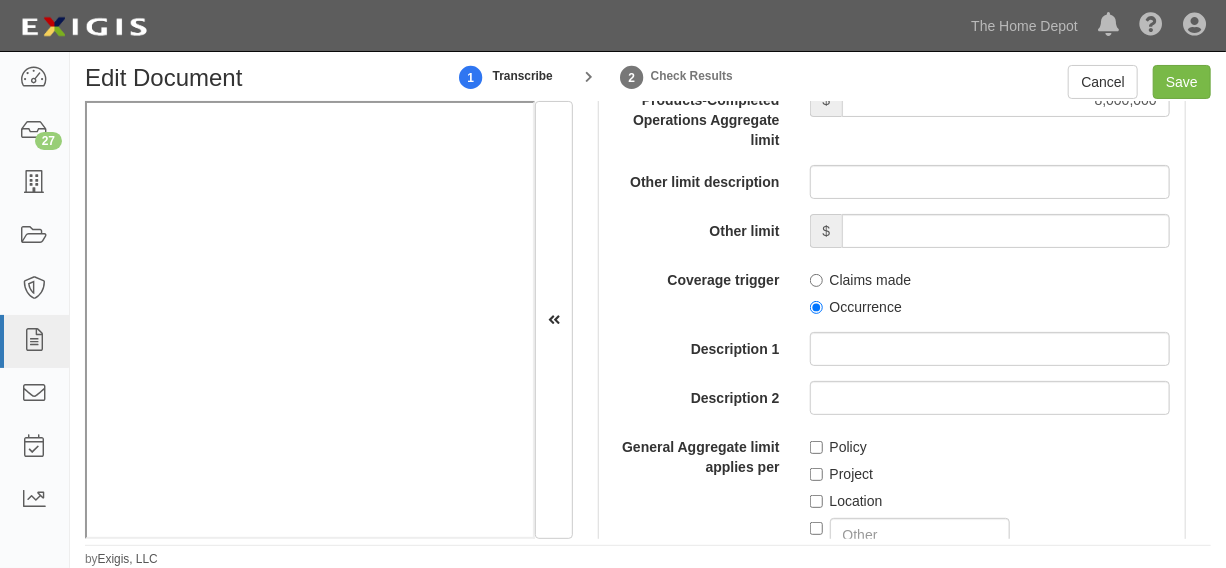 scroll, scrollTop: 2272, scrollLeft: 0, axis: vertical 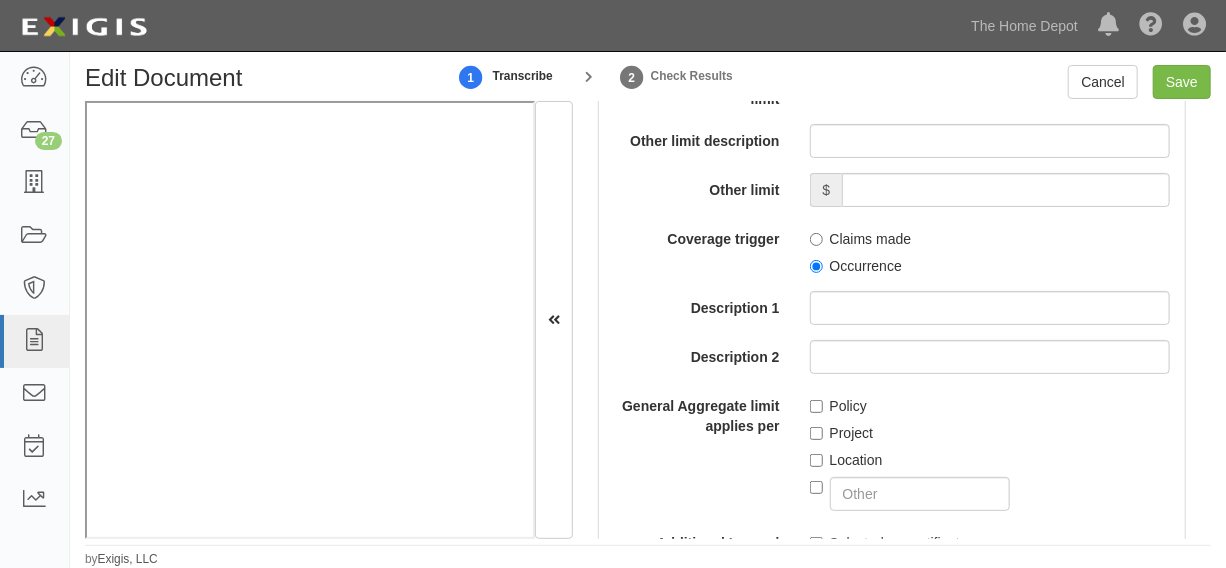click on "Occurrence" at bounding box center (856, 266) 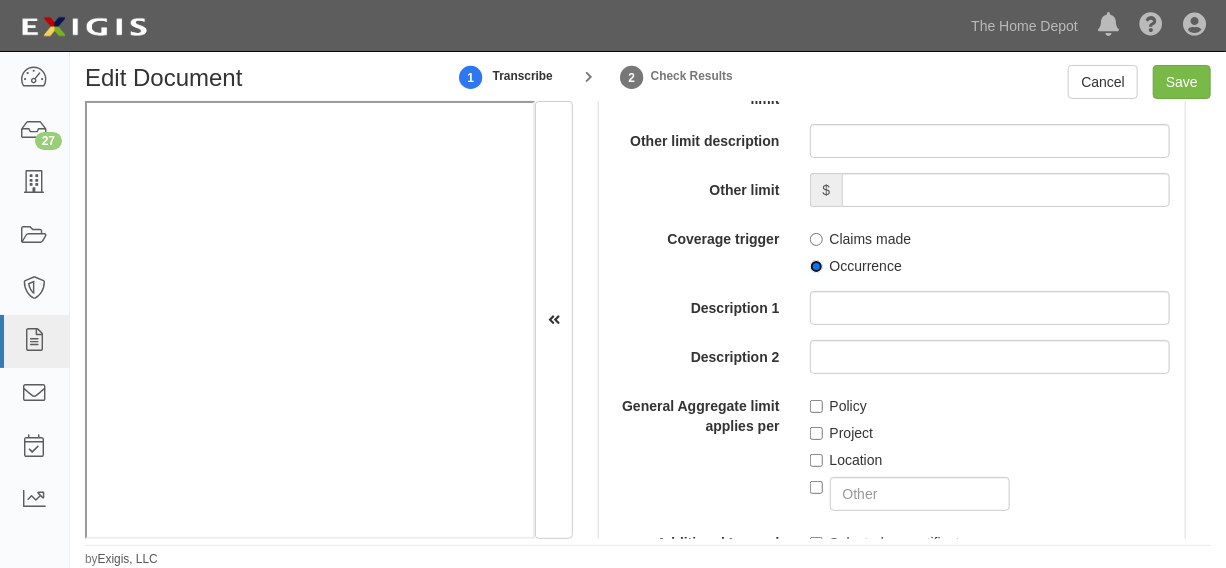 click on "Occurrence" at bounding box center [816, 266] 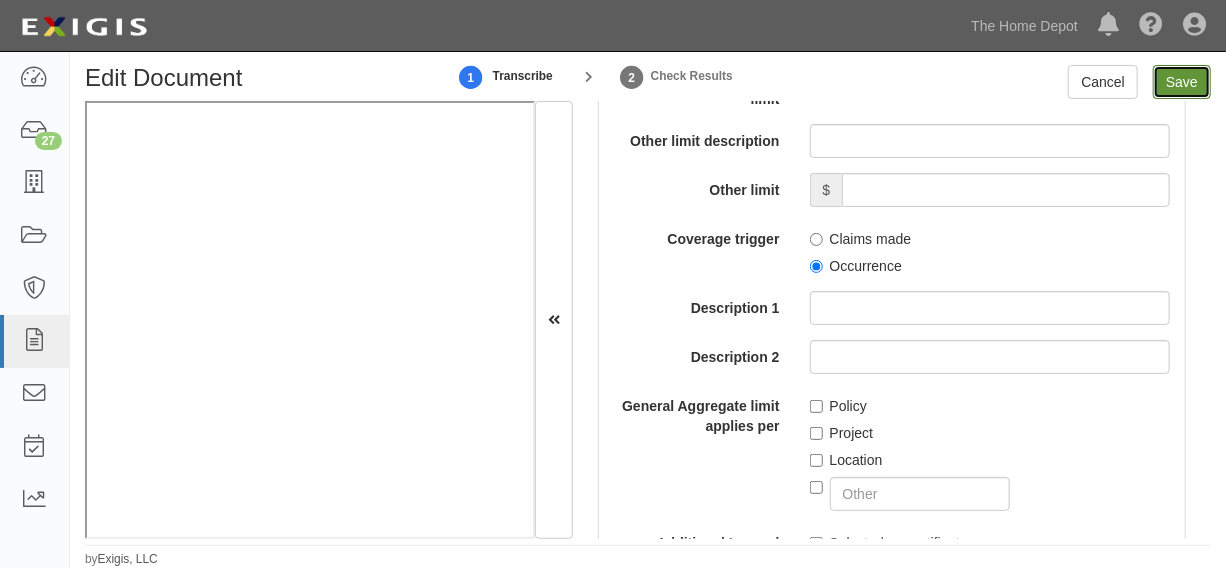 click on "Save" at bounding box center (1182, 82) 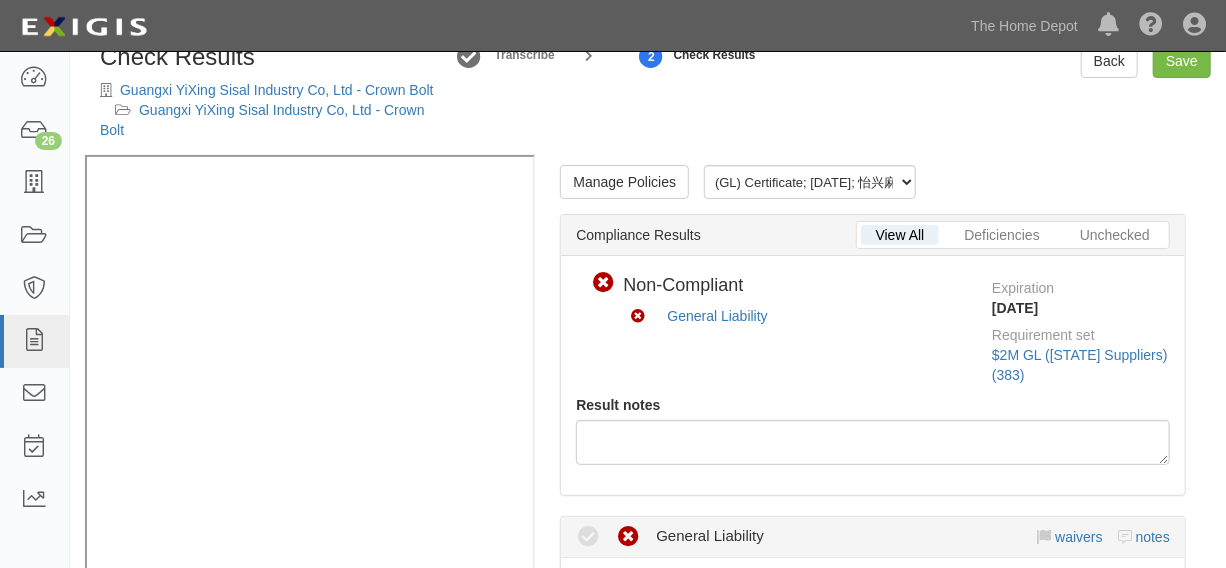 scroll, scrollTop: 133, scrollLeft: 0, axis: vertical 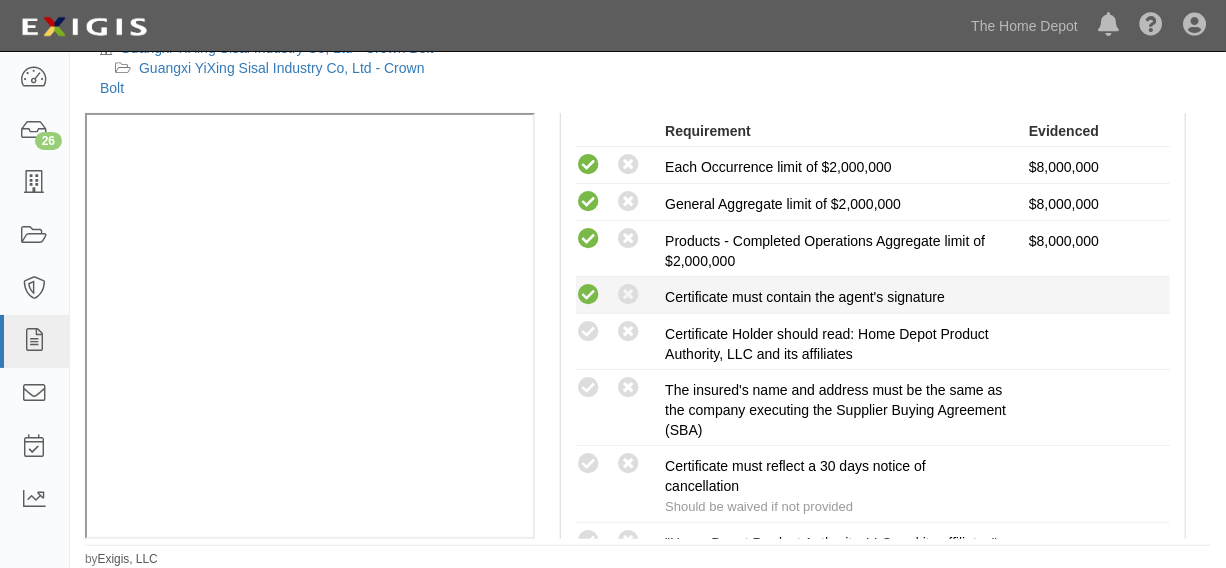 click at bounding box center [588, 295] 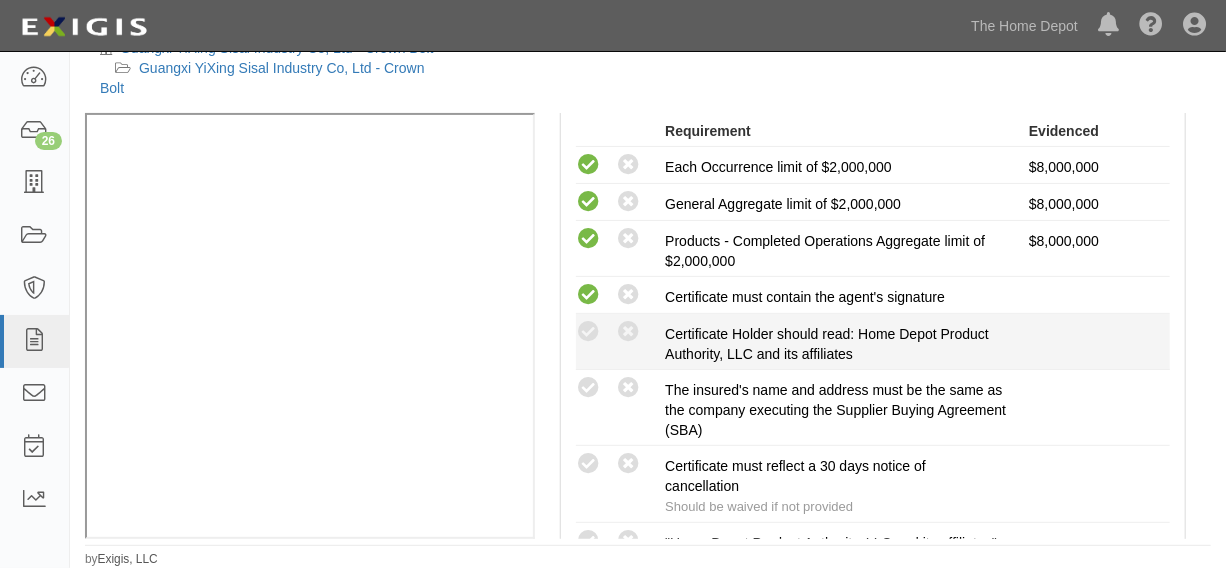drag, startPoint x: 588, startPoint y: 326, endPoint x: 588, endPoint y: 363, distance: 37 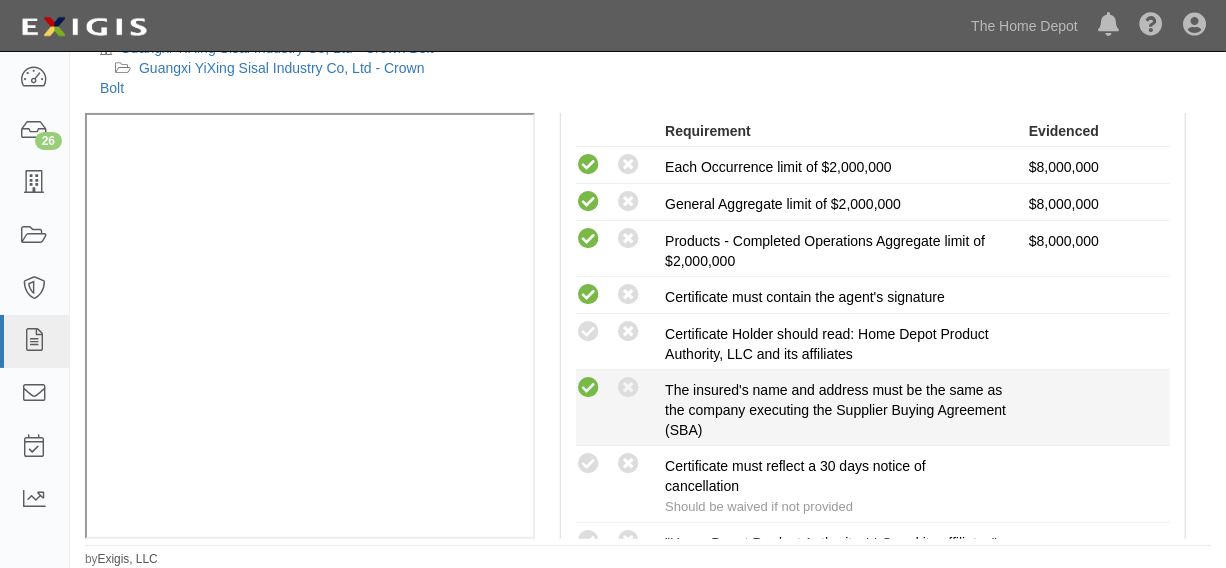 click at bounding box center (588, 388) 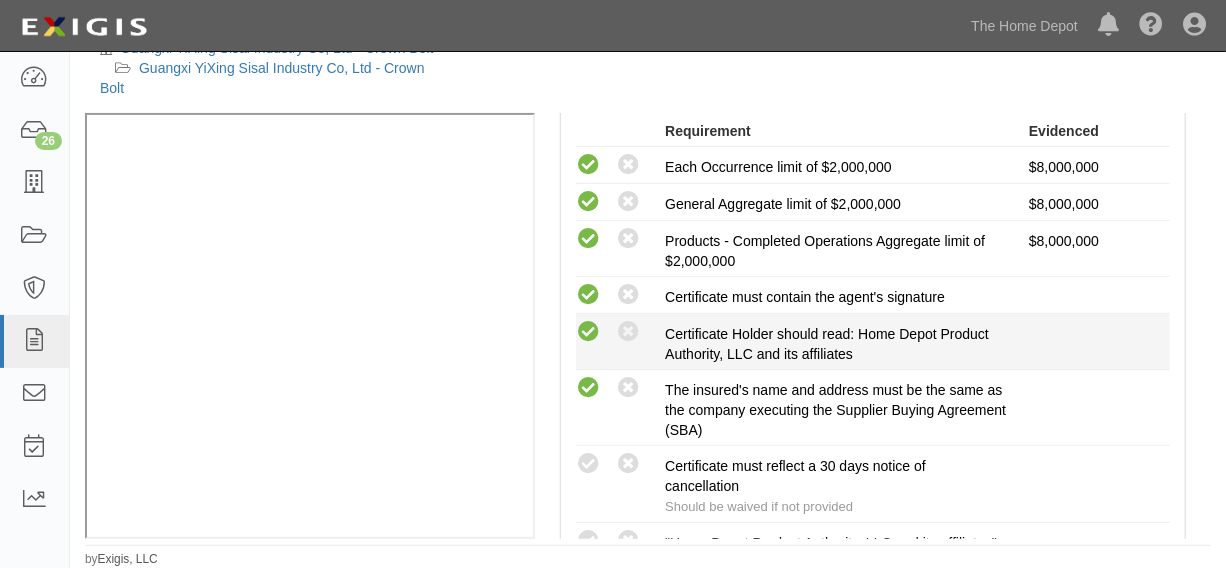 click at bounding box center (588, 332) 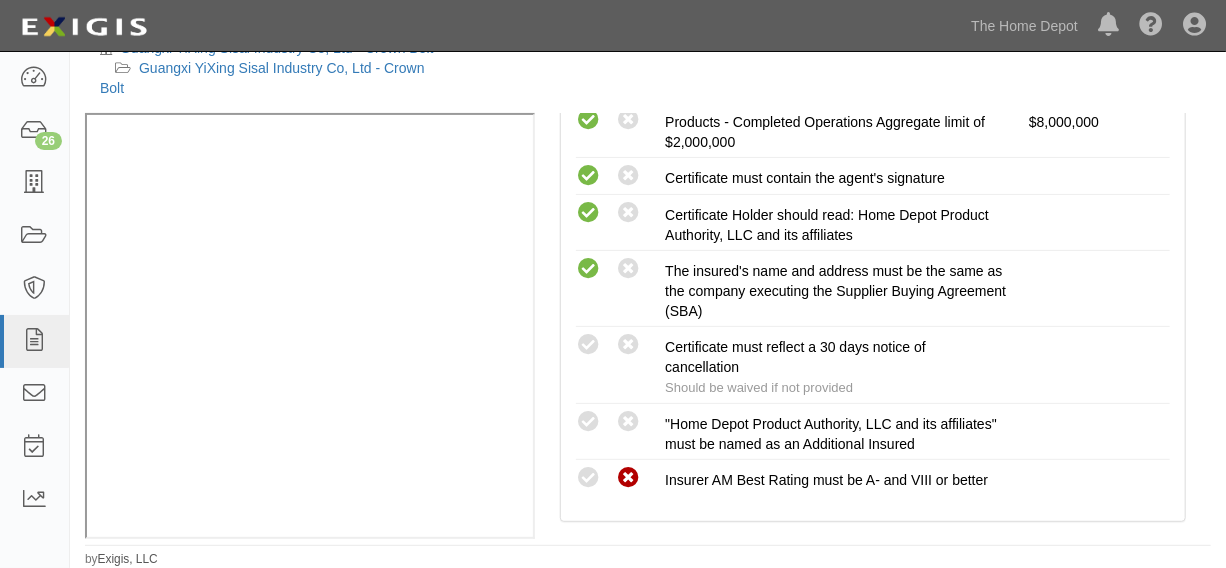 scroll, scrollTop: 757, scrollLeft: 0, axis: vertical 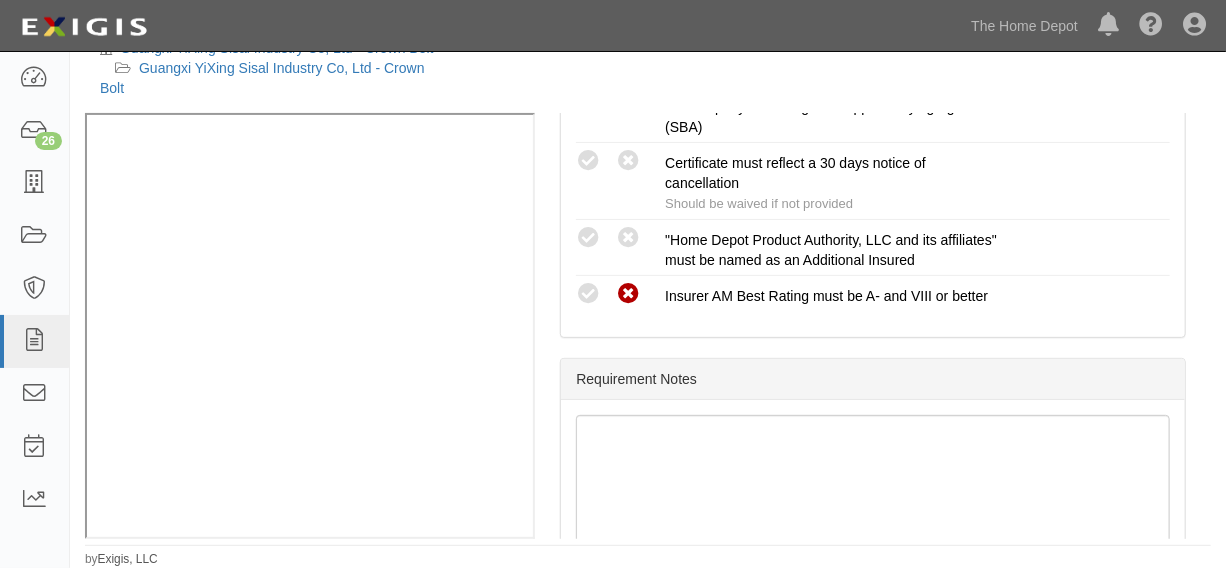 click on "Check Results [STATE] YiXing Sisal Industry Co, Ltd - Crown Bolt  [STATE] YiXing Sisal Industry Co, Ltd - Crown Bolt
Transcribe
2 Check Results Back Save Manage Policies (GL) Certificate; [DATE]; 怡兴麻业凭证2-Home Depot U.S.A., Inc. .pdf Unchecked policies:  0 Unchecked requirements:  0 View All Deficiencies Unchecked Compliance Results Compliant Non-Compliant No Coverage Non-Compliant Compliant Non-Compliant Waived No Coverage General Liability Expiration [DATE]; Requirement set $2M GL (US Suppliers) (383) Result notes Compliant Waived Non-Compliant General Liability   waivers   notes
No General Liability policy on file
Requirement Evidenced A policy must be added to this requirement section to set a compliance result Waived A policy must be added to this requirement section to set a compliance result Each Occurrence limit of $2,000,000" at bounding box center (648, 285) 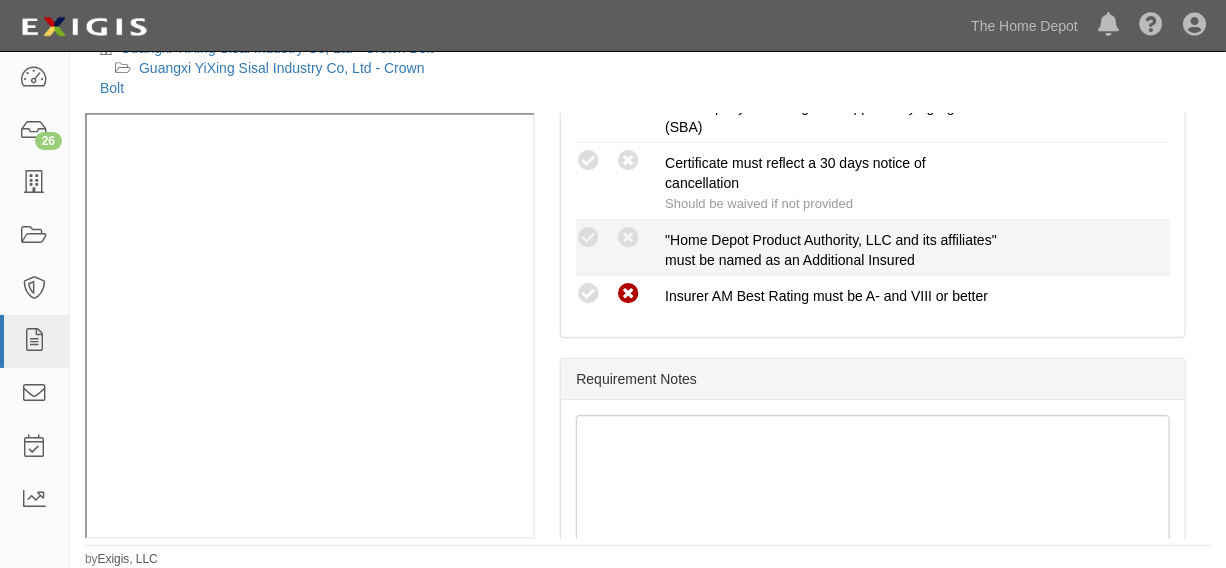 click on "Compliant Waived:  Non-Compliant" at bounding box center (613, 238) 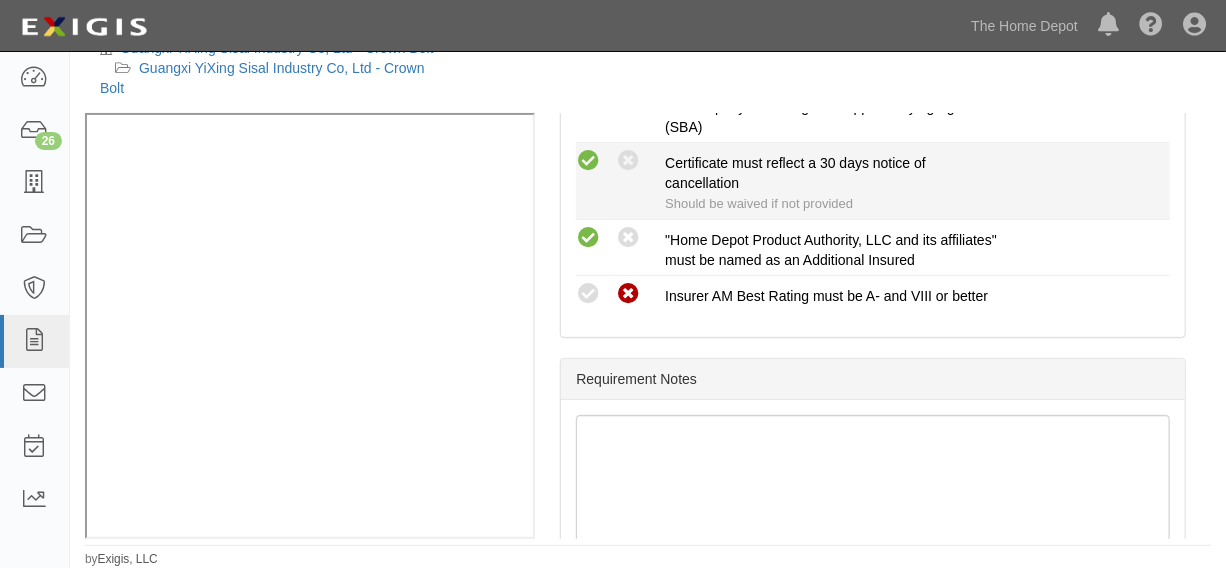 click at bounding box center [588, 161] 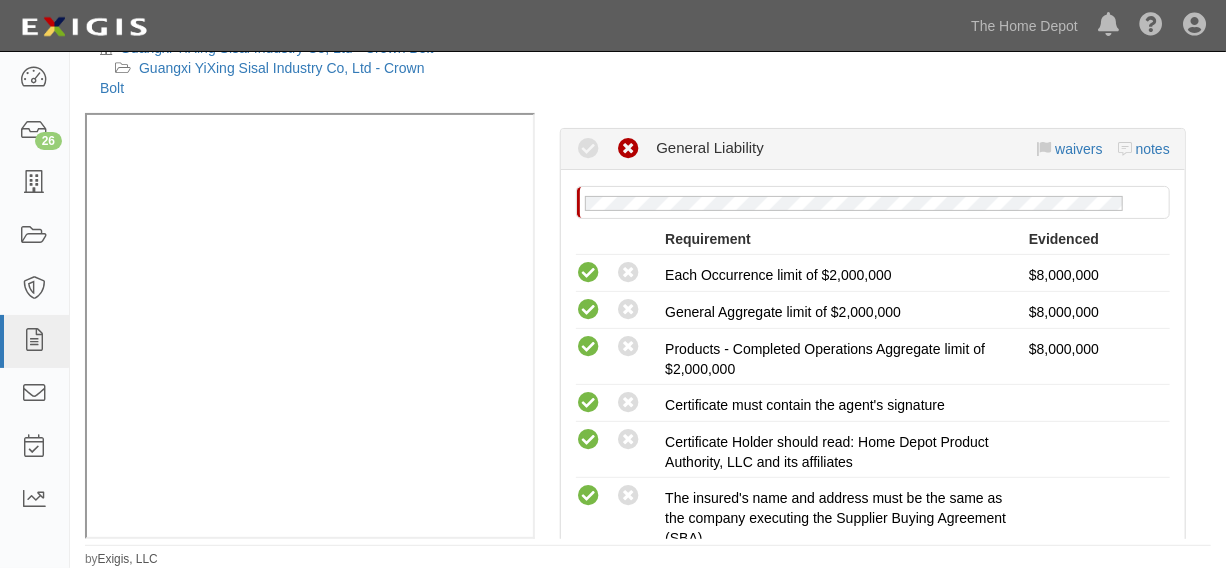 scroll, scrollTop: 302, scrollLeft: 0, axis: vertical 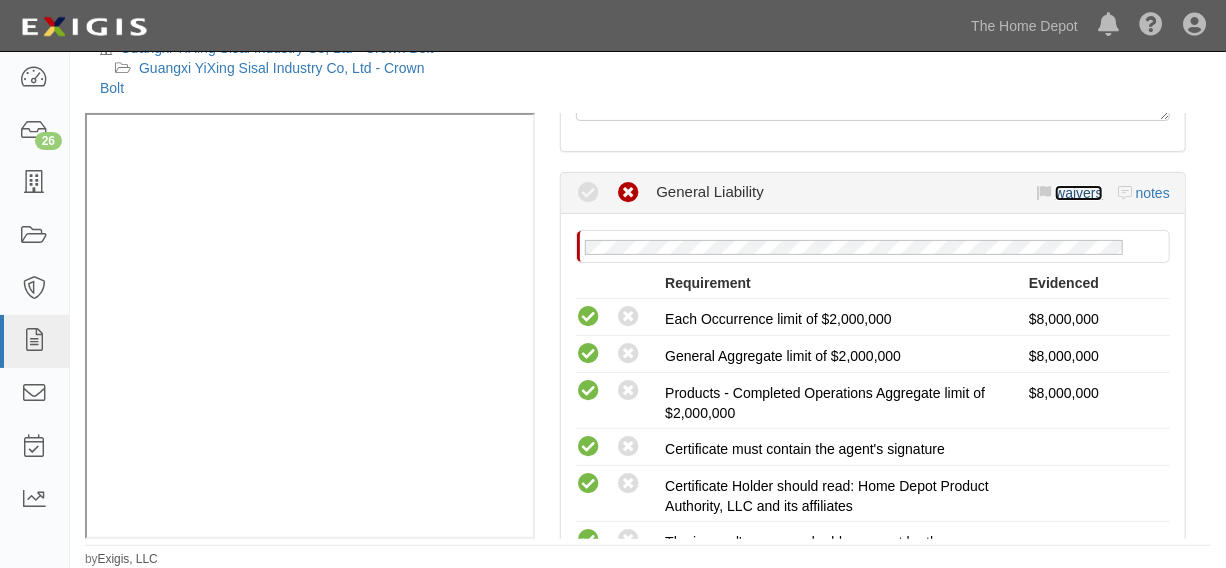 click on "waivers" at bounding box center [1078, 193] 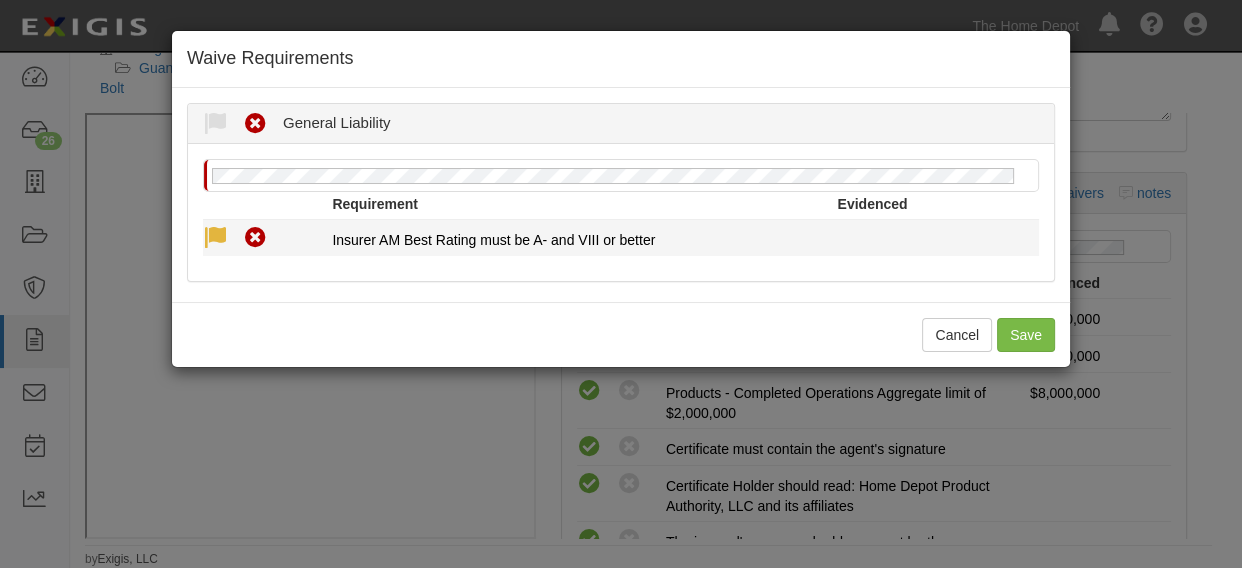 click at bounding box center [215, 238] 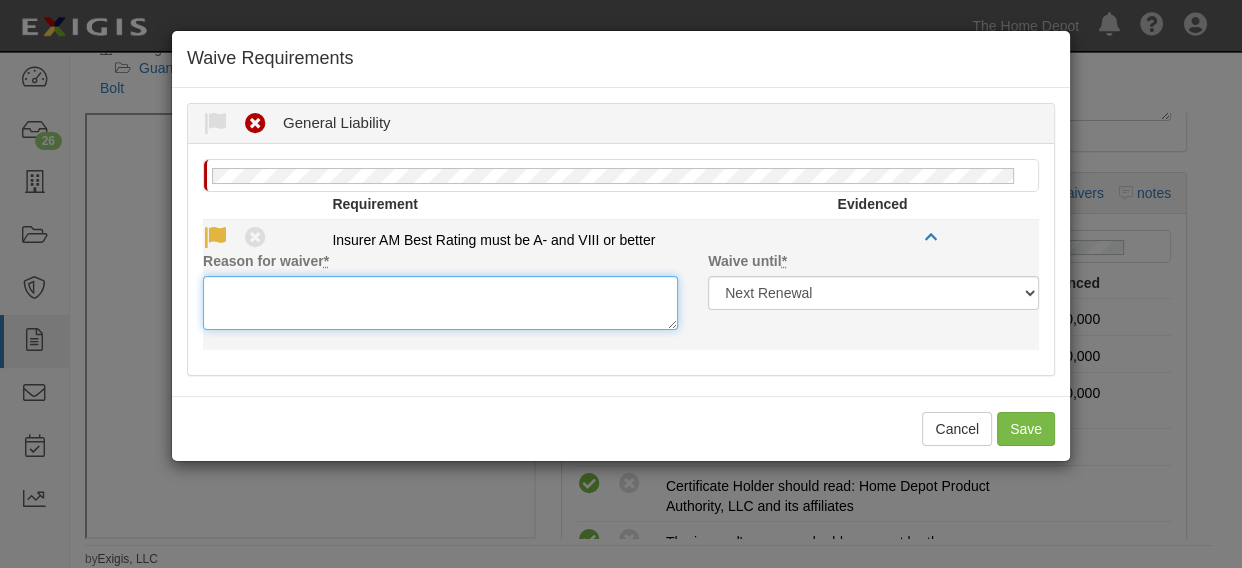 paste on "Ping An Prop & Cas Ins Co of China Ltd is acceptable" 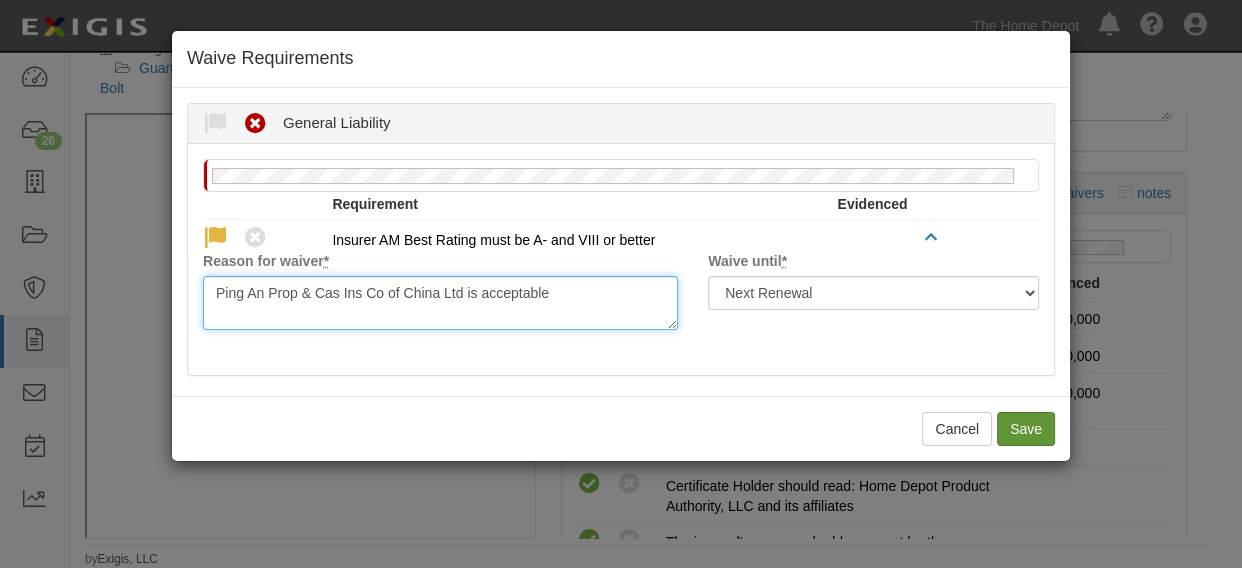 type on "Ping An Prop & Cas Ins Co of China Ltd is acceptable" 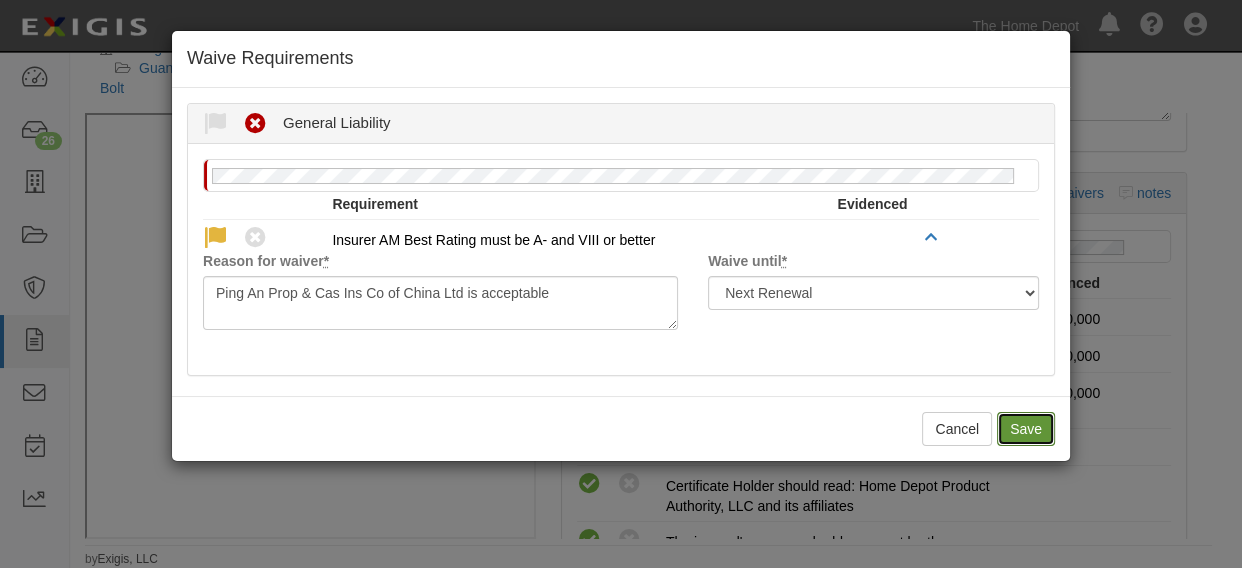 click on "Save" at bounding box center (1026, 429) 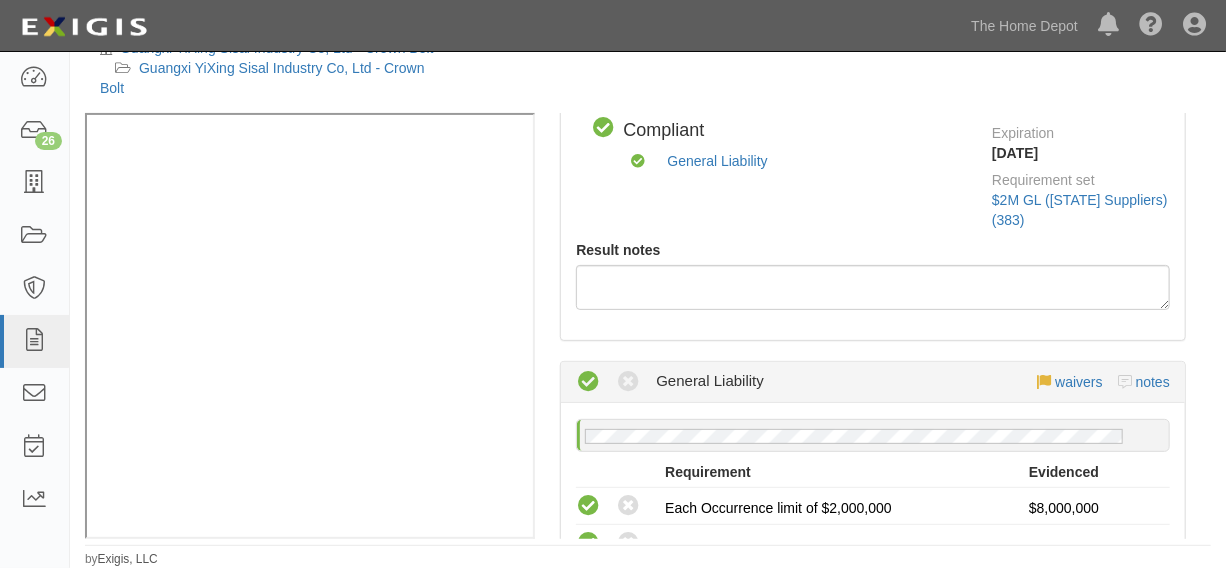 scroll, scrollTop: 0, scrollLeft: 0, axis: both 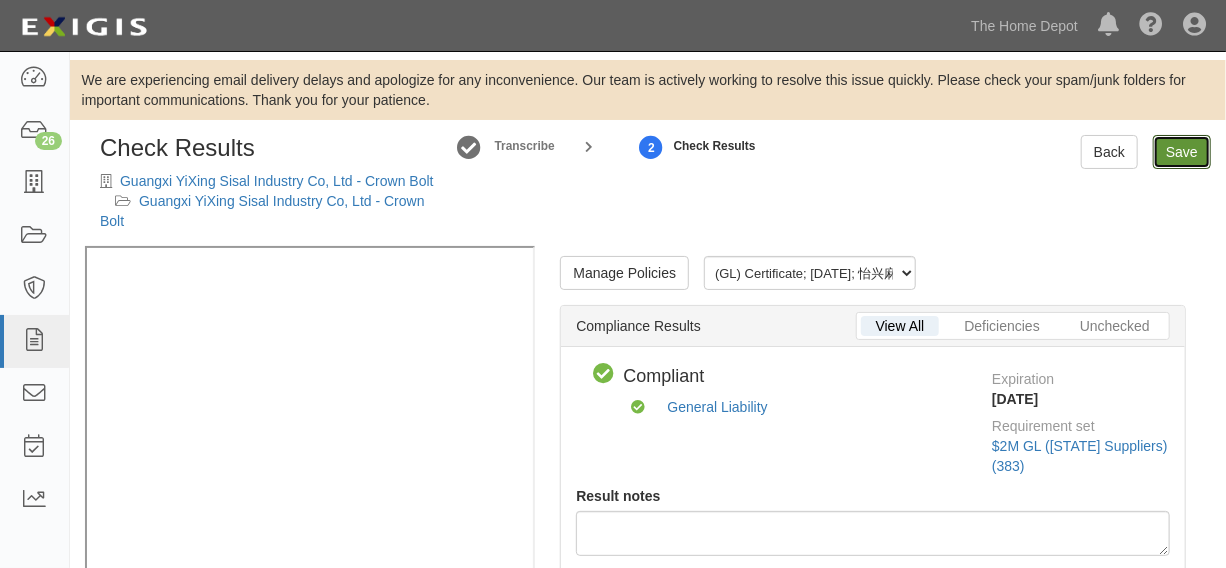click on "Save" at bounding box center (1182, 152) 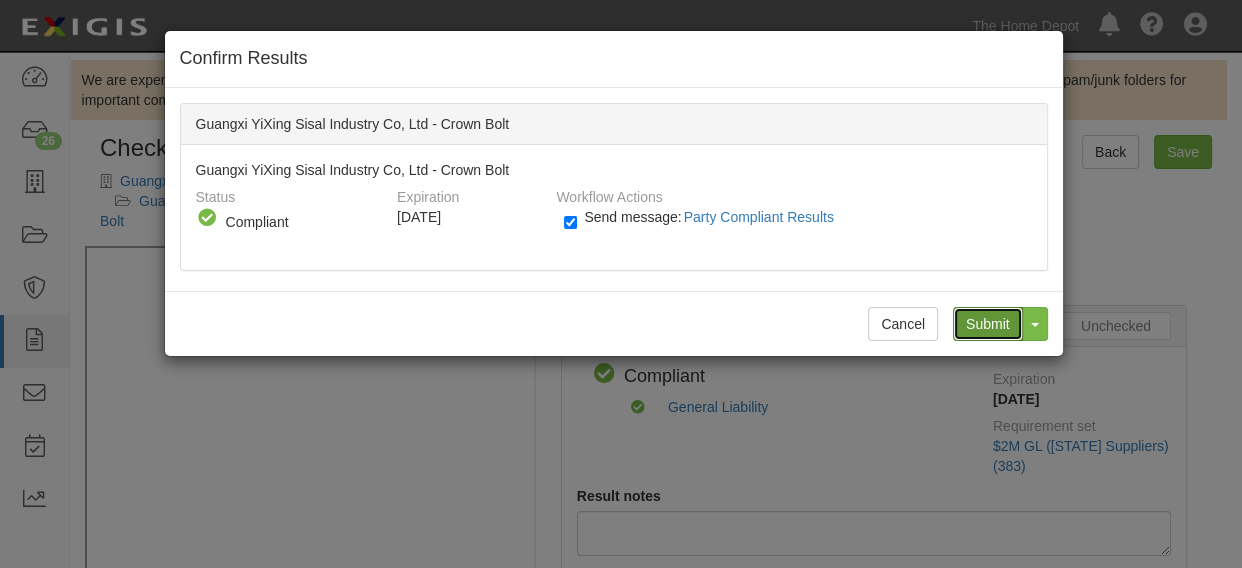 click on "Submit" at bounding box center [988, 324] 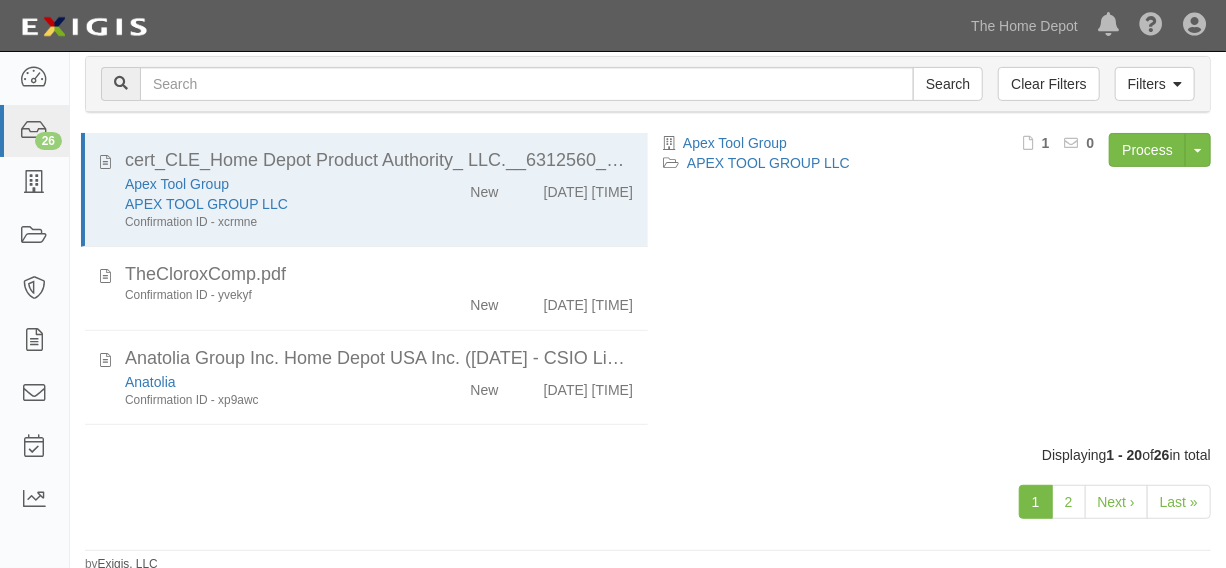 scroll, scrollTop: 294, scrollLeft: 0, axis: vertical 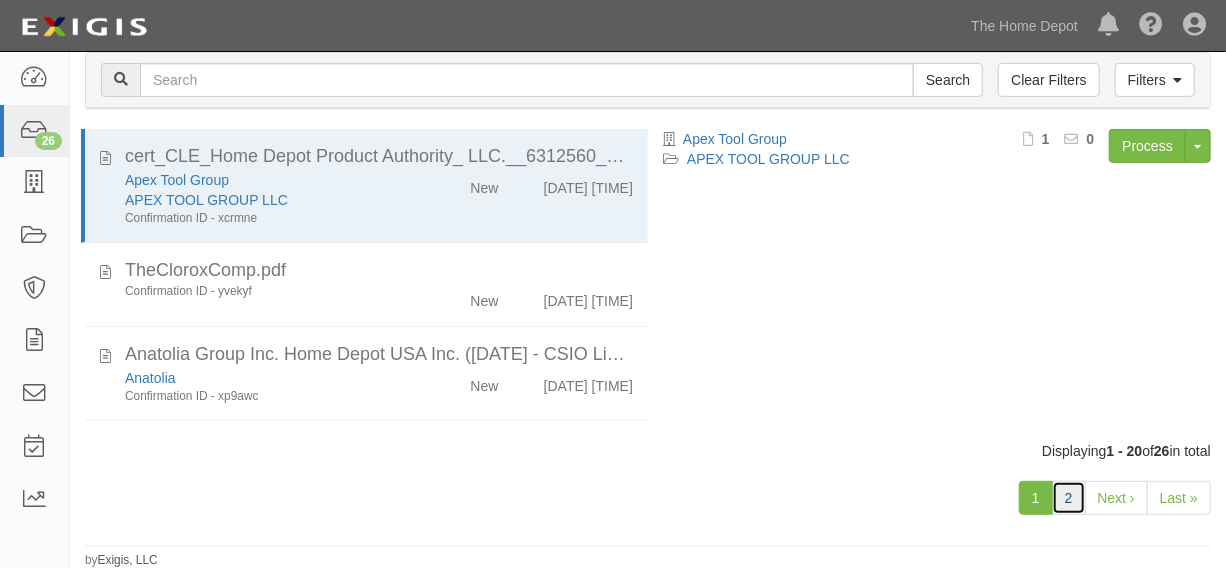 click on "2" at bounding box center (1069, 498) 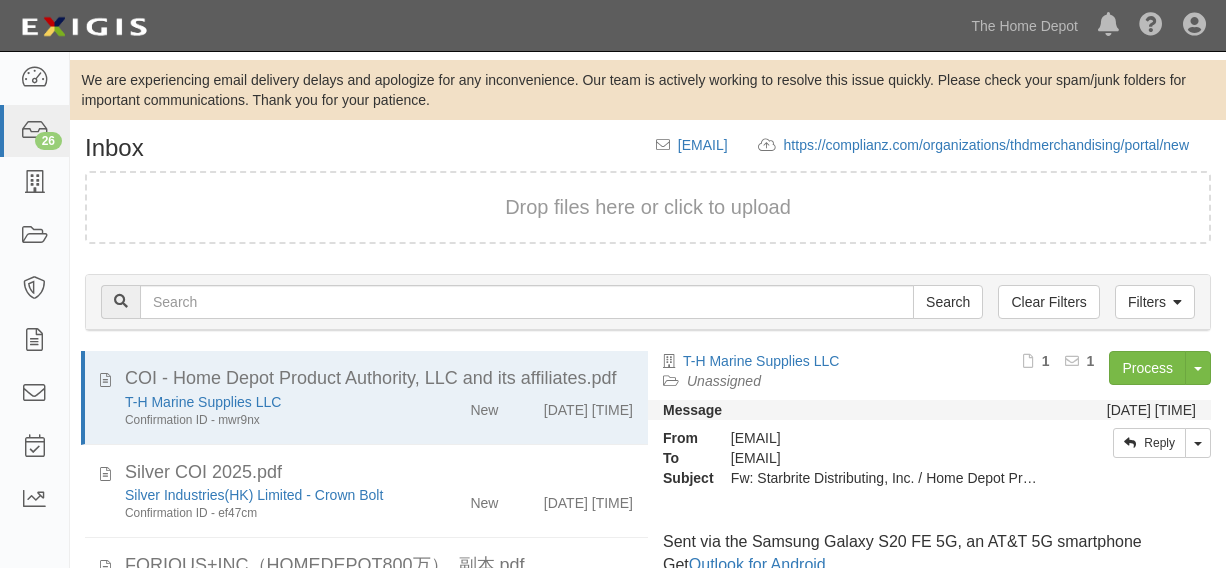 scroll, scrollTop: 222, scrollLeft: 0, axis: vertical 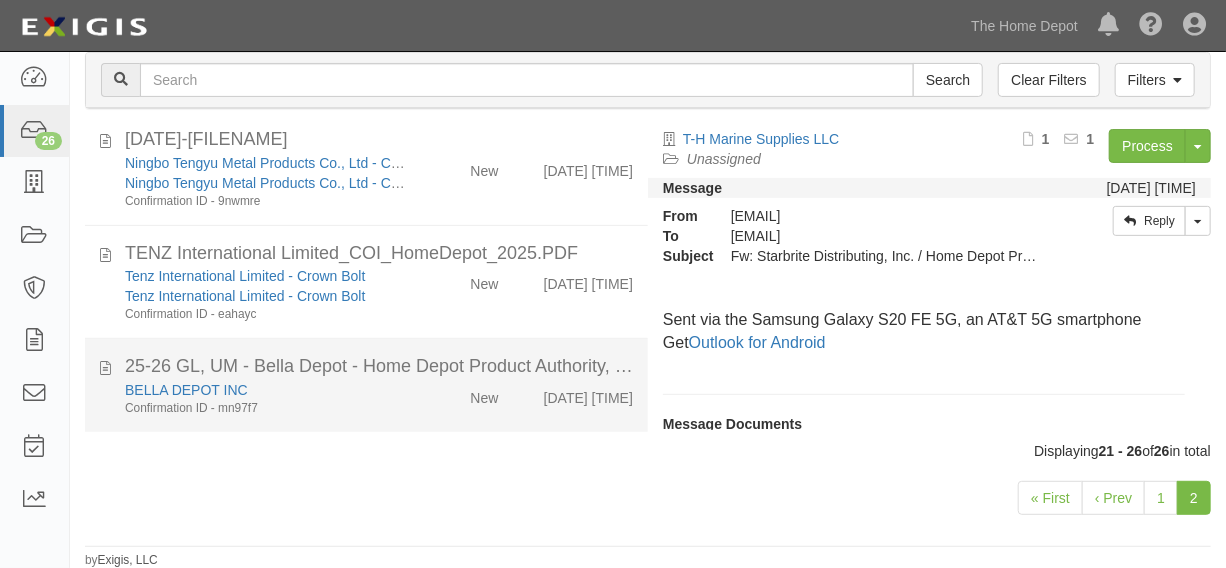 click on "25-26 GL, UM - Bella Depot - Home Depot Product Authority, LLC., its parent, affiliates and subsidia.pdf" 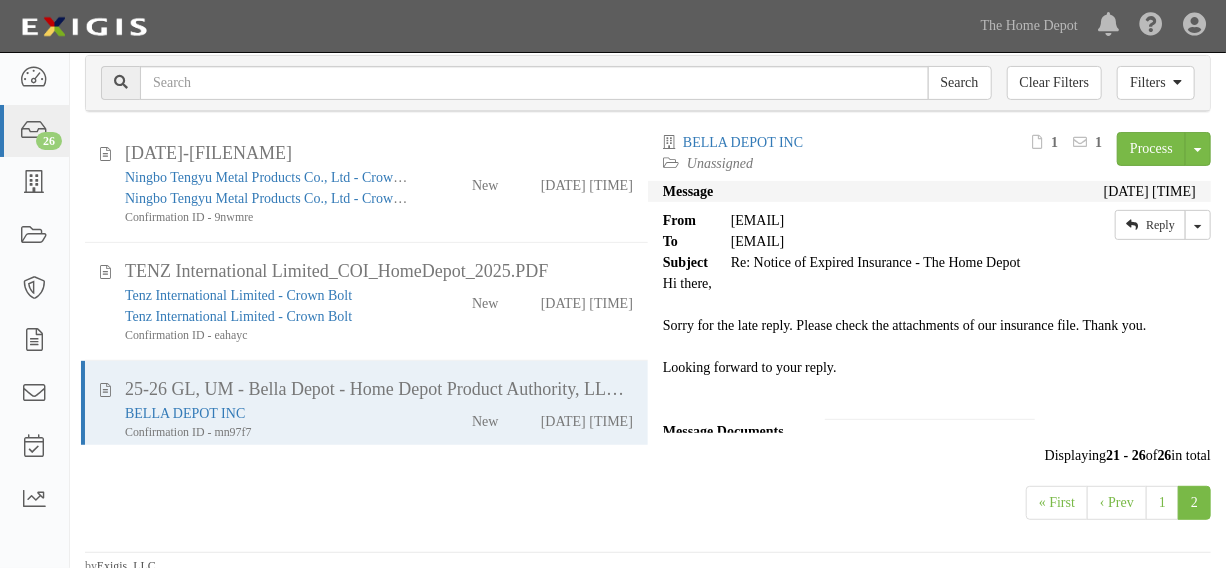 scroll, scrollTop: 224, scrollLeft: 0, axis: vertical 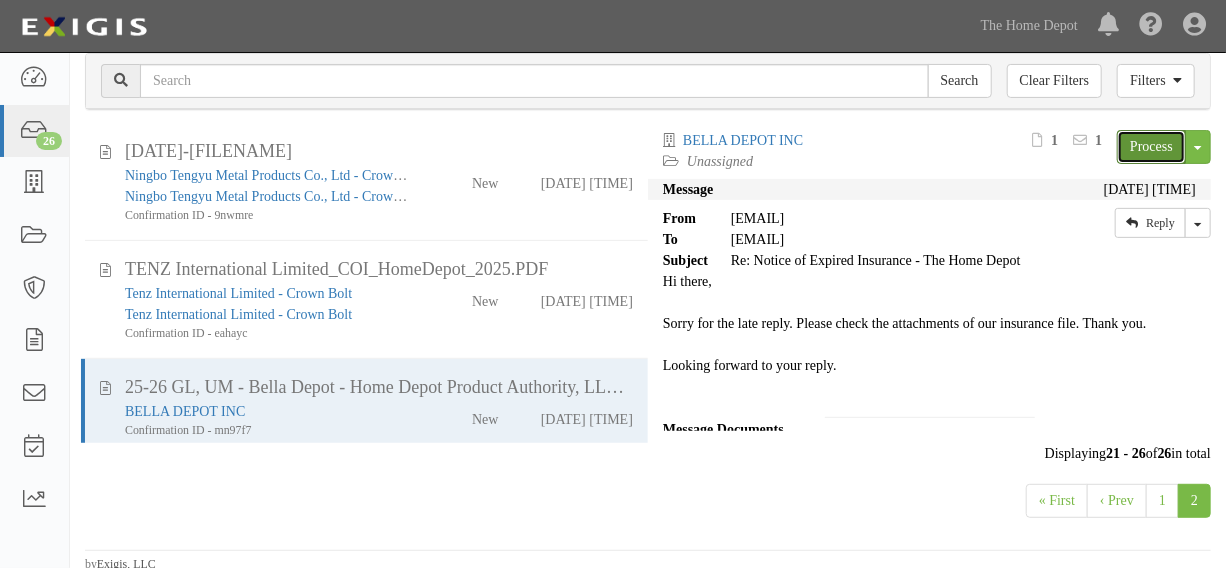 click on "Process" at bounding box center [1151, 147] 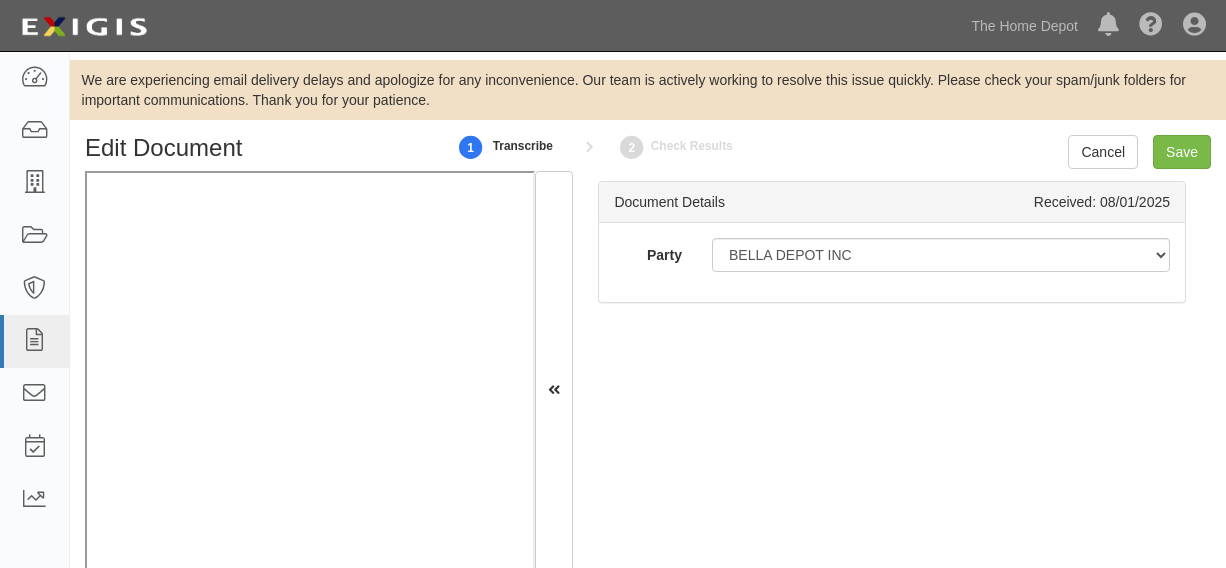 scroll, scrollTop: 0, scrollLeft: 0, axis: both 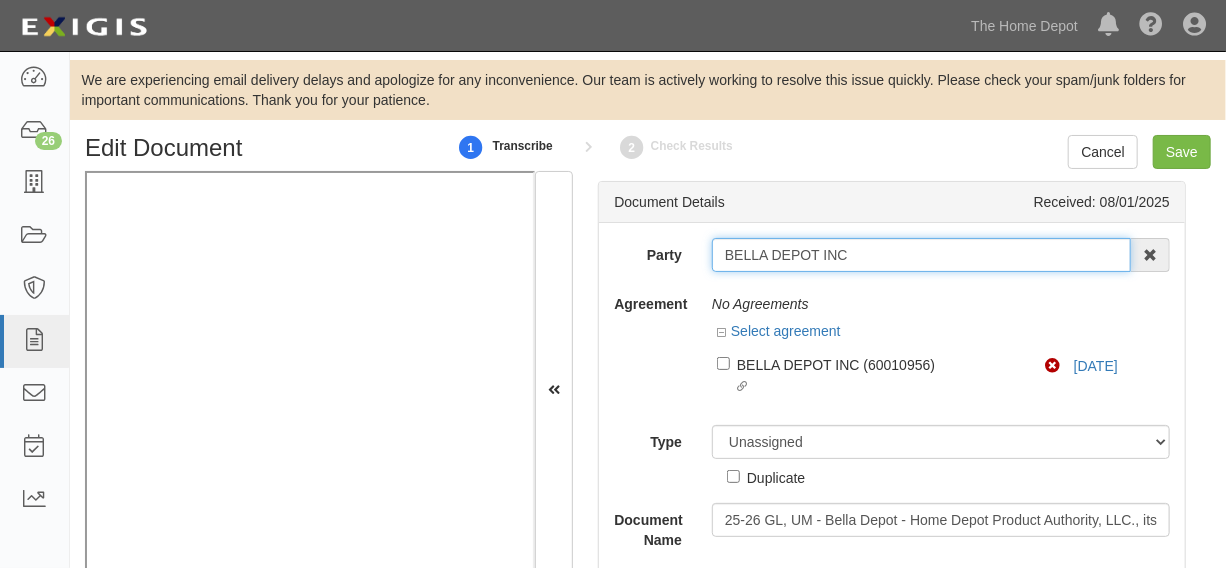 drag, startPoint x: 721, startPoint y: 260, endPoint x: 892, endPoint y: 257, distance: 171.0263 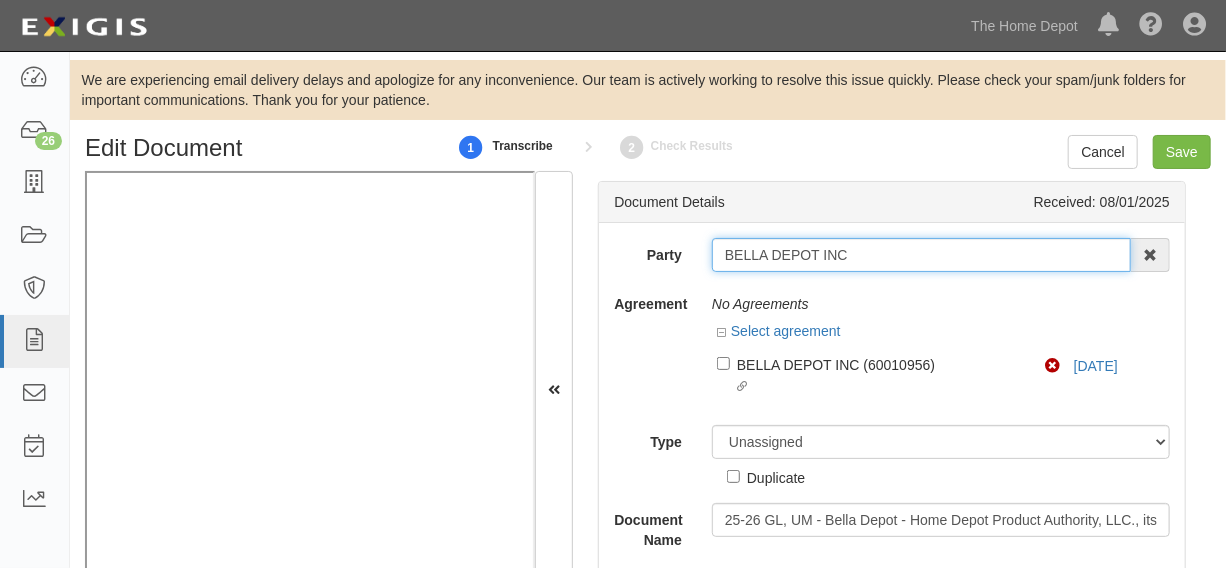 drag, startPoint x: 764, startPoint y: 257, endPoint x: 896, endPoint y: 256, distance: 132.00378 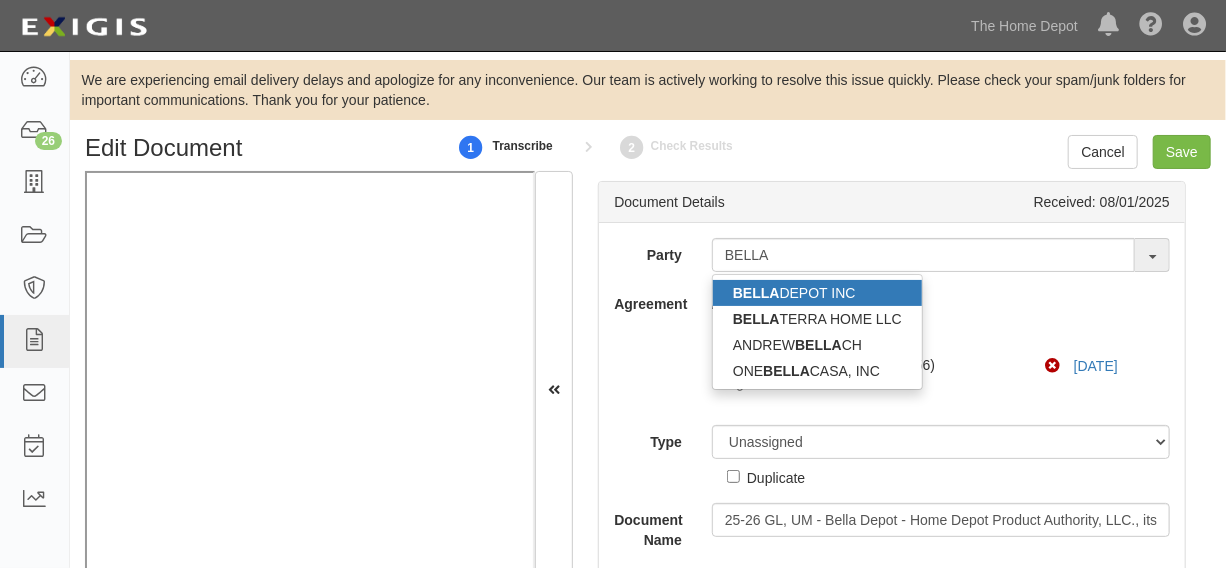 click on "BELLA  DEPOT INC" at bounding box center [817, 293] 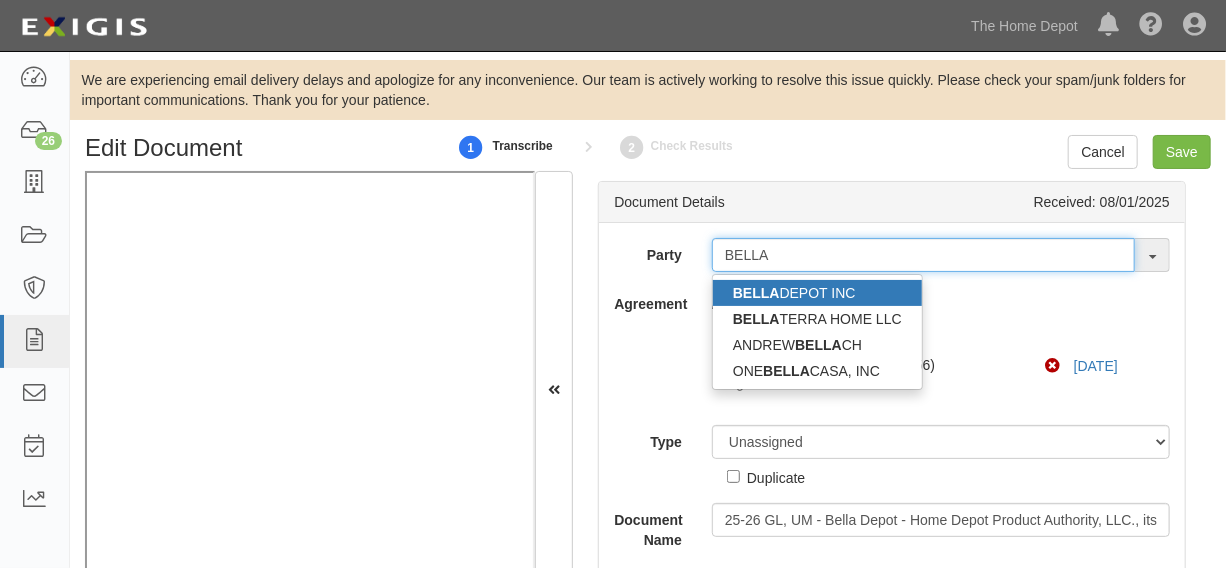 type on "BELLA DEPOT INC" 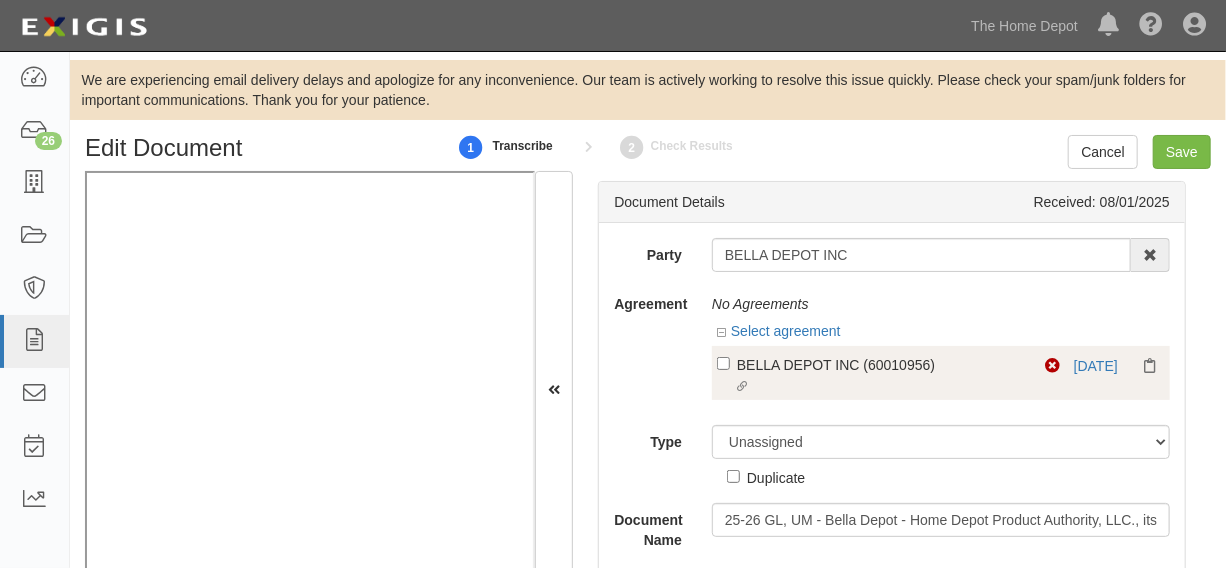 click on "BELLA DEPOT INC          (60010956)" at bounding box center [880, 364] 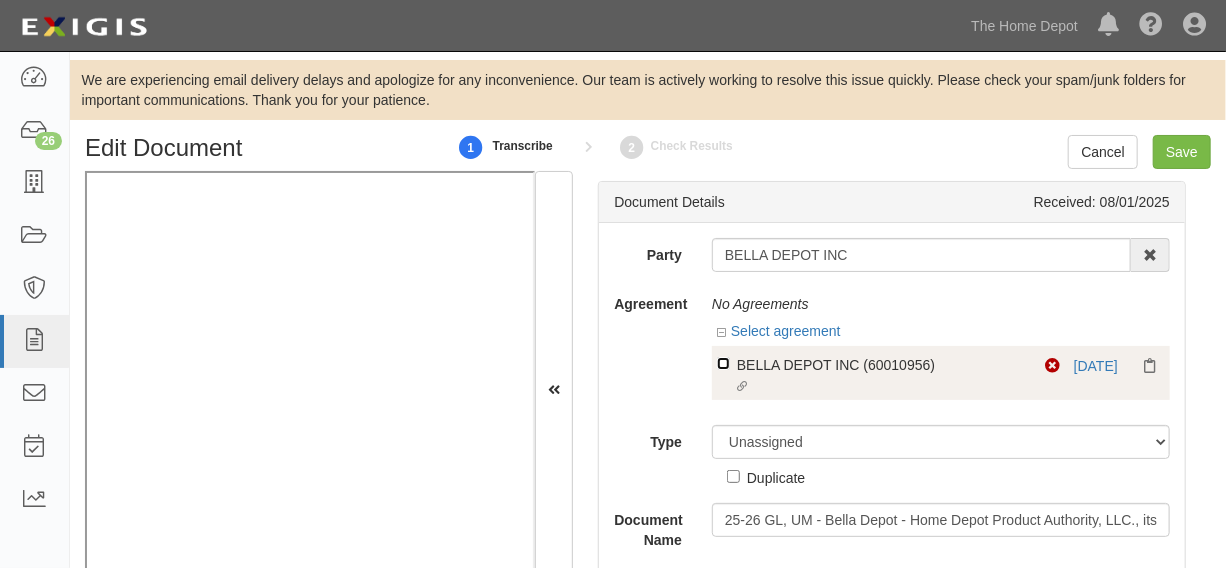 click on "Linked agreement
BELLA DEPOT INC          (60010956)
Linked agreement" at bounding box center [723, 363] 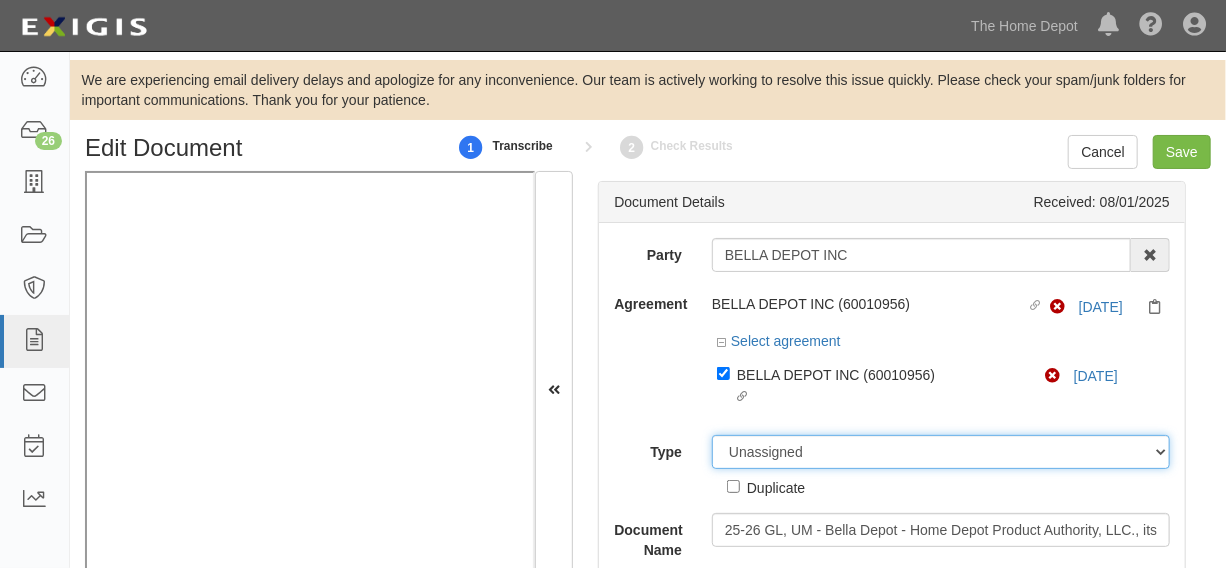 click on "Unassigned
Binder
Cancellation Notice
Certificate
Contract
Endorsement
Insurance Policy
Junk
Other Document
Policy Declarations
Reinstatement Notice
Requirements
Waiver Request" at bounding box center [941, 452] 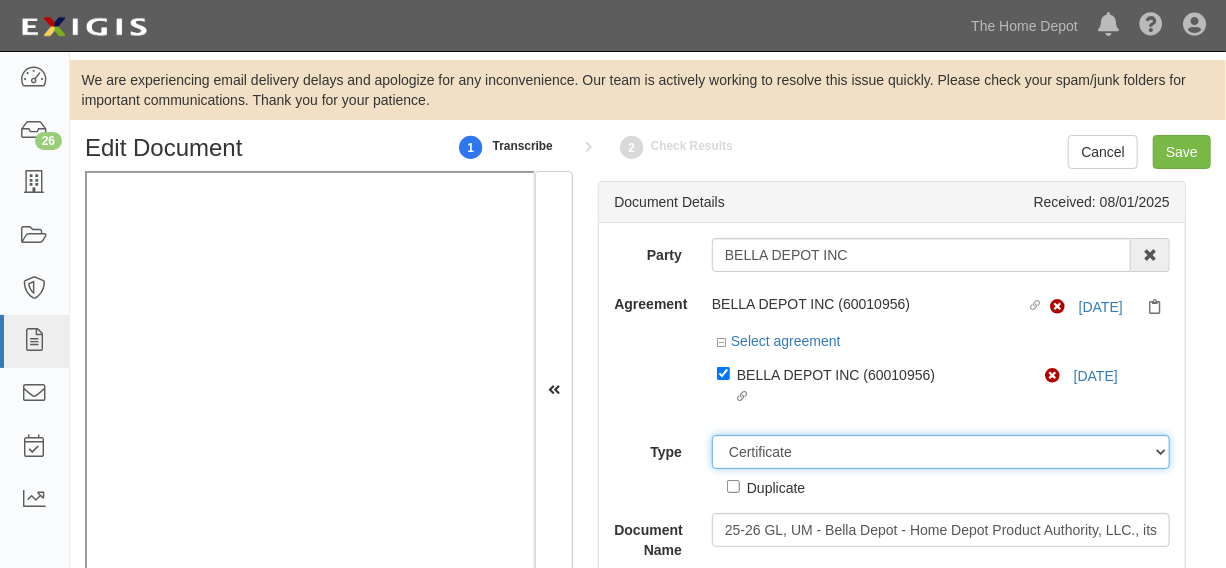 click on "Unassigned
Binder
Cancellation Notice
Certificate
Contract
Endorsement
Insurance Policy
Junk
Other Document
Policy Declarations
Reinstatement Notice
Requirements
Waiver Request" at bounding box center [941, 452] 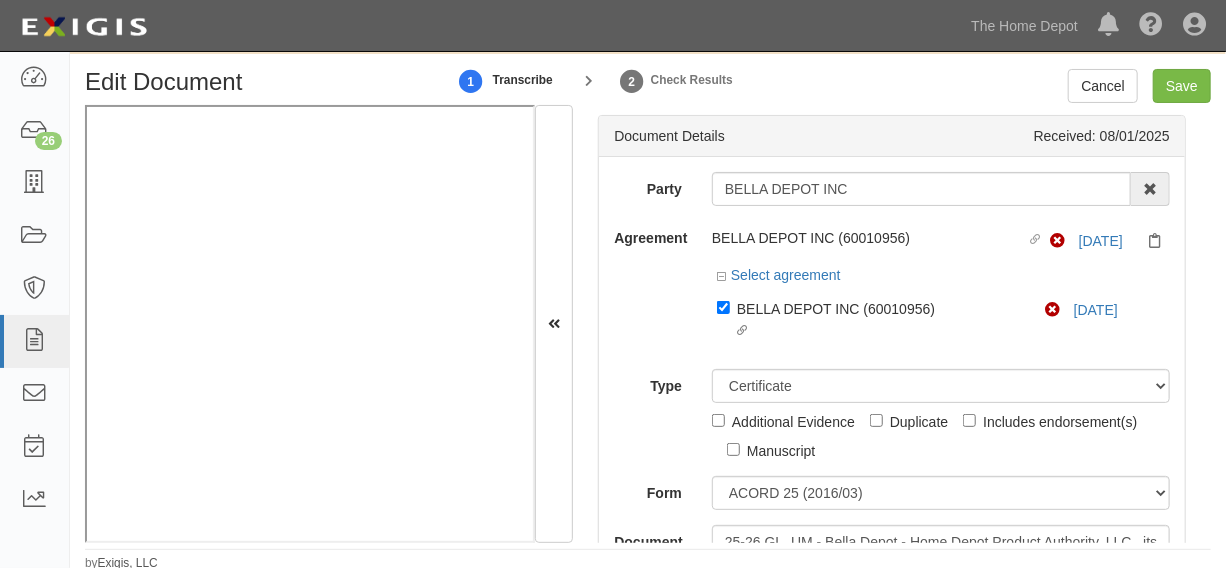 scroll, scrollTop: 70, scrollLeft: 0, axis: vertical 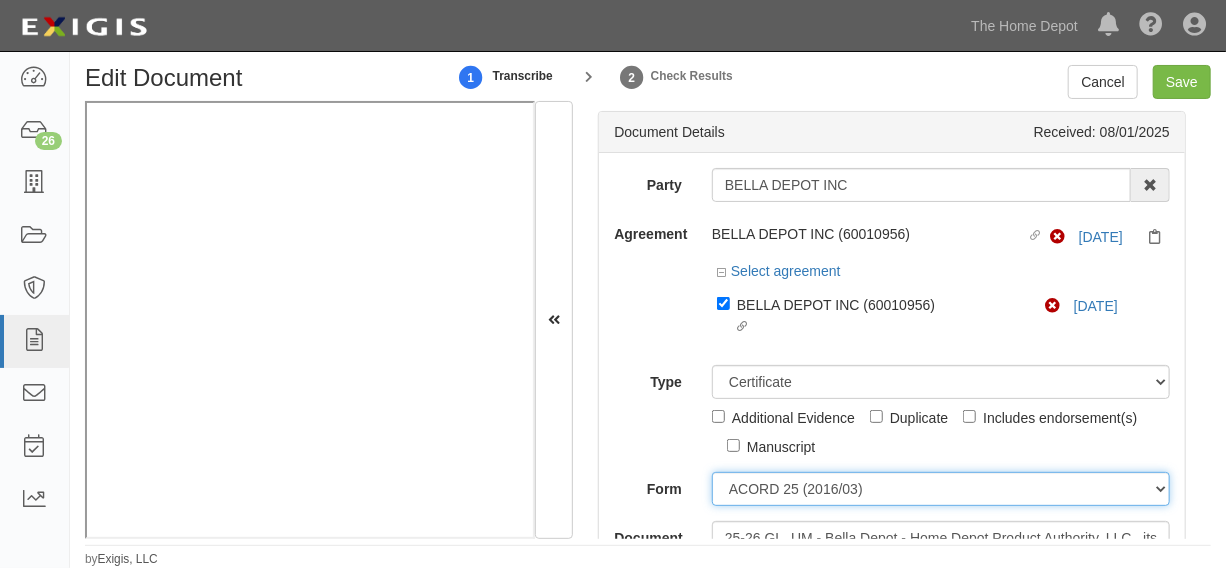 drag, startPoint x: 850, startPoint y: 494, endPoint x: 838, endPoint y: 498, distance: 12.649111 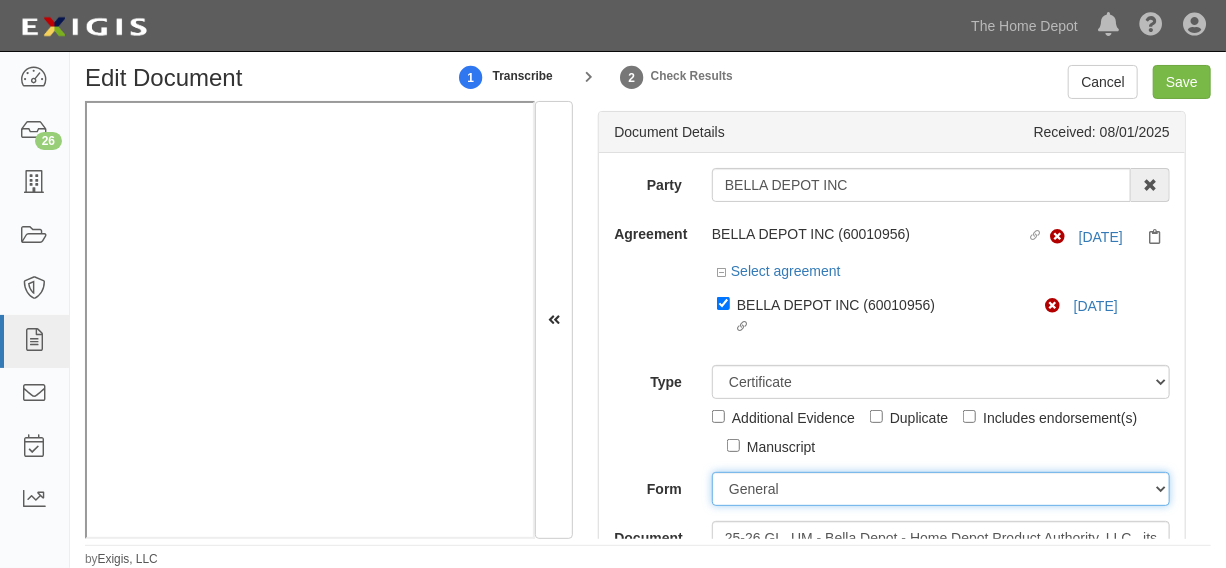 click on "ACORD 25 (2016/03)
ACORD 101
ACORD 855 NY (2014/05)
General" at bounding box center [941, 489] 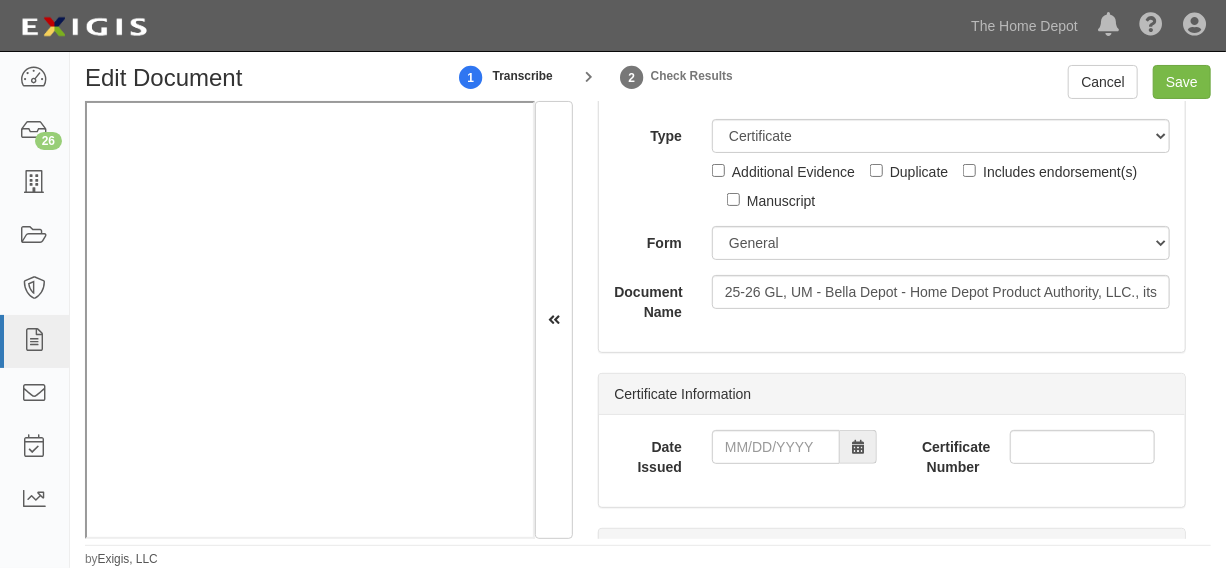scroll, scrollTop: 302, scrollLeft: 0, axis: vertical 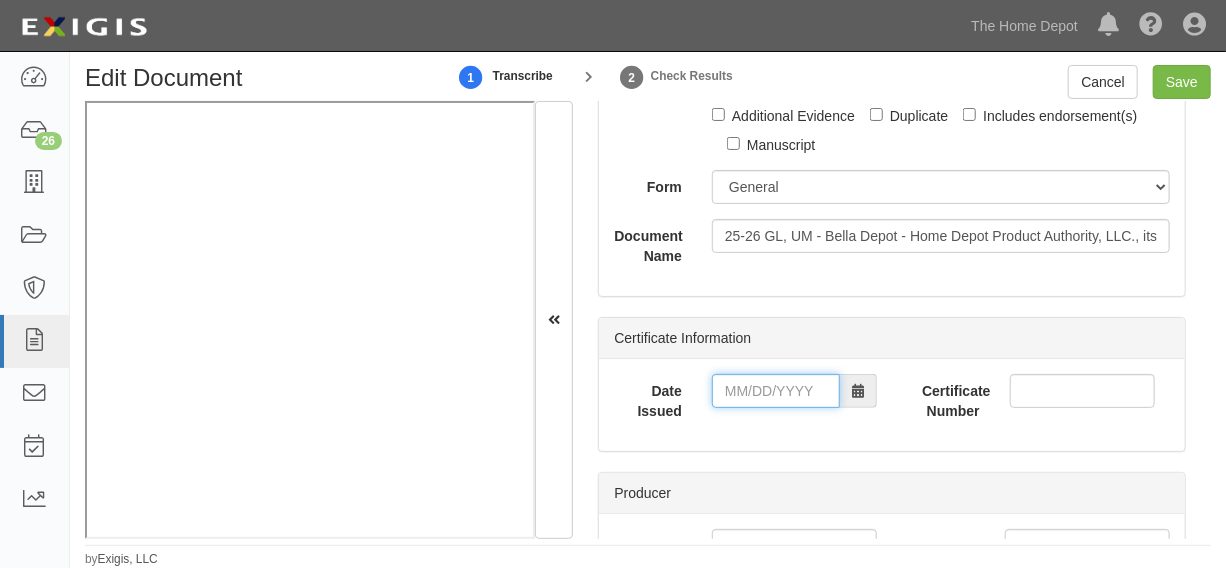 click on "Date Issued" at bounding box center (776, 391) 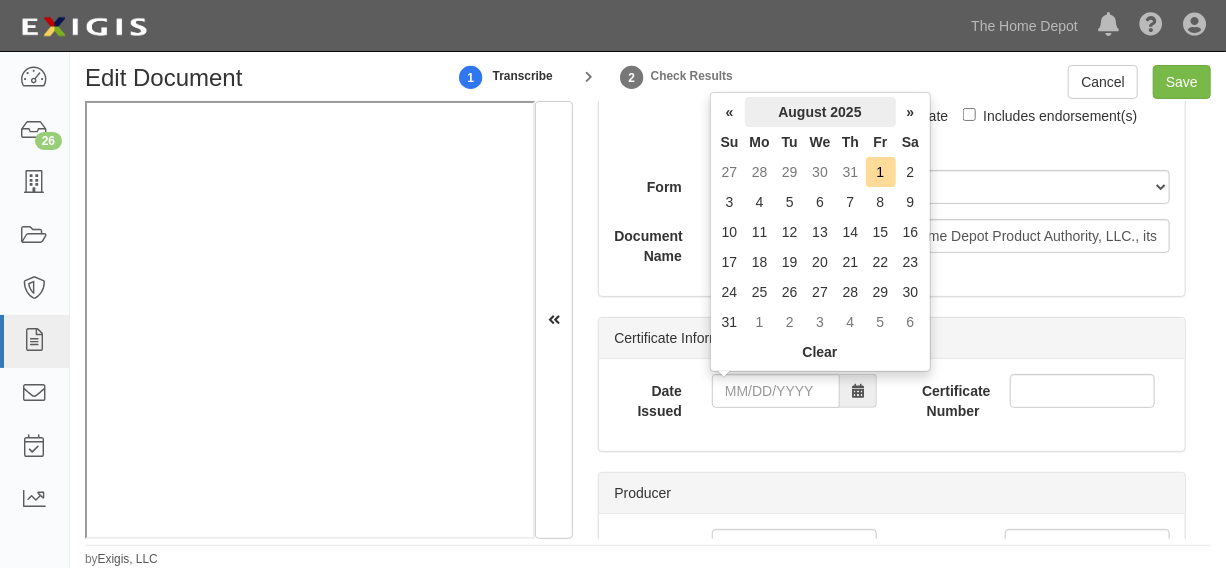 click on "August 2025" at bounding box center (820, 112) 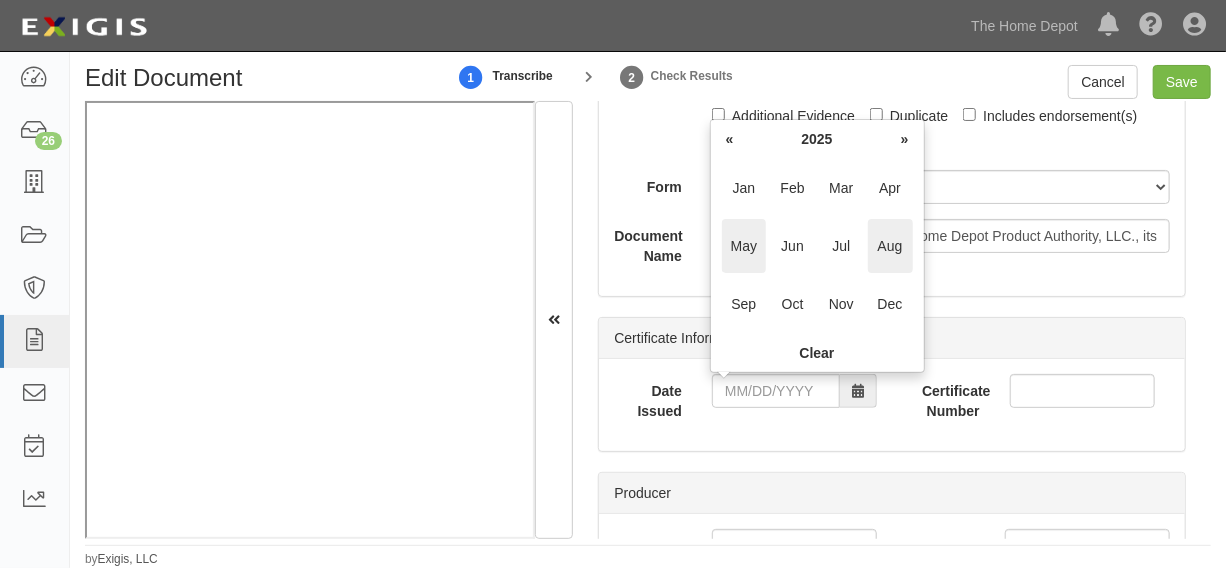 click on "May" at bounding box center (744, 246) 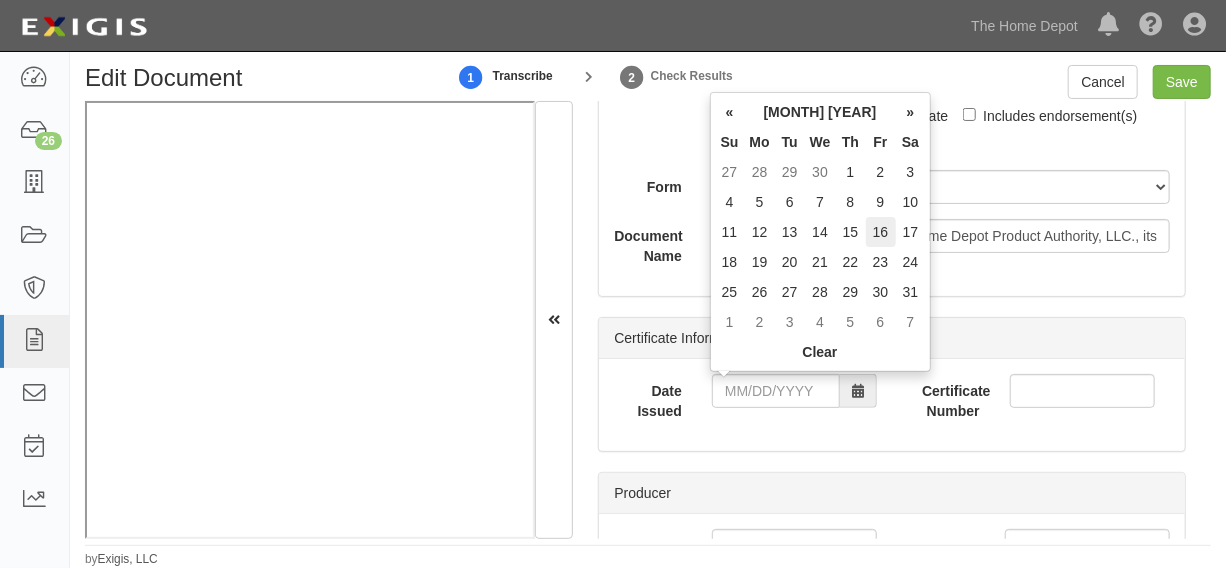 click on "16" at bounding box center [881, 232] 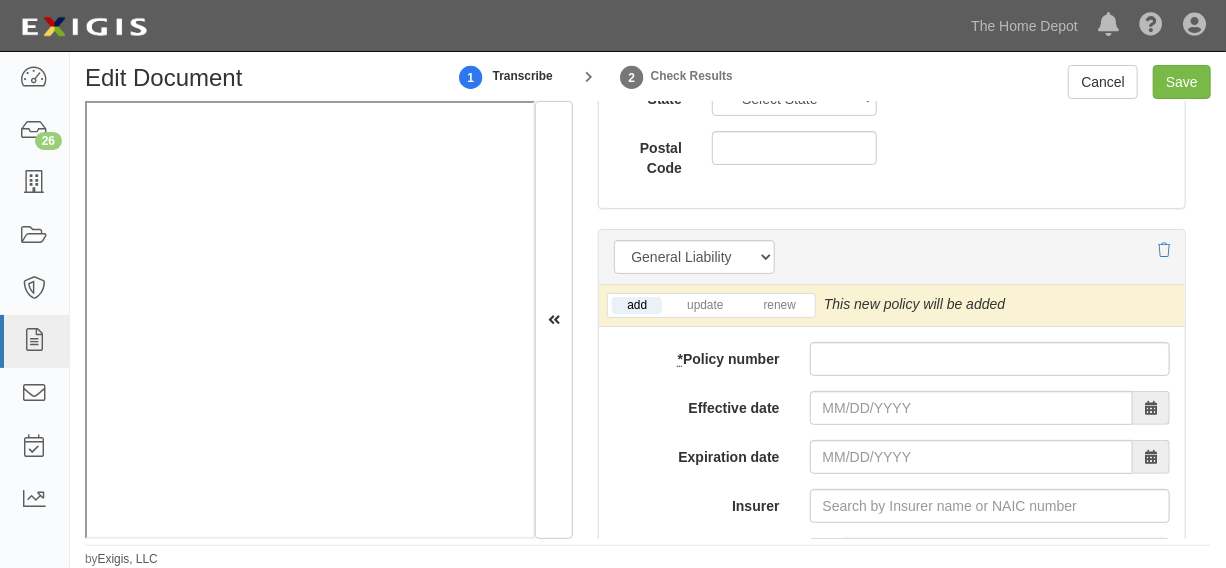 scroll, scrollTop: 1666, scrollLeft: 0, axis: vertical 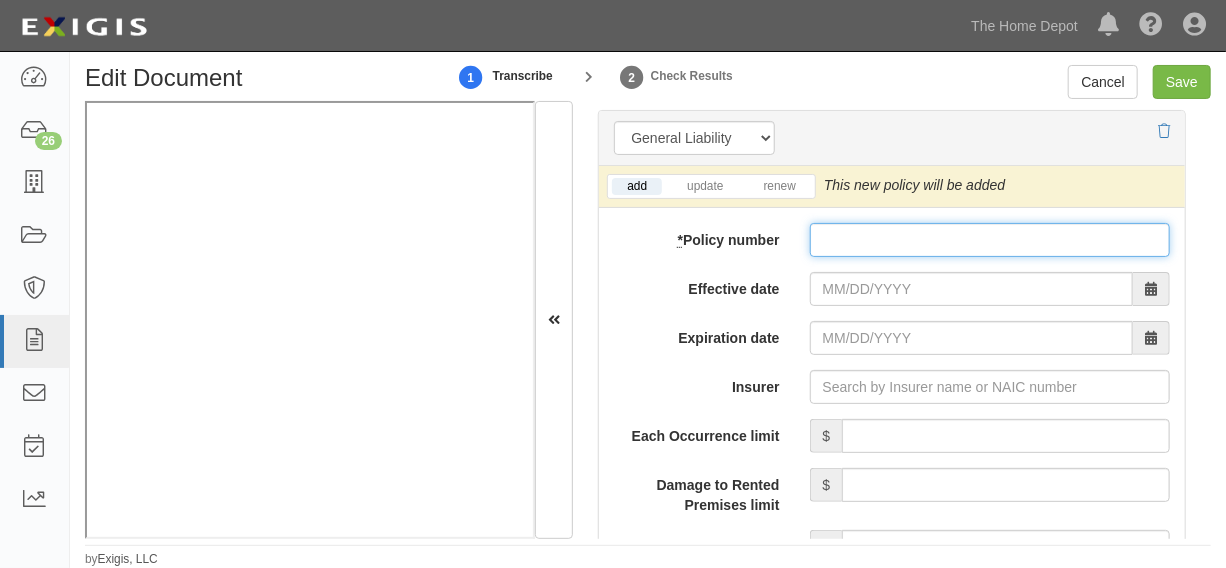 click on "*  Policy number" at bounding box center [990, 240] 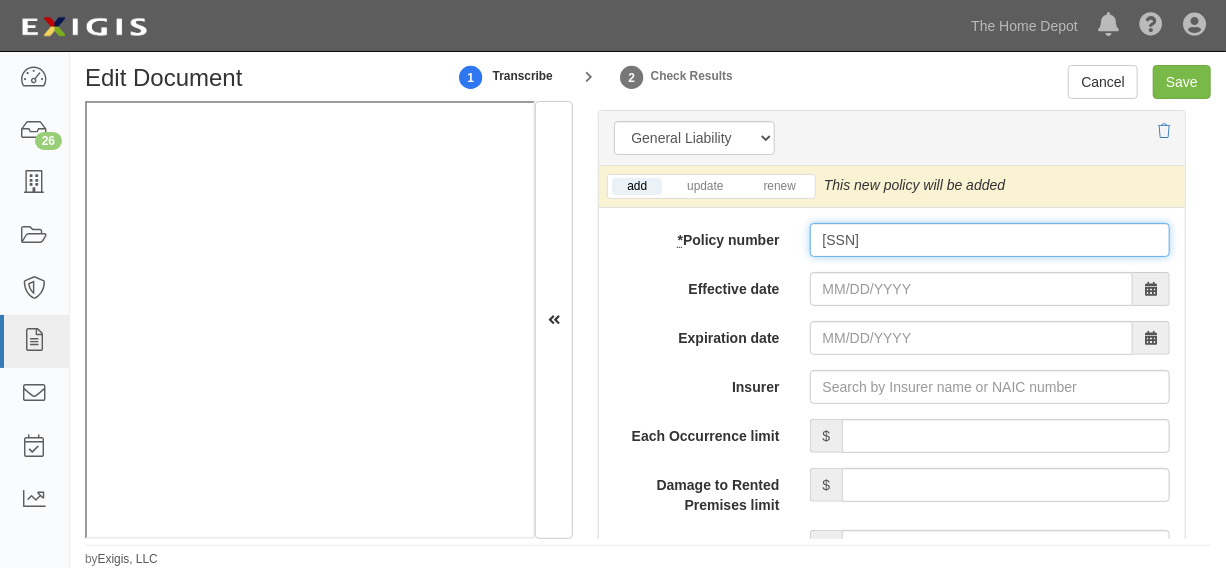 type on "BLS58995767" 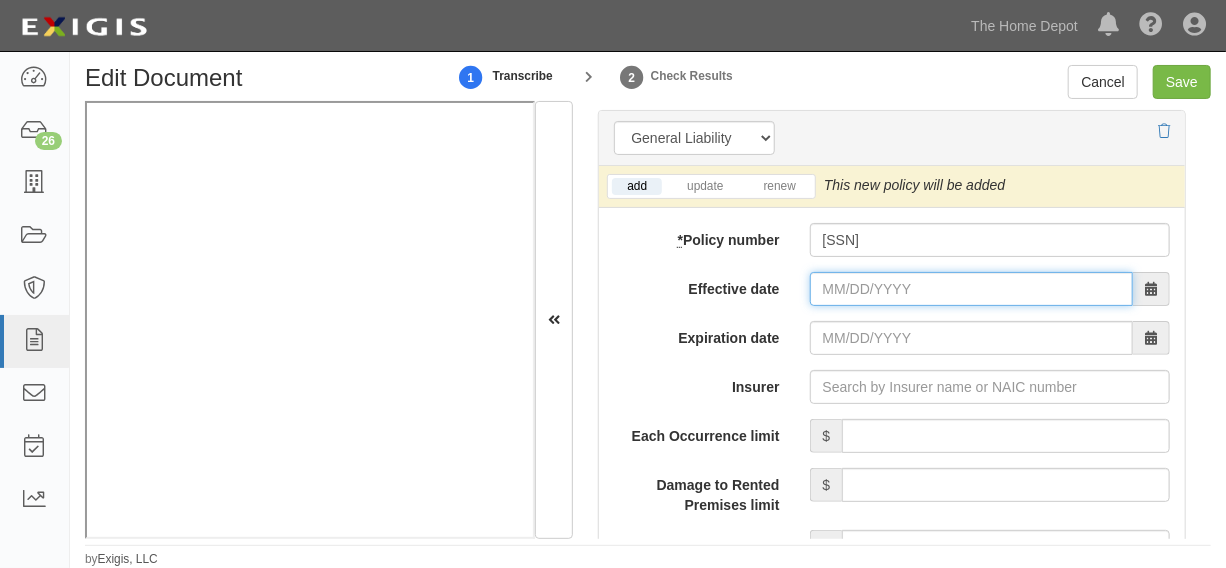 click on "Effective date" at bounding box center (971, 289) 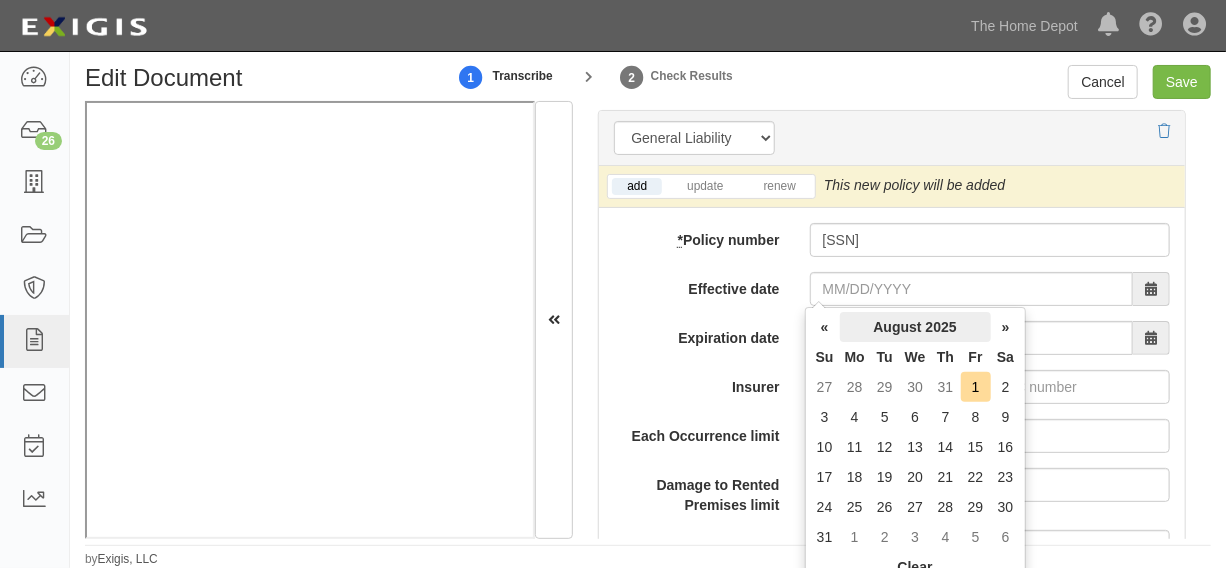 click on "August 2025" at bounding box center (915, 327) 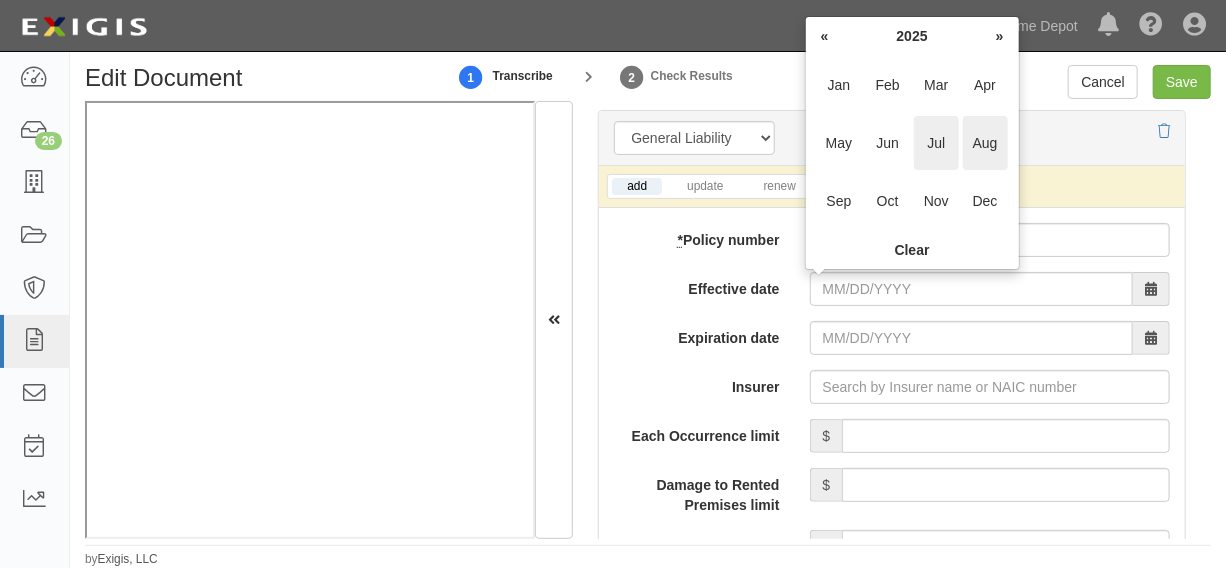 click on "Jul" at bounding box center [936, 143] 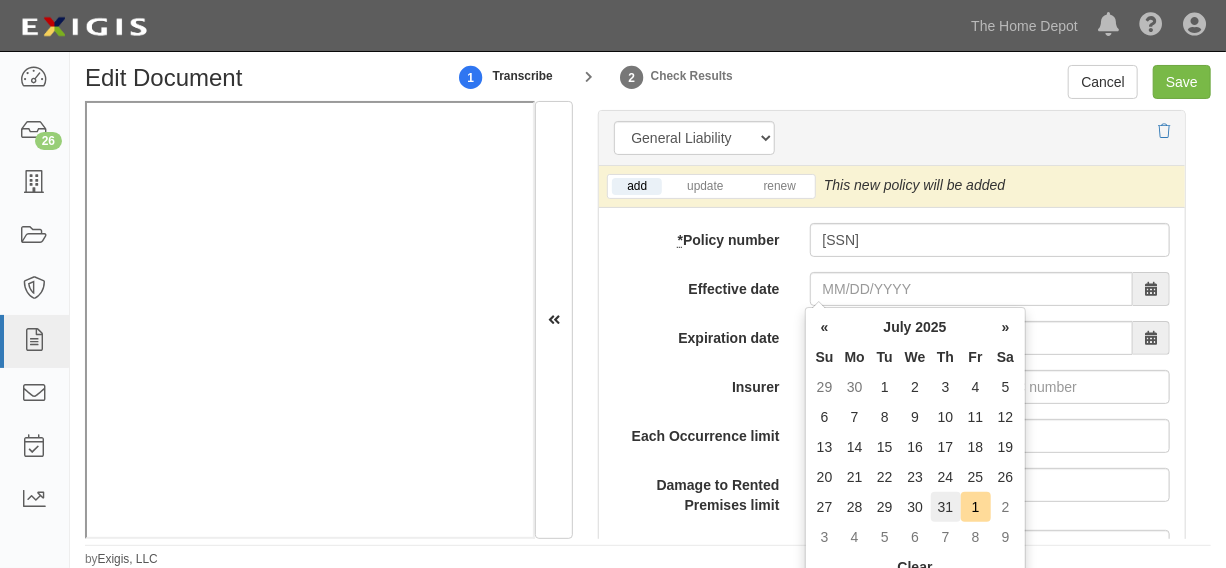 click on "31" at bounding box center (946, 507) 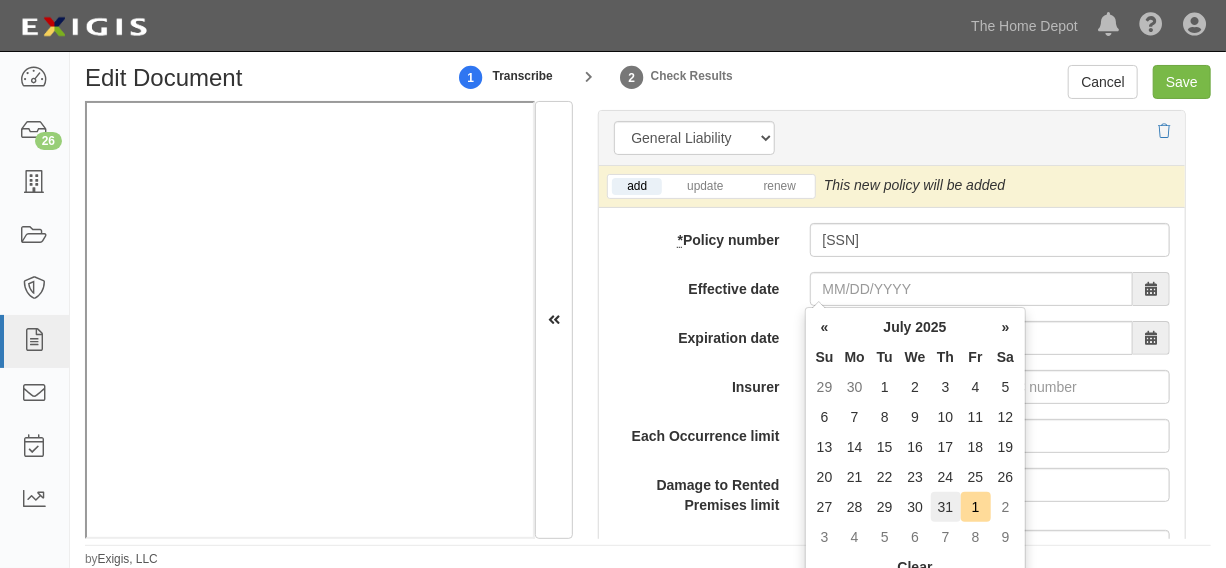 type on "07/31/2025" 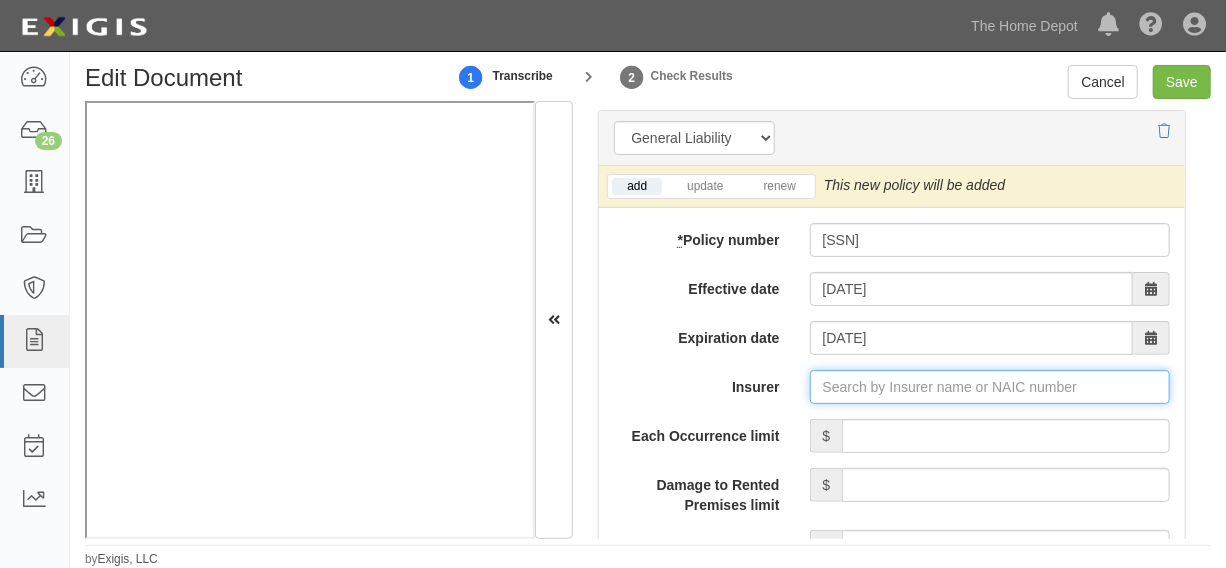 click on "Insurer" at bounding box center (990, 387) 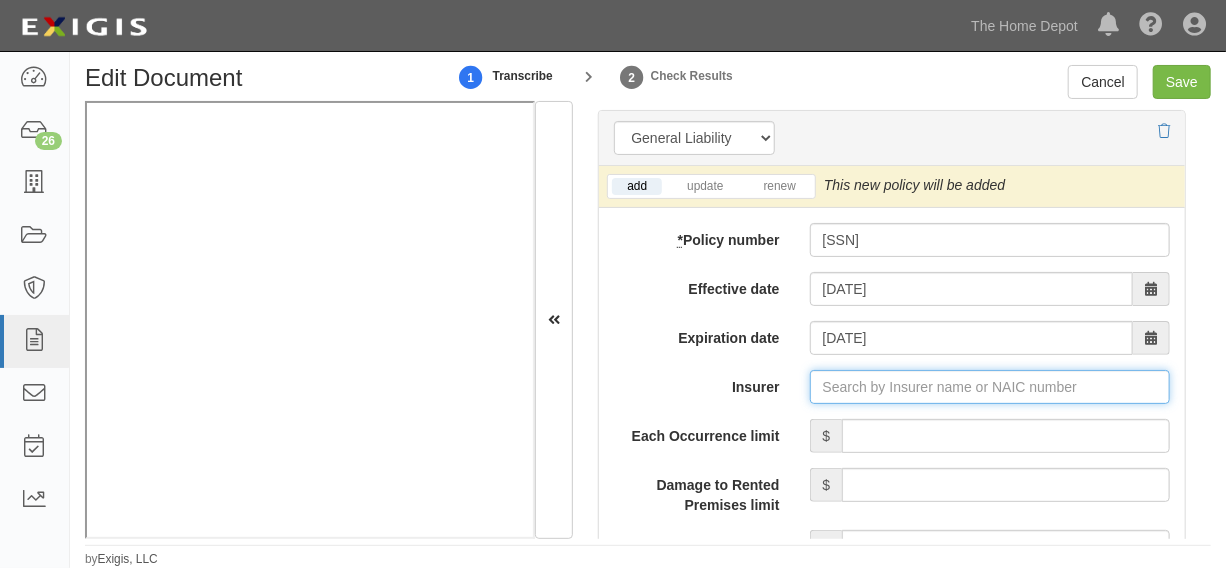 type on "21st Century Advantage Insurance Company (25232) NR Rating" 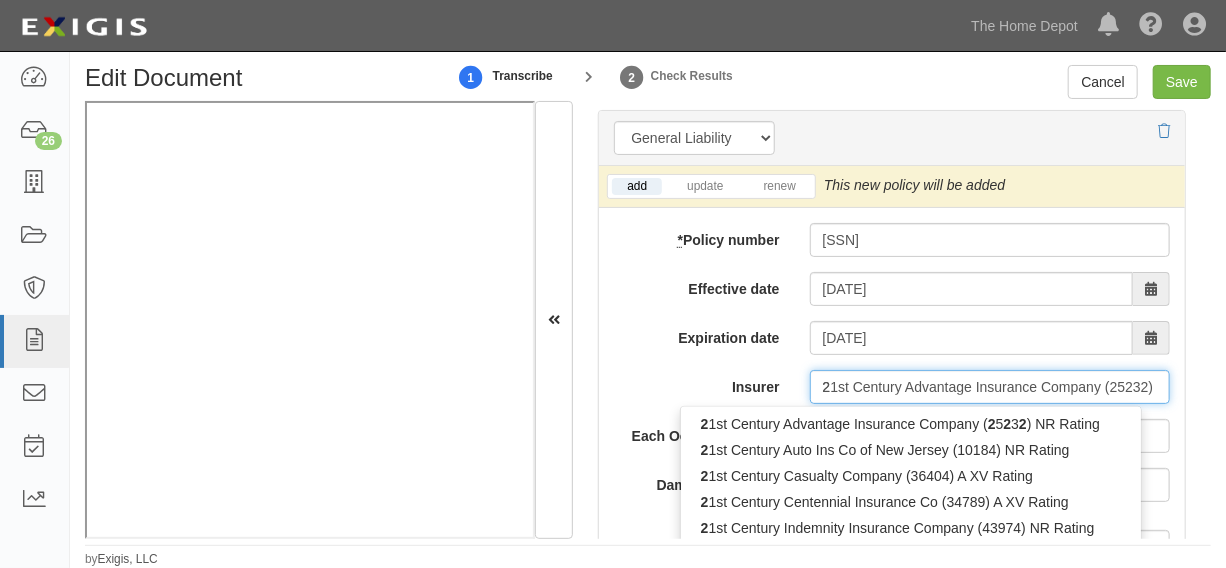 type 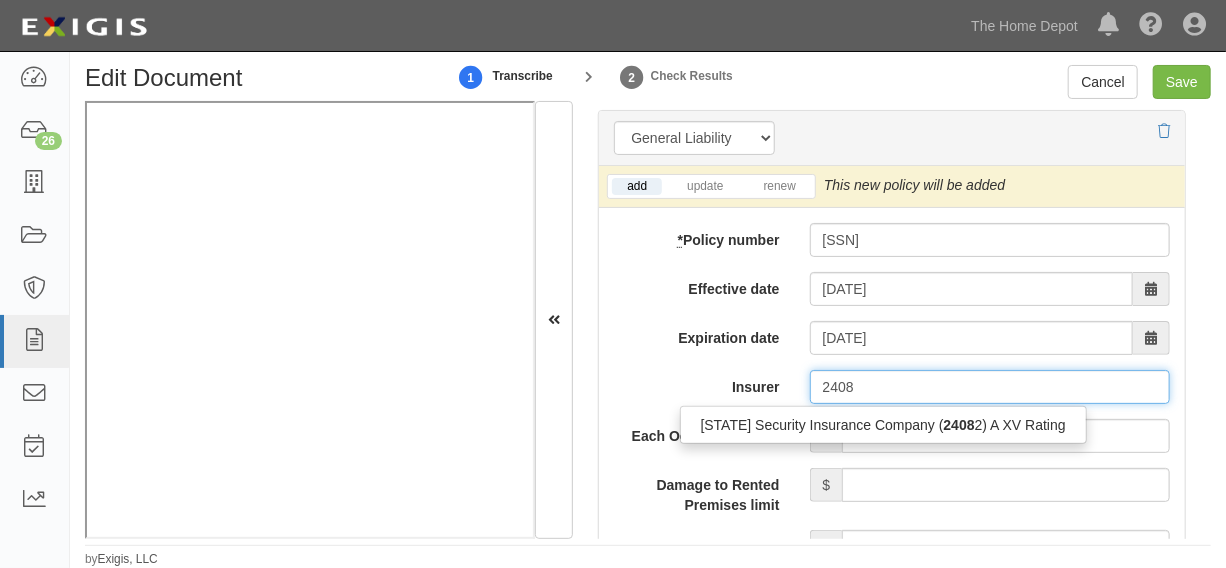 click on "Ohio Security Insurance Company ( 2408 2) A XV Rating" at bounding box center [883, 425] 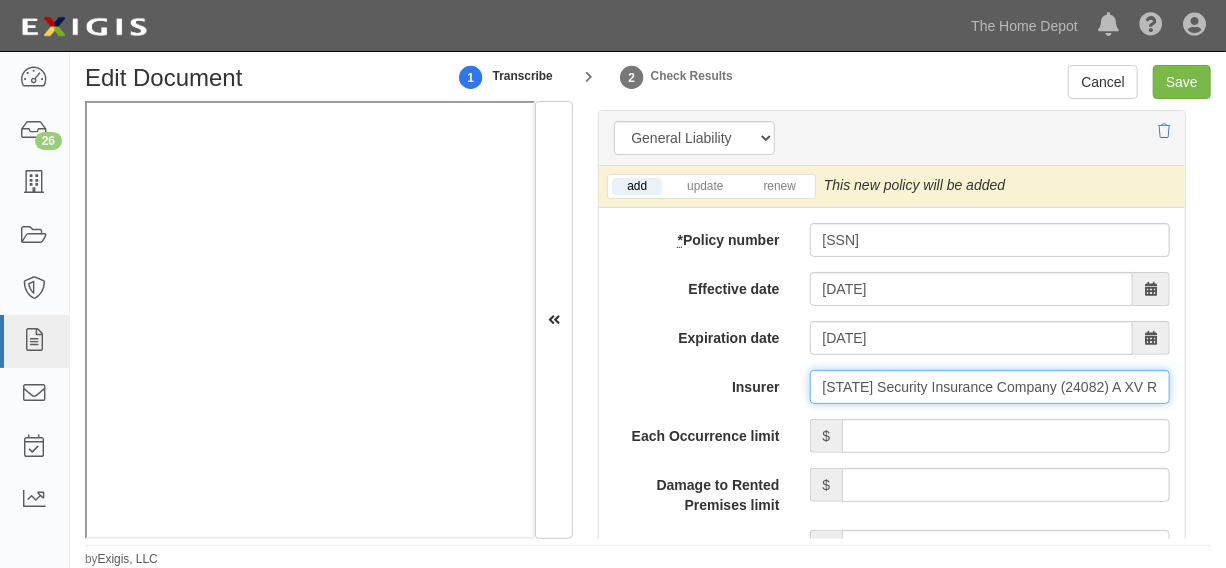 type on "Ohio Security Insurance Company (24082) A XV Rating" 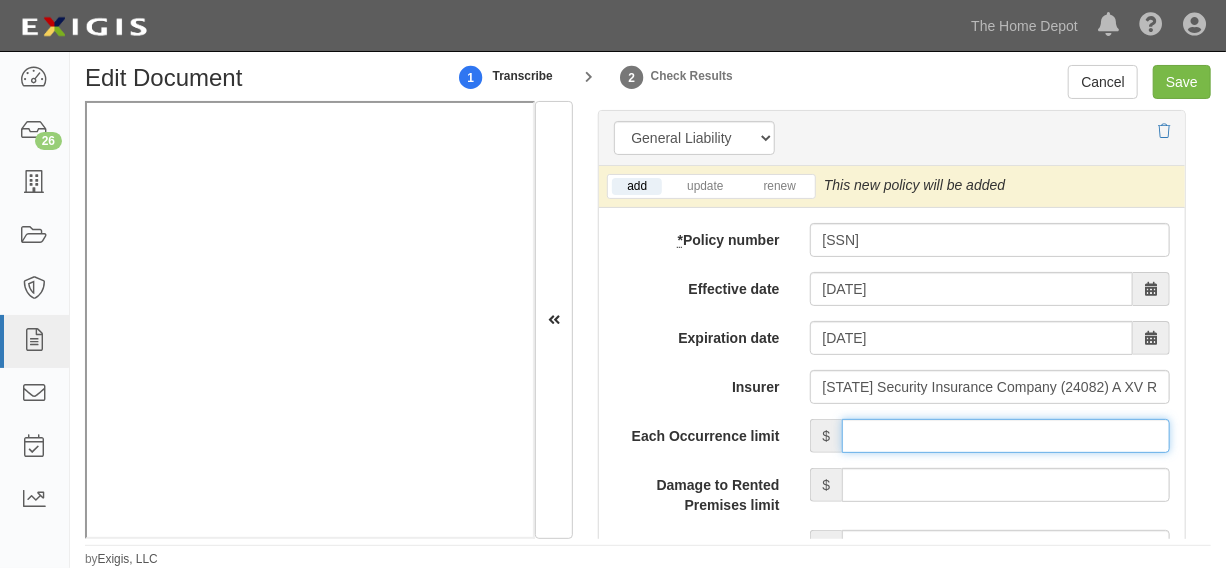 click on "Each Occurrence limit" at bounding box center [1006, 436] 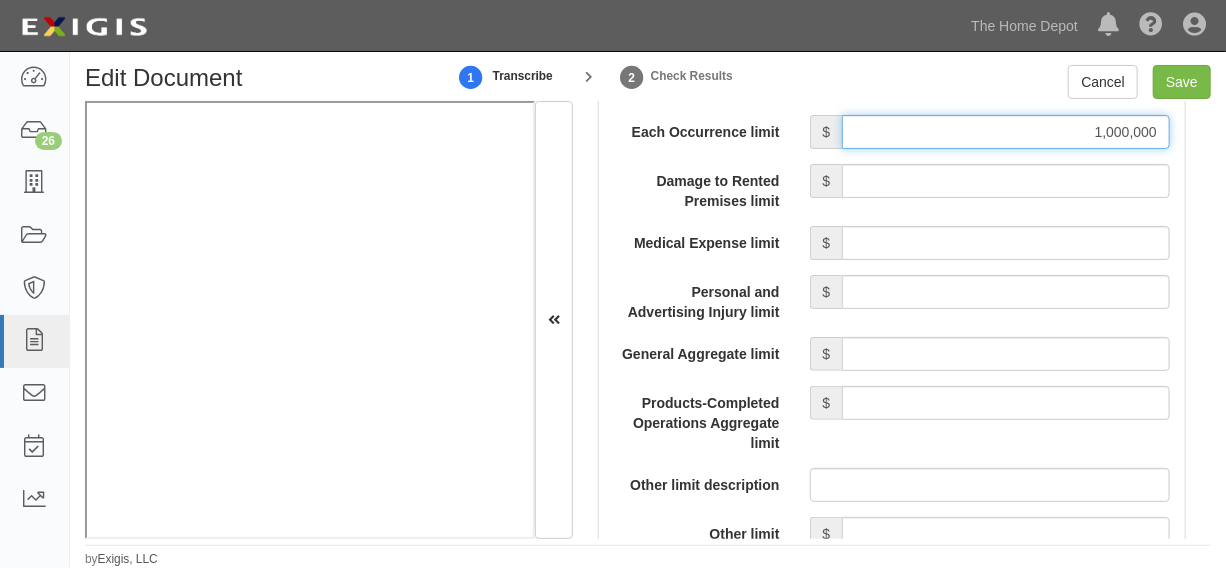scroll, scrollTop: 2120, scrollLeft: 0, axis: vertical 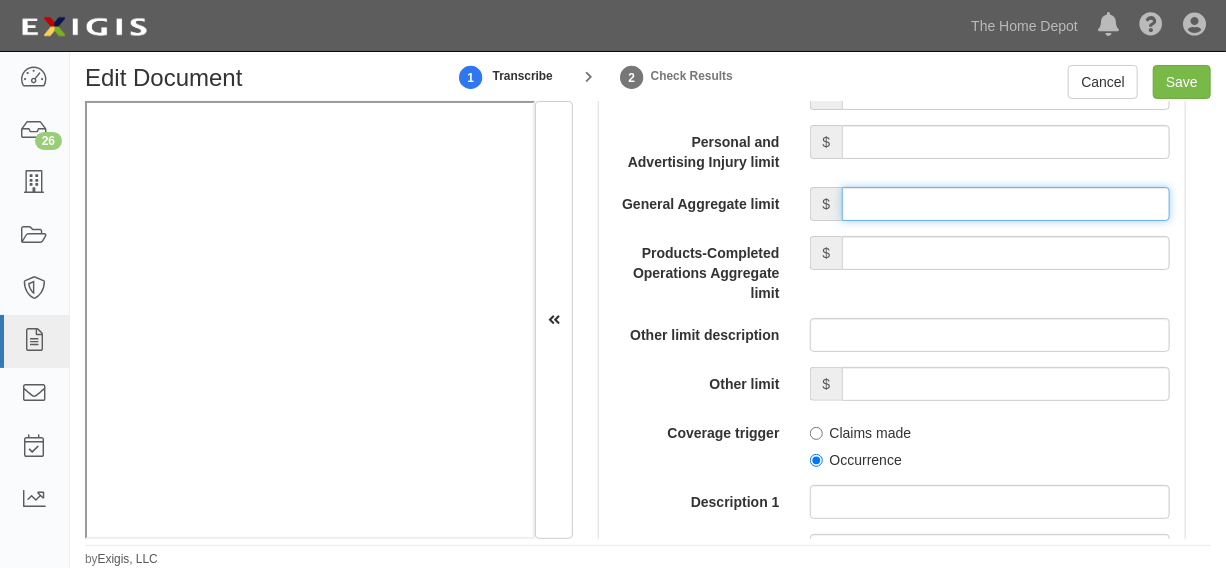 click on "General Aggregate limit" at bounding box center [1006, 204] 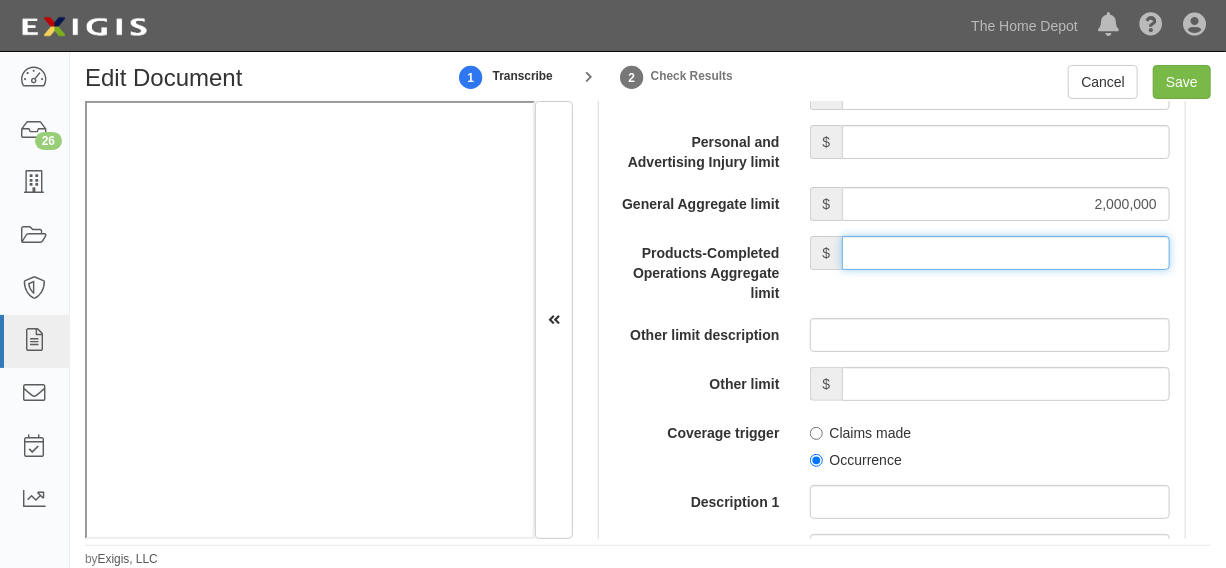 click on "Products-Completed Operations Aggregate limit" at bounding box center (1006, 253) 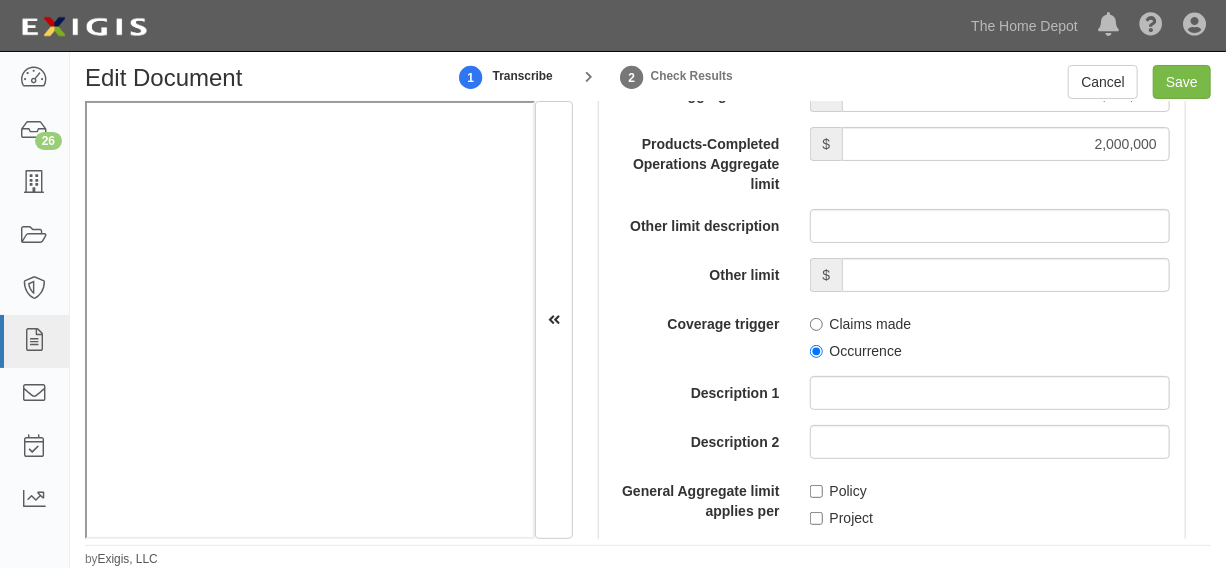 scroll, scrollTop: 2272, scrollLeft: 0, axis: vertical 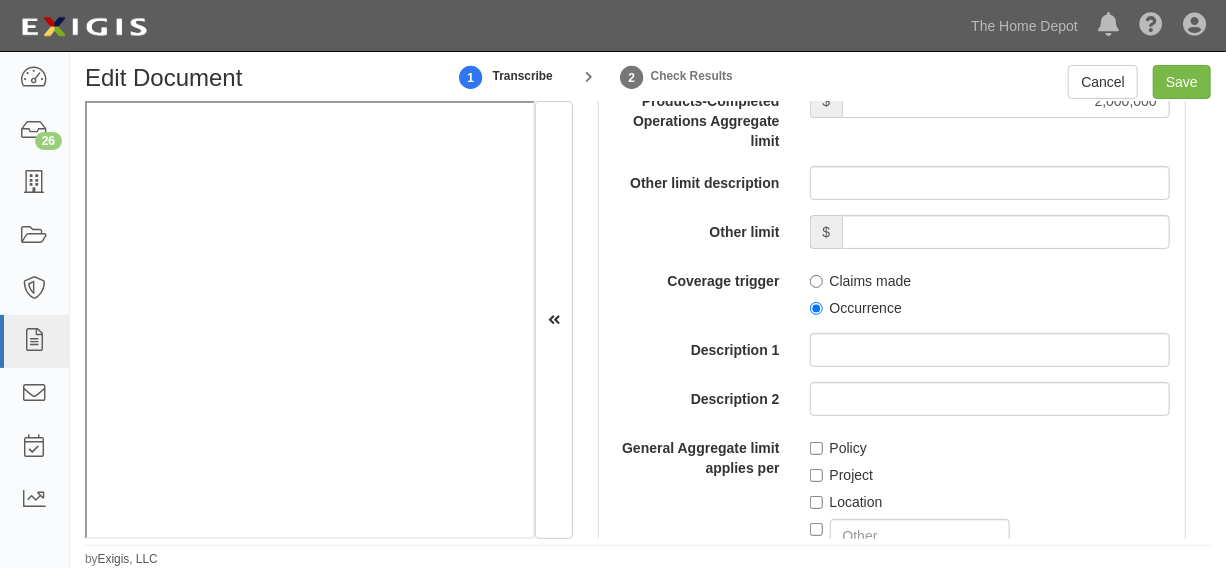click on "Occurrence" at bounding box center (856, 308) 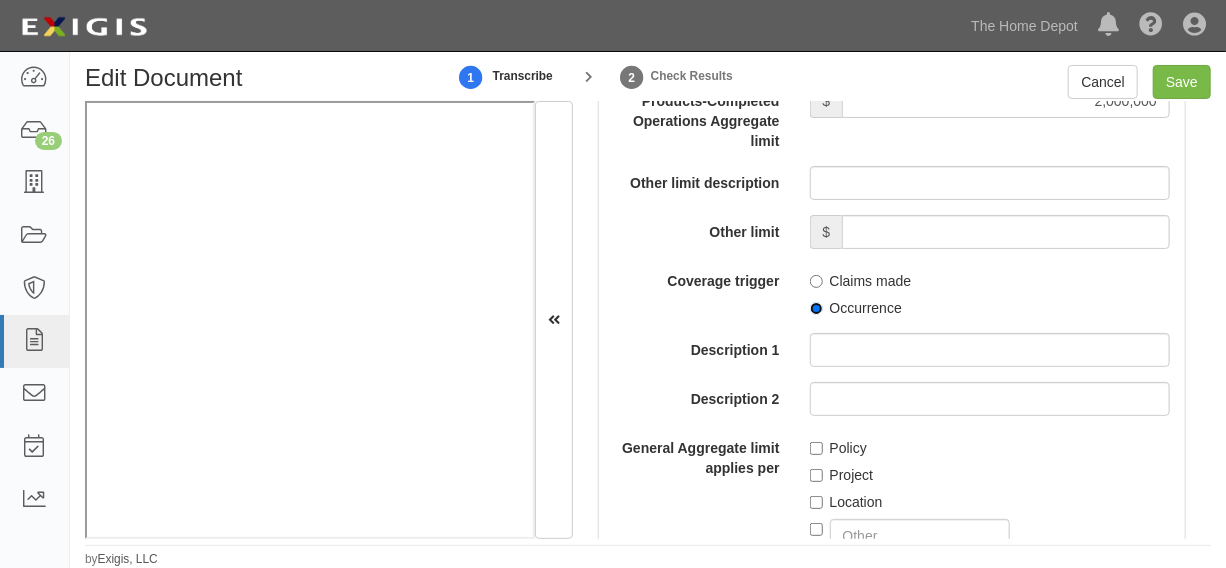 click on "Occurrence" at bounding box center [816, 308] 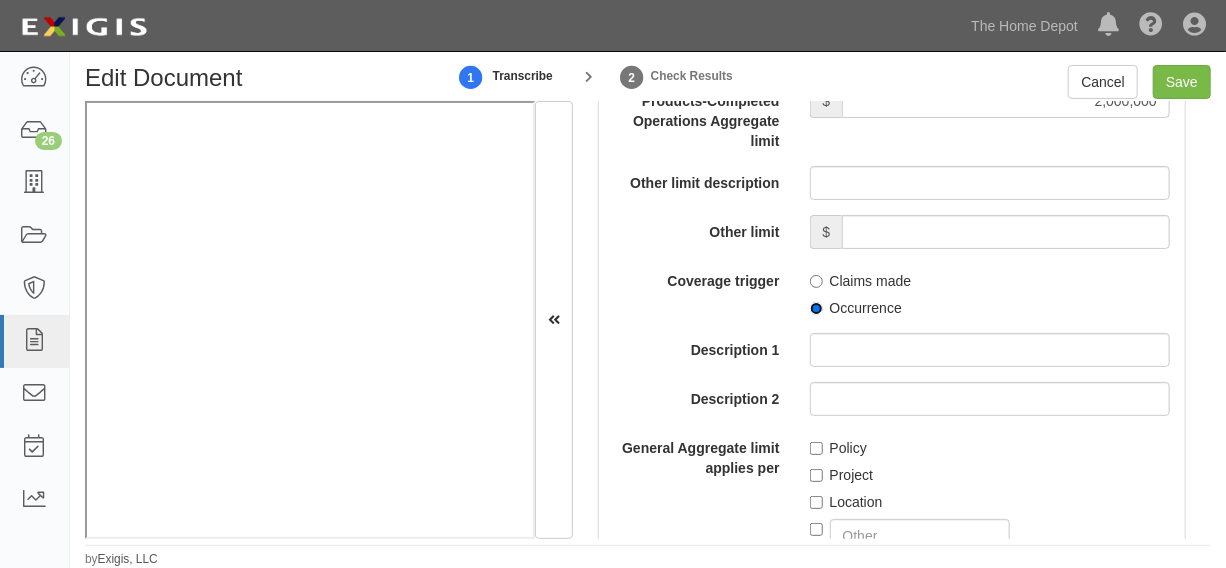 radio on "true" 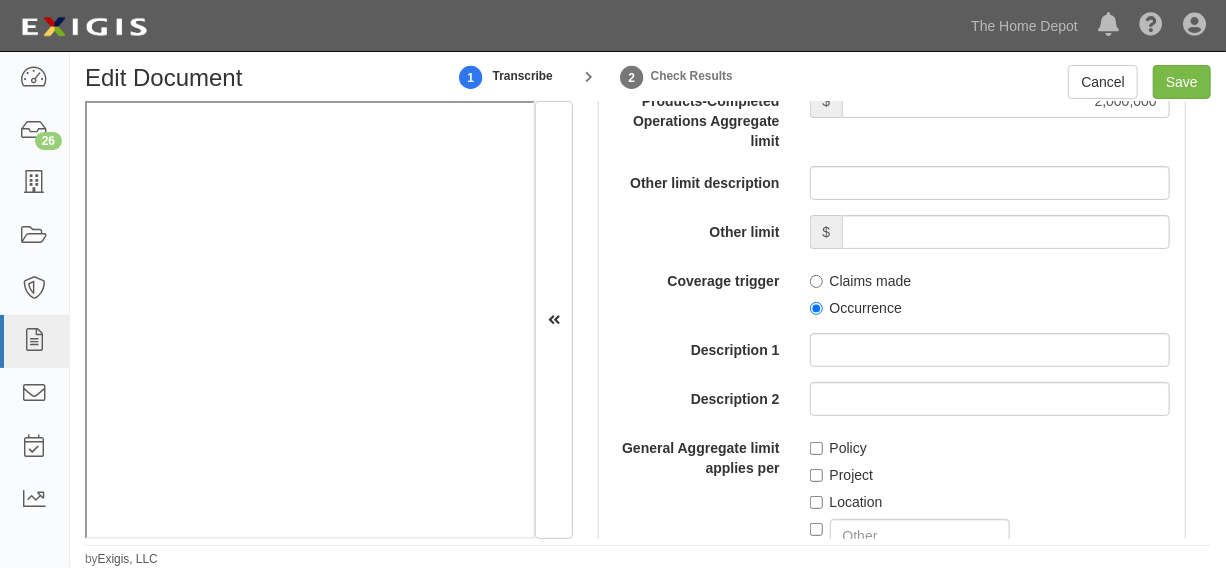 click on "Policy" at bounding box center (838, 448) 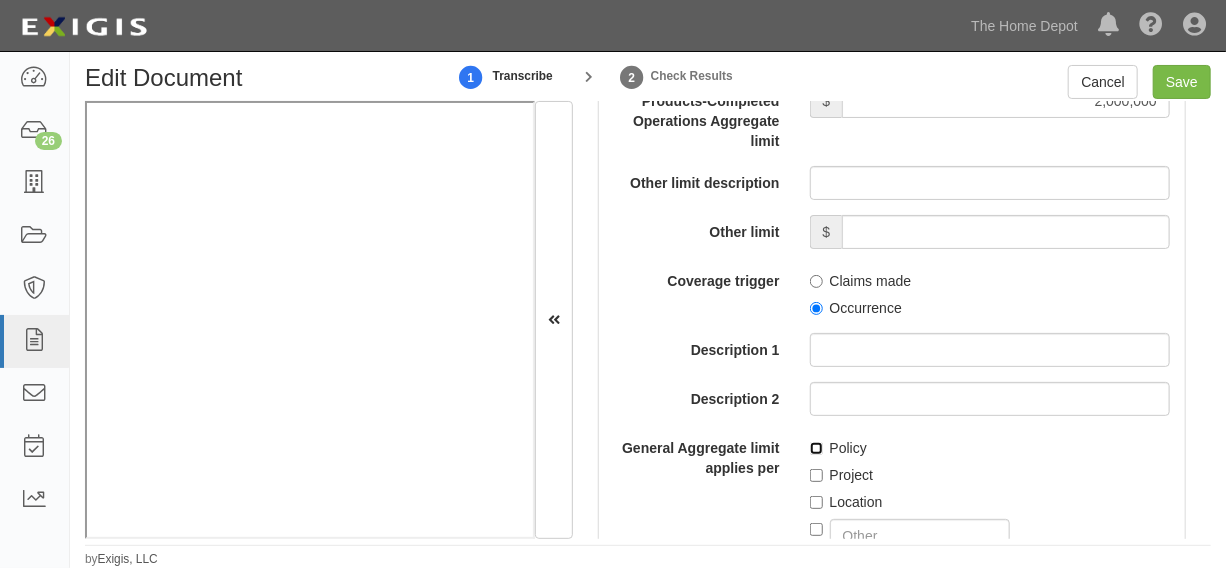 click on "Policy" at bounding box center (816, 448) 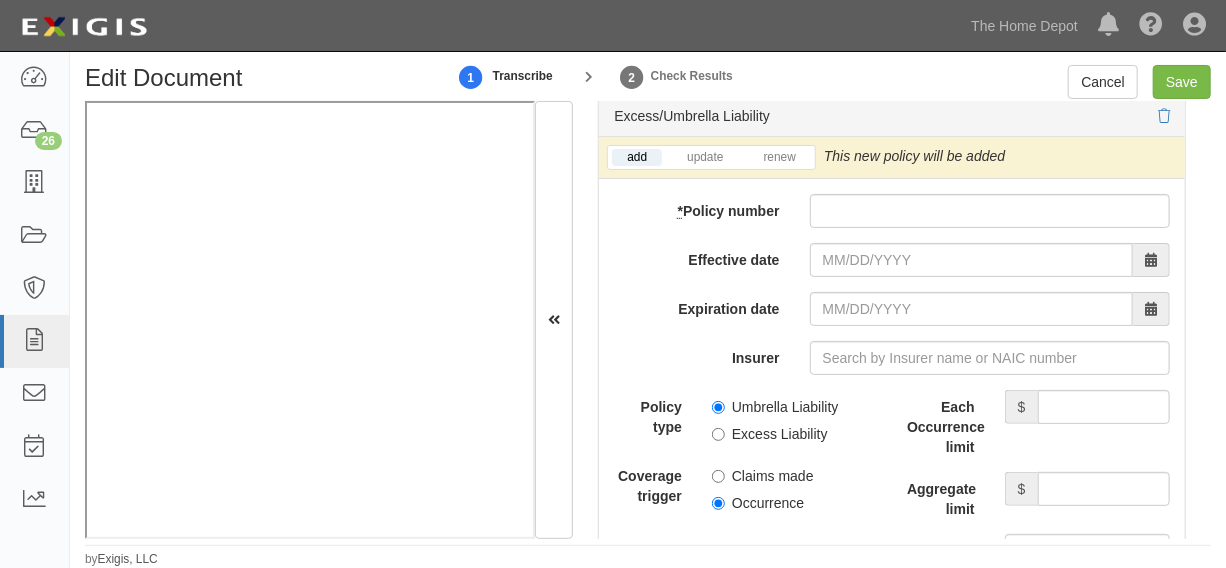 scroll, scrollTop: 4242, scrollLeft: 0, axis: vertical 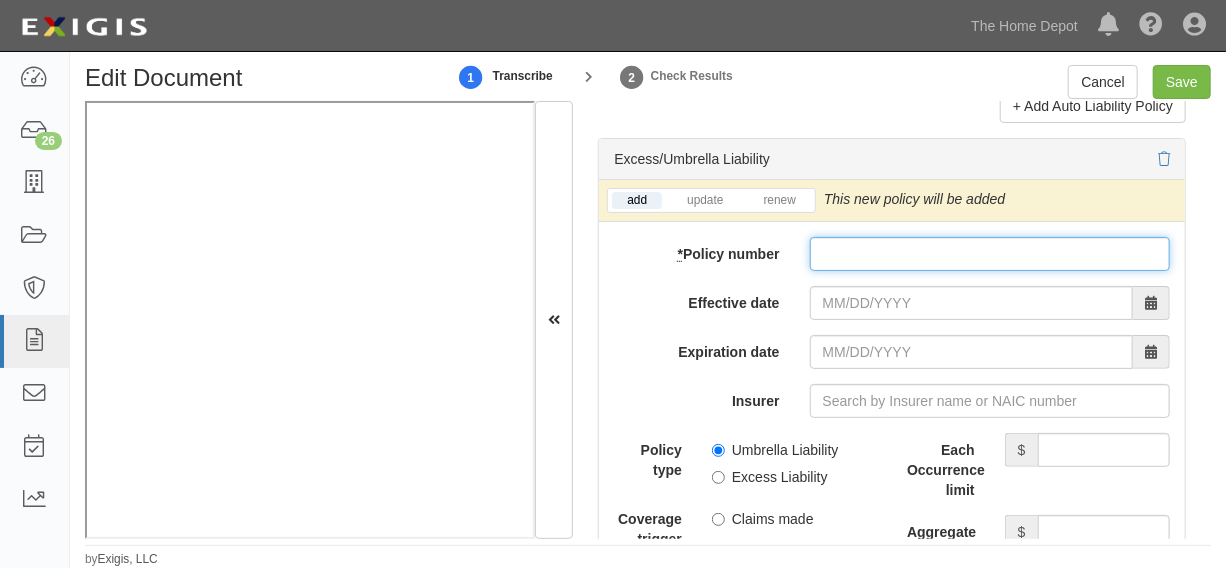 click on "*  Policy number" at bounding box center [990, 254] 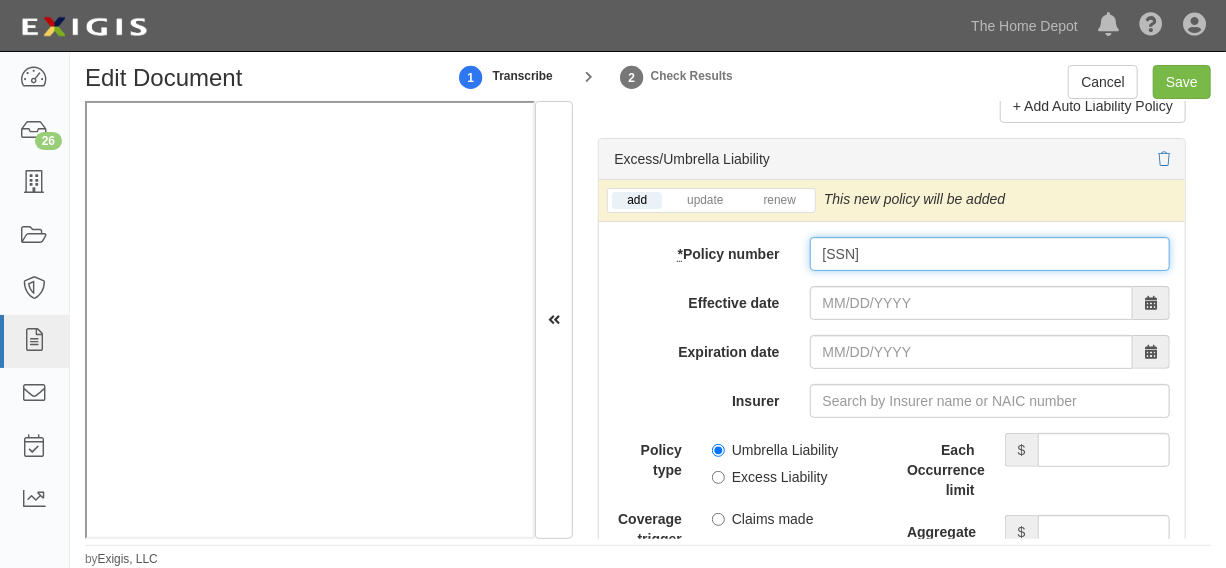 type on "USO58995767" 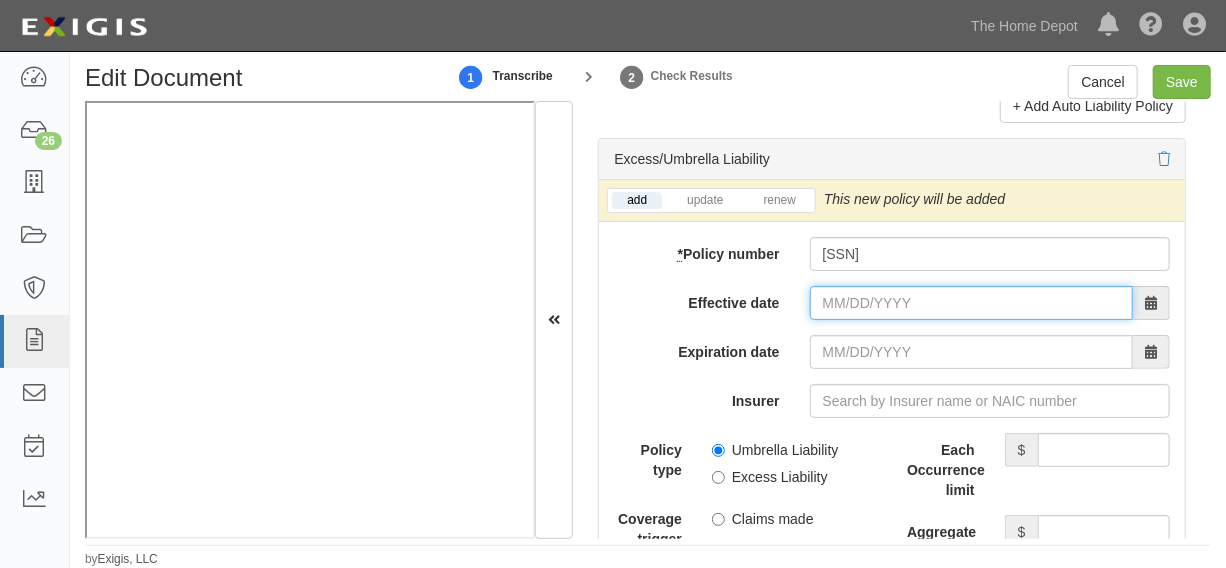 click on "Effective date" at bounding box center [971, 303] 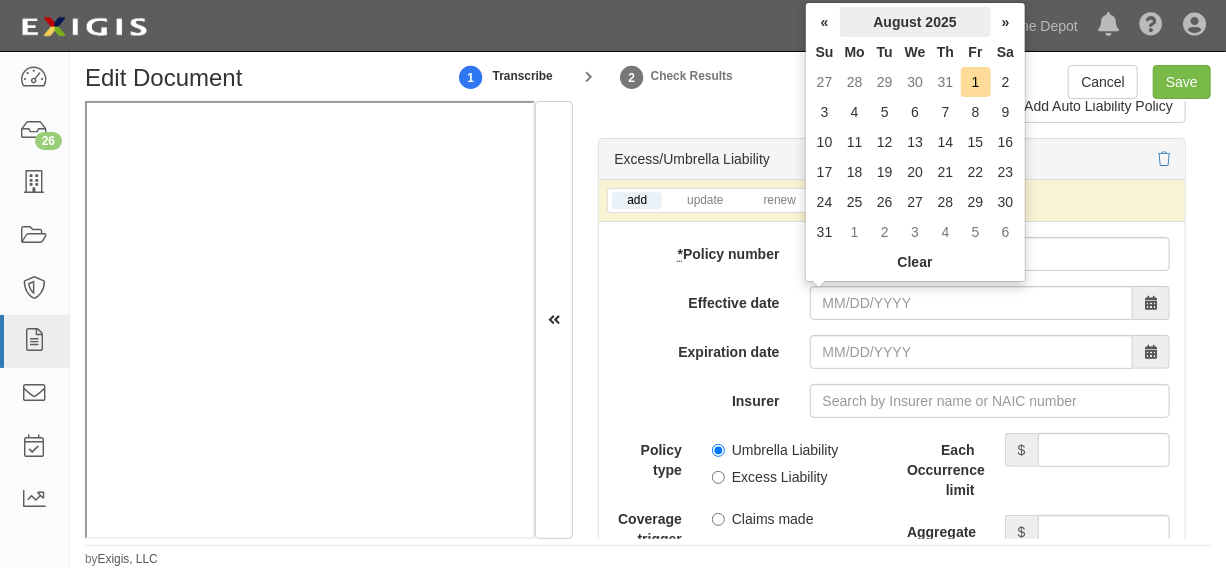 click on "August 2025" at bounding box center (915, 22) 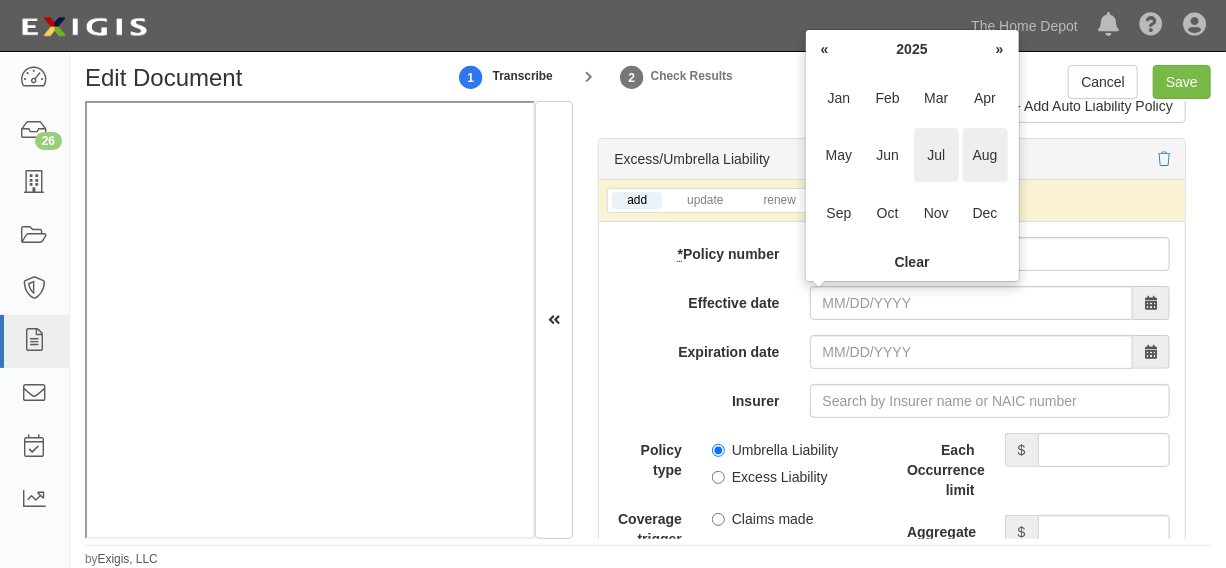 click on "Jul" at bounding box center (936, 155) 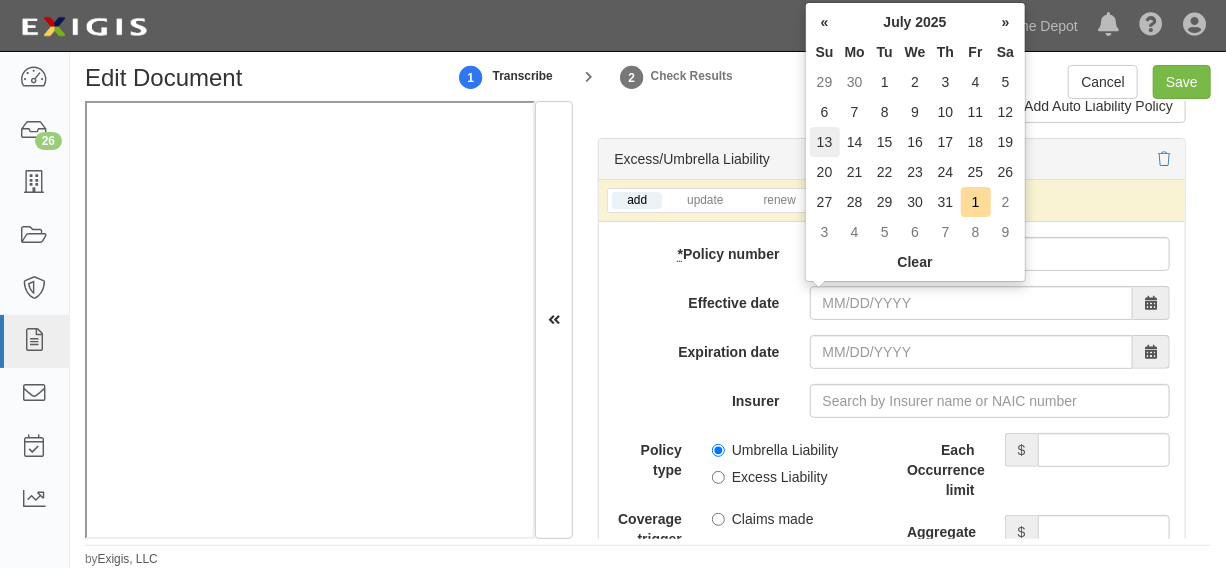 click on "13" at bounding box center (825, 142) 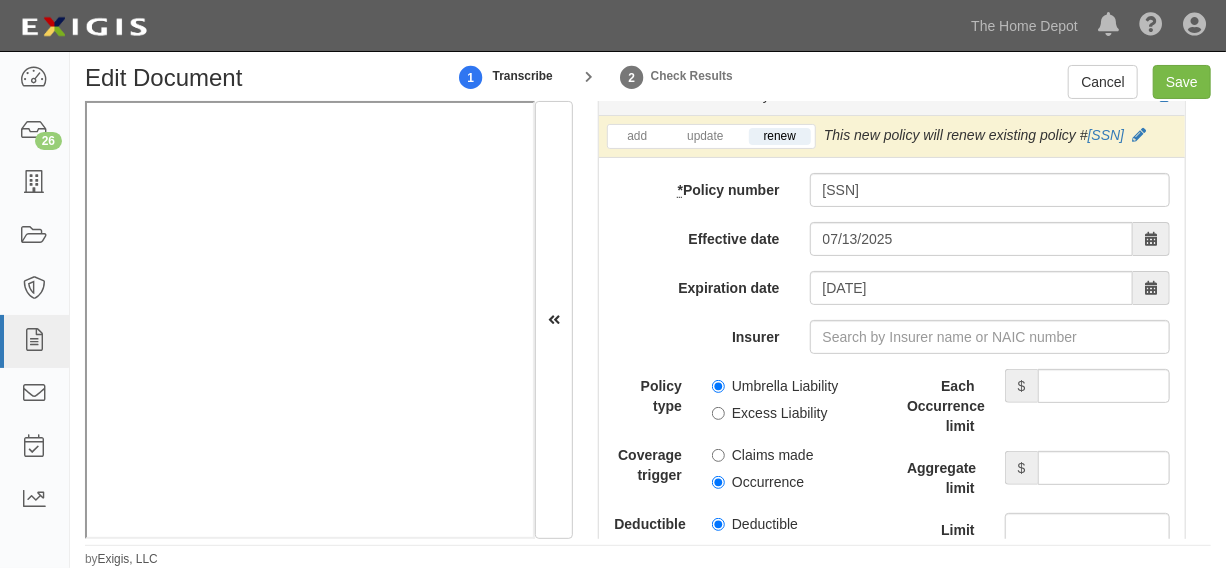 scroll, scrollTop: 4393, scrollLeft: 0, axis: vertical 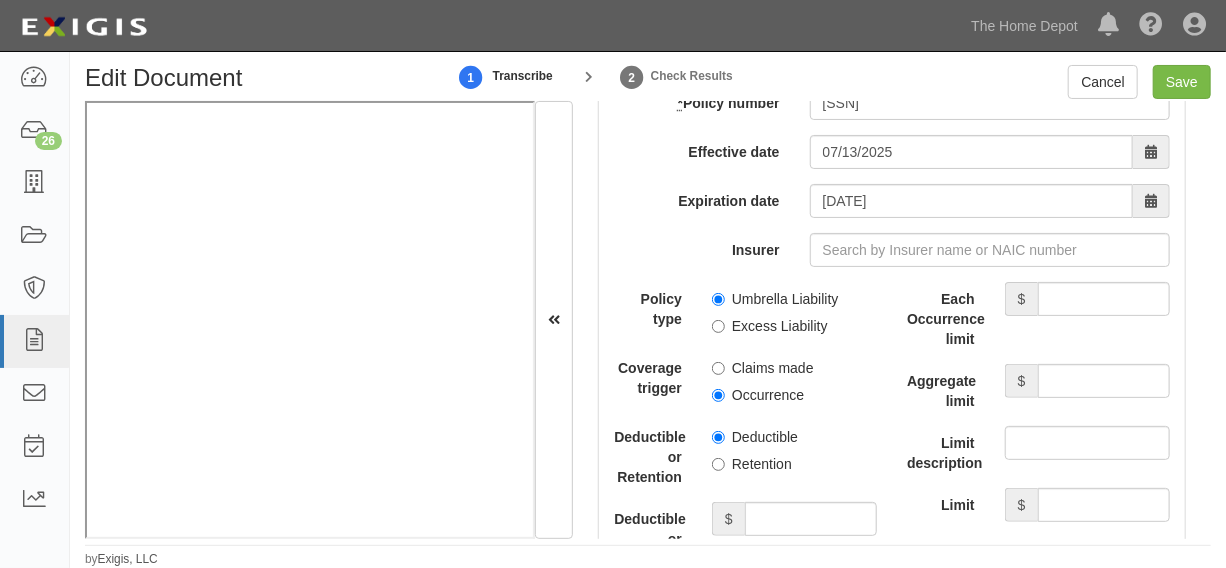 click on "Umbrella Liability" at bounding box center [775, 299] 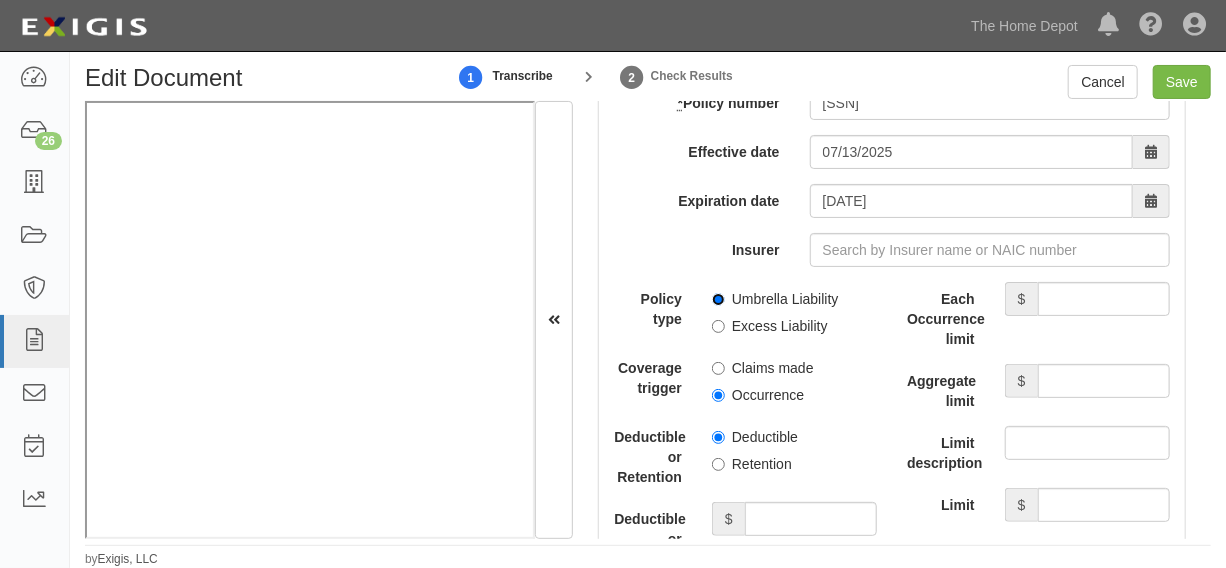click on "Umbrella Liability" at bounding box center (718, 299) 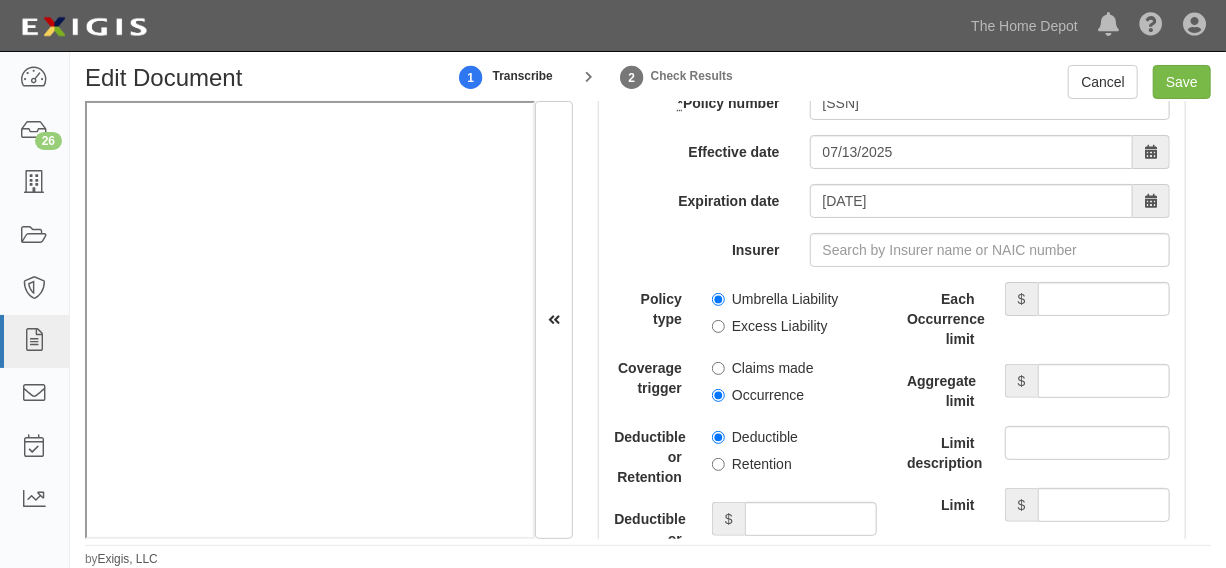 click on "Occurrence" at bounding box center (758, 395) 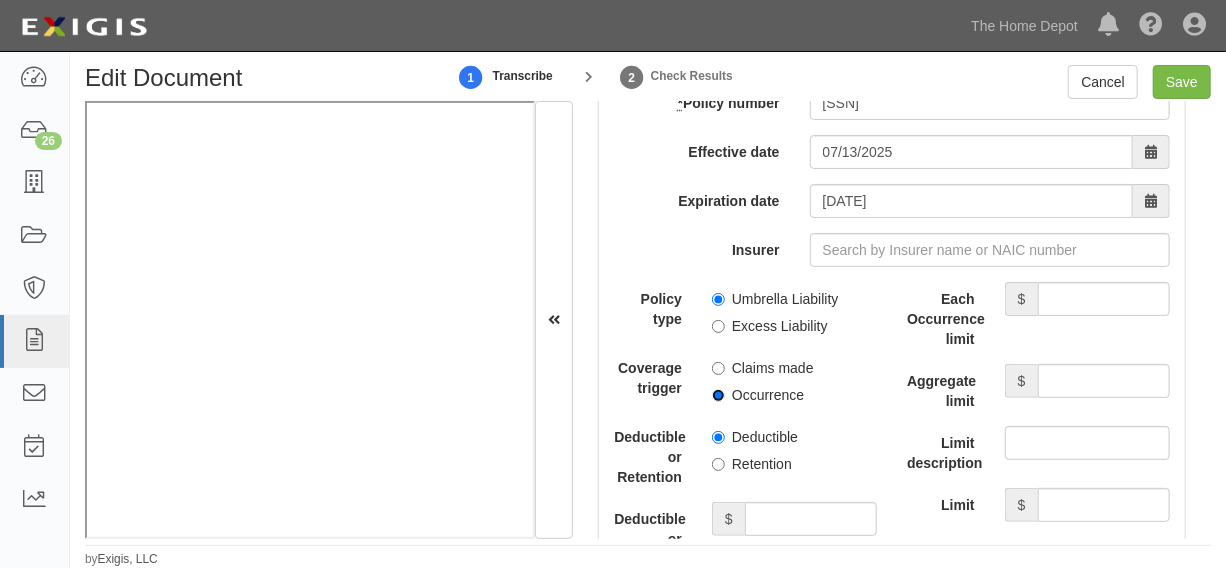 click on "Occurrence" at bounding box center [718, 395] 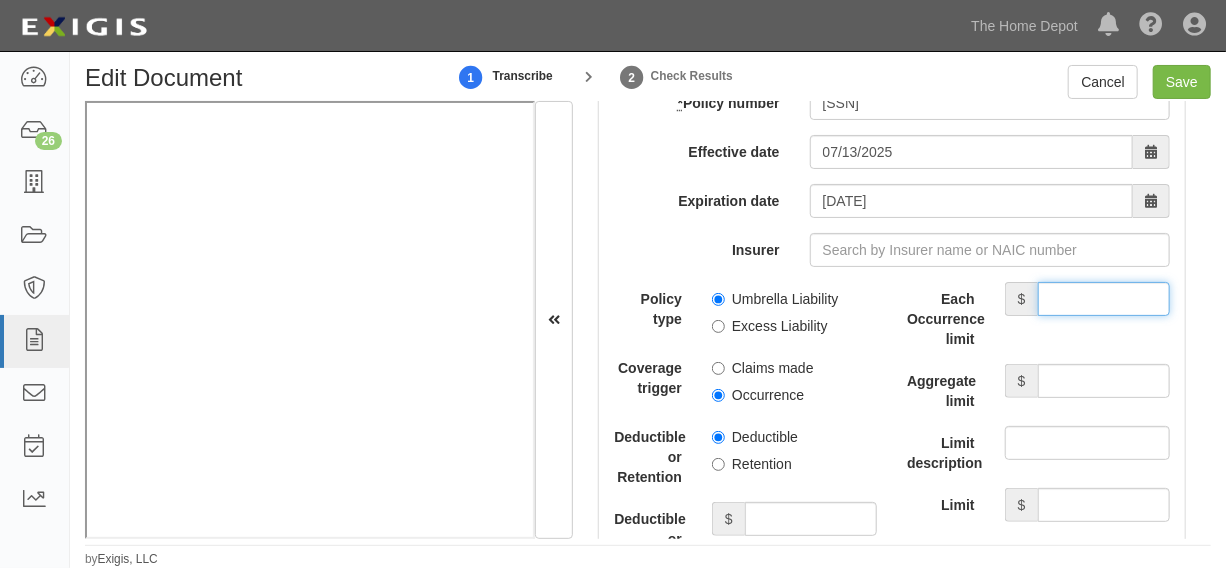 click on "Each Occurrence limit" at bounding box center [1104, 299] 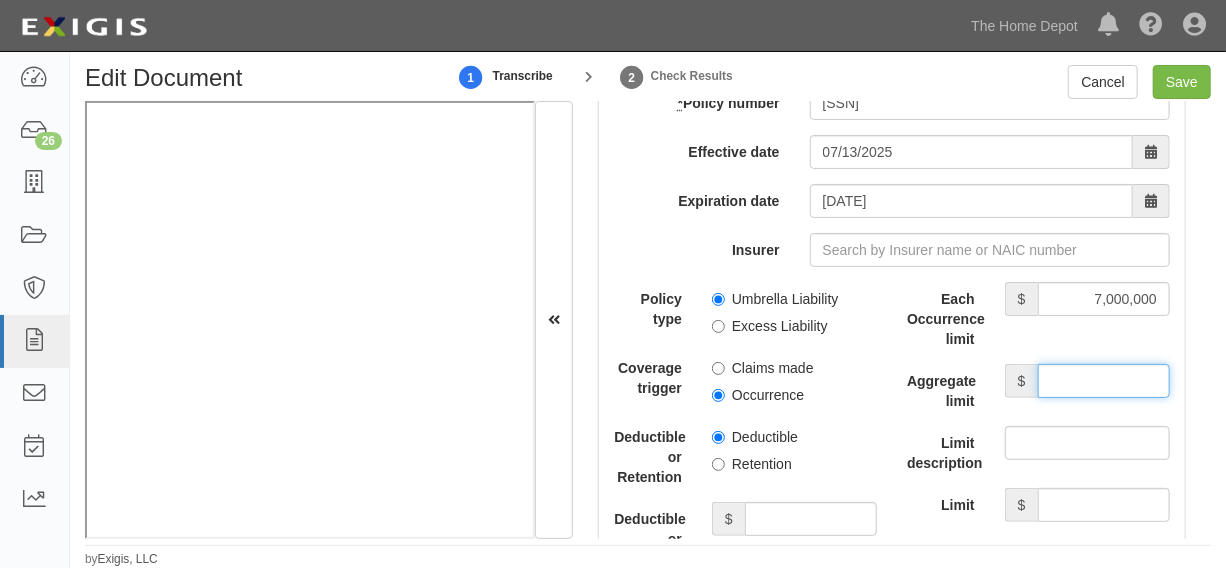 click on "Aggregate limit" at bounding box center [1104, 381] 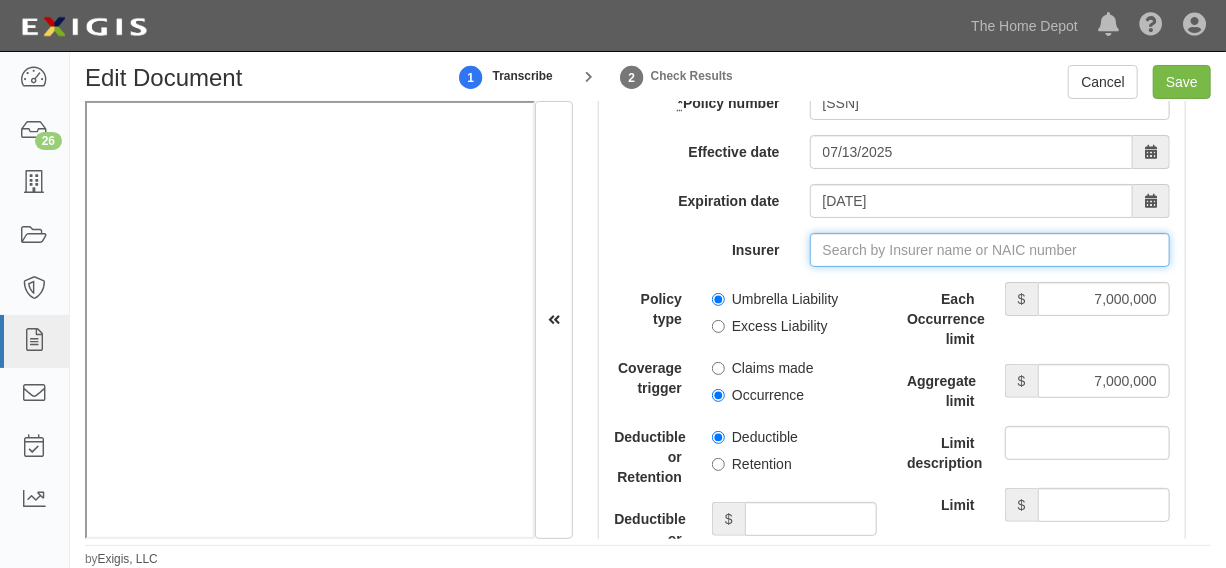 click on "Insurer" at bounding box center [990, 250] 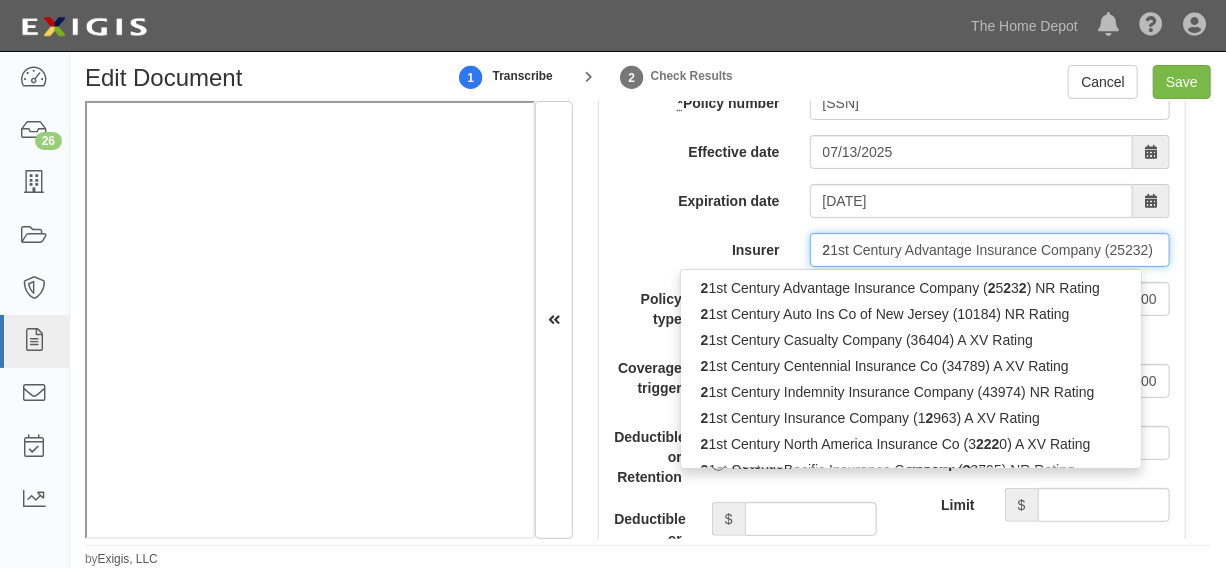 type 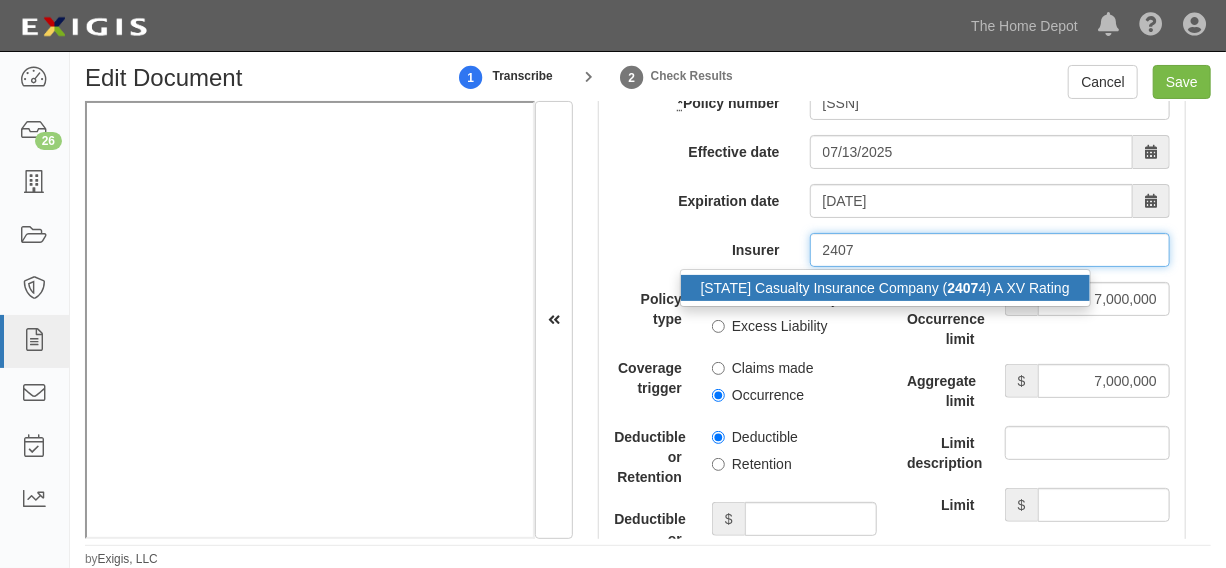click on "Ohio Casualty Insurance Company ( 2407 4) A XV Rating" at bounding box center (885, 288) 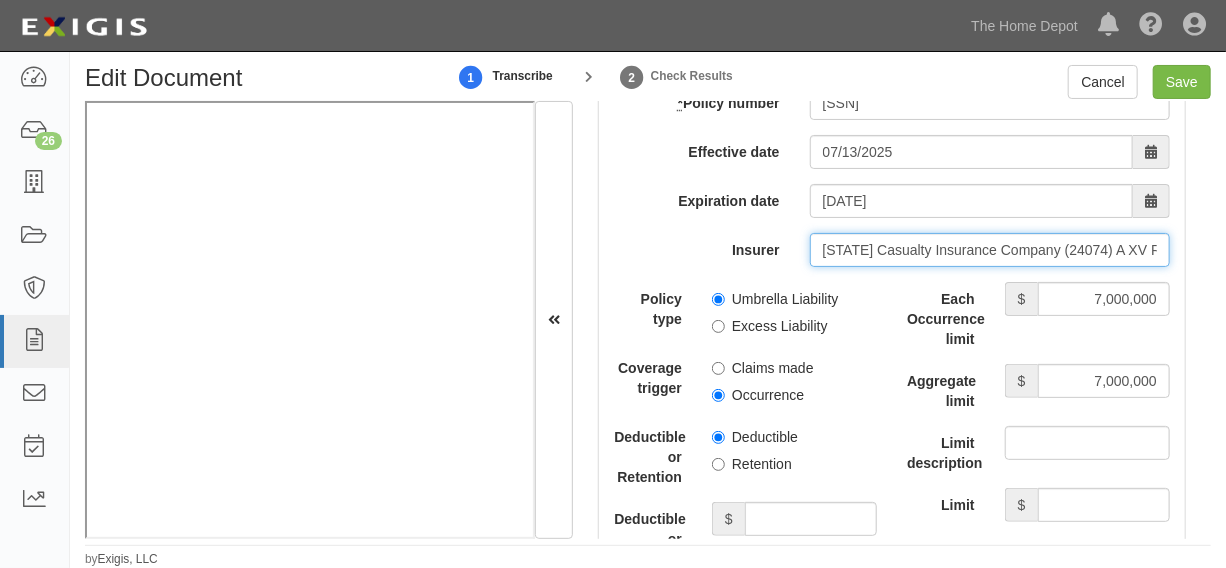 type on "Ohio Casualty Insurance Company (24074) A XV Rating" 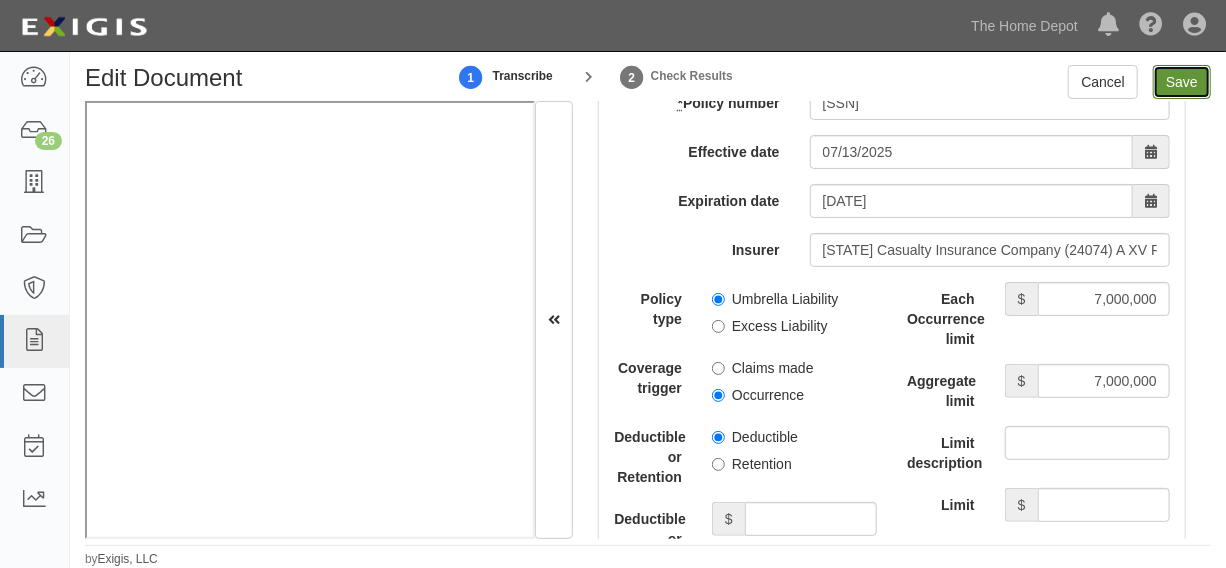 click on "Save" at bounding box center [1182, 82] 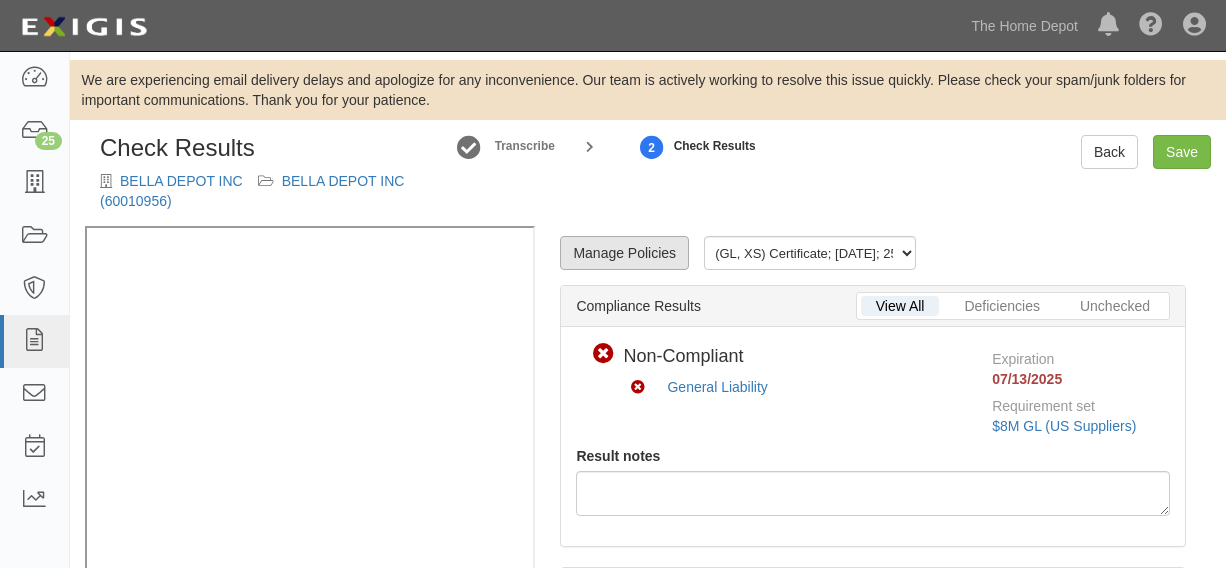 scroll, scrollTop: 0, scrollLeft: 0, axis: both 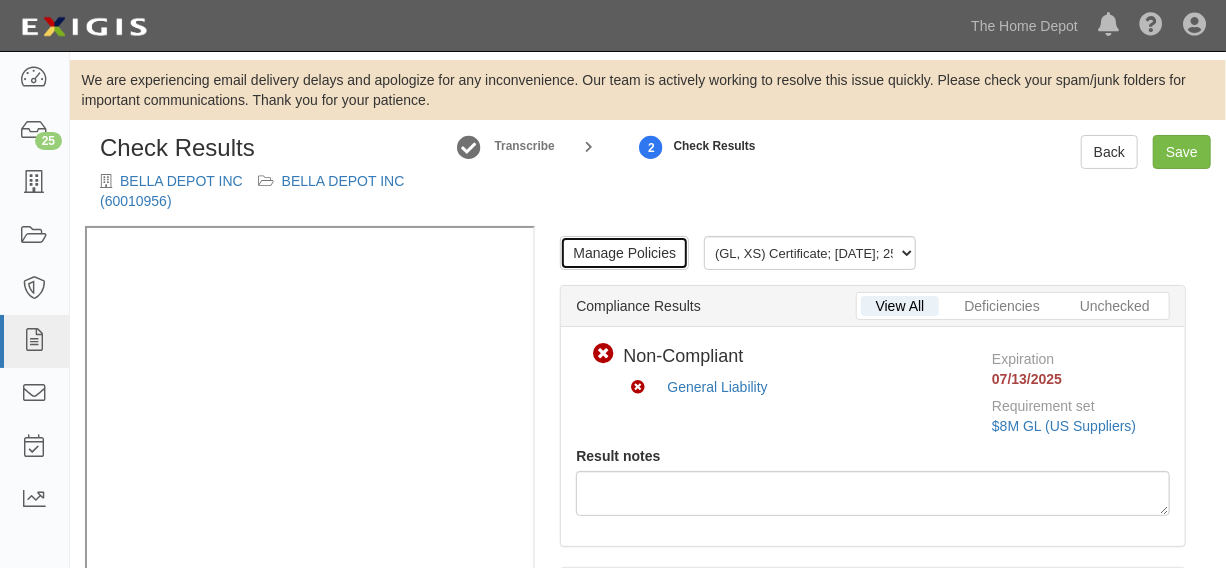 click on "Manage Policies" at bounding box center [624, 253] 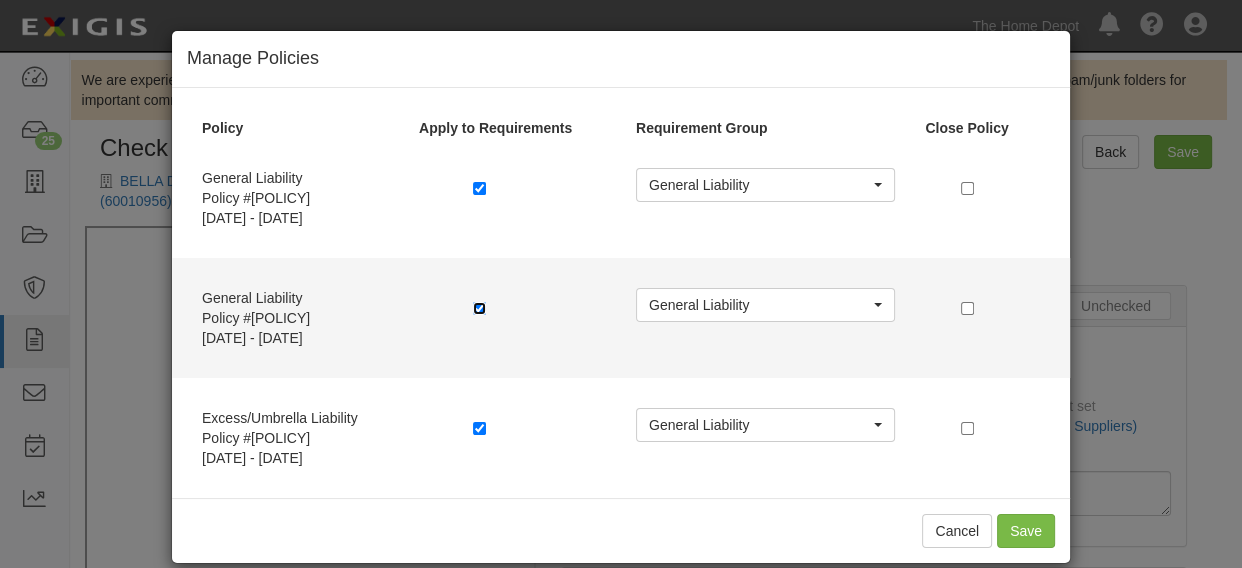 click at bounding box center [479, 308] 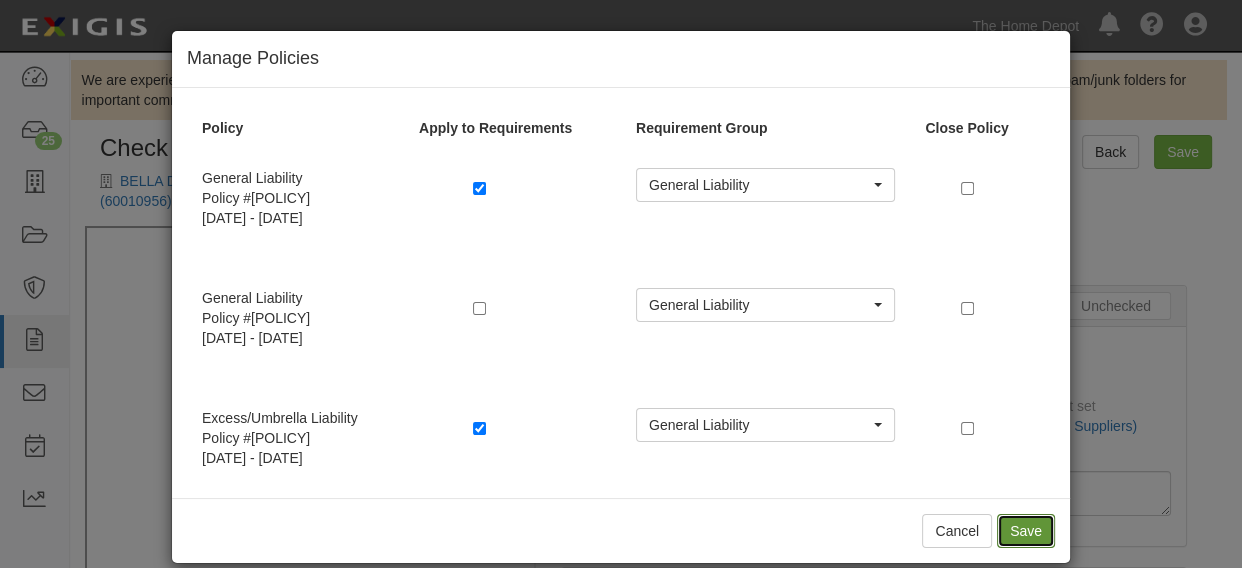 click on "Save" at bounding box center (1026, 531) 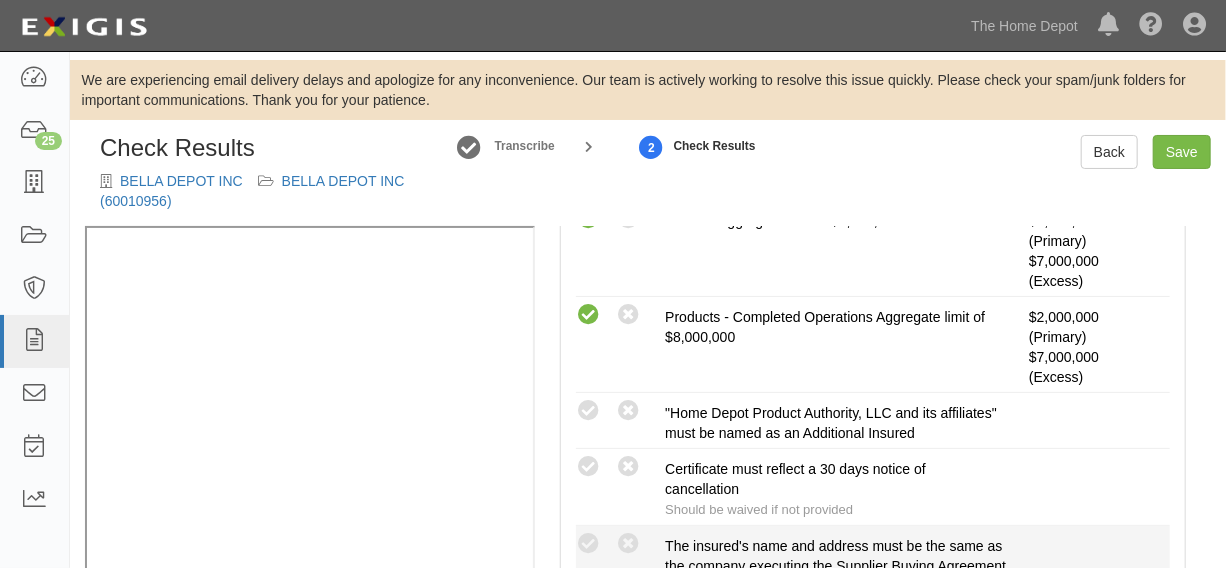 scroll, scrollTop: 757, scrollLeft: 0, axis: vertical 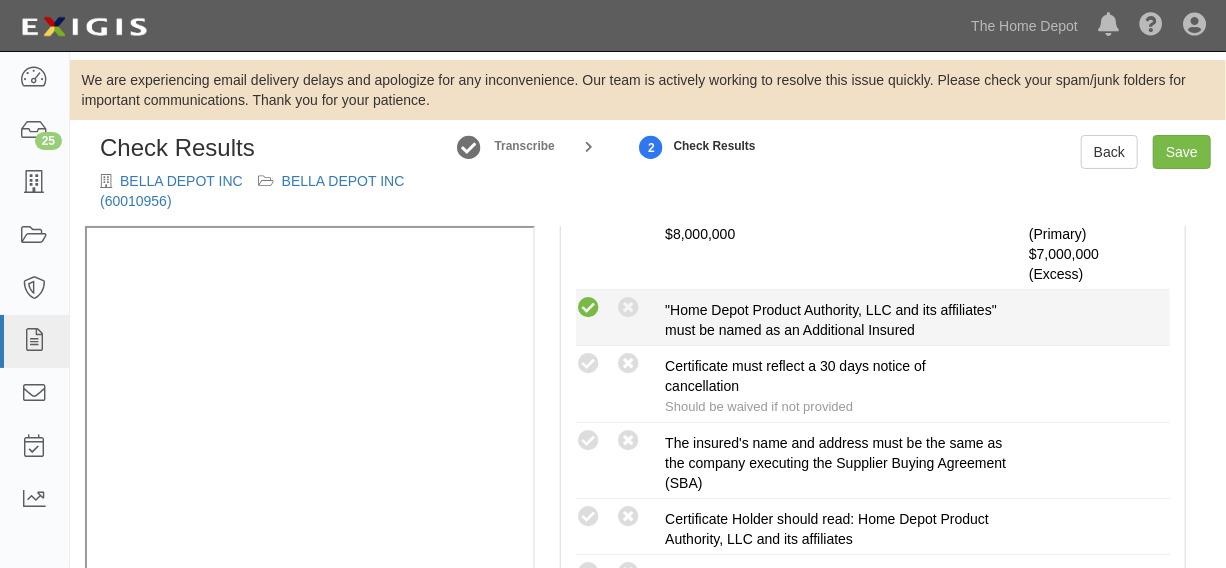 click at bounding box center (588, 308) 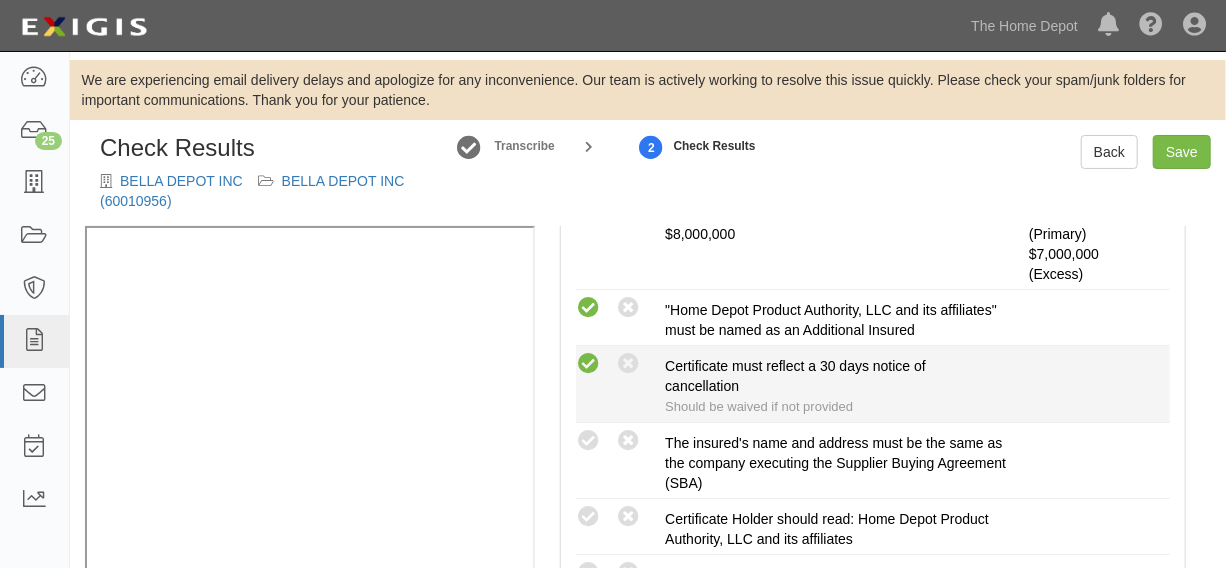 click at bounding box center [588, 364] 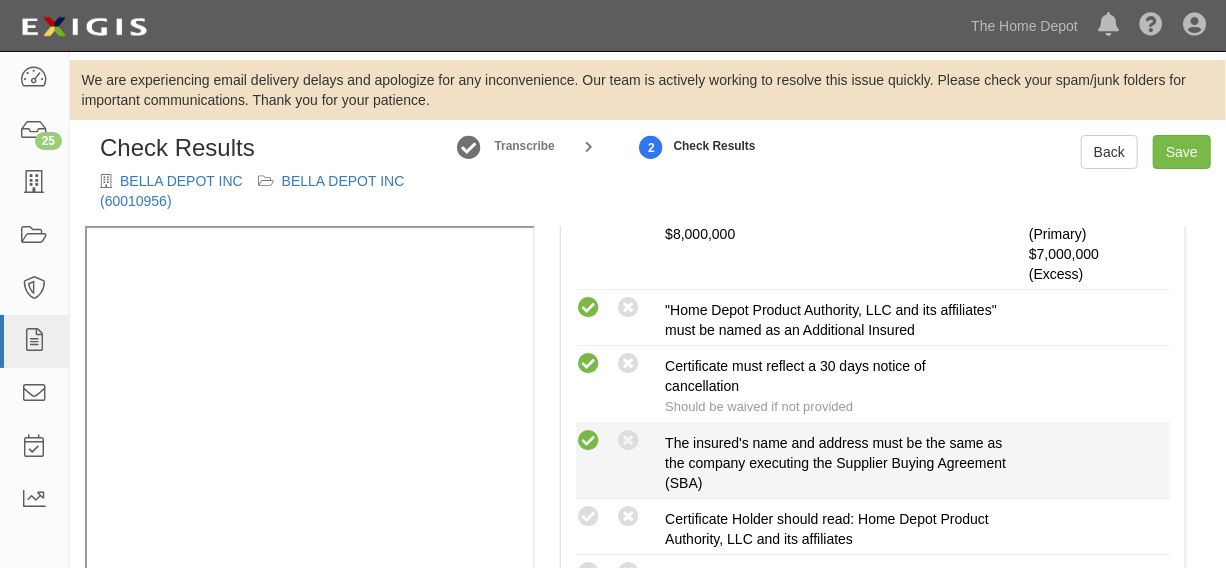 click at bounding box center (588, 441) 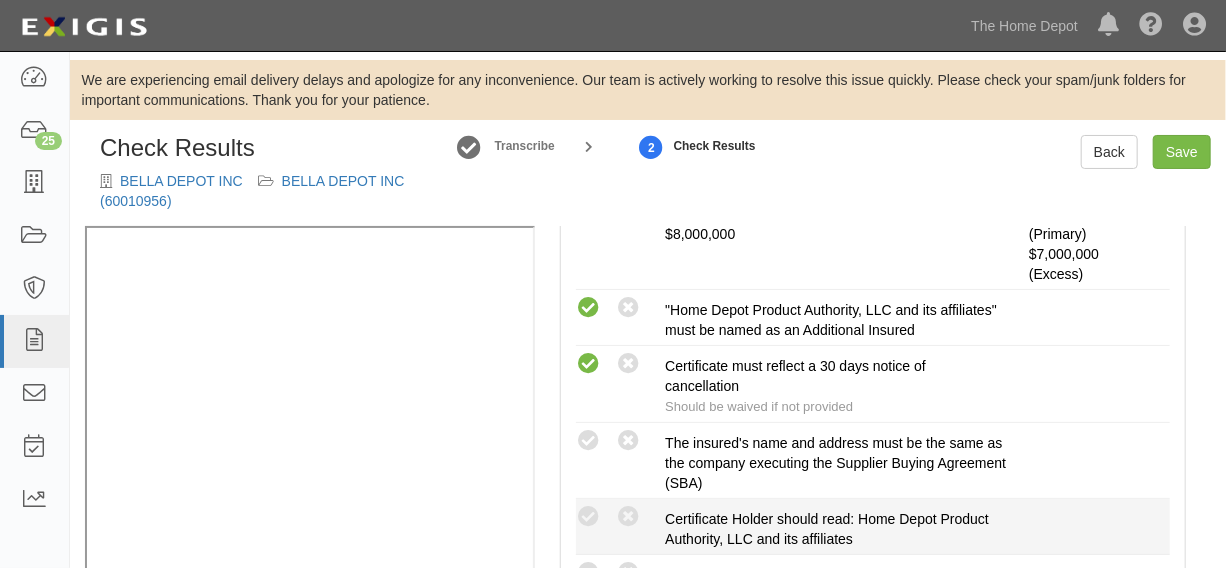 radio on "true" 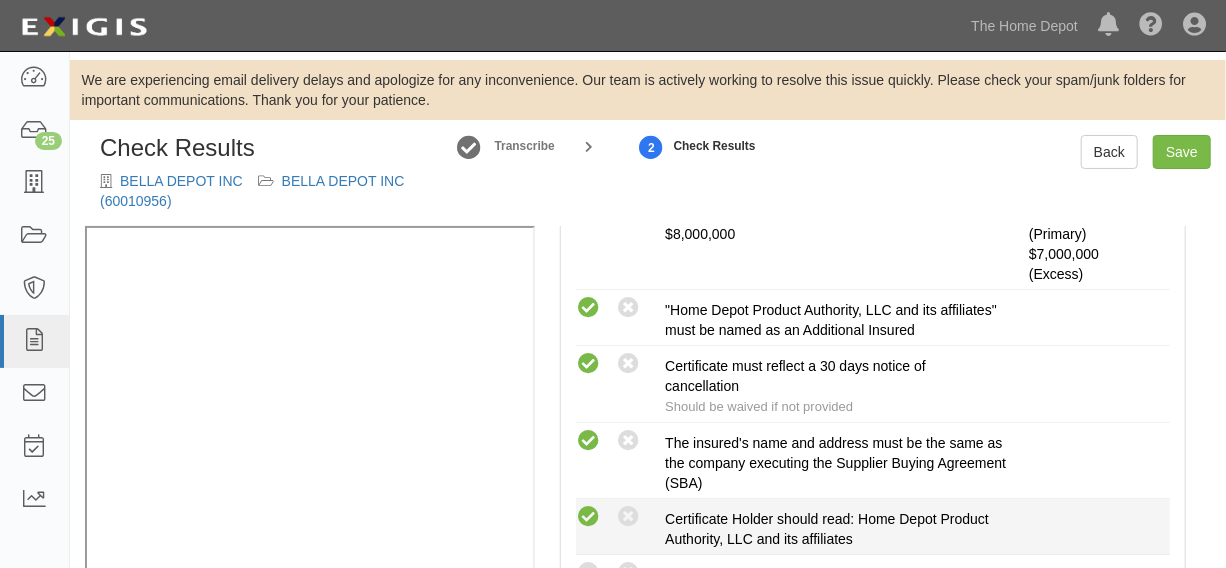 click at bounding box center (588, 517) 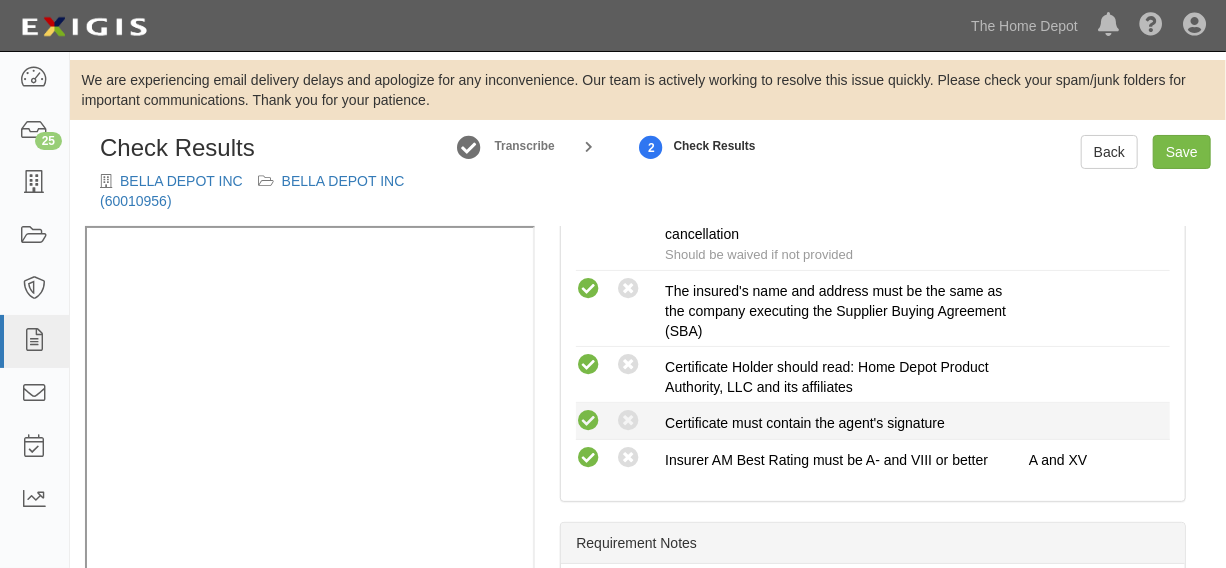 click at bounding box center (588, 421) 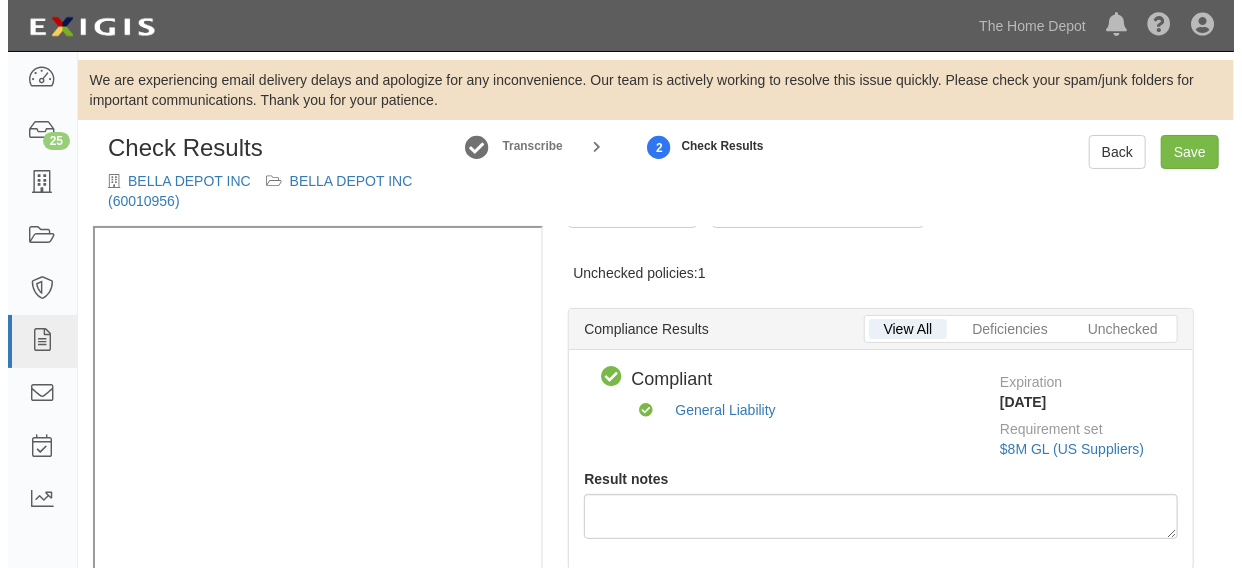 scroll, scrollTop: 0, scrollLeft: 0, axis: both 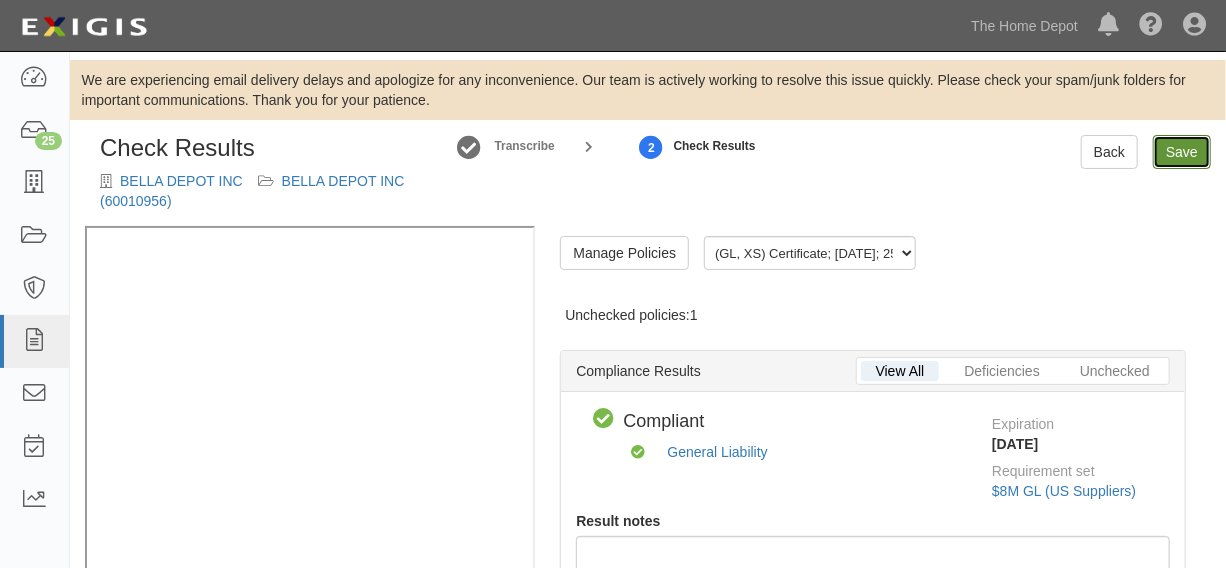 click on "Save" at bounding box center (1182, 152) 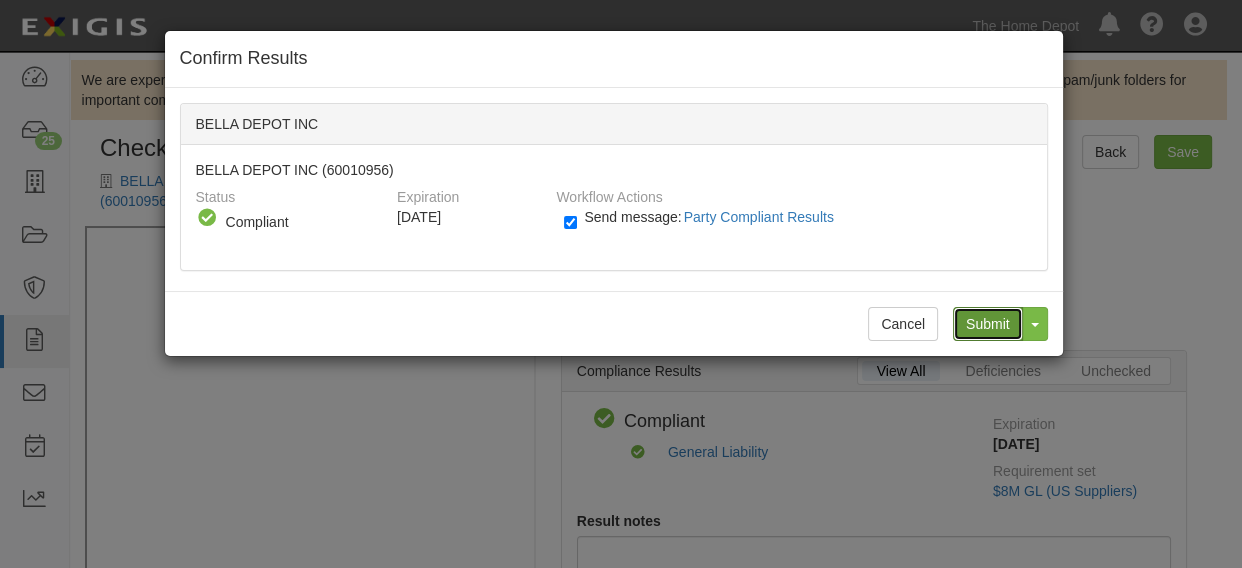 click on "Submit" at bounding box center [988, 324] 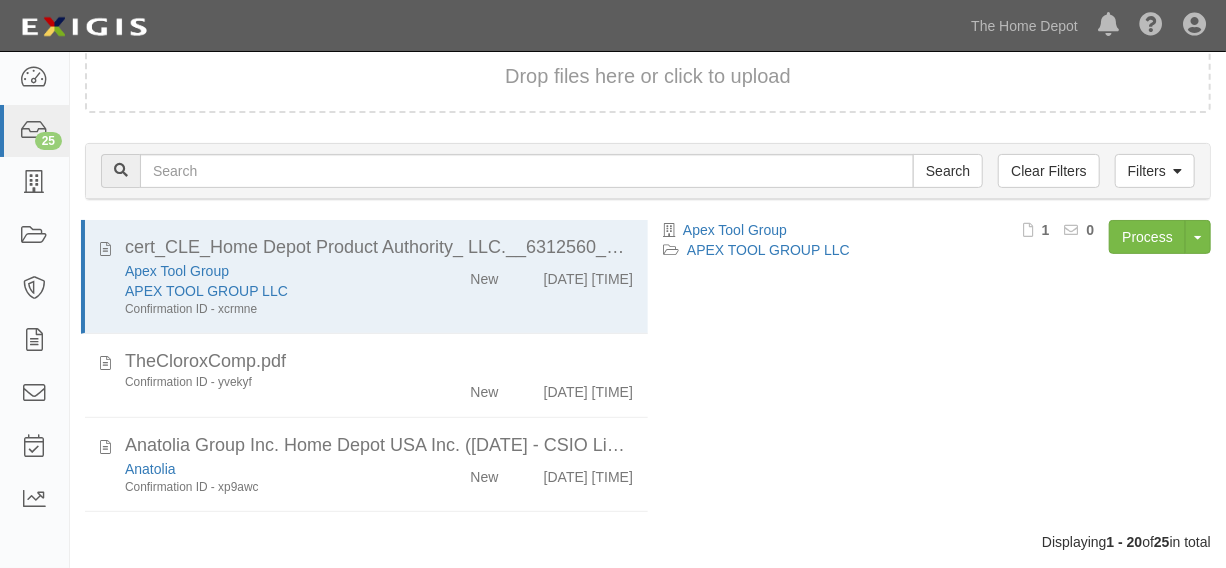 scroll, scrollTop: 294, scrollLeft: 0, axis: vertical 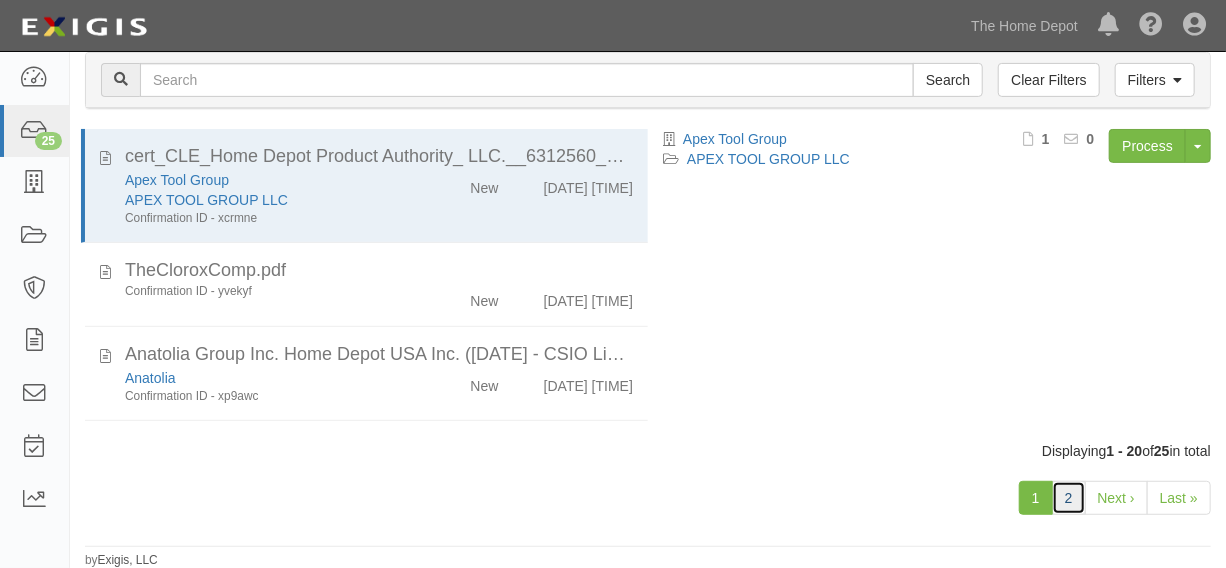 click on "2" at bounding box center (1069, 498) 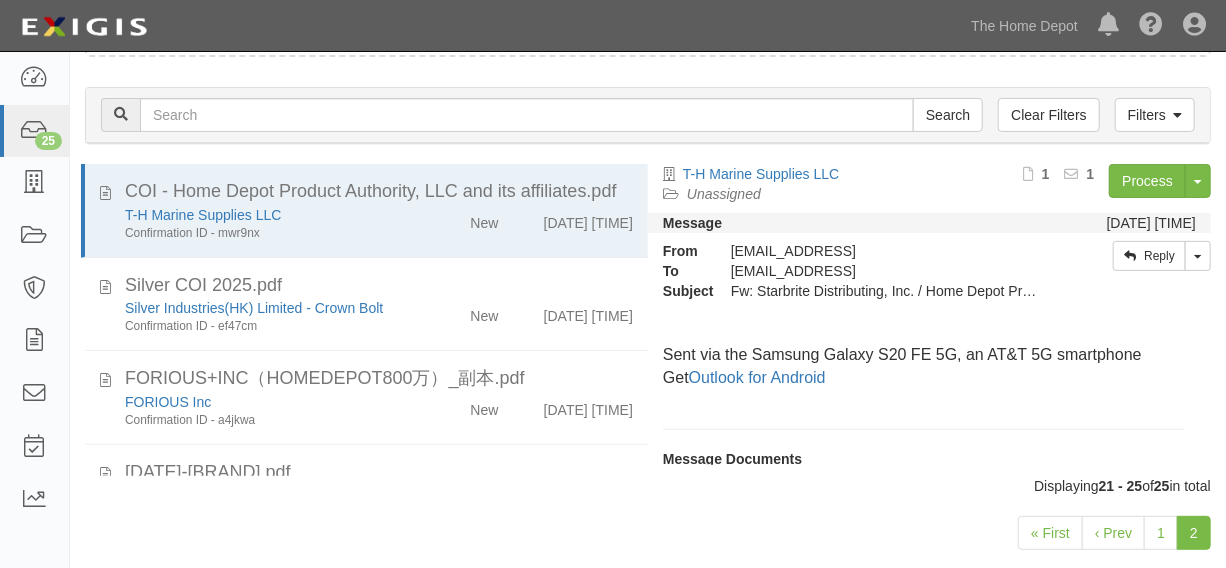 scroll, scrollTop: 222, scrollLeft: 0, axis: vertical 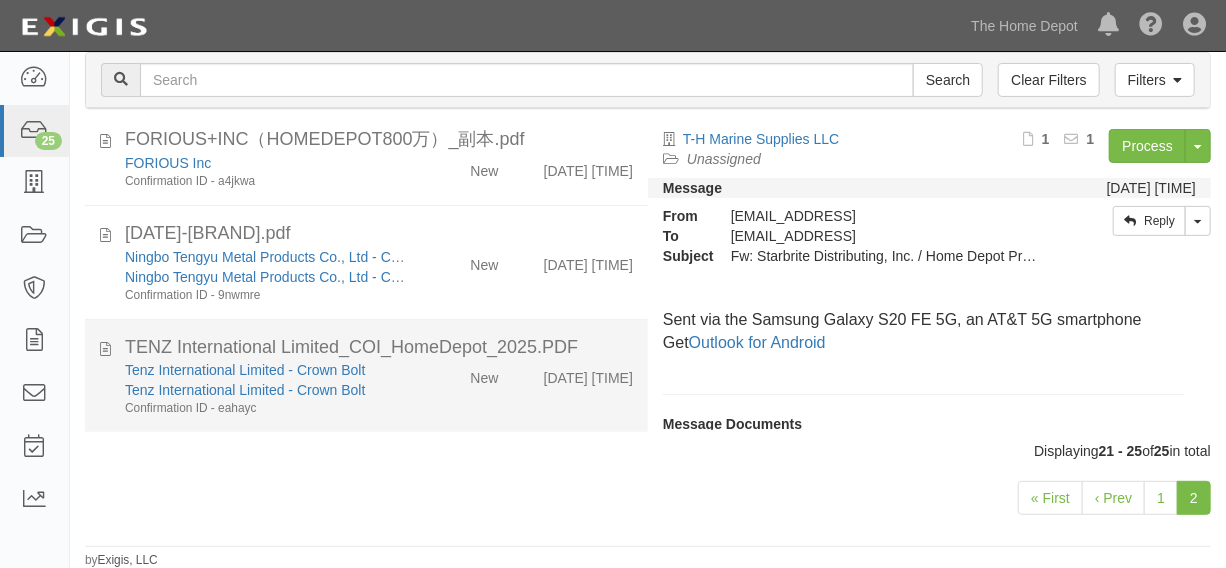 click on "New" 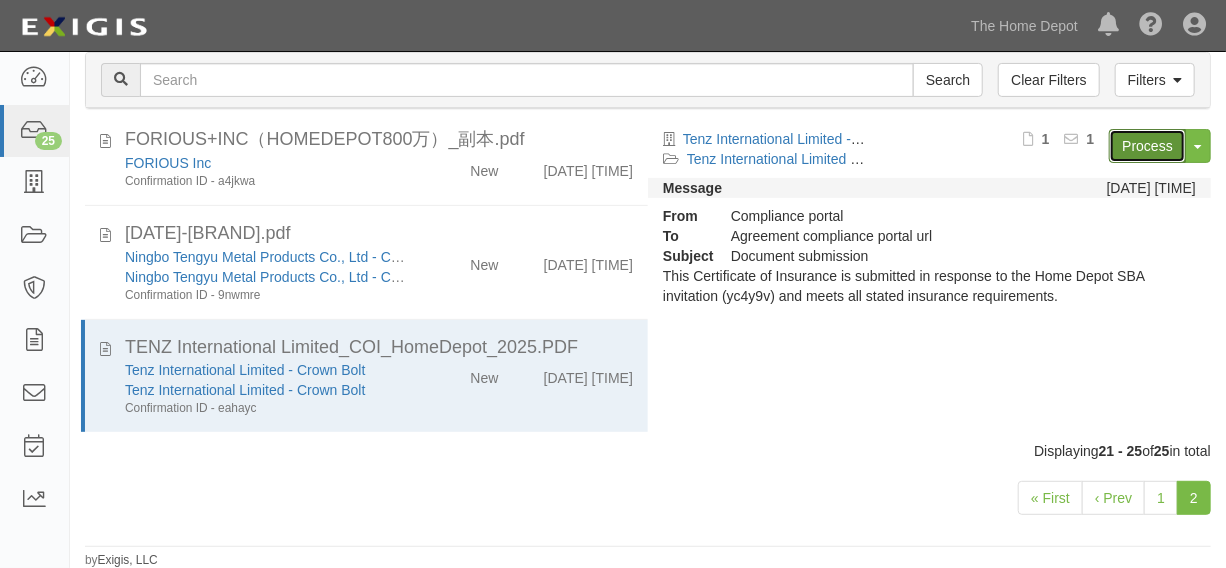 click on "Process" at bounding box center [1147, 146] 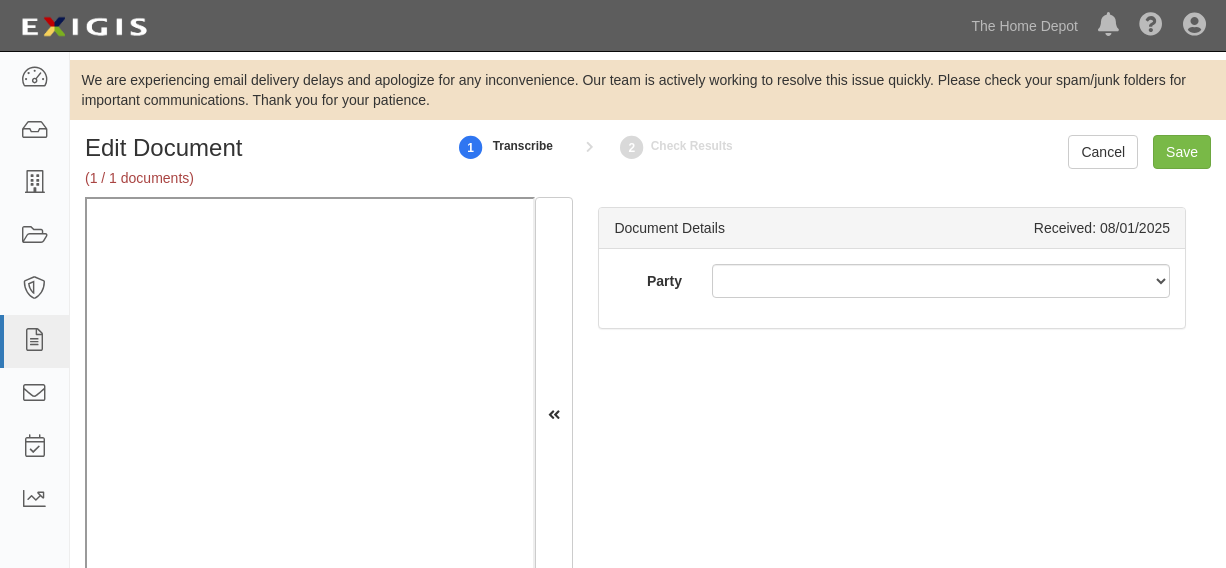 scroll, scrollTop: 0, scrollLeft: 0, axis: both 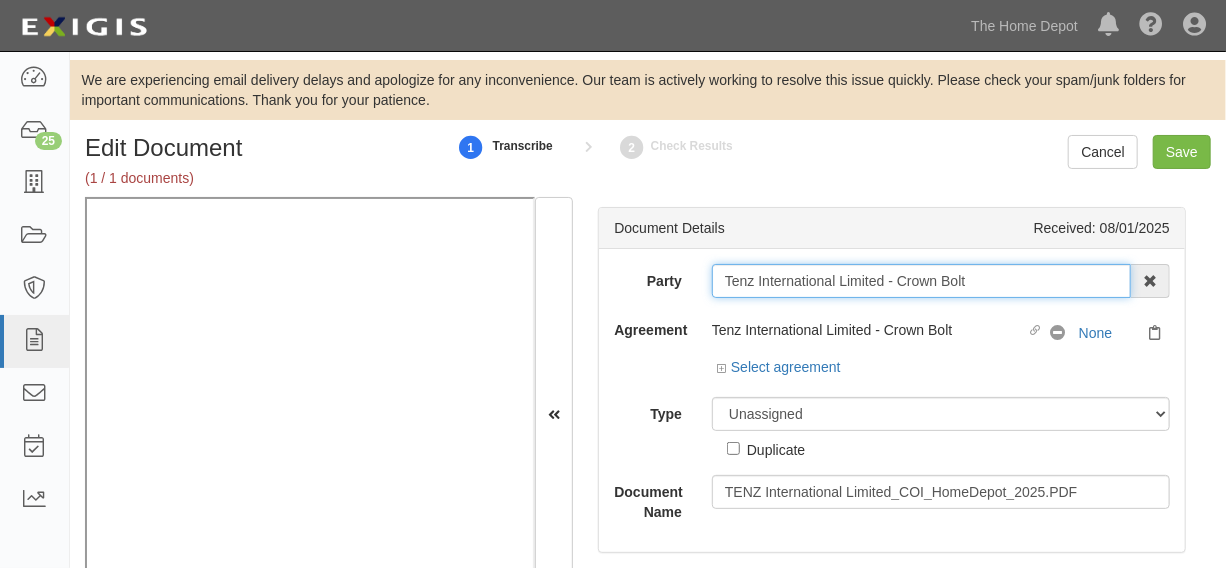 drag, startPoint x: 718, startPoint y: 274, endPoint x: 1141, endPoint y: 303, distance: 423.99292 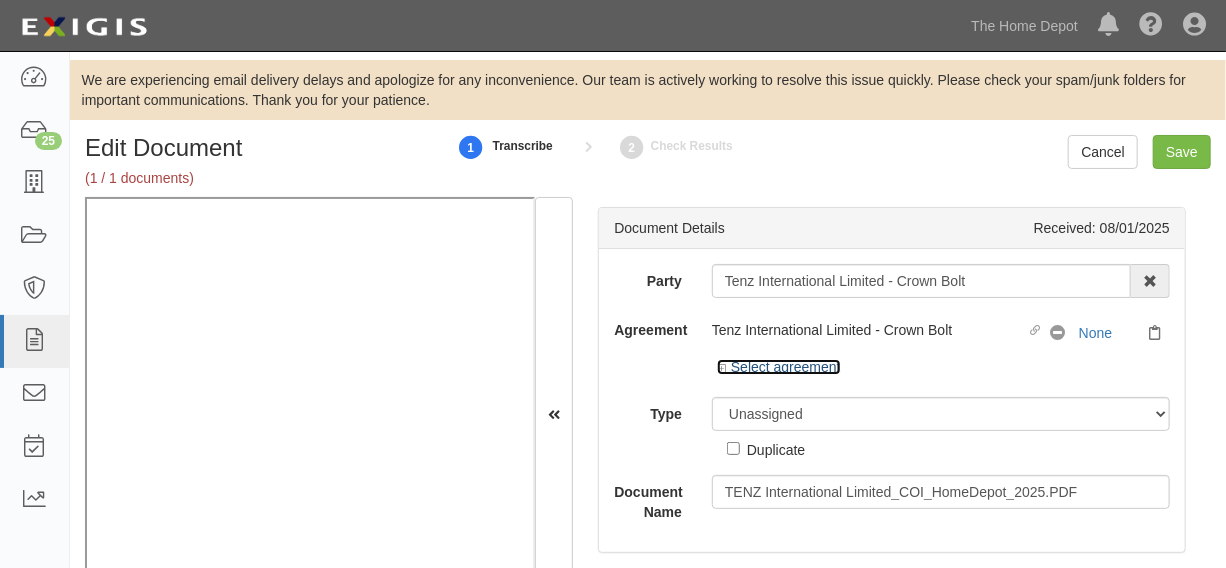 click on "Select agreement" at bounding box center [779, 367] 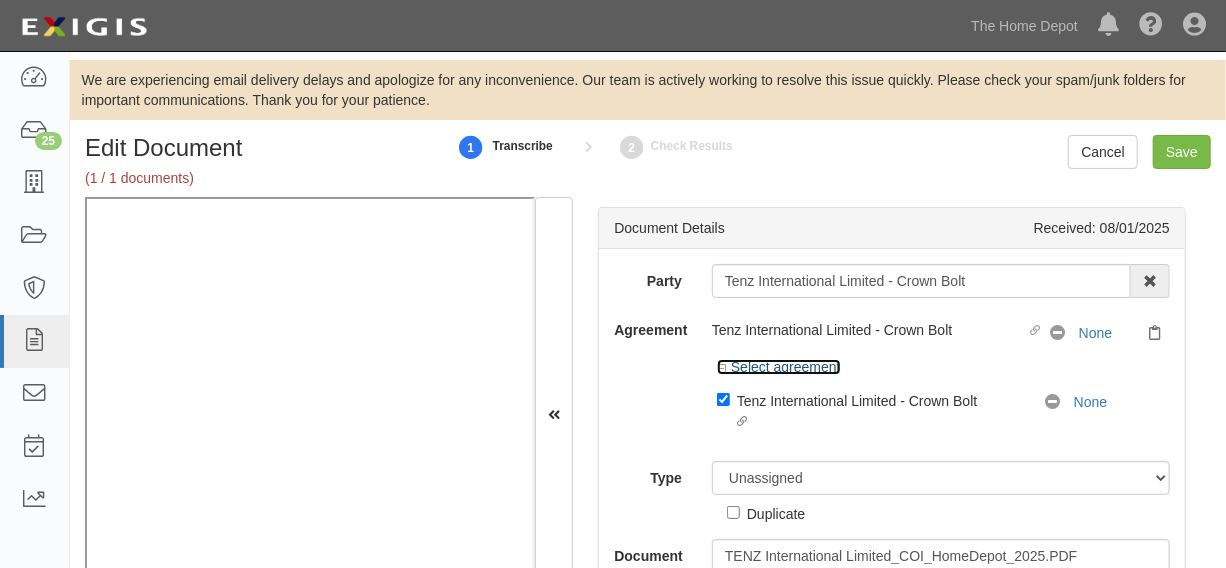 scroll, scrollTop: 46, scrollLeft: 0, axis: vertical 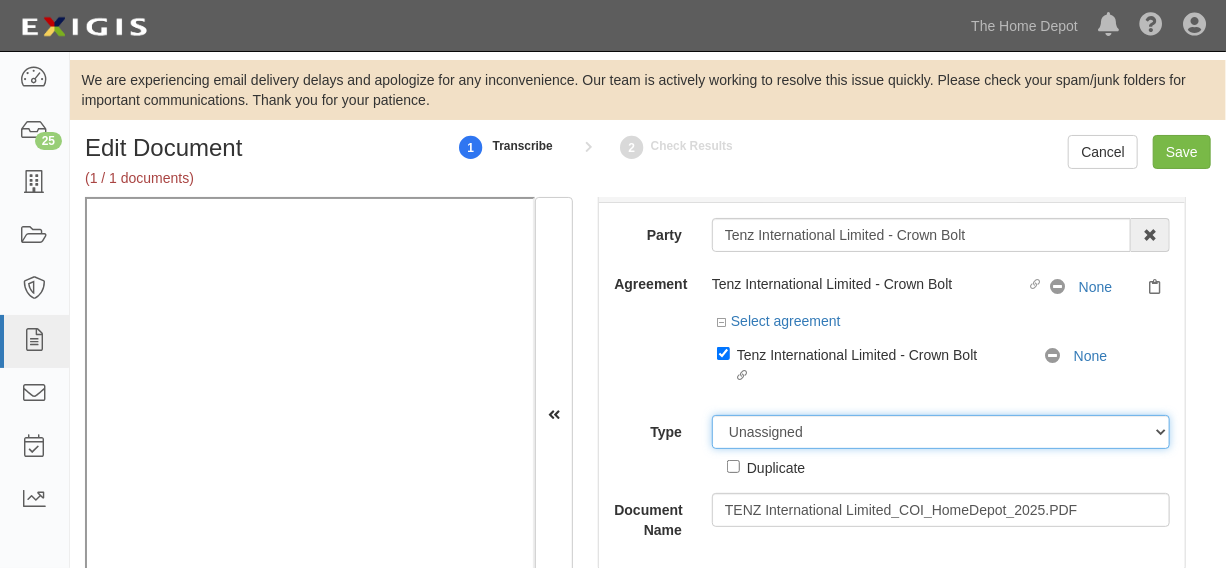 click on "Unassigned
Binder
Cancellation Notice
Certificate
Contract
Endorsement
Insurance Policy
Junk
Other Document
Policy Declarations
Reinstatement Notice
Requirements
Waiver Request" at bounding box center (941, 432) 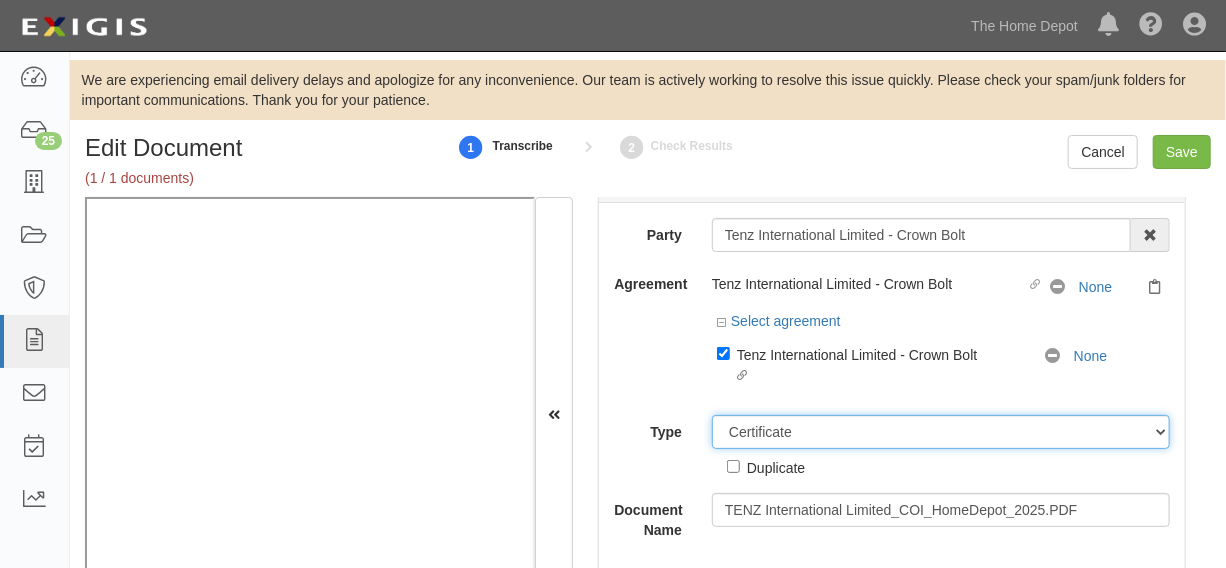 click on "Unassigned
Binder
Cancellation Notice
Certificate
Contract
Endorsement
Insurance Policy
Junk
Other Document
Policy Declarations
Reinstatement Notice
Requirements
Waiver Request" at bounding box center (941, 432) 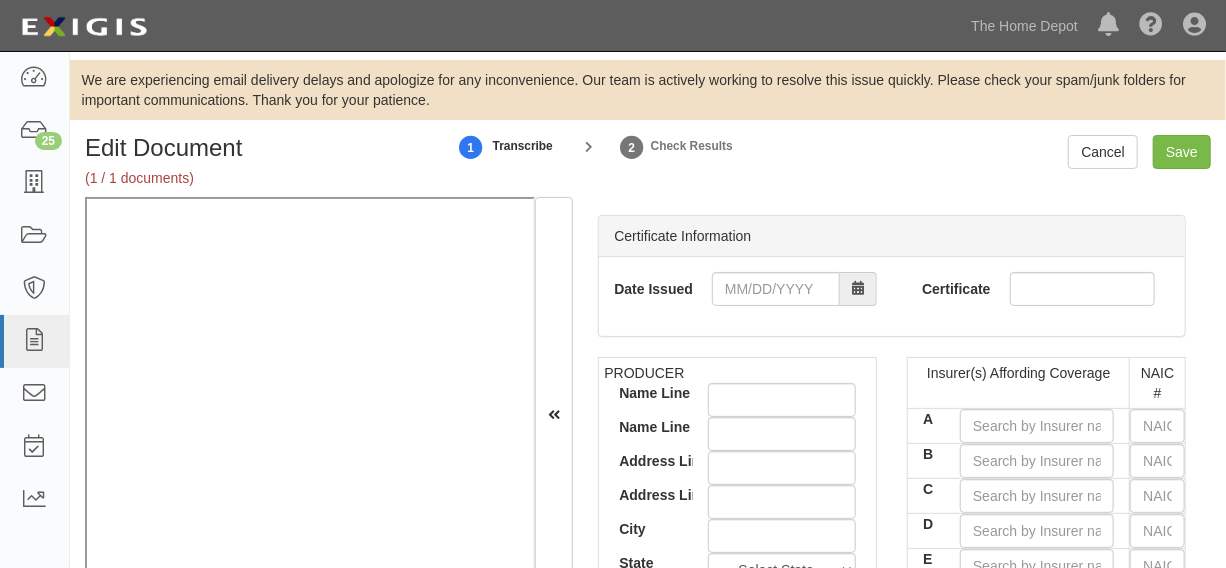 scroll, scrollTop: 198, scrollLeft: 0, axis: vertical 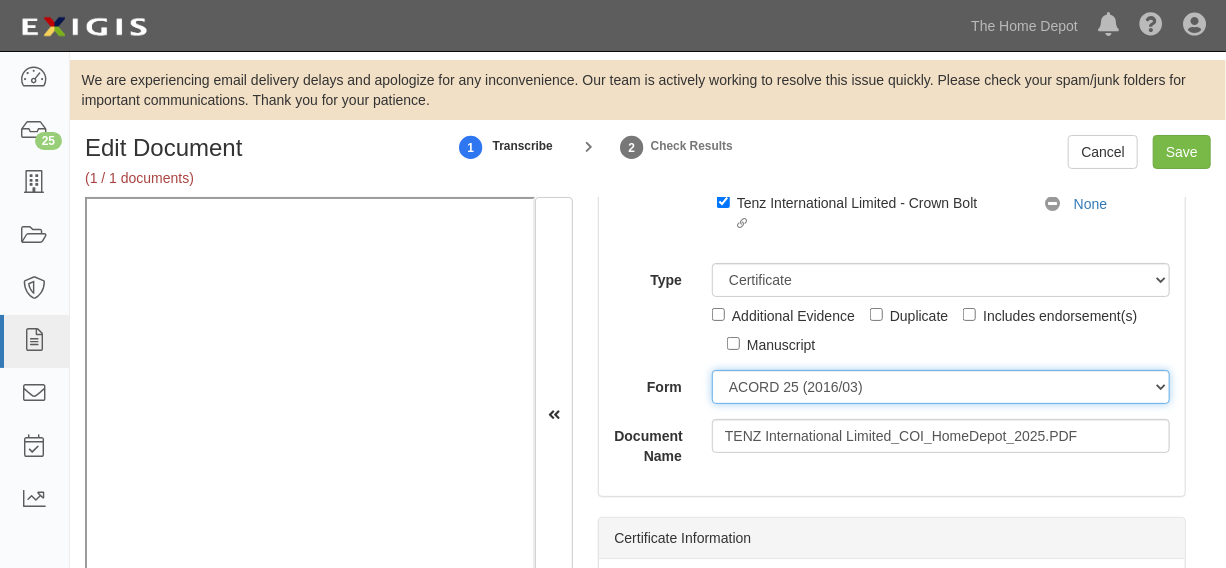 click on "ACORD 25 (2016/03)
ACORD 101
ACORD 855 NY (2014/05)
General" at bounding box center (941, 387) 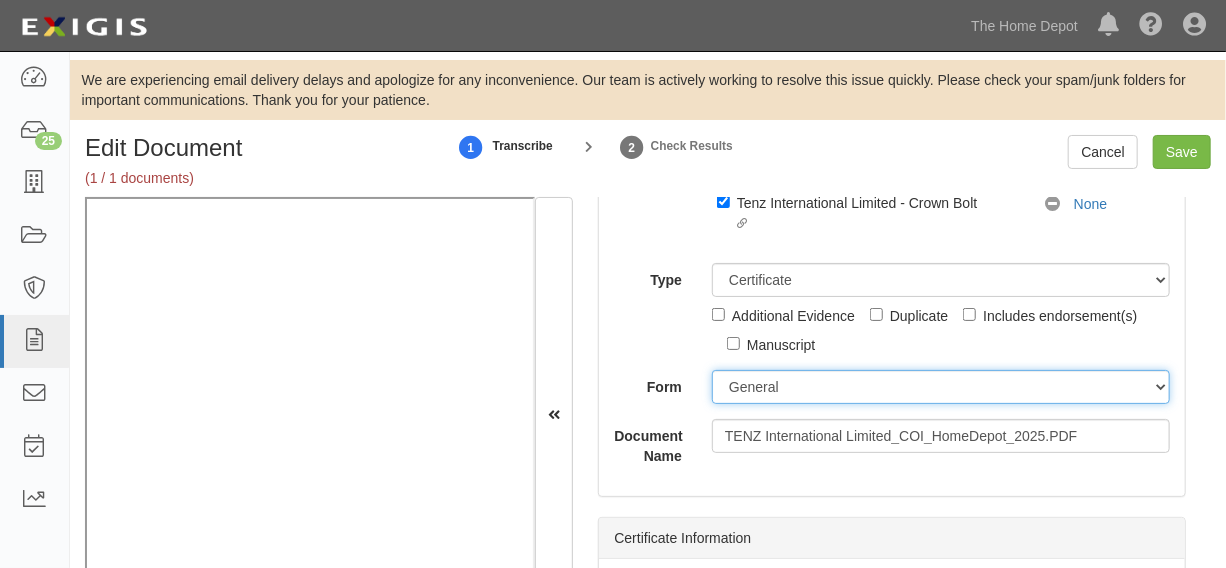 click on "ACORD 25 (2016/03)
ACORD 101
ACORD 855 NY (2014/05)
General" at bounding box center (941, 387) 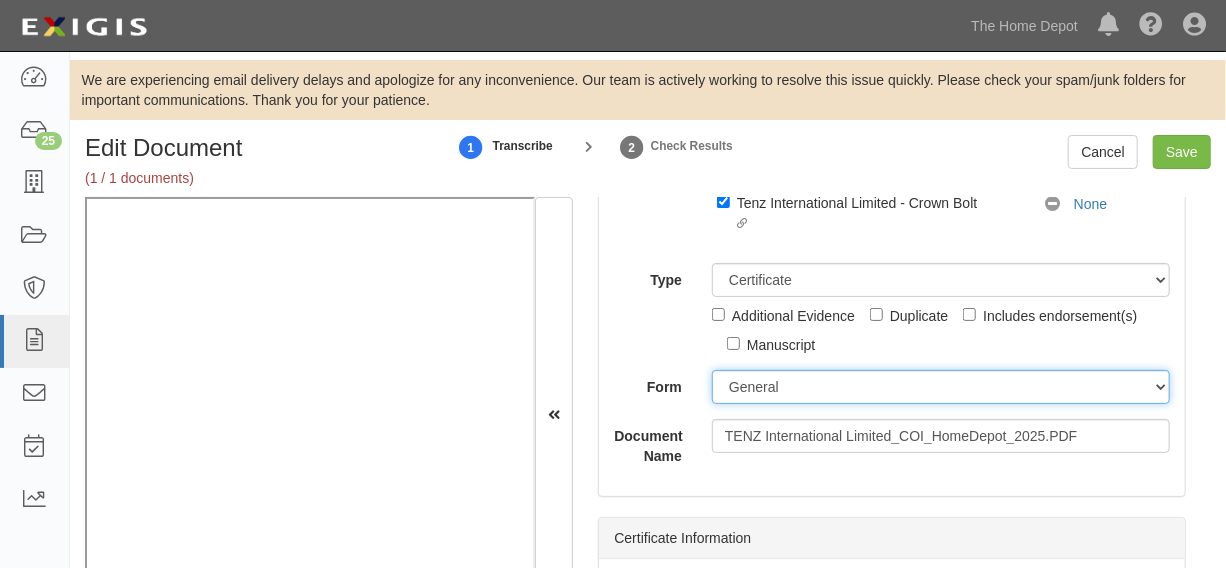 scroll, scrollTop: 500, scrollLeft: 0, axis: vertical 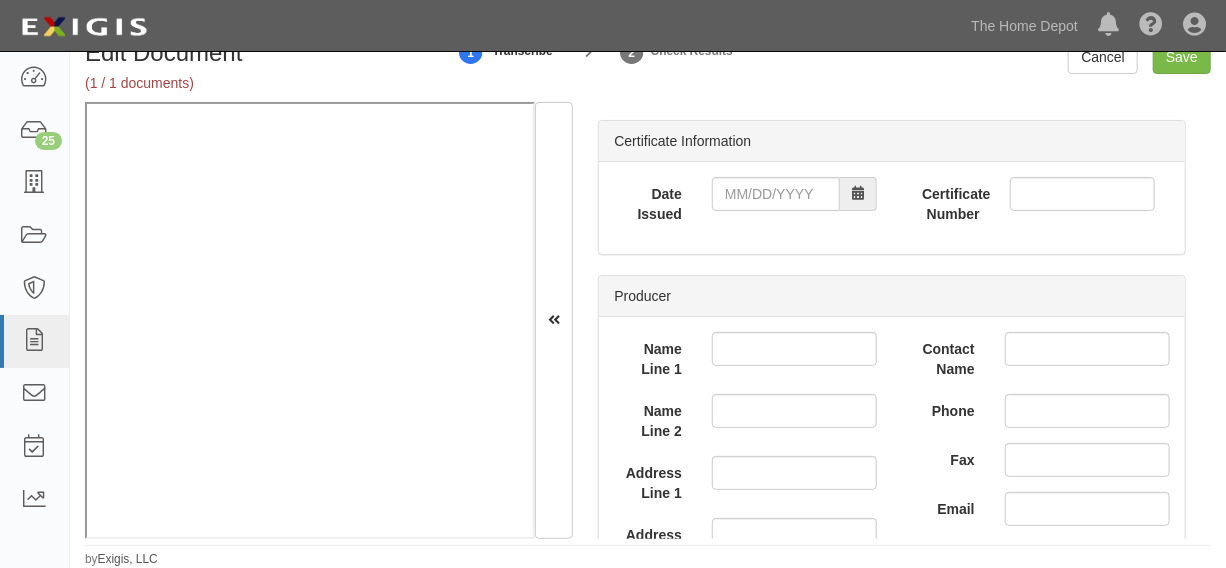 click on "Date Issued Certificate Number" at bounding box center (892, 208) 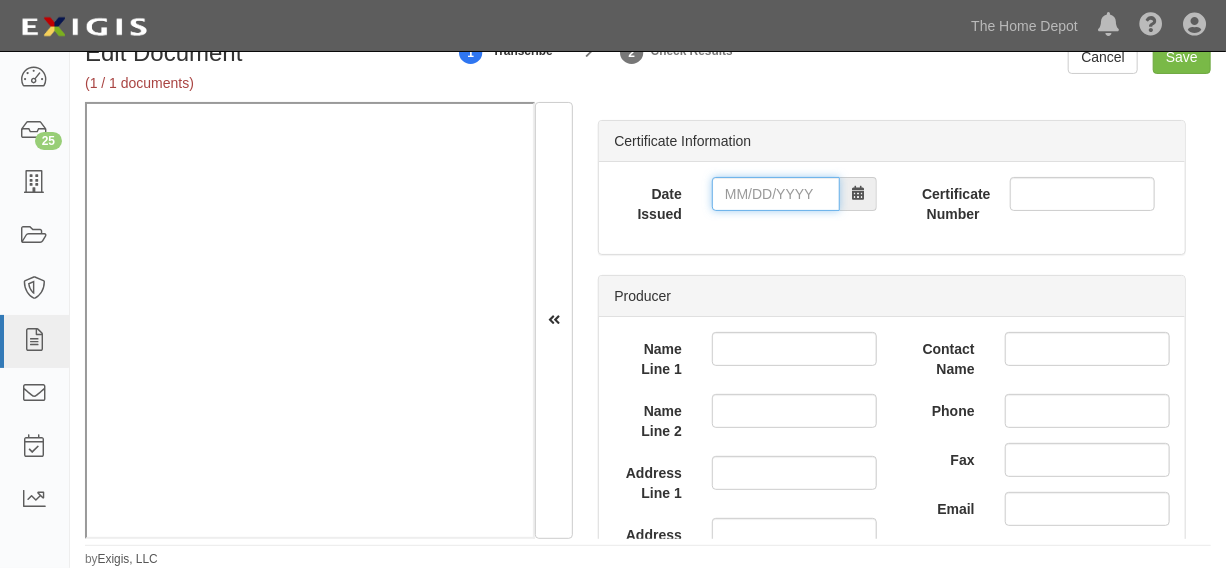 click on "Date Issued" at bounding box center [776, 194] 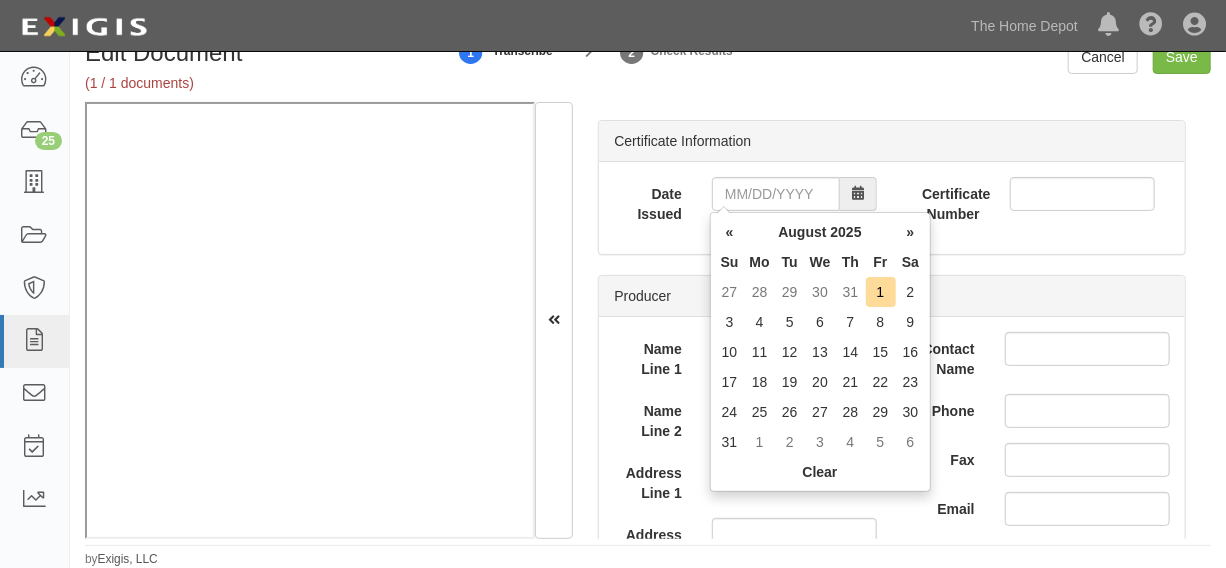 click on "Fr" at bounding box center (881, 262) 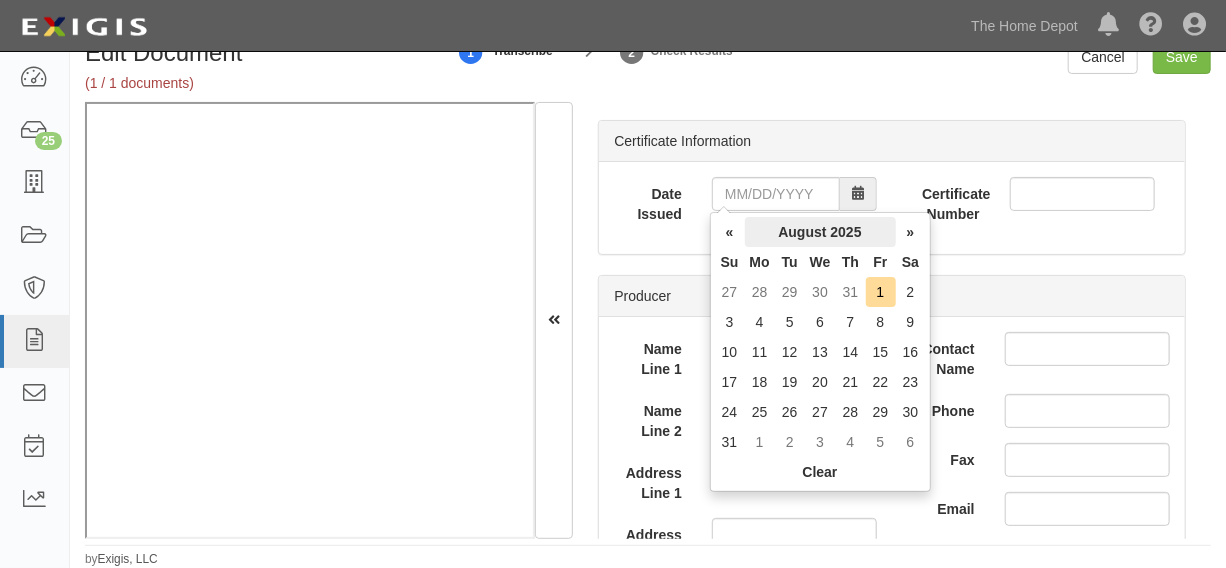 click on "August 2025" at bounding box center (820, 232) 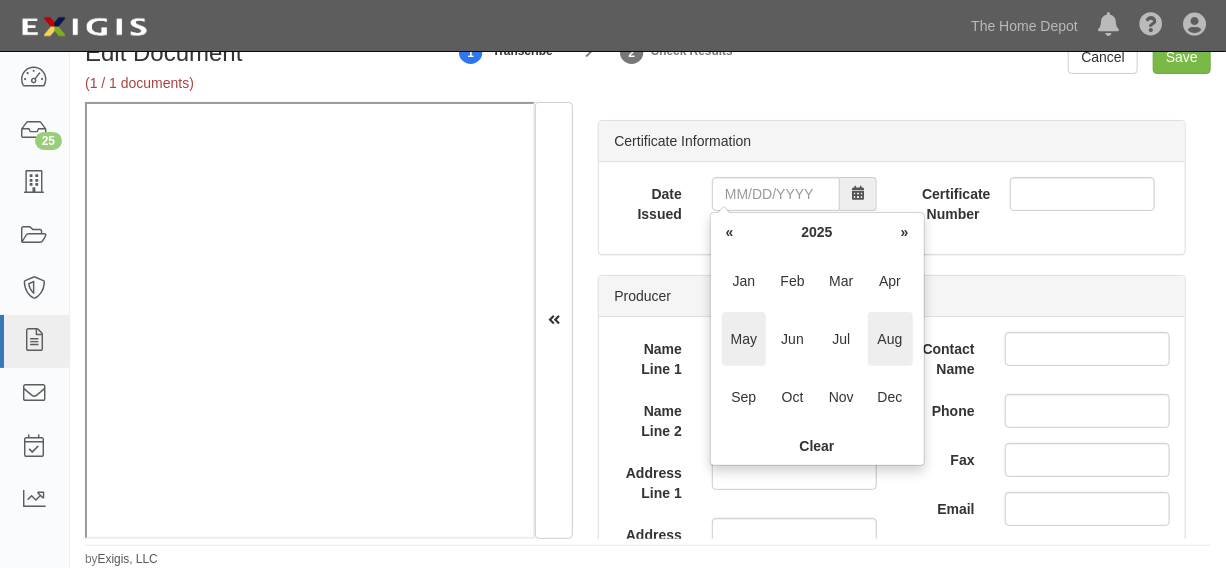 click on "May" at bounding box center (744, 339) 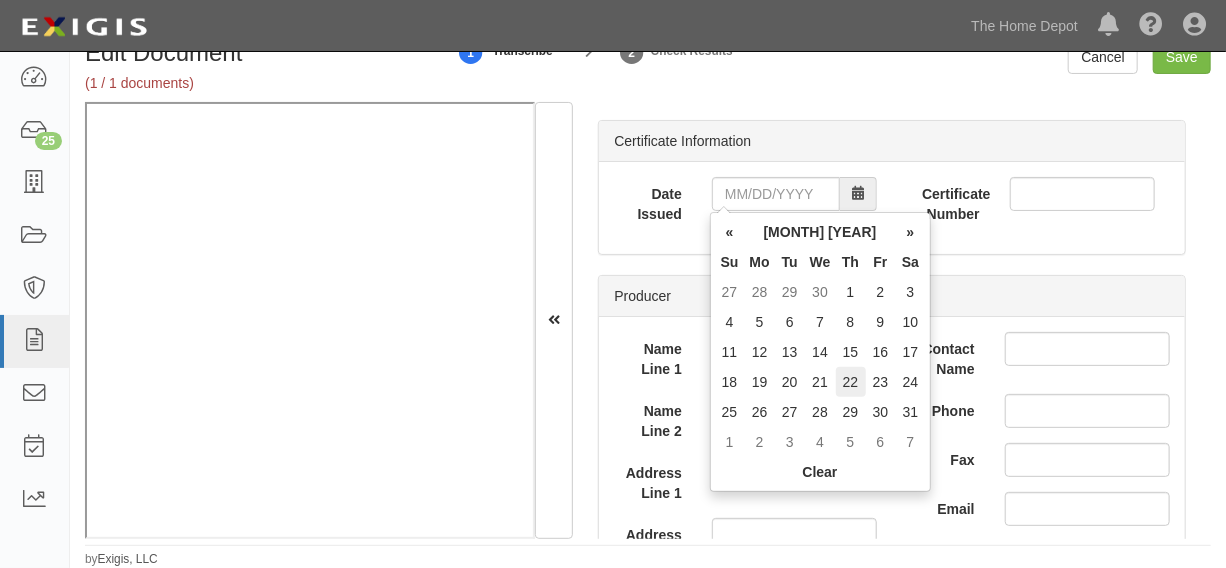 click on "22" at bounding box center [851, 382] 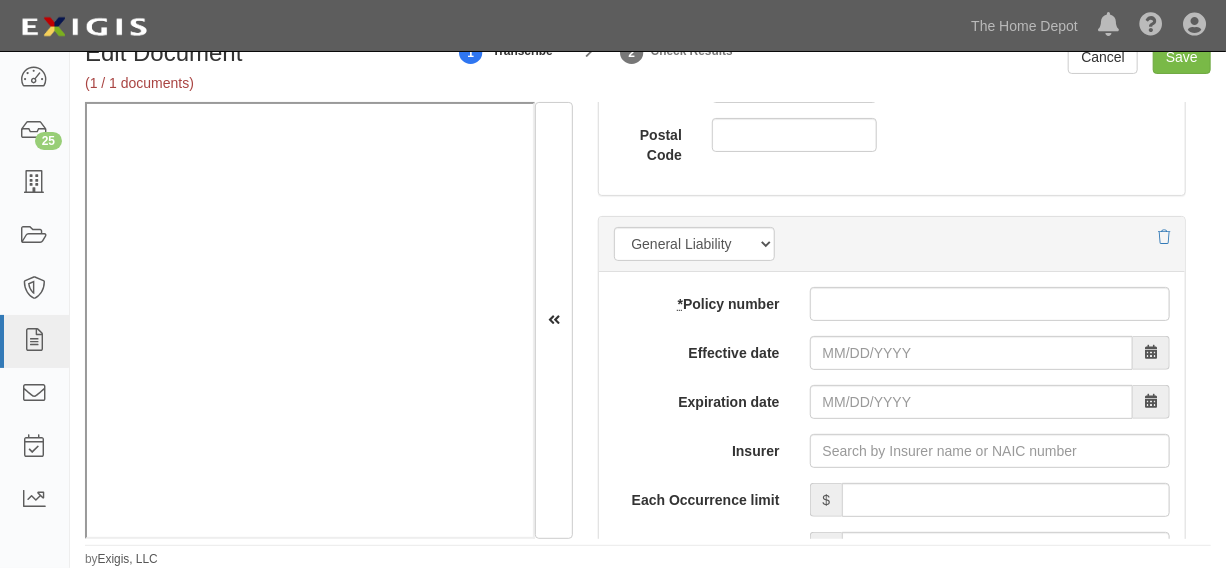 scroll, scrollTop: 1712, scrollLeft: 0, axis: vertical 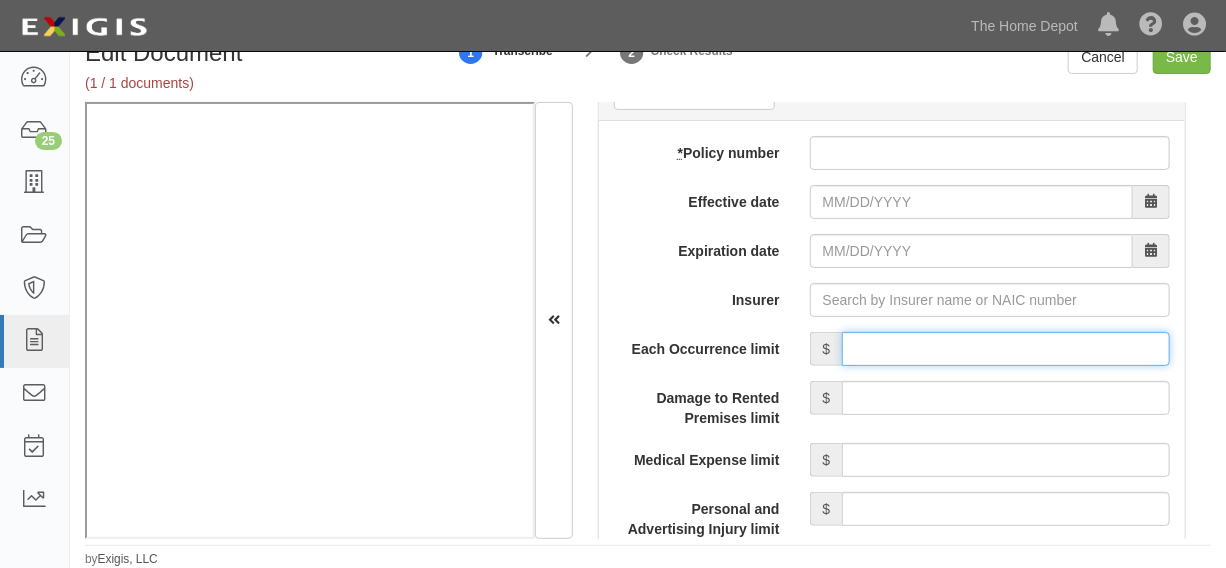 click on "Each Occurrence limit" at bounding box center (1006, 349) 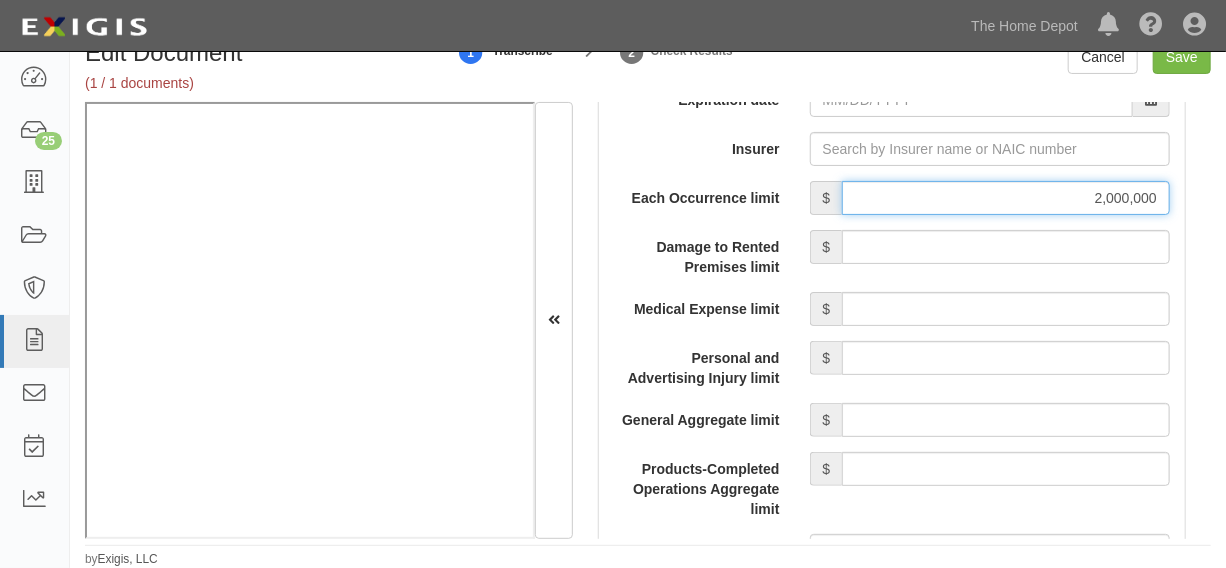 scroll, scrollTop: 1864, scrollLeft: 0, axis: vertical 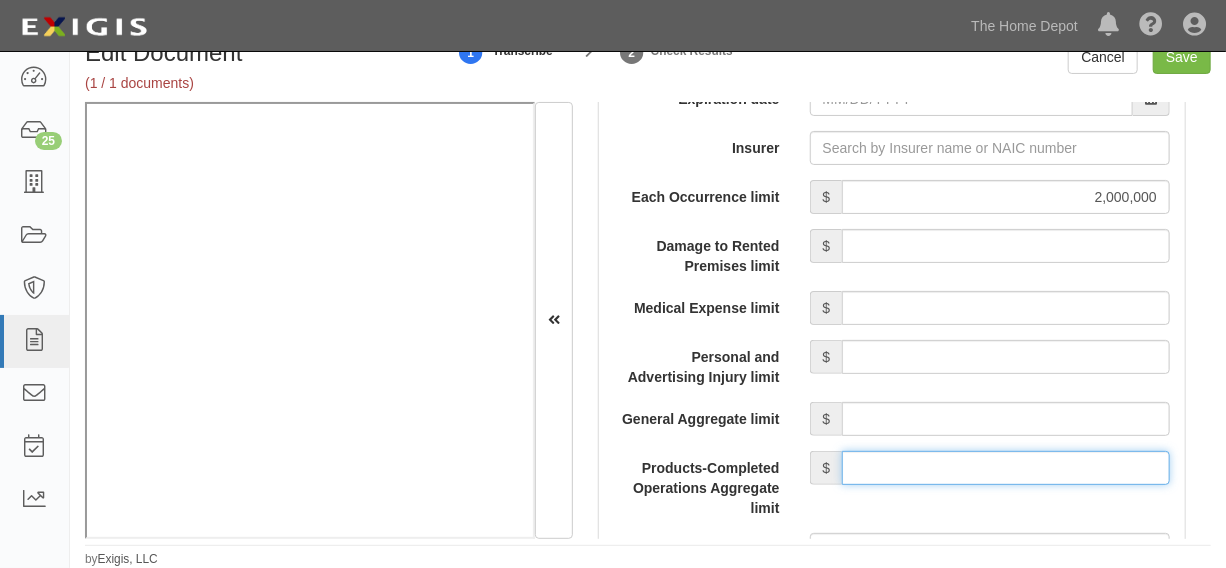 click on "Products-Completed Operations Aggregate limit" at bounding box center [1006, 468] 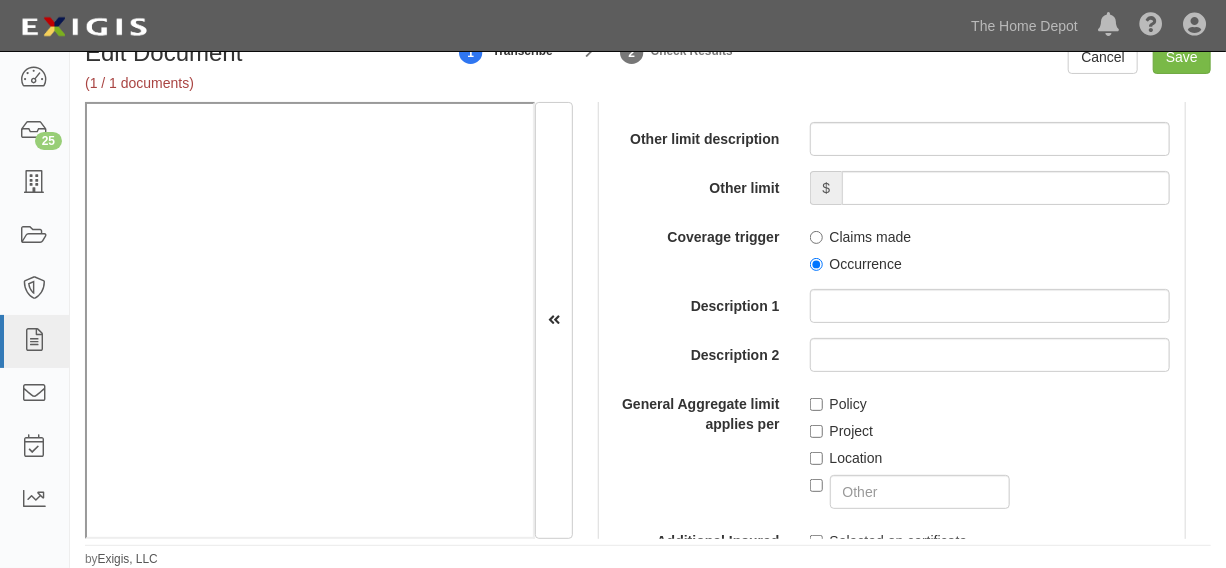 scroll, scrollTop: 2319, scrollLeft: 0, axis: vertical 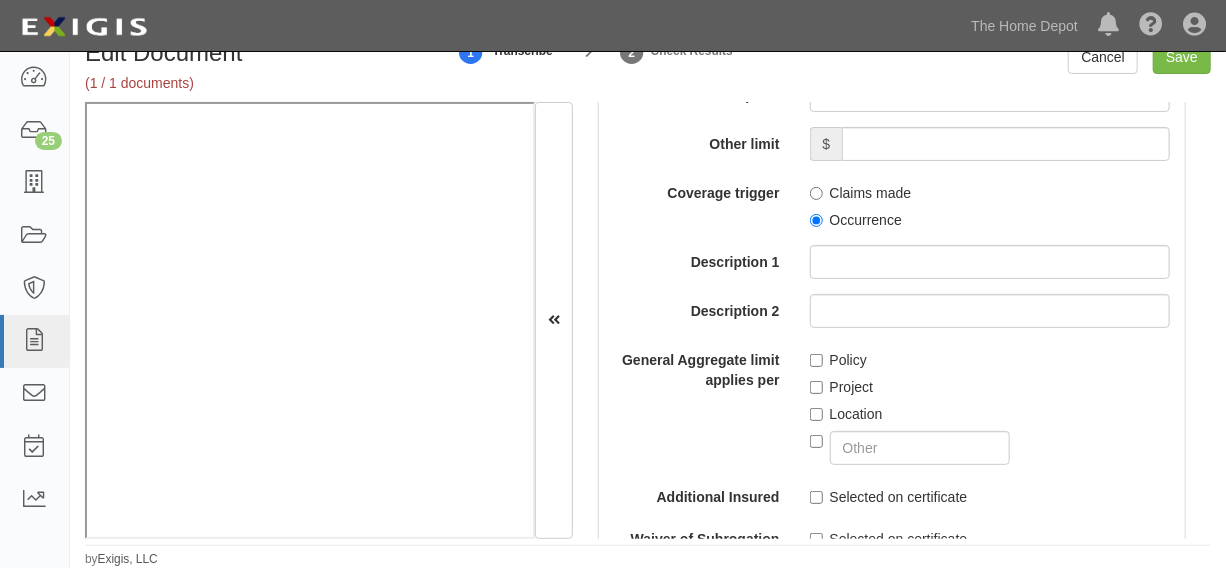 click on "Occurrence" at bounding box center (856, 220) 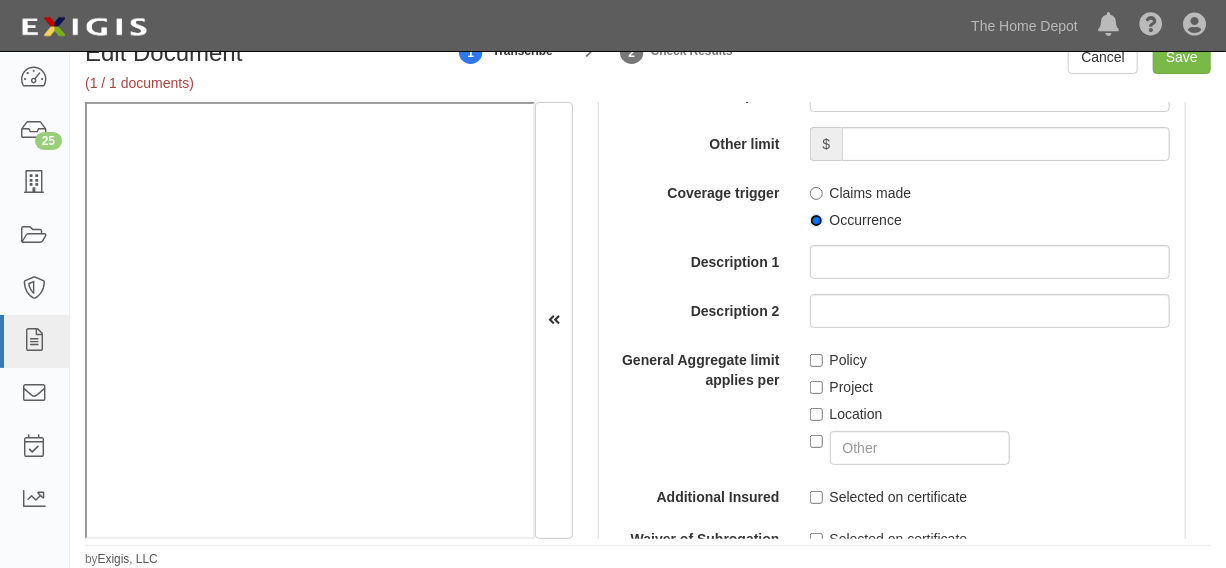 click on "Occurrence" at bounding box center (816, 220) 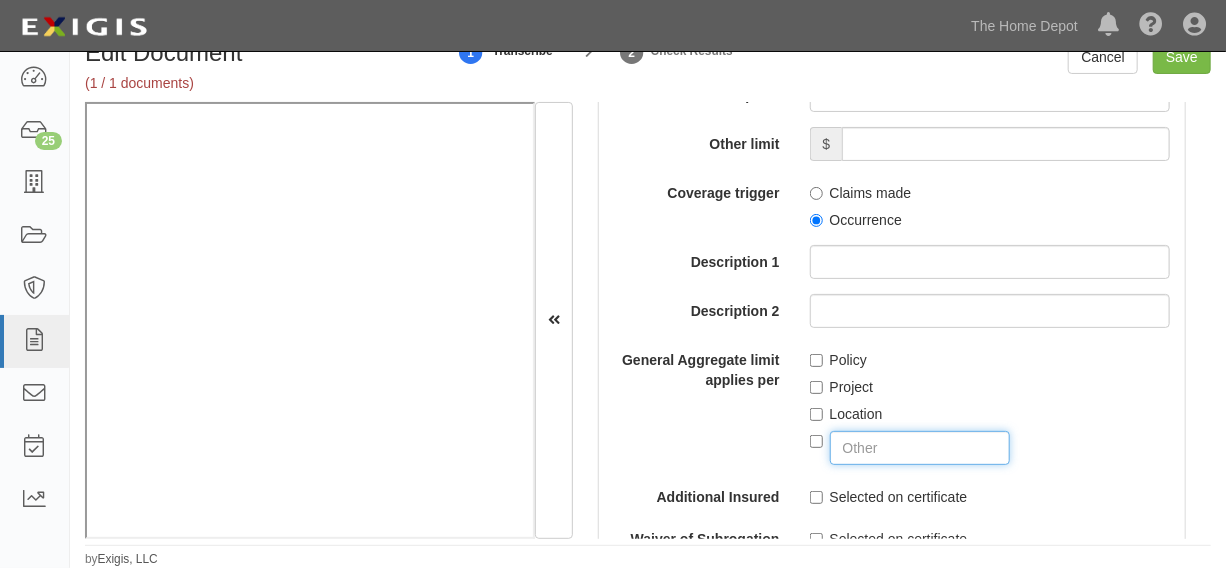 click at bounding box center [920, 448] 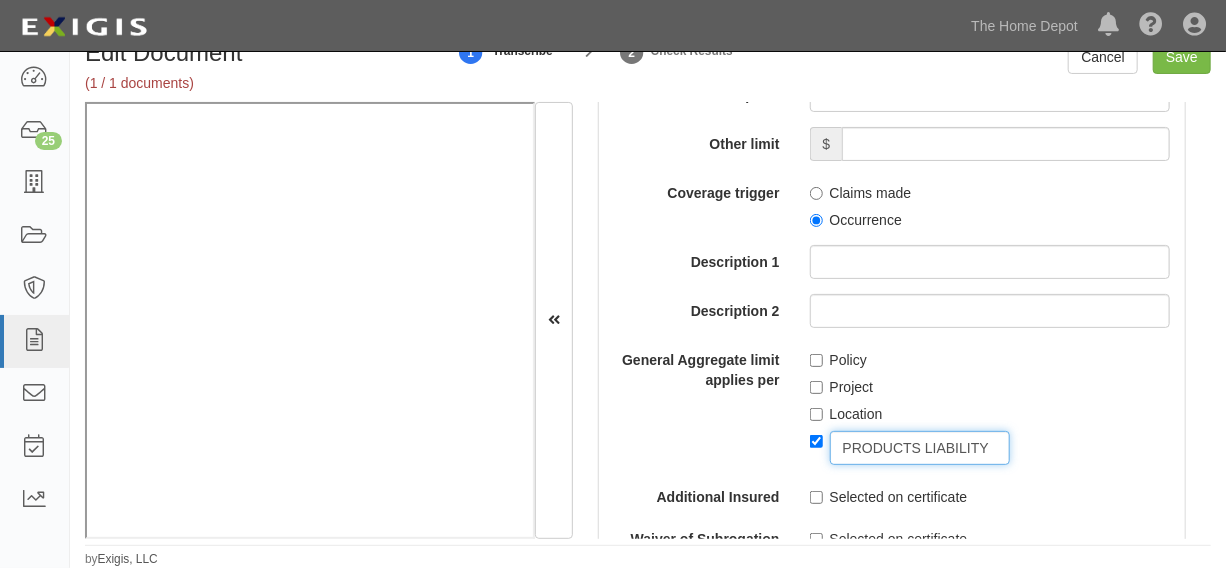 checkbox on "true" 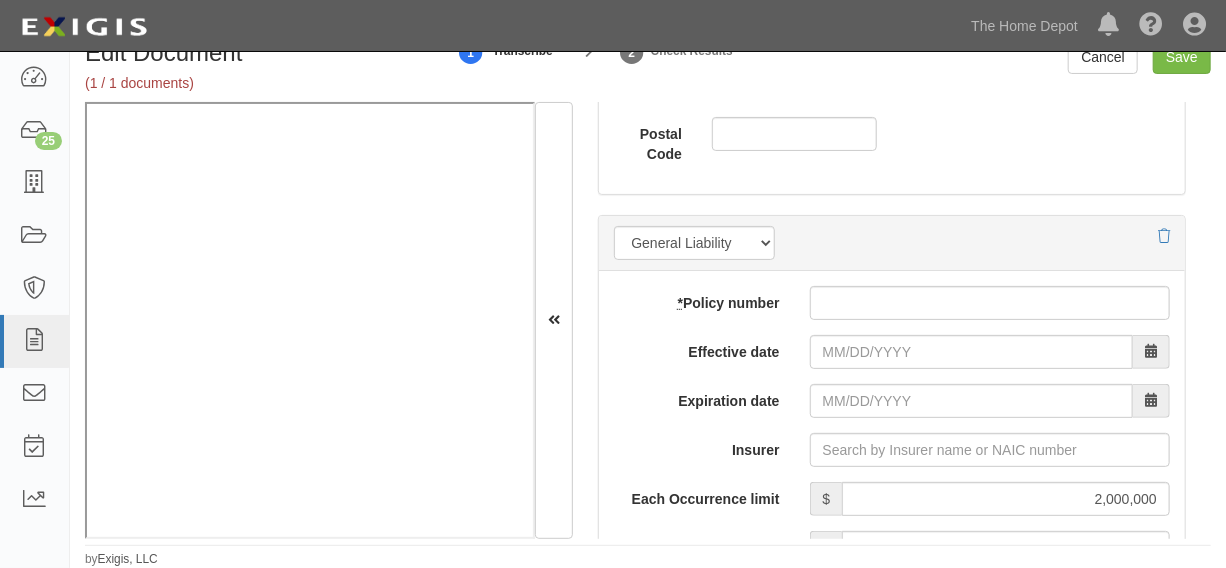 scroll, scrollTop: 1561, scrollLeft: 0, axis: vertical 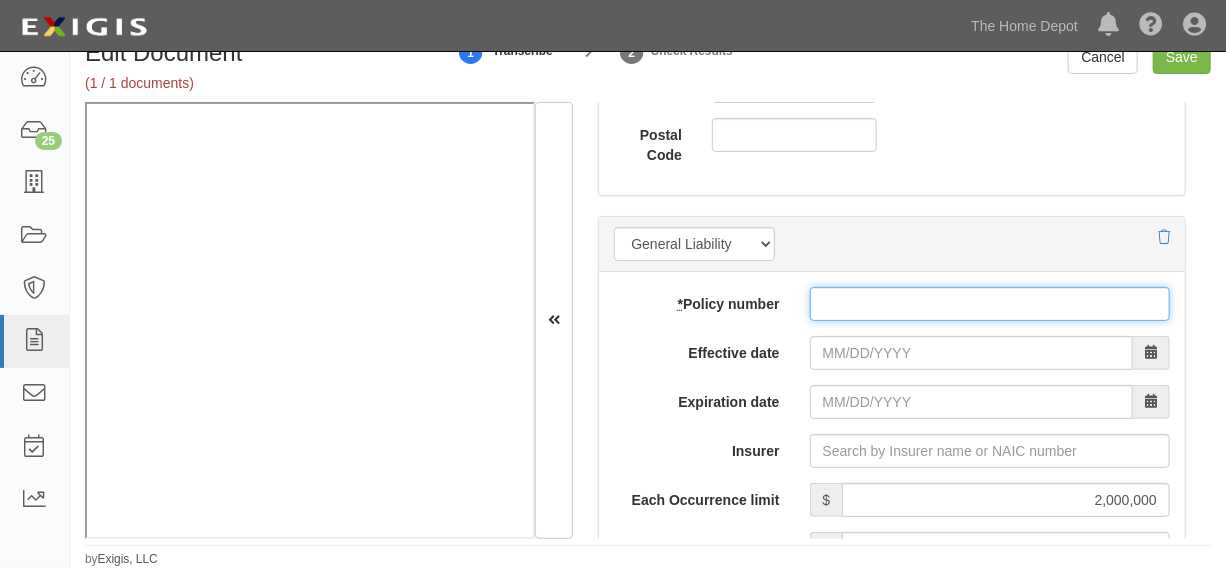 click on "*  Policy number" at bounding box center (990, 304) 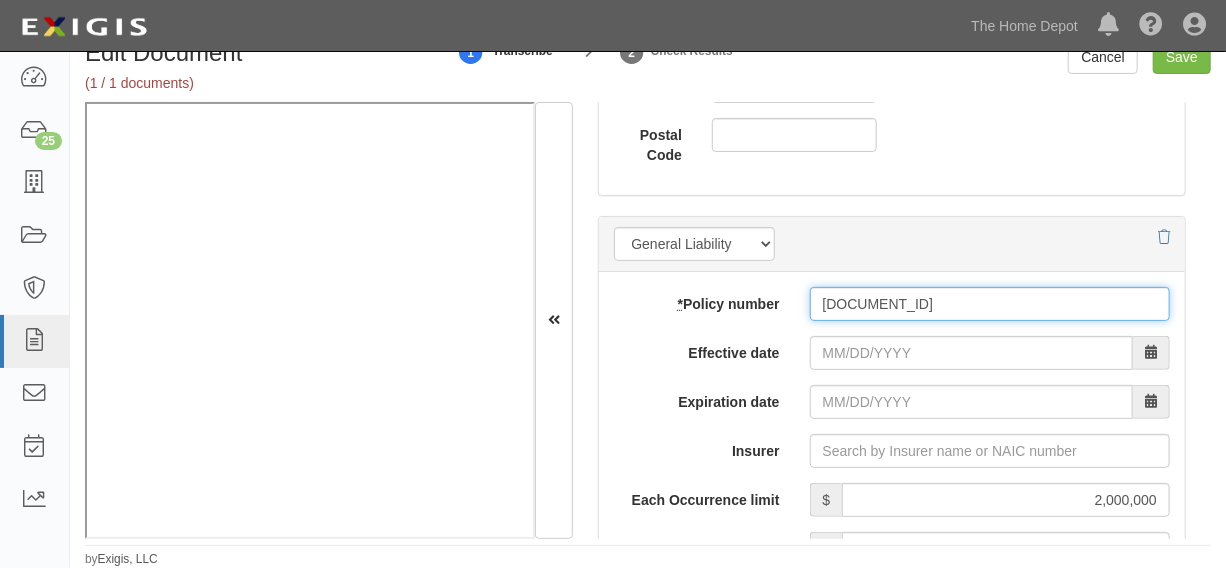 type on "JCL0504810/2025-348" 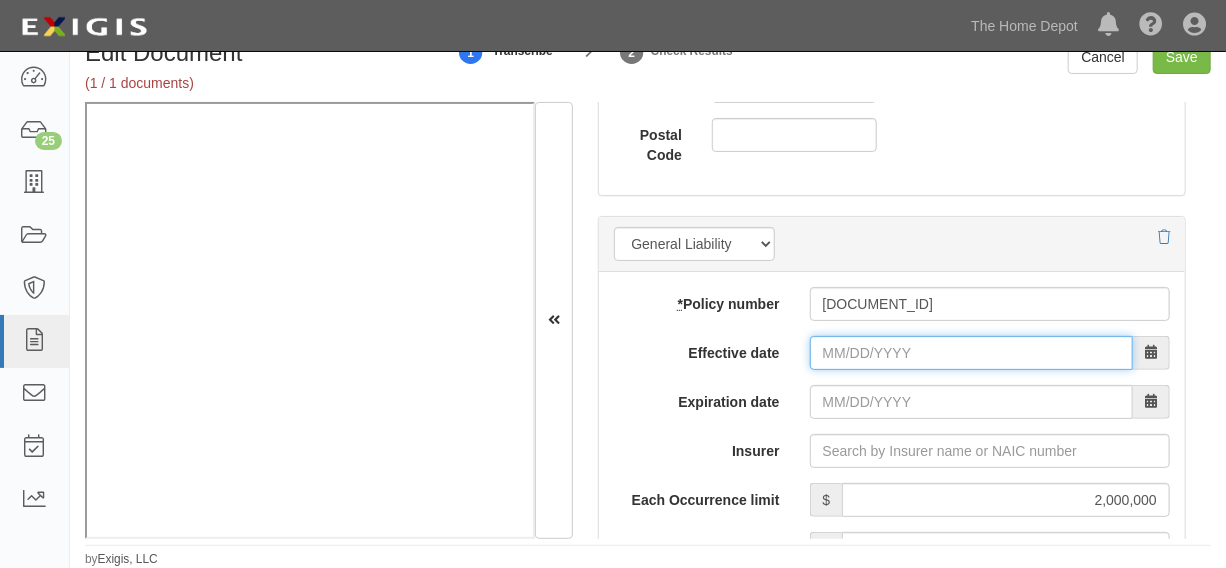 click on "Effective date" at bounding box center [971, 353] 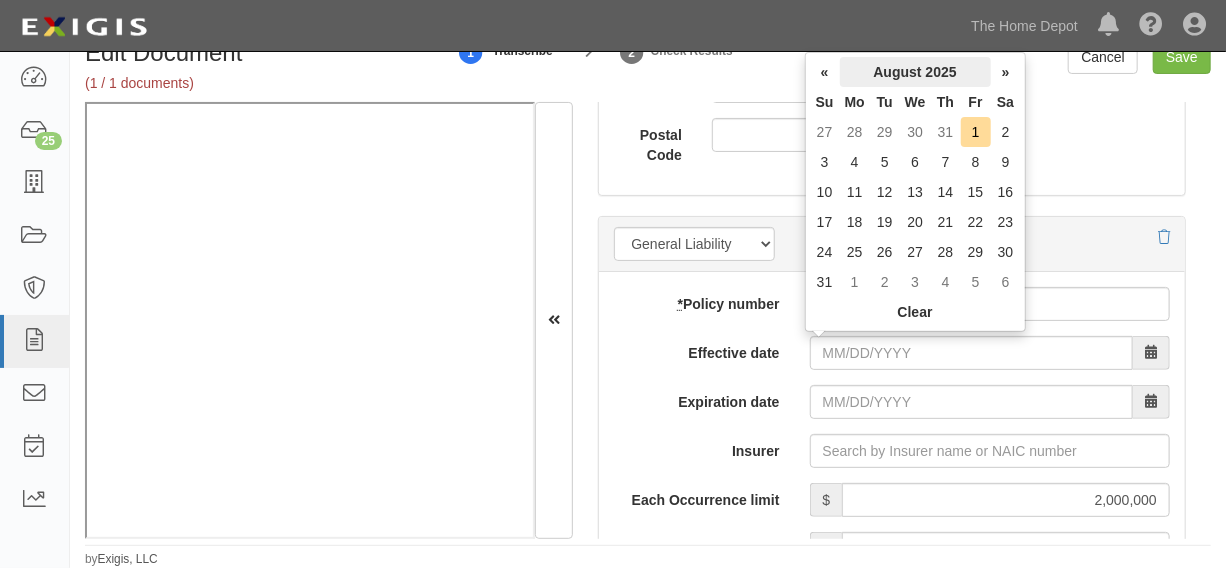 click on "August 2025" at bounding box center (915, 72) 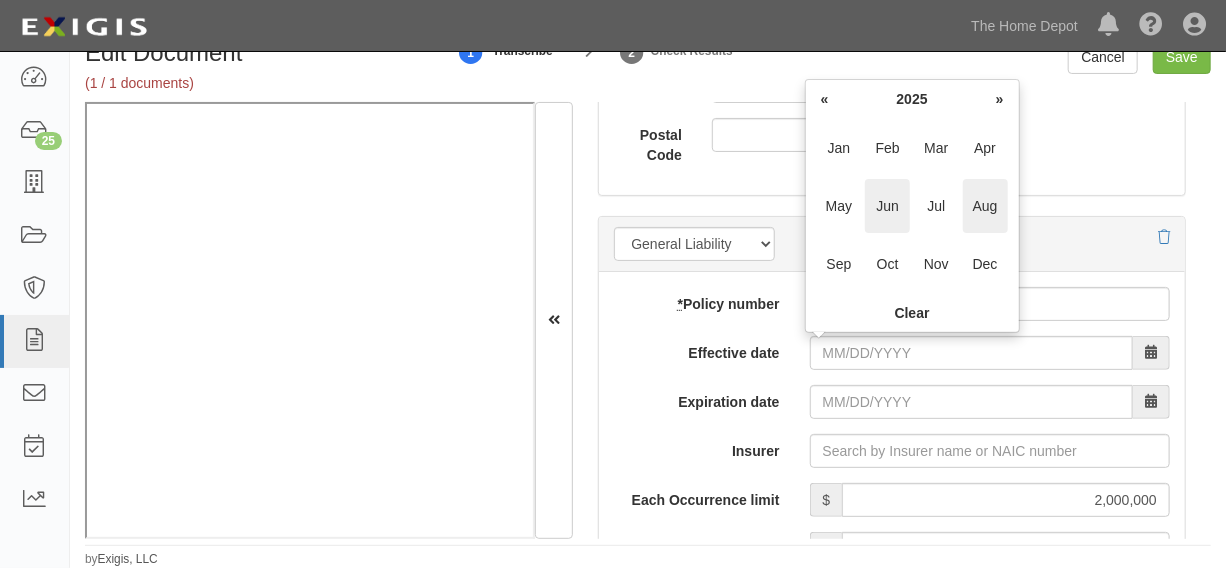 click on "Jun" at bounding box center (887, 206) 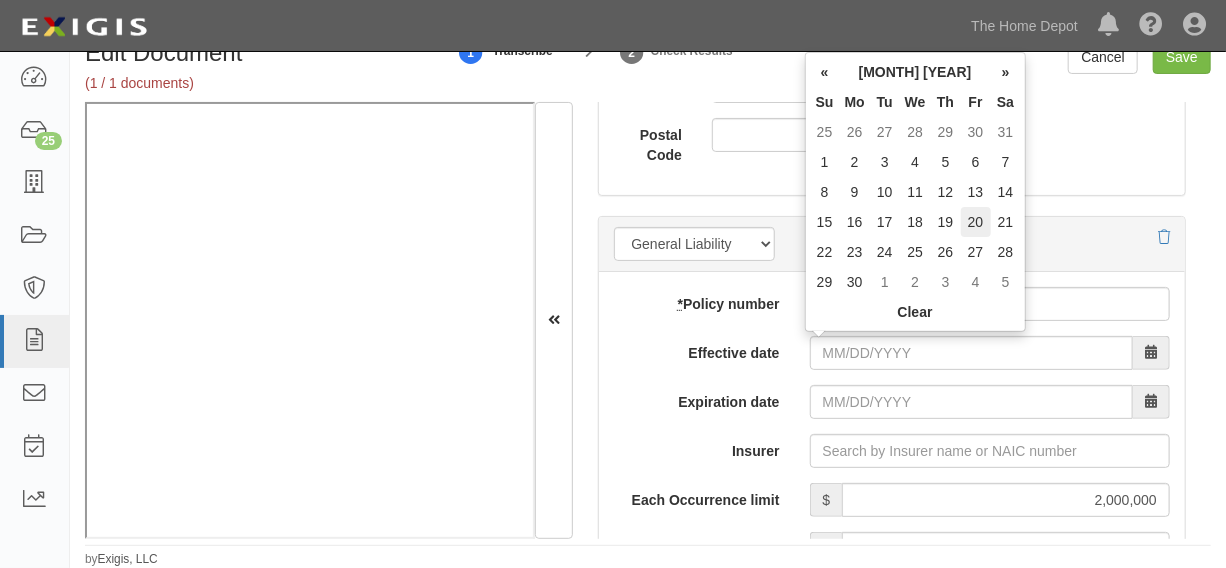 click on "20" at bounding box center [976, 222] 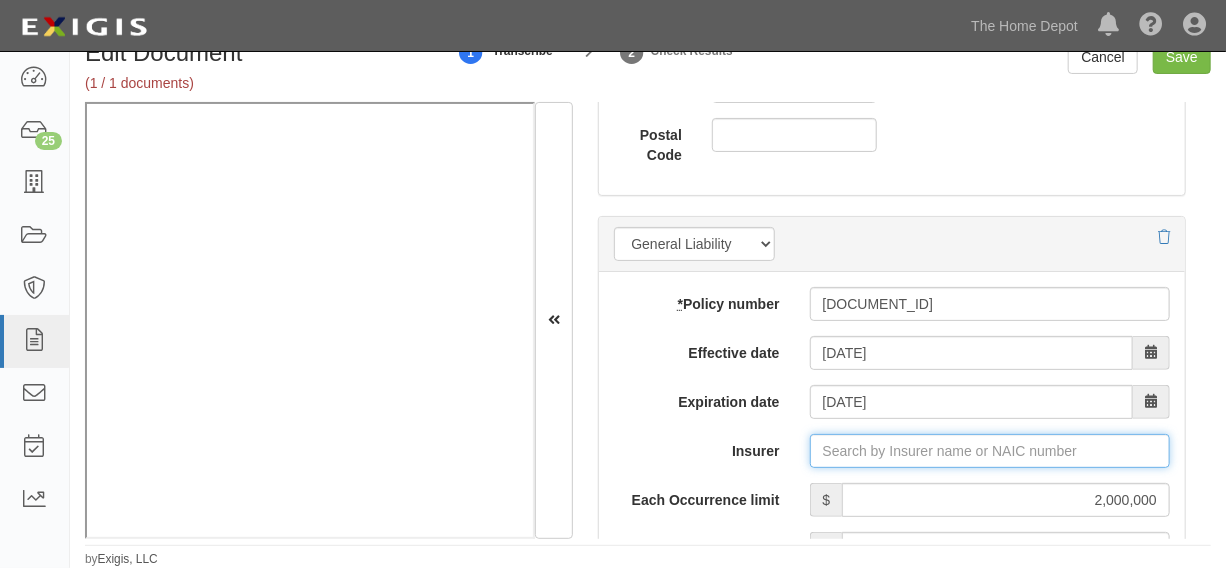 click on "Insurer" at bounding box center [990, 451] 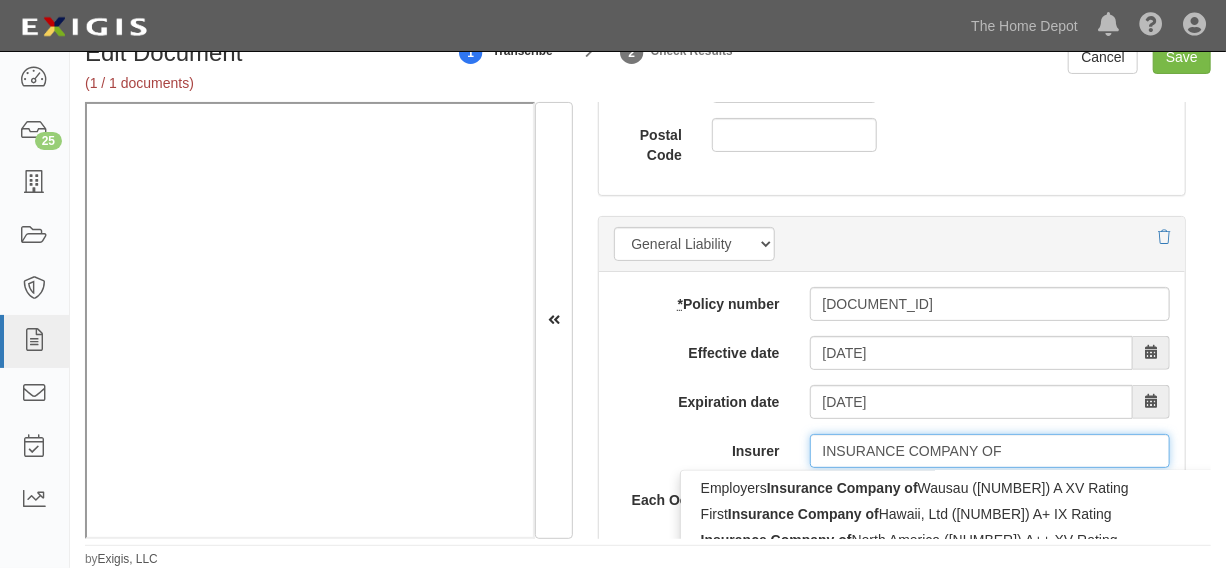 type on "INSURANCE COMPANY OF N" 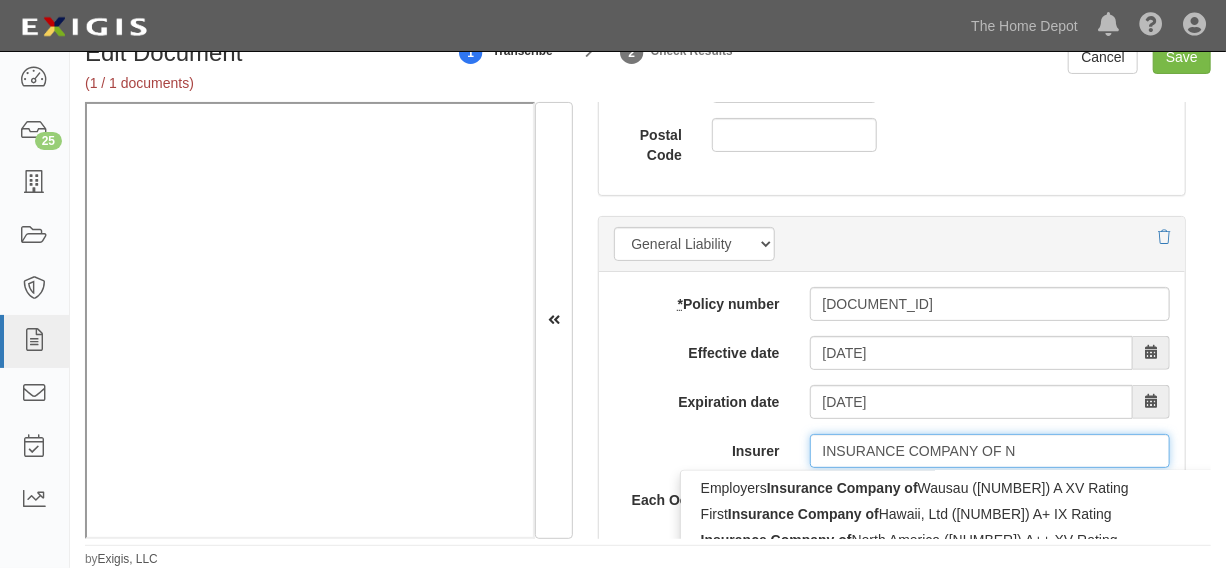 type on "INSURANCE COMPANY OF North America (22713) A++ XV Rating" 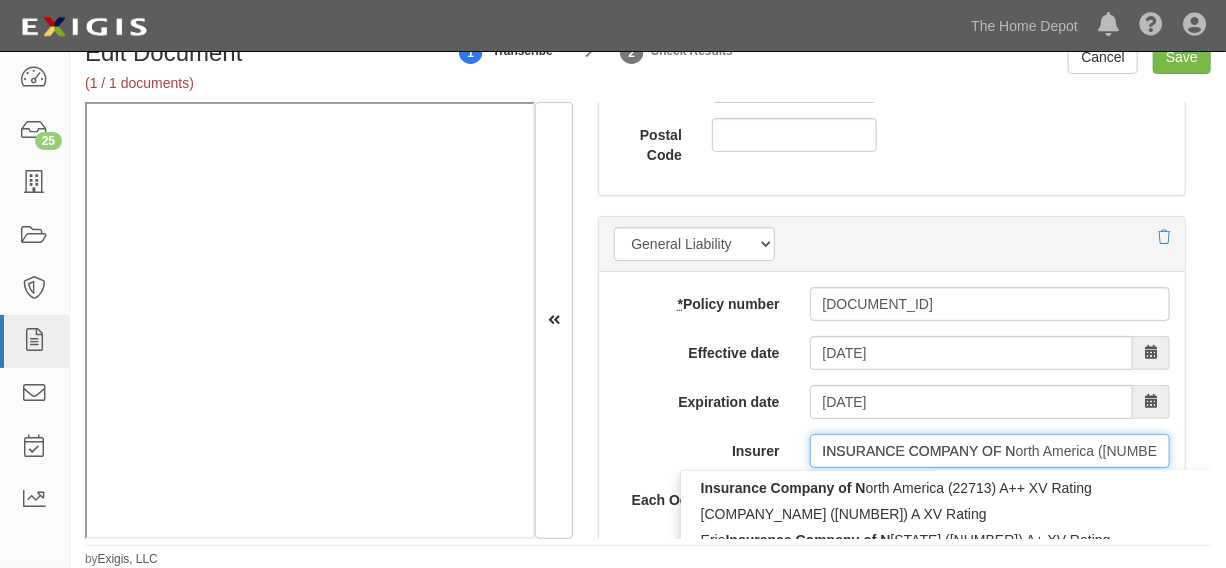 type on "INSURANCE COMPANY OF NO" 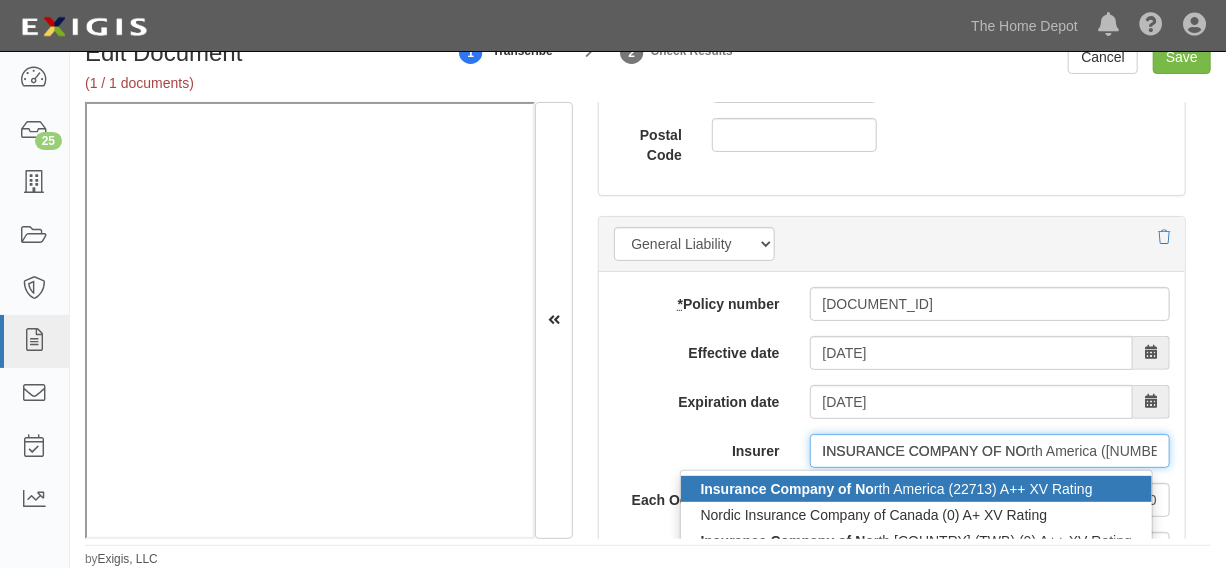 scroll, scrollTop: 1712, scrollLeft: 0, axis: vertical 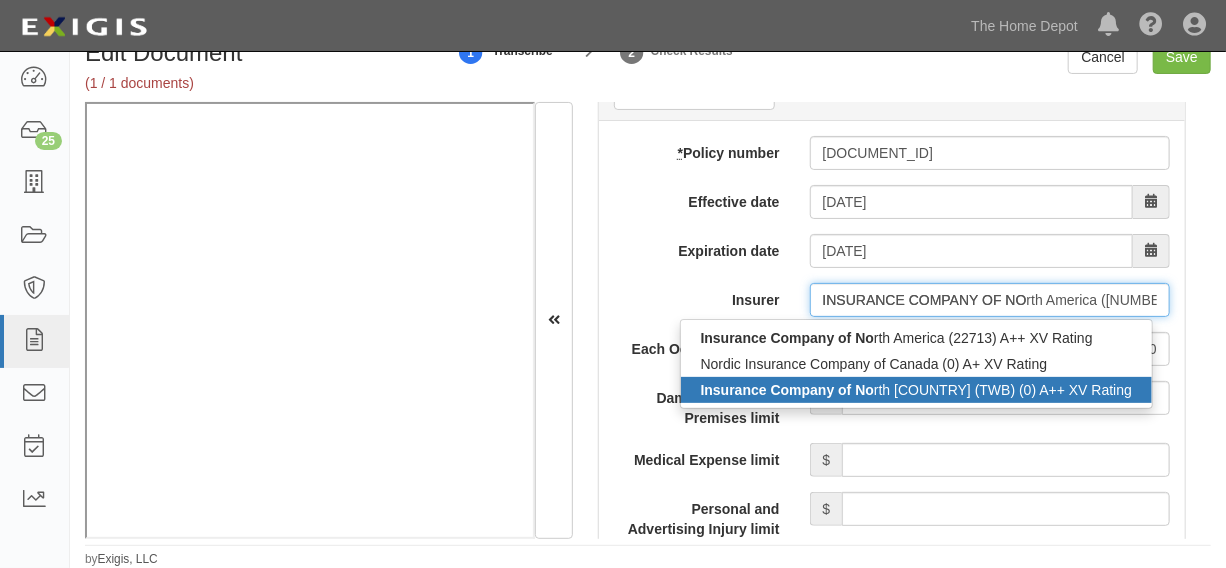 click on "Insurance Company of No rth America (TWB) (0) A++ XV Rating" at bounding box center (917, 390) 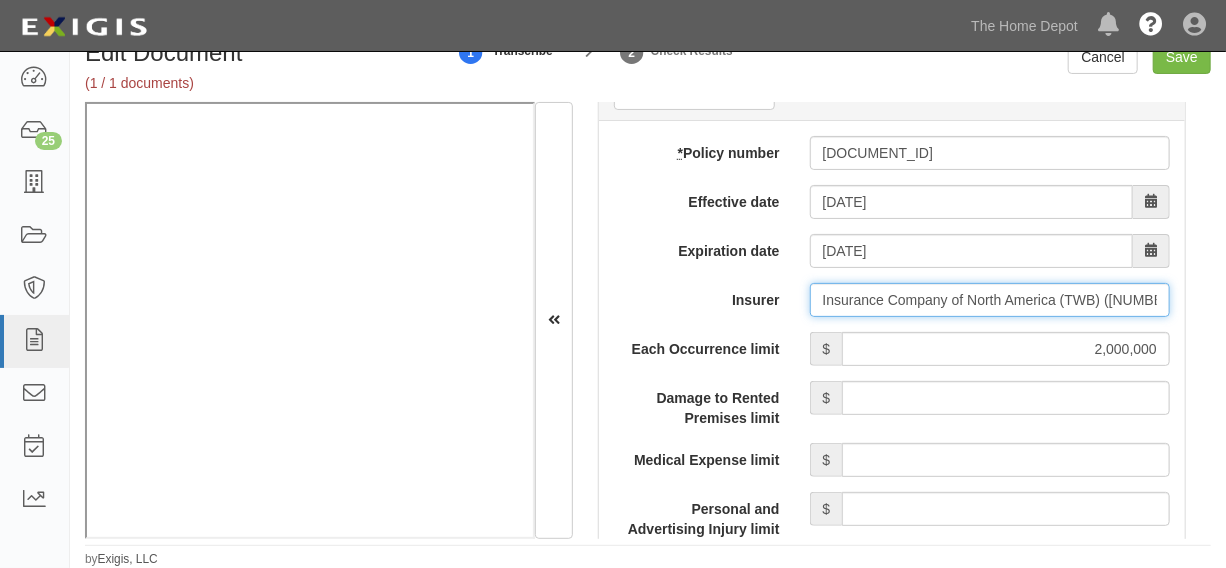 type on "Insurance Company of North America (TWB) (0) A++ XV Rating" 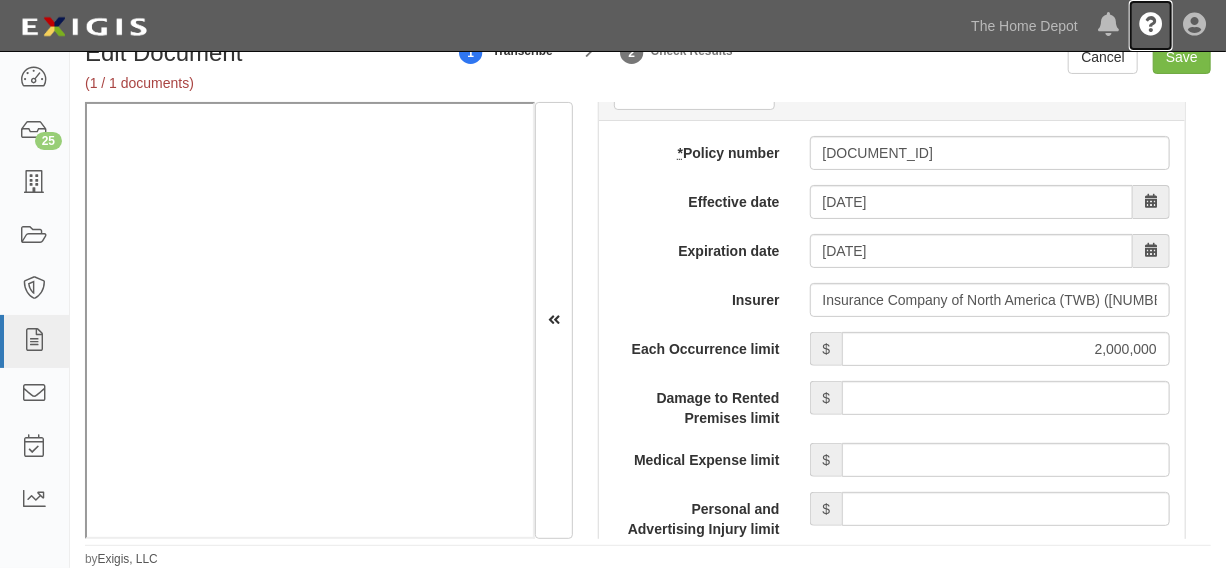 click on "Help Center - Complianz" at bounding box center [1151, 25] 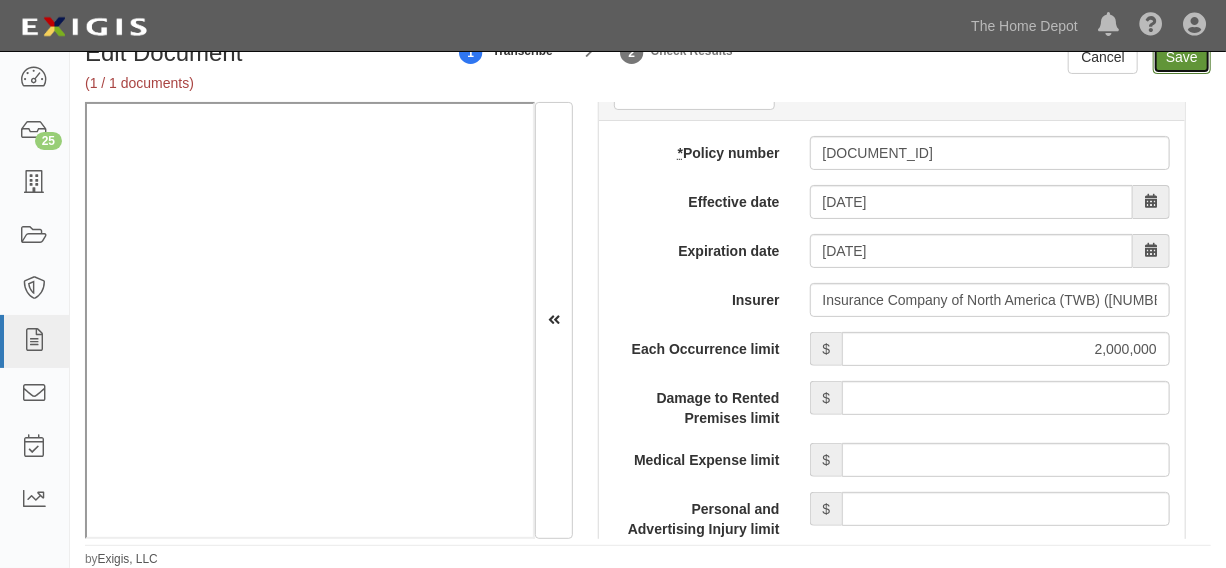 click on "Save" at bounding box center [1182, 57] 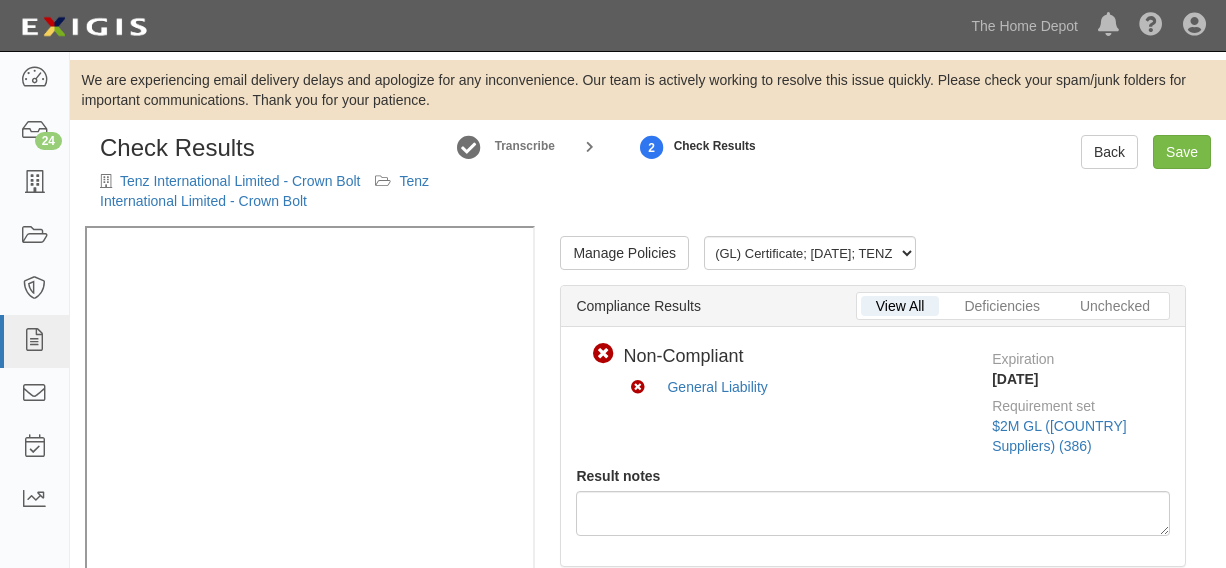 scroll, scrollTop: 113, scrollLeft: 0, axis: vertical 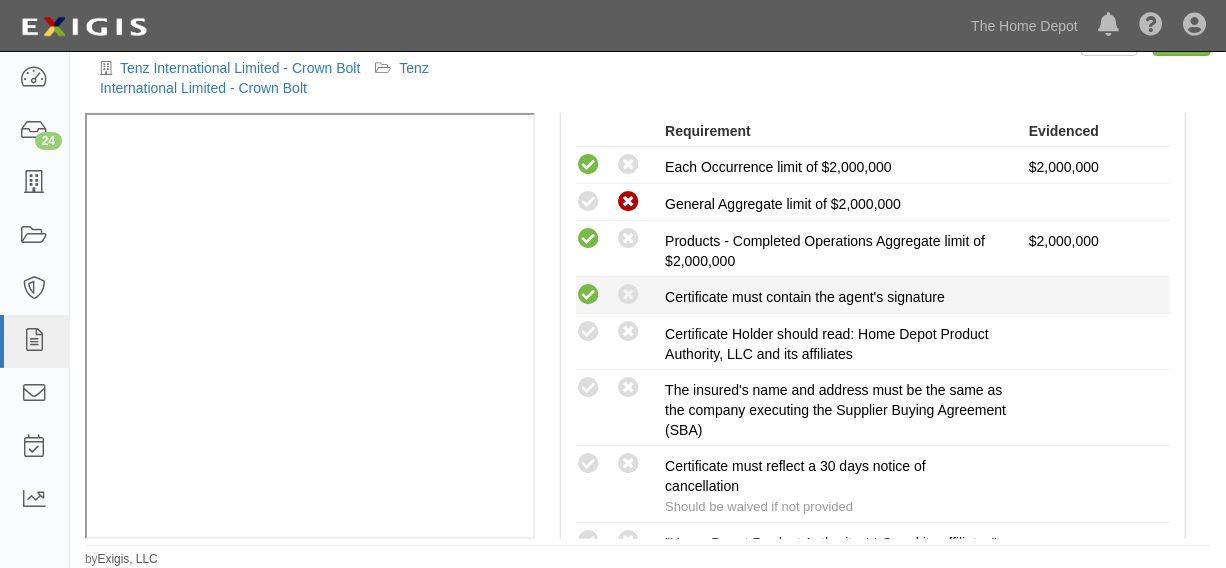 click at bounding box center [588, 295] 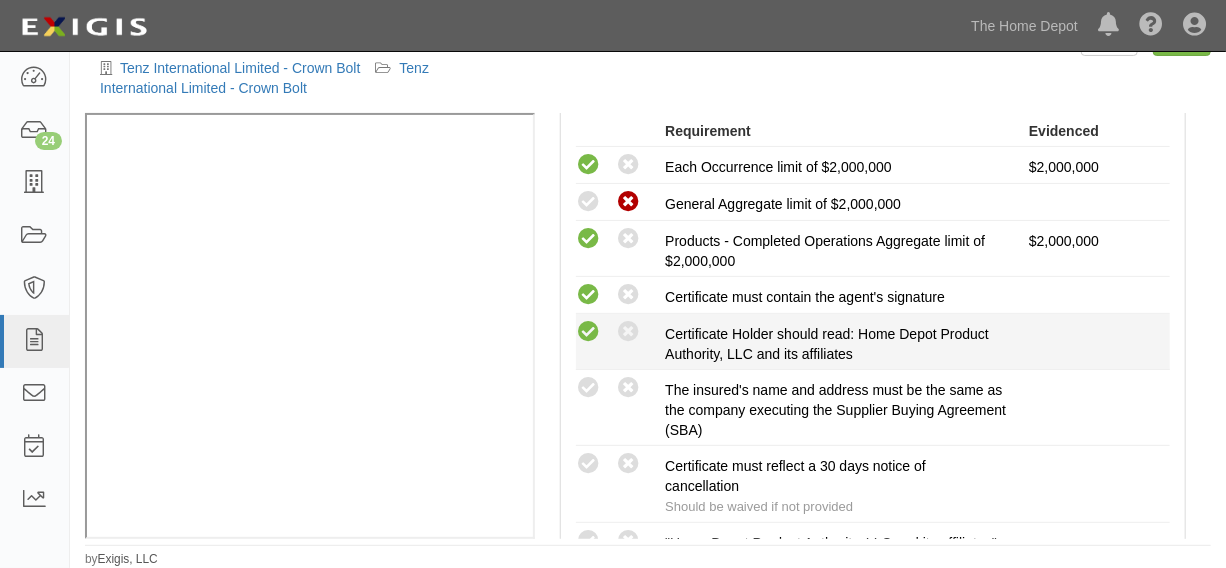 click at bounding box center (588, 332) 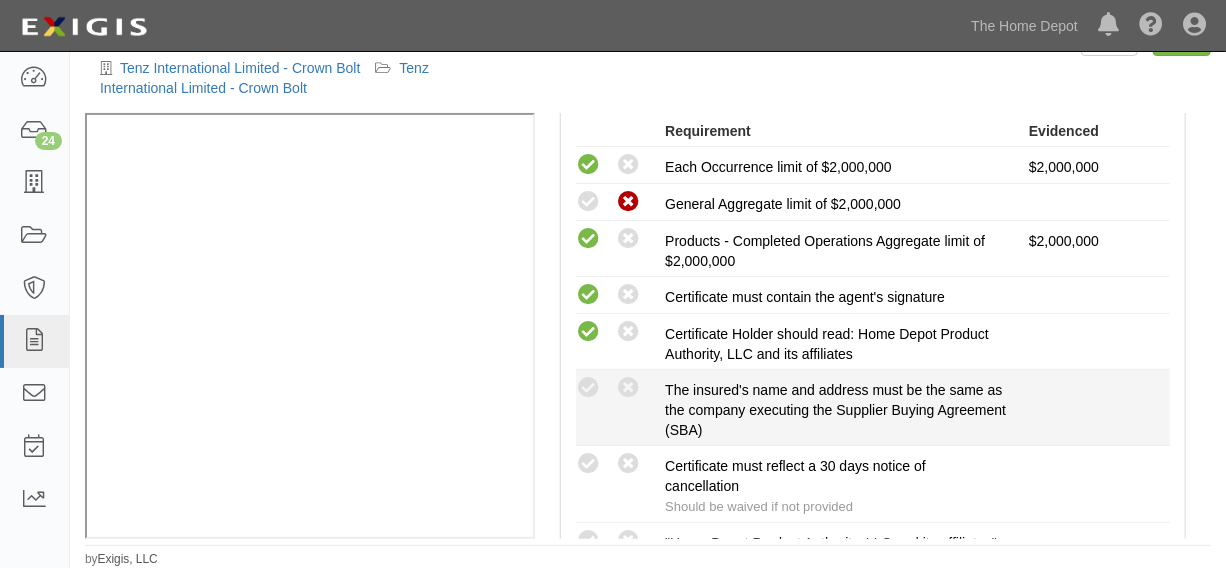 drag, startPoint x: 588, startPoint y: 374, endPoint x: 586, endPoint y: 415, distance: 41.04875 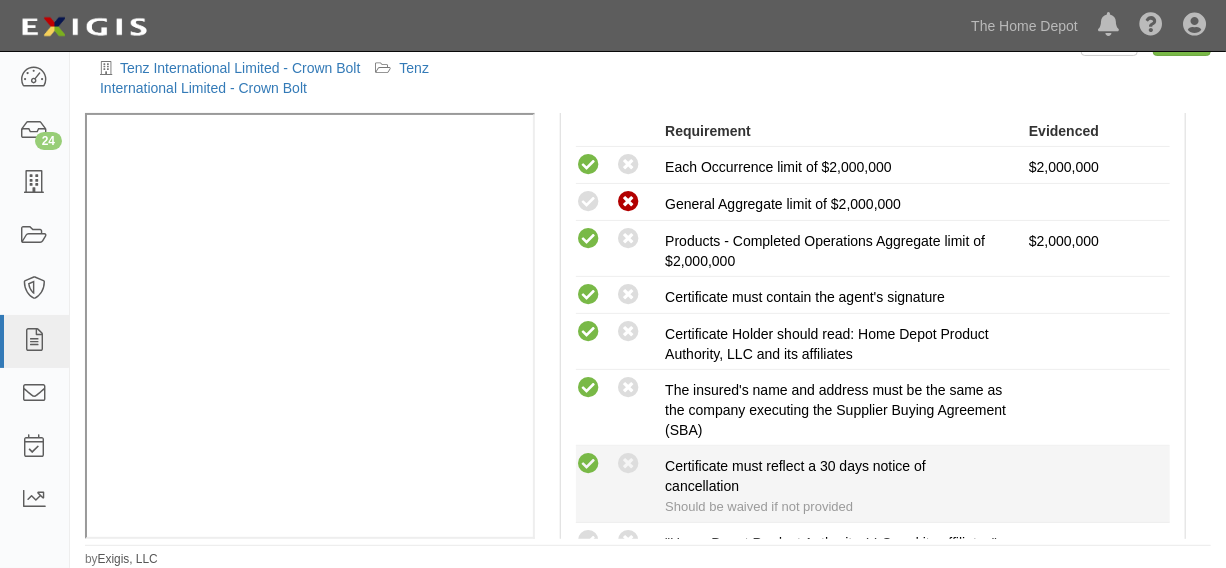 click at bounding box center [588, 464] 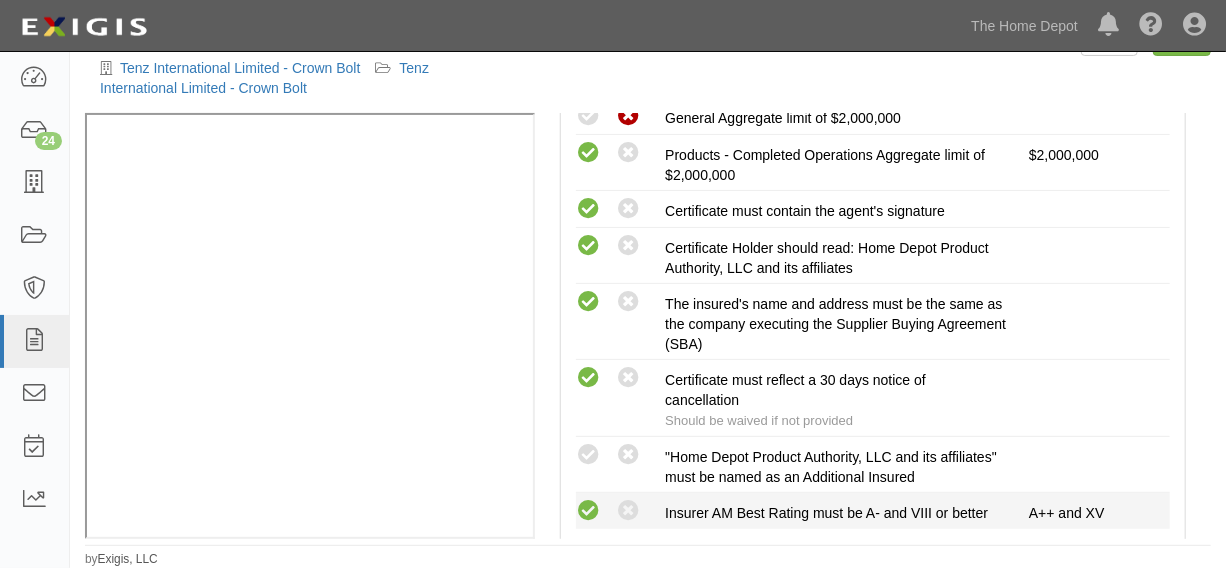 scroll, scrollTop: 606, scrollLeft: 0, axis: vertical 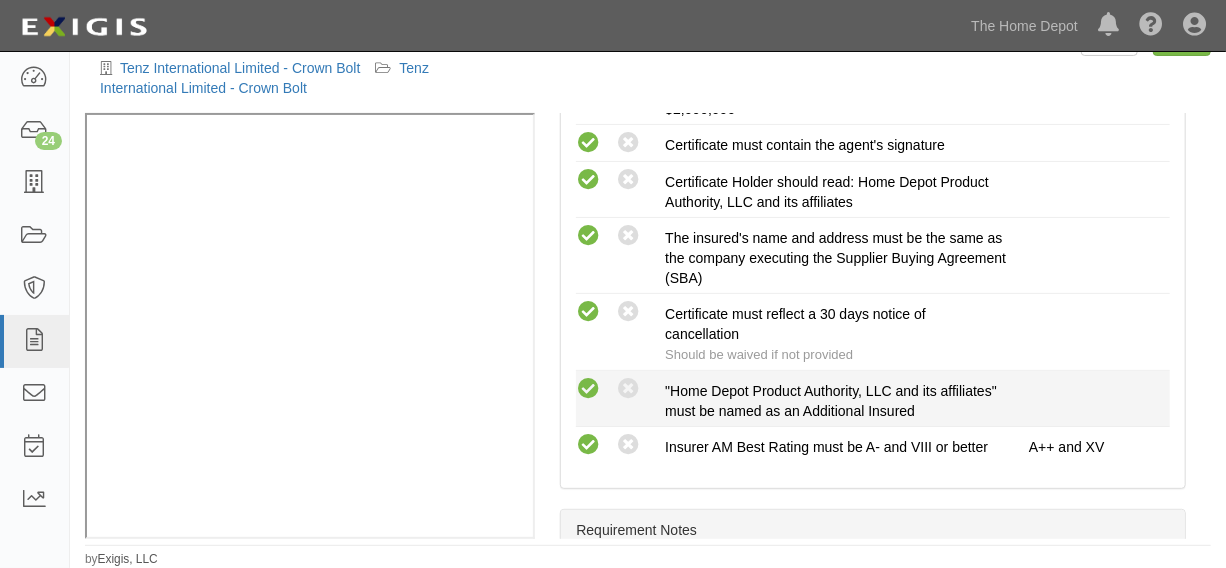 click at bounding box center (588, 389) 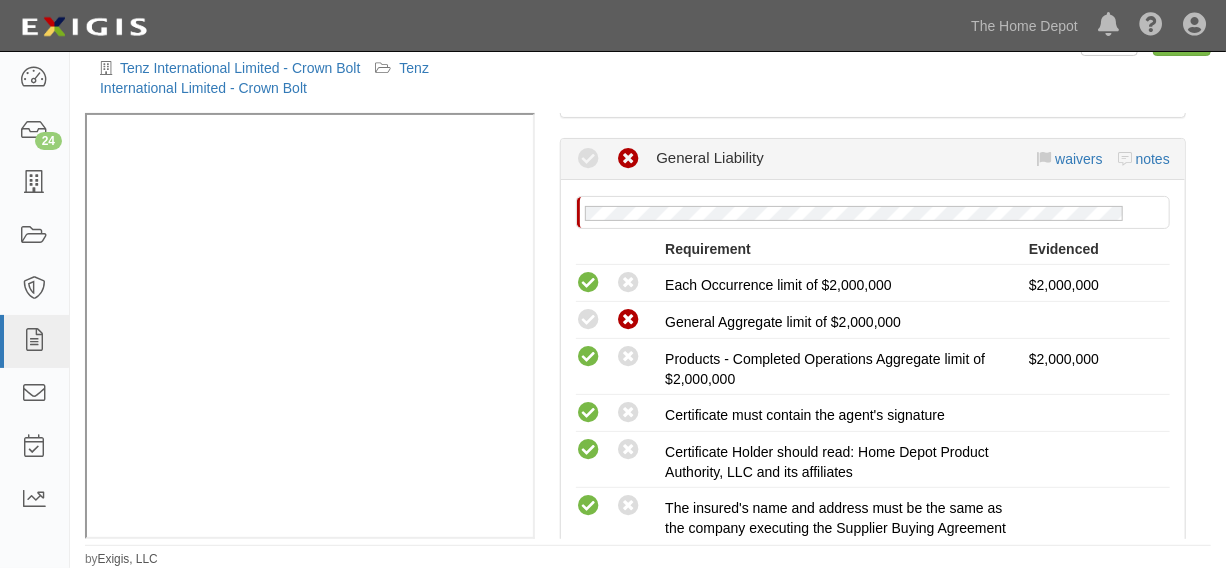 scroll, scrollTop: 302, scrollLeft: 0, axis: vertical 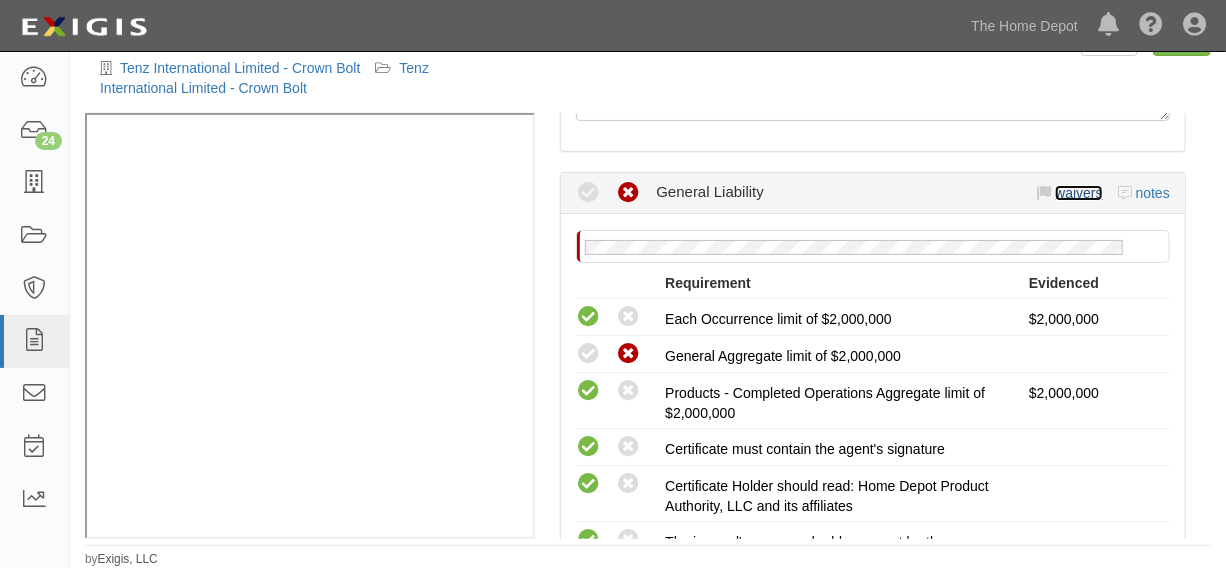 click on "waivers" at bounding box center [1078, 193] 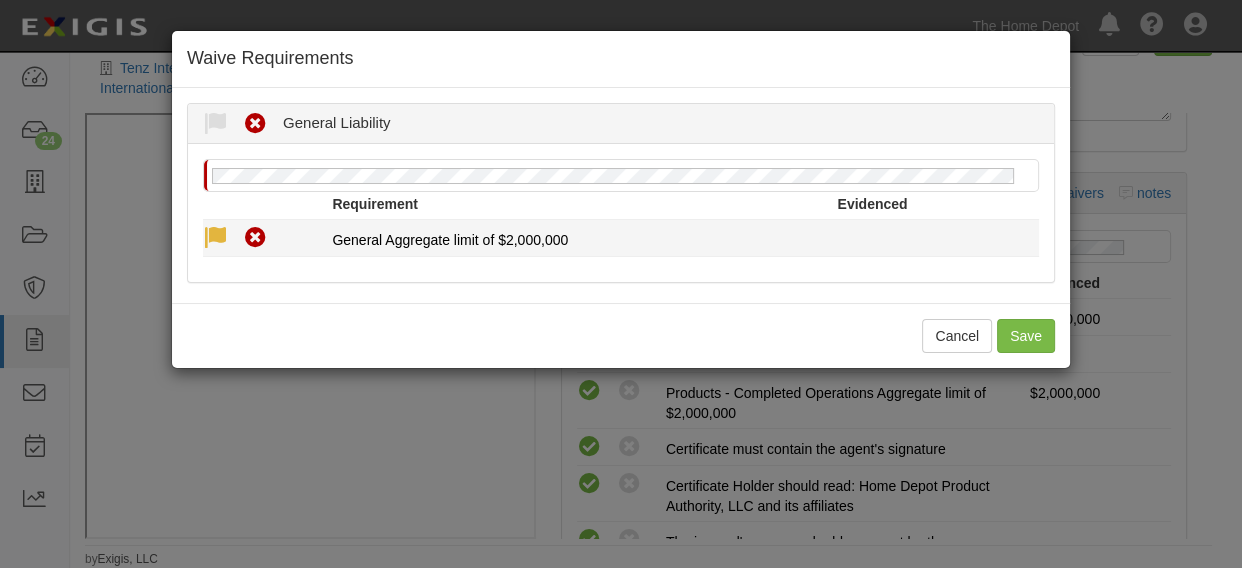 click at bounding box center [215, 238] 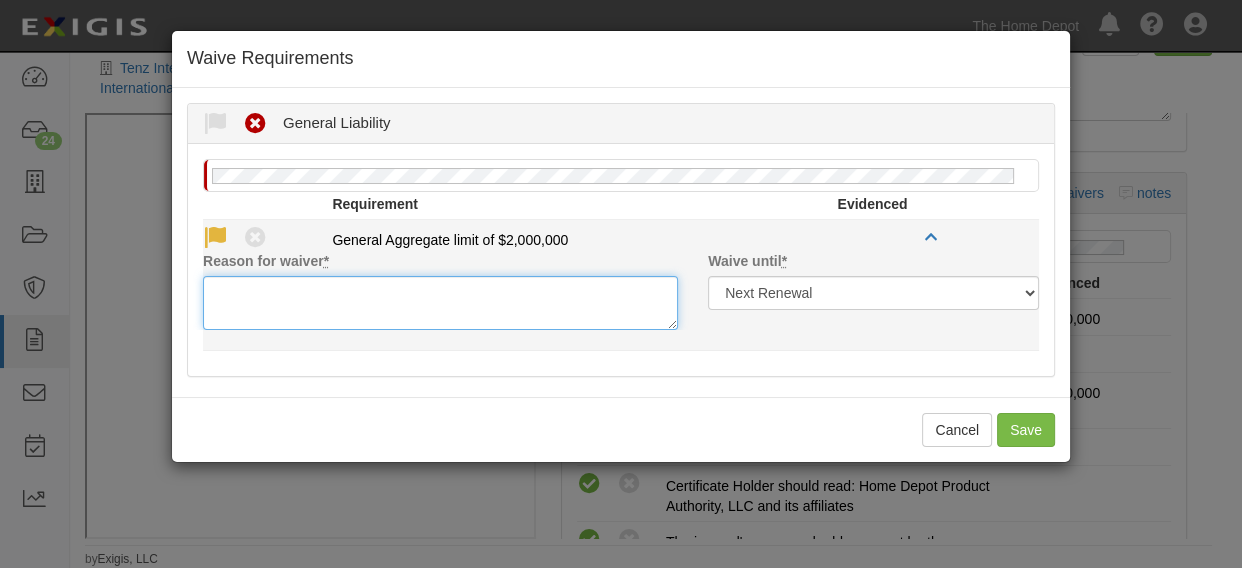 click on "Reason for waiver  *" at bounding box center [440, 303] 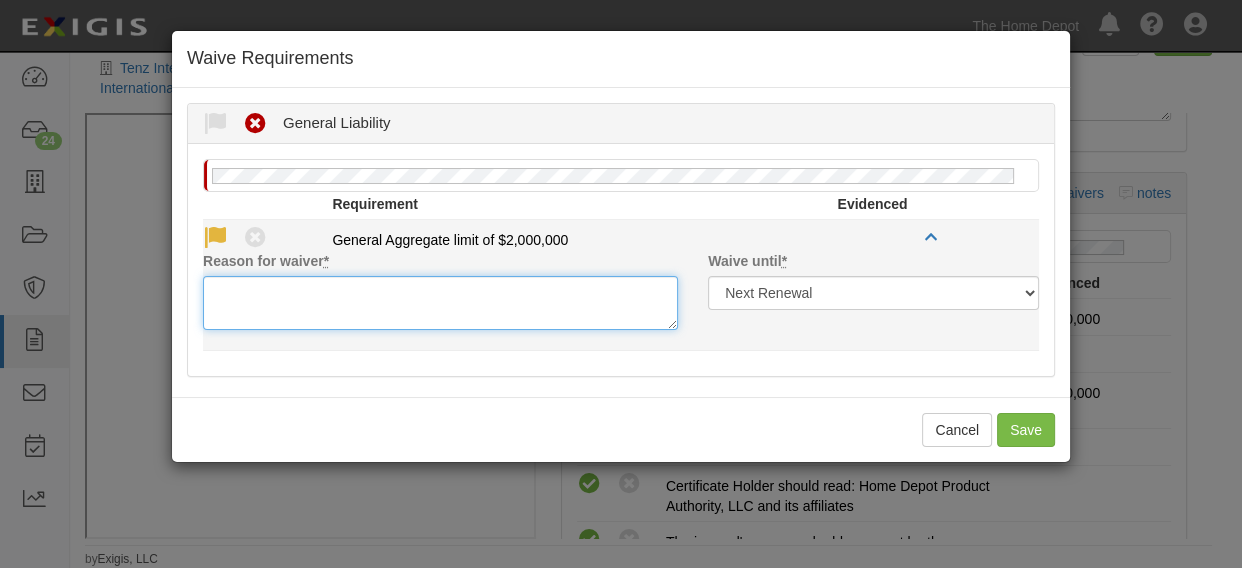 paste on "Accepted without GA" 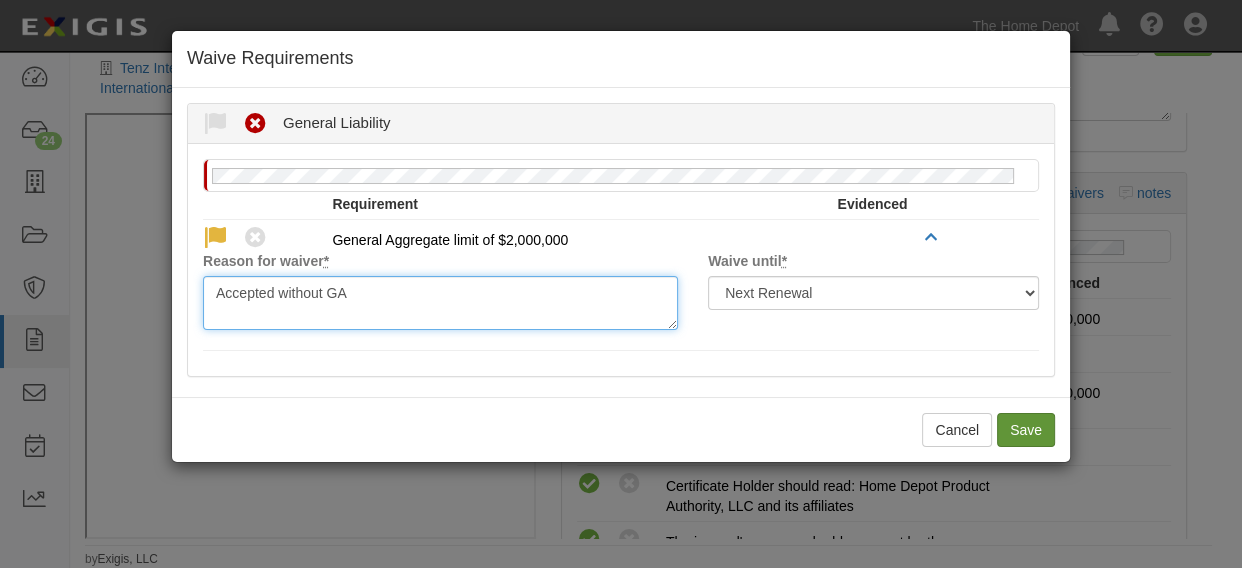 type on "Accepted without GA" 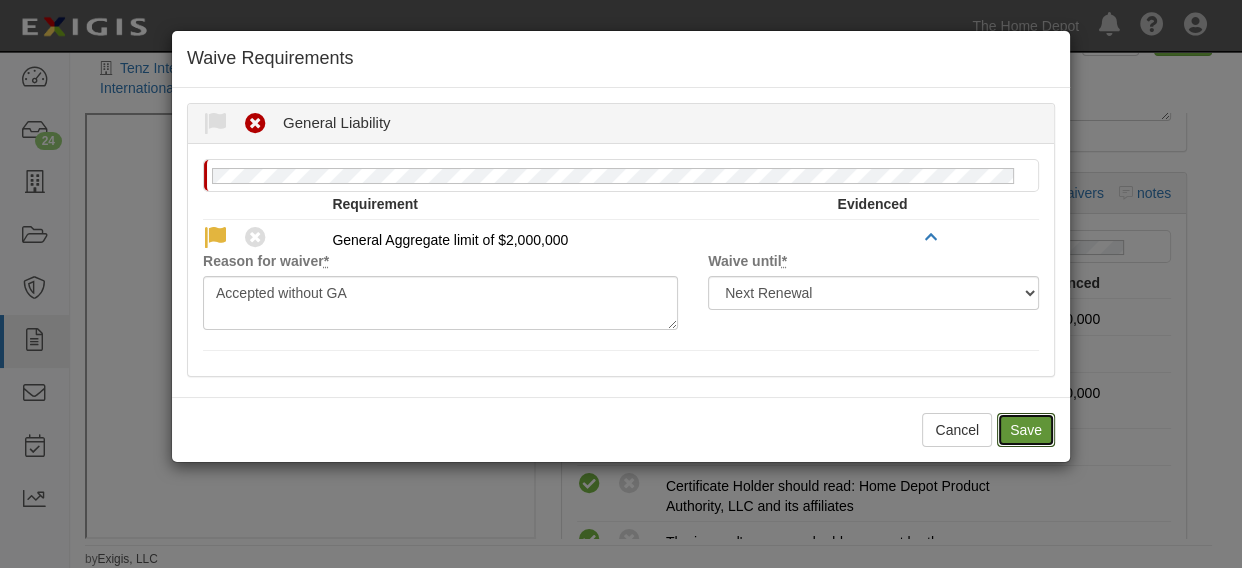 drag, startPoint x: 1010, startPoint y: 425, endPoint x: 356, endPoint y: 101, distance: 729.85754 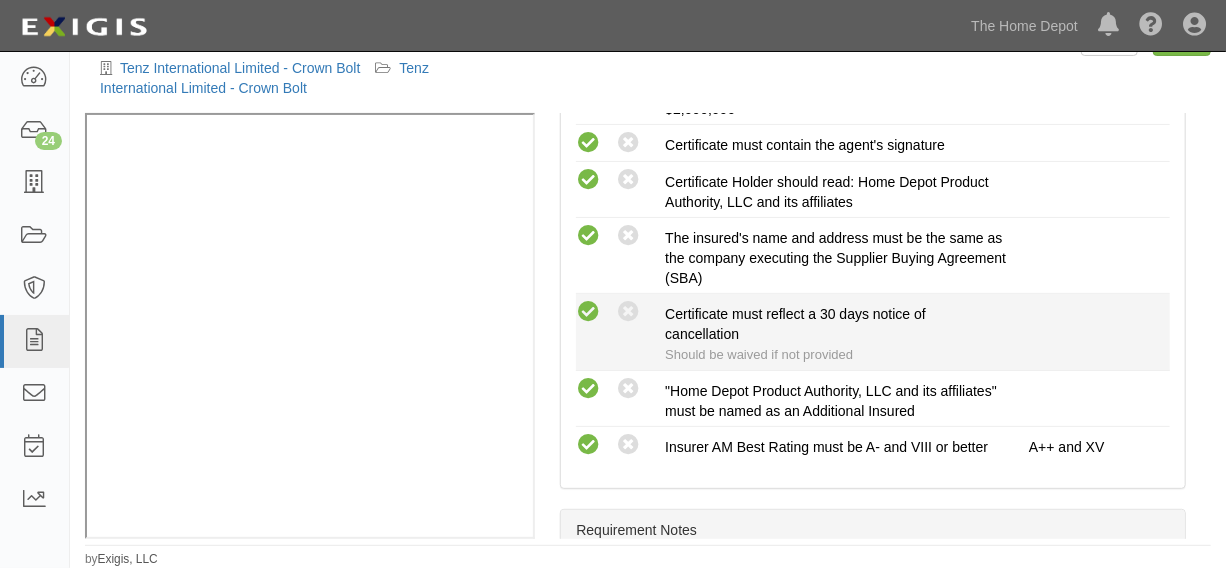 scroll, scrollTop: 0, scrollLeft: 0, axis: both 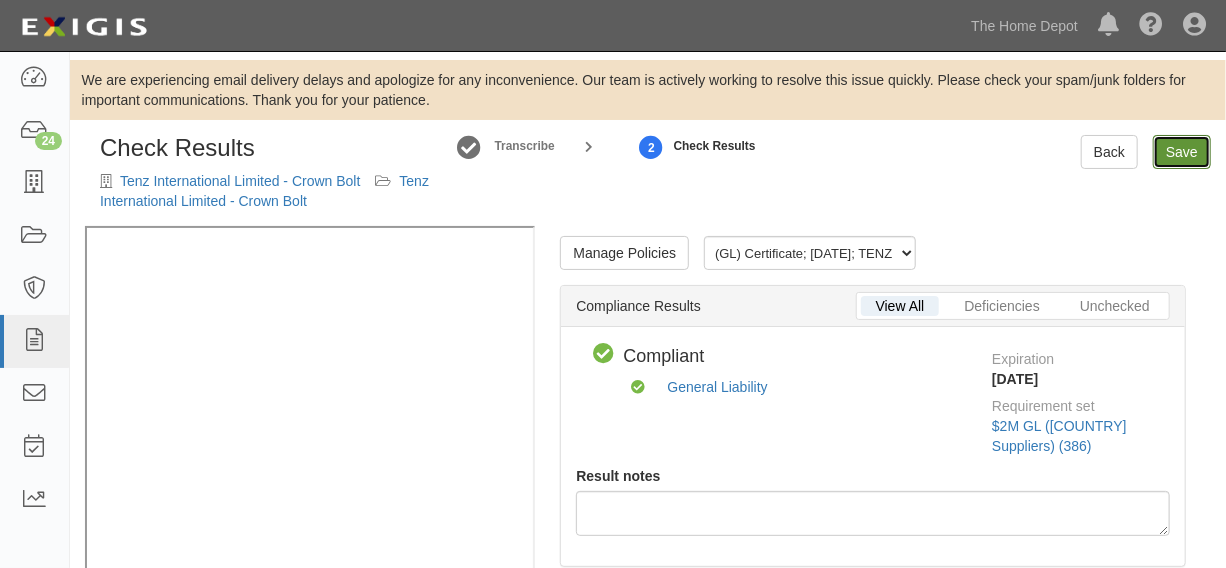click on "Save" at bounding box center (1182, 152) 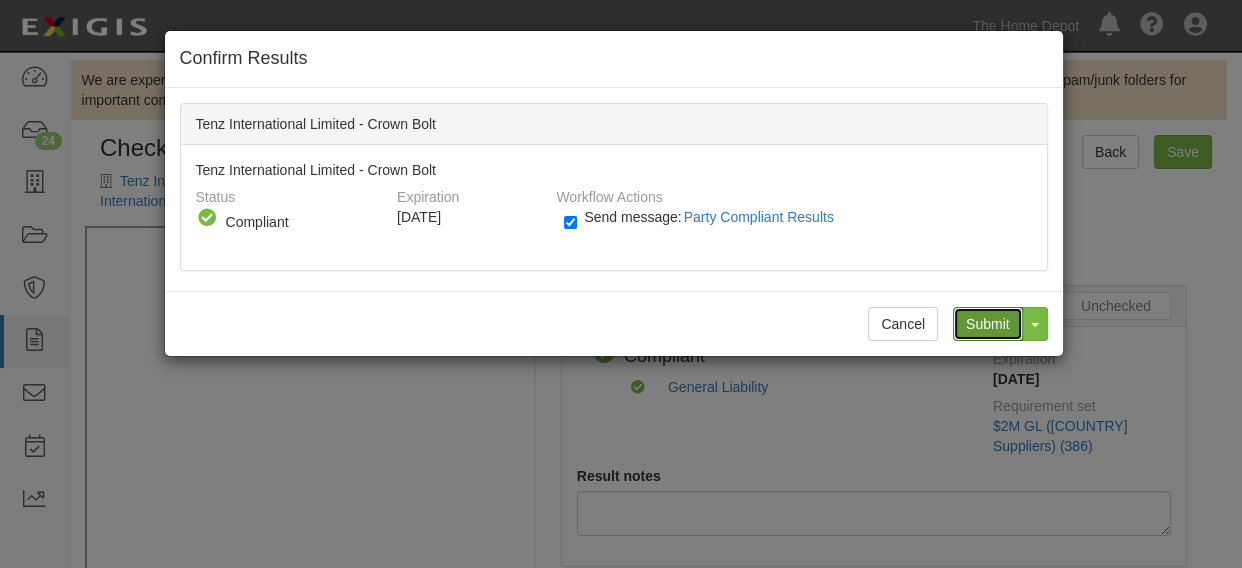 click on "Submit" at bounding box center [988, 324] 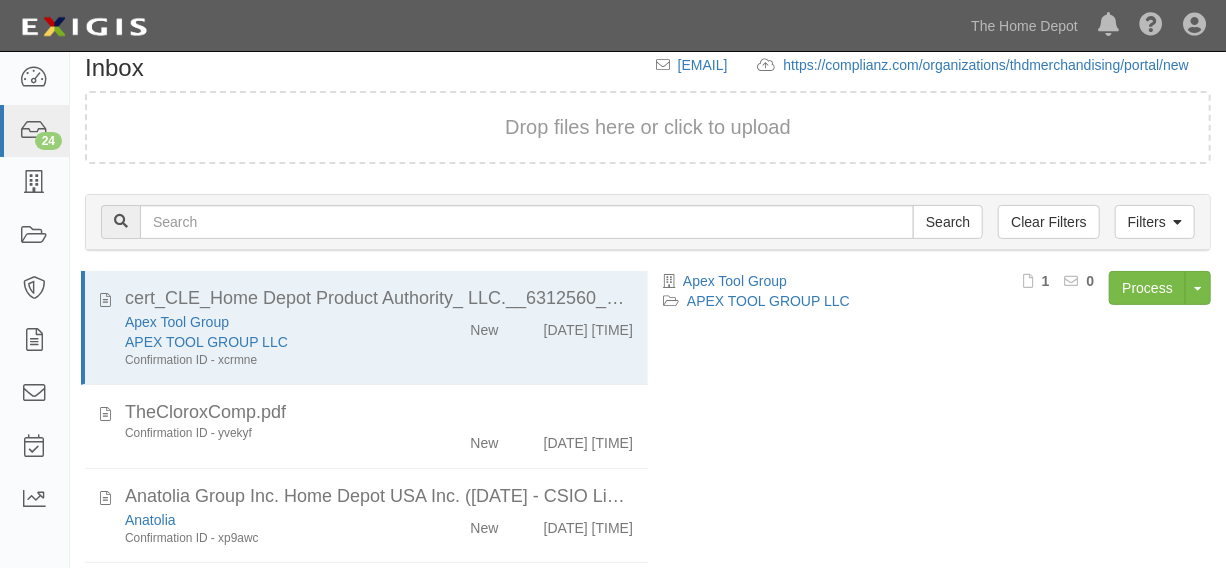 scroll, scrollTop: 294, scrollLeft: 0, axis: vertical 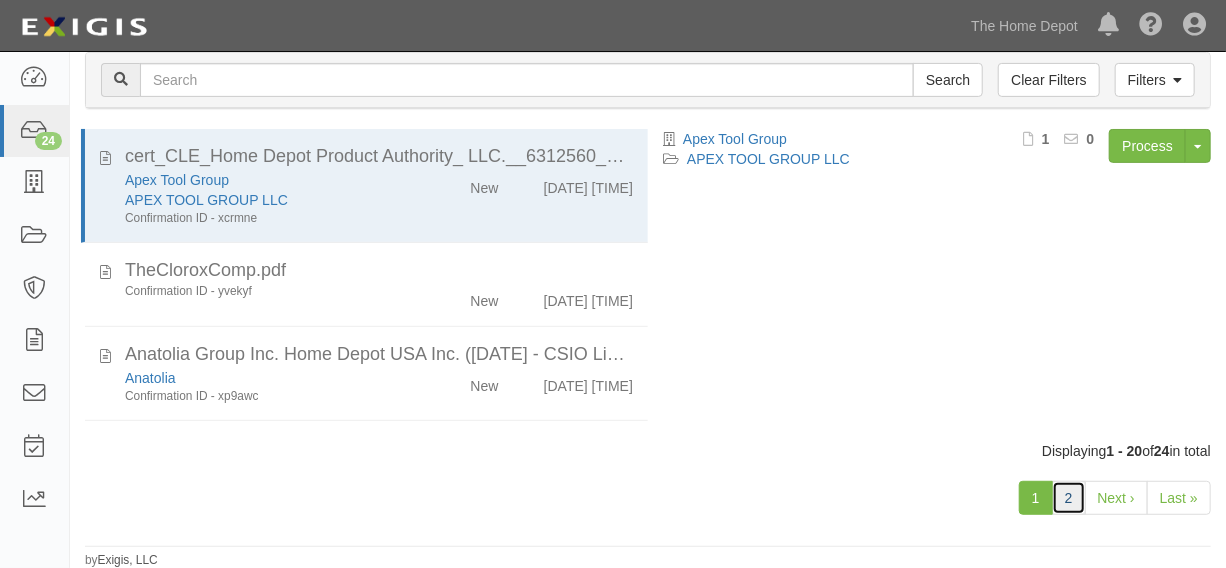 click on "2" at bounding box center [1069, 498] 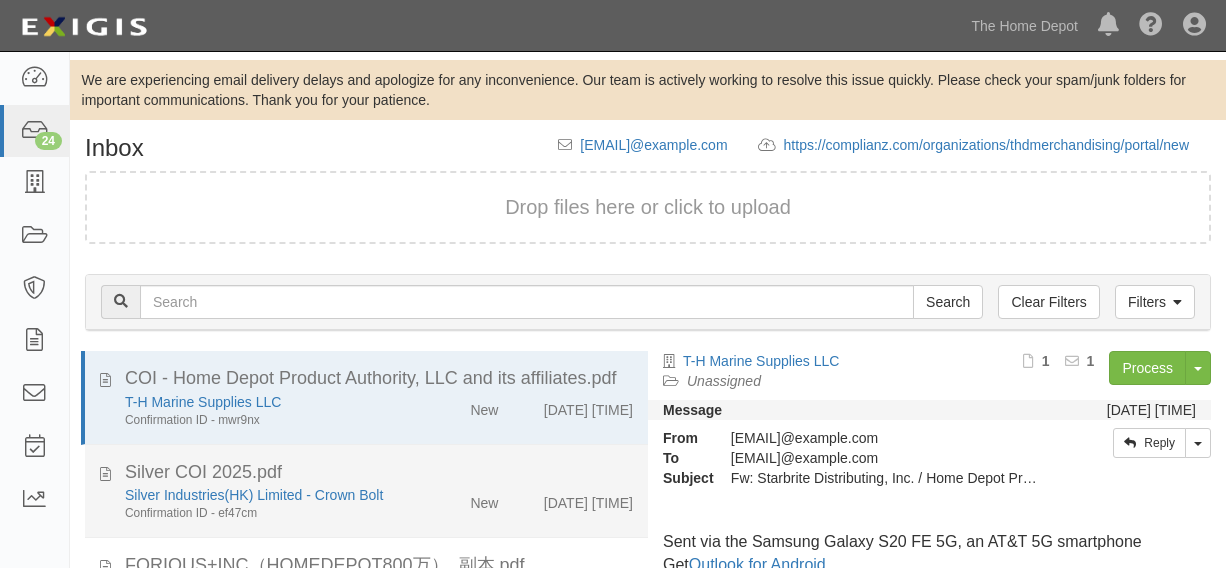 scroll, scrollTop: 222, scrollLeft: 0, axis: vertical 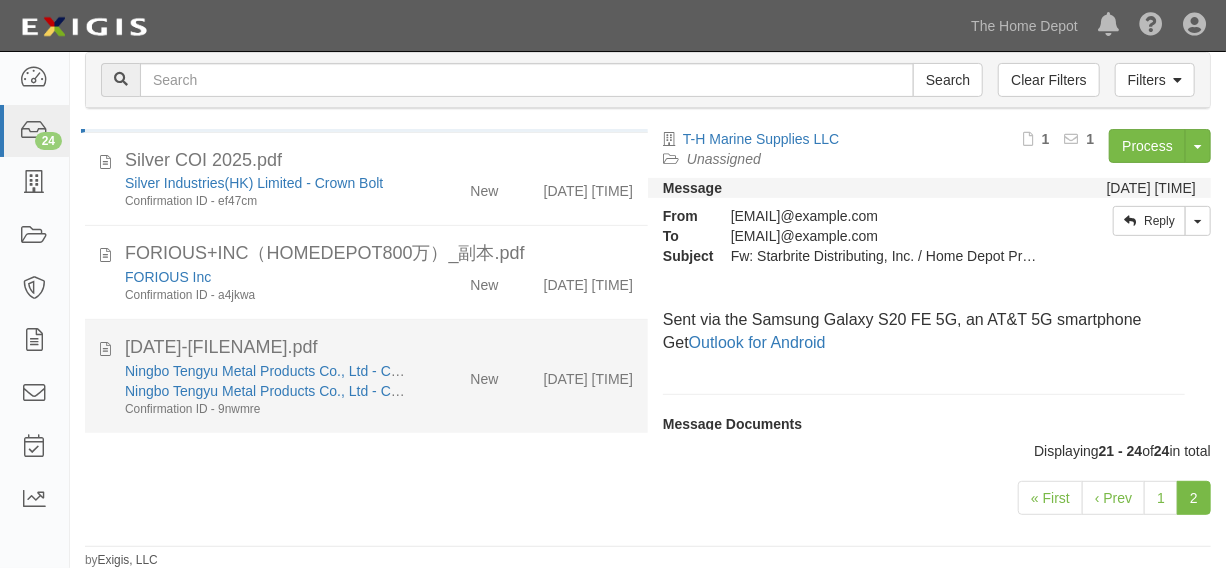 click on "New" 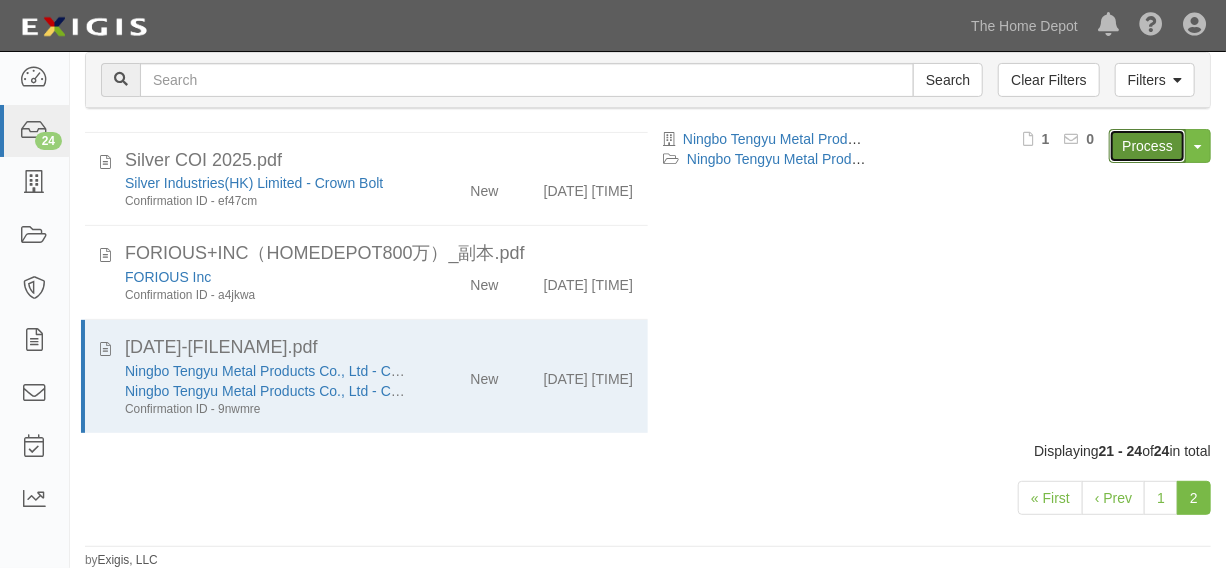 click on "Process" at bounding box center (1147, 146) 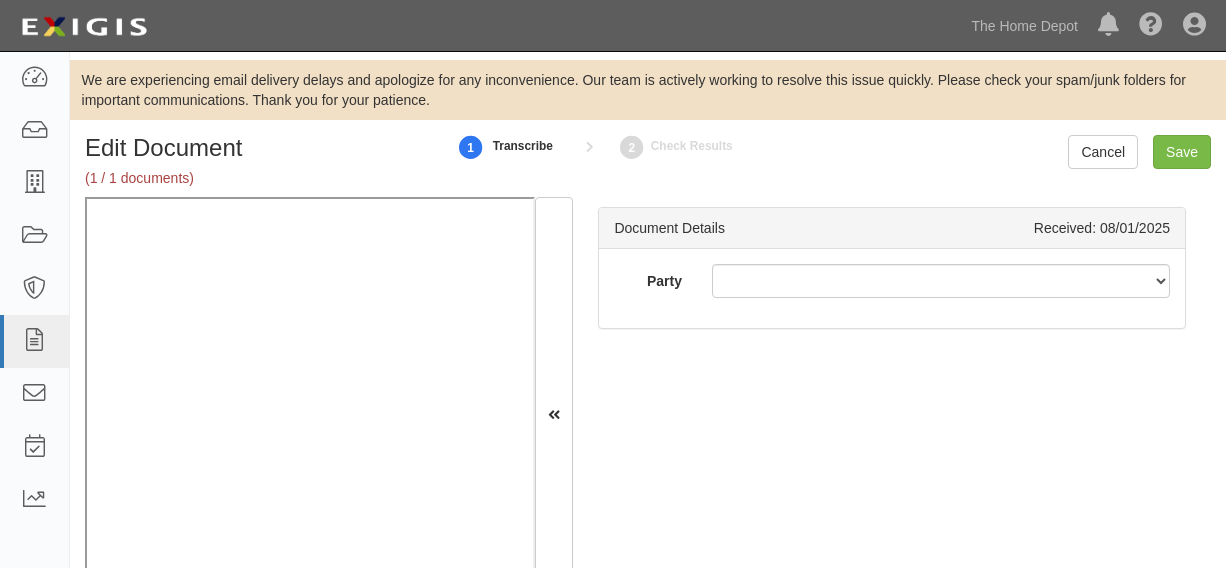 scroll, scrollTop: 0, scrollLeft: 0, axis: both 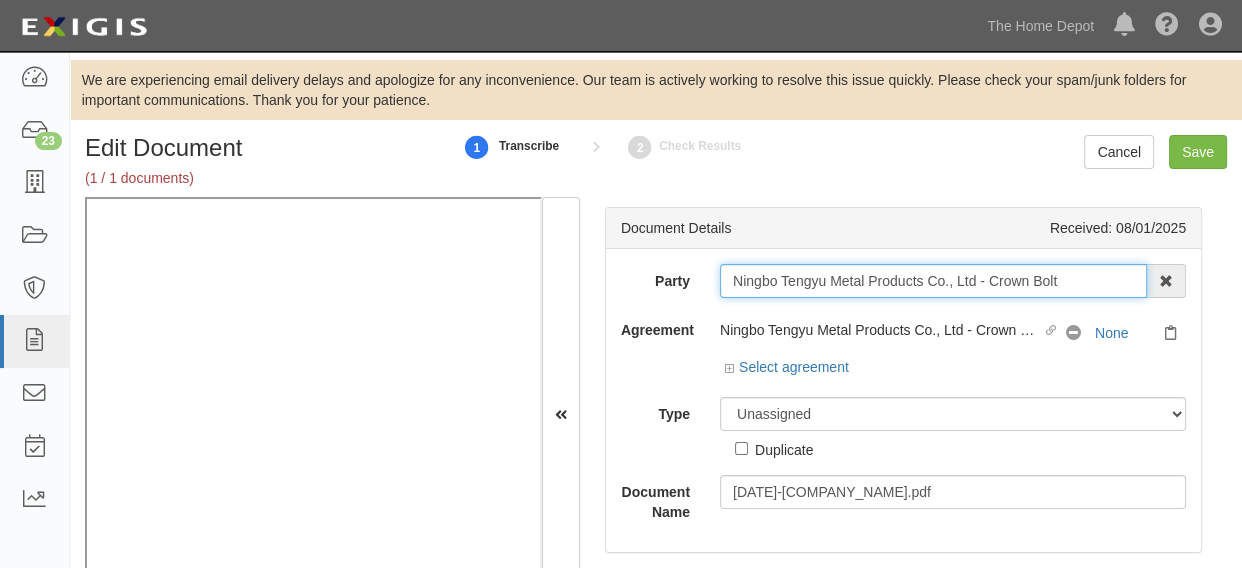drag, startPoint x: 730, startPoint y: 278, endPoint x: 1074, endPoint y: 280, distance: 344.00583 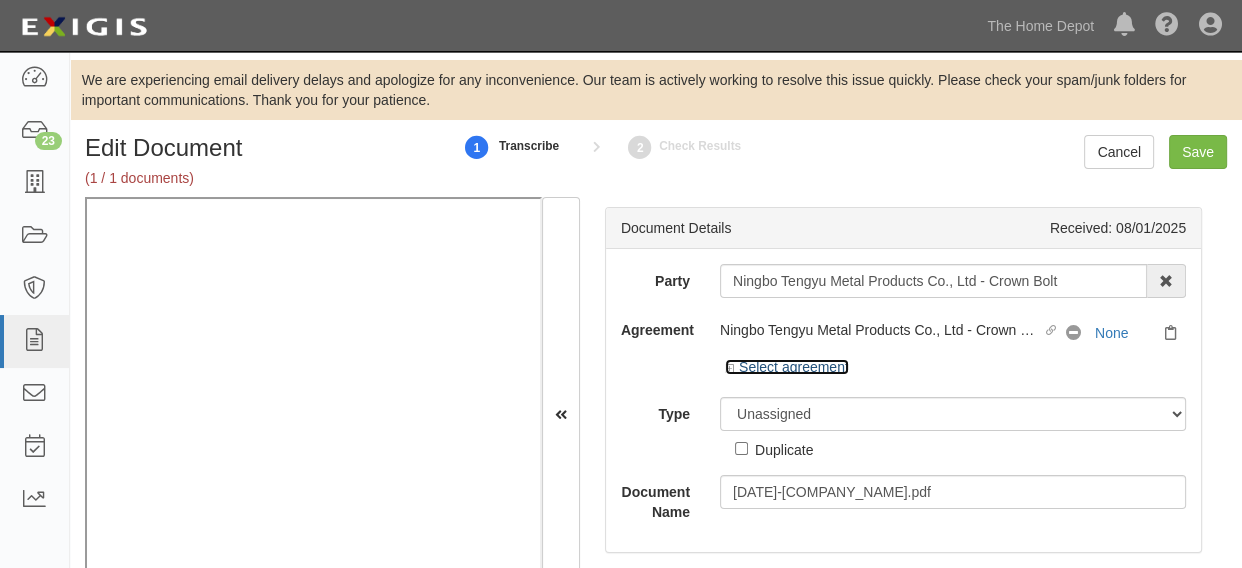click on "Select agreement" at bounding box center (787, 367) 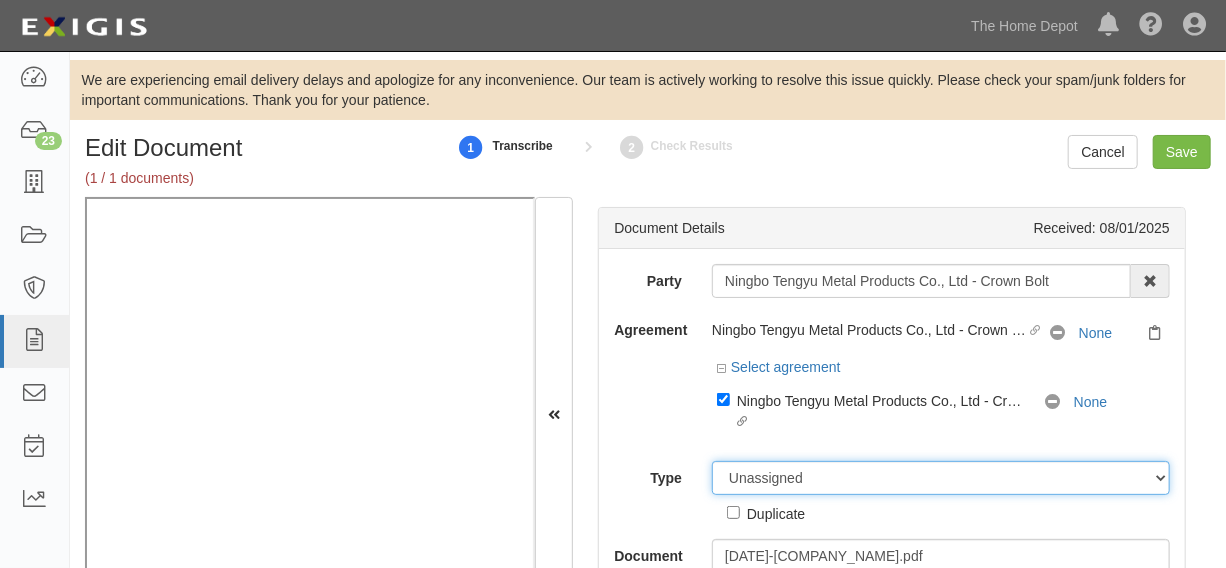 click on "Unassigned
Binder
Cancellation Notice
Certificate
Contract
Endorsement
Insurance Policy
Junk
Other Document
Policy Declarations
Reinstatement Notice
Requirements
Waiver Request" at bounding box center [941, 478] 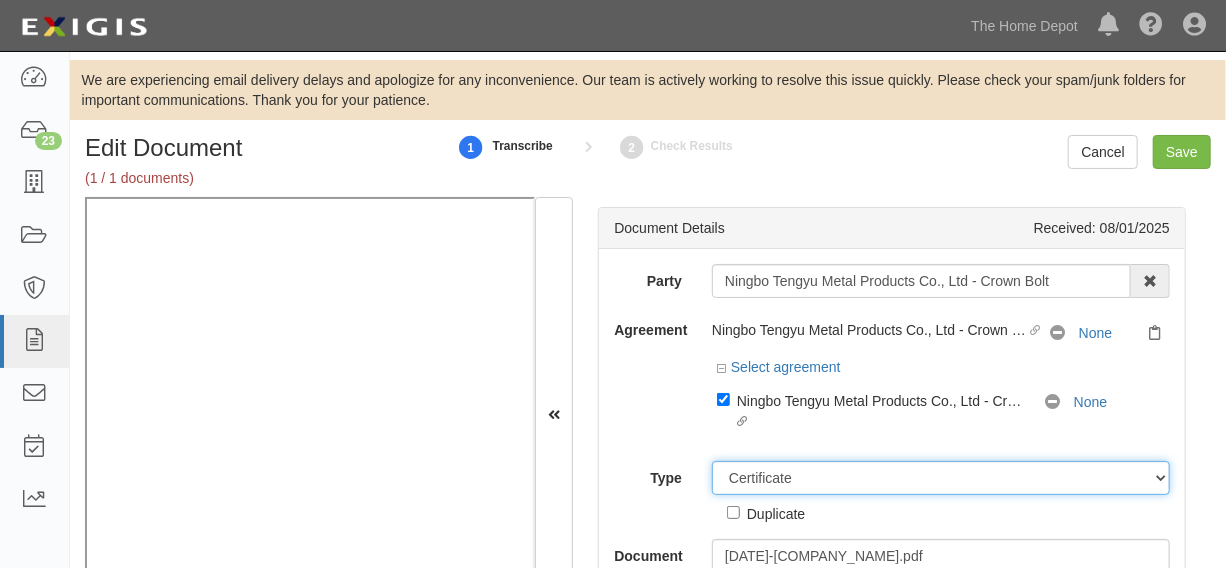 click on "Unassigned
Binder
Cancellation Notice
Certificate
Contract
Endorsement
Insurance Policy
Junk
Other Document
Policy Declarations
Reinstatement Notice
Requirements
Waiver Request" at bounding box center [941, 478] 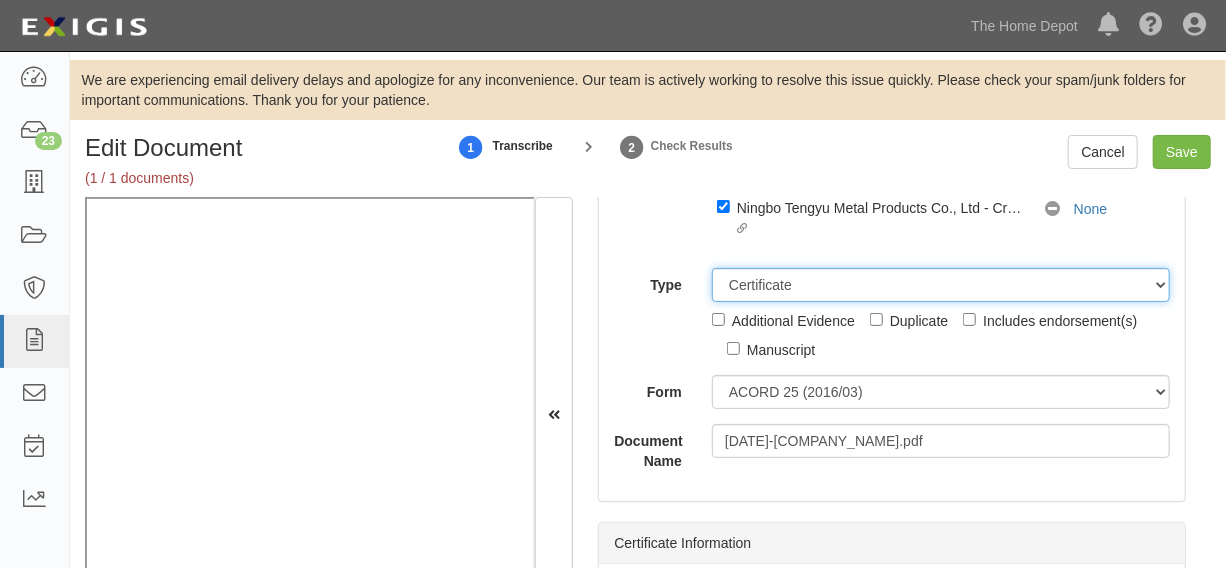 scroll, scrollTop: 302, scrollLeft: 0, axis: vertical 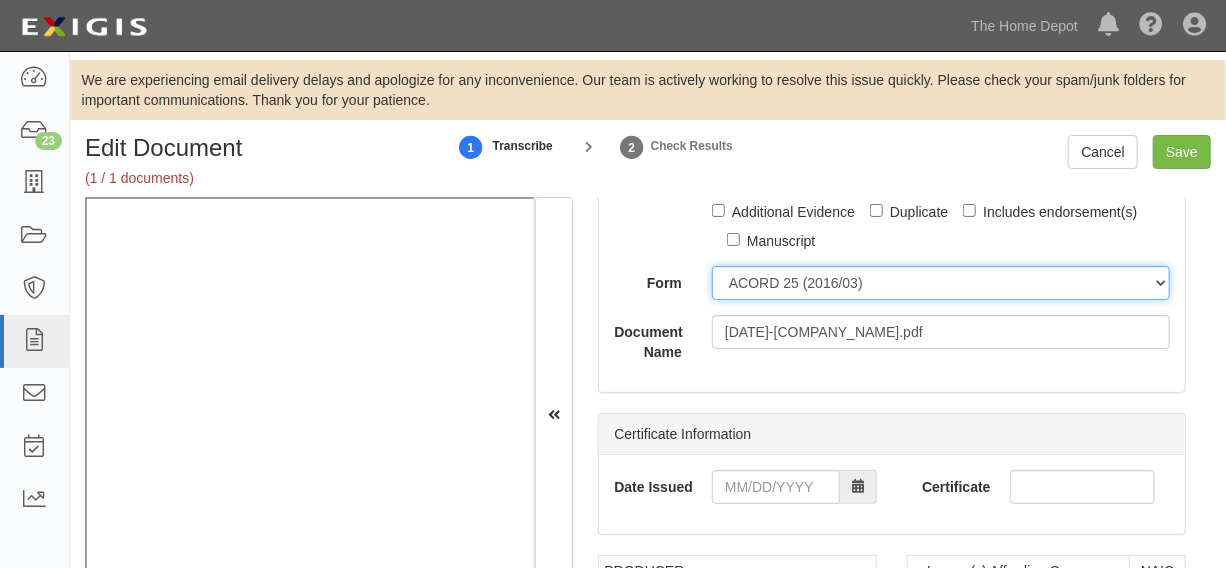 click on "ACORD 25 (2016/03)
ACORD 101
ACORD 855 NY (2014/05)
General" at bounding box center (941, 283) 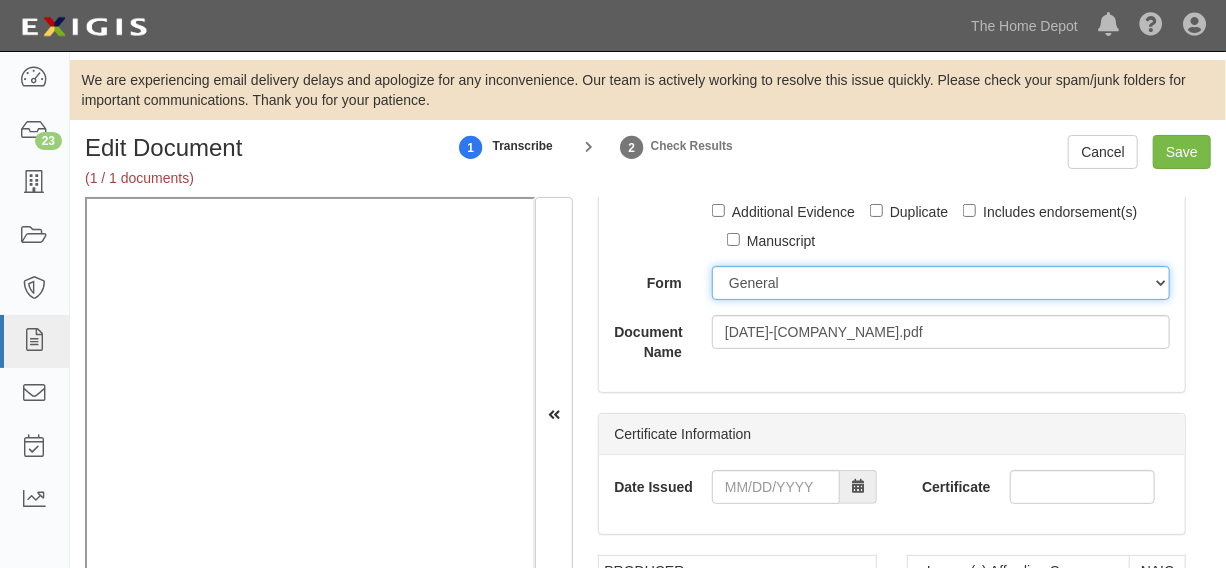 click on "ACORD 25 (2016/03)
ACORD 101
ACORD 855 NY (2014/05)
General" at bounding box center (941, 283) 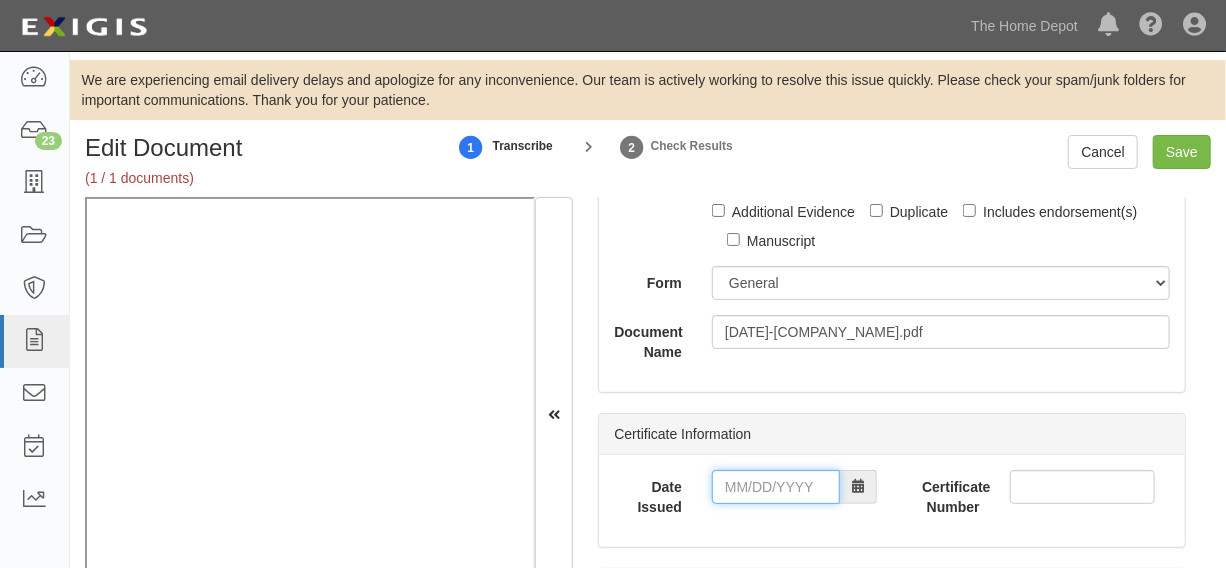 click on "Date Issued" at bounding box center [776, 487] 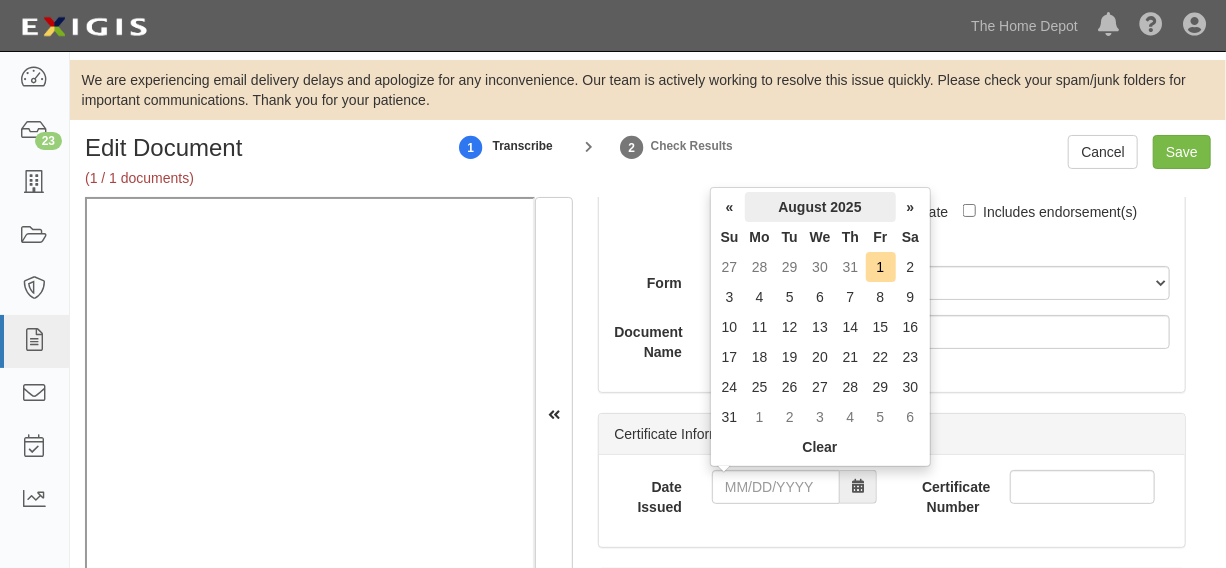 click on "August 2025" at bounding box center (820, 207) 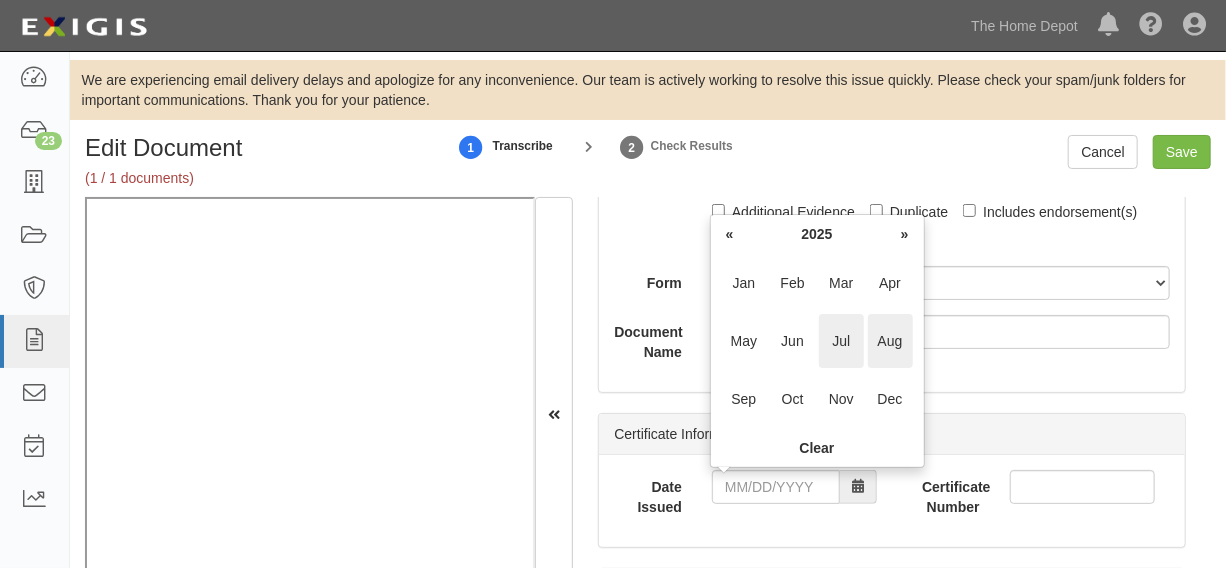 click on "Jul" at bounding box center (841, 341) 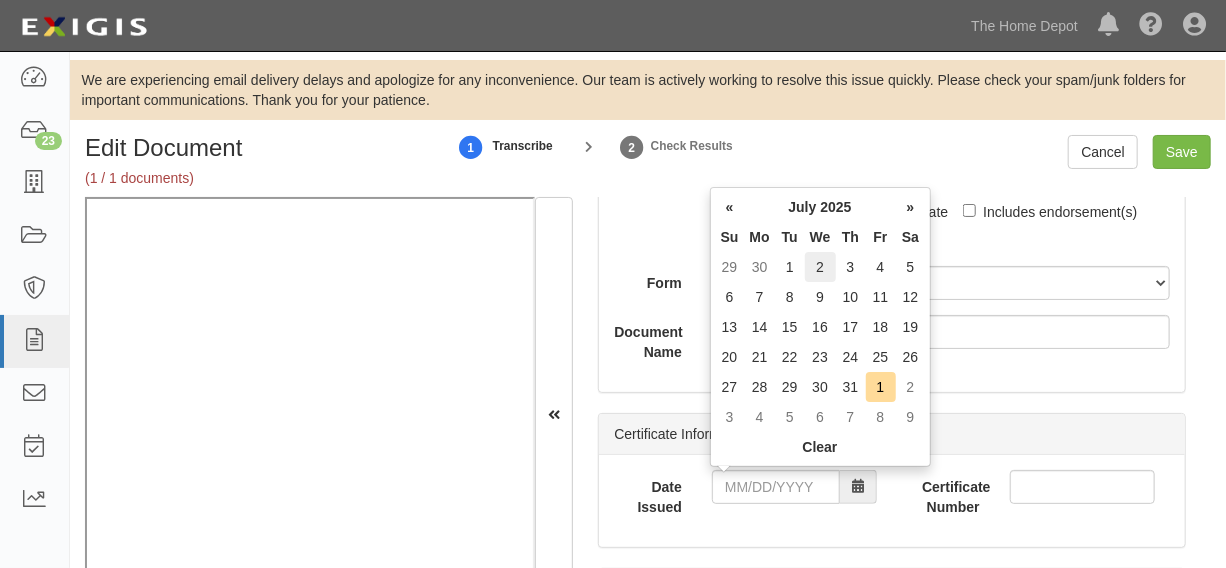 click on "2" at bounding box center (820, 267) 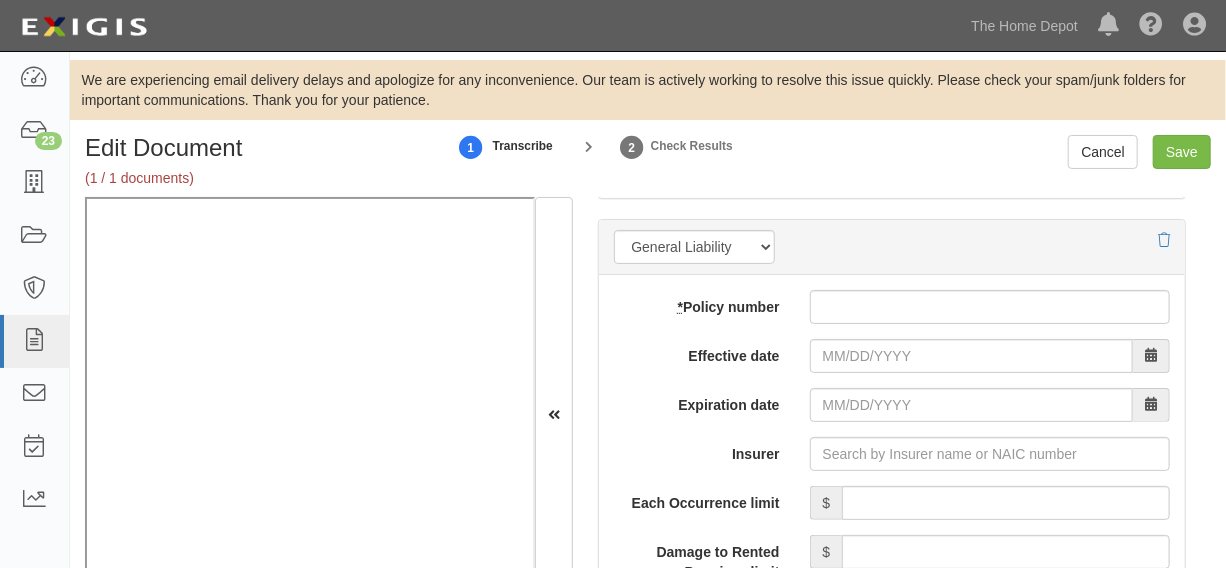 scroll, scrollTop: 1666, scrollLeft: 0, axis: vertical 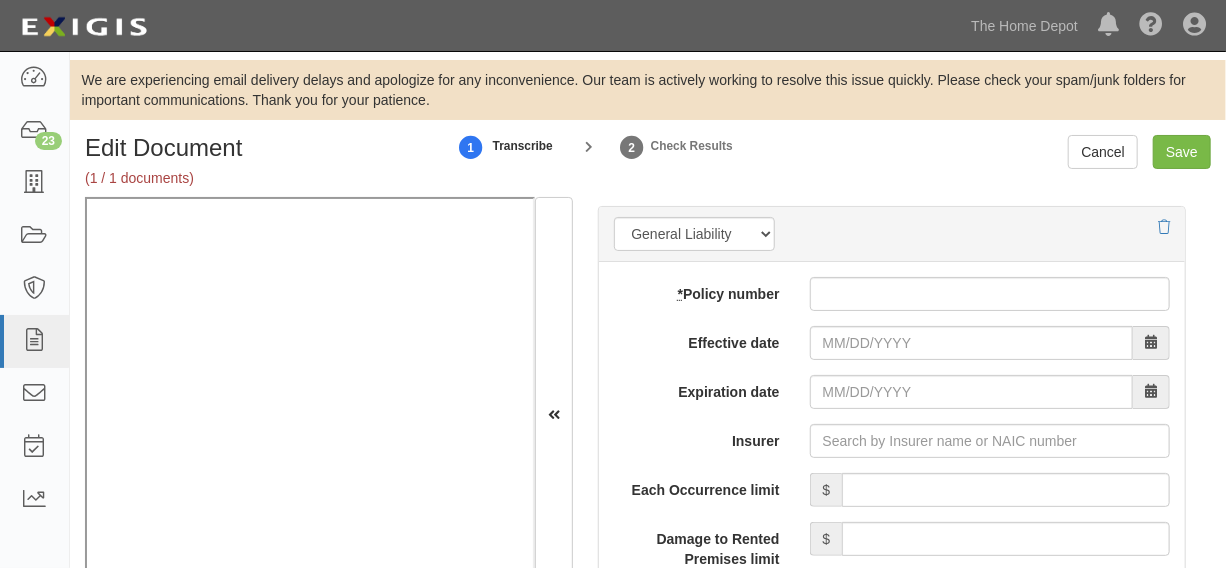 click on "add update renew This new policy will be added This new policy will update existing policy # This new policy will renew existing policy # *  Policy number Effective date Expiration date Insurer Each Occurrence limit $ Damage to Rented Premises limit $ Medical Expense limit $ Personal and Advertising Injury limit $ General Aggregate limit $ Products-Completed Operations Aggregate limit $ Other limit description Other limit $ Coverage trigger Claims made Occurrence Description 1 Description 2 General Aggregate limit applies per Policy Project Location   Additional Insured Selected on certificate Waiver of Subrogation Selected on certificate Description Internal notes Self-insured" at bounding box center [892, 887] 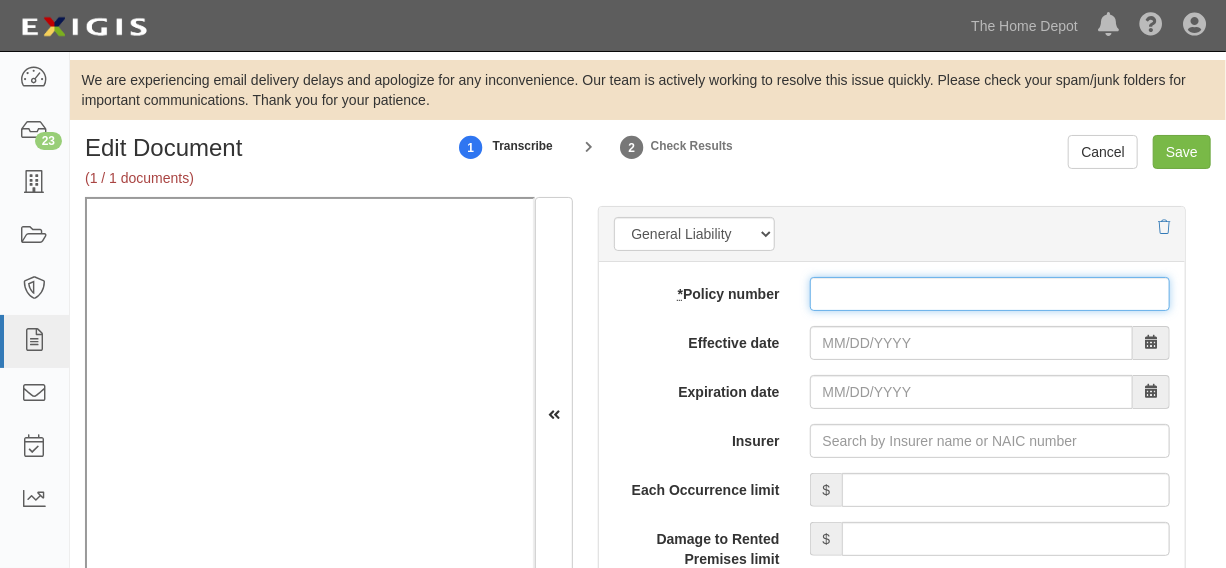 click on "*  Policy number" at bounding box center (990, 294) 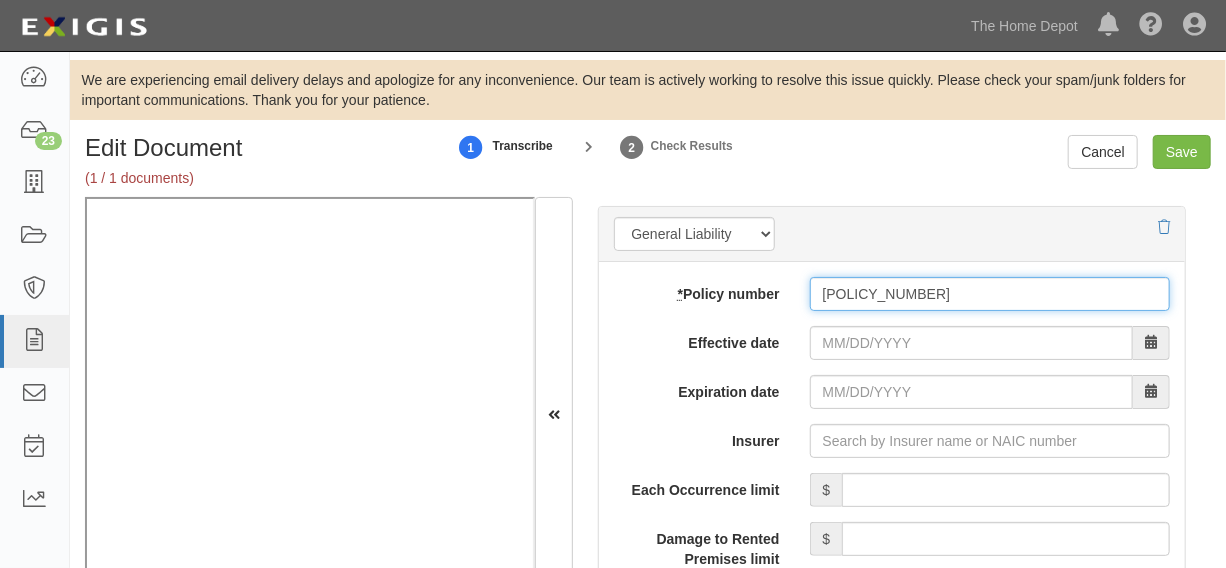 click on "0115029" at bounding box center [990, 294] 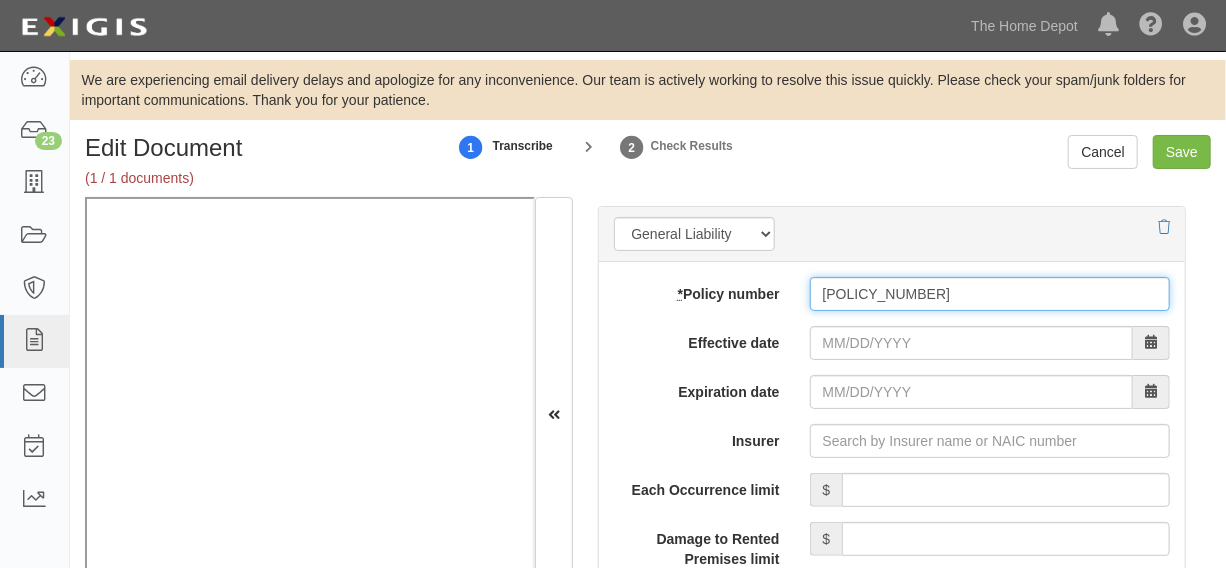 type on "01150290000032025A00000062" 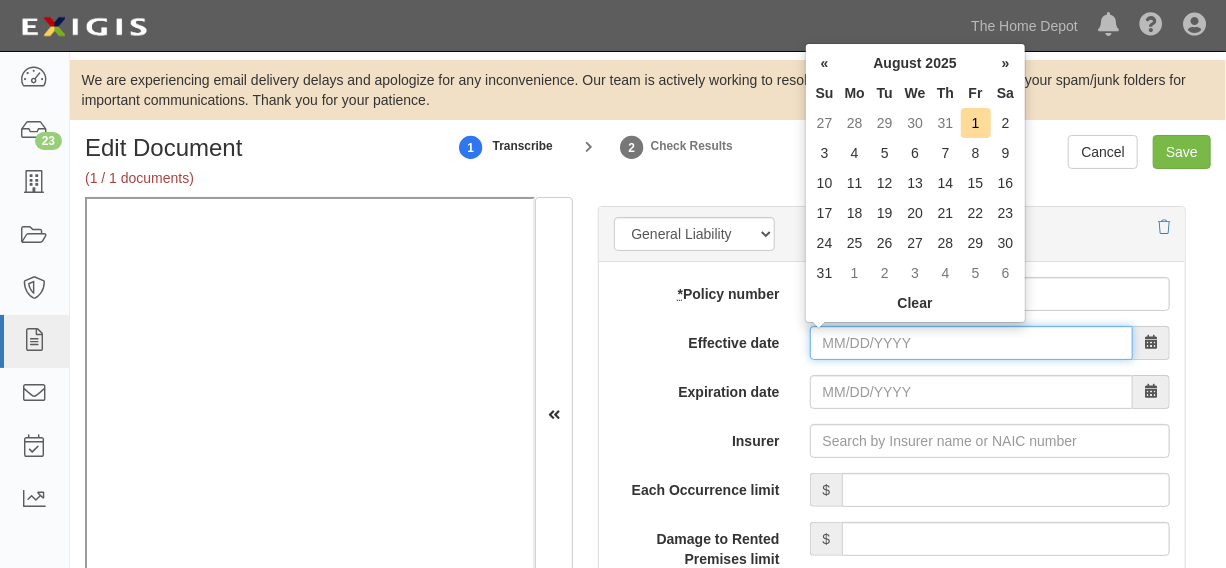 click on "Effective date" at bounding box center (971, 343) 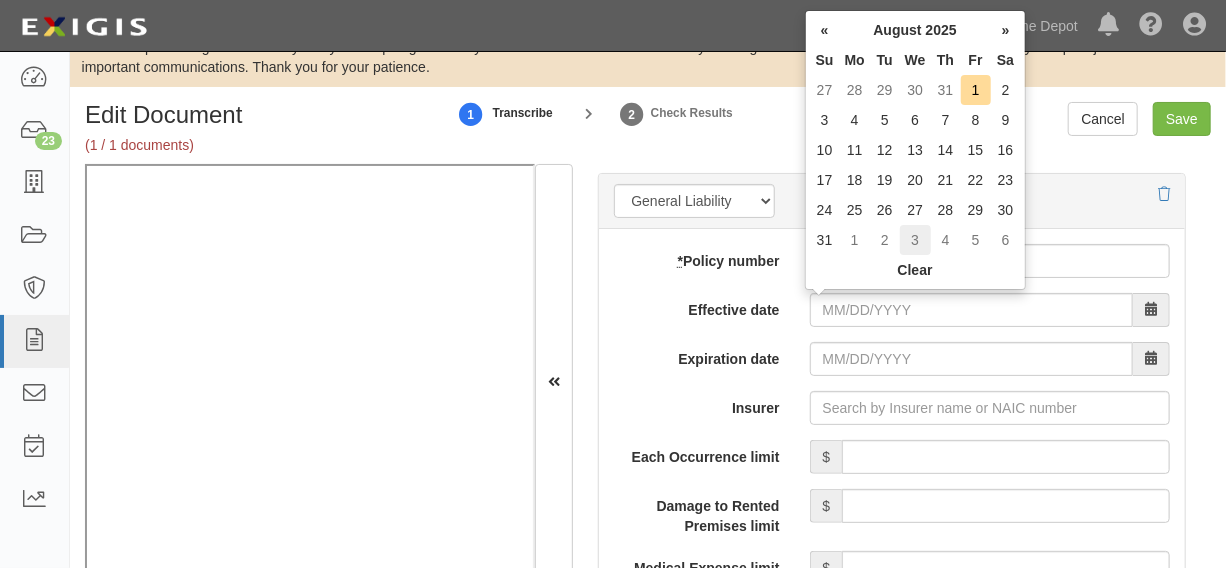 scroll, scrollTop: 0, scrollLeft: 0, axis: both 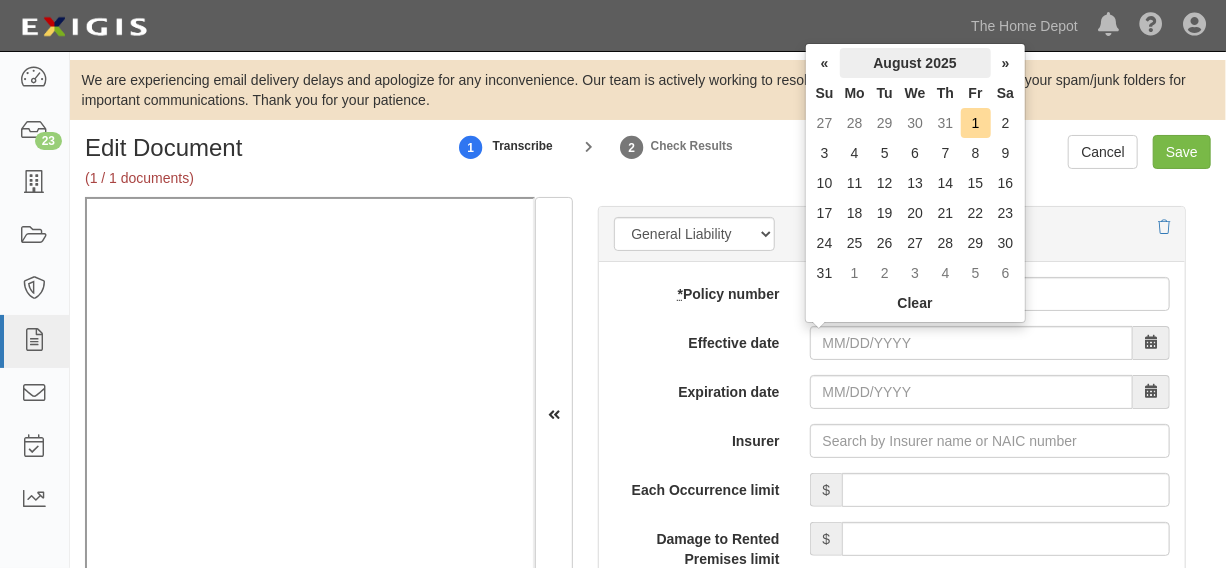 click on "August 2025" at bounding box center (915, 63) 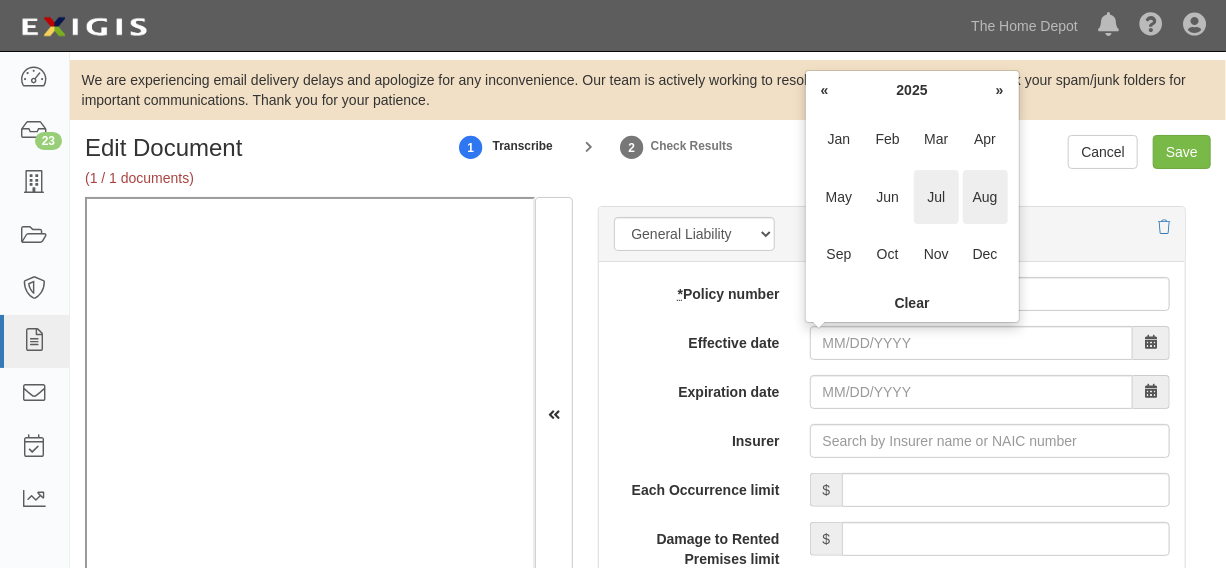 click on "Jul" at bounding box center (936, 197) 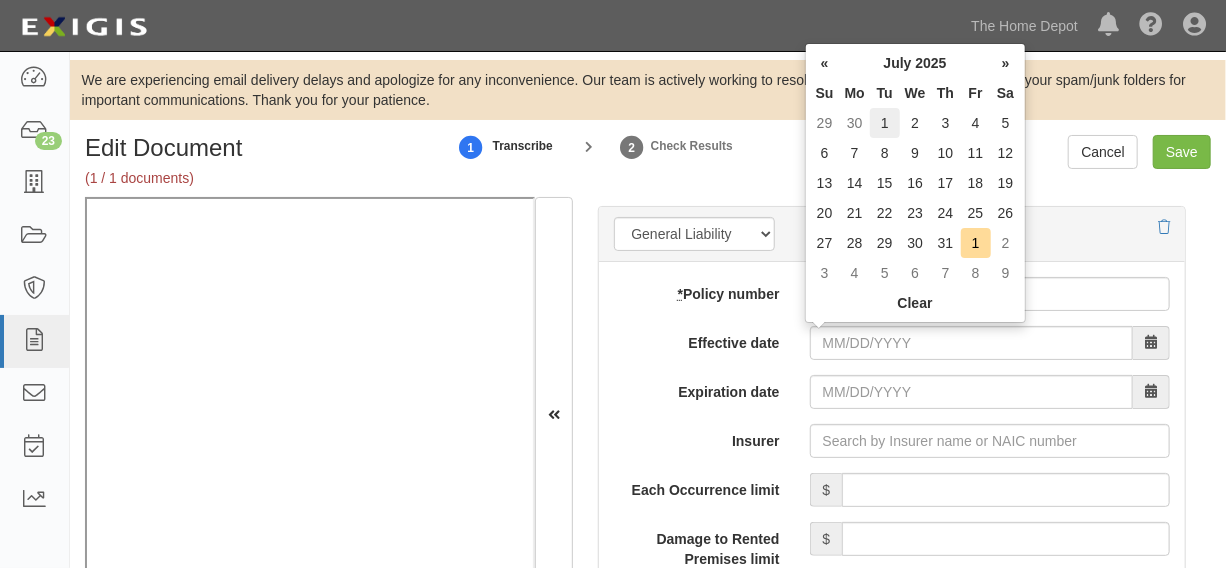 click on "1" at bounding box center [885, 123] 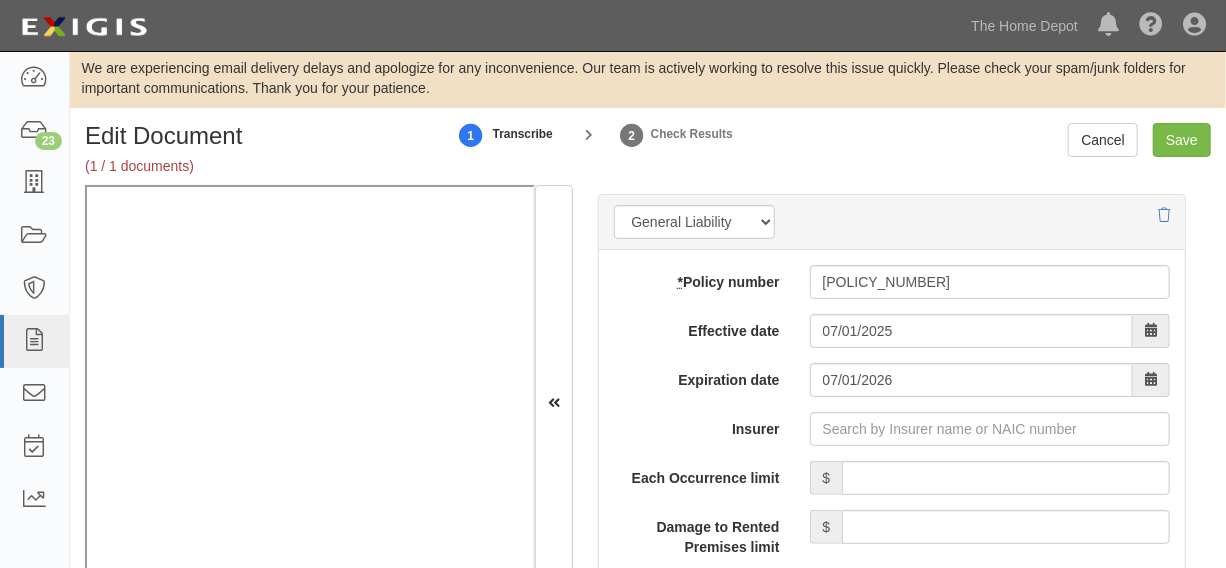 scroll, scrollTop: 95, scrollLeft: 0, axis: vertical 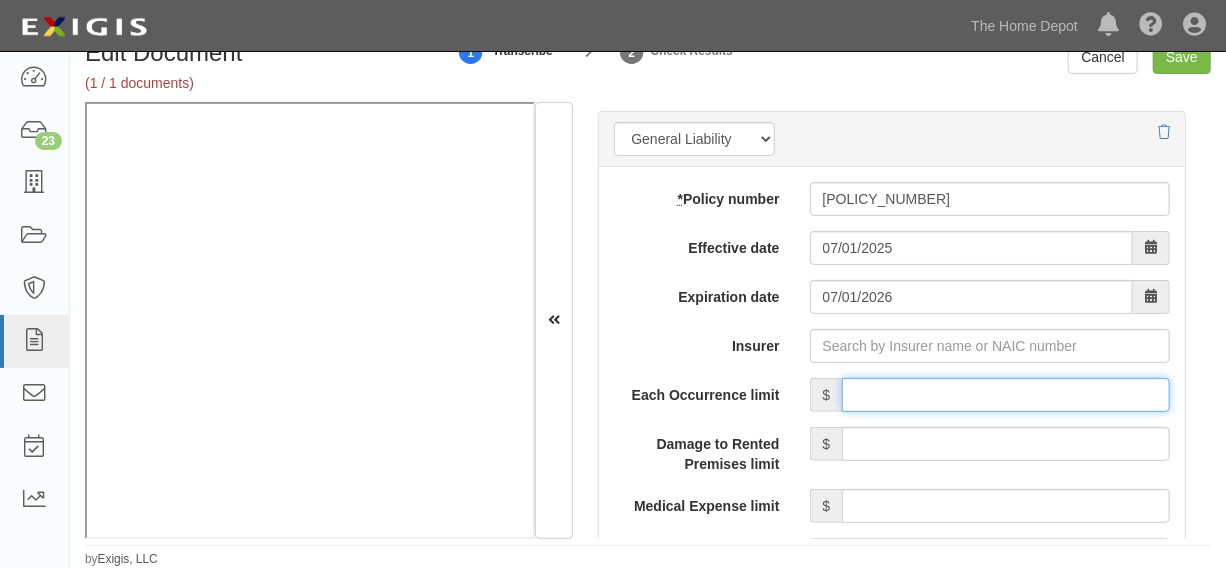 click on "Each Occurrence limit" at bounding box center (1006, 395) 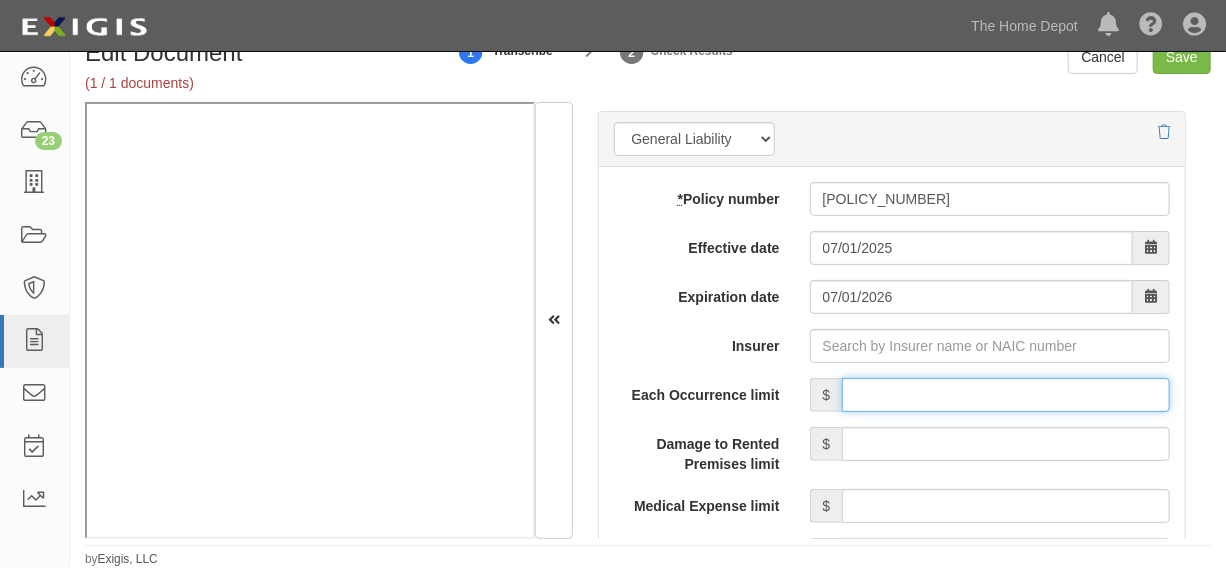 type on "2,000,000" 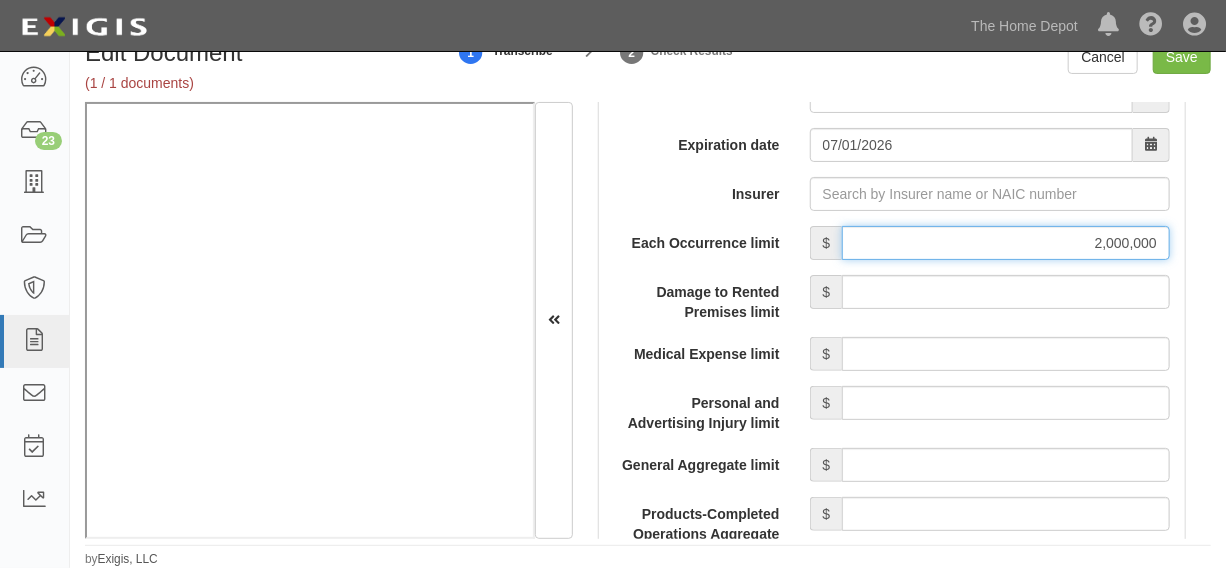 scroll, scrollTop: 1970, scrollLeft: 0, axis: vertical 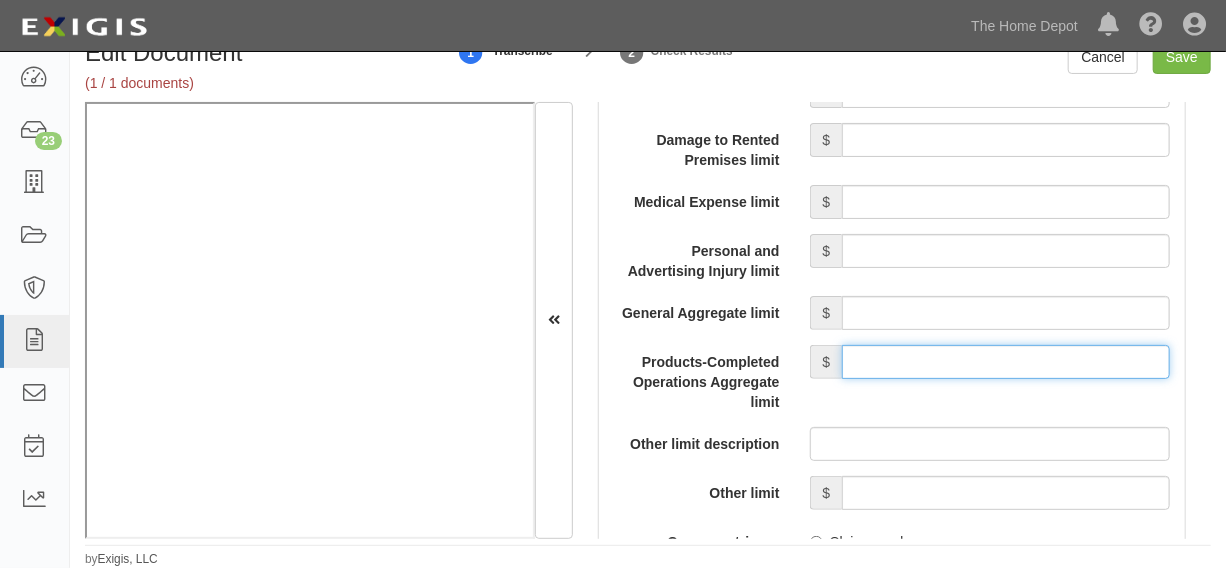 click on "Products-Completed Operations Aggregate limit" at bounding box center [1006, 362] 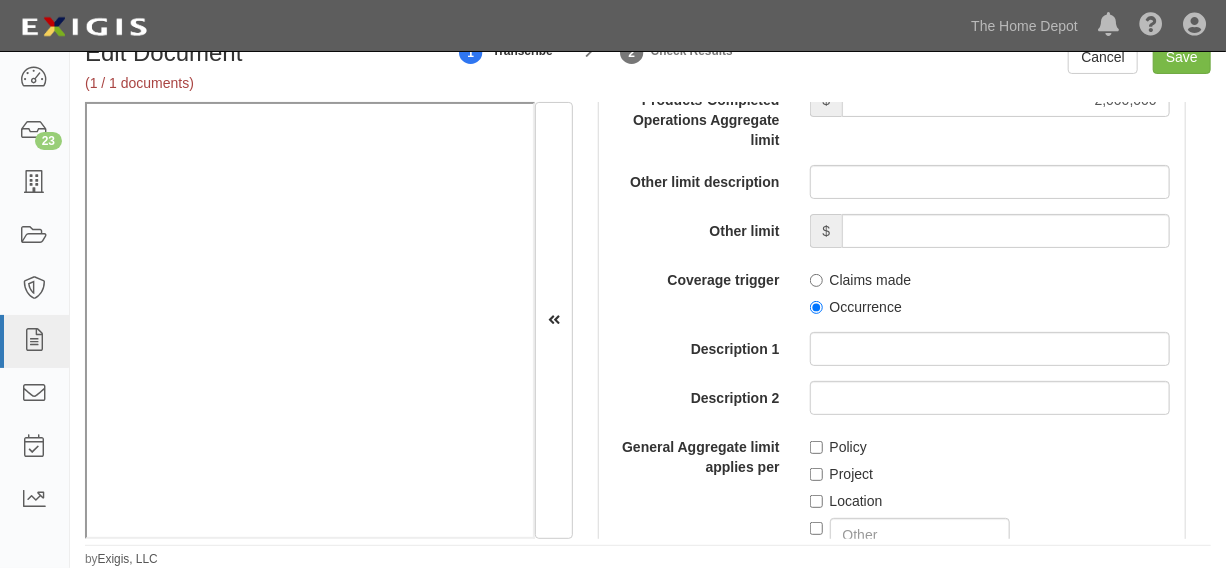scroll, scrollTop: 2272, scrollLeft: 0, axis: vertical 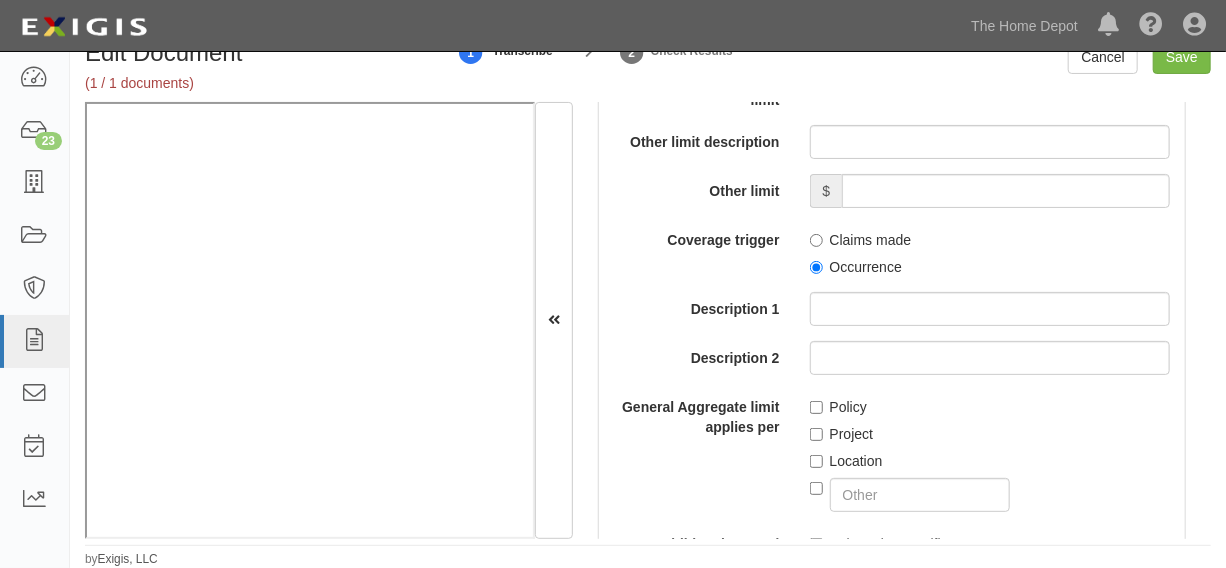 click on "Occurrence" at bounding box center (856, 267) 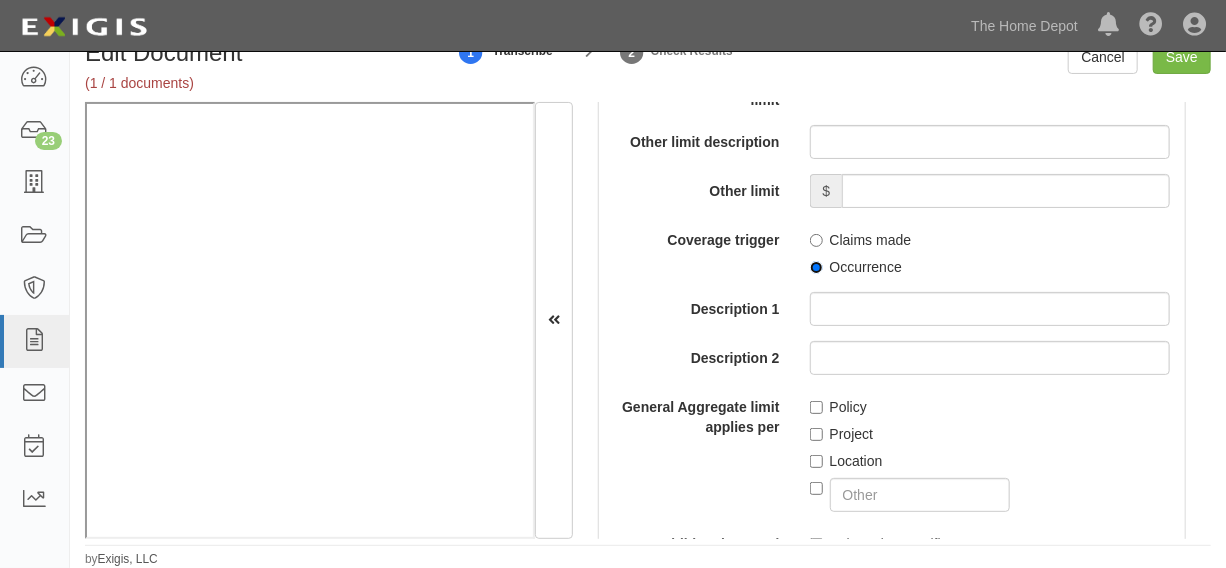 click on "Occurrence" at bounding box center [816, 267] 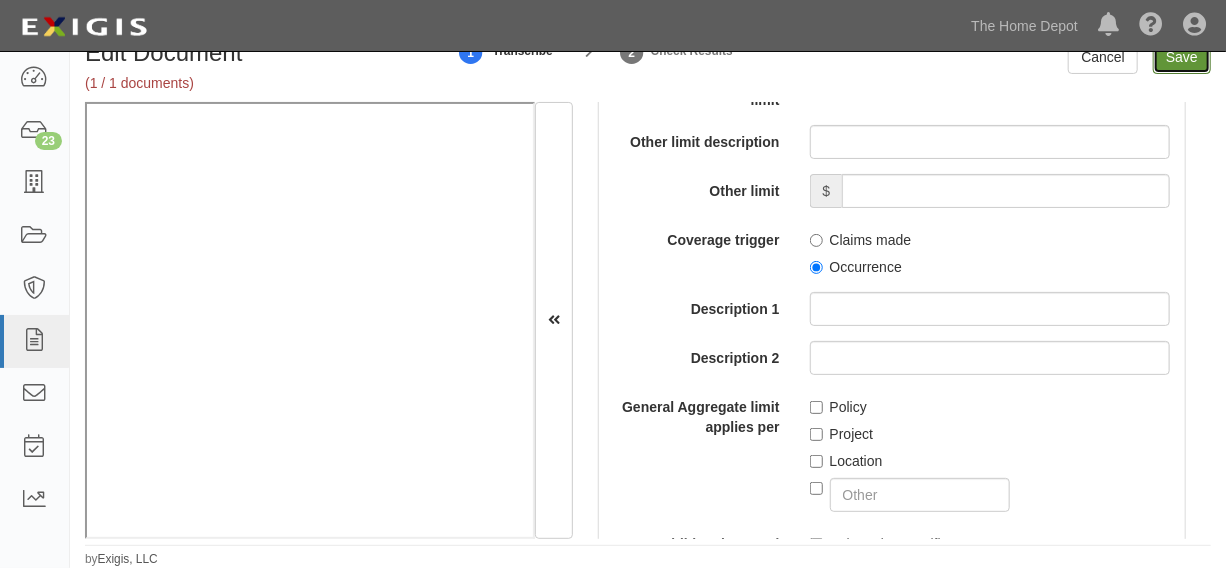 click on "Save" at bounding box center [1182, 57] 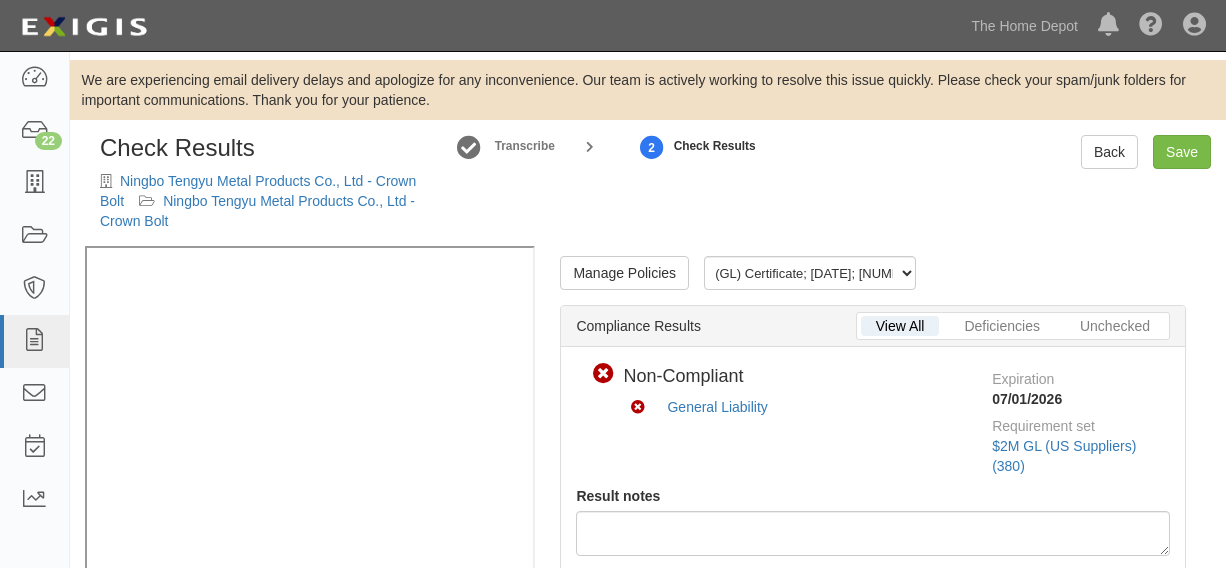 scroll, scrollTop: 0, scrollLeft: 0, axis: both 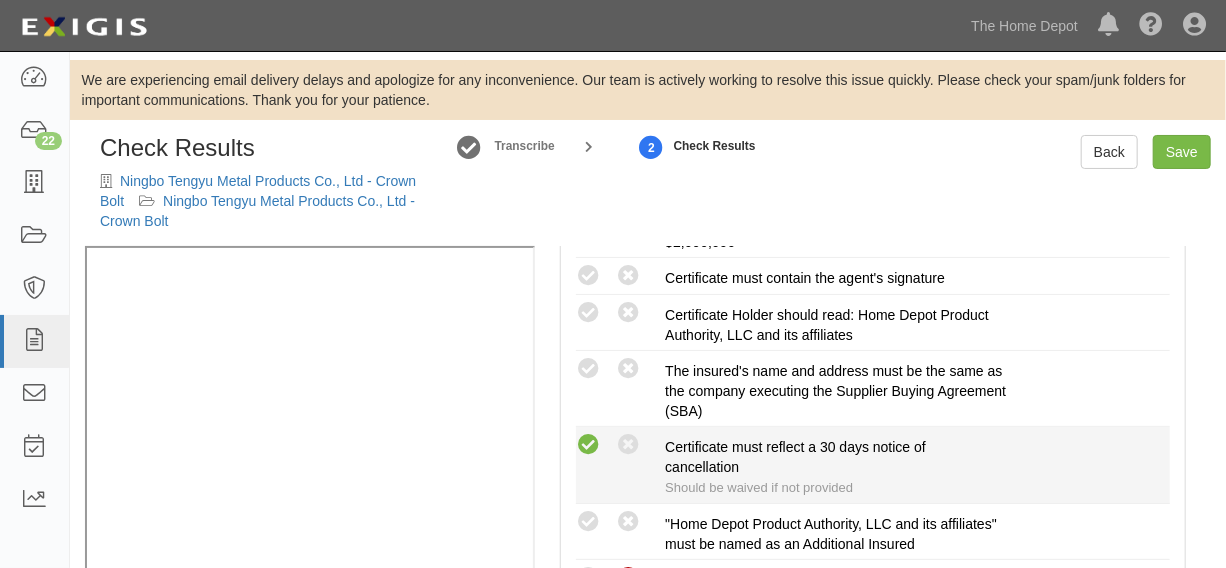click at bounding box center [588, 445] 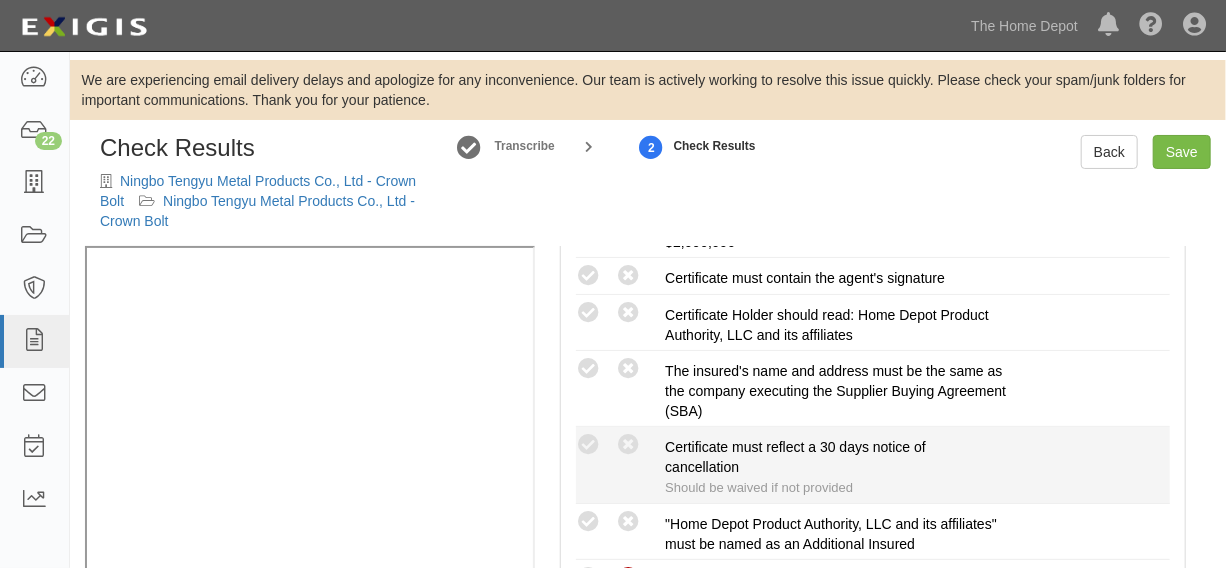 radio on "true" 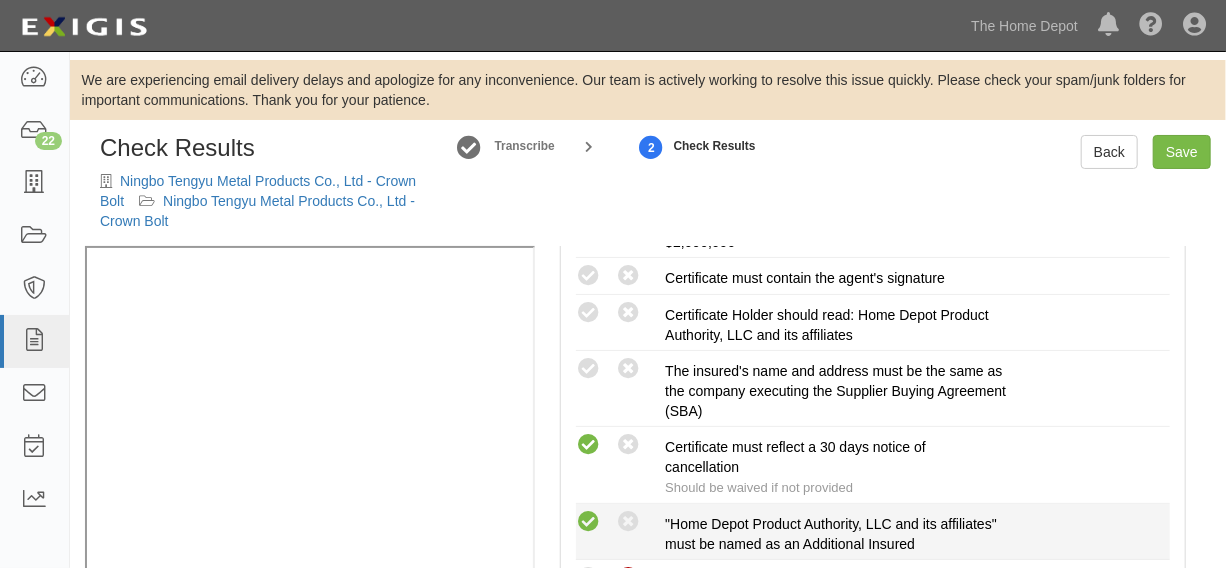 click at bounding box center [588, 522] 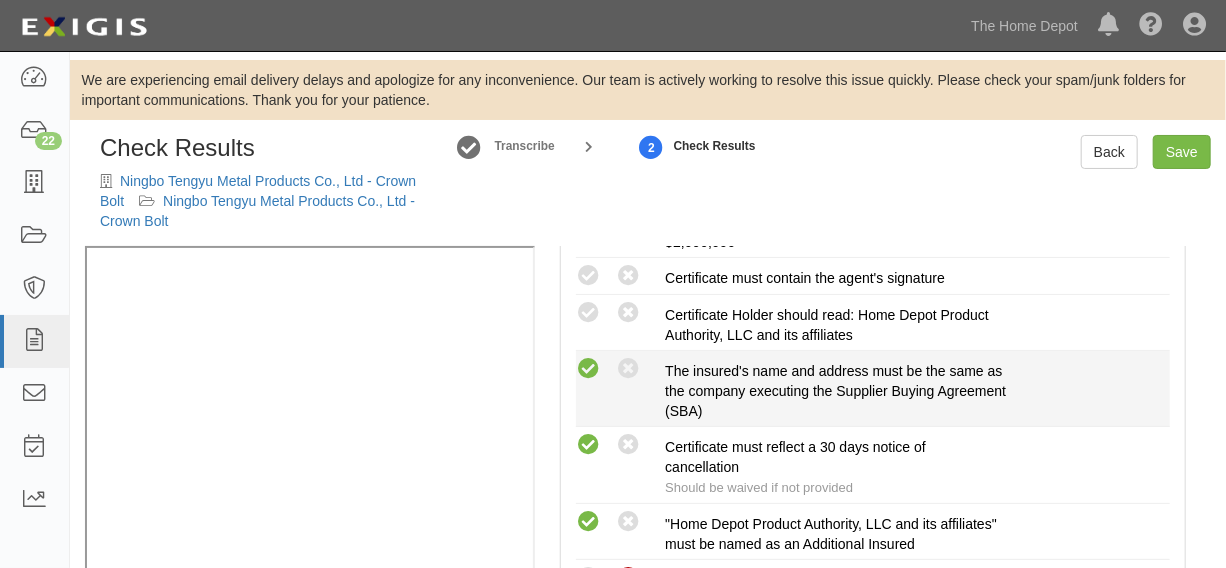 click at bounding box center [588, 369] 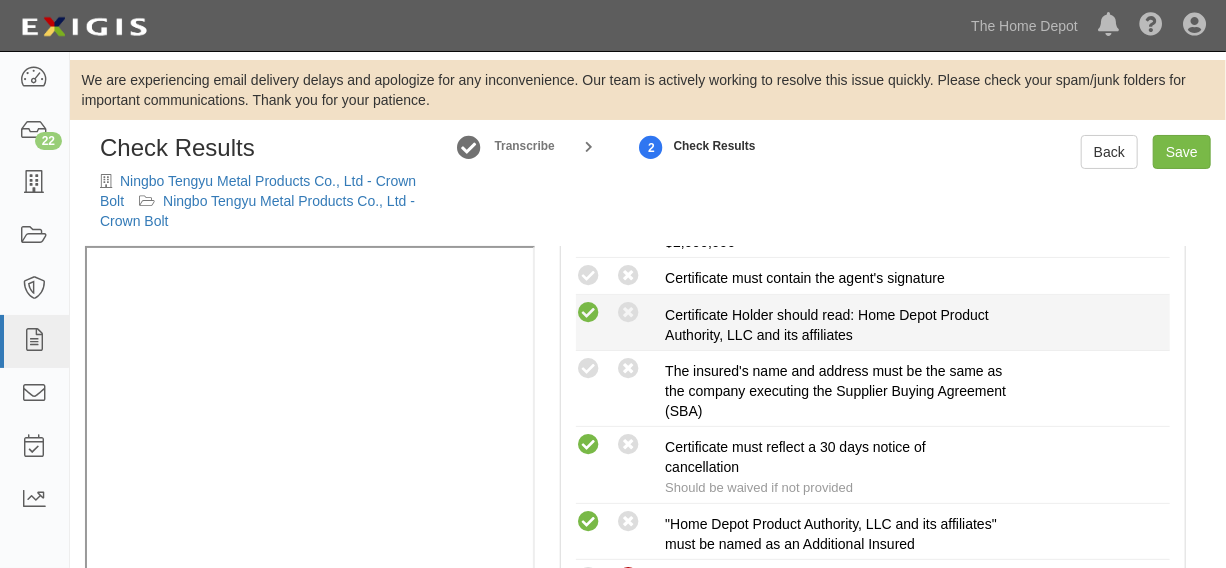 radio on "true" 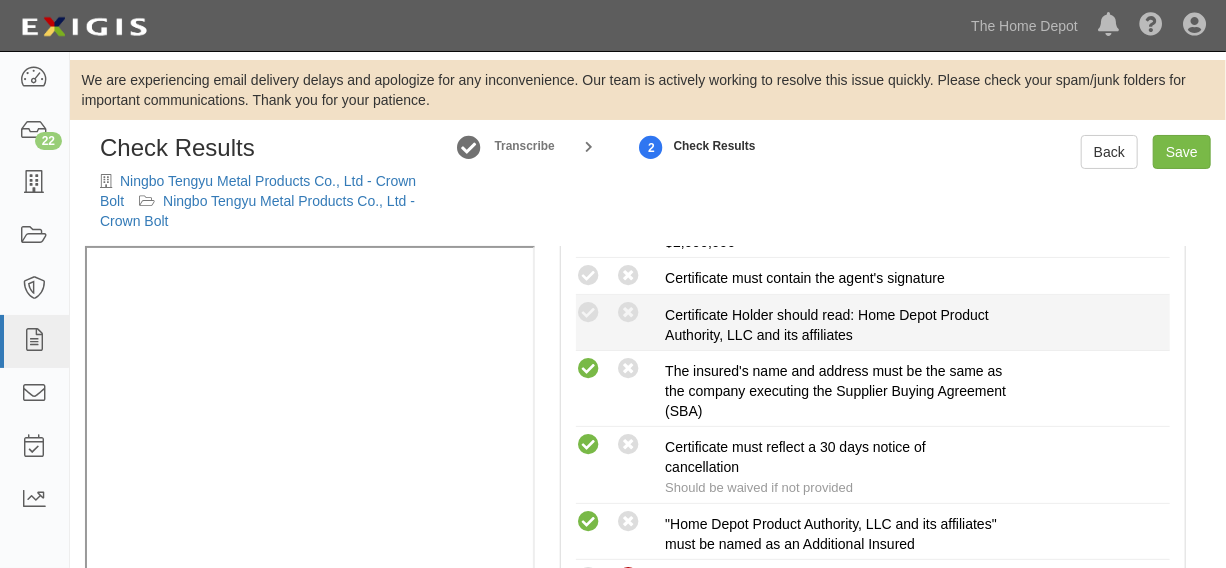 click on "Compliant Waived:  Non-Compliant Certificate Holder should read: Home Depot Product Authority, LLC and its affiliates" at bounding box center [873, 323] 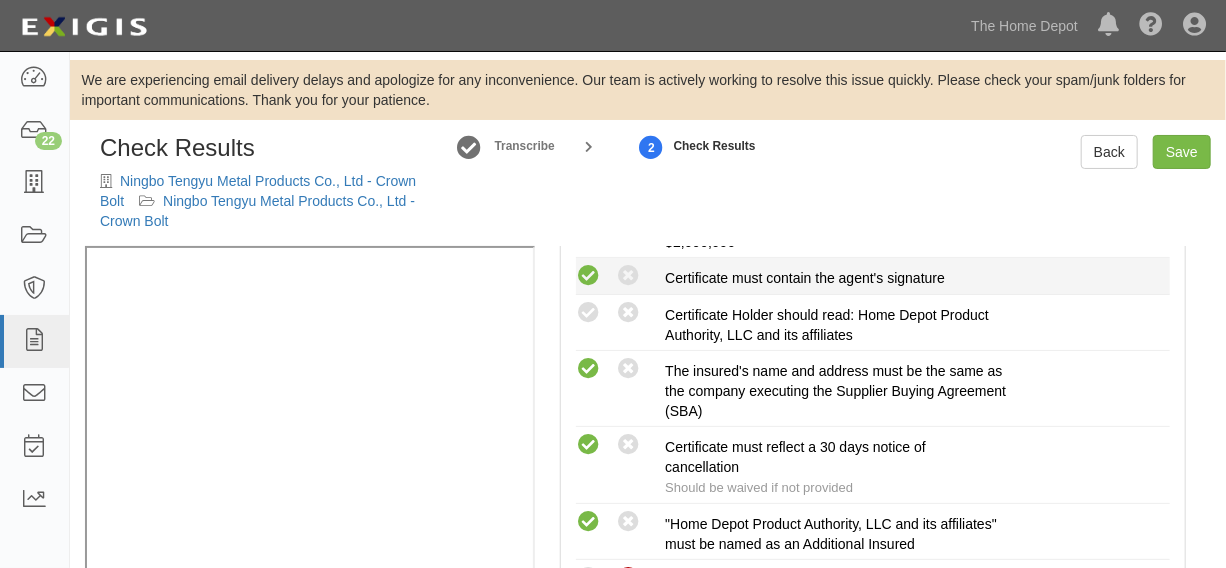 click at bounding box center (588, 276) 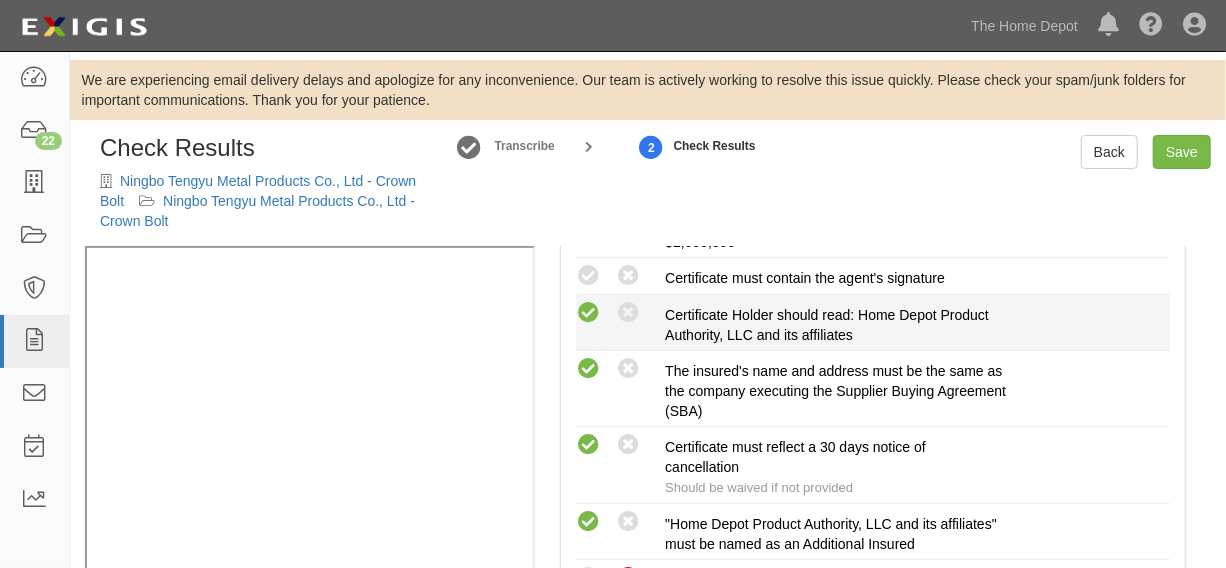 radio on "true" 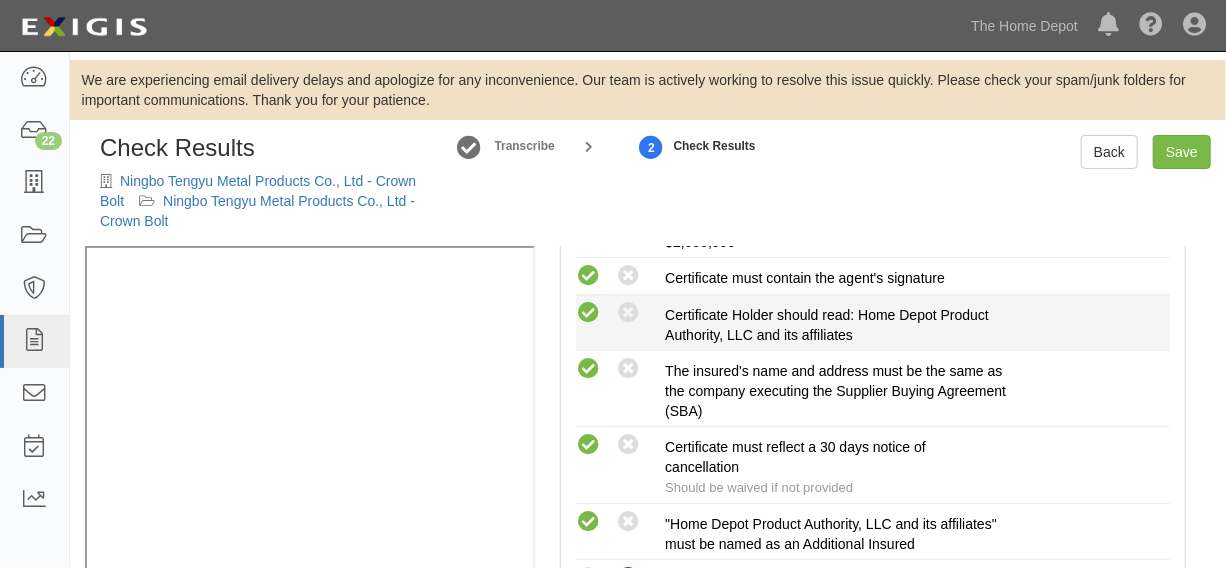 click at bounding box center (588, 313) 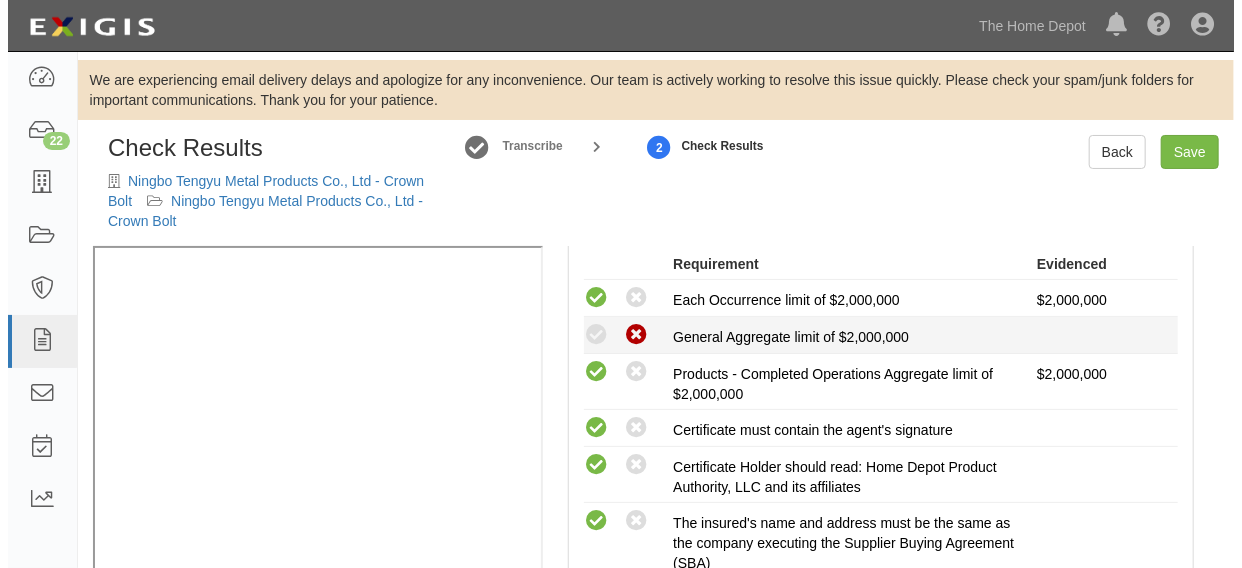 scroll, scrollTop: 302, scrollLeft: 0, axis: vertical 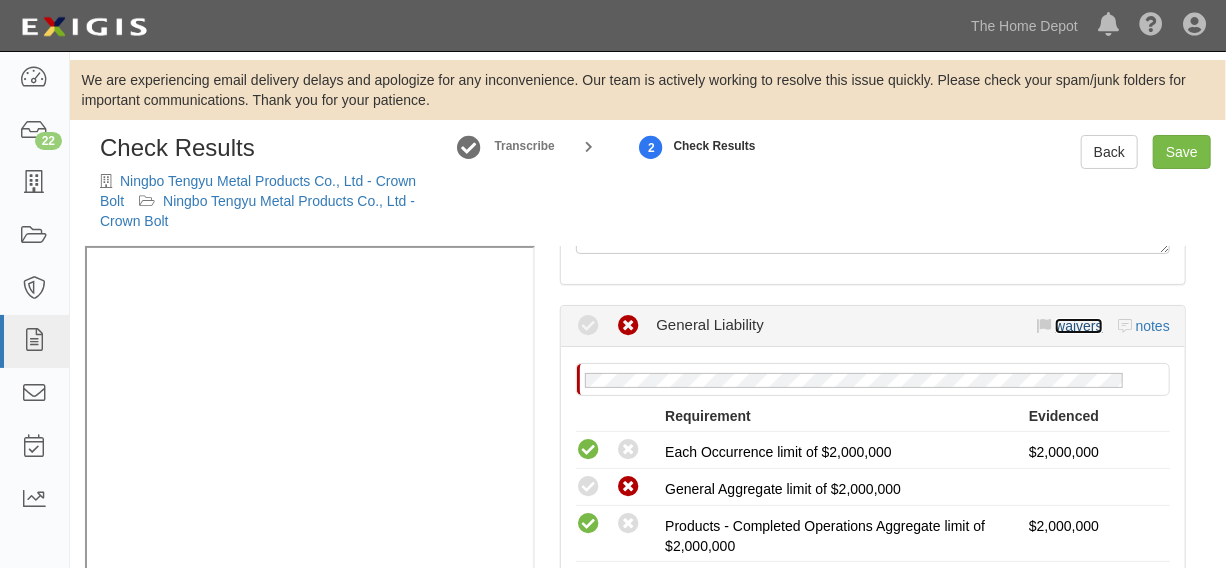 click on "waivers" at bounding box center [1078, 326] 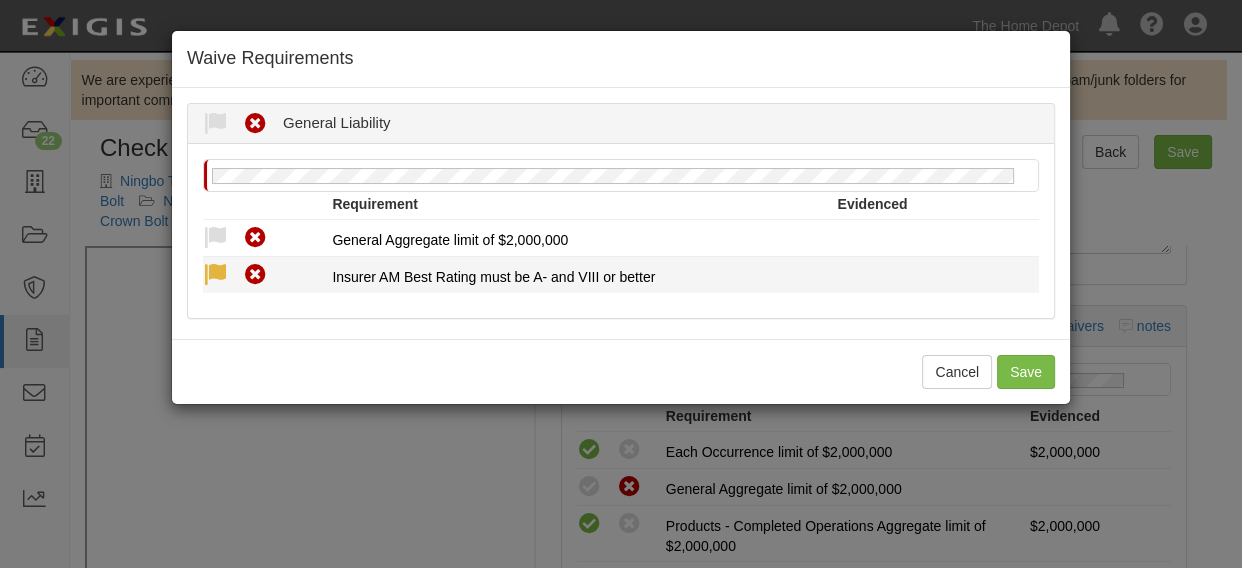 click at bounding box center [215, 275] 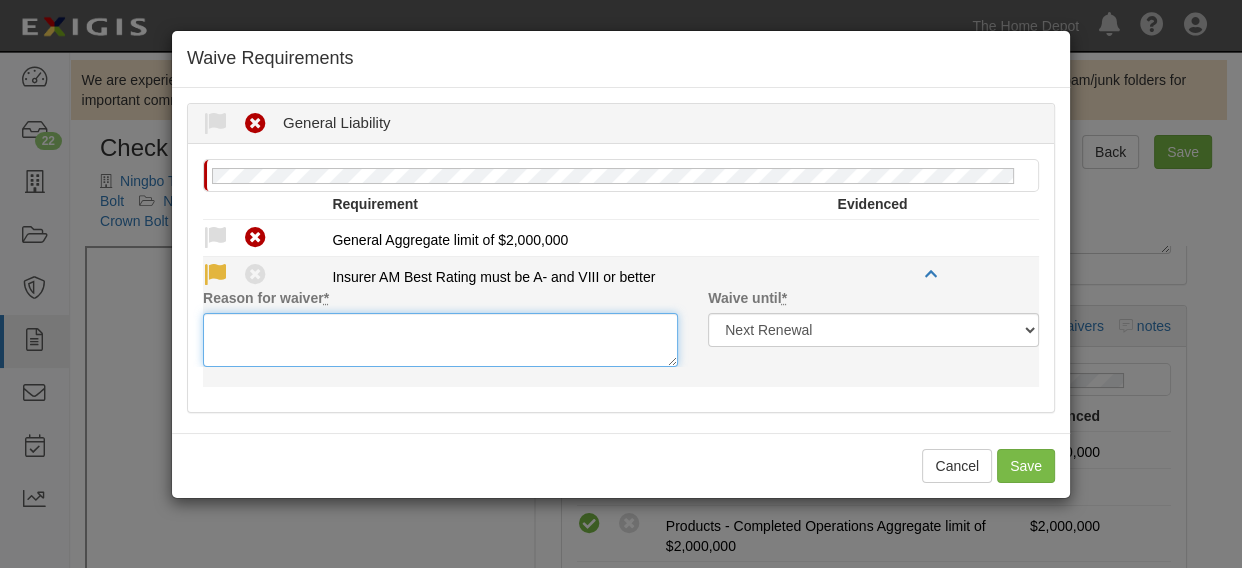 click on "Reason for waiver  *" at bounding box center (440, 340) 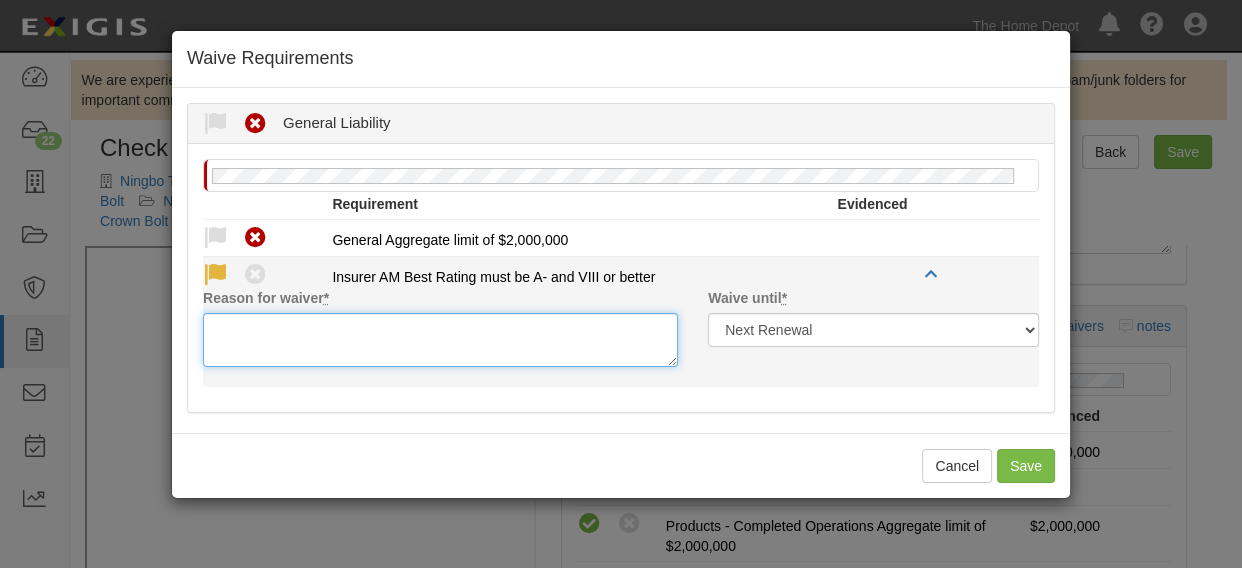paste on "Fubon is acceptable" 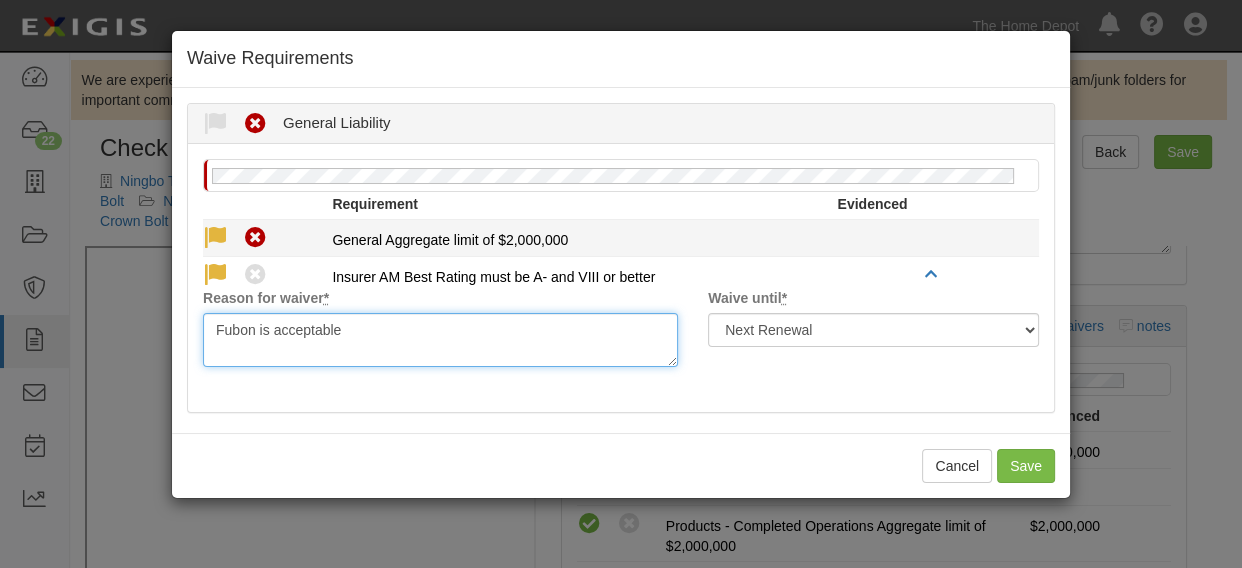 type on "Fubon is acceptable" 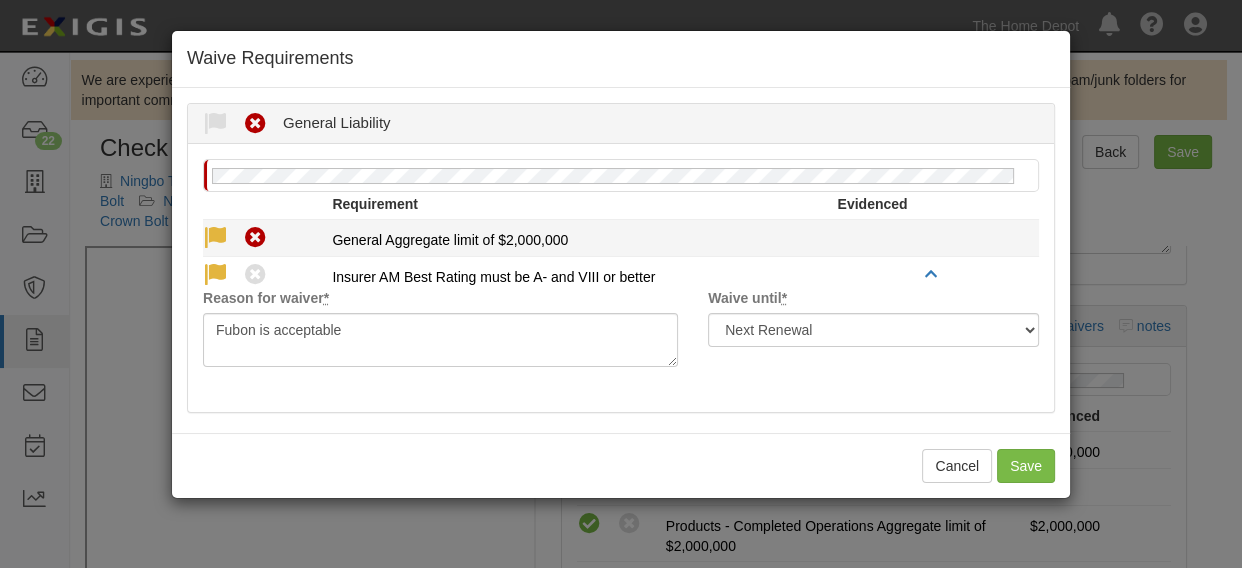 click at bounding box center [215, 238] 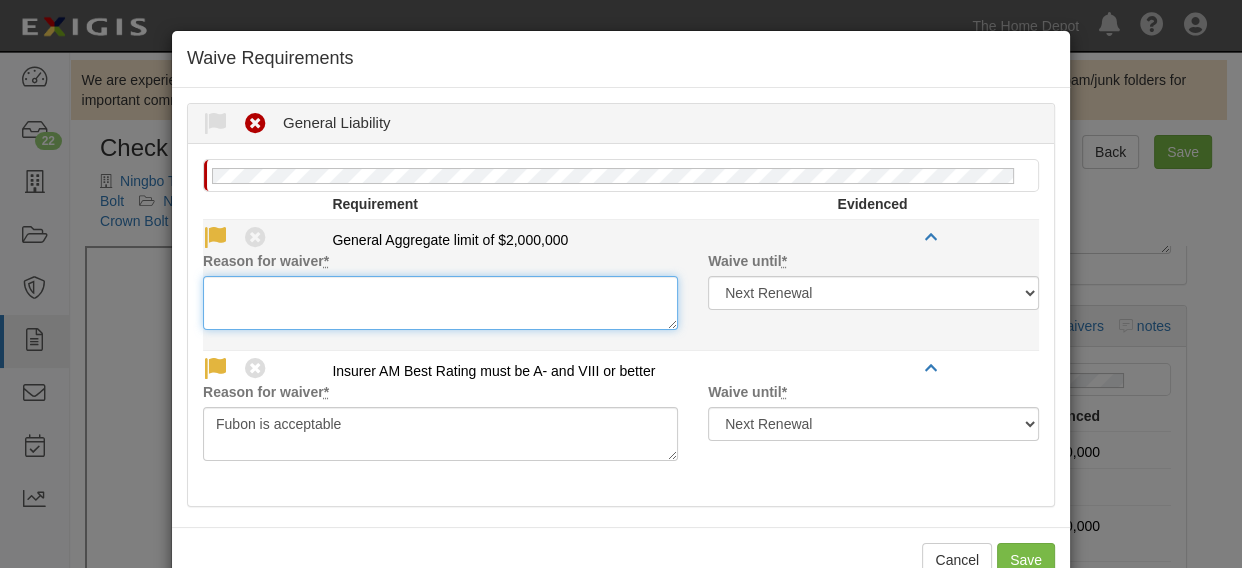 click on "Reason for waiver  *" at bounding box center [440, 303] 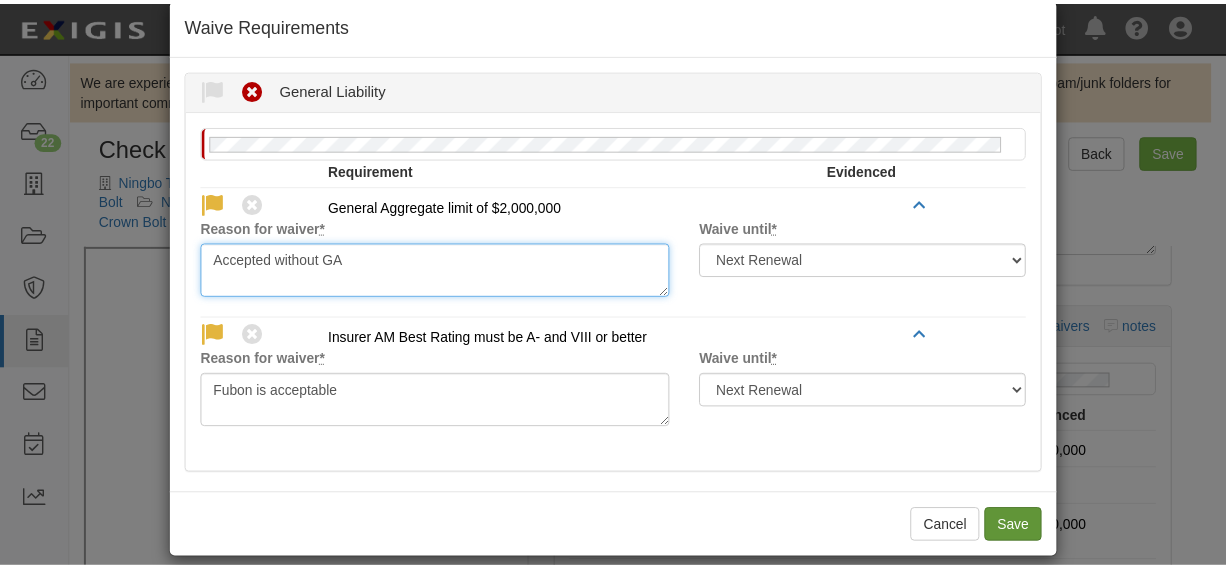 scroll, scrollTop: 52, scrollLeft: 0, axis: vertical 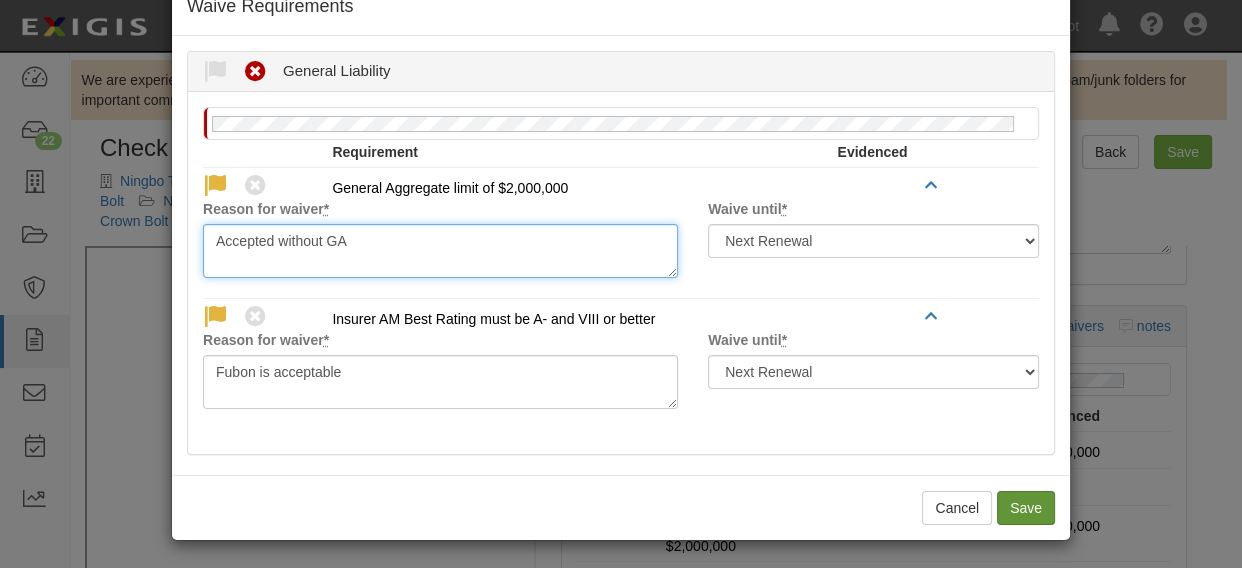type on "Accepted without GA" 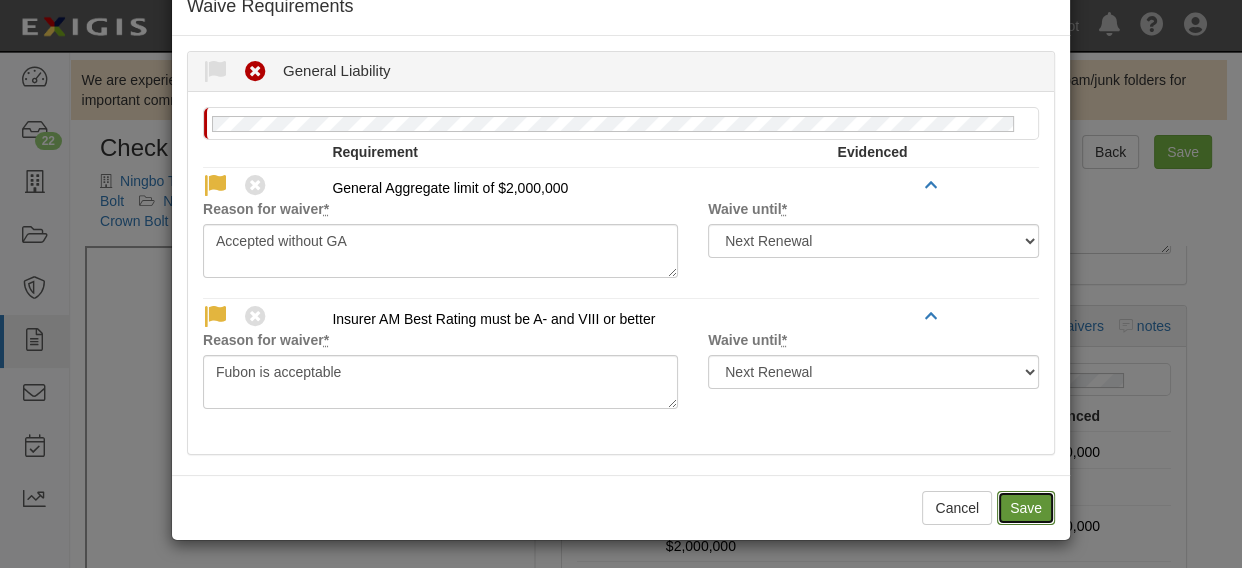 click on "Save" at bounding box center (1026, 508) 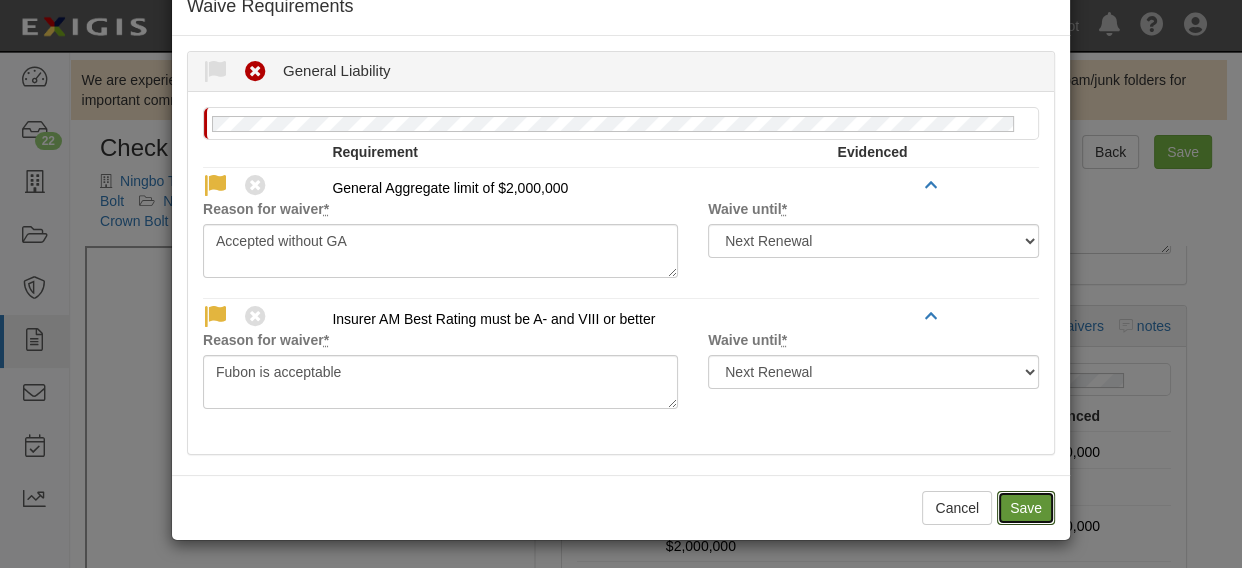 radio on "true" 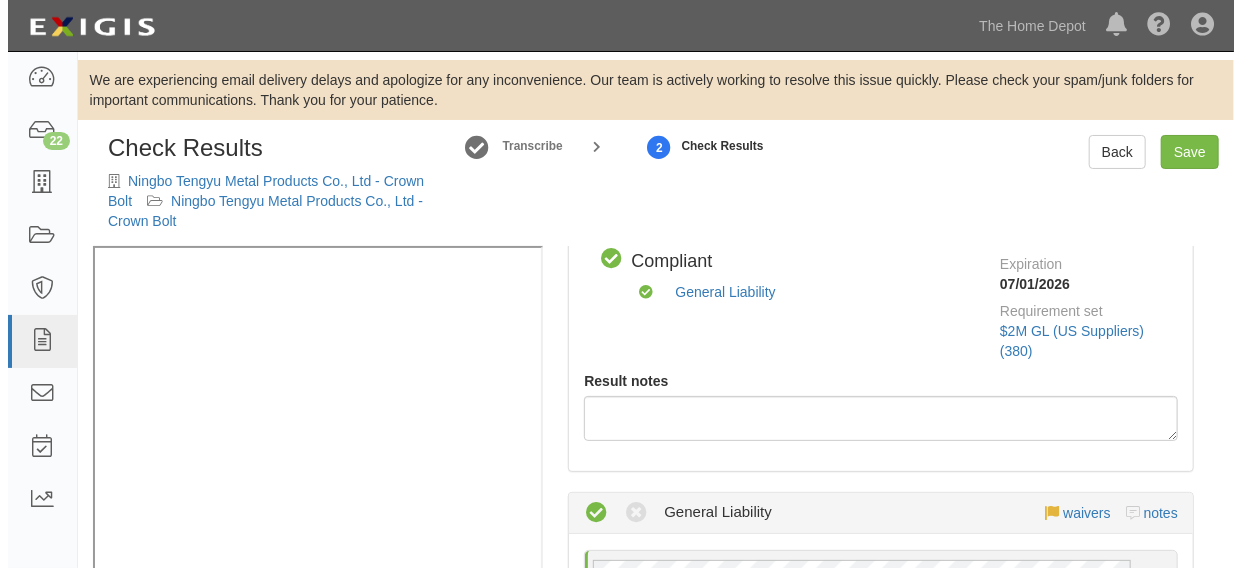 scroll, scrollTop: 0, scrollLeft: 0, axis: both 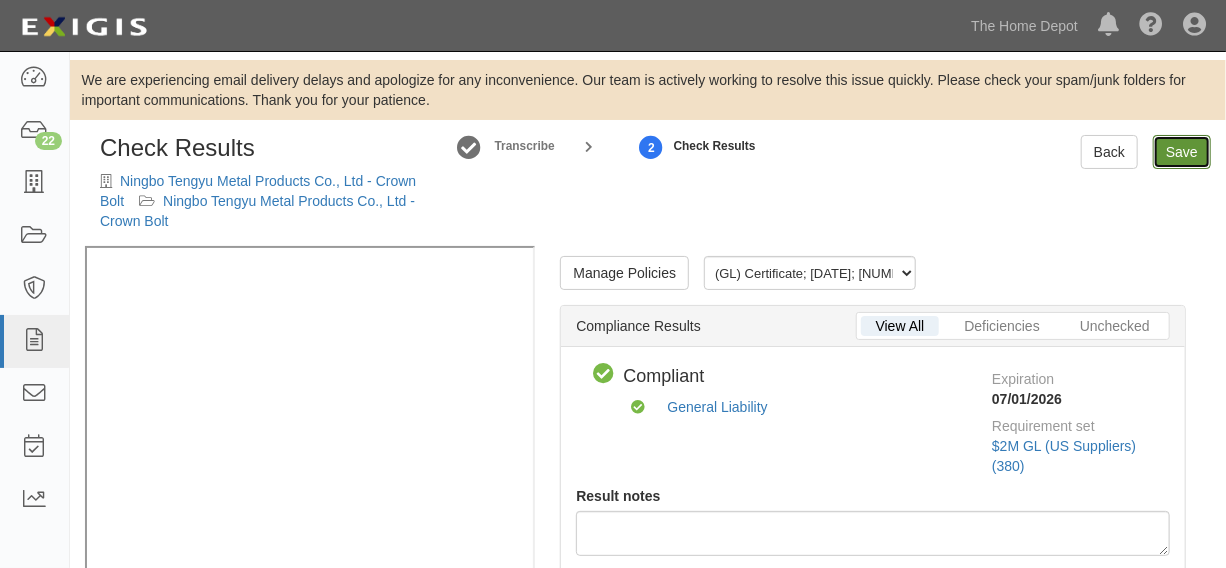 click on "Save" at bounding box center (1182, 152) 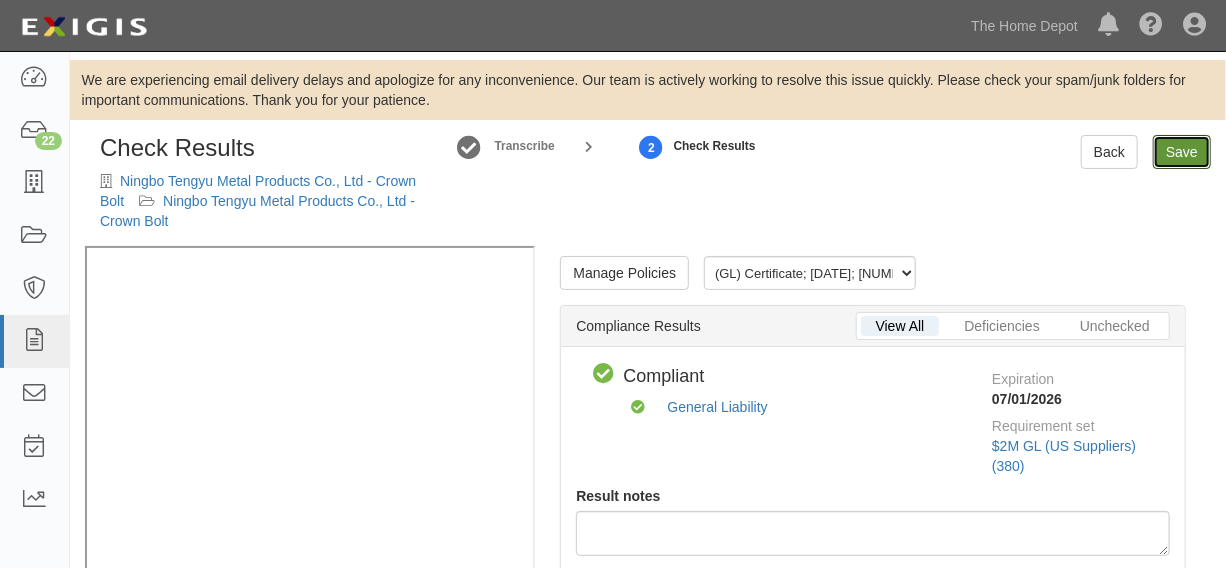 radio on "true" 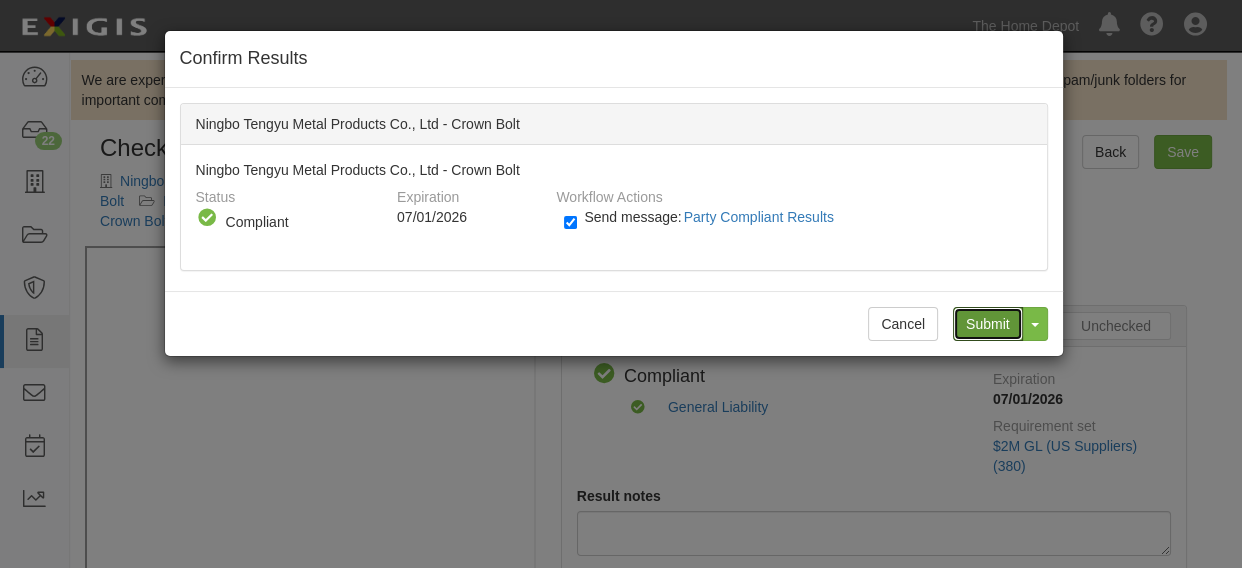click on "Submit" at bounding box center (988, 324) 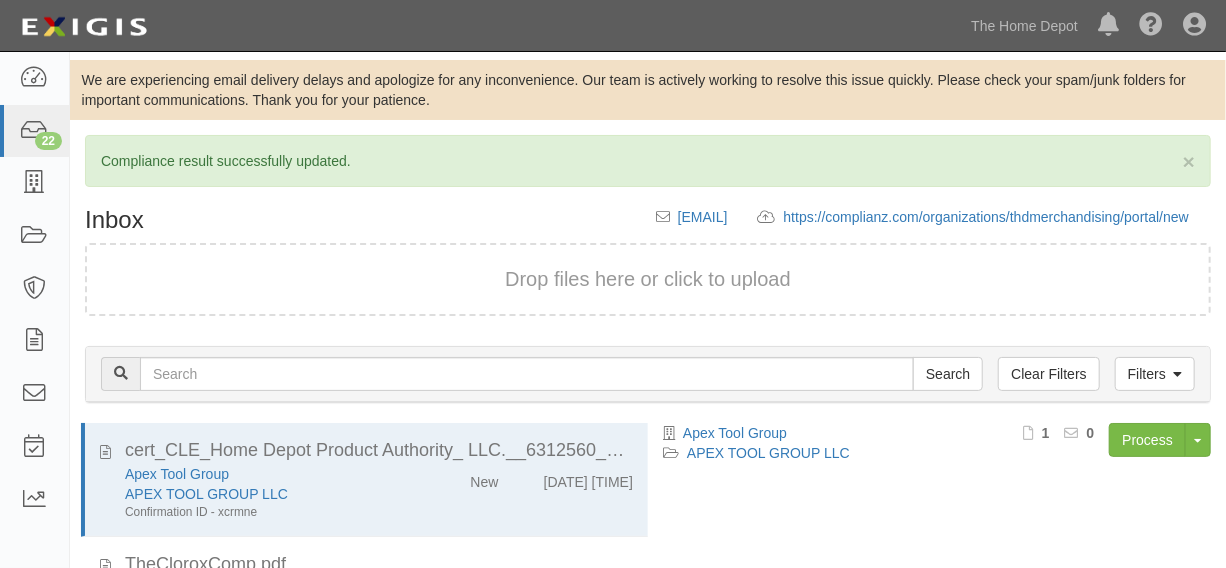 scroll, scrollTop: 294, scrollLeft: 0, axis: vertical 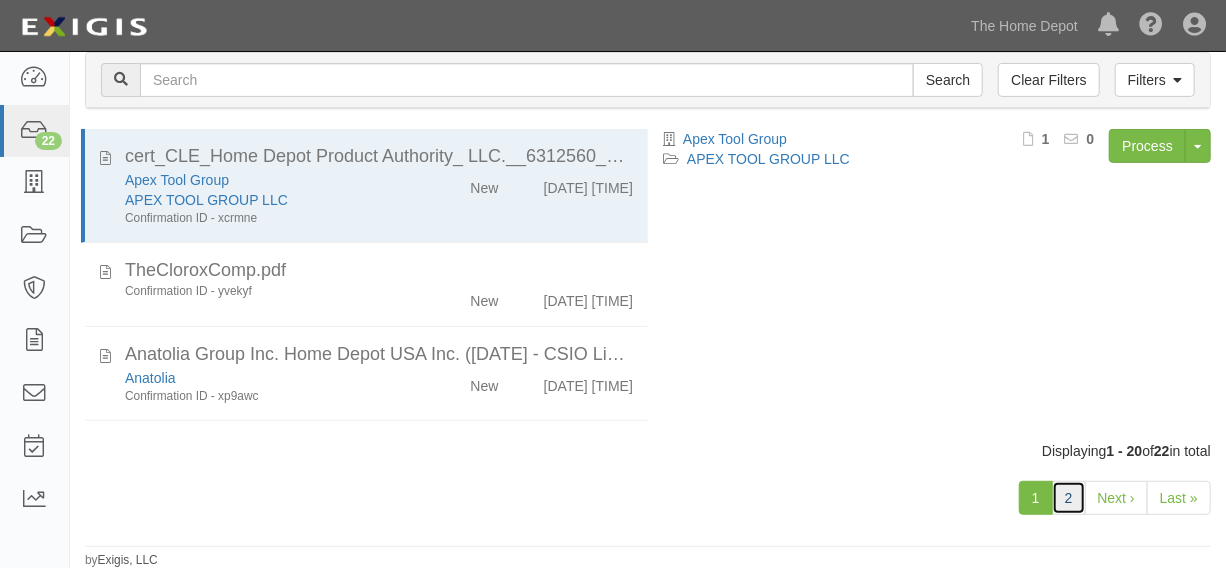click on "2" at bounding box center [1069, 498] 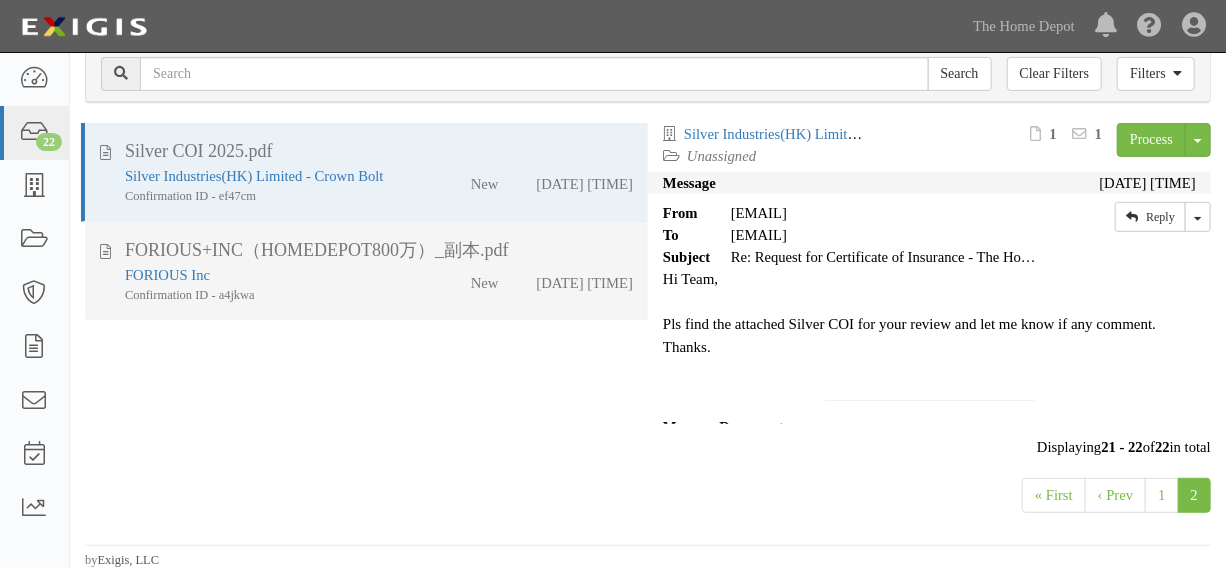 click on "Confirmation ID - a4jkwa" 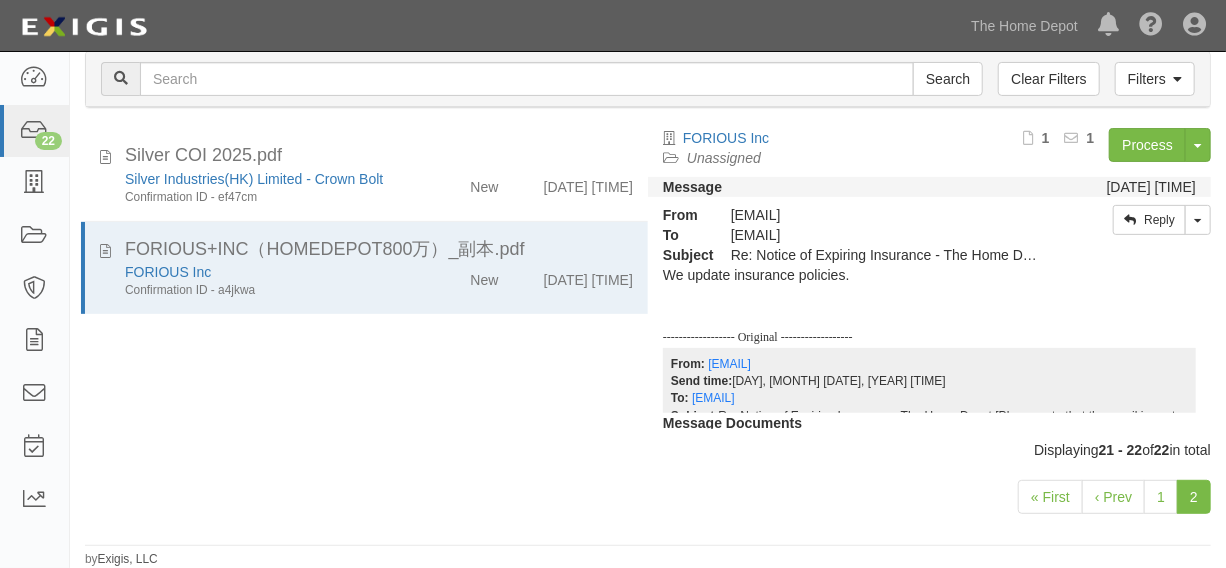 scroll, scrollTop: 222, scrollLeft: 0, axis: vertical 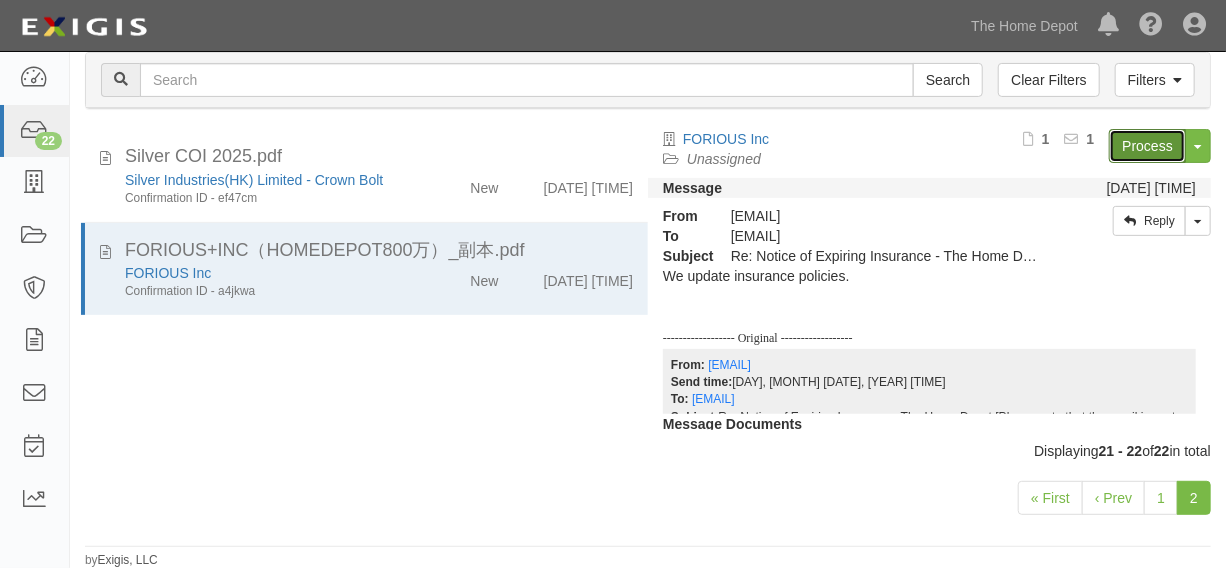 click on "Process" at bounding box center (1147, 146) 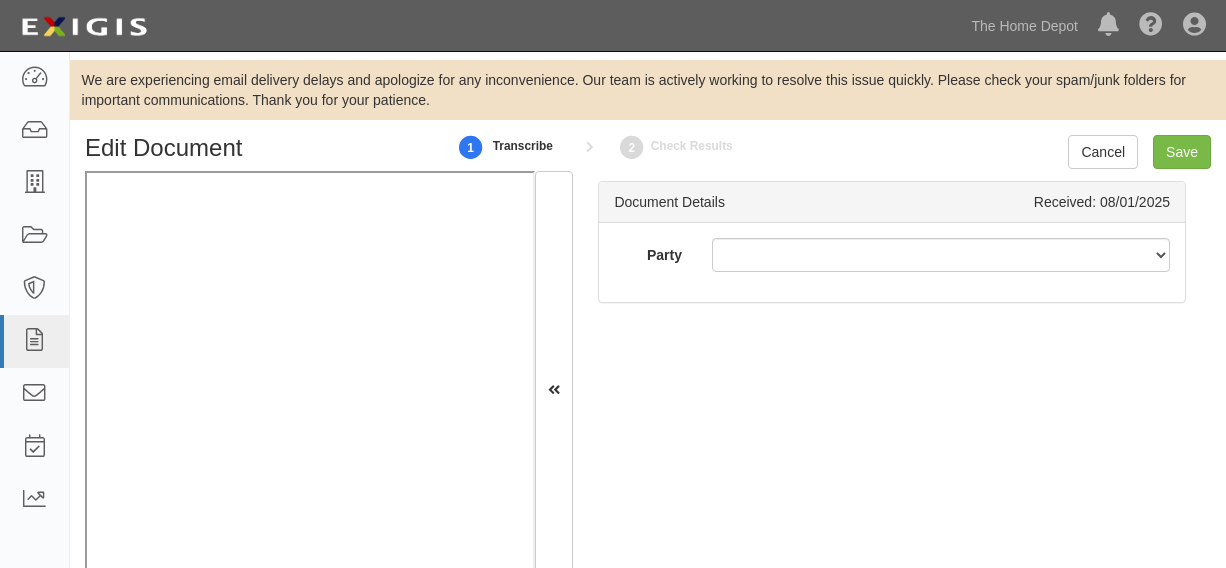 scroll, scrollTop: 0, scrollLeft: 0, axis: both 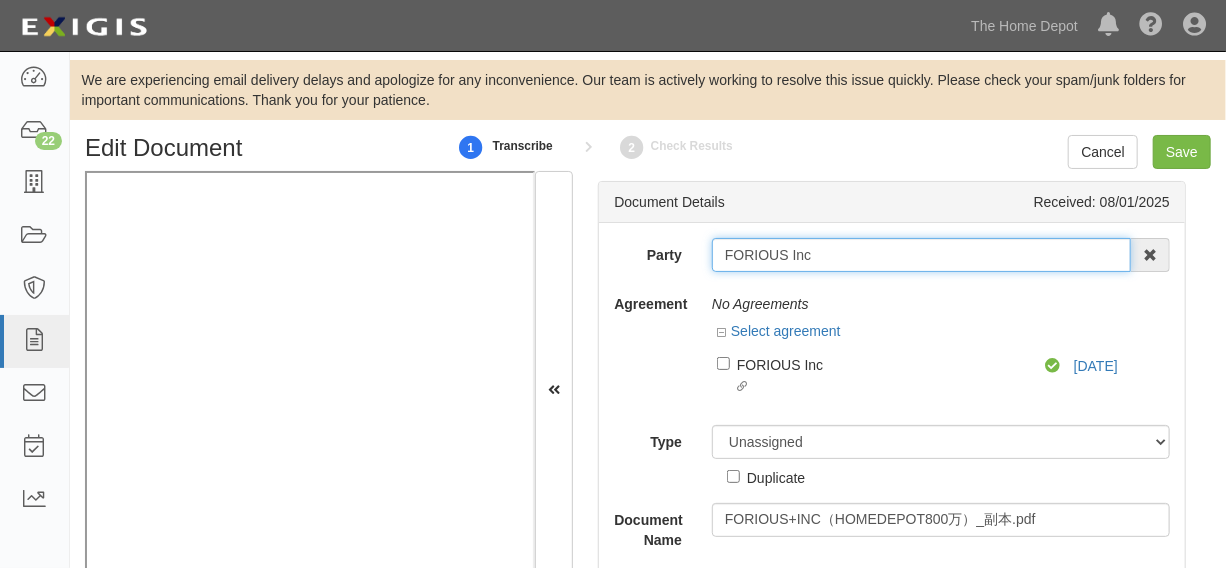 drag, startPoint x: 722, startPoint y: 260, endPoint x: 852, endPoint y: 255, distance: 130.09612 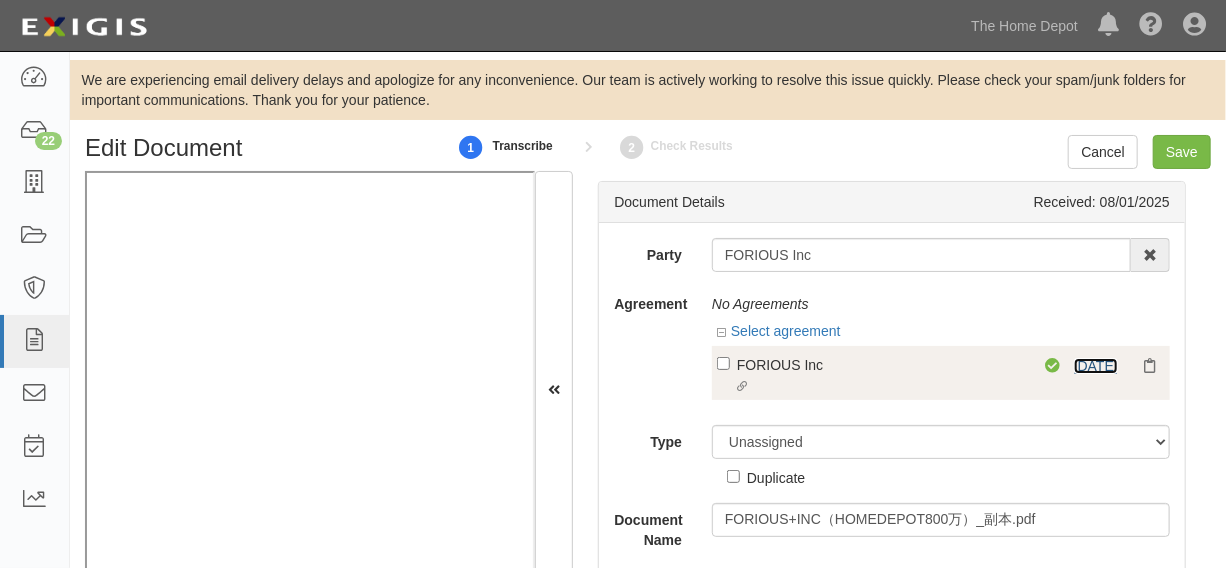 click on "[DATE]" at bounding box center (1096, 366) 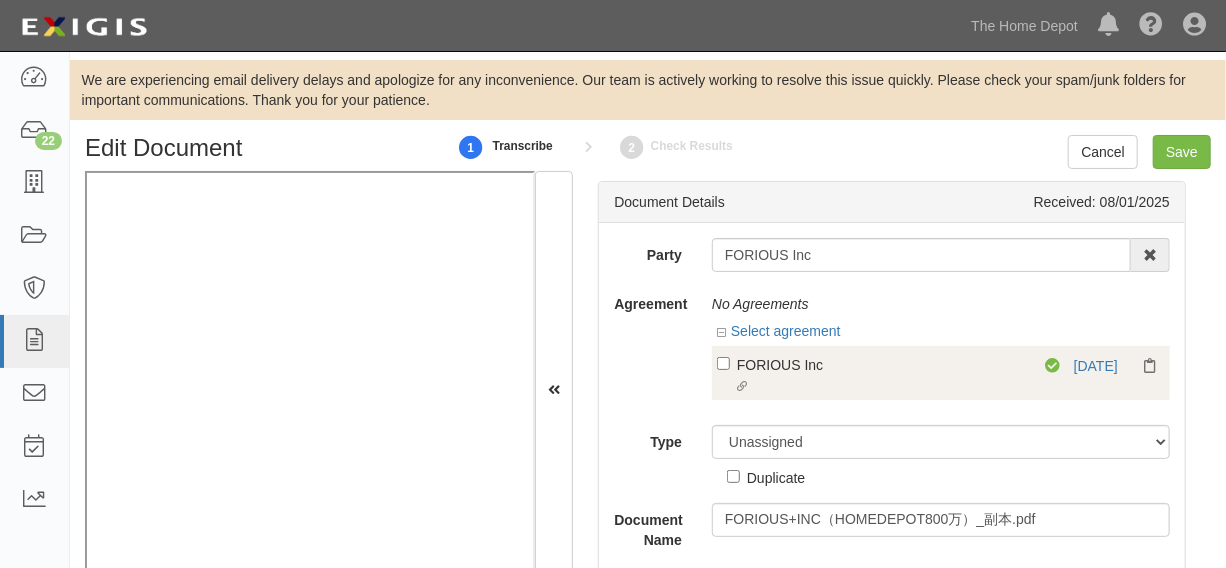 click on "Linked agreement
FORIOUS Inc
Linked agreement" at bounding box center (881, 376) 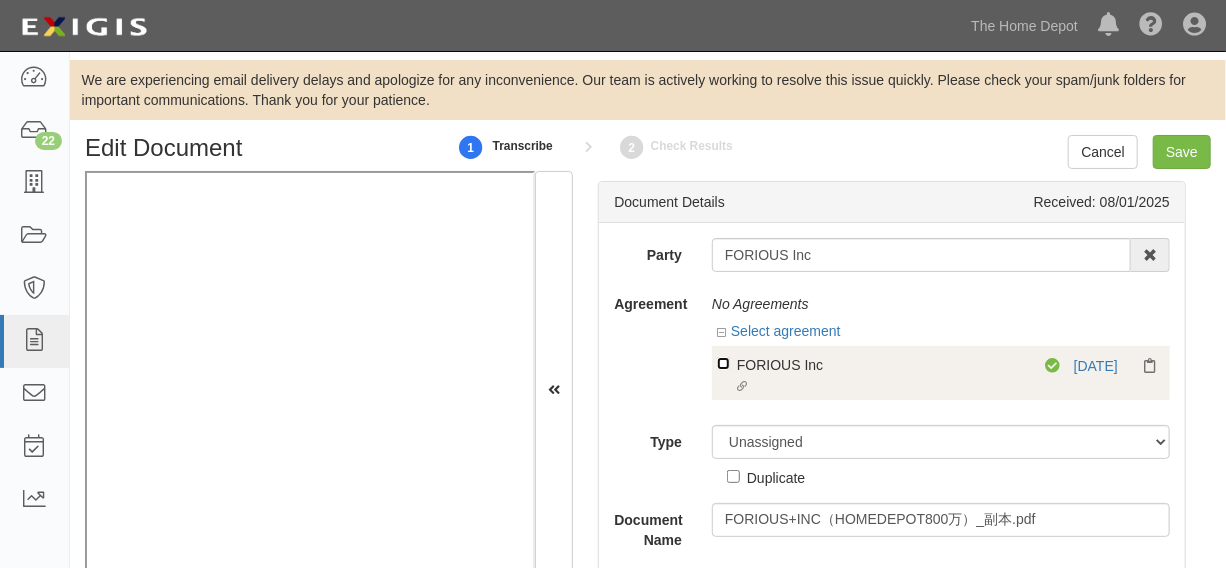 click on "Linked agreement
FORIOUS Inc
Linked agreement" at bounding box center (723, 363) 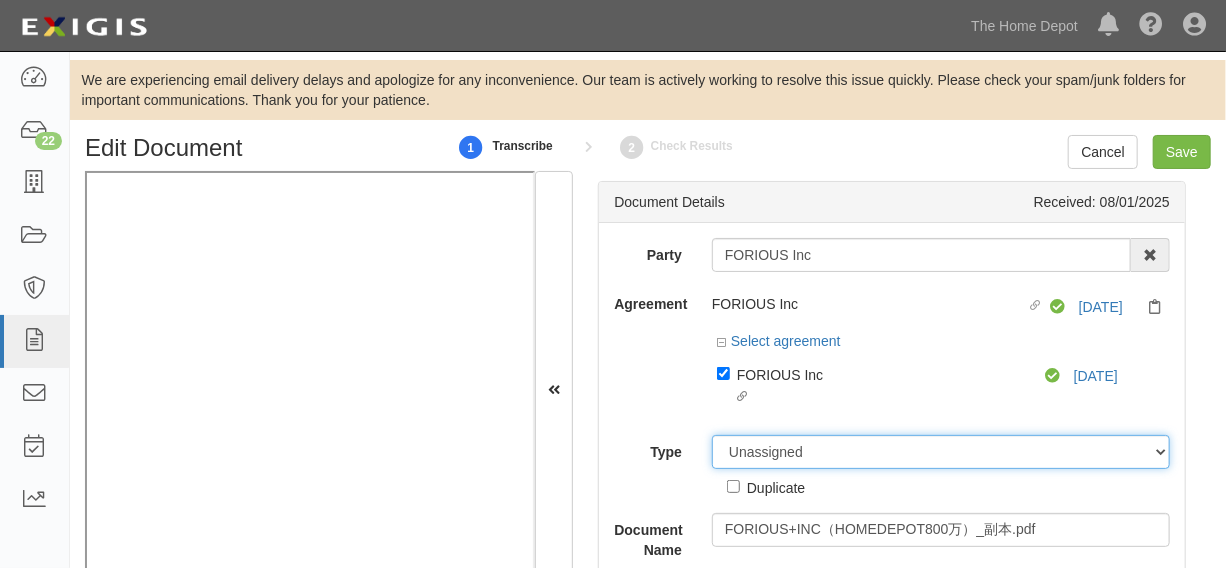 click on "Unassigned
Binder
Cancellation Notice
Certificate
Contract
Endorsement
Insurance Policy
Junk
Other Document
Policy Declarations
Reinstatement Notice
Requirements
Waiver Request" at bounding box center (941, 452) 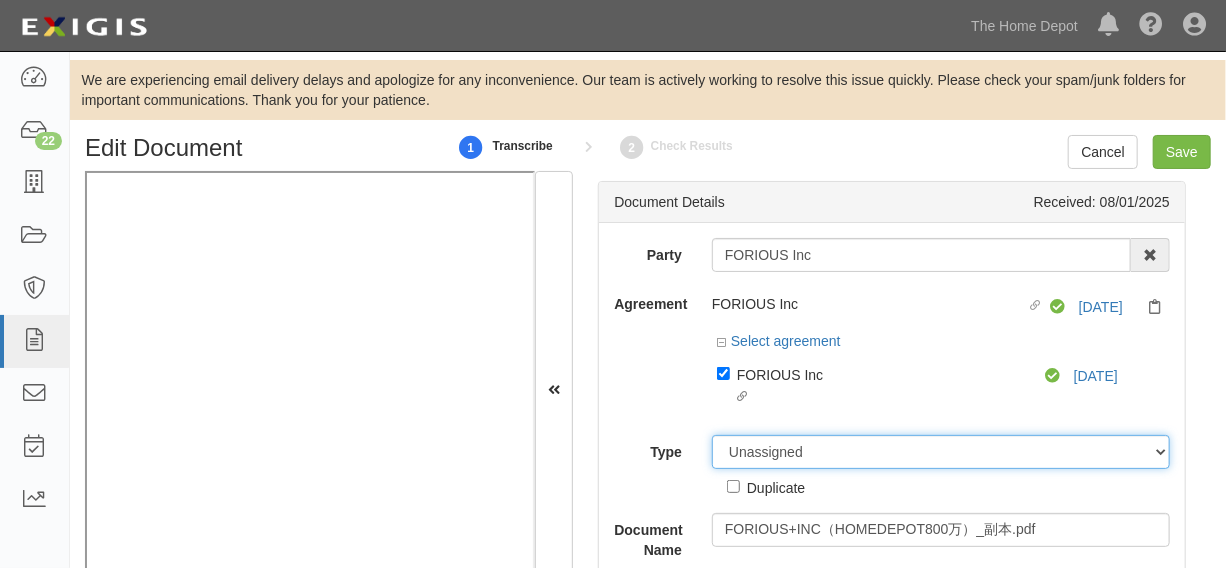 select on "CertificateDetail" 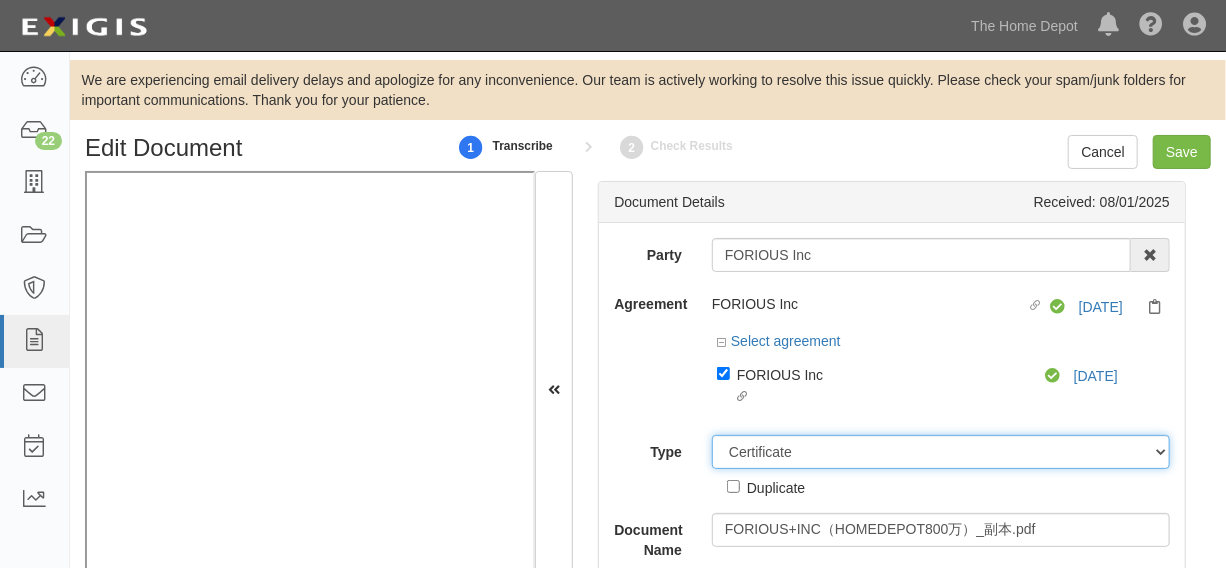 click on "Unassigned
Binder
Cancellation Notice
Certificate
Contract
Endorsement
Insurance Policy
Junk
Other Document
Policy Declarations
Reinstatement Notice
Requirements
Waiver Request" at bounding box center (941, 452) 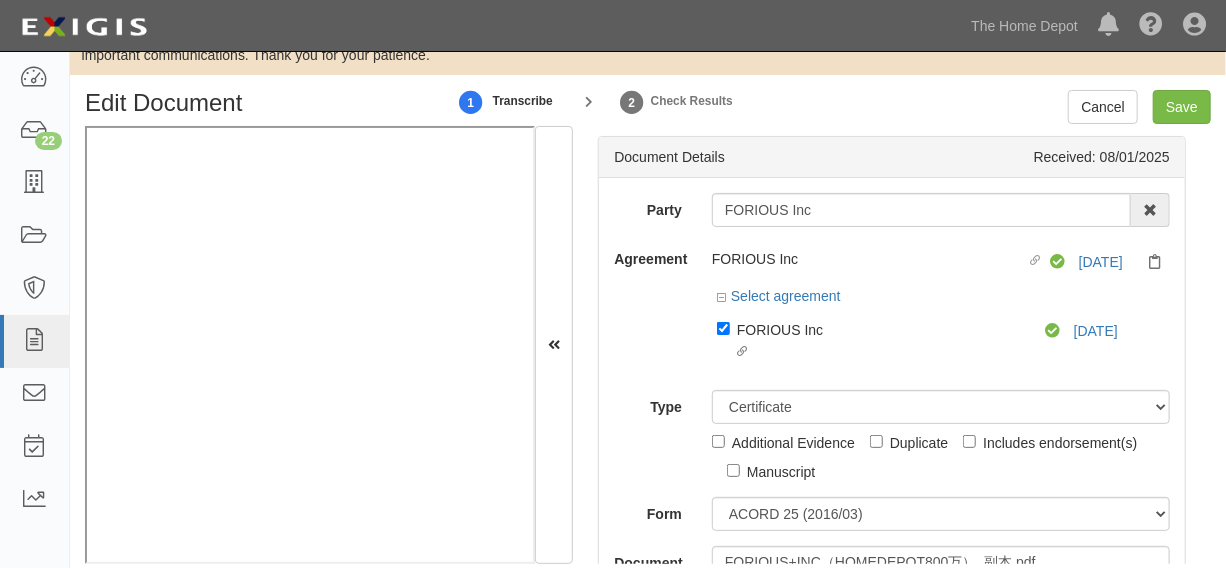 scroll, scrollTop: 70, scrollLeft: 0, axis: vertical 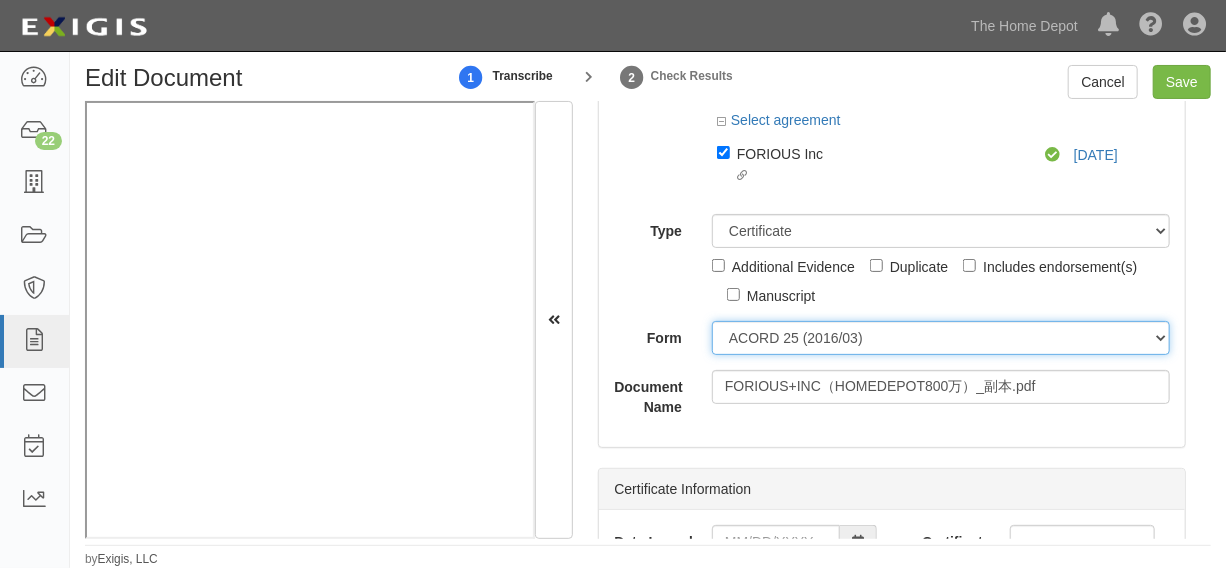 click on "ACORD 25 (2016/03)
ACORD 101
ACORD 855 NY (2014/05)
General" at bounding box center [941, 338] 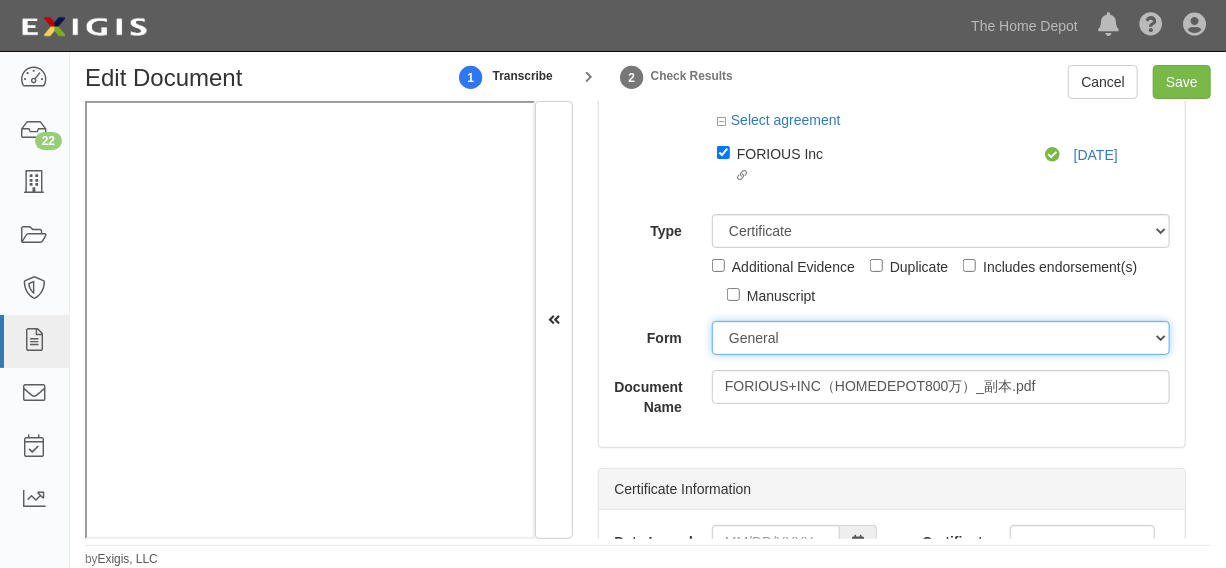 click on "ACORD 25 (2016/03)
ACORD 101
ACORD 855 NY (2014/05)
General" at bounding box center (941, 338) 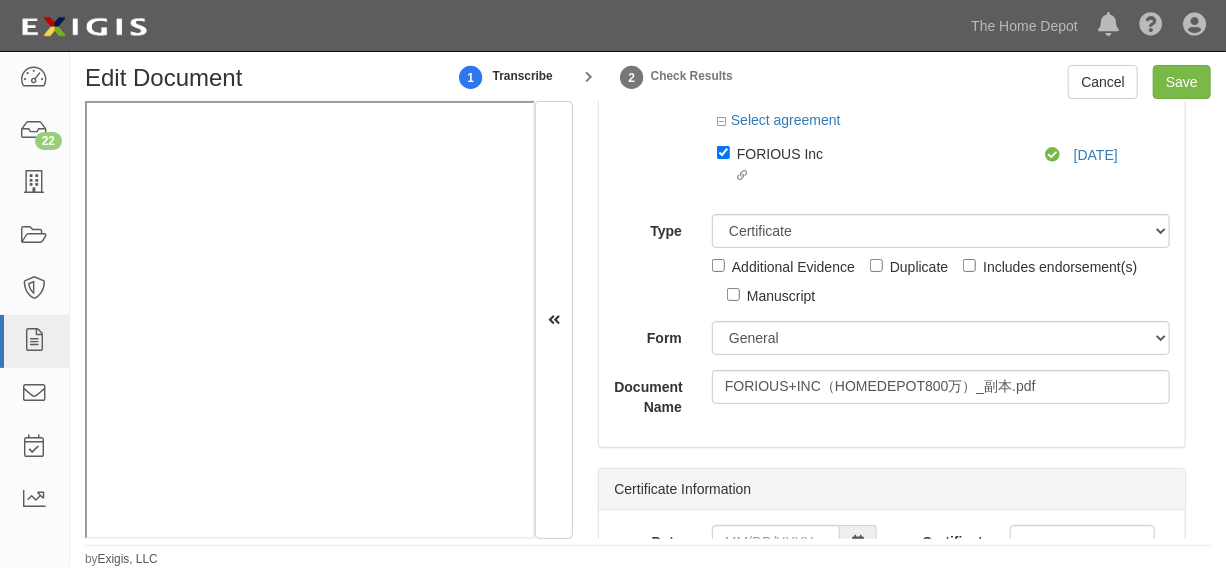 scroll, scrollTop: 454, scrollLeft: 0, axis: vertical 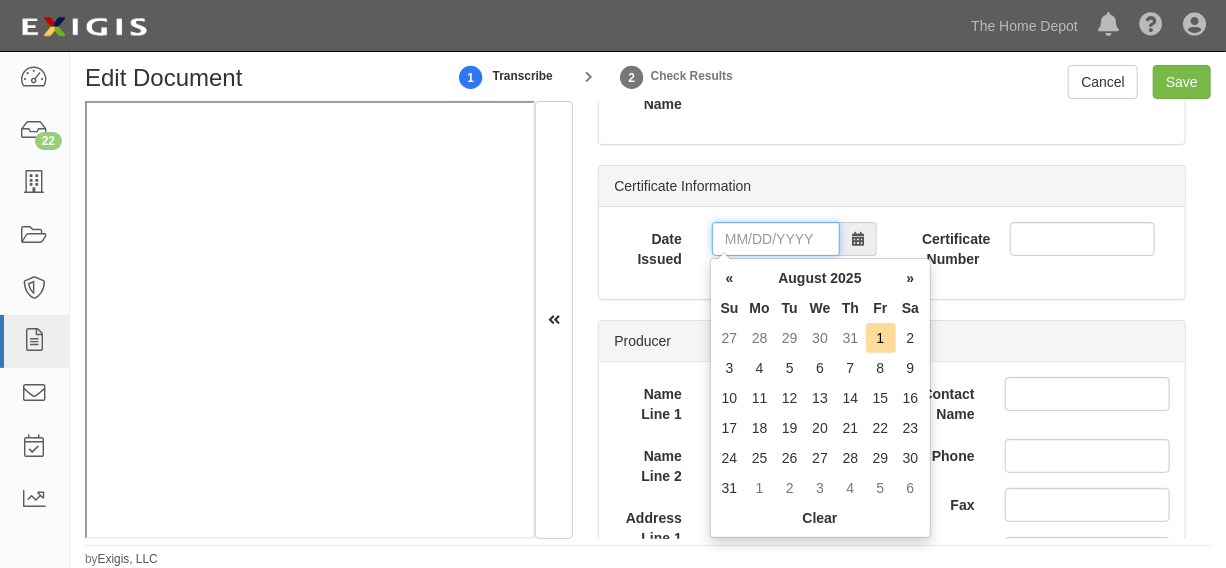 click on "Date Issued" at bounding box center [776, 239] 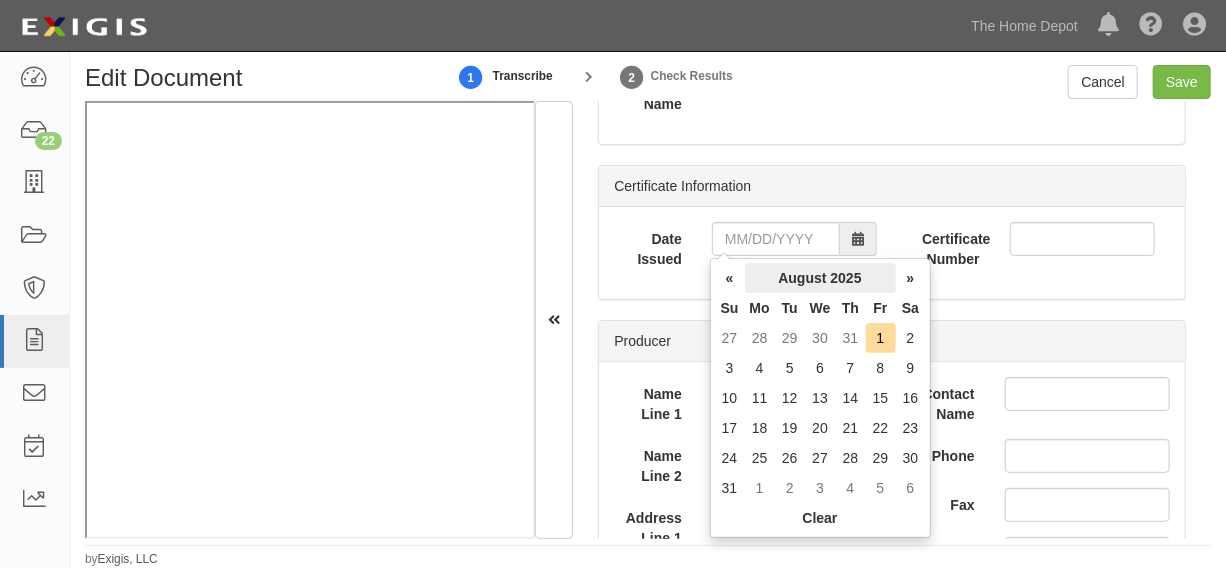 click on "August 2025" at bounding box center (820, 278) 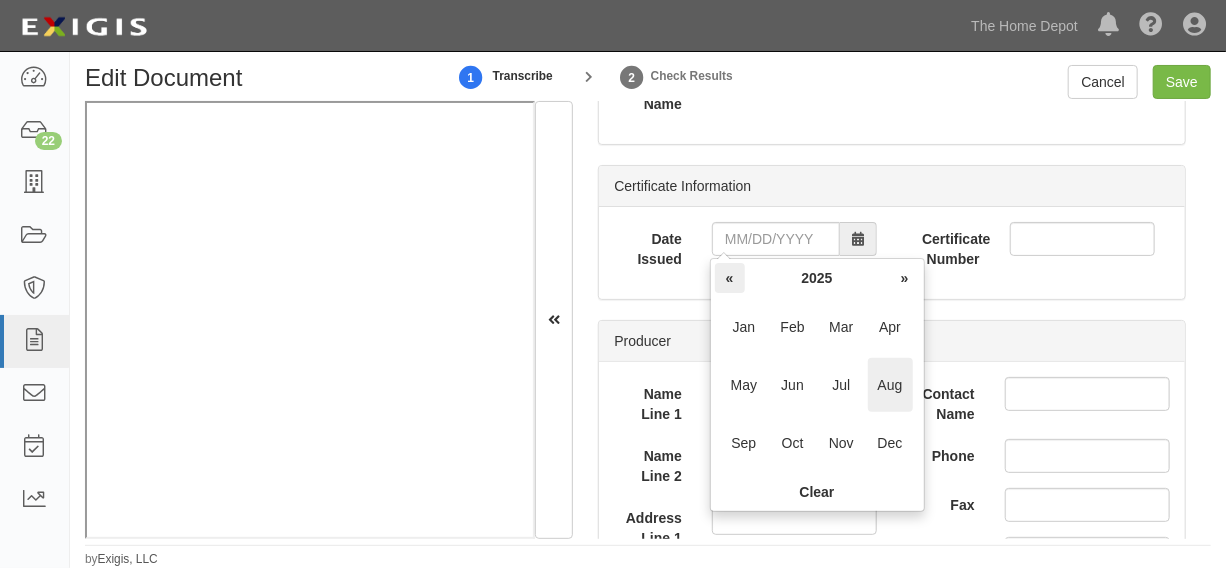 click on "«" at bounding box center [730, 278] 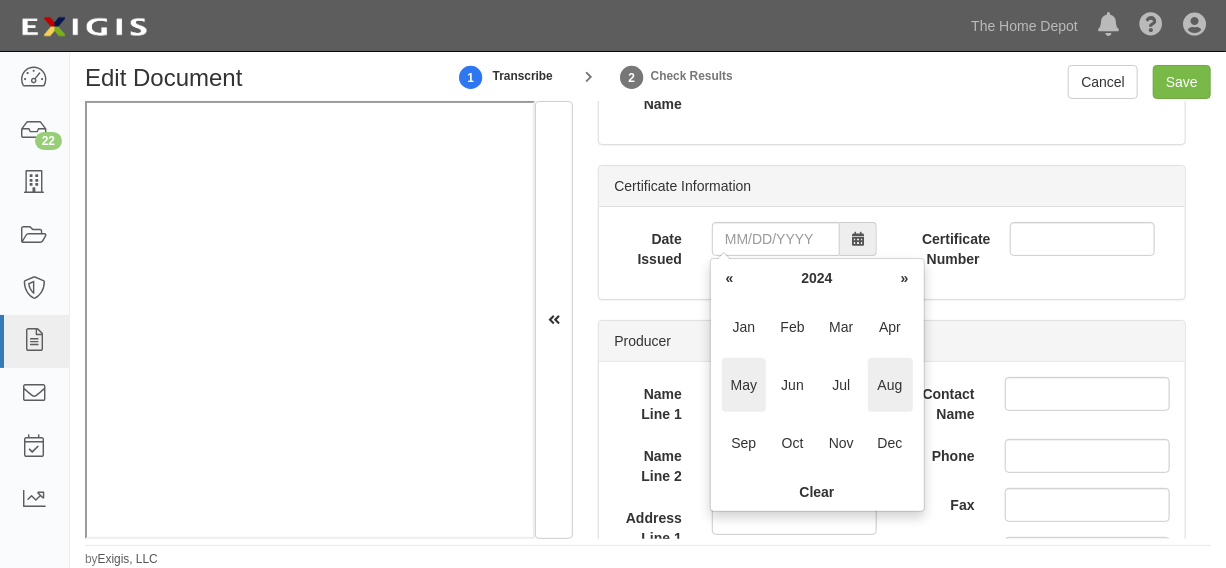click on "May" at bounding box center [744, 385] 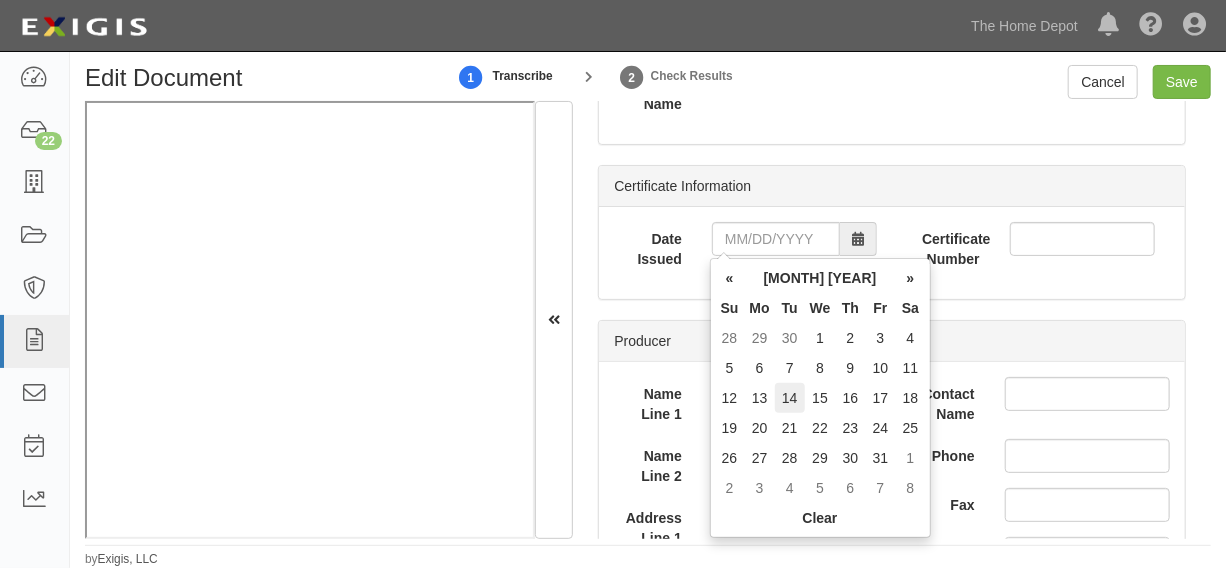 click on "14" at bounding box center (790, 398) 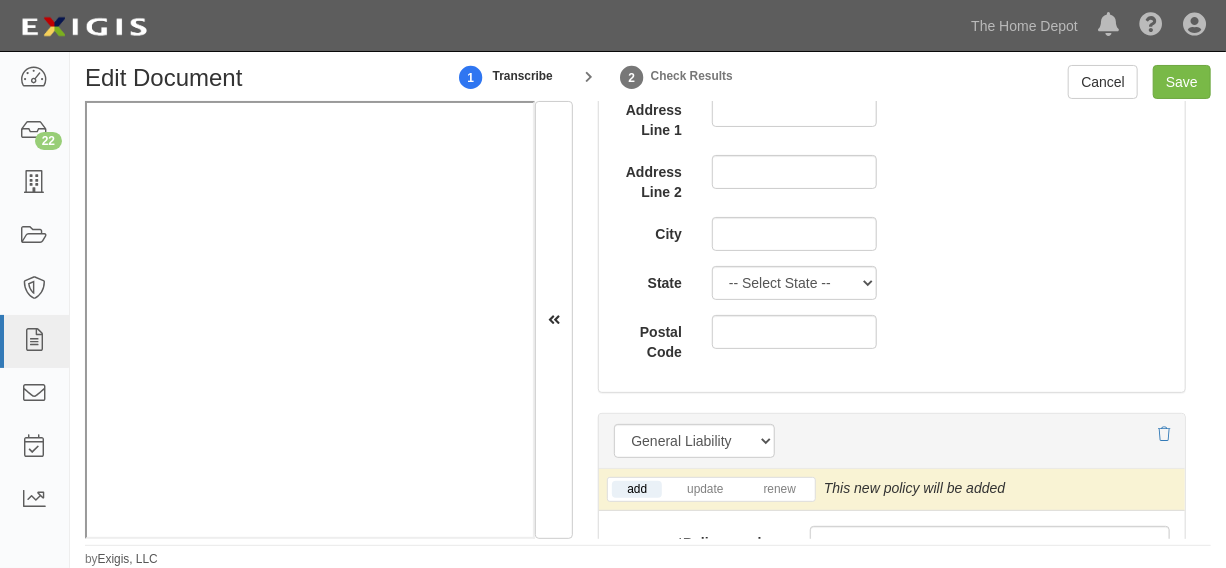 scroll, scrollTop: 1666, scrollLeft: 0, axis: vertical 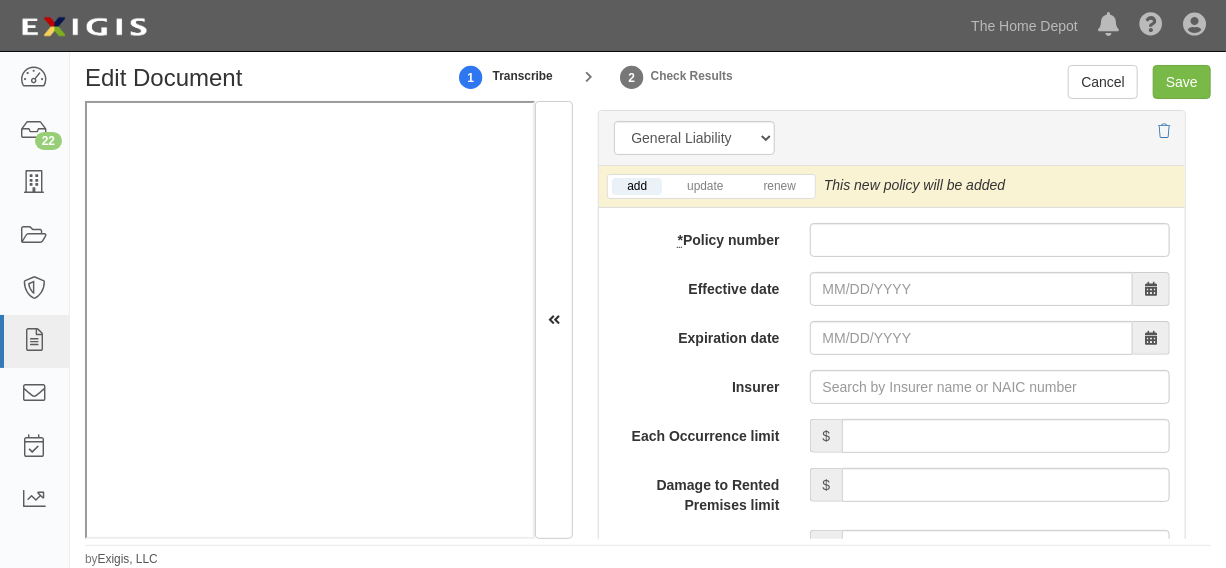 click on "add update renew This new policy will be added This new policy will update existing policy # This new policy will renew existing policy # *  Policy number Effective date Expiration date Insurer Each Occurrence limit $ Damage to Rented Premises limit $ Medical Expense limit $ Personal and Advertising Injury limit $ General Aggregate limit $ Products-Completed Operations Aggregate limit $ Other limit description Other limit $ Coverage trigger Claims made Occurrence Description 1 Description 2 General Aggregate limit applies per Policy Project Location   Additional Insured Selected on certificate Waiver of Subrogation Selected on certificate Description Internal notes Self-insured" at bounding box center (892, 812) 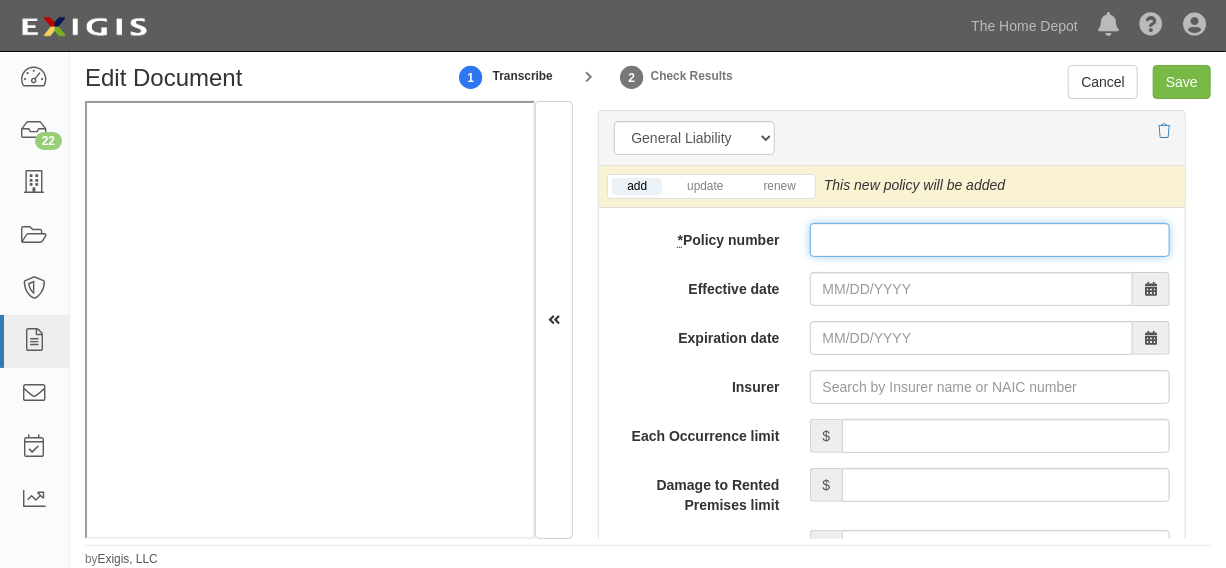 paste on "10560003902511183822" 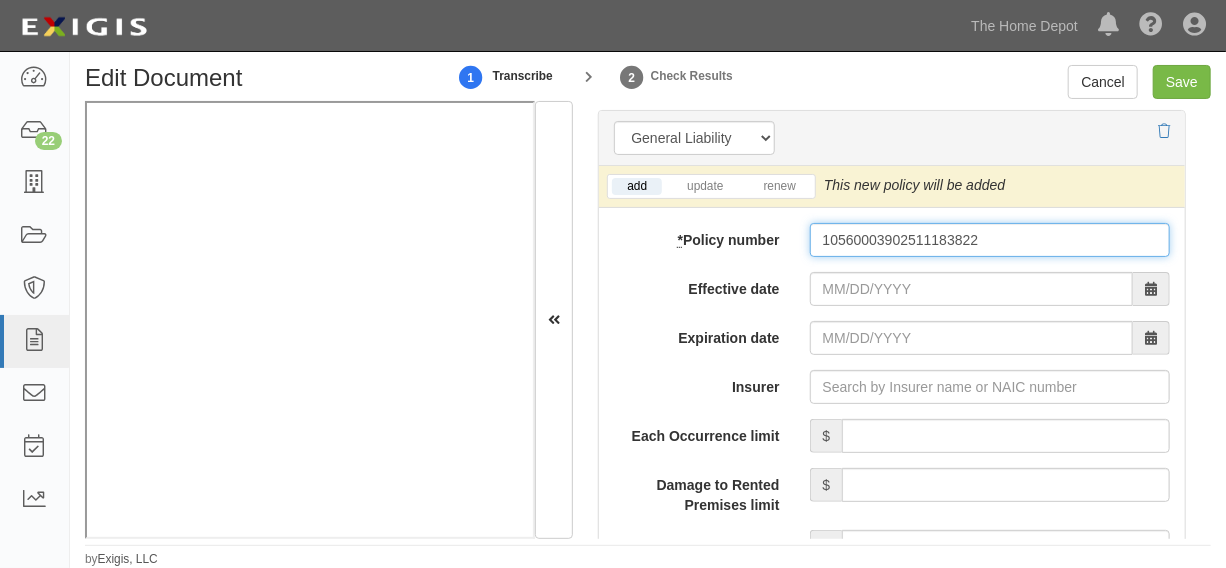 type on "10560003902511183822" 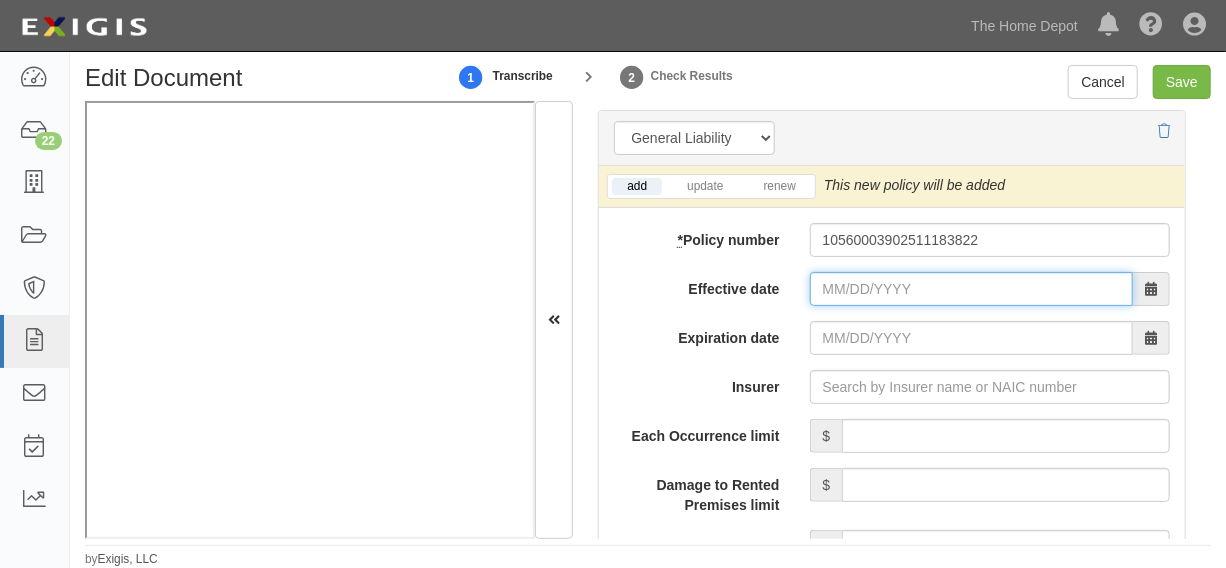 click on "Effective date" at bounding box center [971, 289] 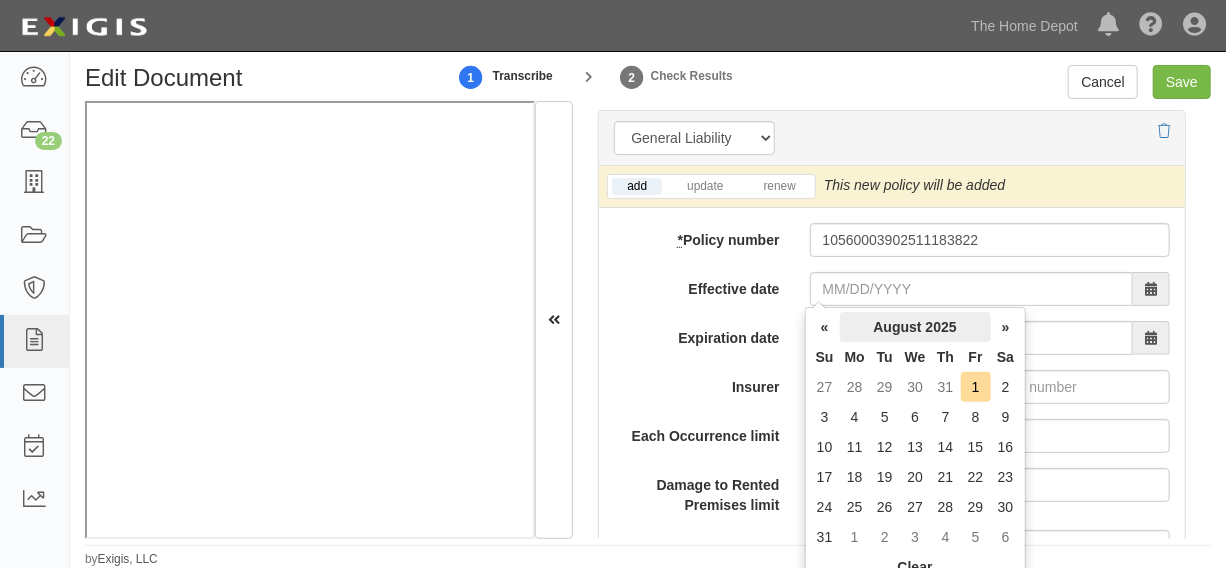 click on "August 2025" at bounding box center [915, 327] 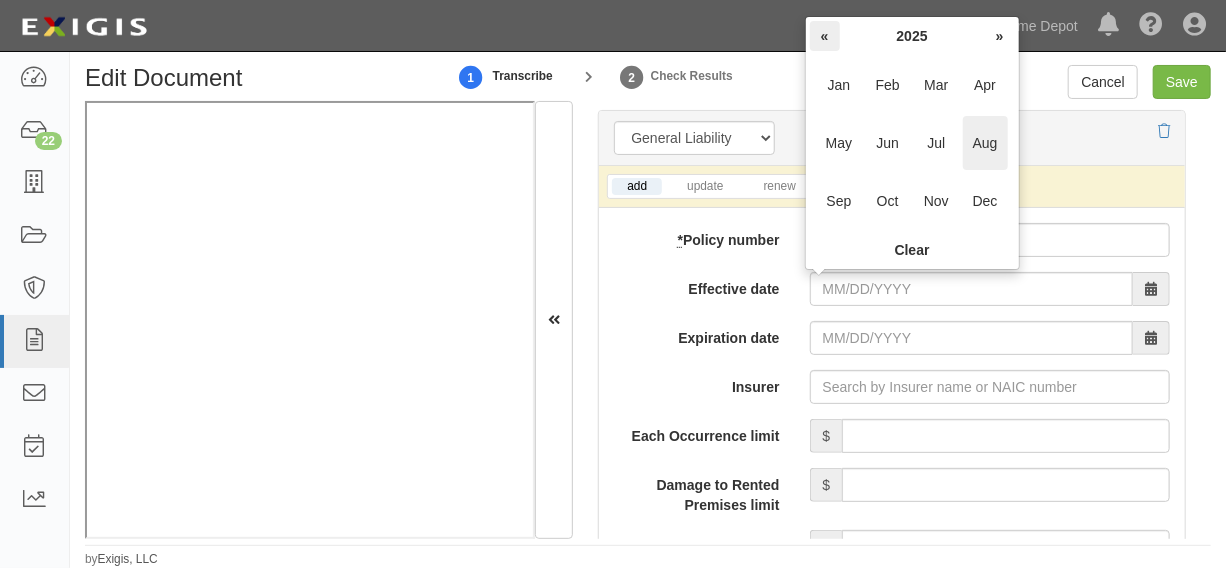click on "«" at bounding box center (825, 36) 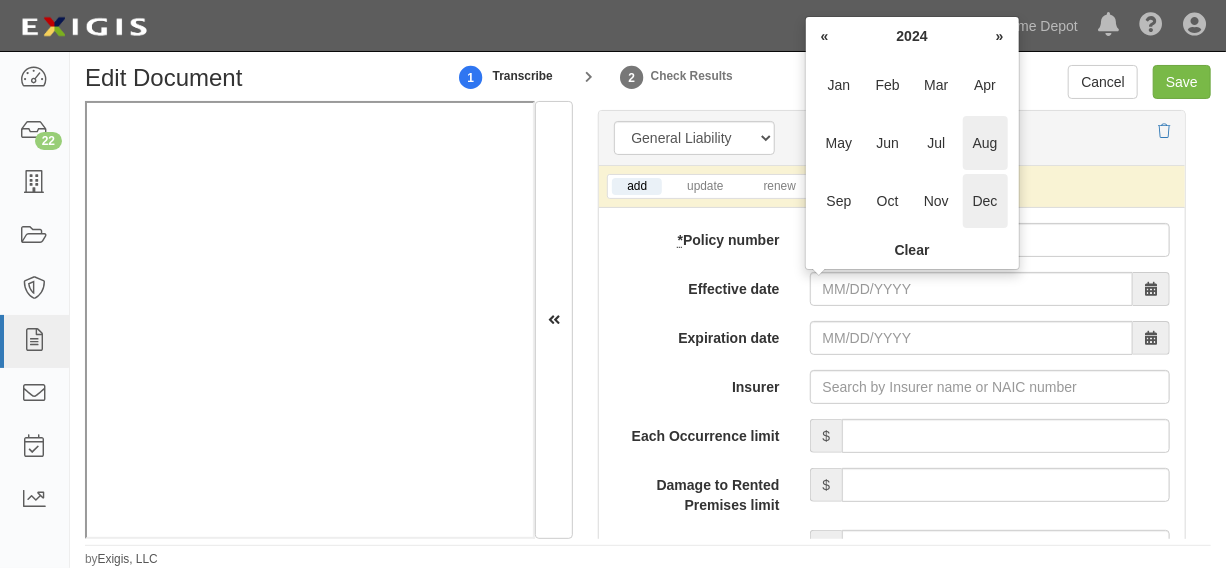 click on "Dec" at bounding box center (985, 201) 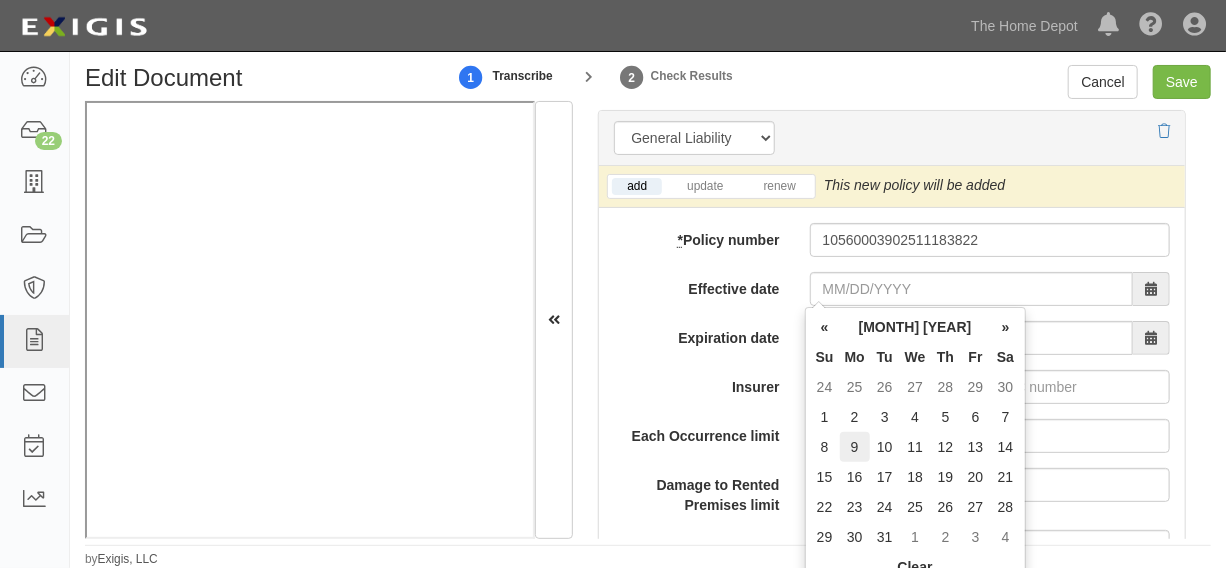 click on "9" at bounding box center [855, 447] 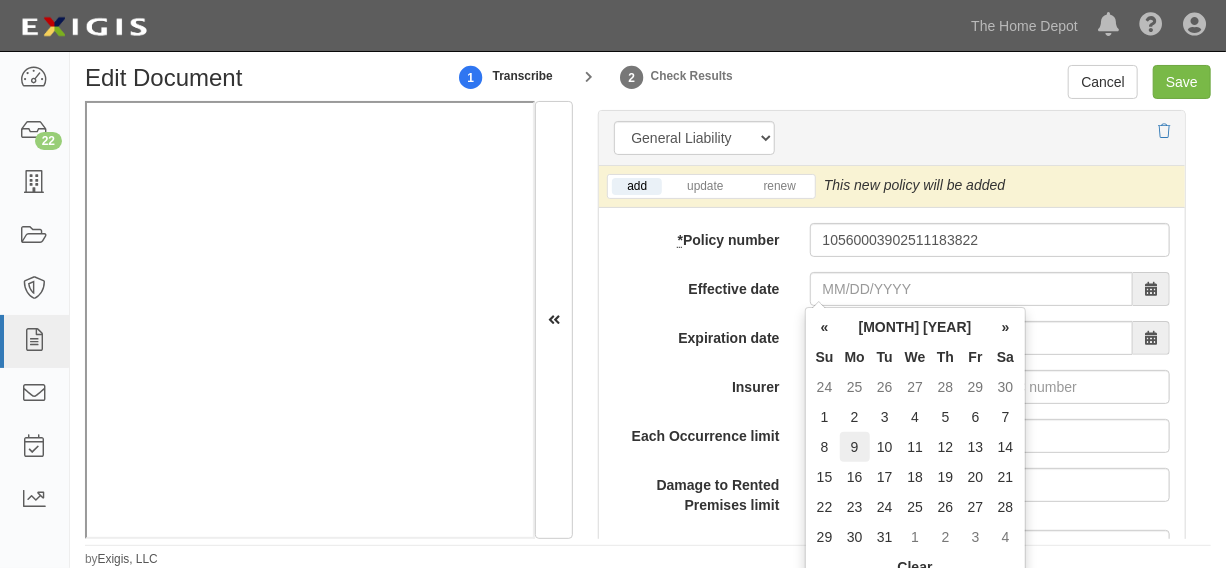 type on "12/09/2024" 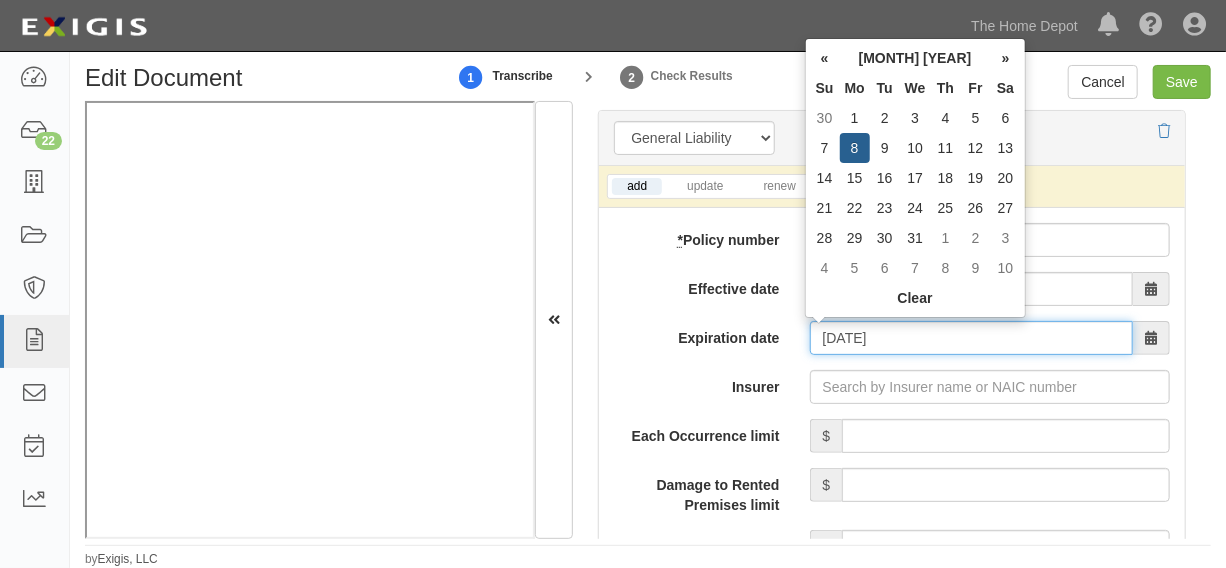 click on "12/09/2025" at bounding box center [971, 338] 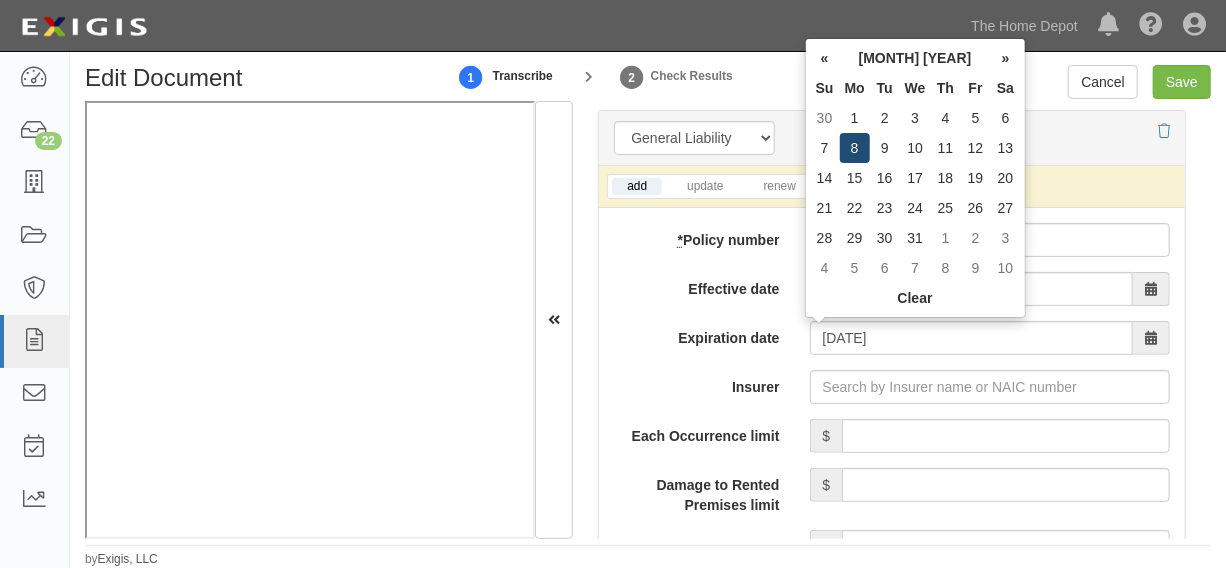 click on "8" at bounding box center [855, 148] 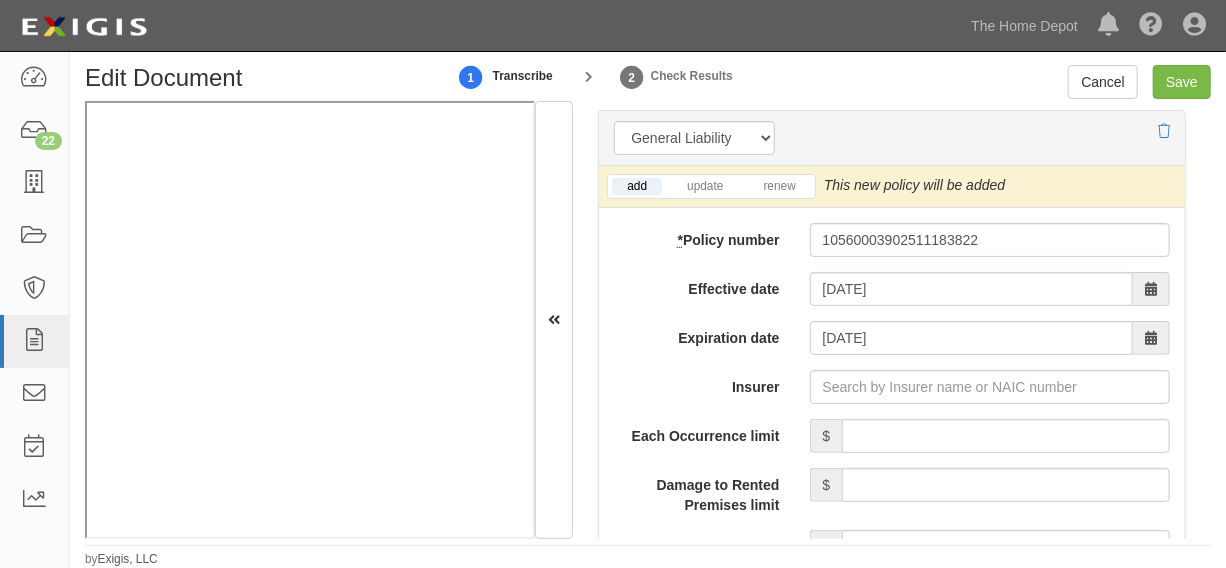 scroll, scrollTop: 1818, scrollLeft: 0, axis: vertical 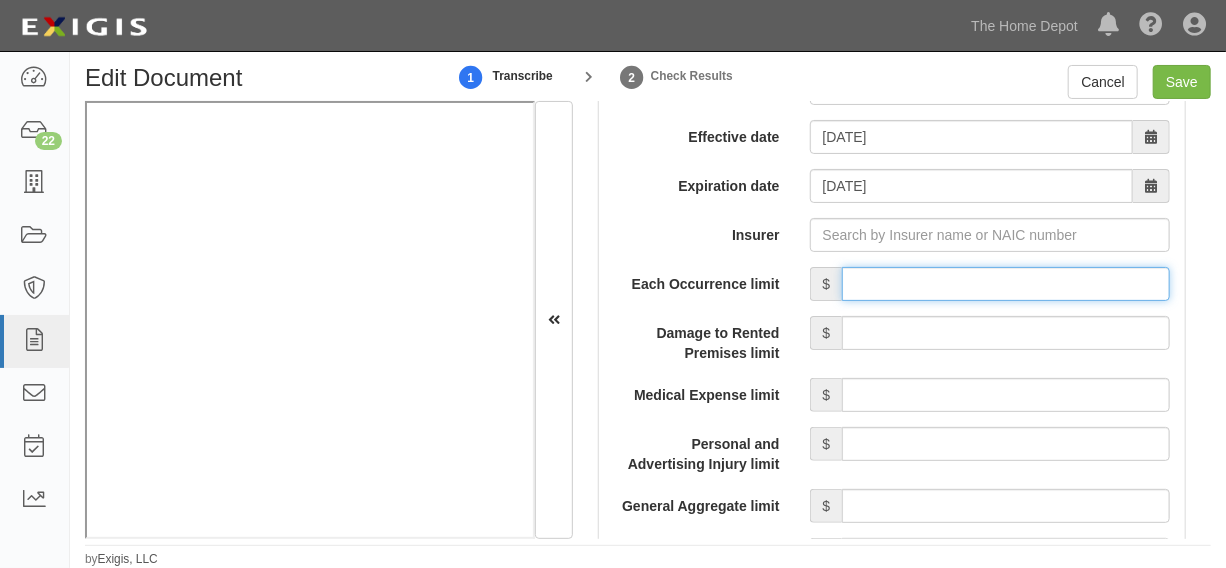 click on "Each Occurrence limit" at bounding box center [1006, 284] 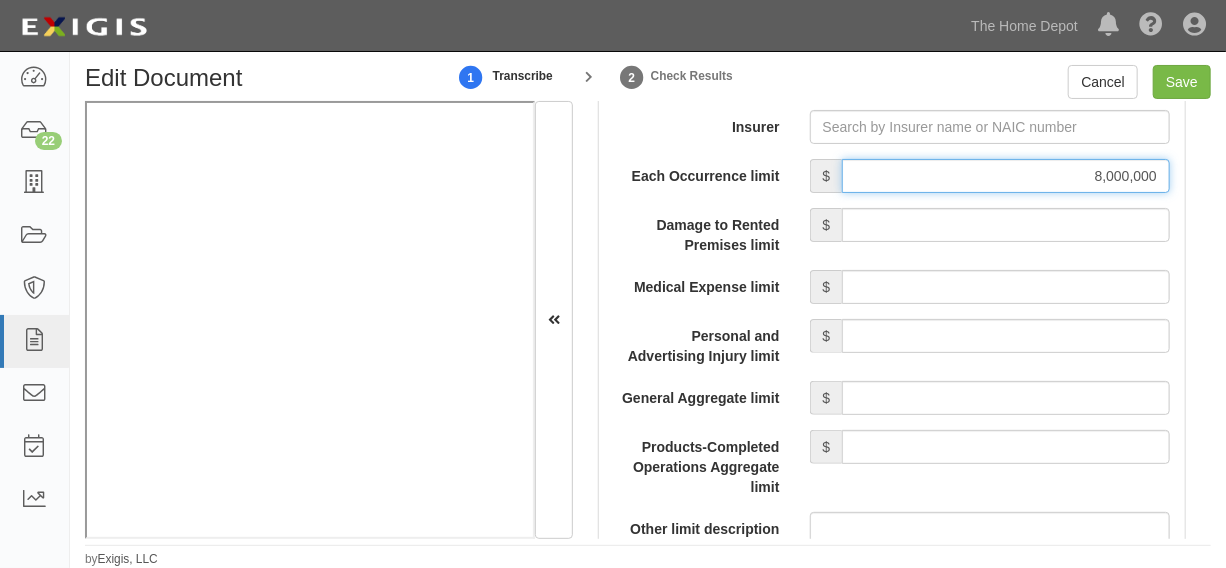 scroll, scrollTop: 1970, scrollLeft: 0, axis: vertical 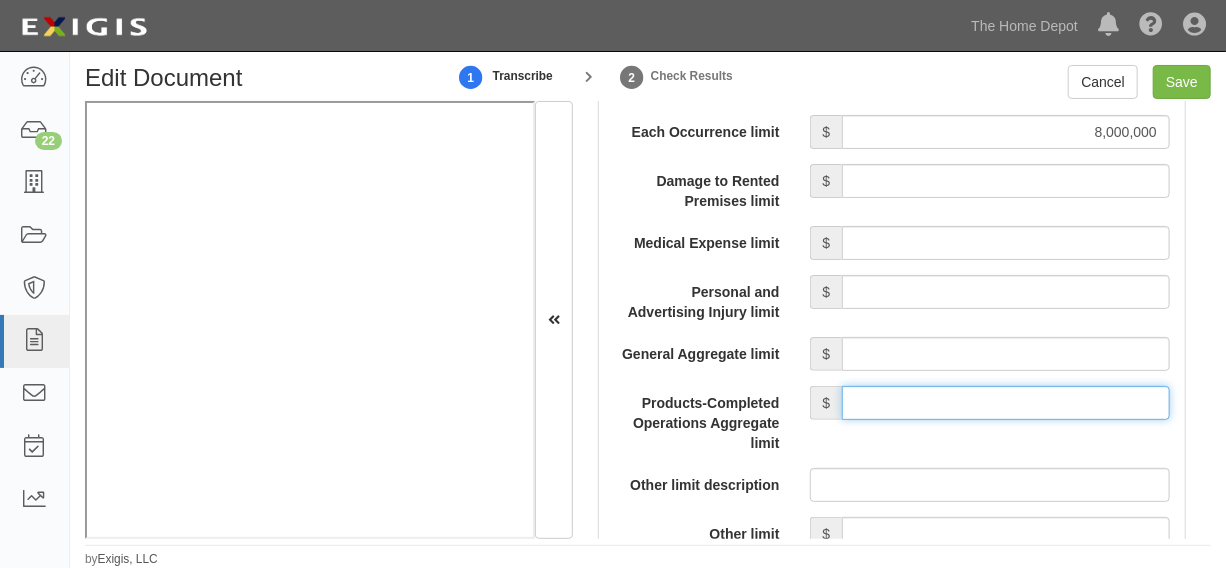 click on "Products-Completed Operations Aggregate limit" at bounding box center (1006, 403) 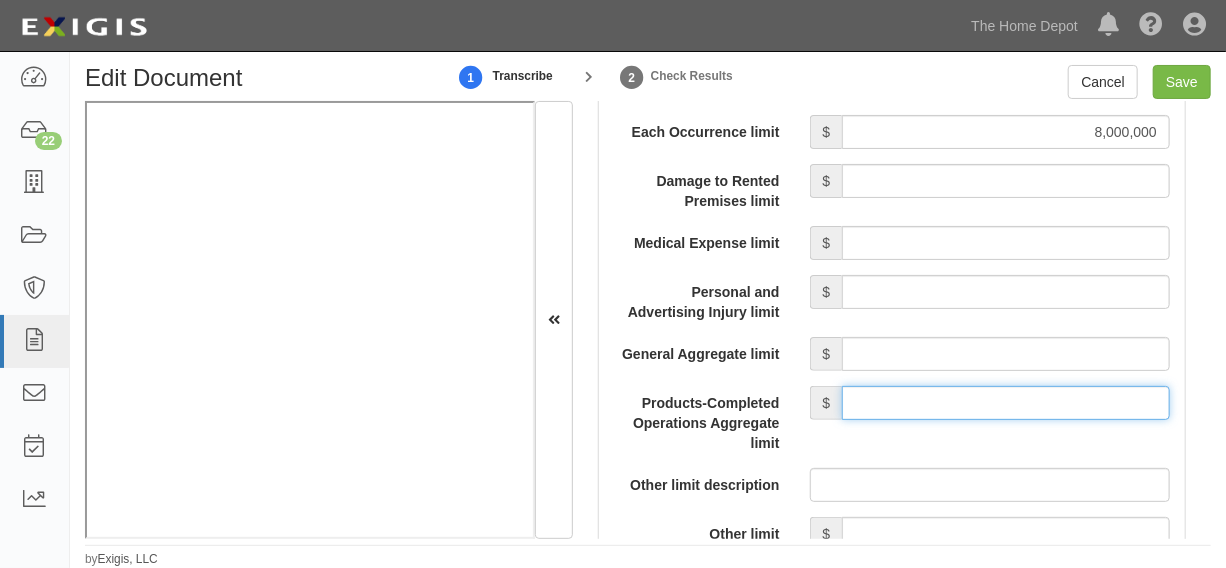 type on "8,000,000" 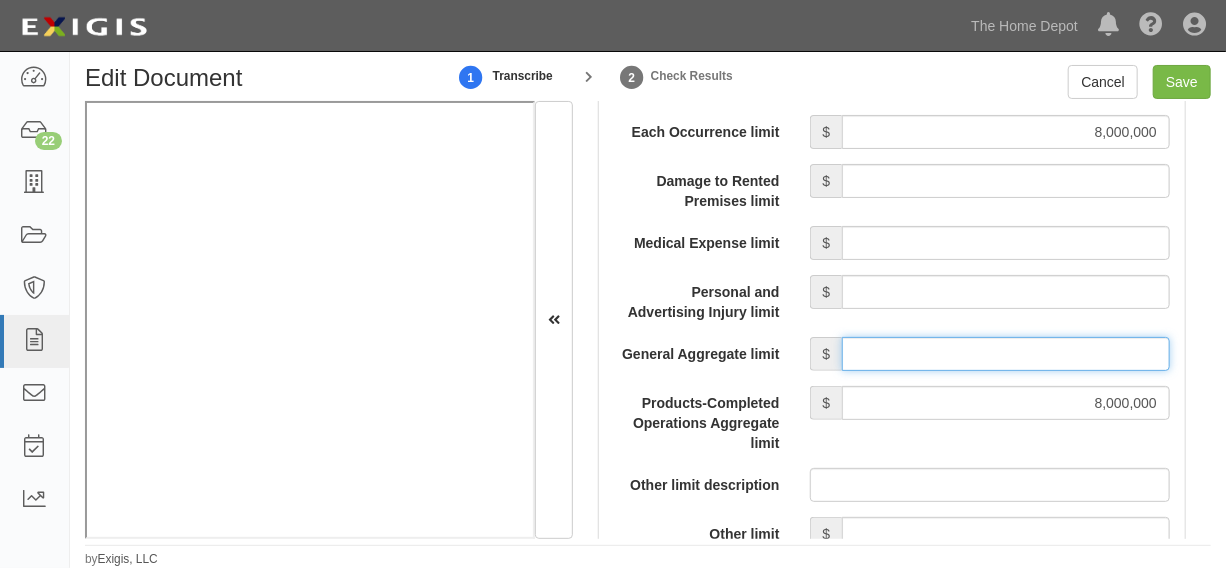 click on "General Aggregate limit" at bounding box center [1006, 354] 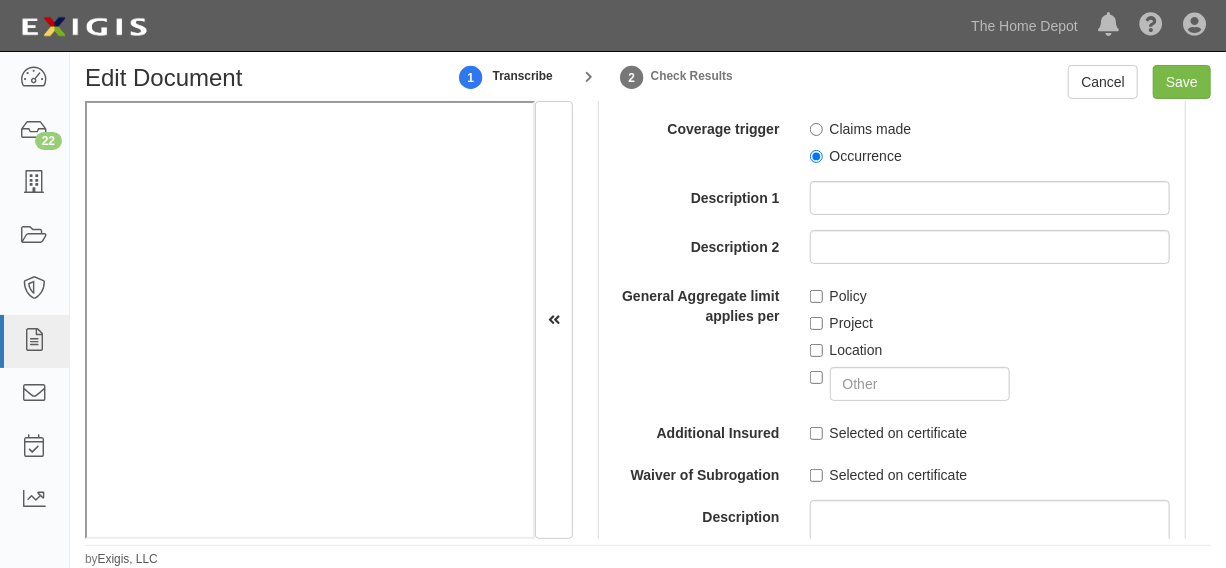 scroll, scrollTop: 2575, scrollLeft: 0, axis: vertical 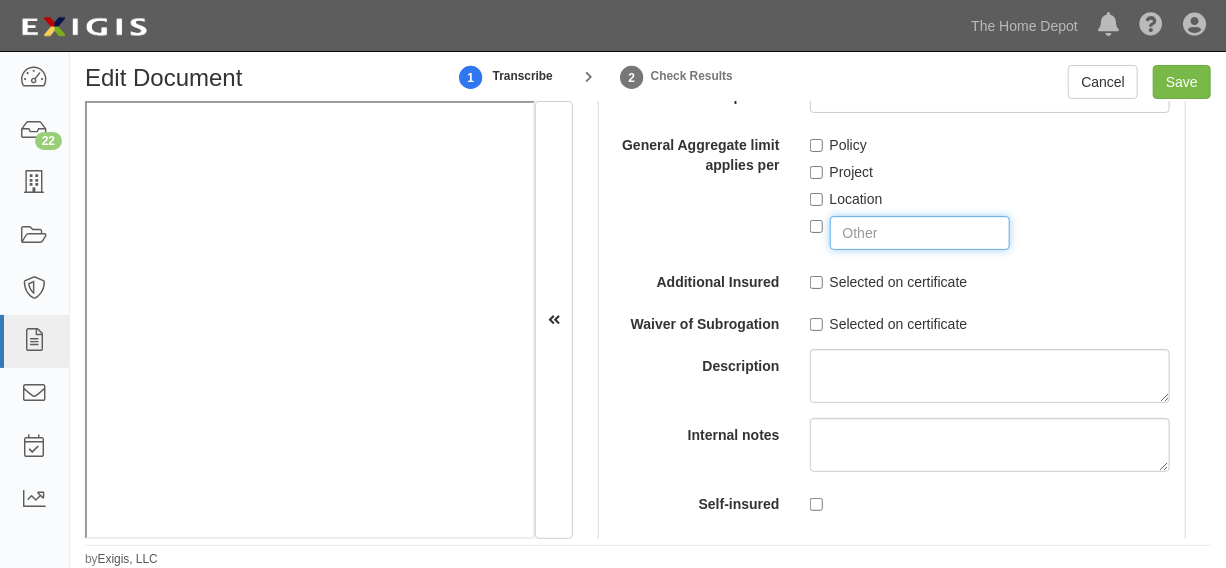 click at bounding box center [920, 233] 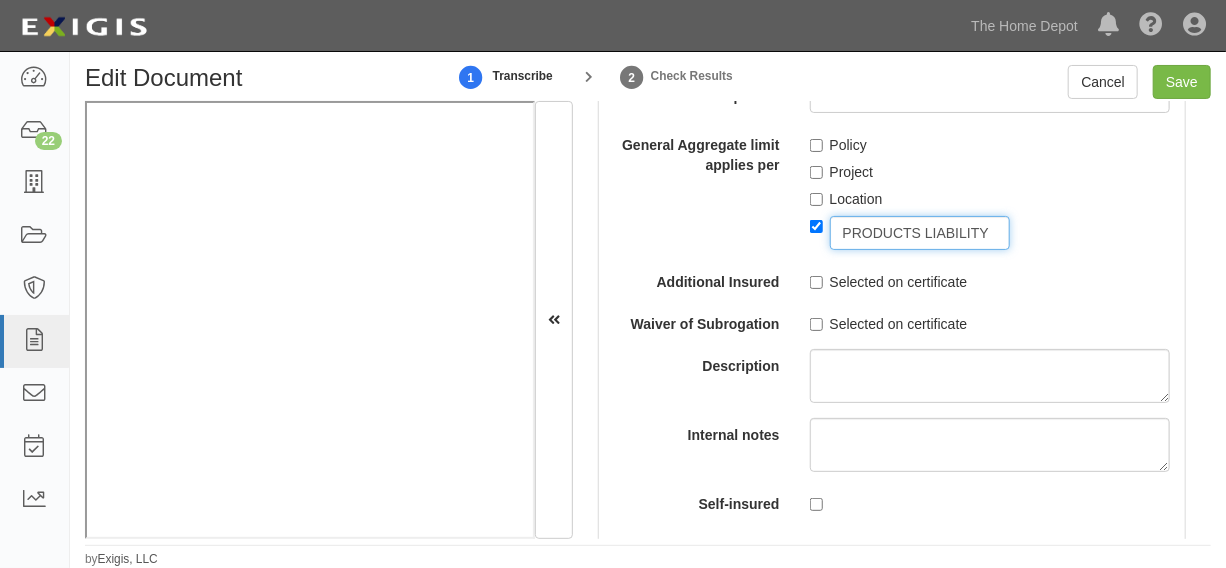 checkbox on "true" 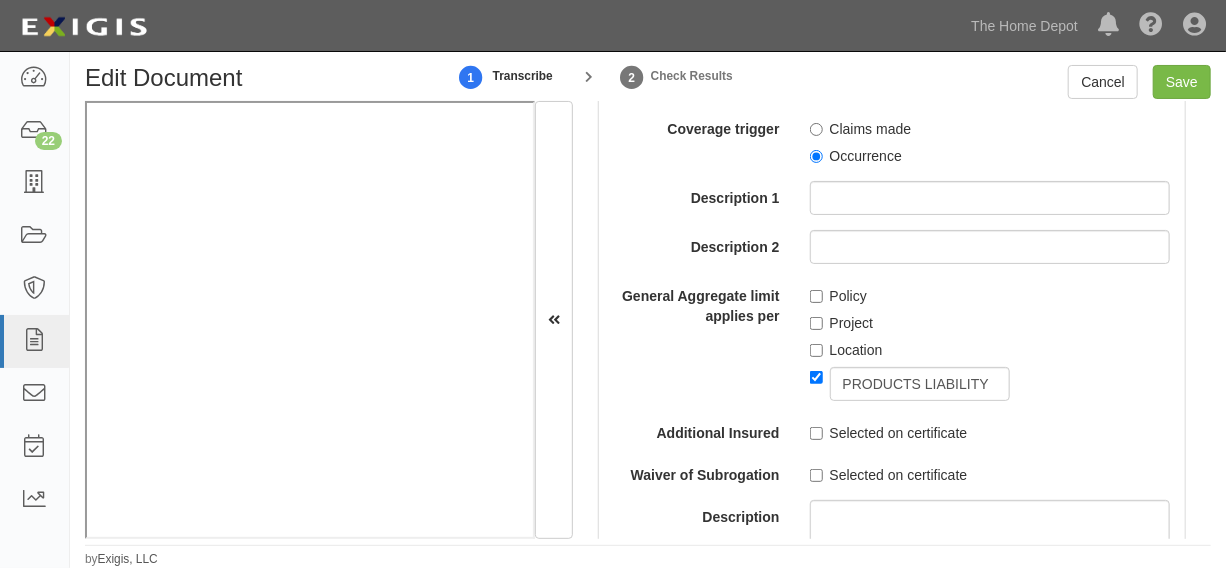 click on "Occurrence" at bounding box center (856, 156) 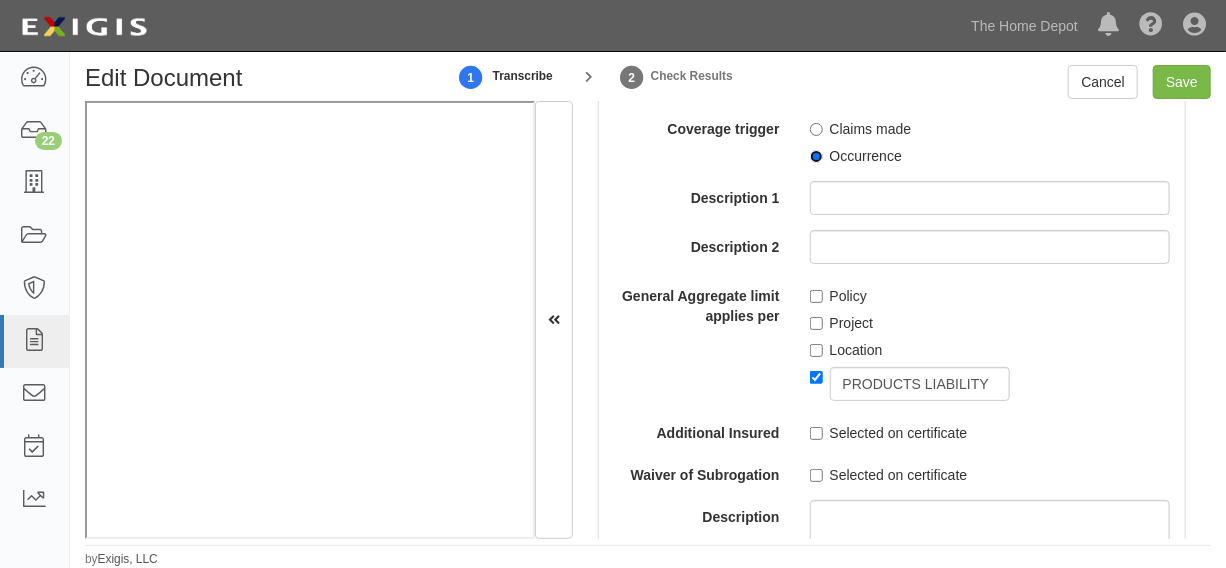 click on "Occurrence" at bounding box center [816, 156] 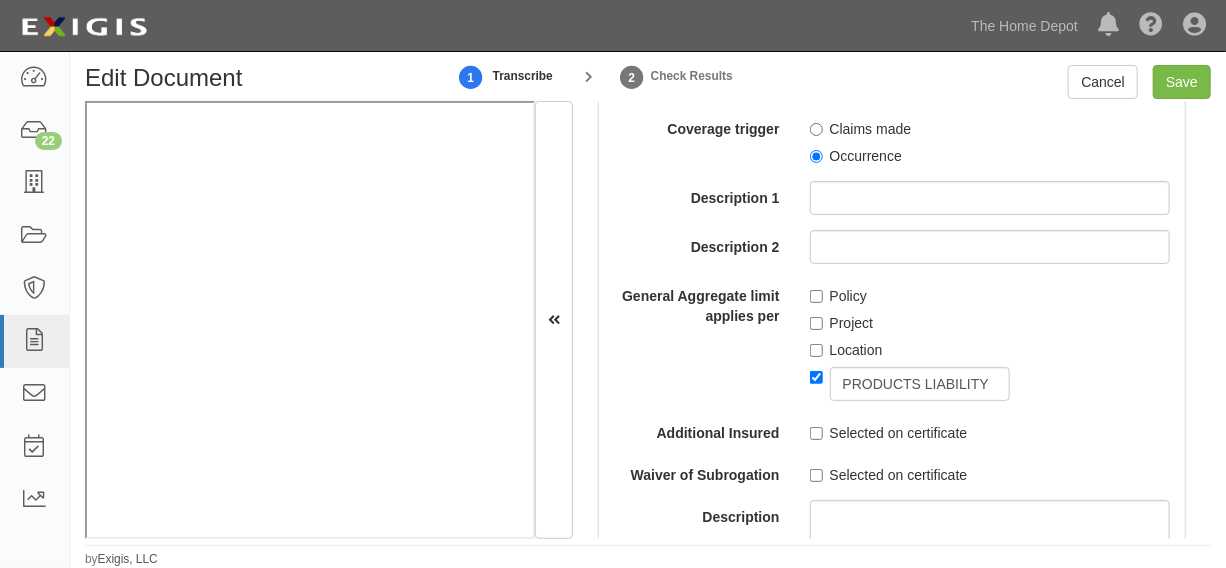 click on "Policy" at bounding box center [838, 296] 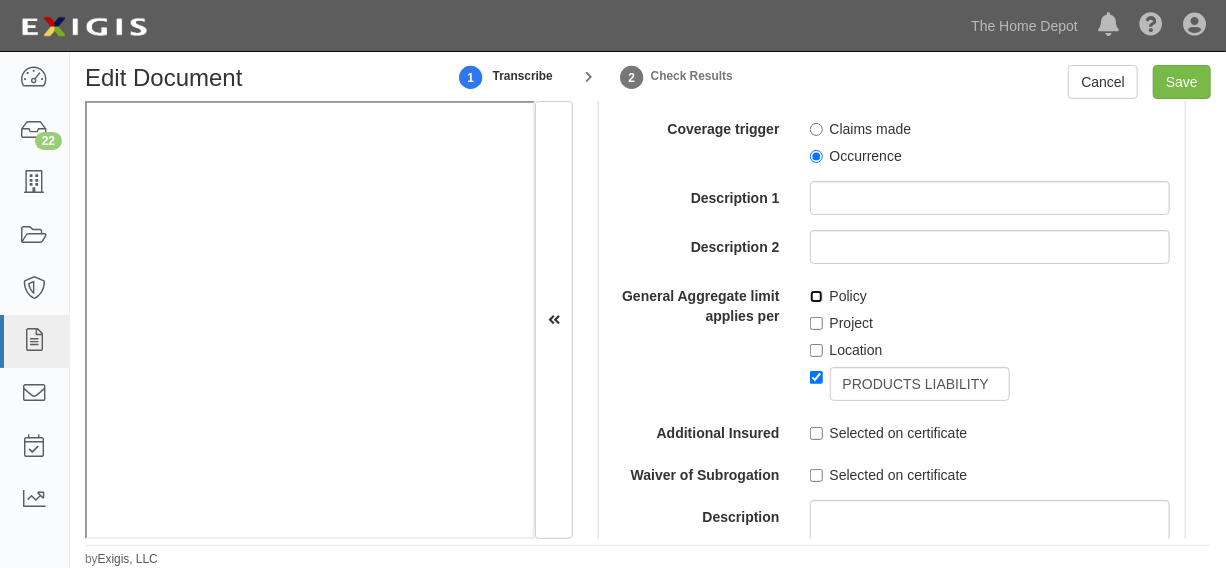 click on "Policy" at bounding box center (816, 296) 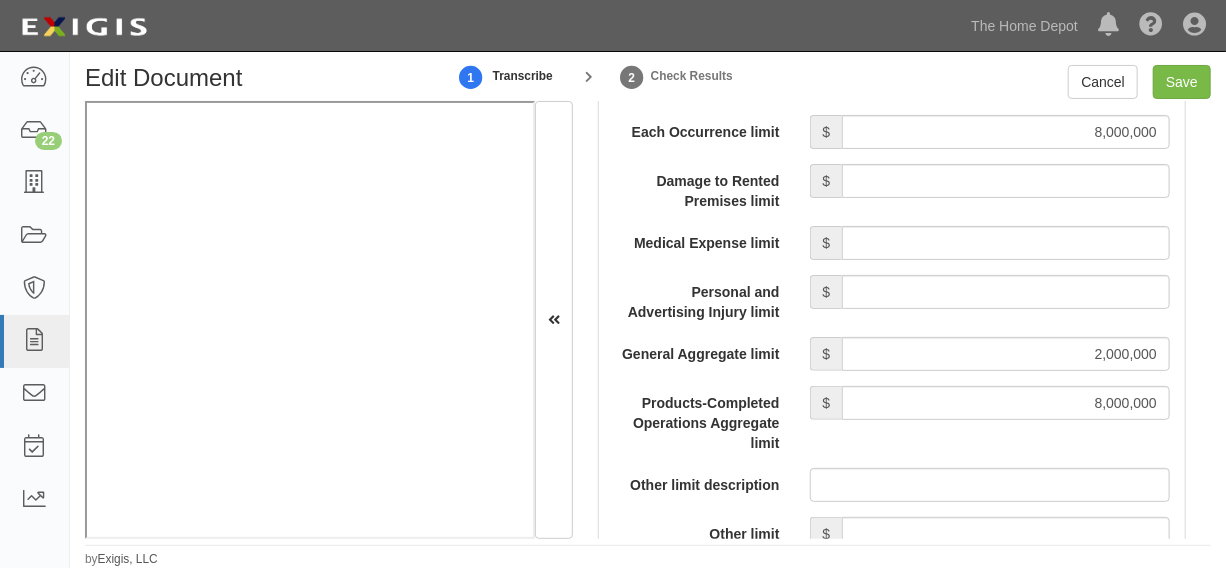 scroll, scrollTop: 1666, scrollLeft: 0, axis: vertical 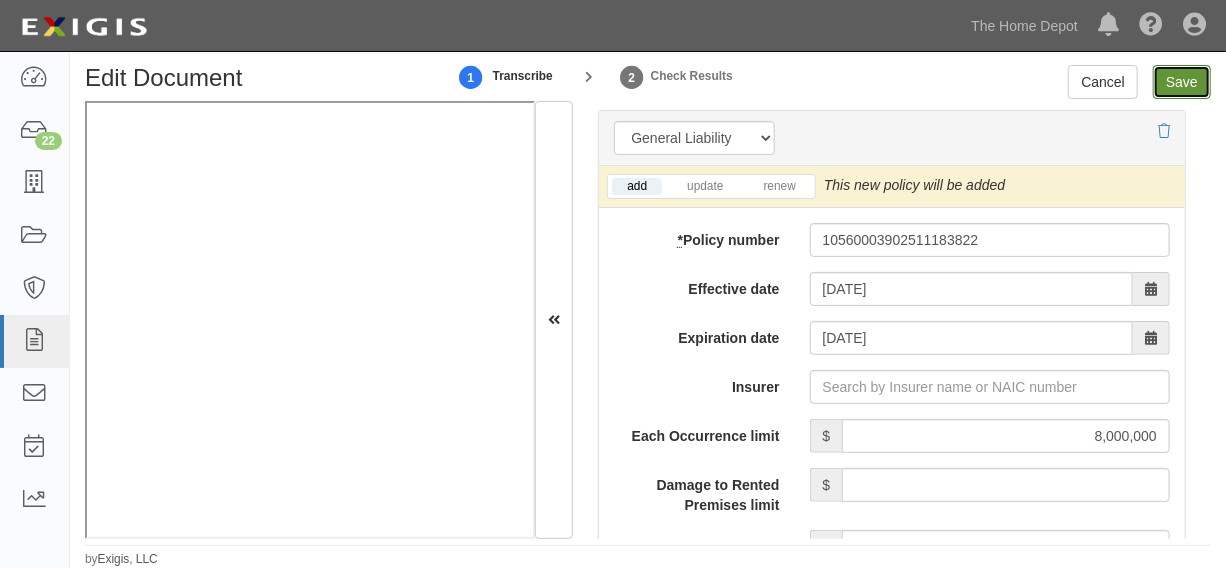 click on "Save" at bounding box center (1182, 82) 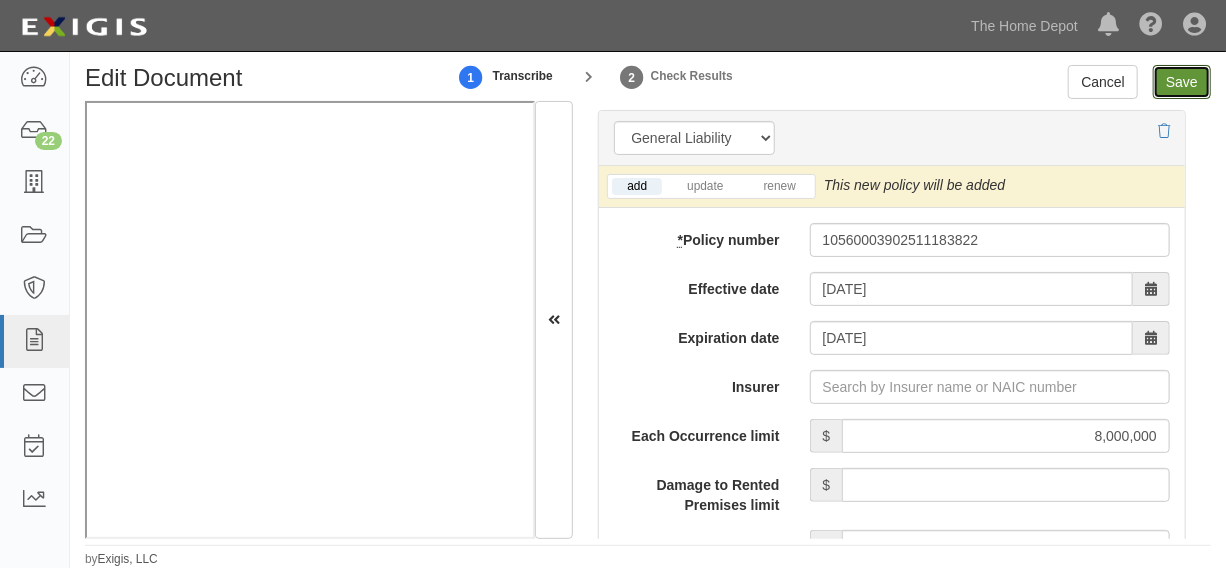 type on "8000000" 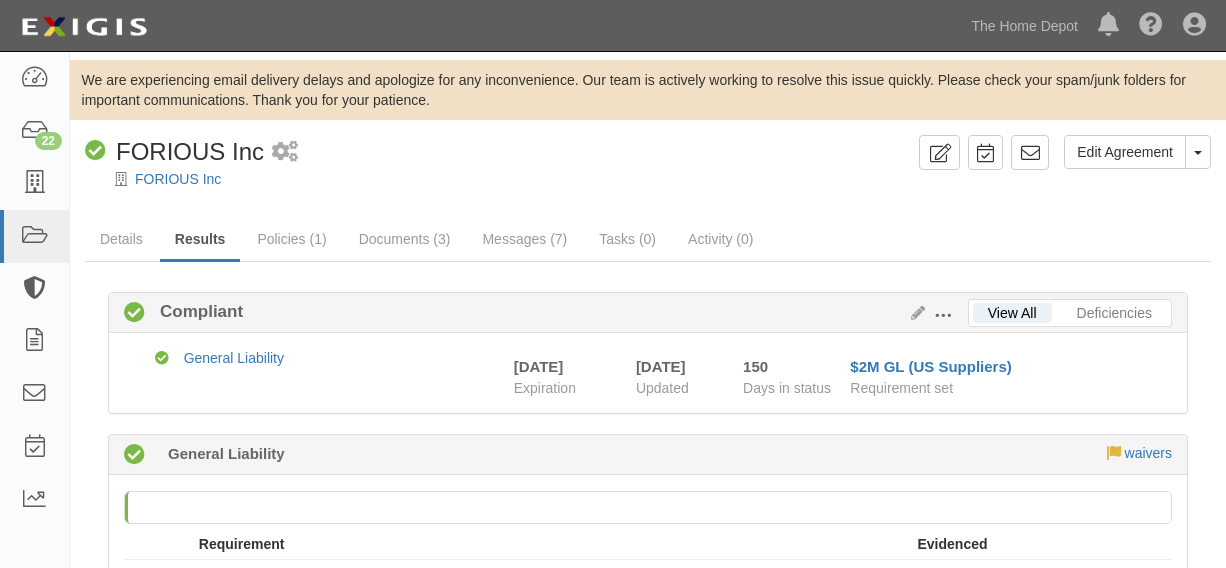 scroll, scrollTop: 0, scrollLeft: 0, axis: both 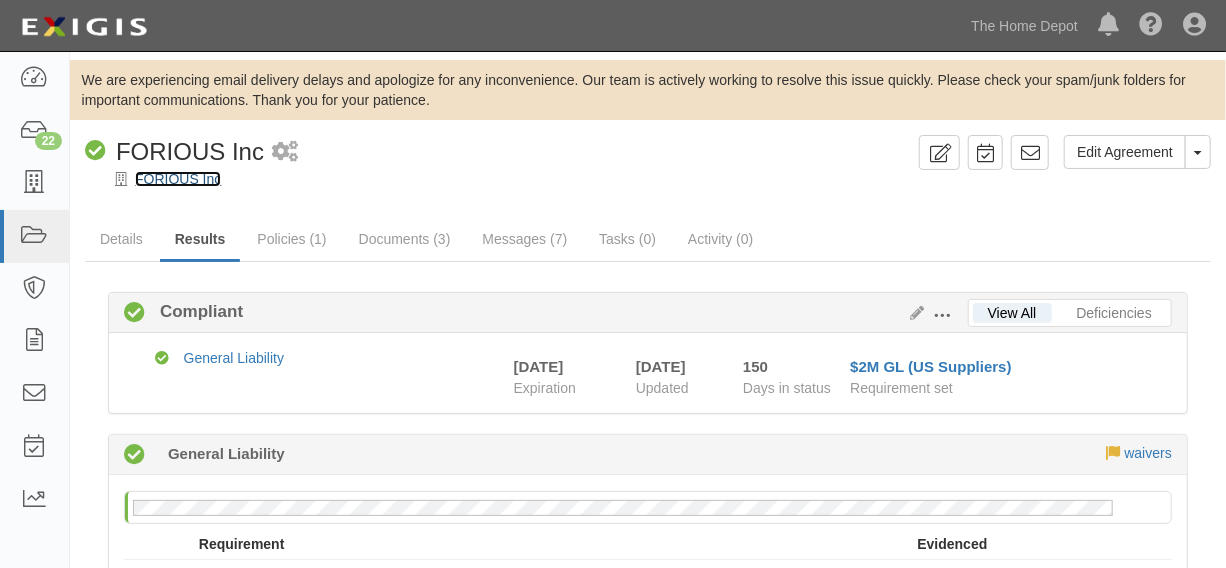 click on "FORIOUS Inc" at bounding box center (178, 179) 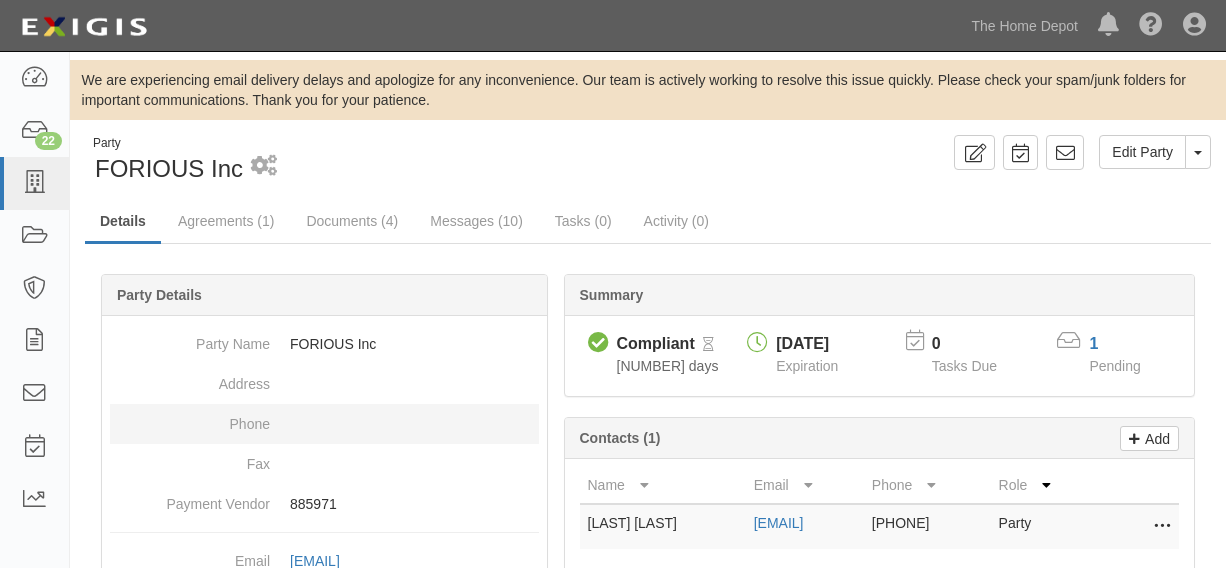 scroll, scrollTop: 0, scrollLeft: 0, axis: both 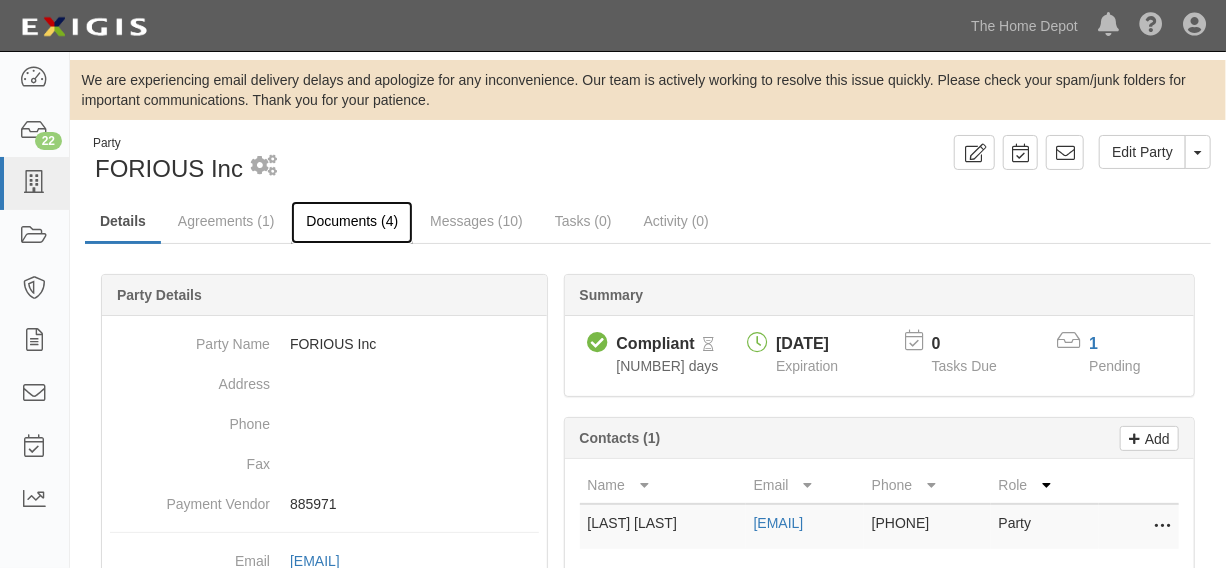 click on "Documents (4)" at bounding box center (352, 222) 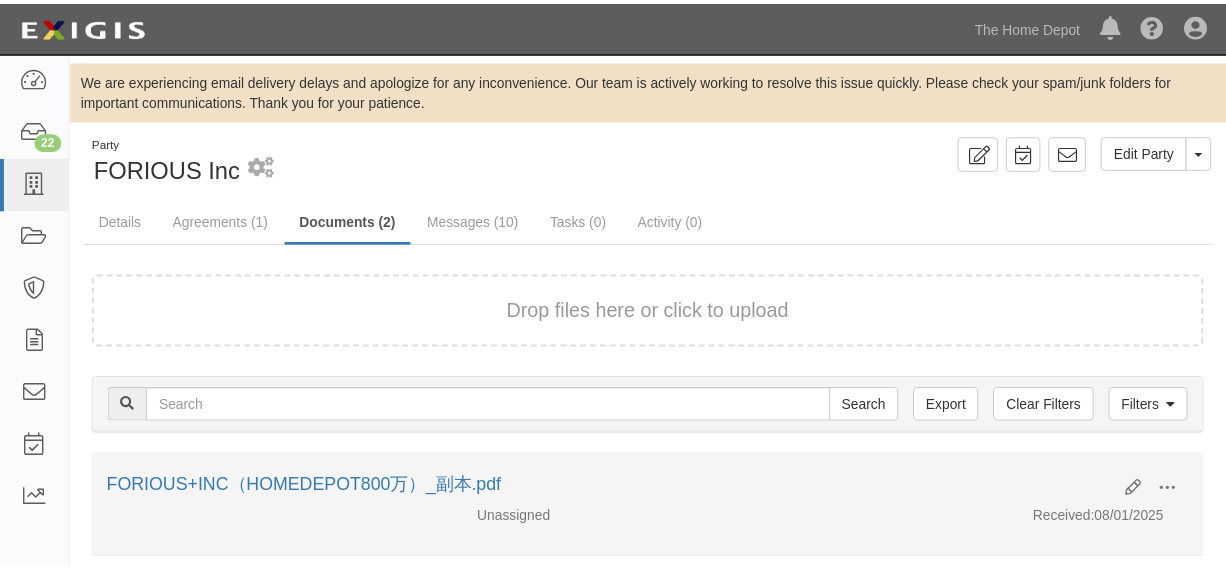 scroll, scrollTop: 212, scrollLeft: 0, axis: vertical 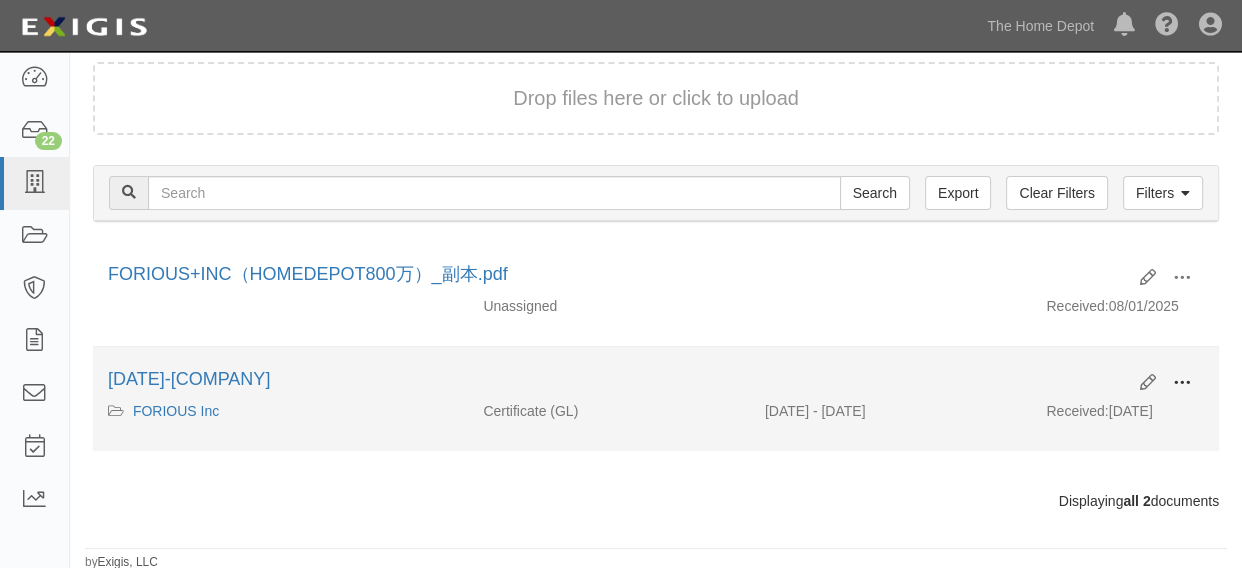 click at bounding box center (1182, 384) 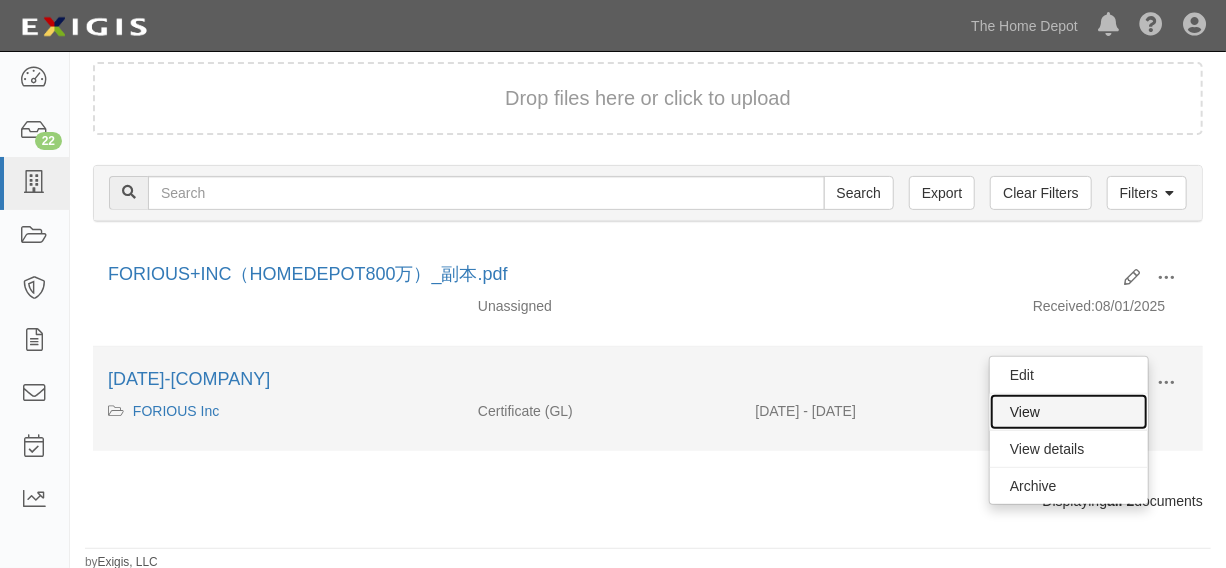click on "View" at bounding box center (1069, 412) 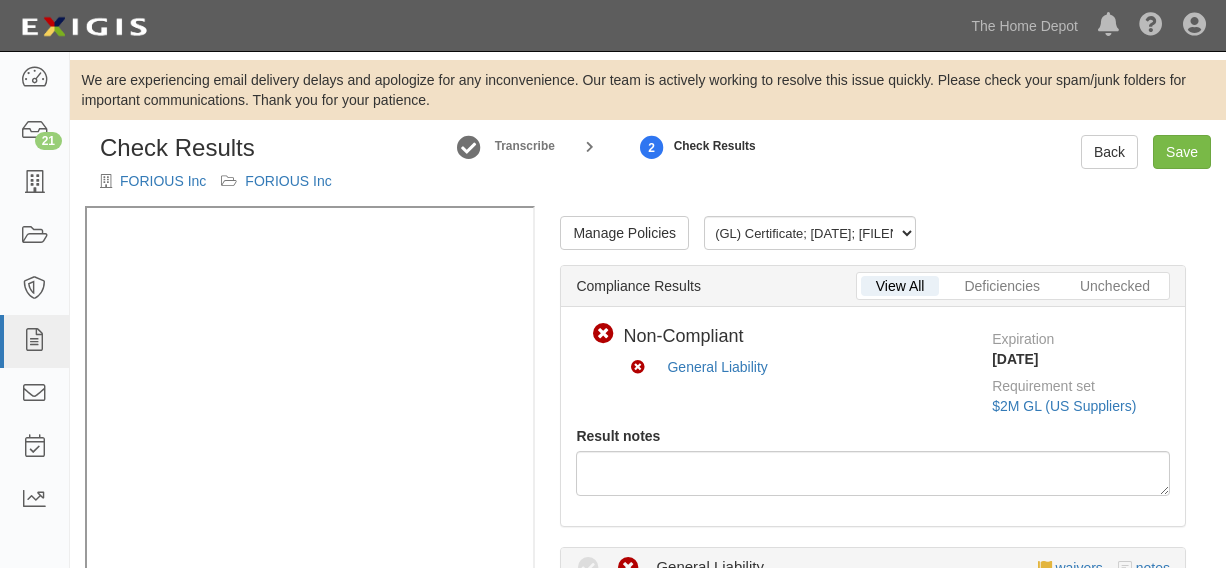 scroll, scrollTop: 0, scrollLeft: 0, axis: both 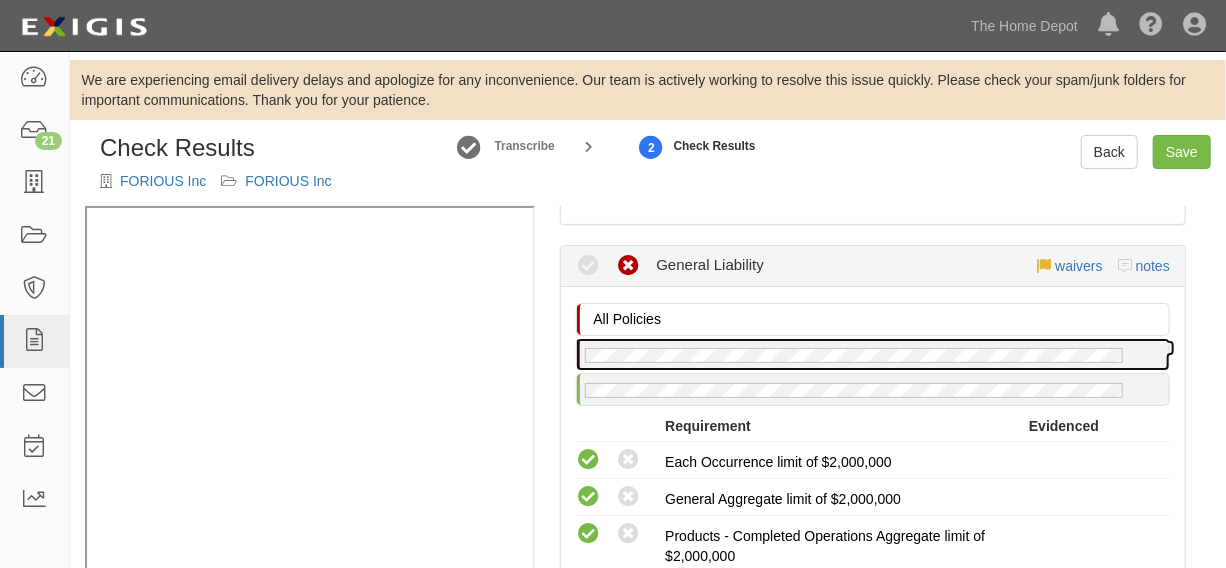 click at bounding box center [873, 354] 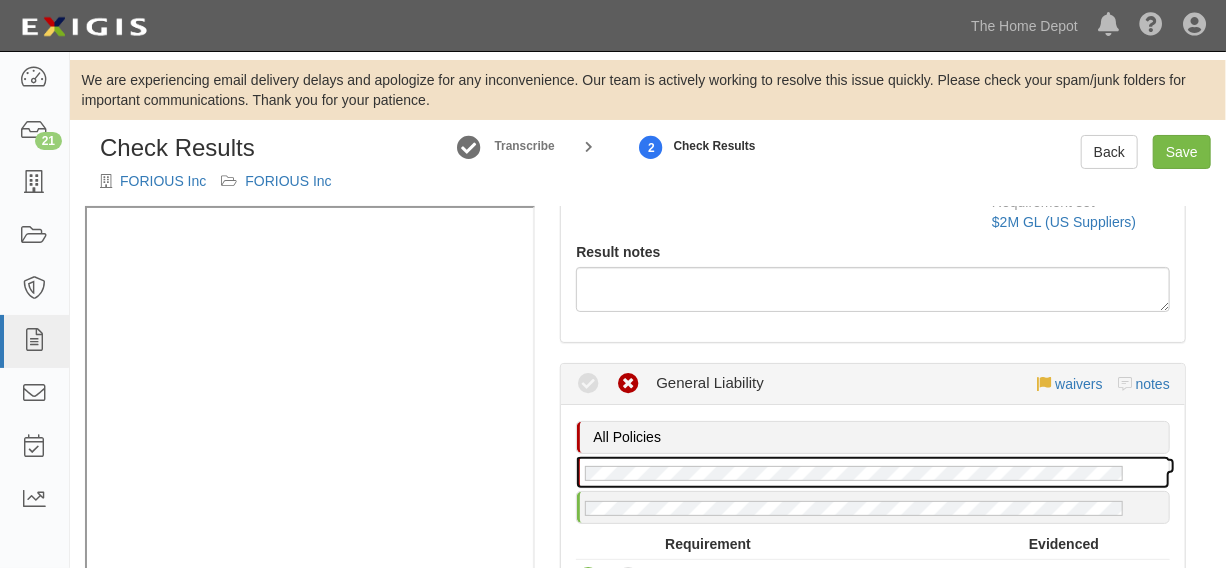 scroll, scrollTop: 0, scrollLeft: 0, axis: both 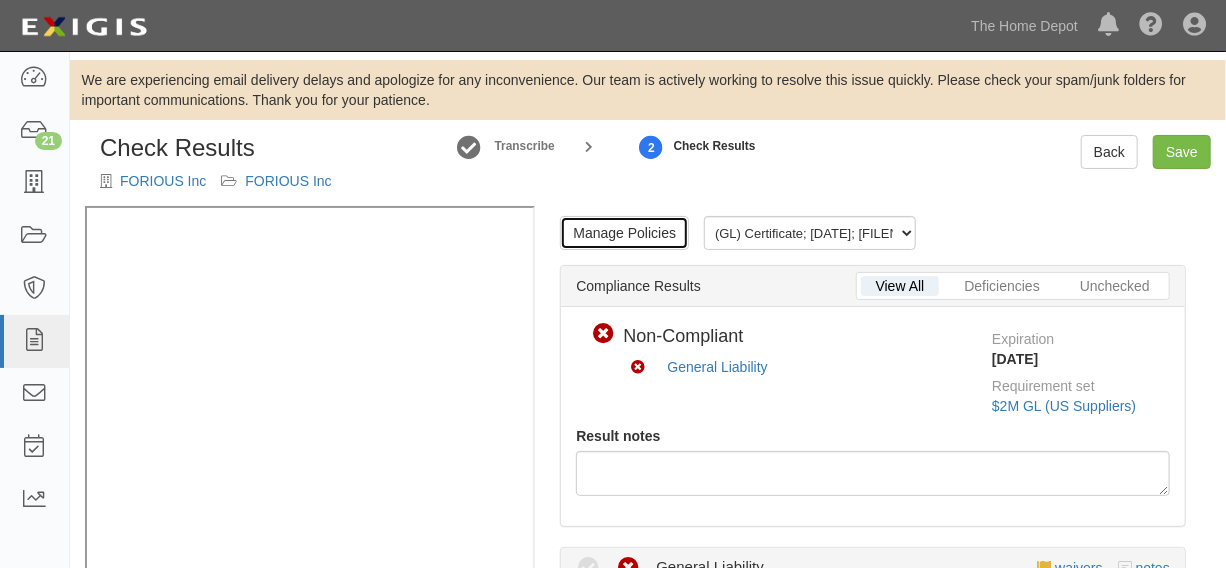 click on "Manage Policies" at bounding box center [624, 233] 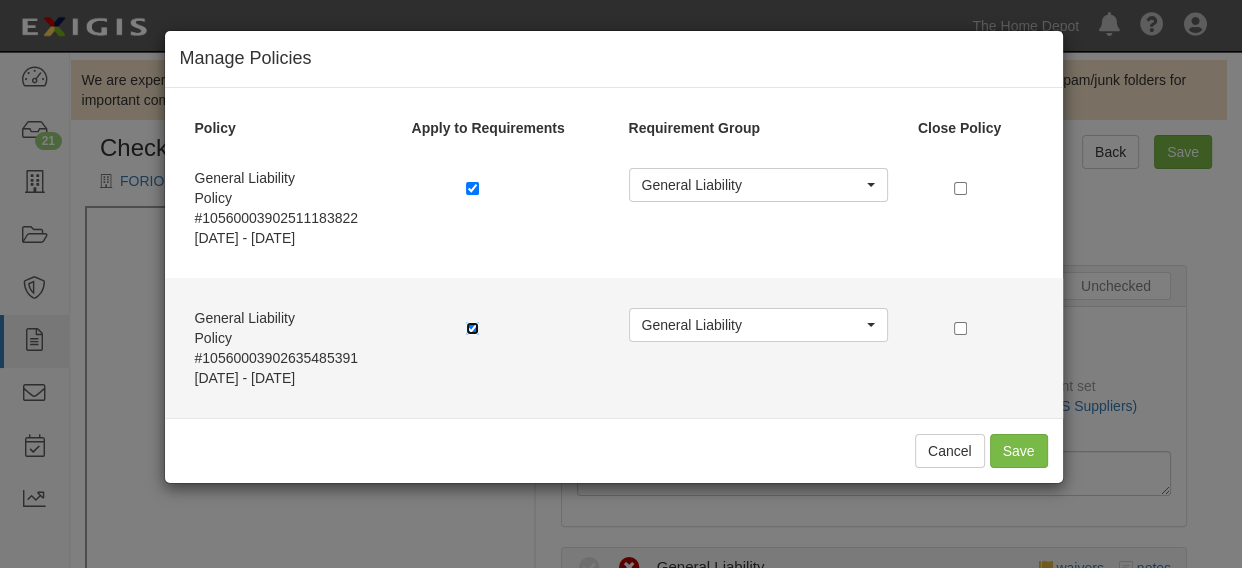 click at bounding box center [472, 328] 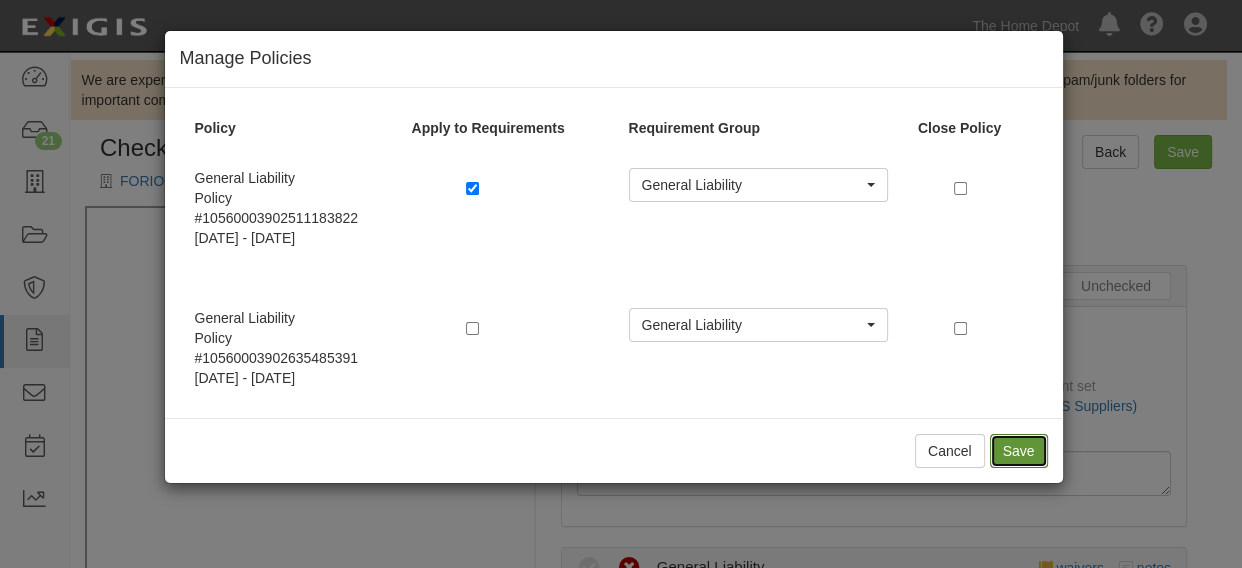 click on "Save" at bounding box center [1019, 451] 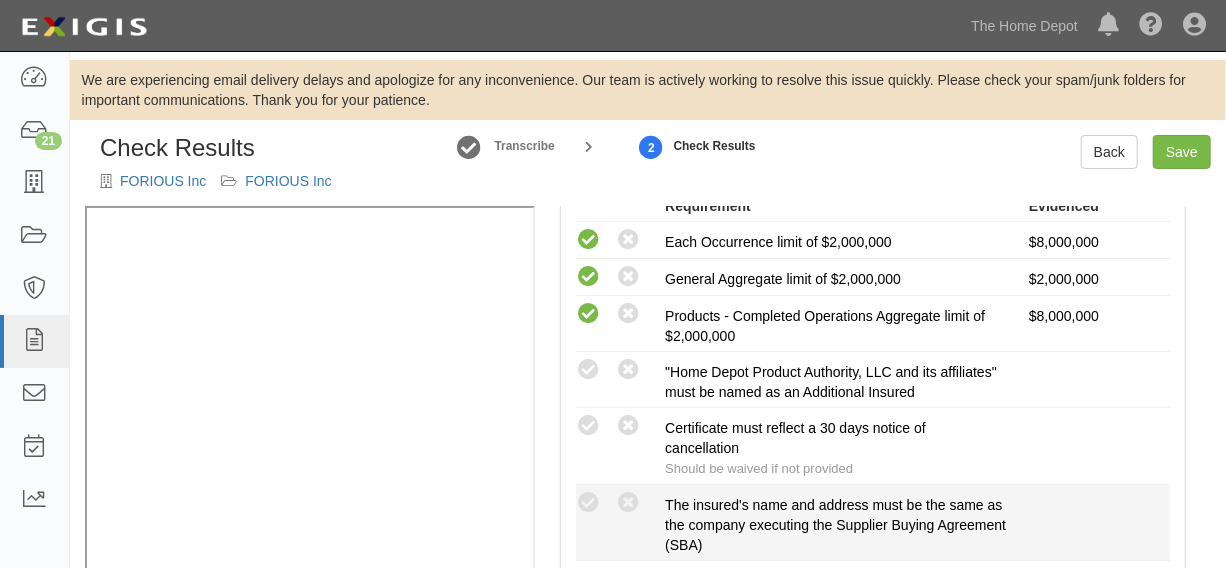 scroll, scrollTop: 606, scrollLeft: 0, axis: vertical 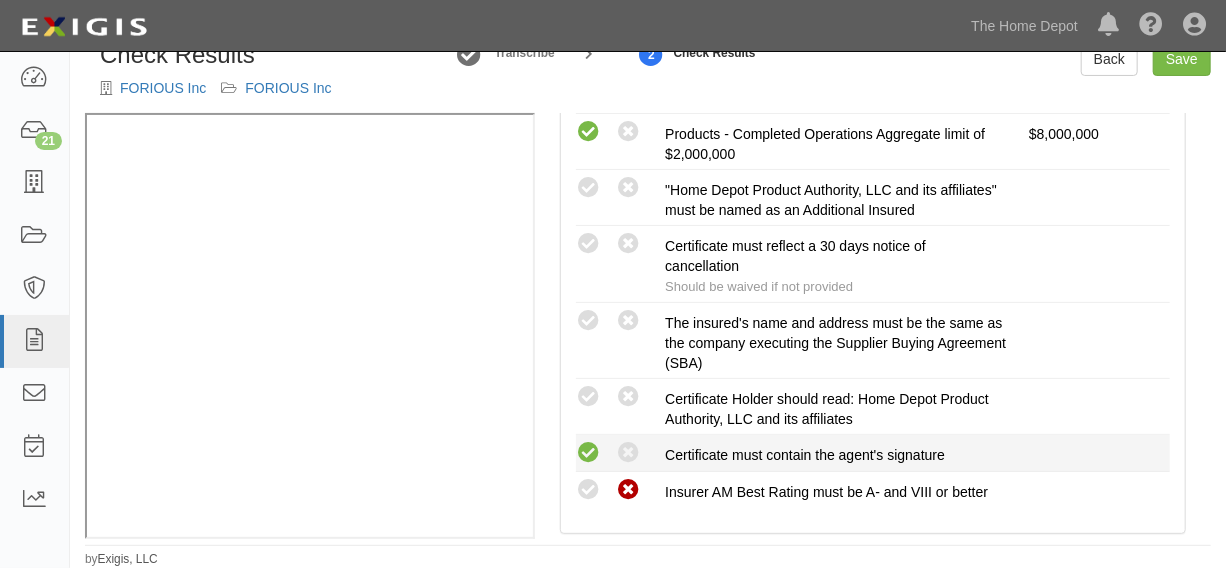 click at bounding box center (588, 453) 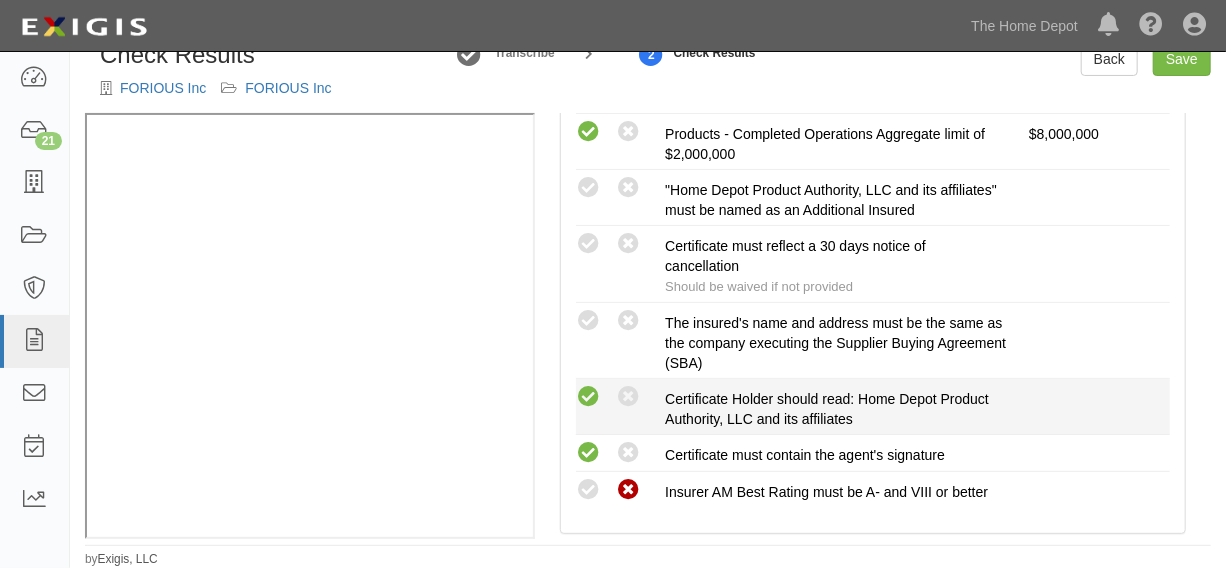 click at bounding box center (588, 397) 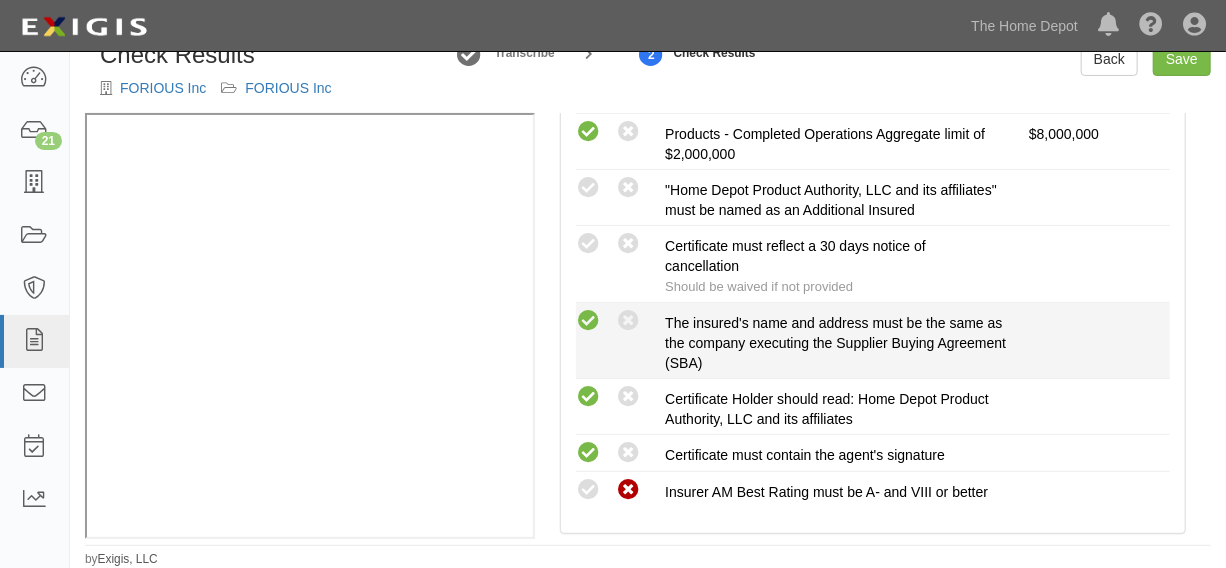 click at bounding box center (588, 321) 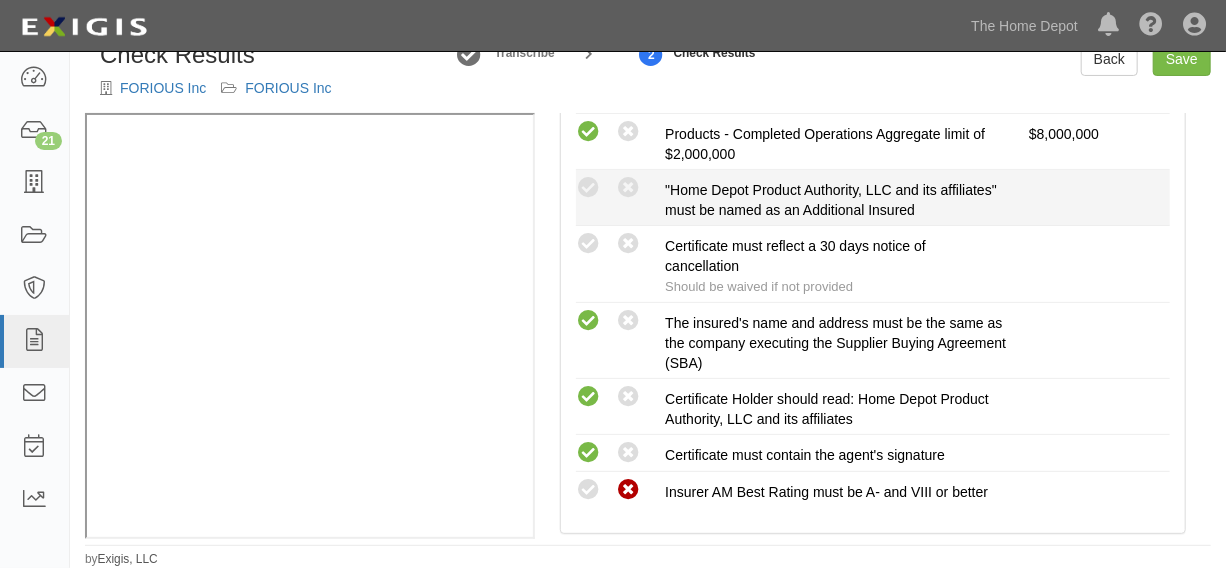drag, startPoint x: 582, startPoint y: 248, endPoint x: 590, endPoint y: 204, distance: 44.72136 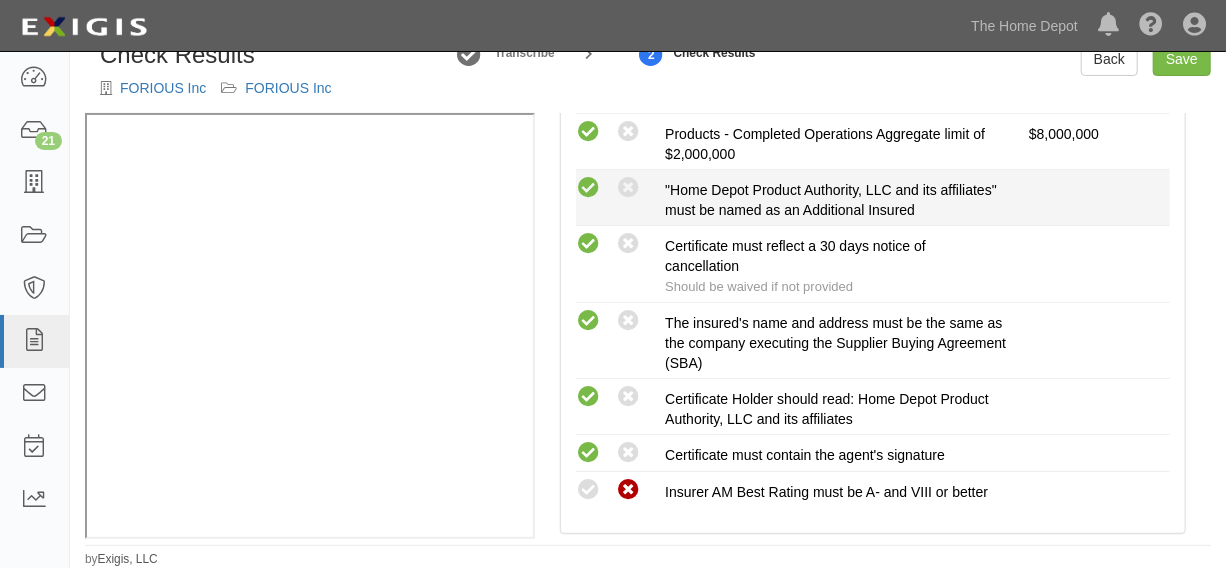 click at bounding box center [588, 188] 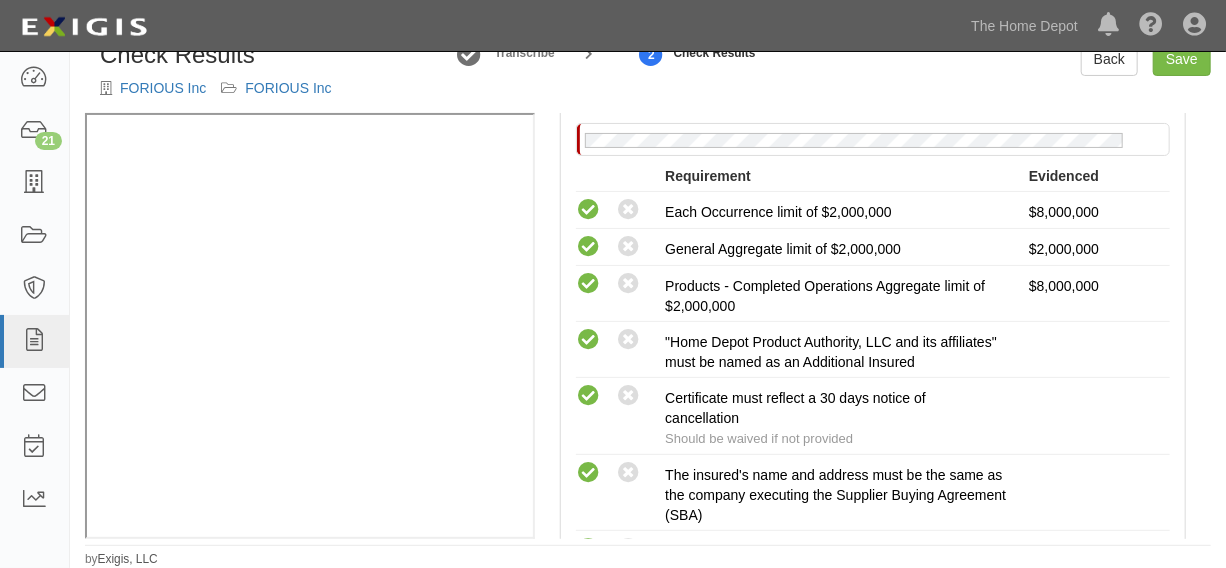 scroll, scrollTop: 302, scrollLeft: 0, axis: vertical 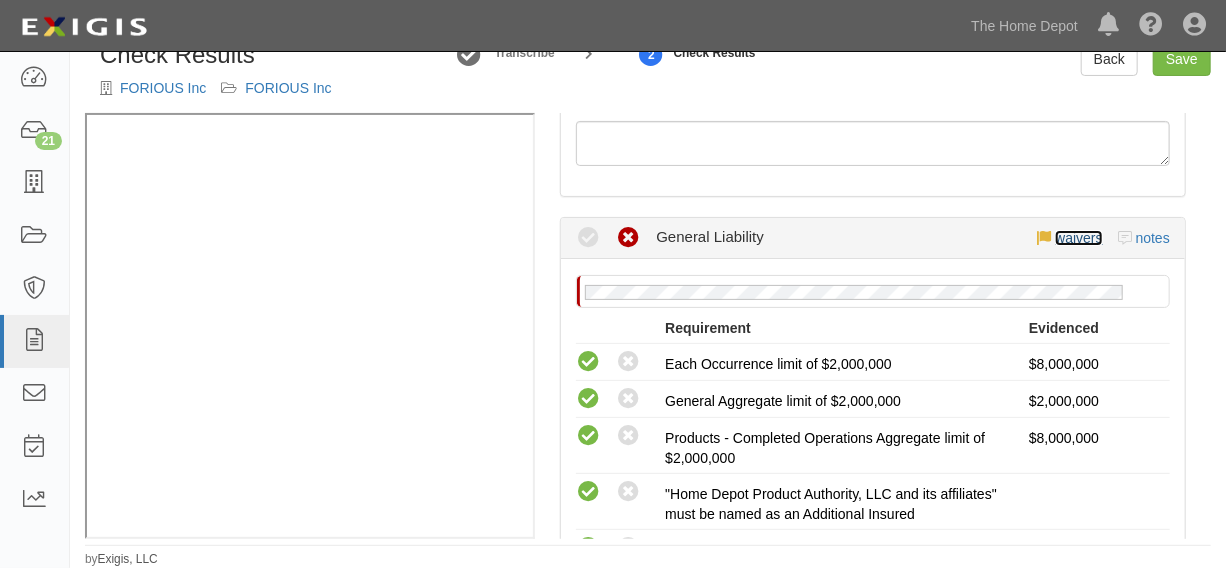 click on "waivers" at bounding box center [1078, 238] 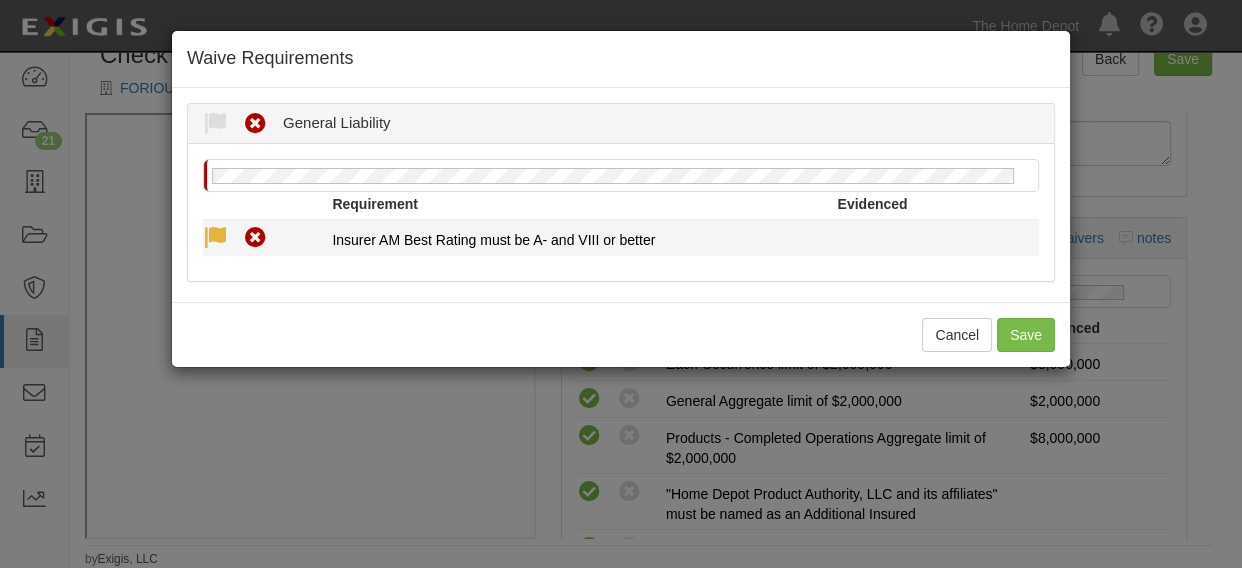 click at bounding box center (215, 238) 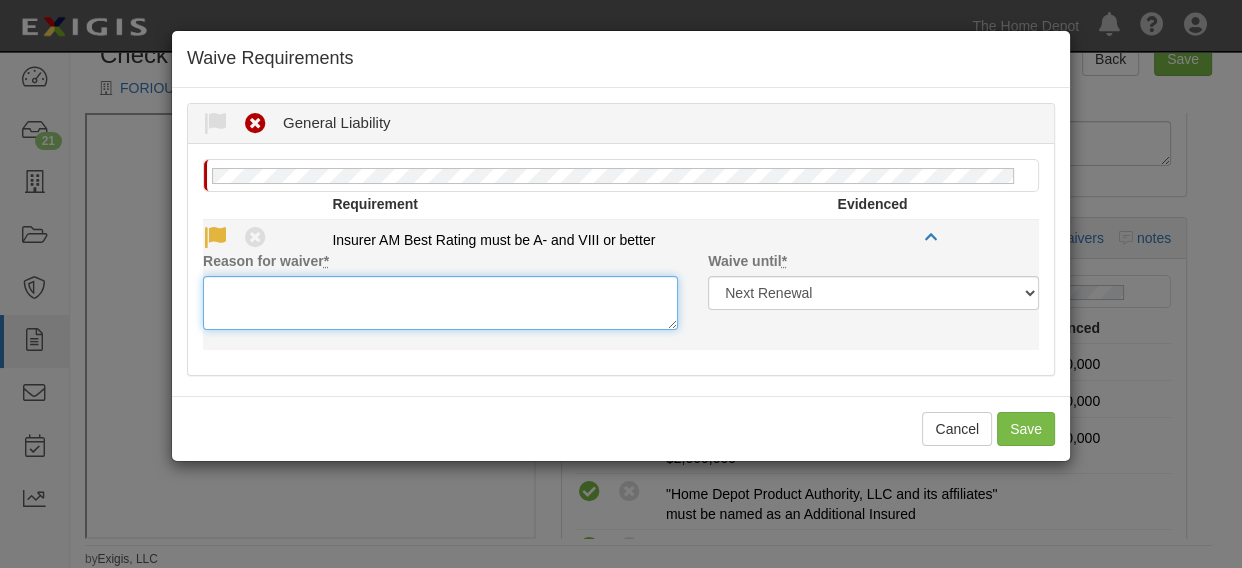 click on "Reason for waiver  *" at bounding box center [440, 303] 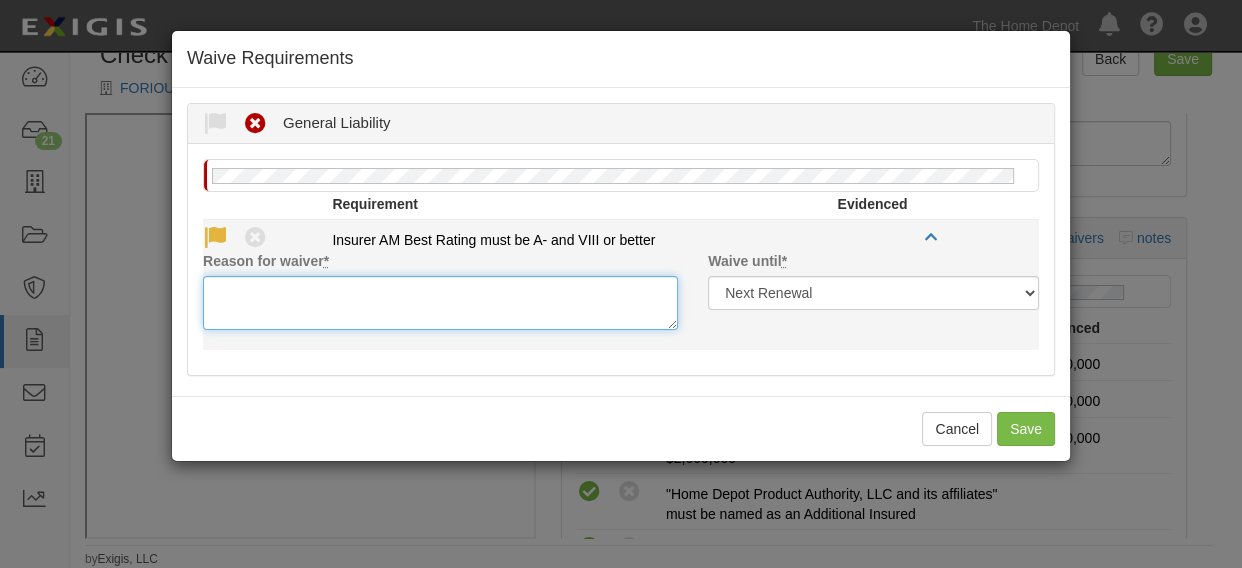 paste on "Ping An Prop & Cas Ins Co of China Ltd is acceptable" 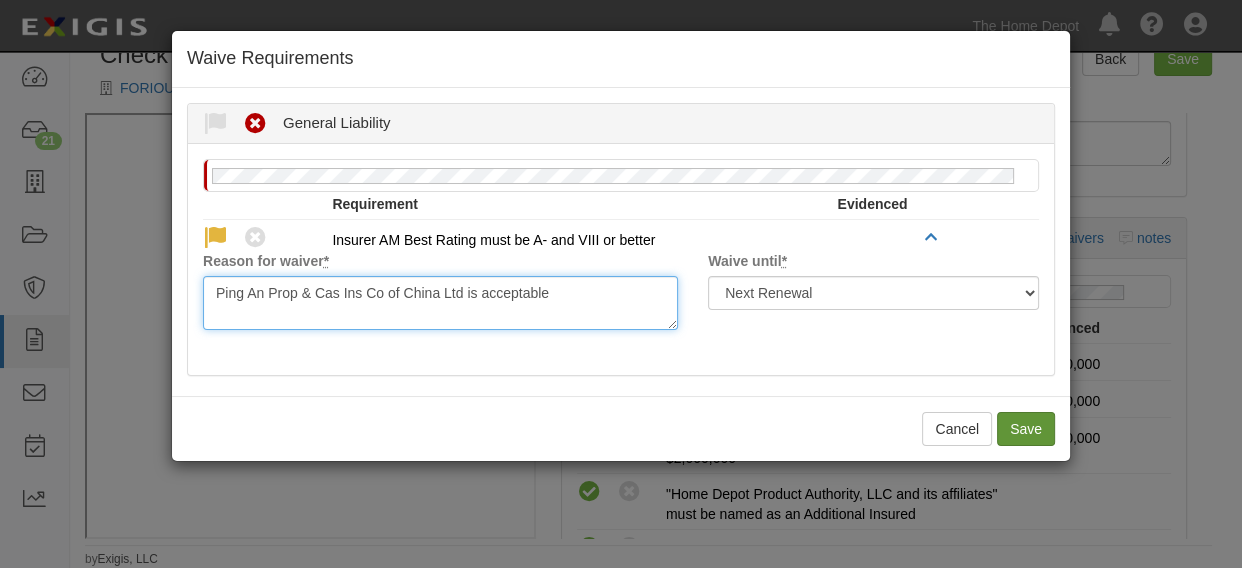 type on "Ping An Prop & Cas Ins Co of China Ltd is acceptable" 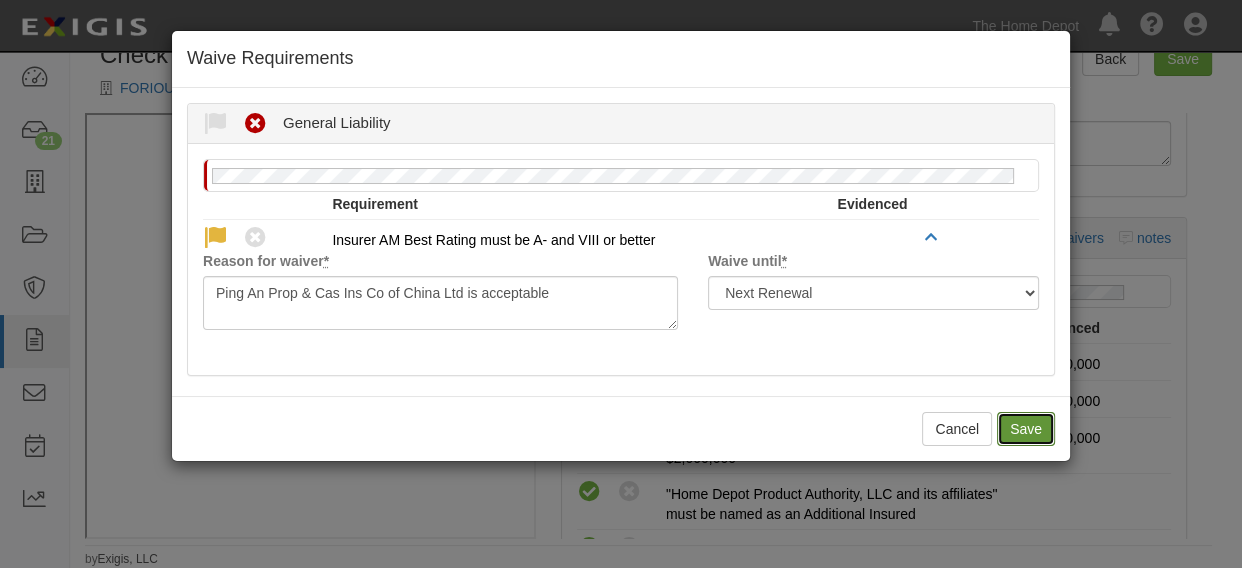 click on "Save" at bounding box center [1026, 429] 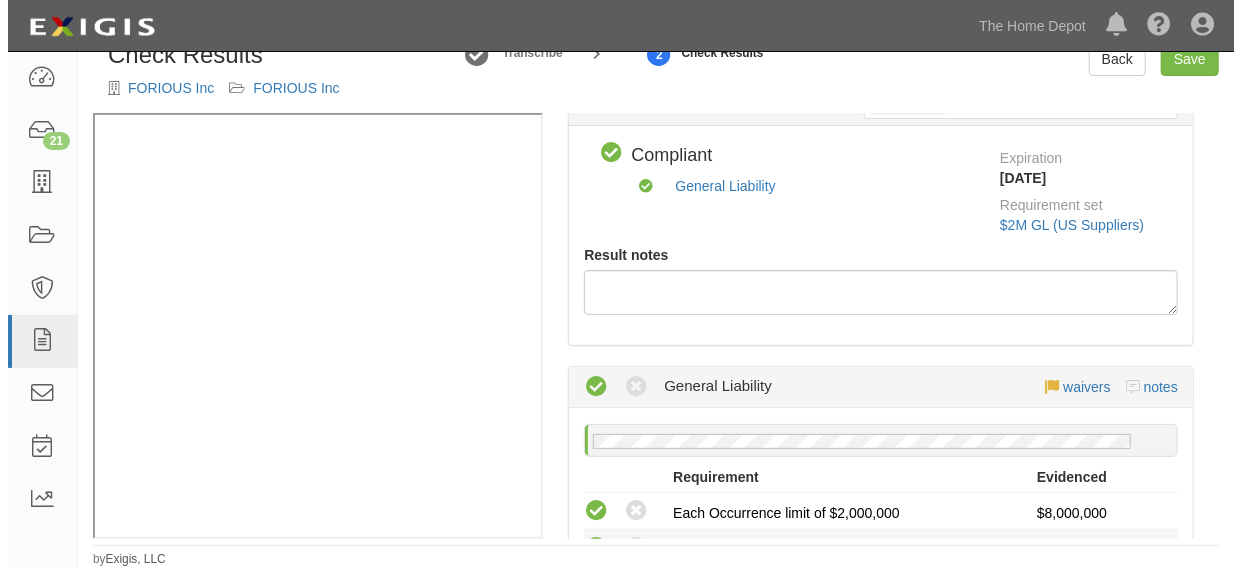 scroll, scrollTop: 0, scrollLeft: 0, axis: both 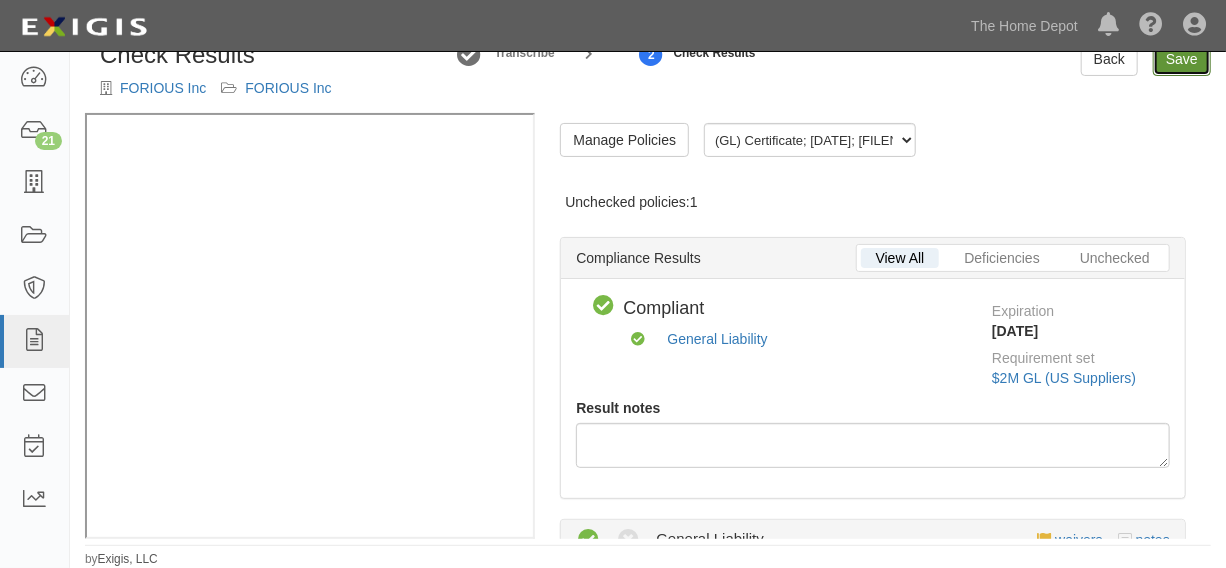 click on "Save" at bounding box center [1182, 59] 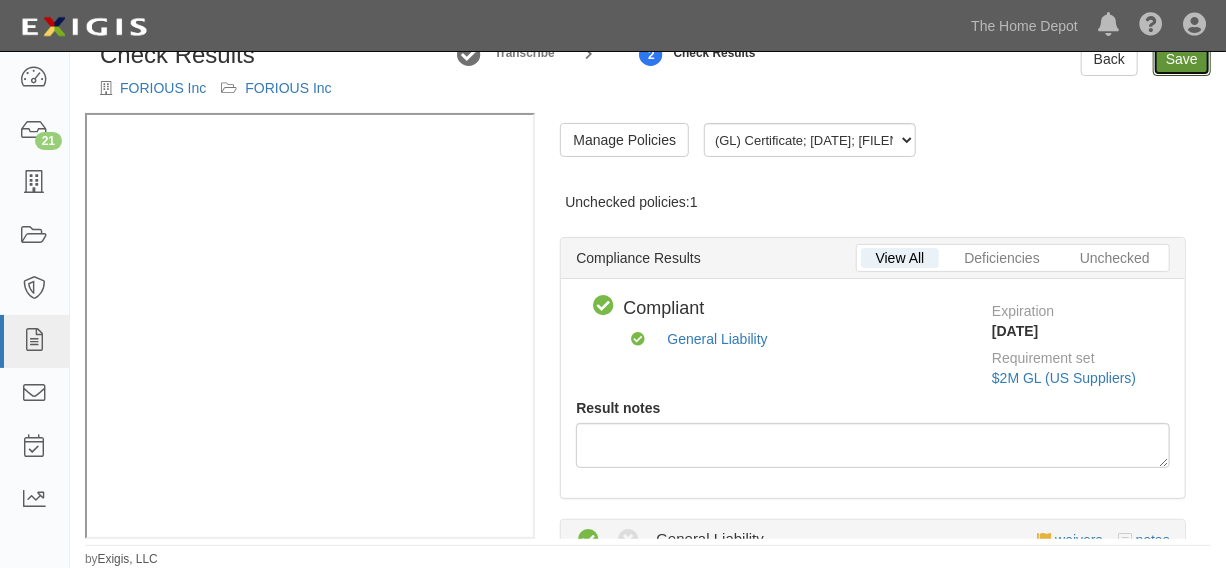 radio on "true" 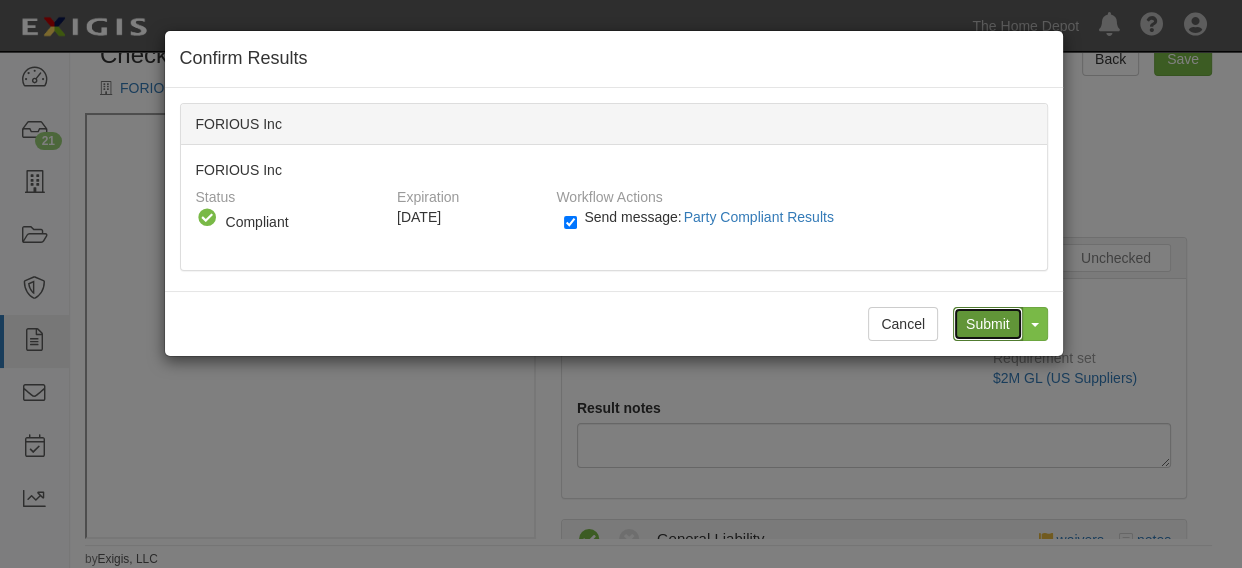 click on "Submit" at bounding box center (988, 324) 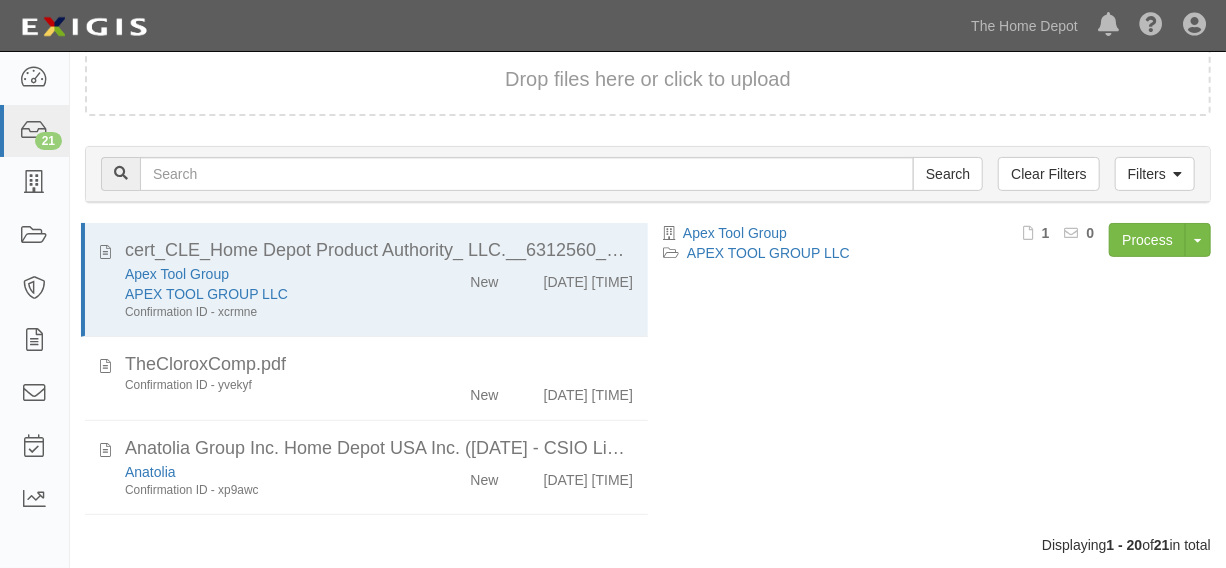 scroll, scrollTop: 294, scrollLeft: 0, axis: vertical 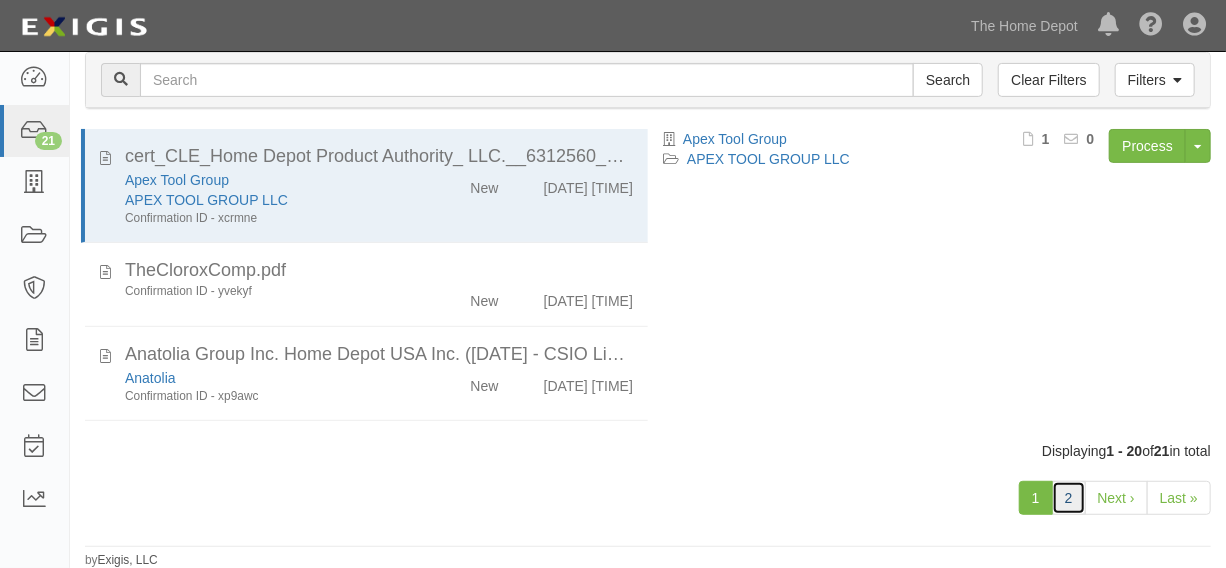 click on "2" at bounding box center (1069, 498) 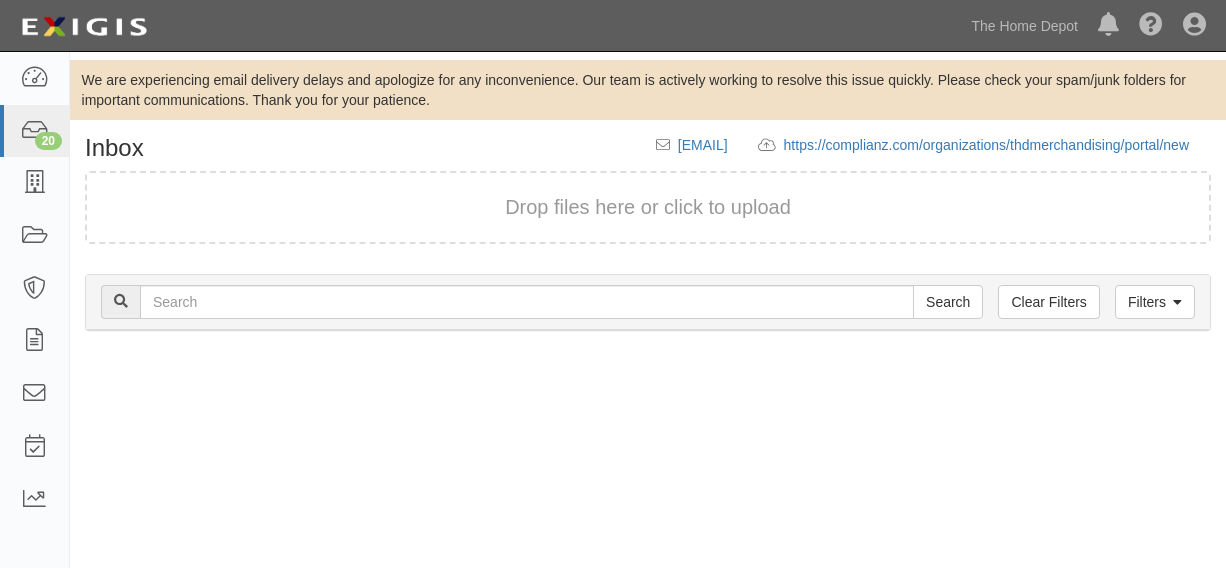 scroll, scrollTop: 144, scrollLeft: 0, axis: vertical 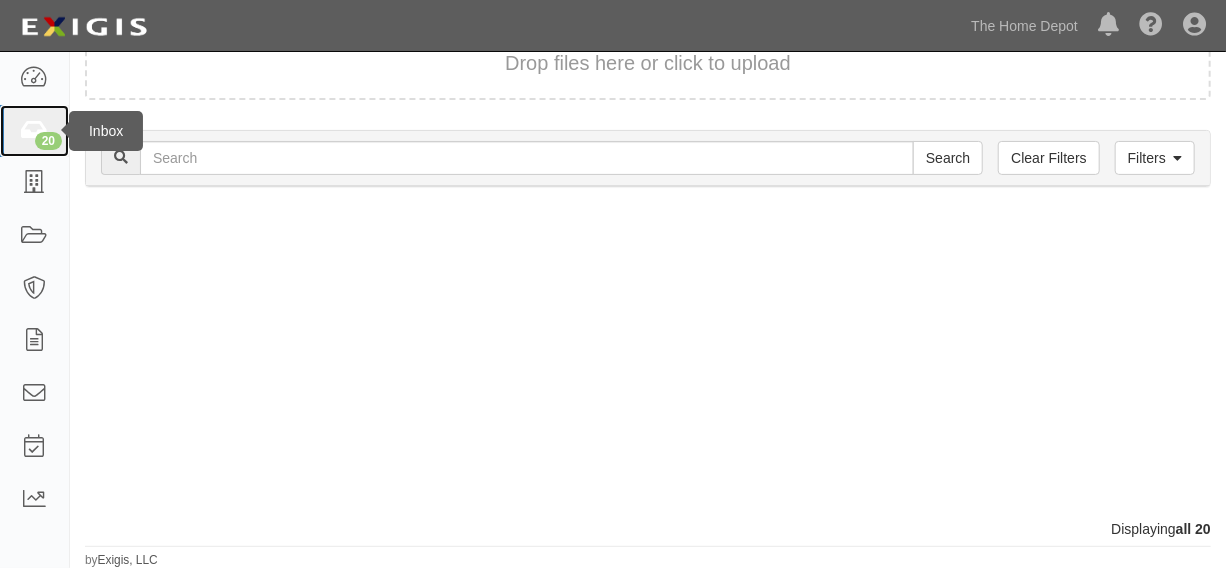 click on "20" at bounding box center [34, 131] 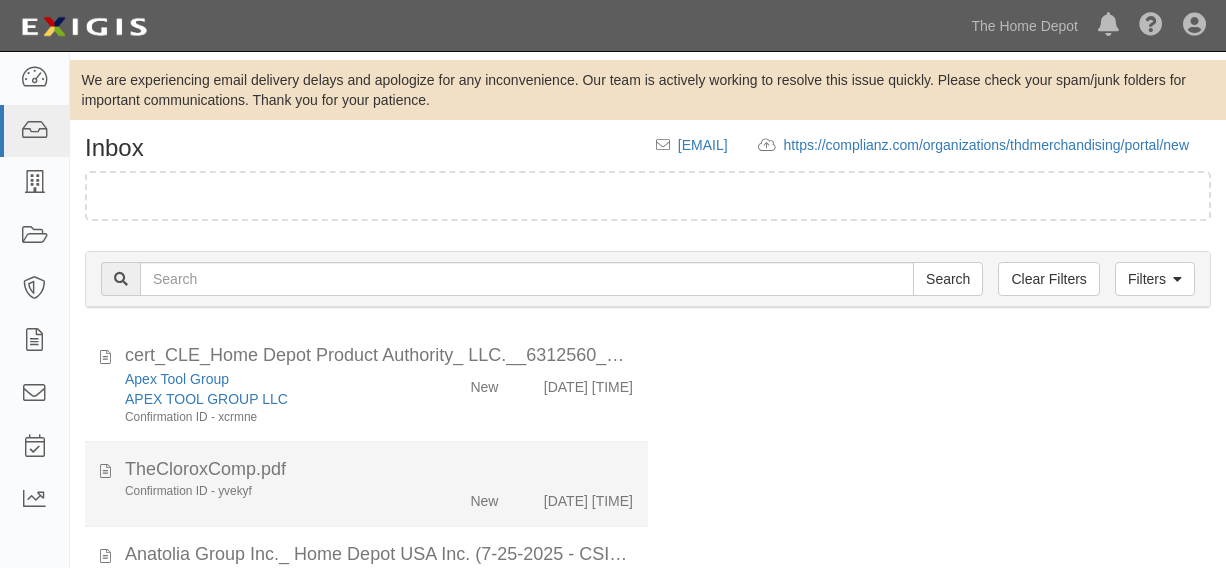 scroll, scrollTop: 72, scrollLeft: 0, axis: vertical 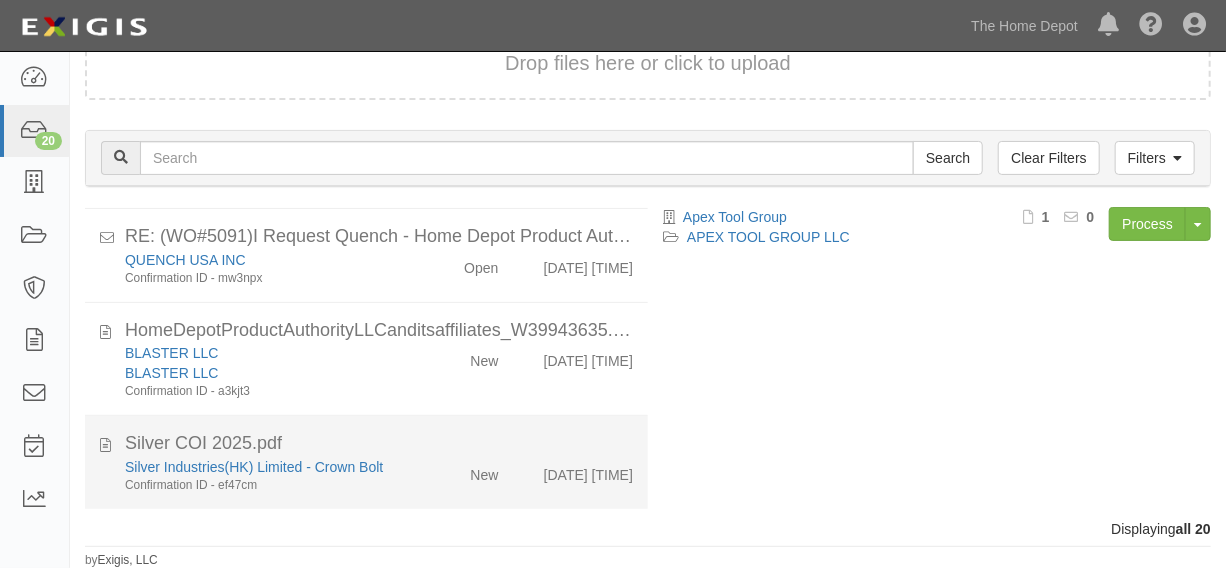click on "New" 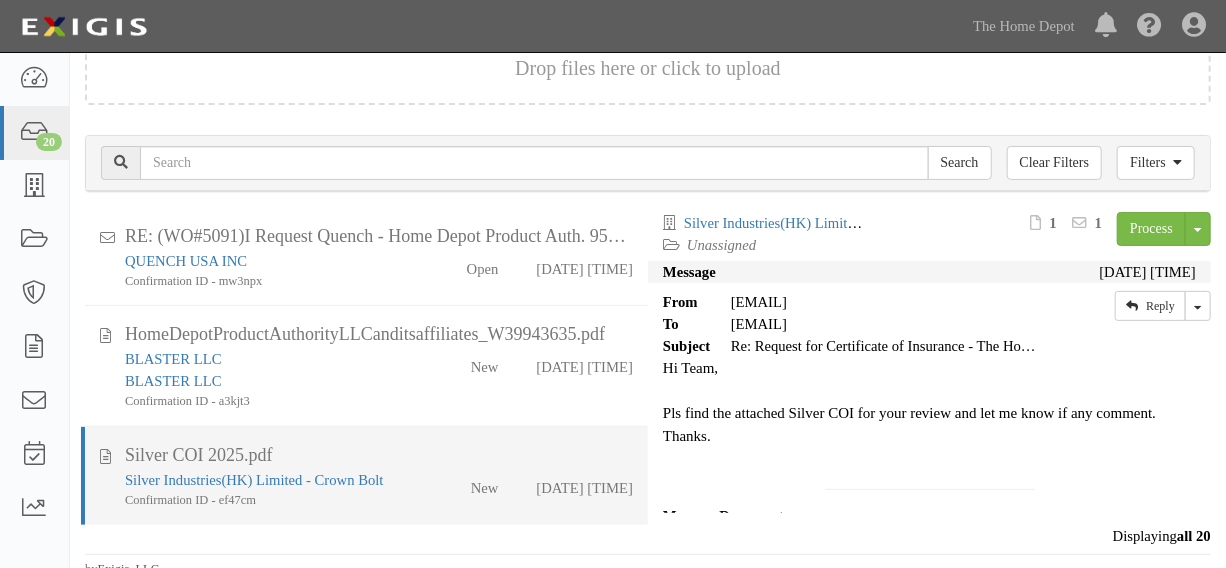 scroll, scrollTop: 147, scrollLeft: 0, axis: vertical 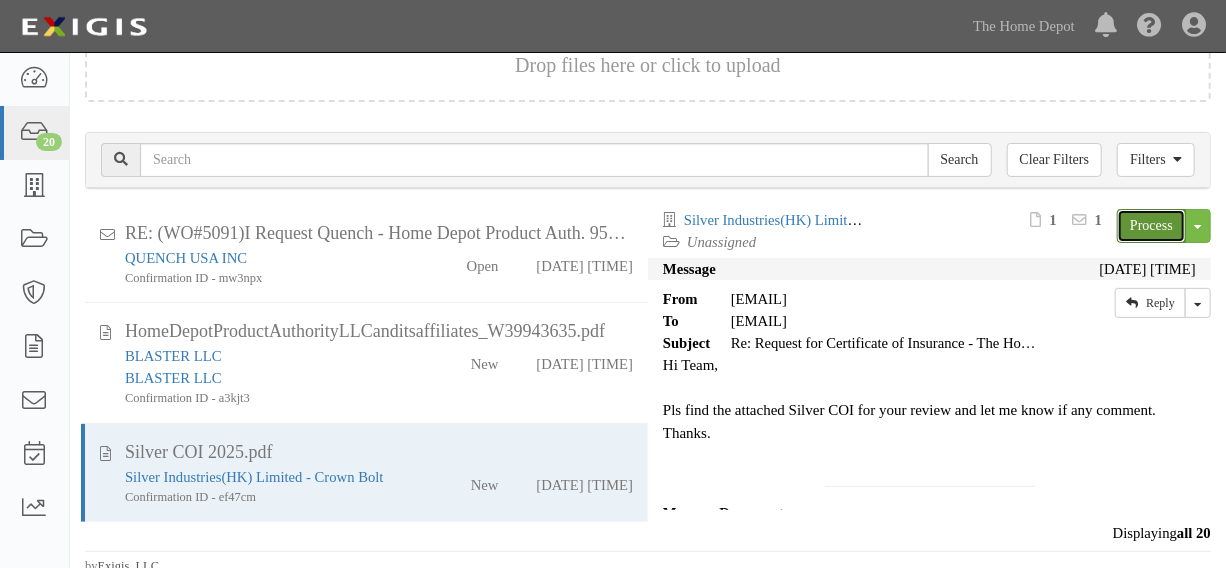 click on "Process" at bounding box center (1151, 226) 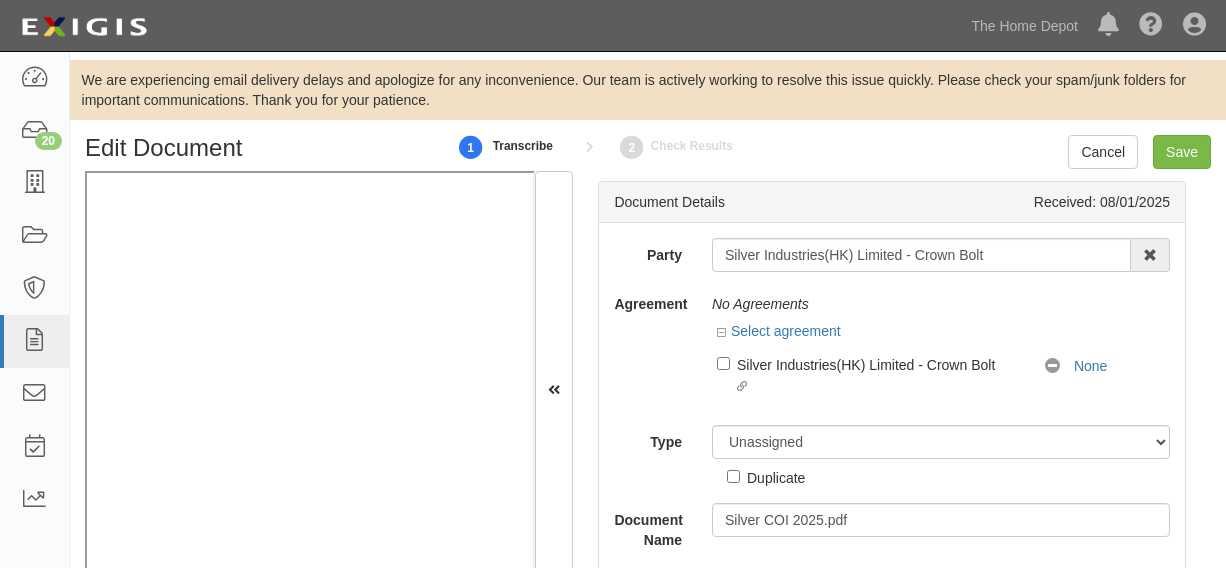 scroll, scrollTop: 0, scrollLeft: 0, axis: both 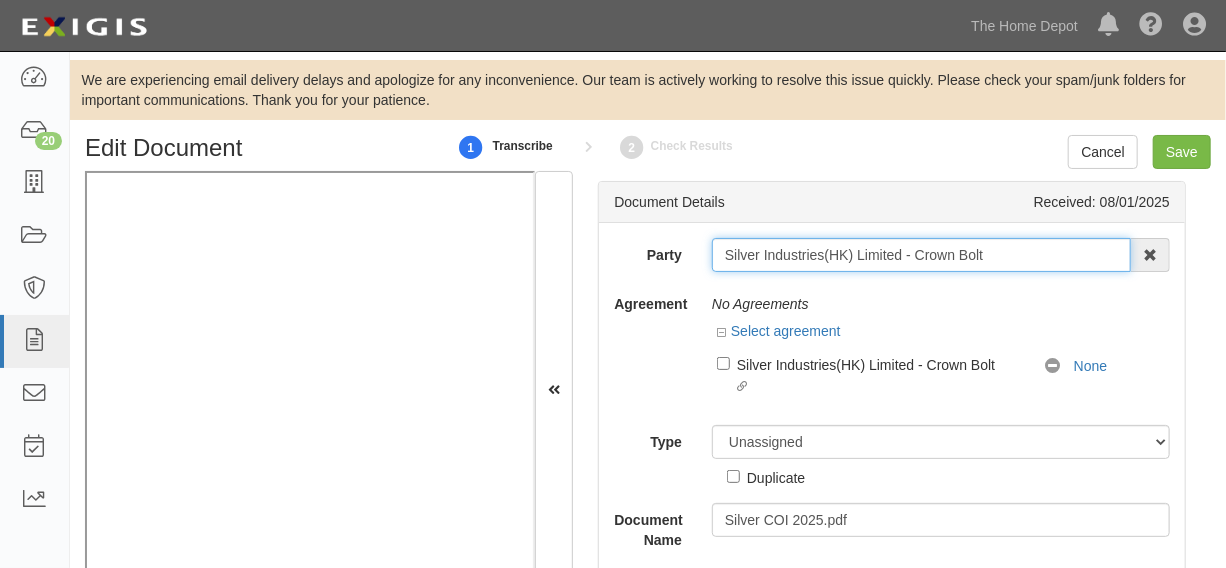 drag, startPoint x: 710, startPoint y: 260, endPoint x: 1033, endPoint y: 233, distance: 324.12653 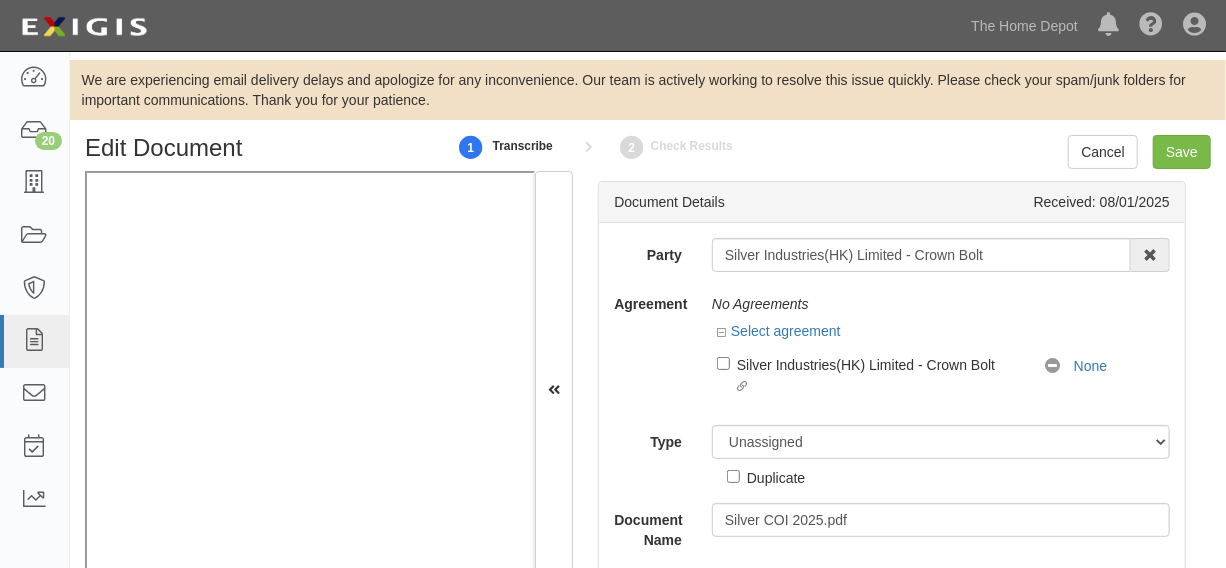 drag, startPoint x: 919, startPoint y: 375, endPoint x: 904, endPoint y: 391, distance: 21.931713 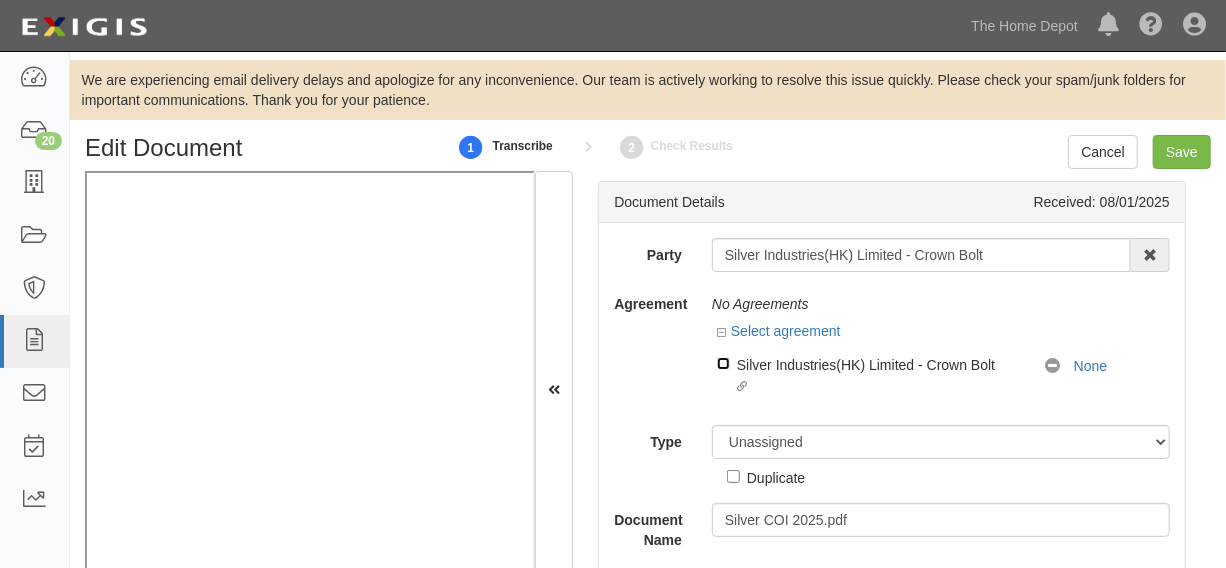 click on "Linked agreement
Silver Industries(HK) Limited - Crown Bolt
Linked agreement" at bounding box center [723, 363] 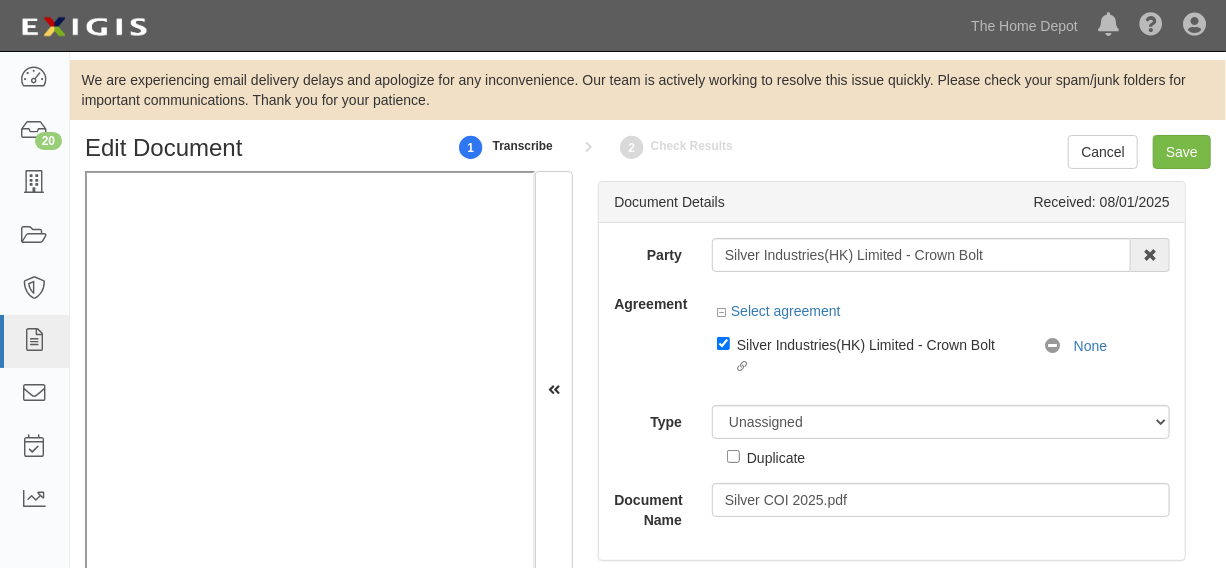 click on "Unassigned
Binder
Cancellation Notice
Certificate
Contract
Endorsement
Insurance Policy
Junk
Other Document
Policy Declarations
Reinstatement Notice
Requirements
Waiver Request Additional Evidence Duplicate Includes endorsement(s) Manuscript" at bounding box center [941, 436] 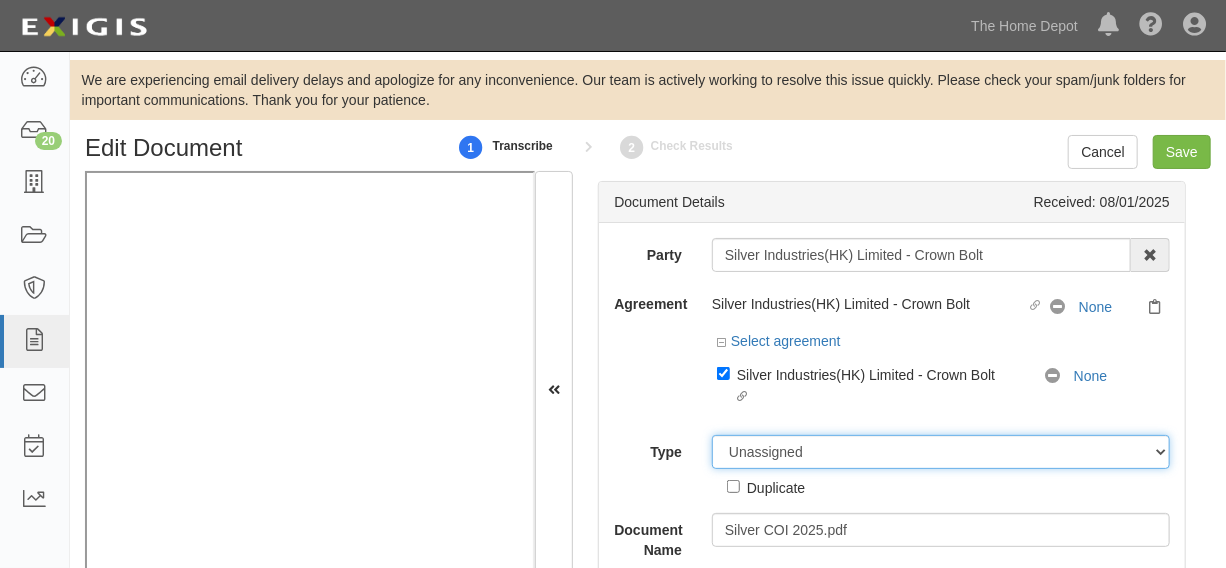 click on "Unassigned
Binder
Cancellation Notice
Certificate
Contract
Endorsement
Insurance Policy
Junk
Other Document
Policy Declarations
Reinstatement Notice
Requirements
Waiver Request" at bounding box center [941, 452] 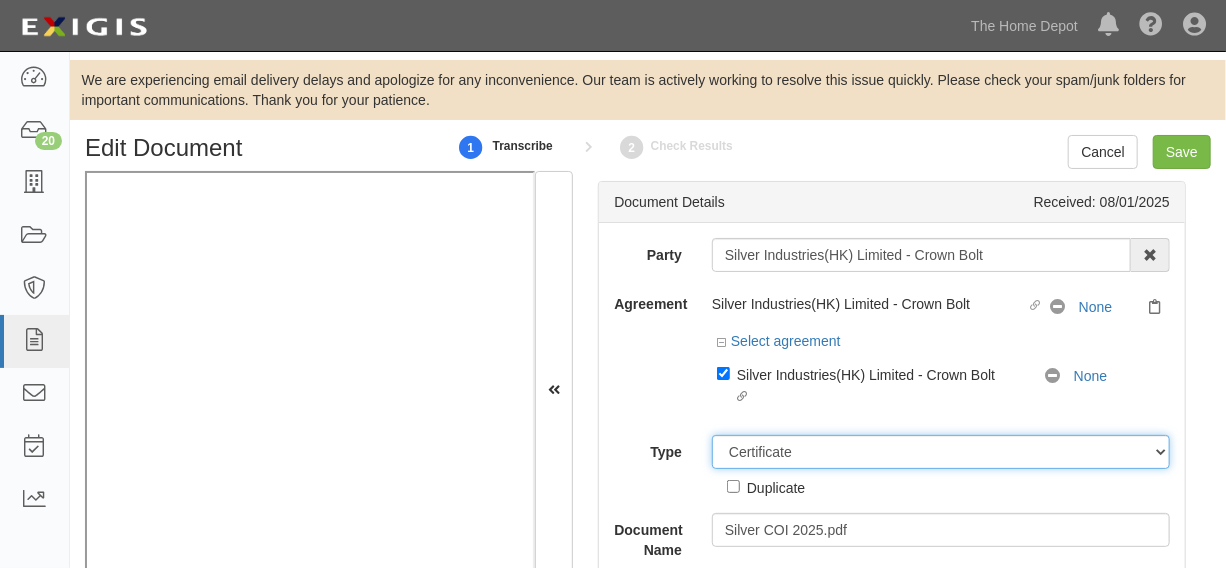 click on "Unassigned
Binder
Cancellation Notice
Certificate
Contract
Endorsement
Insurance Policy
Junk
Other Document
Policy Declarations
Reinstatement Notice
Requirements
Waiver Request" at bounding box center [941, 452] 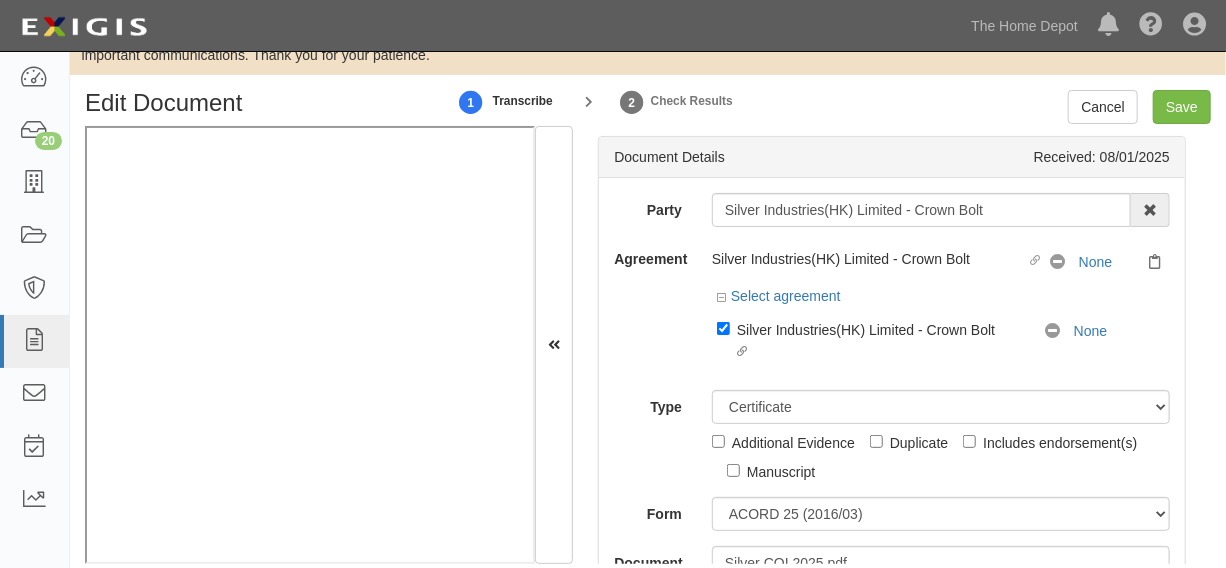 scroll, scrollTop: 70, scrollLeft: 0, axis: vertical 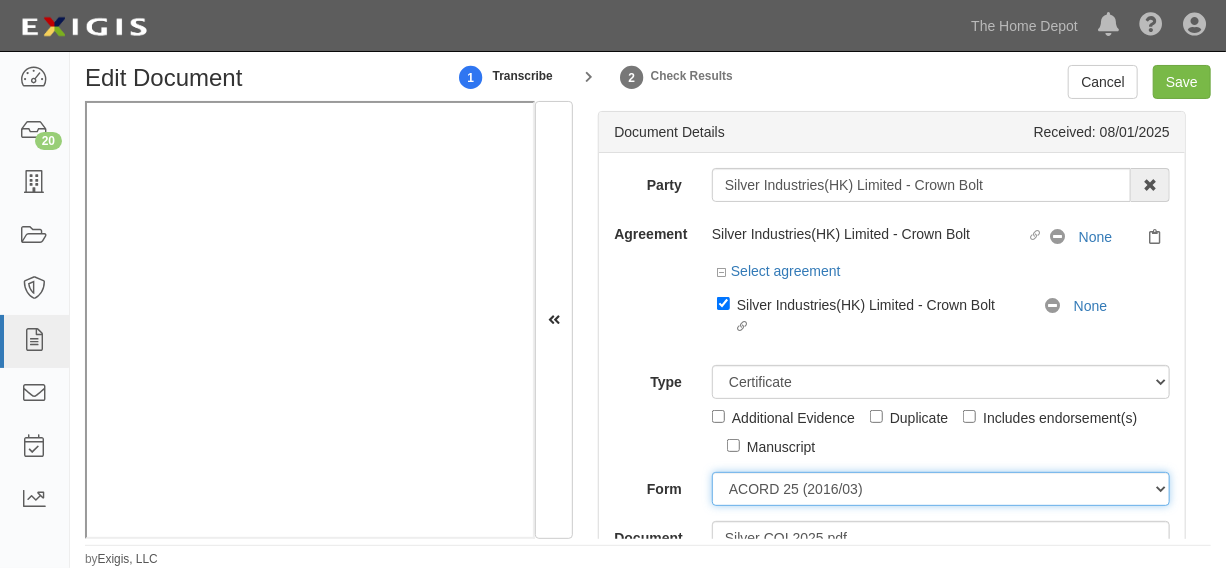 click on "ACORD 25 (2016/03)
ACORD 101
ACORD 855 NY (2014/05)
General" at bounding box center (941, 489) 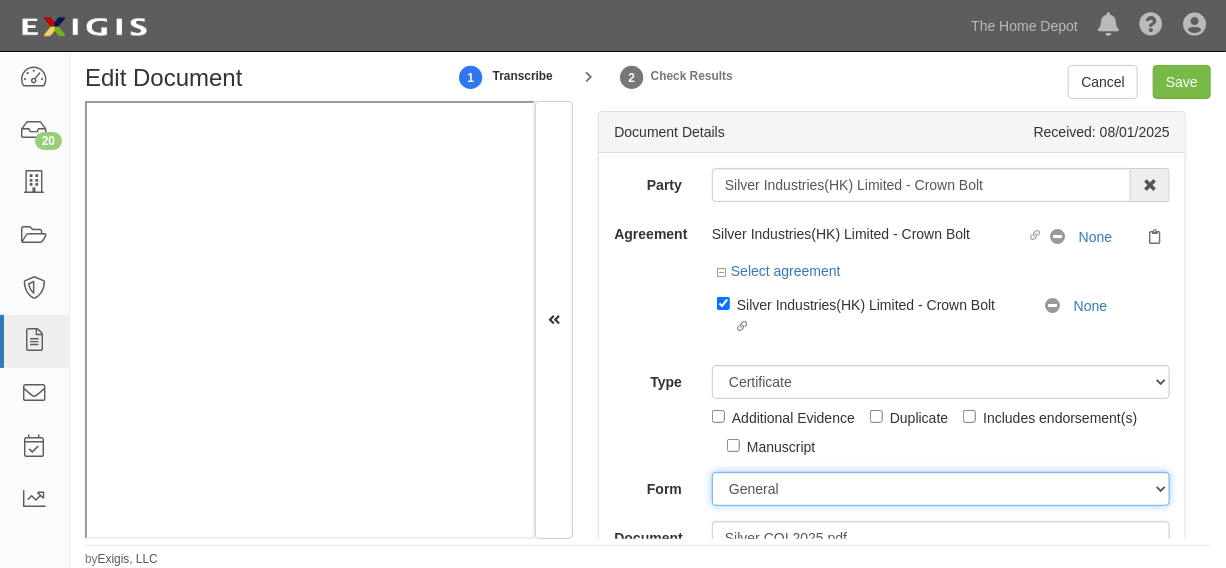 click on "ACORD 25 (2016/03)
ACORD 101
ACORD 855 NY (2014/05)
General" at bounding box center [941, 489] 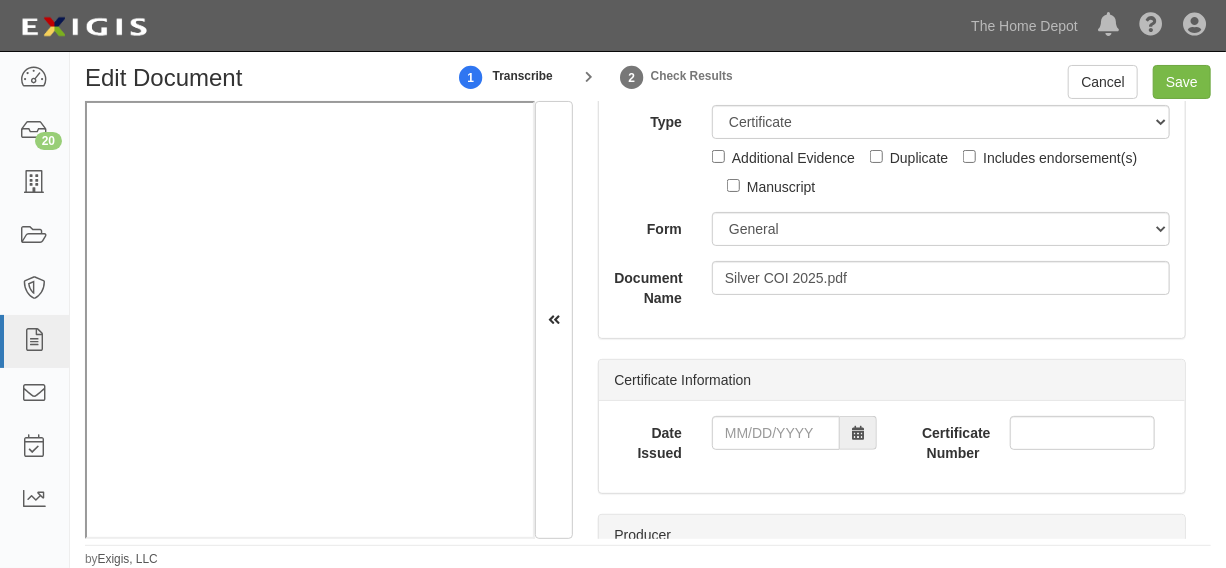 scroll, scrollTop: 302, scrollLeft: 0, axis: vertical 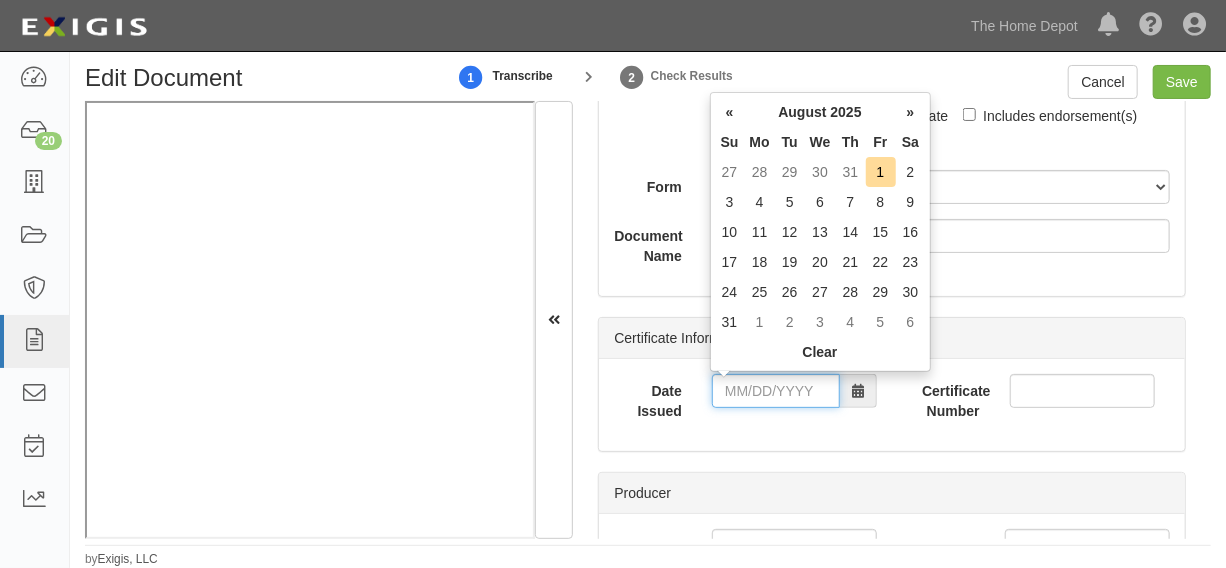 click on "Date Issued" at bounding box center [776, 391] 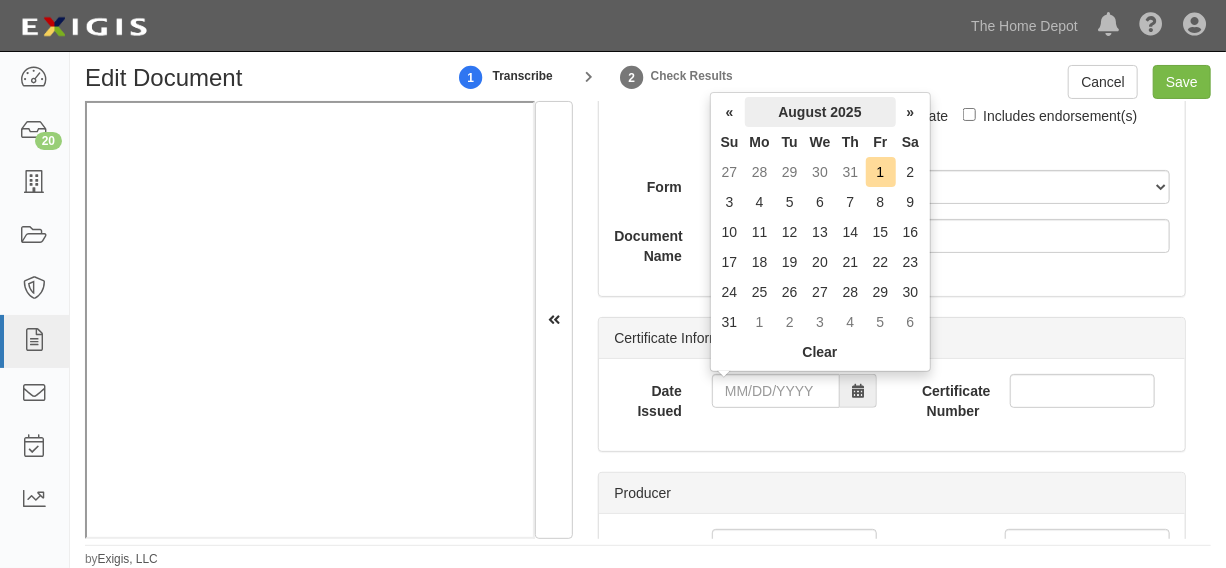 click on "August 2025" at bounding box center (820, 112) 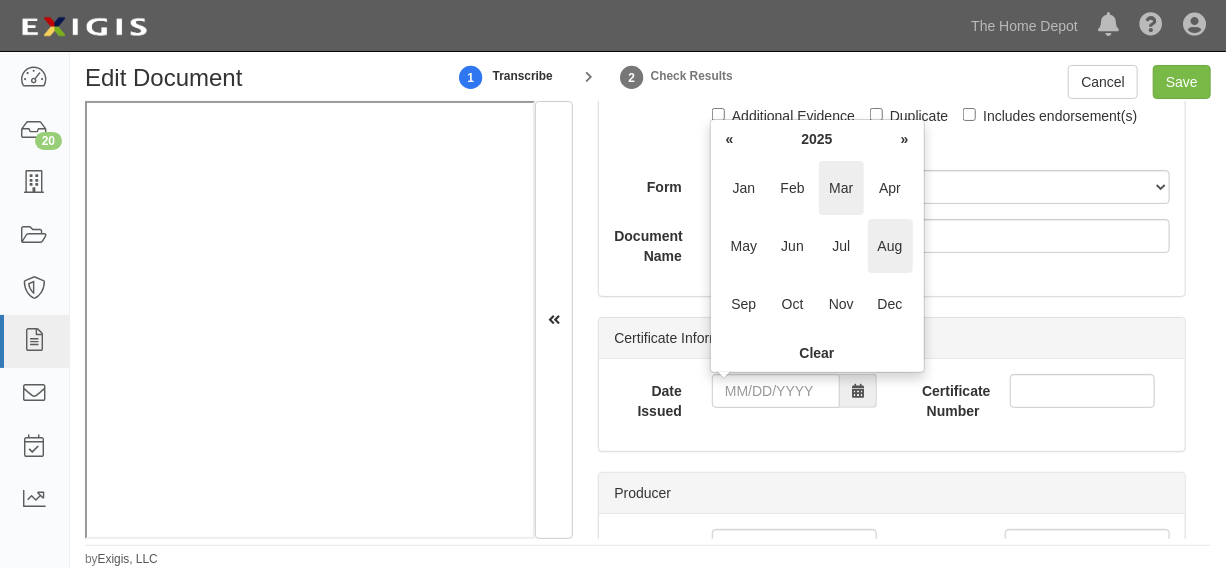 click on "Mar" at bounding box center (841, 188) 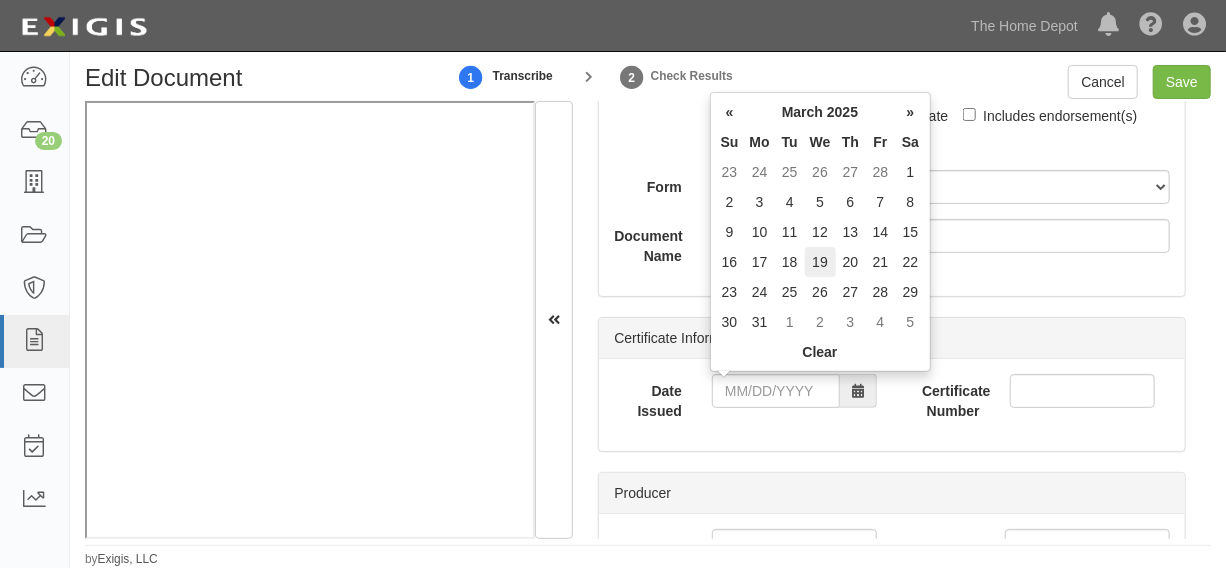 click on "19" at bounding box center (820, 262) 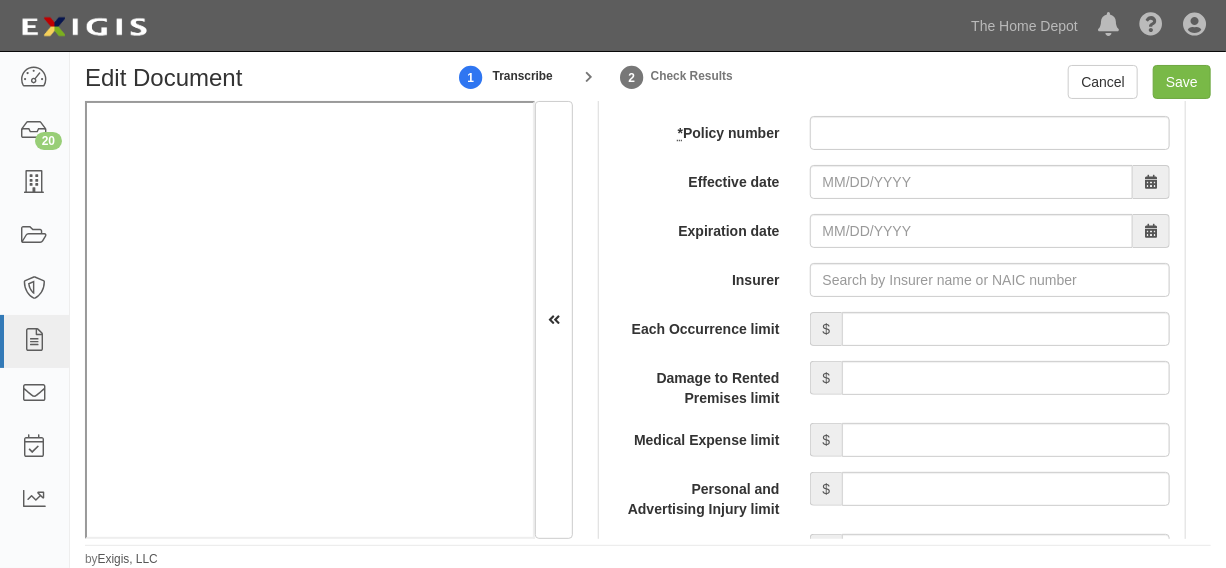 scroll, scrollTop: 1666, scrollLeft: 0, axis: vertical 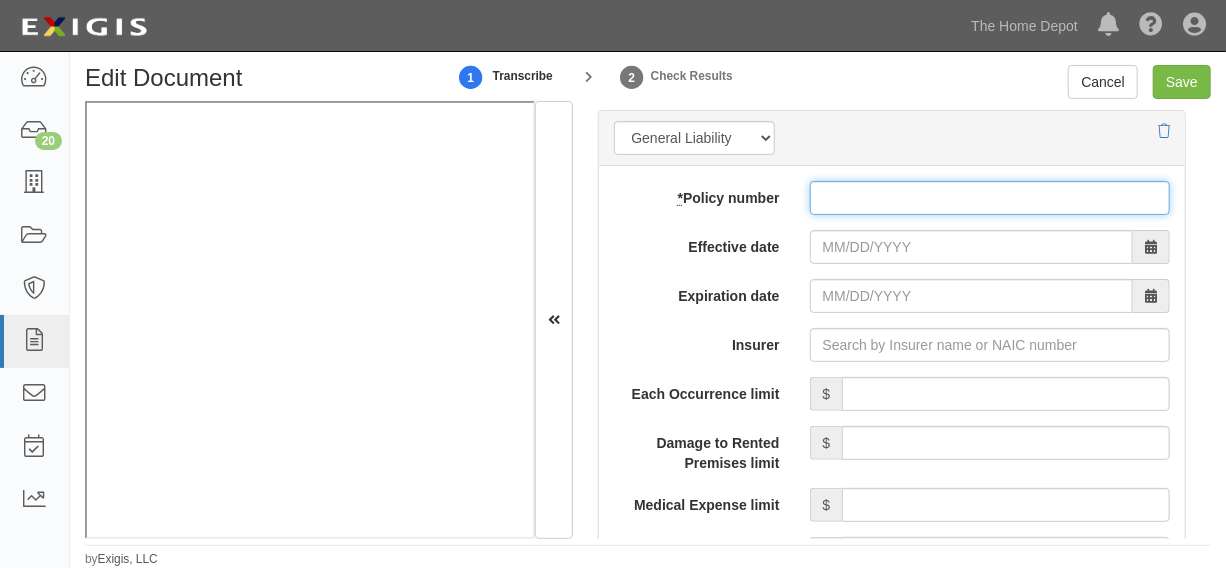 paste on "0625K7386 925000001" 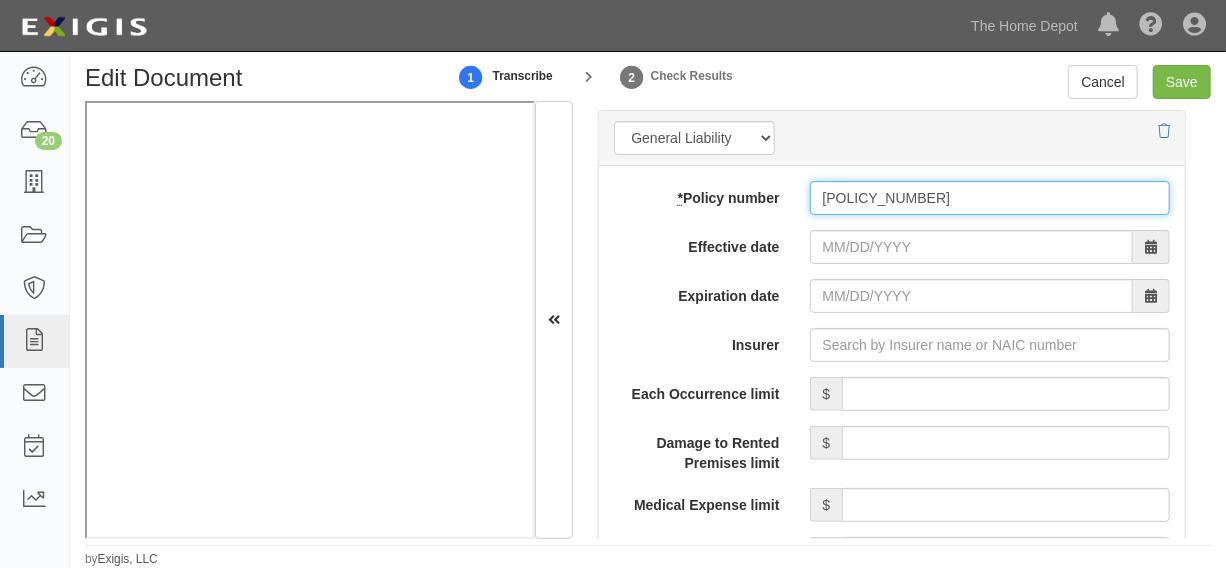 type on "0625K7386 925000001" 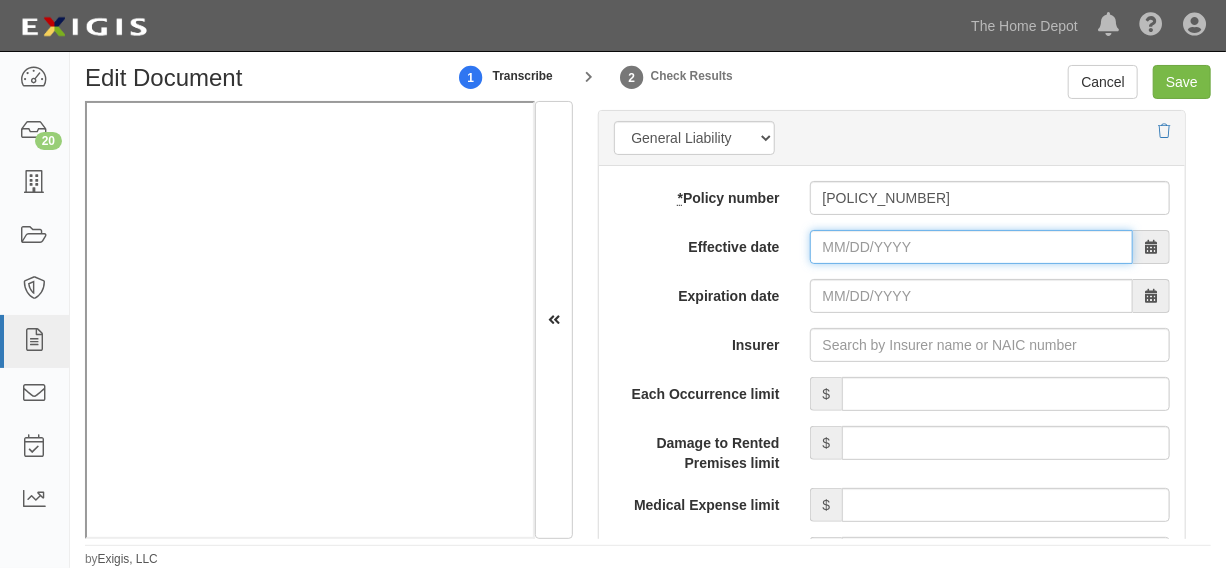 click on "Effective date" at bounding box center [971, 247] 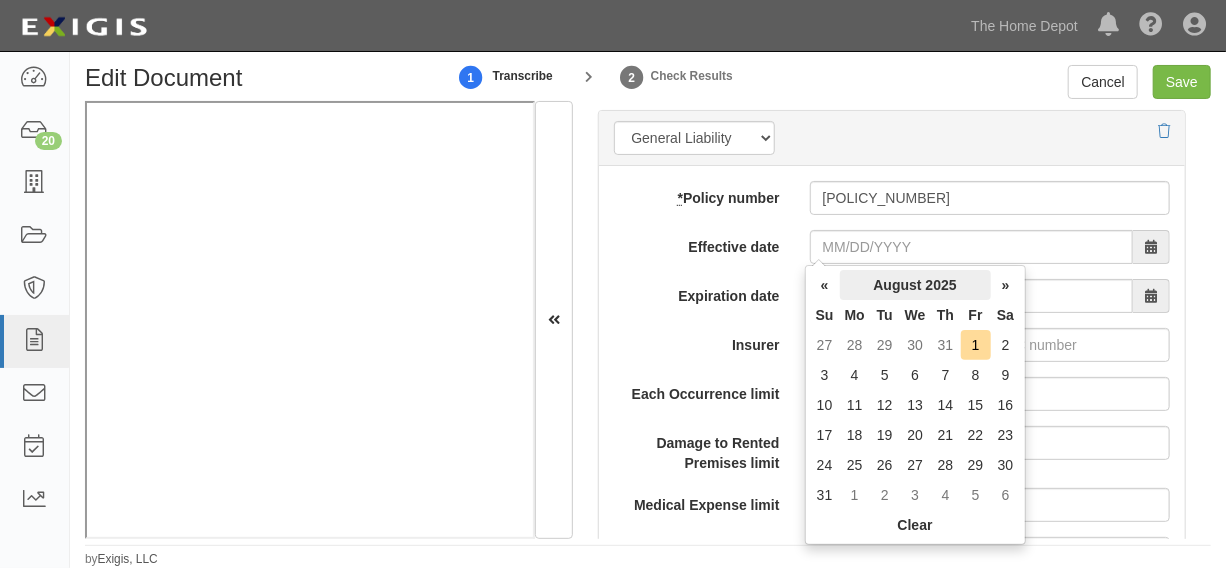 click on "August 2025" at bounding box center [915, 285] 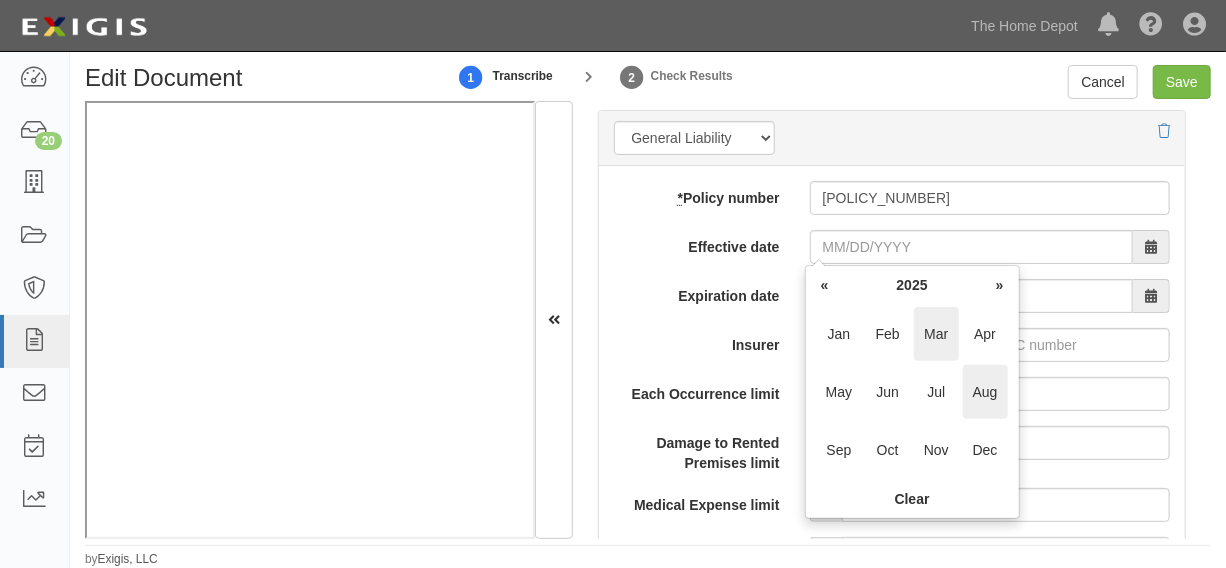 click on "Mar" at bounding box center [936, 334] 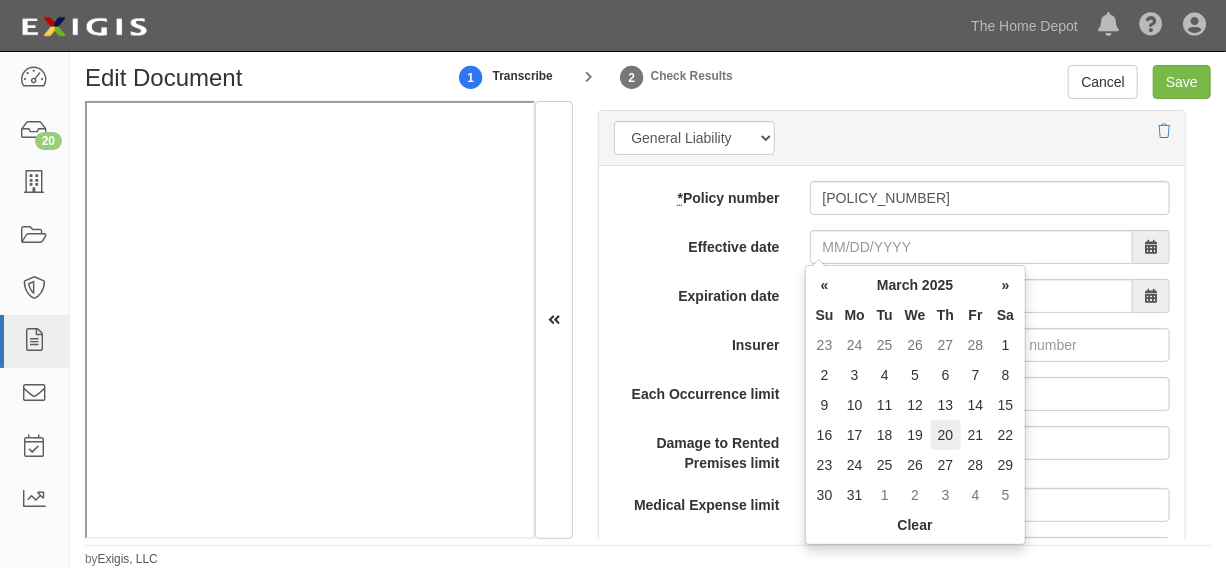 click on "20" at bounding box center [946, 435] 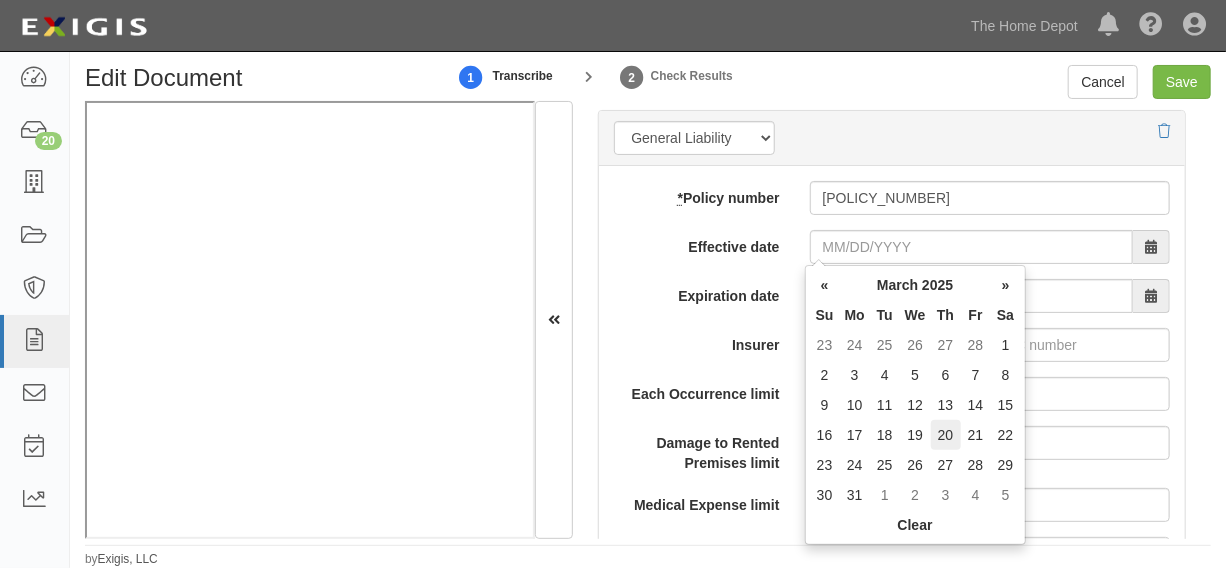 type on "03/20/2025" 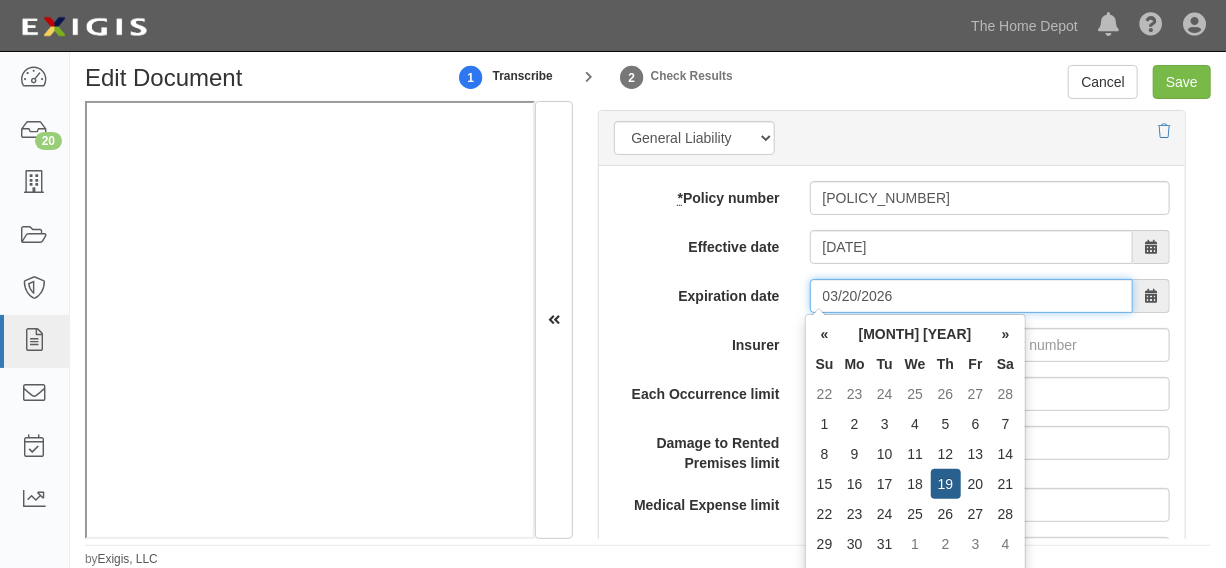 click on "03/20/2026" at bounding box center (971, 296) 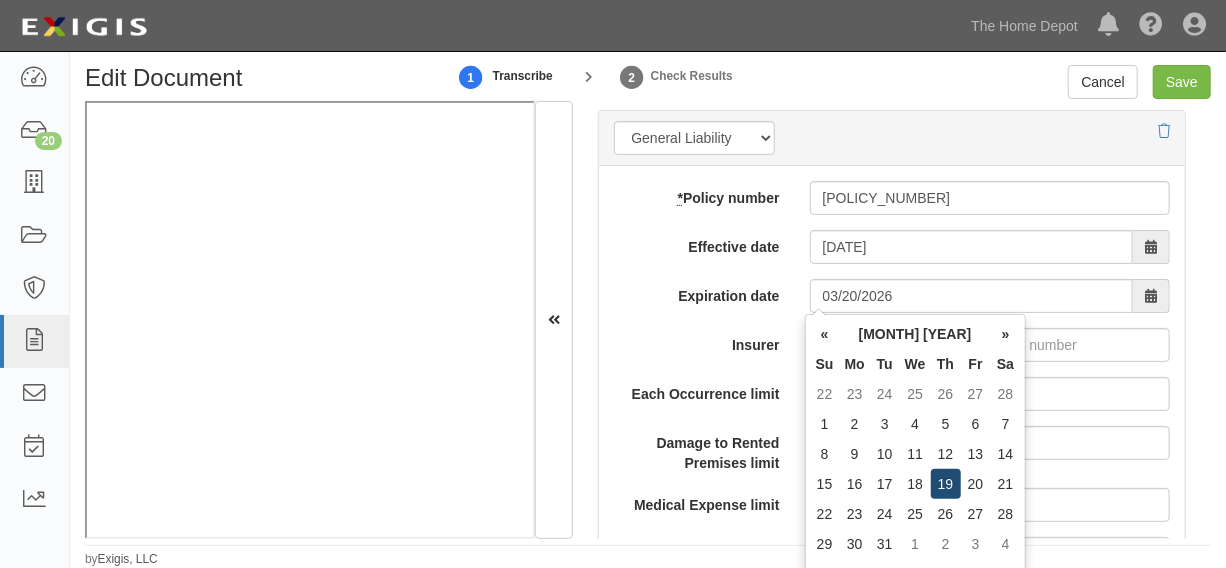 click on "19" at bounding box center (946, 484) 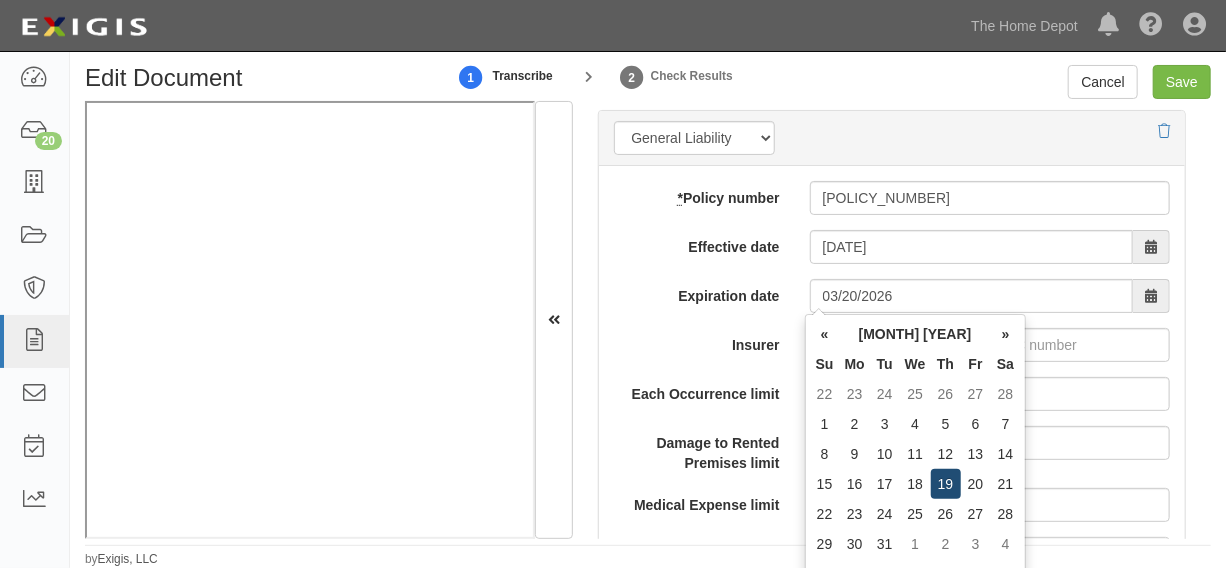 type on "03/19/2026" 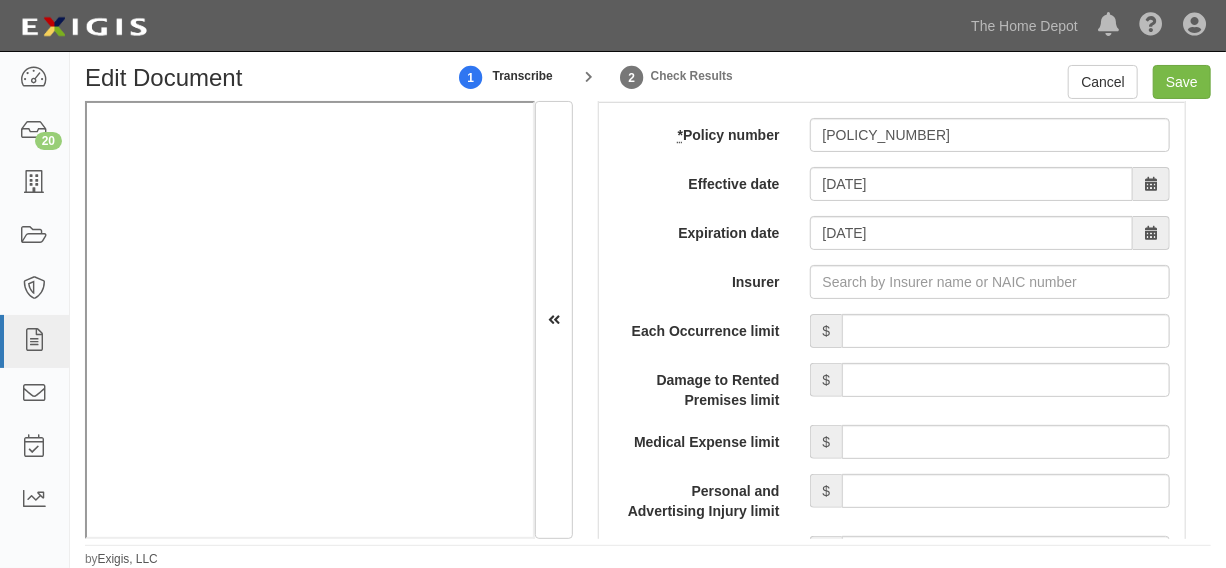 scroll, scrollTop: 1818, scrollLeft: 0, axis: vertical 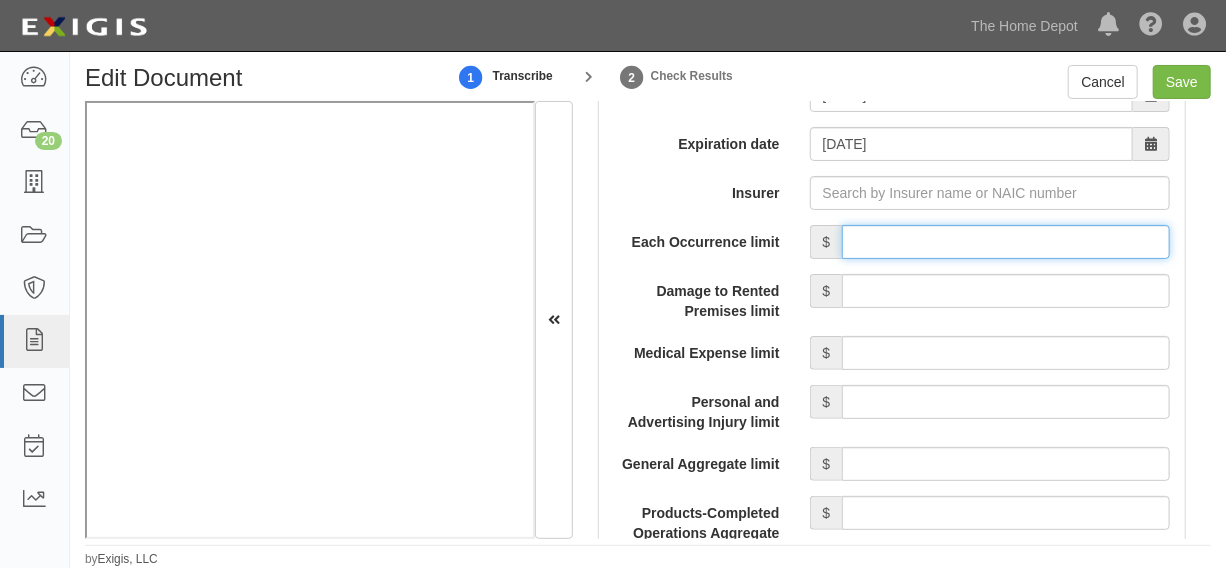 click on "Each Occurrence limit" at bounding box center [1006, 242] 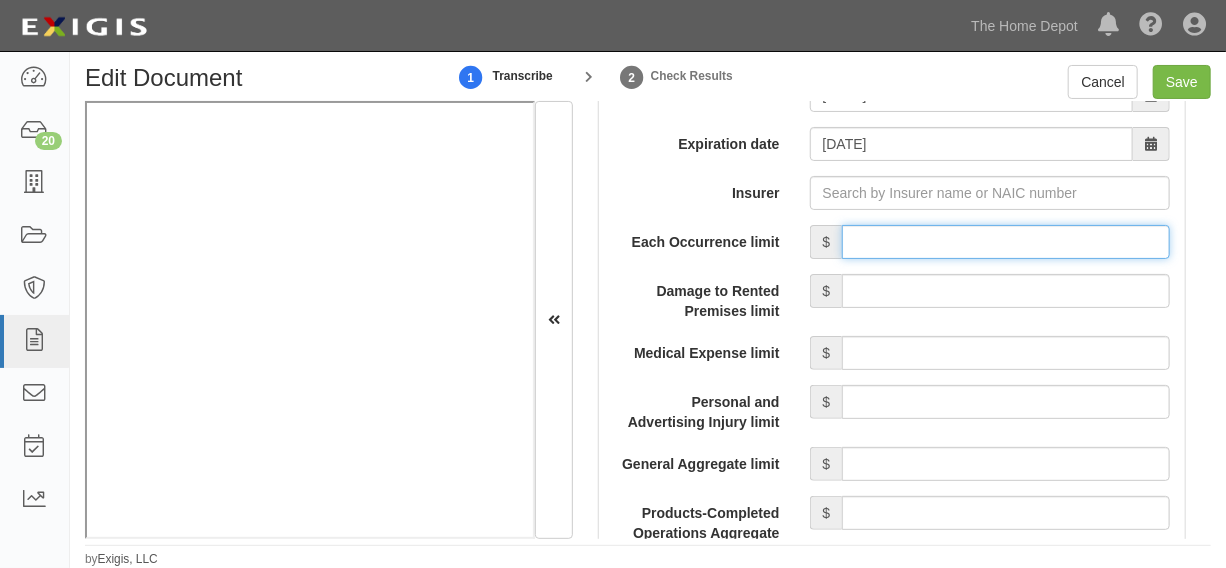 type on "8,000,000" 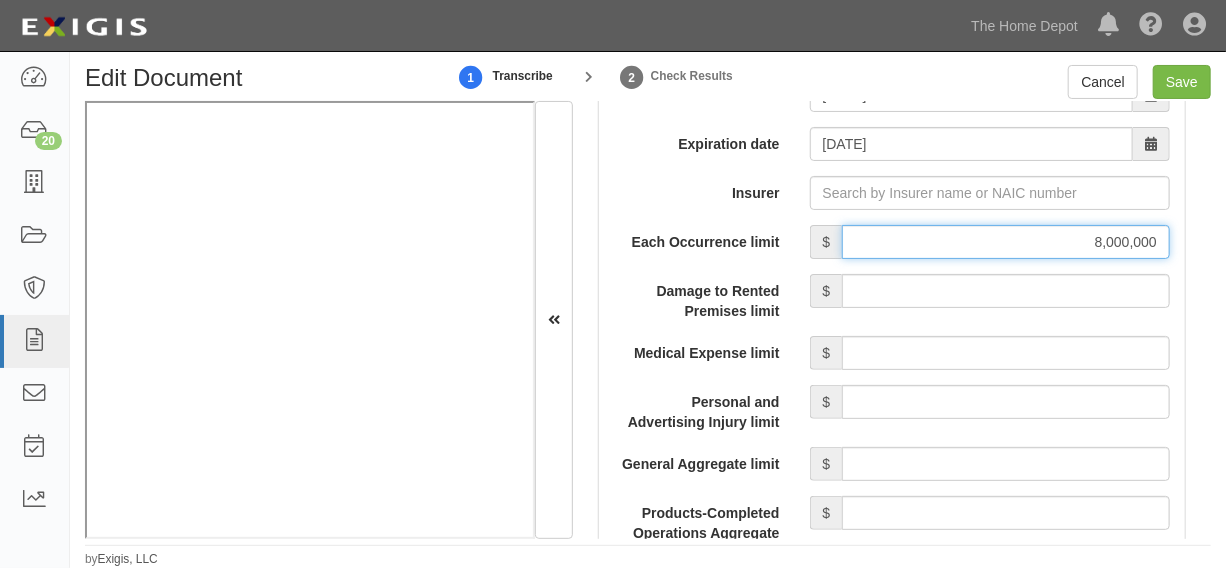 scroll, scrollTop: 1970, scrollLeft: 0, axis: vertical 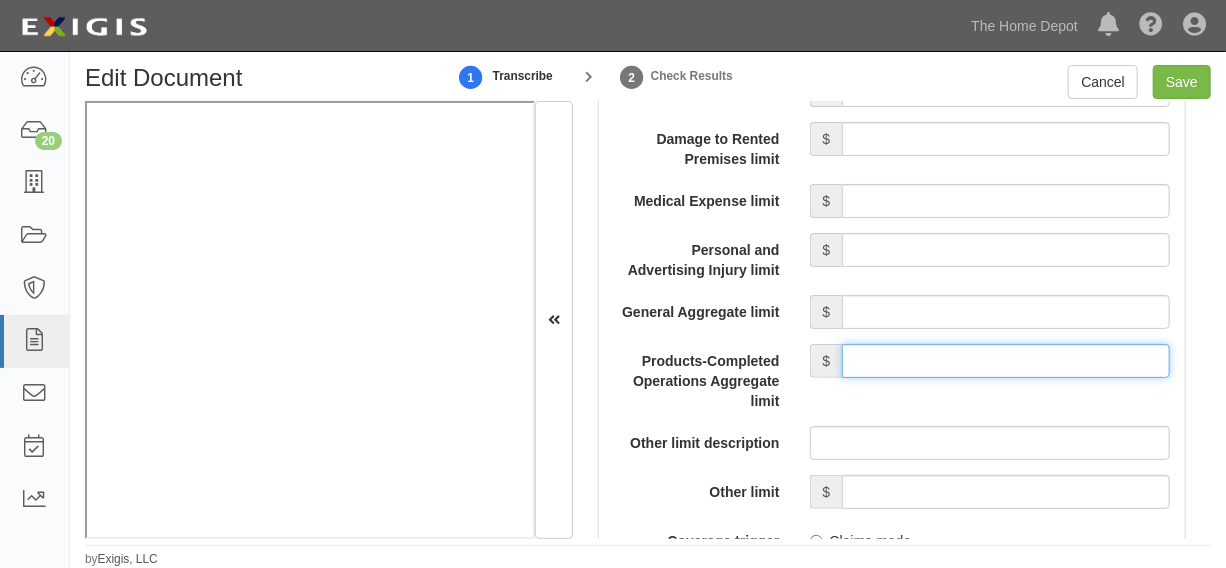 click on "Products-Completed Operations Aggregate limit" at bounding box center [1006, 361] 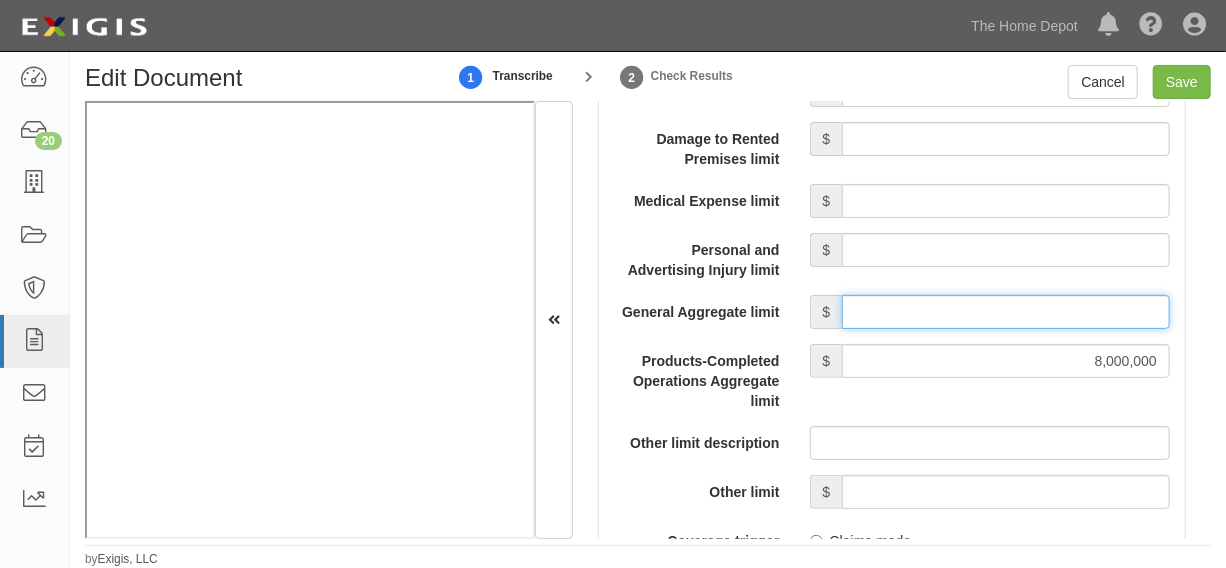 click on "General Aggregate limit" at bounding box center [1006, 312] 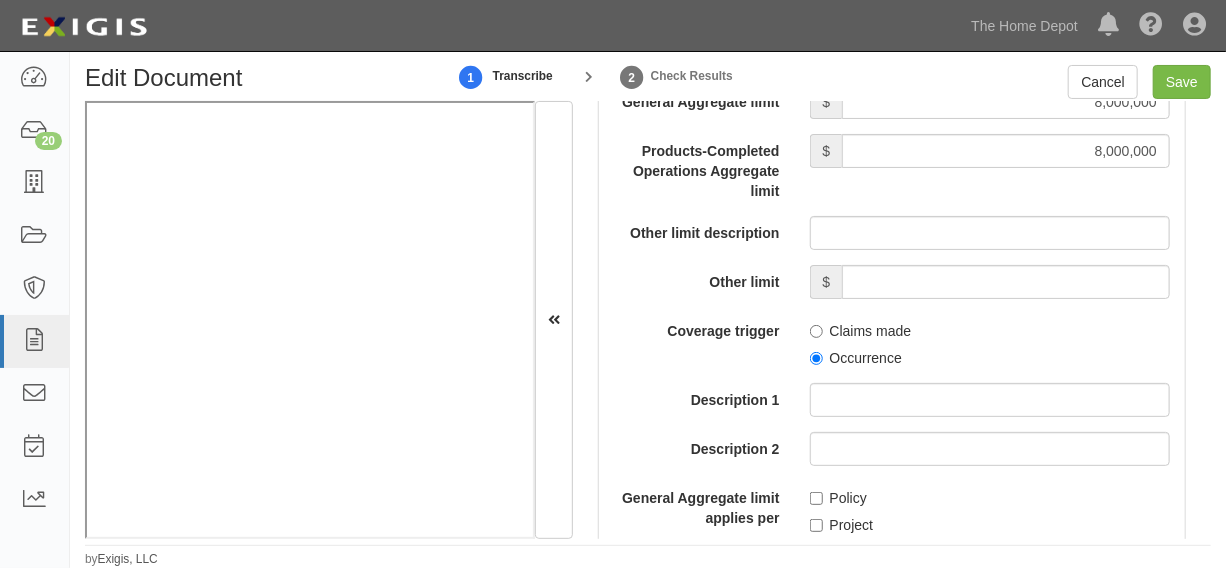 scroll, scrollTop: 2272, scrollLeft: 0, axis: vertical 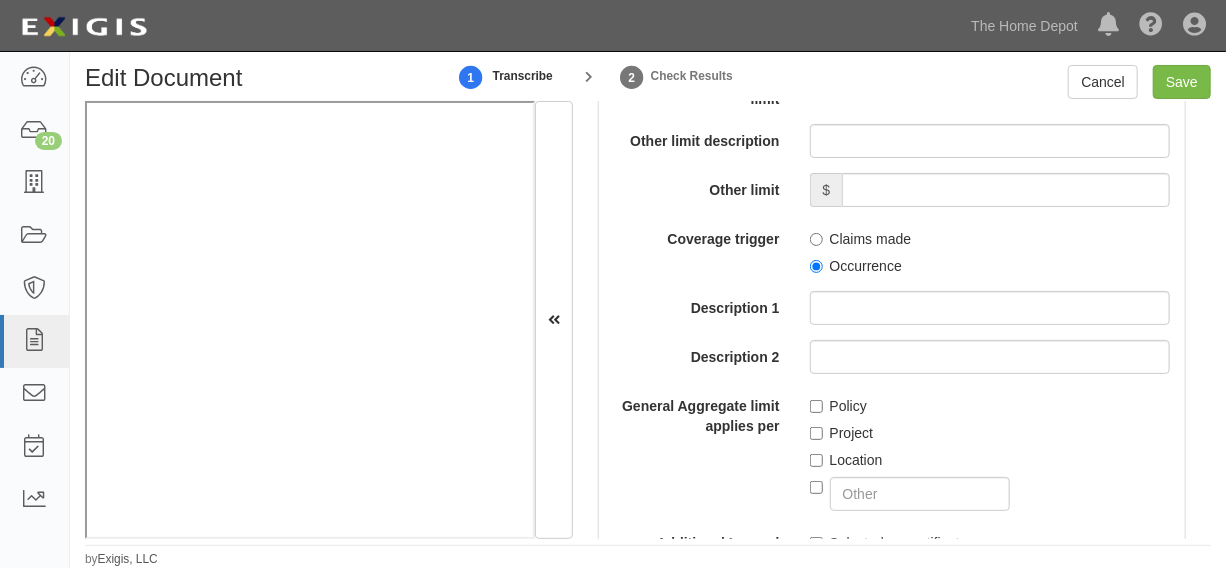 click on "Occurrence" at bounding box center [856, 266] 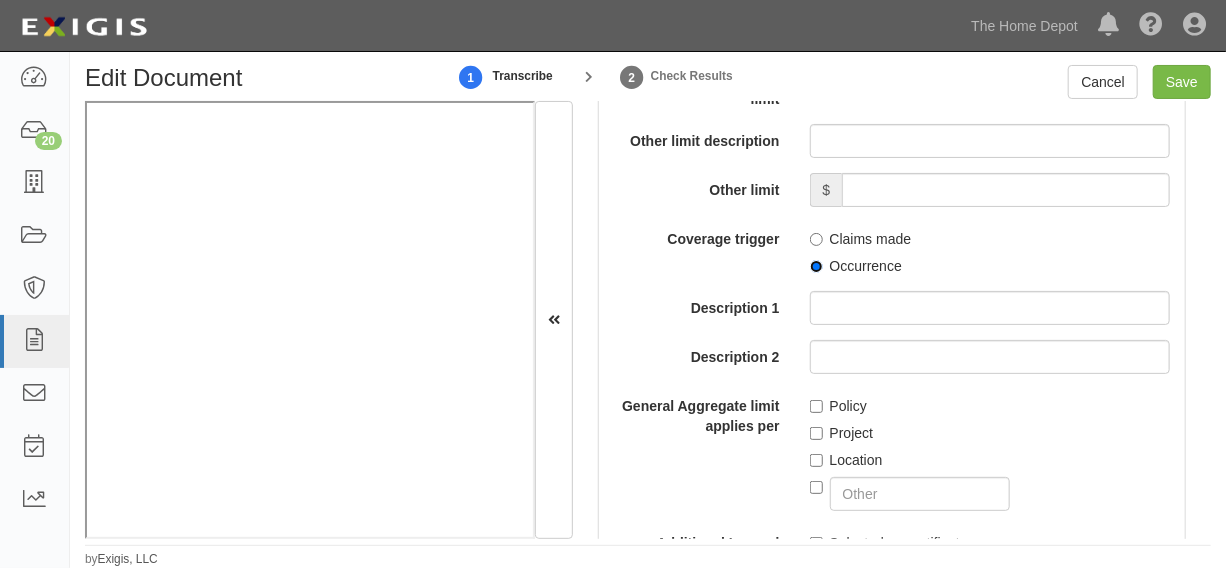 click on "Occurrence" at bounding box center [816, 266] 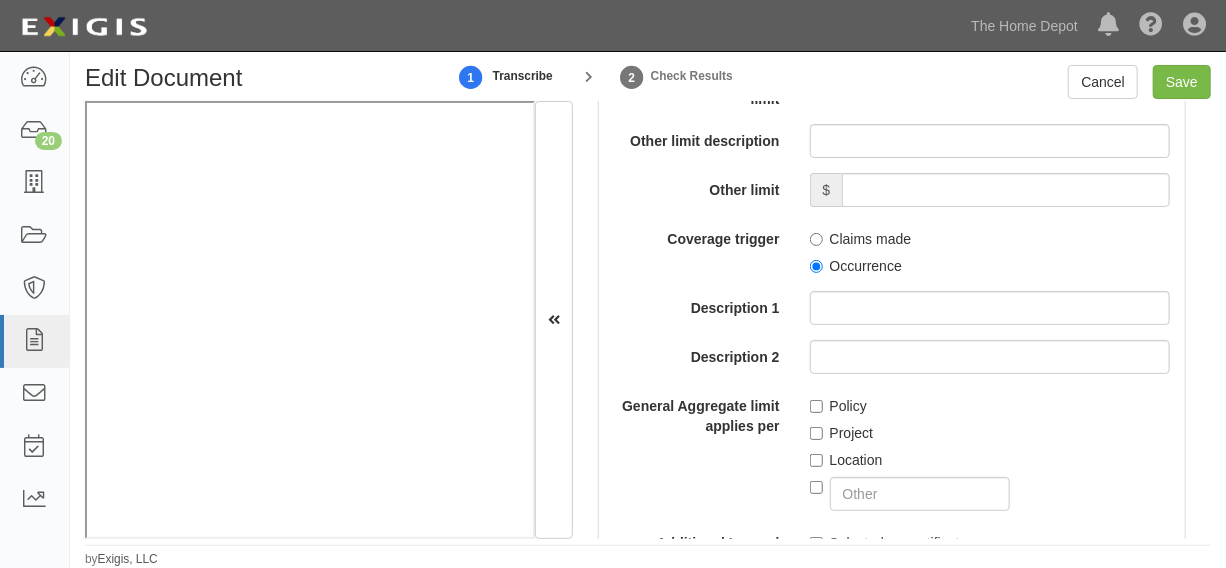 click on "Policy" at bounding box center (838, 406) 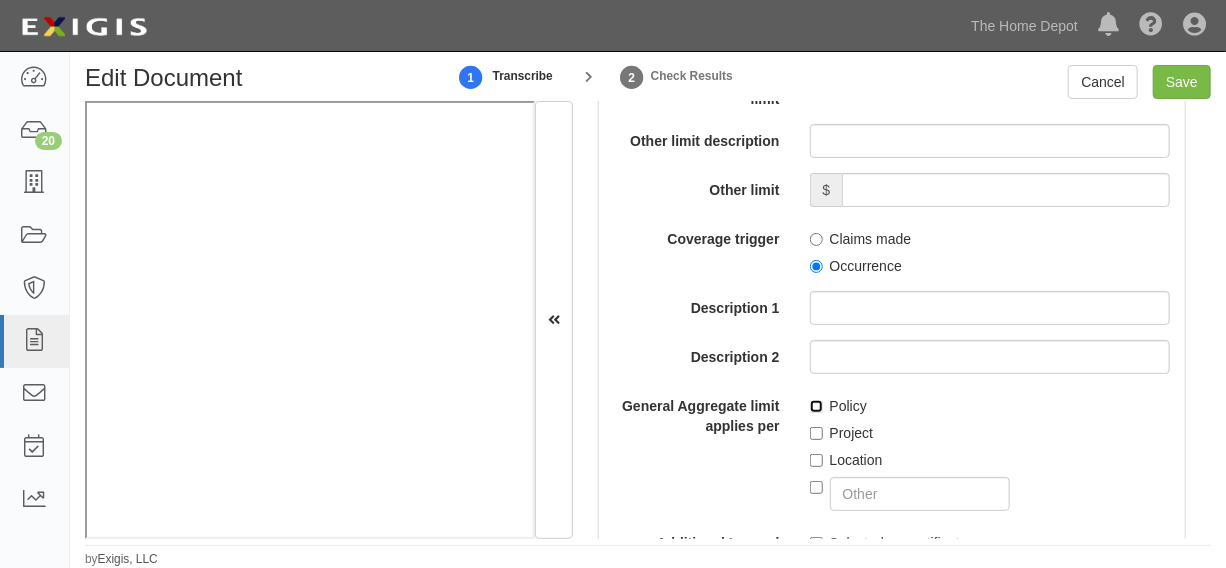 click on "Policy" at bounding box center (816, 406) 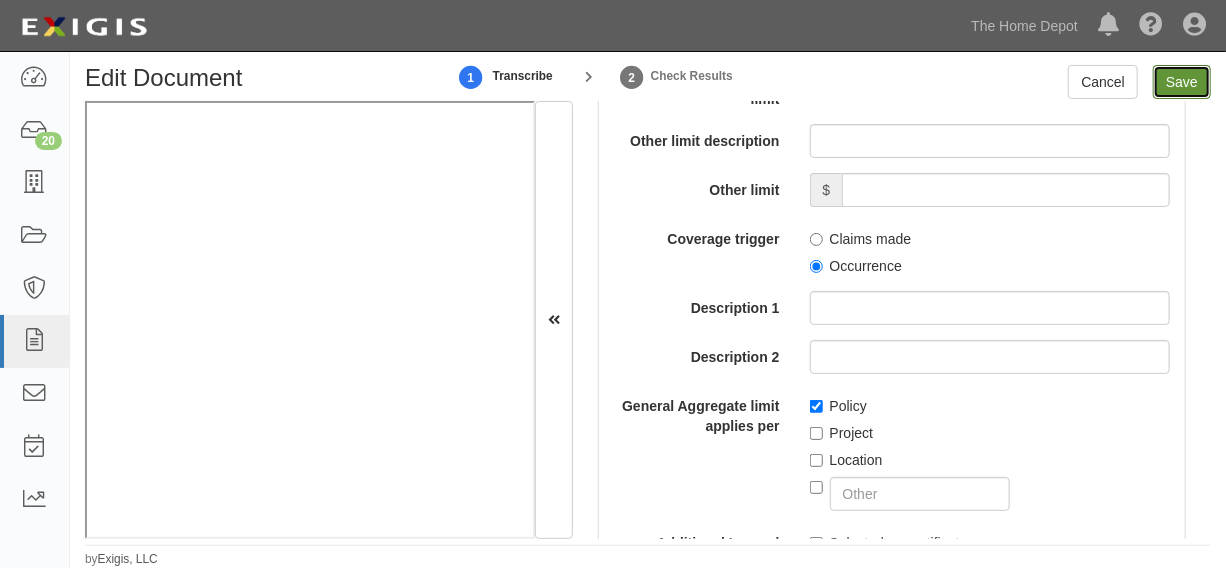 click on "Save" at bounding box center [1182, 82] 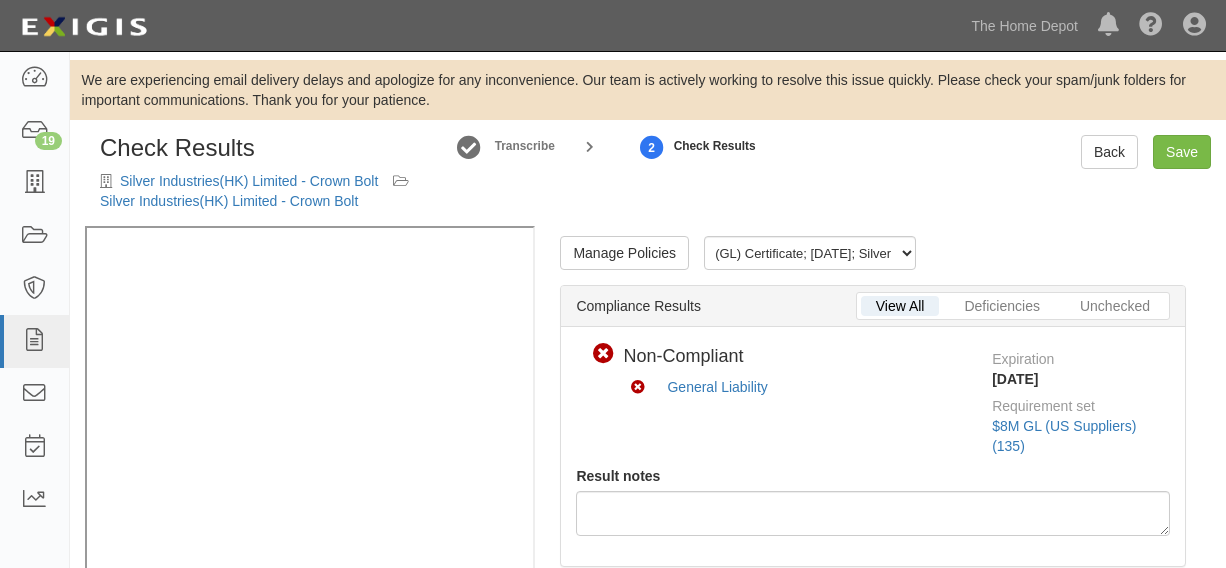 scroll, scrollTop: 0, scrollLeft: 0, axis: both 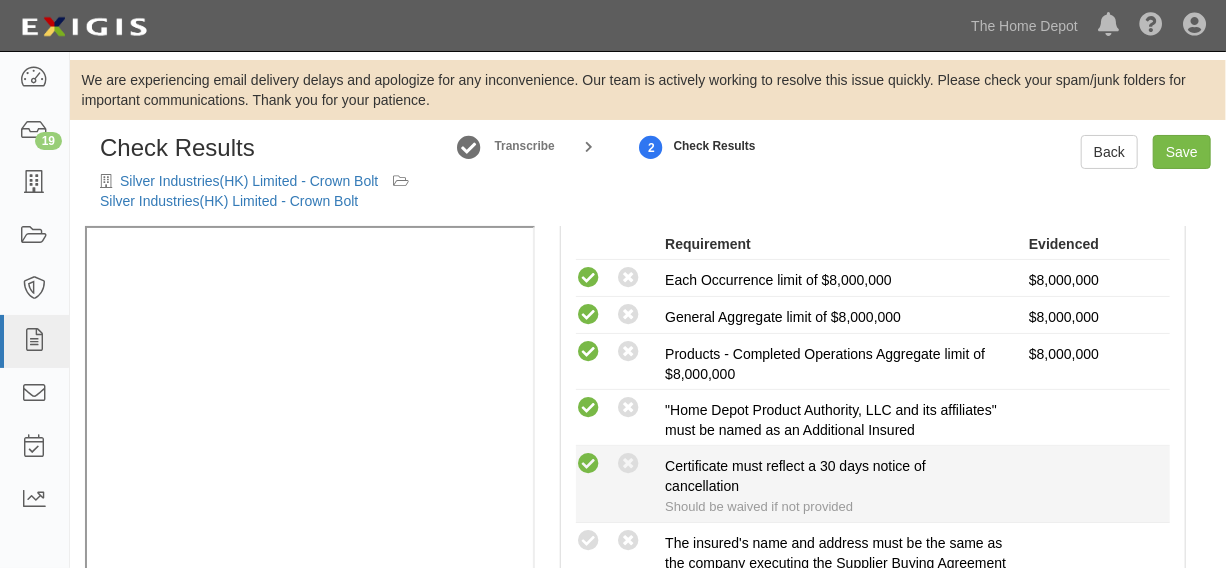 click at bounding box center [588, 464] 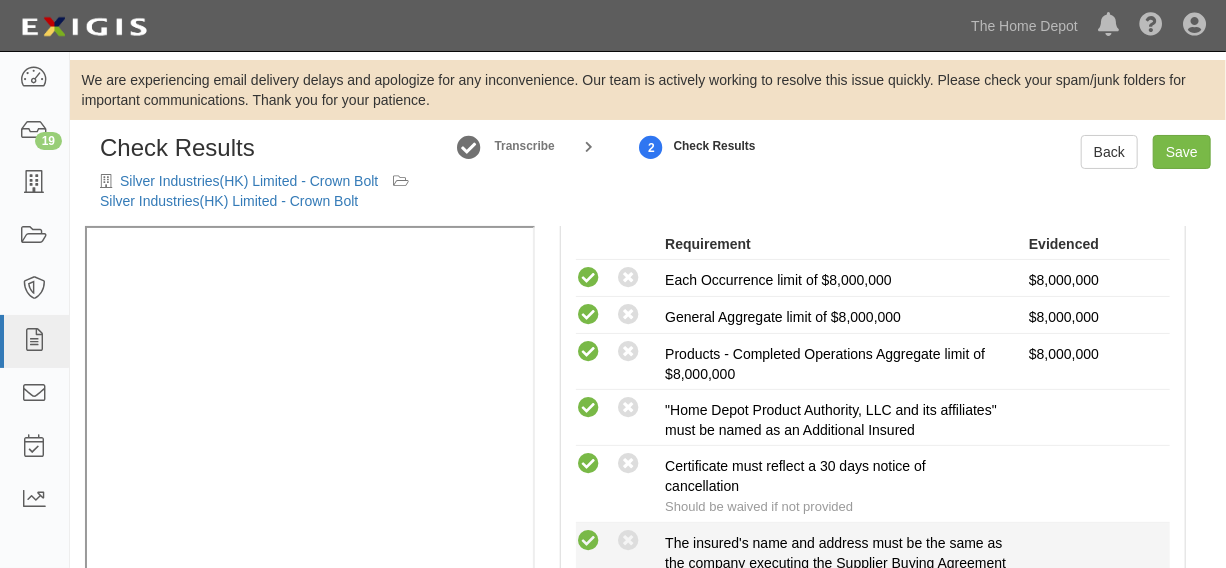 click at bounding box center (588, 541) 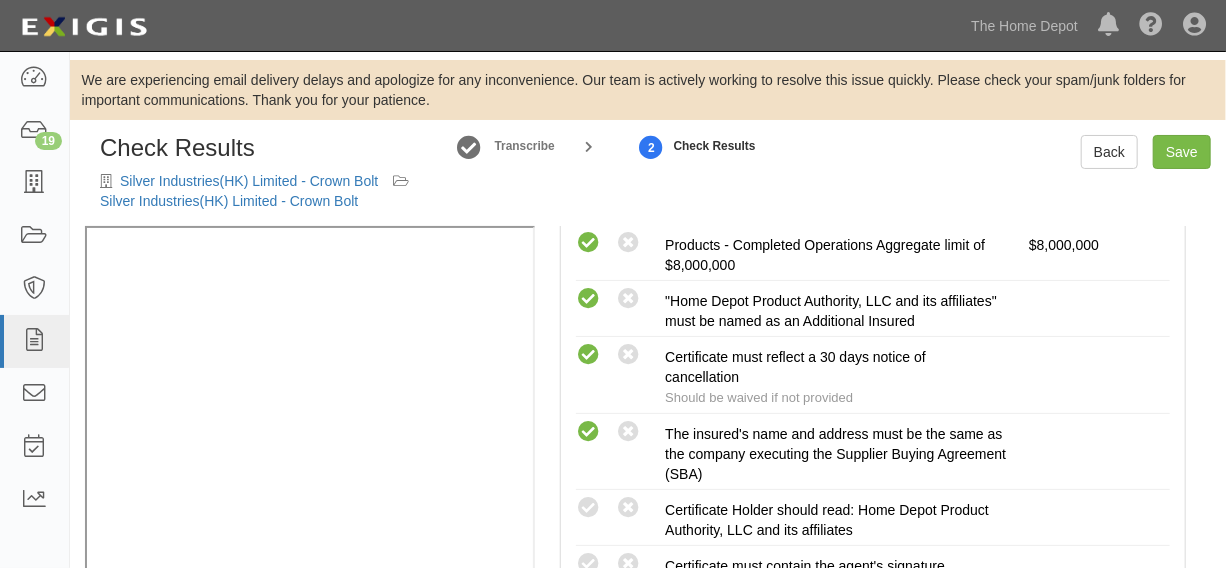 scroll, scrollTop: 606, scrollLeft: 0, axis: vertical 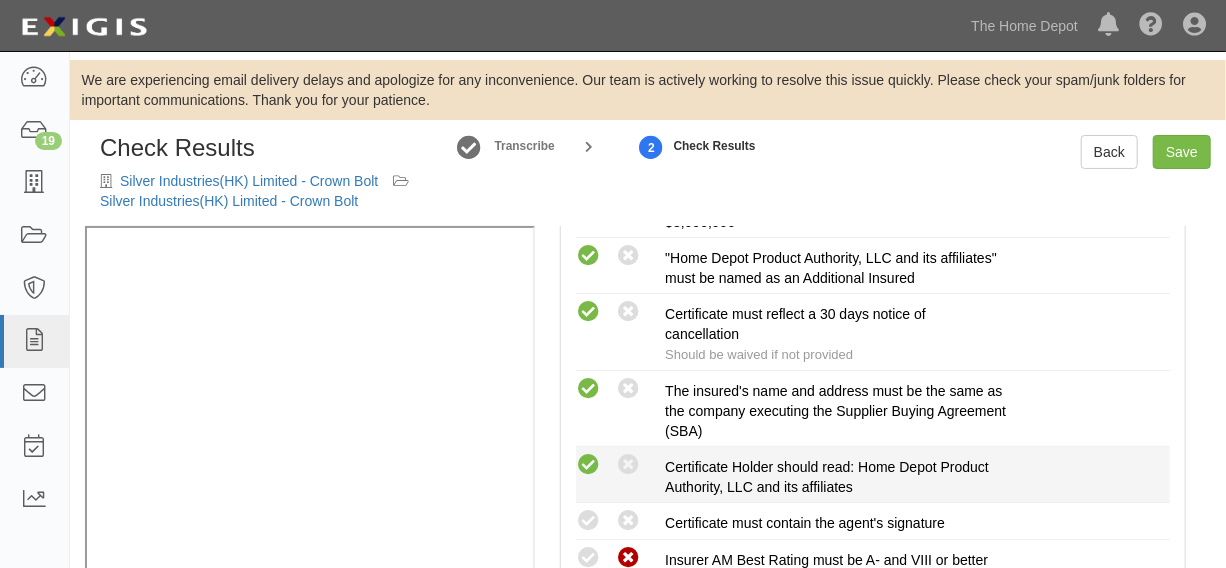 click at bounding box center (588, 465) 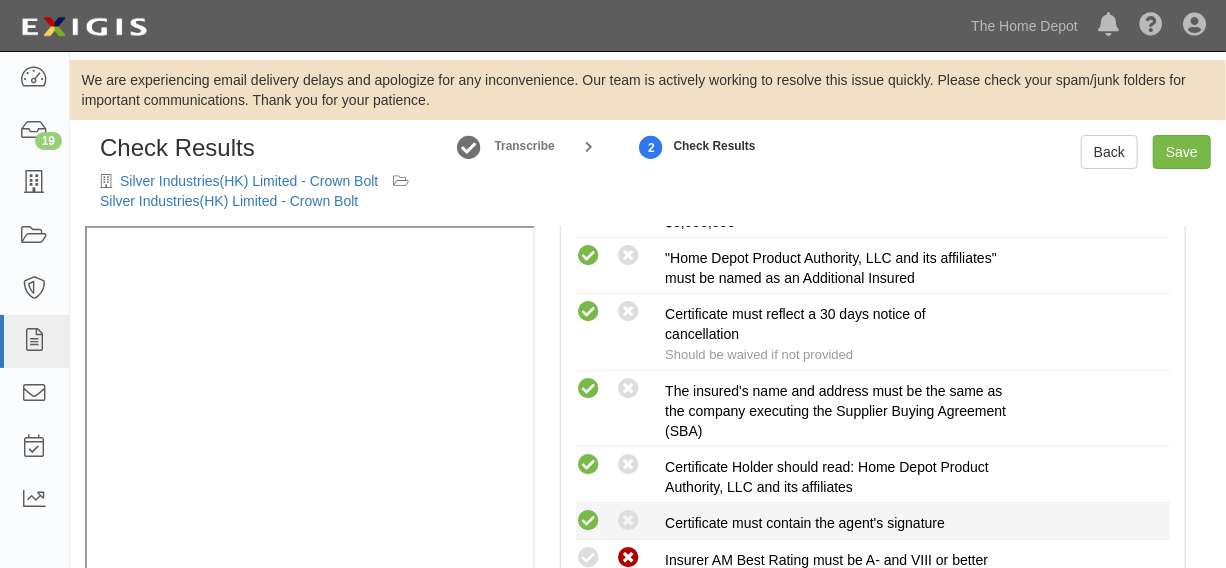 click at bounding box center [588, 521] 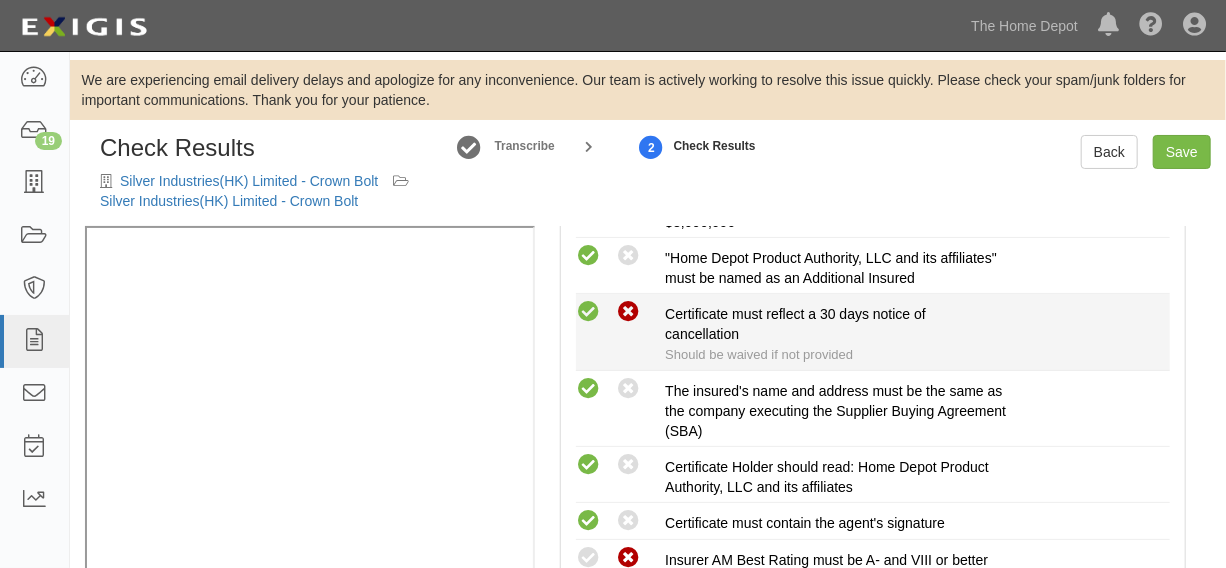 click at bounding box center (628, 312) 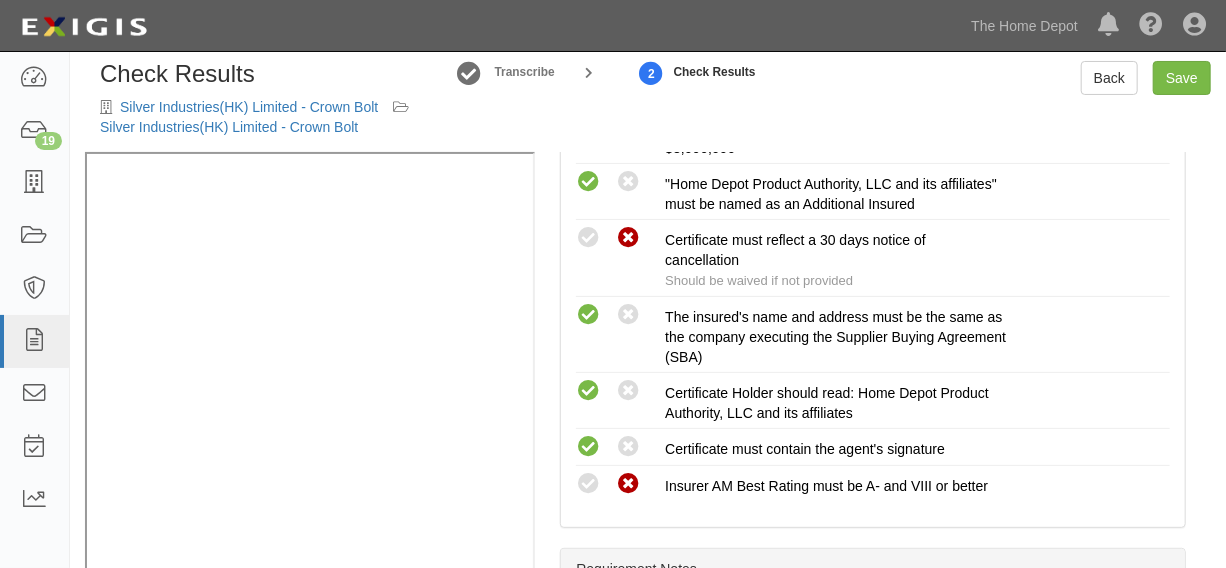 scroll, scrollTop: 113, scrollLeft: 0, axis: vertical 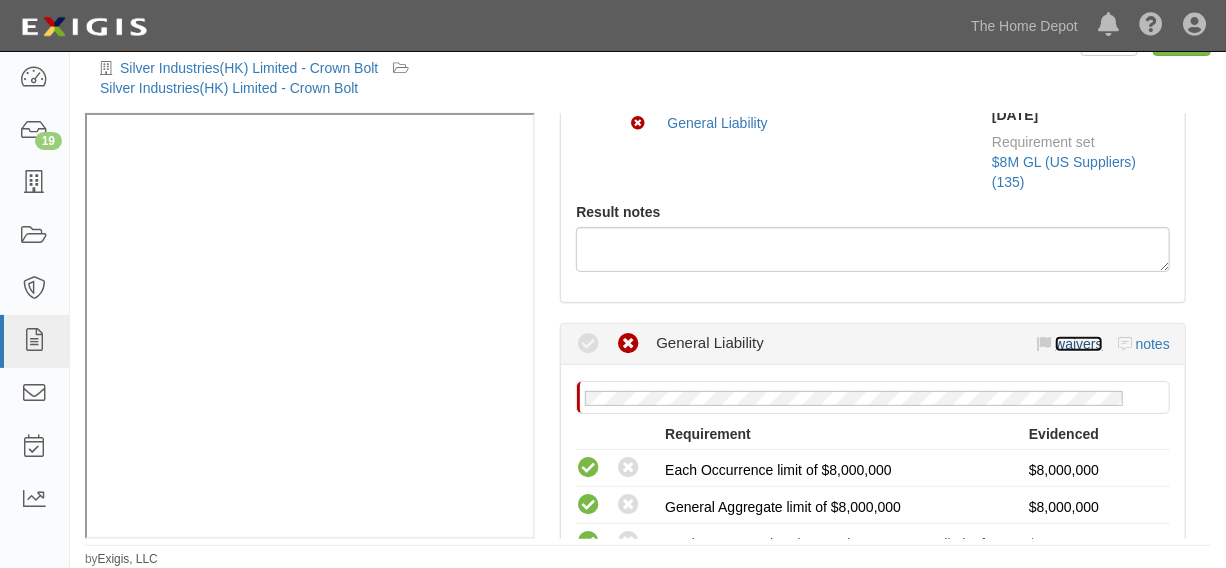 click on "waivers" at bounding box center [1078, 344] 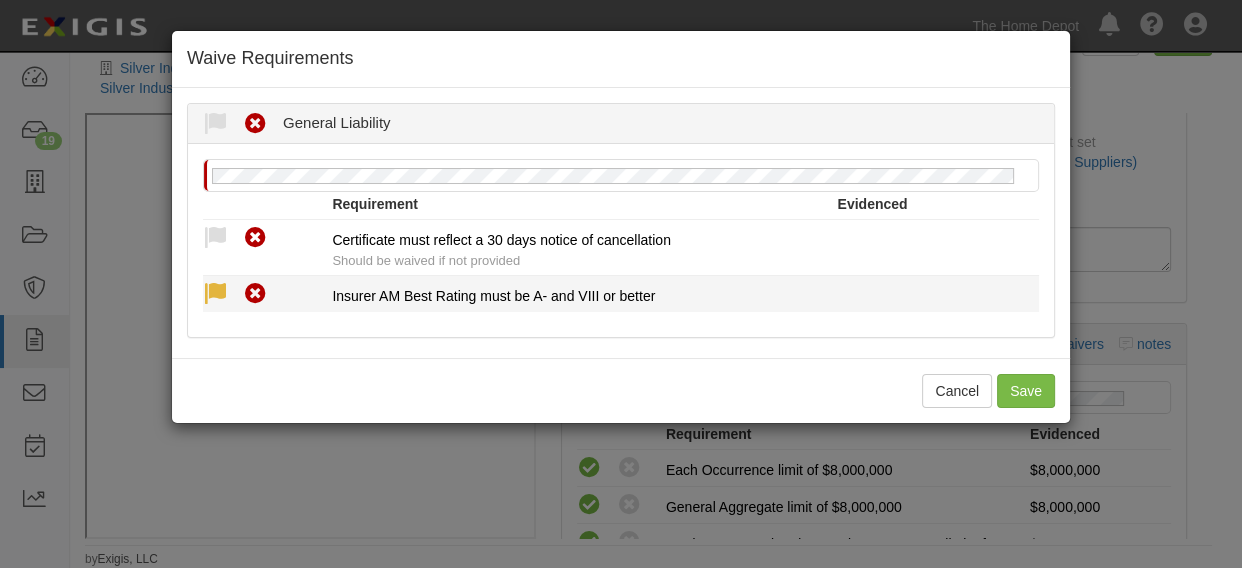 click at bounding box center [215, 294] 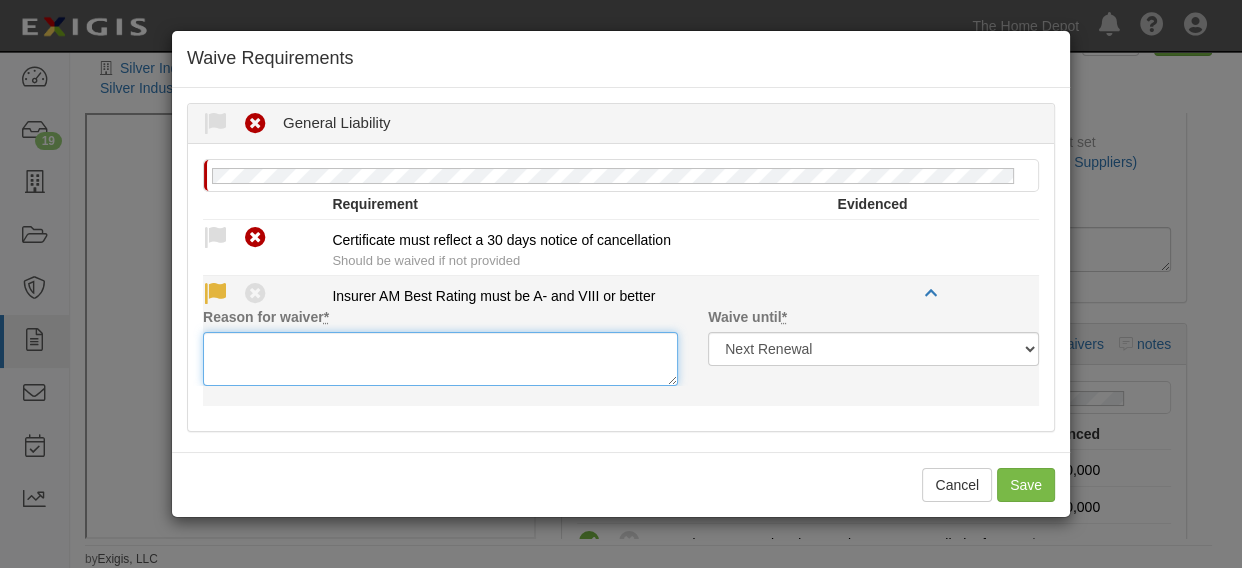 click on "Reason for waiver  *" at bounding box center [440, 359] 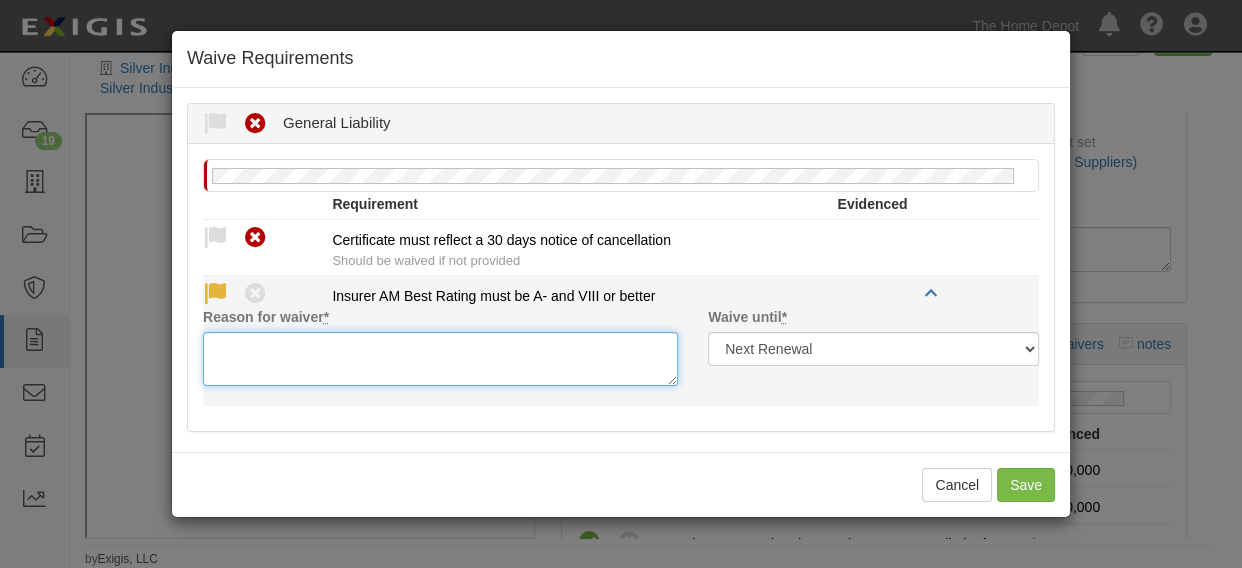 paste on "Huatai Property & Casualty Insurance Company Limited is acceptable" 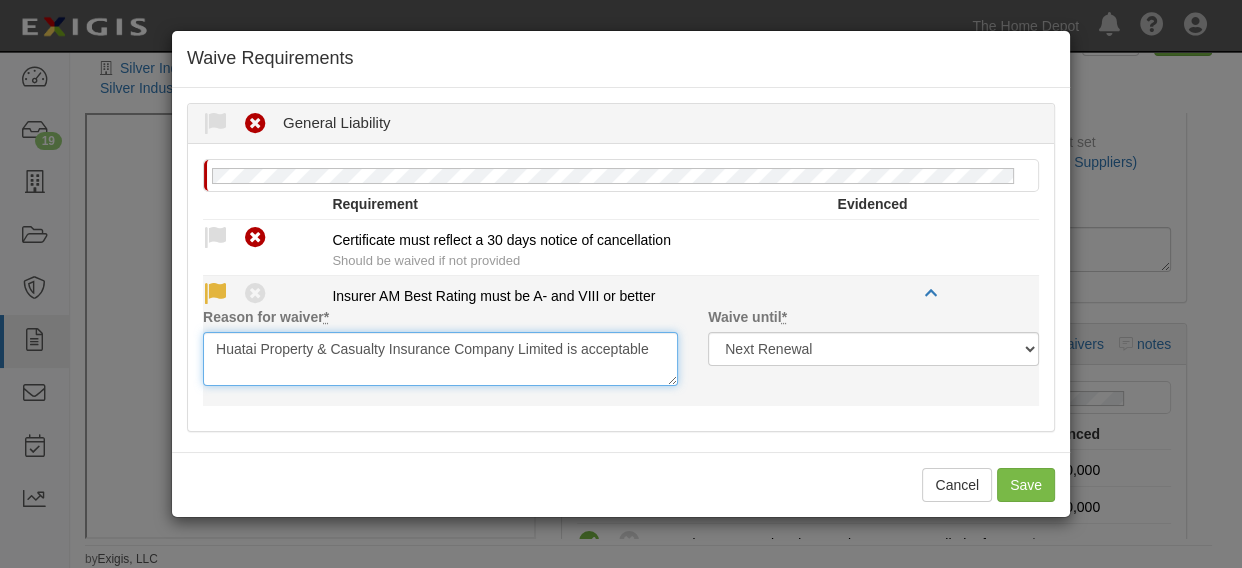 type on "Huatai Property & Casualty Insurance Company Limited is acceptable" 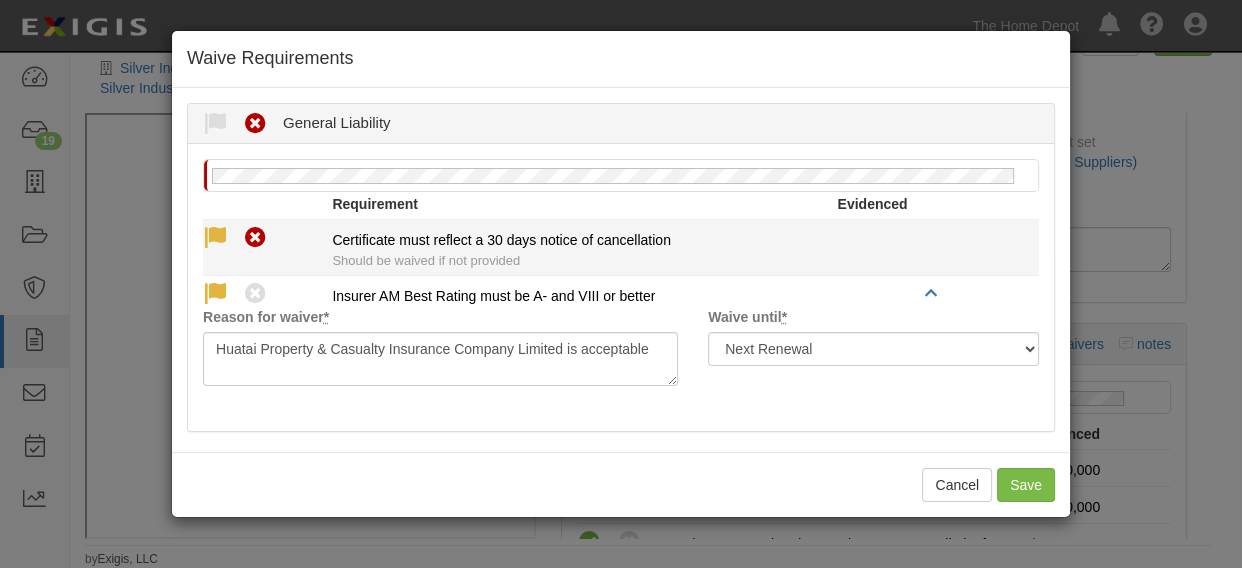 click at bounding box center [215, 238] 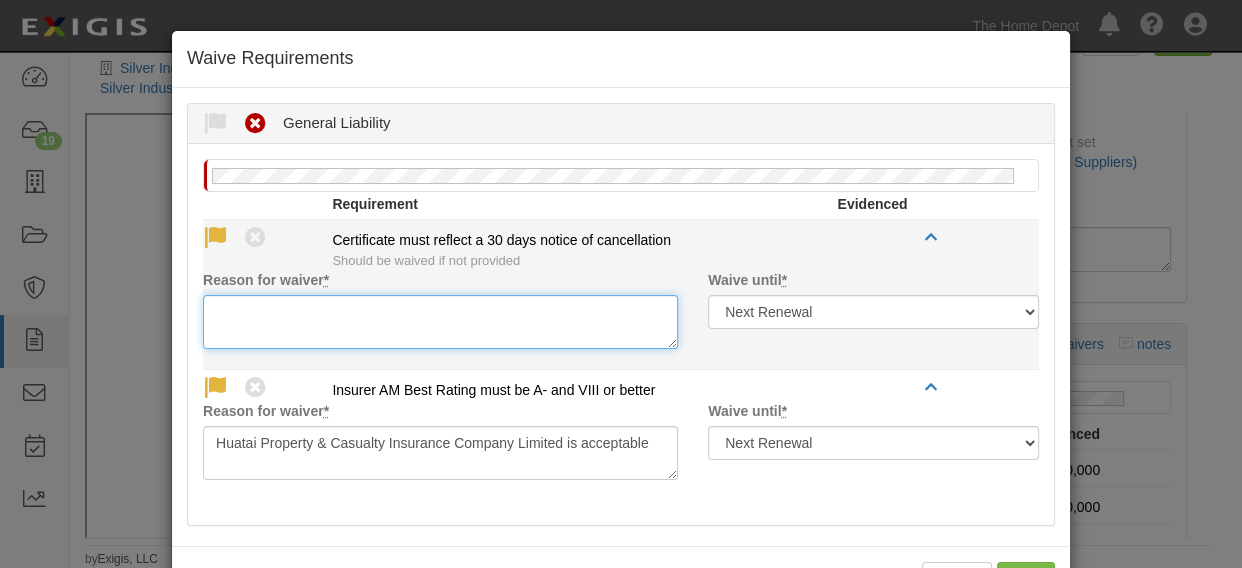 click on "Reason for waiver  *" at bounding box center (440, 322) 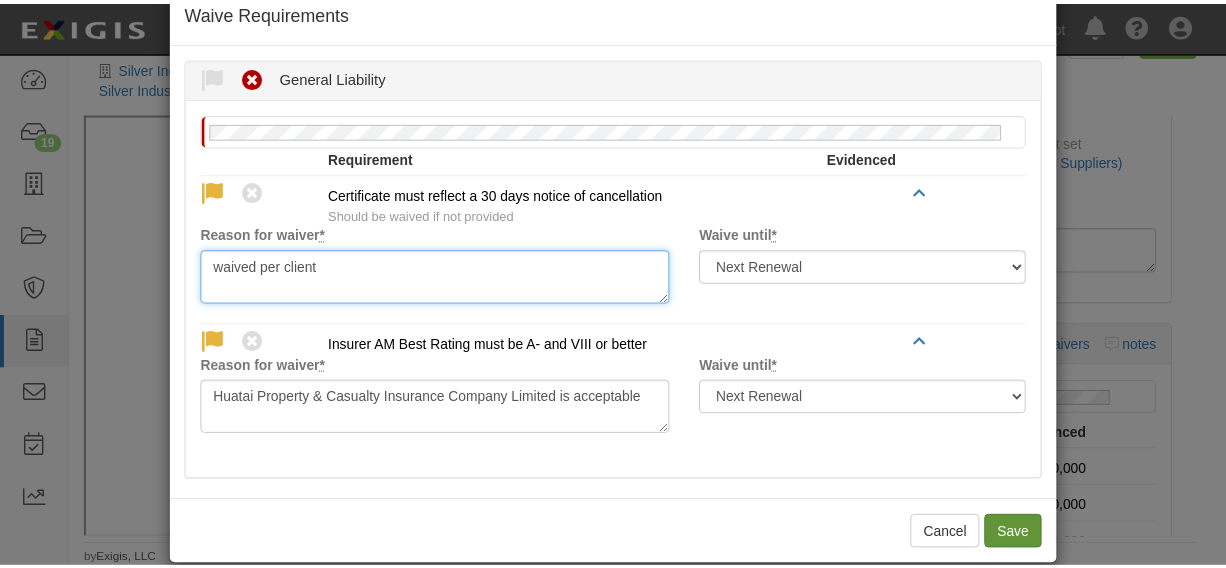 scroll, scrollTop: 71, scrollLeft: 0, axis: vertical 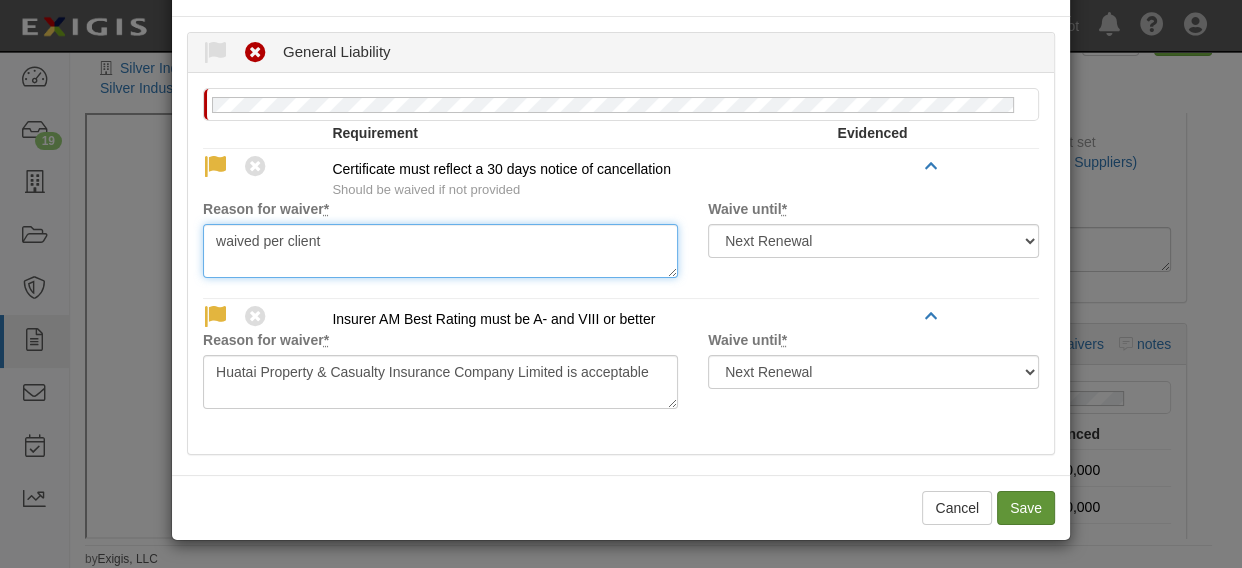type on "waived per client" 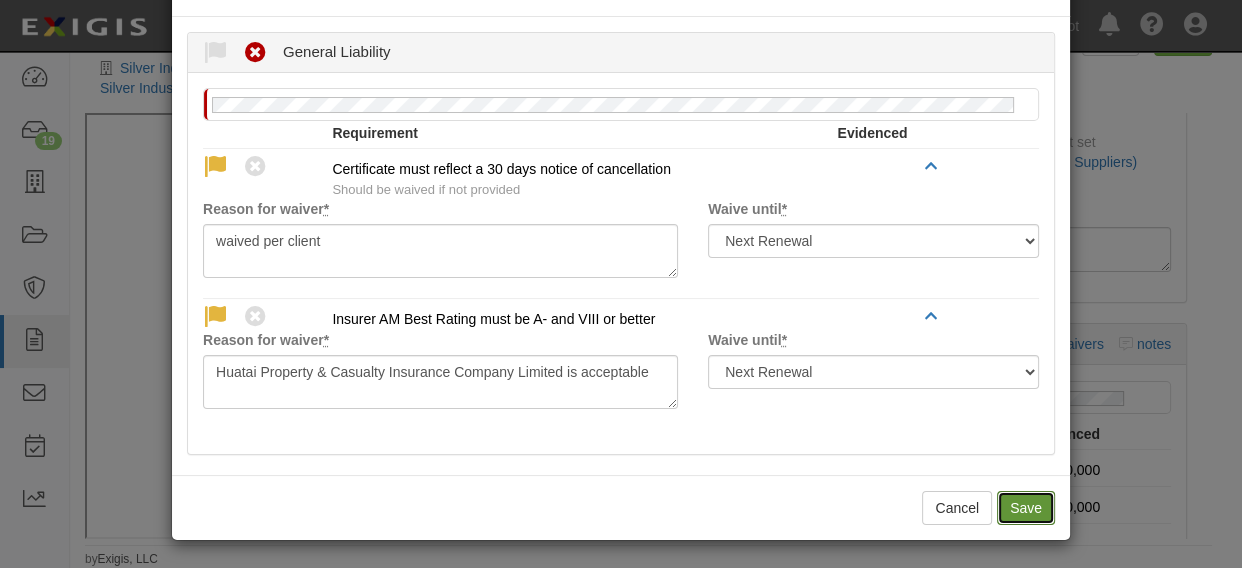 click on "Save" at bounding box center (1026, 508) 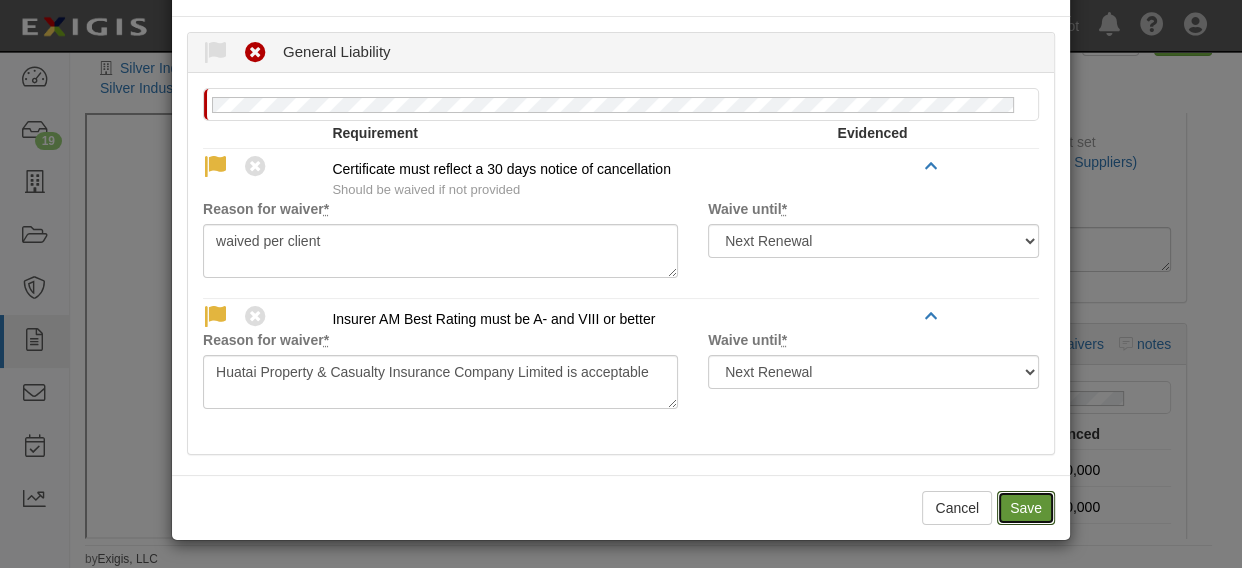 radio on "true" 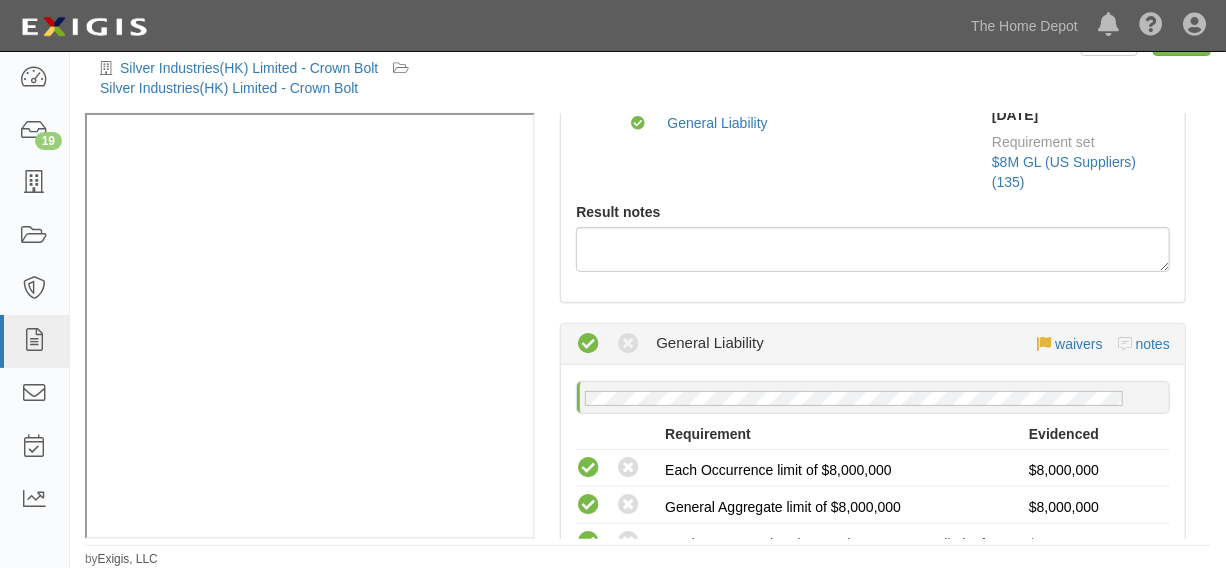 scroll, scrollTop: 0, scrollLeft: 0, axis: both 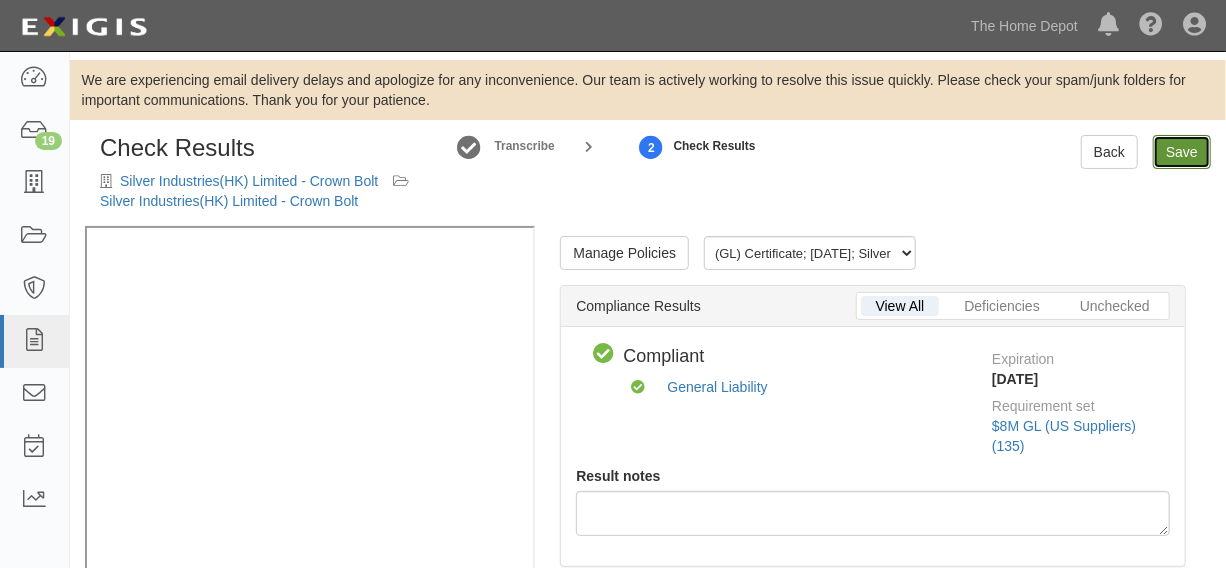 click on "Save" at bounding box center (1182, 152) 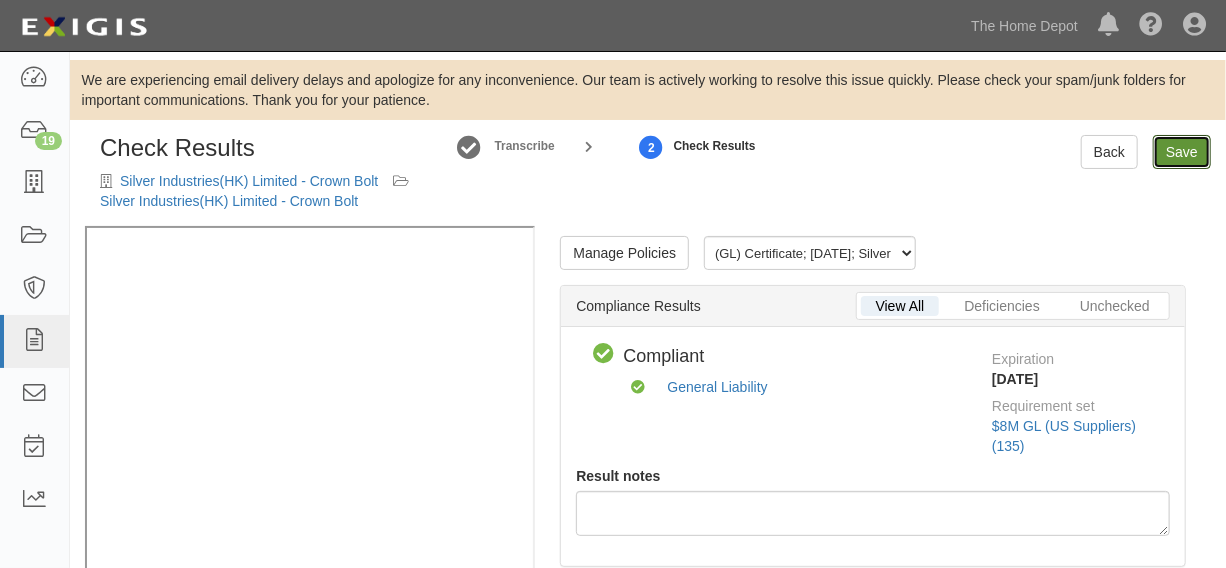 radio on "true" 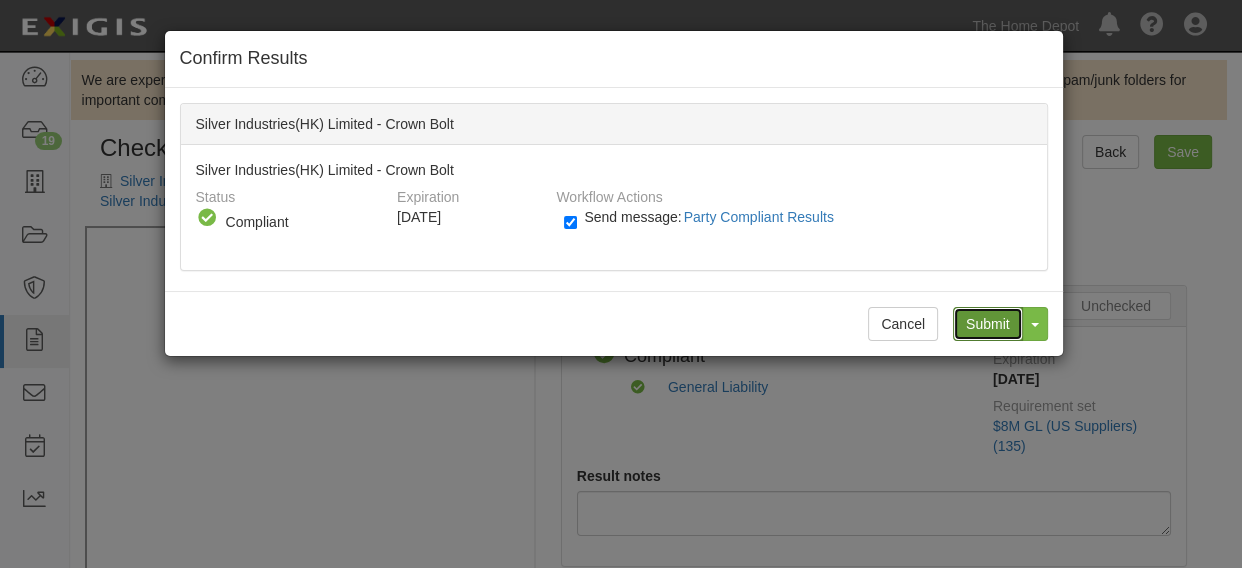 click on "Submit" at bounding box center [988, 324] 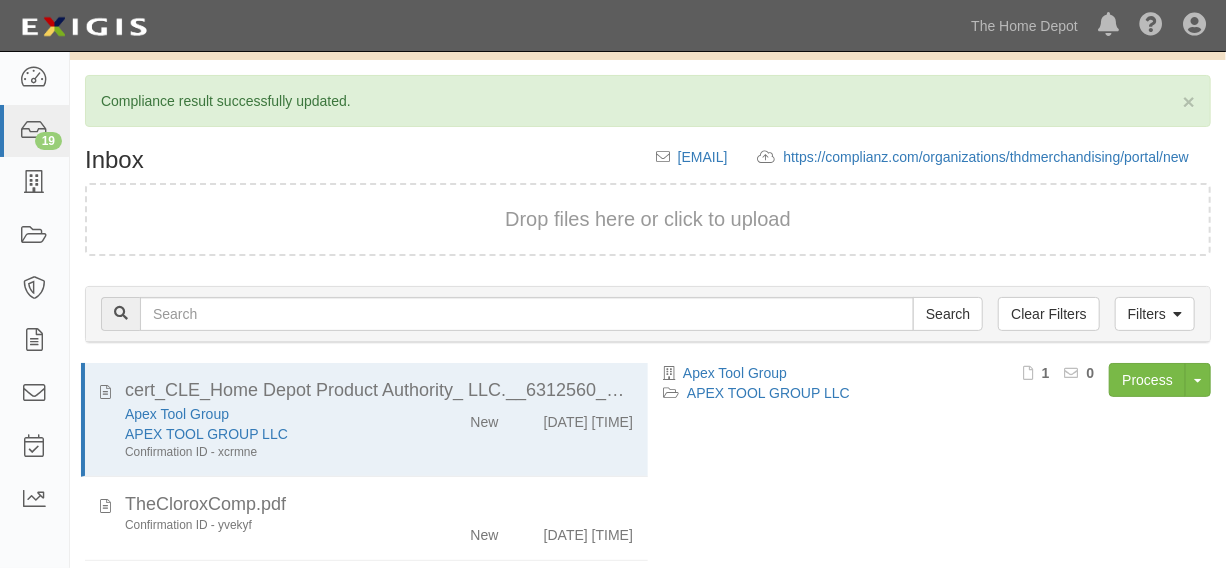 scroll, scrollTop: 216, scrollLeft: 0, axis: vertical 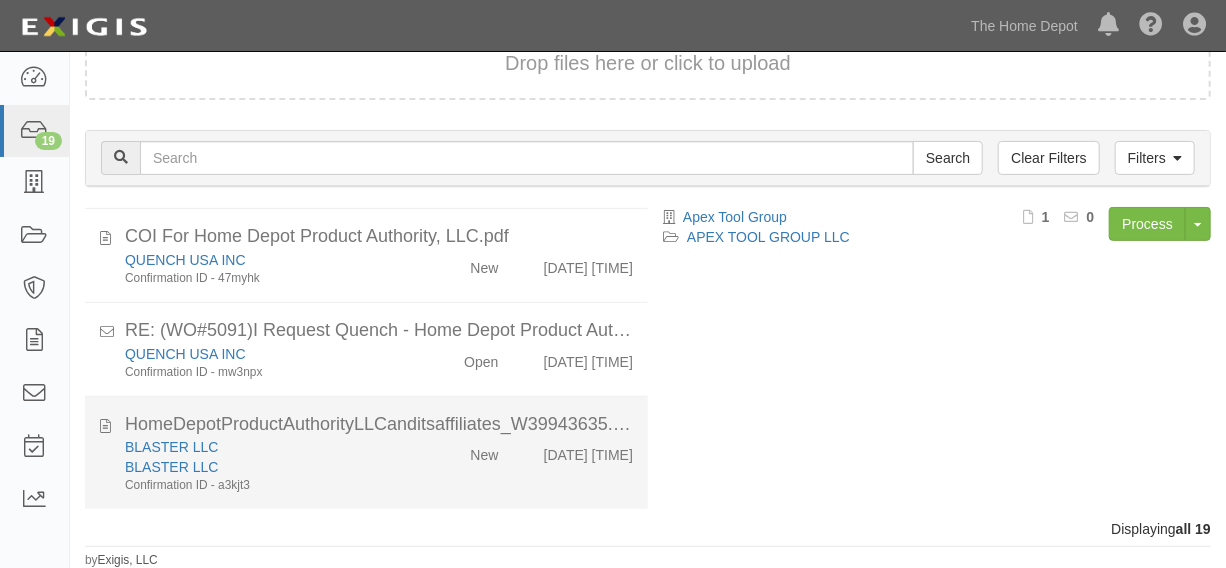 click on "New" 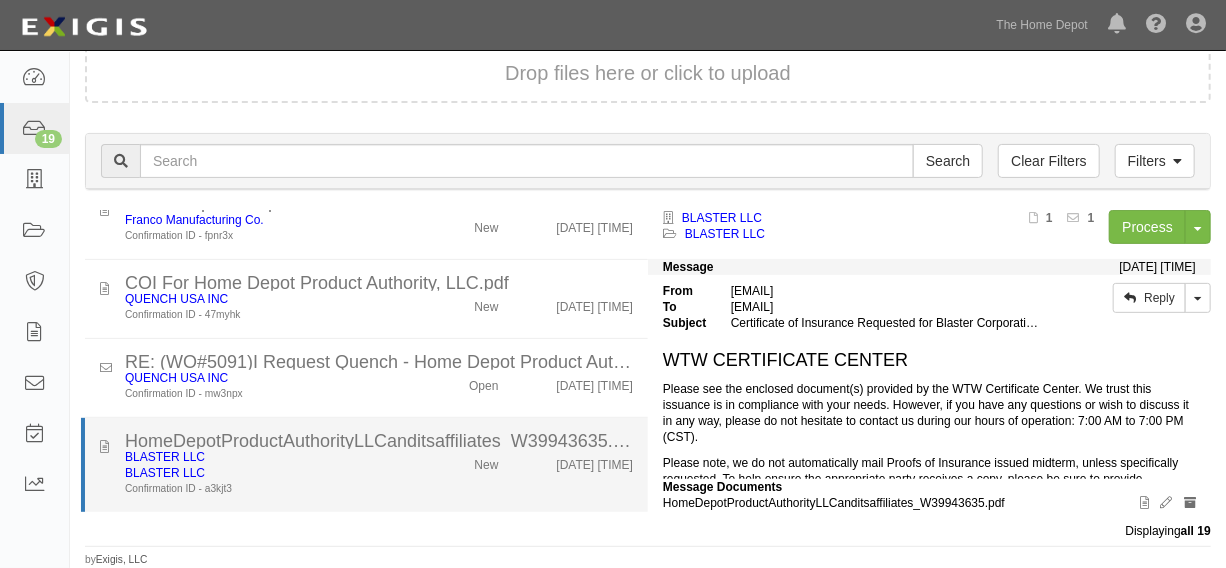 scroll, scrollTop: 186, scrollLeft: 0, axis: vertical 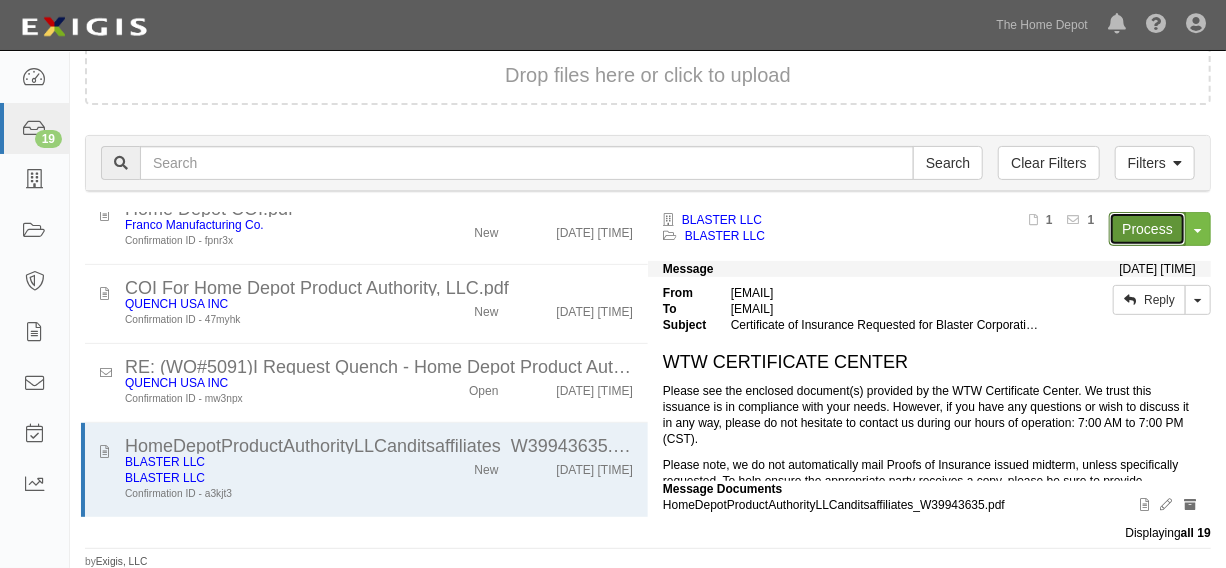 click on "Process" at bounding box center (1147, 229) 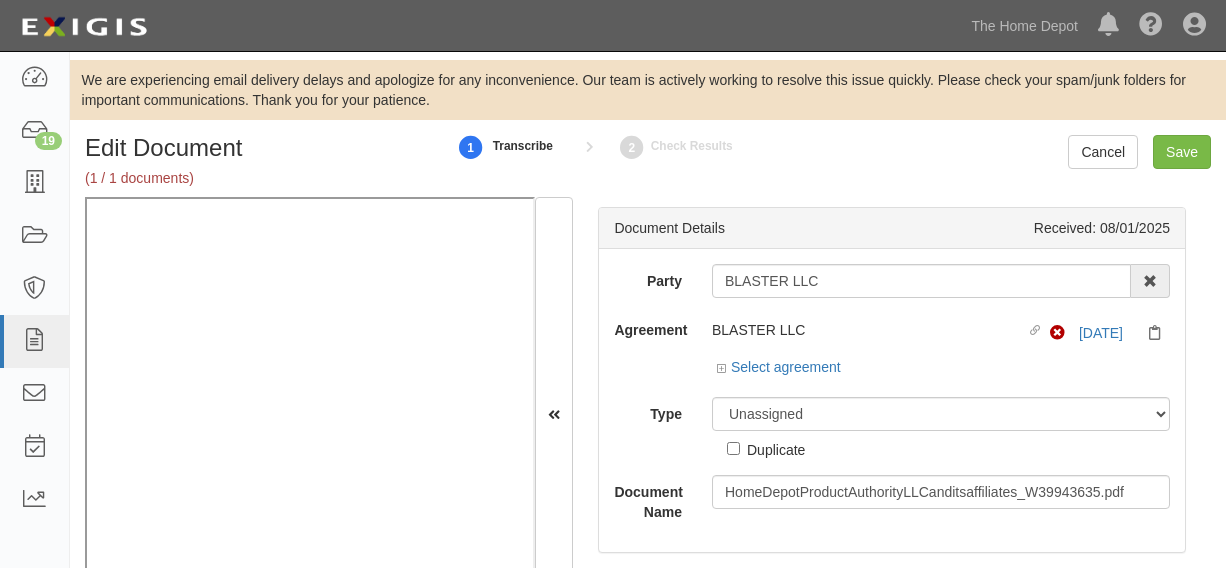 scroll, scrollTop: 0, scrollLeft: 0, axis: both 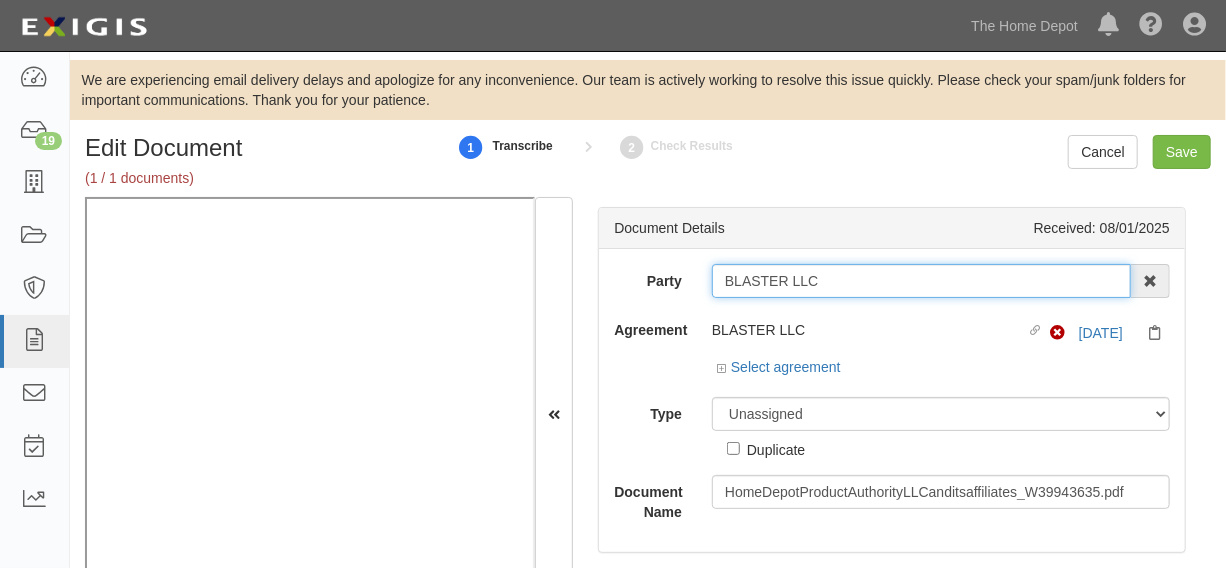 drag, startPoint x: 720, startPoint y: 286, endPoint x: 875, endPoint y: 281, distance: 155.08063 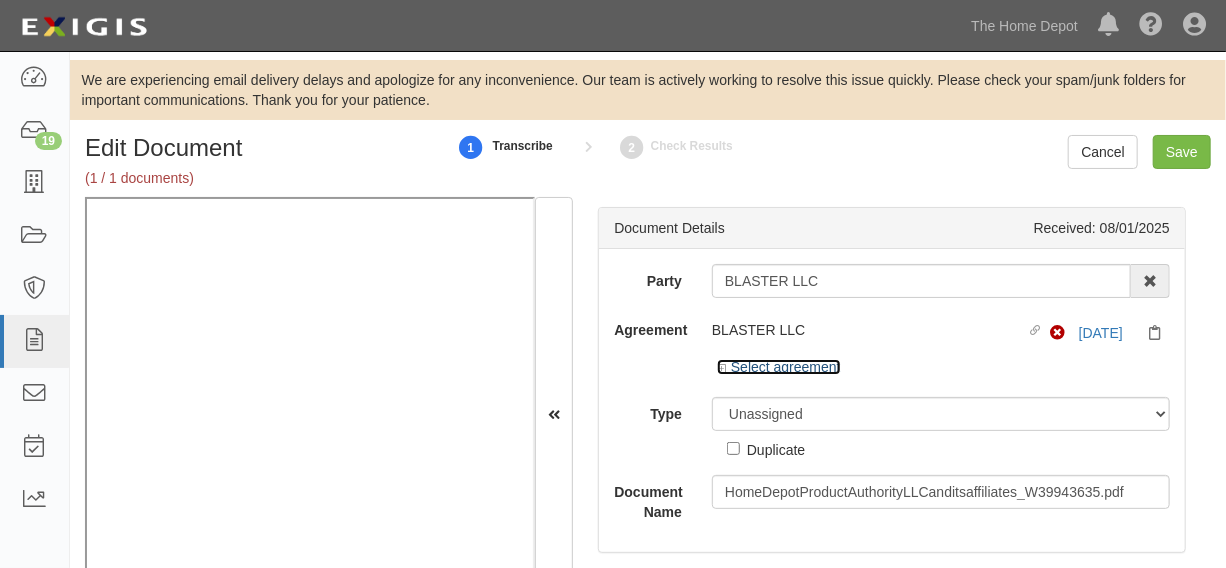 click on "Select agreement" at bounding box center [779, 367] 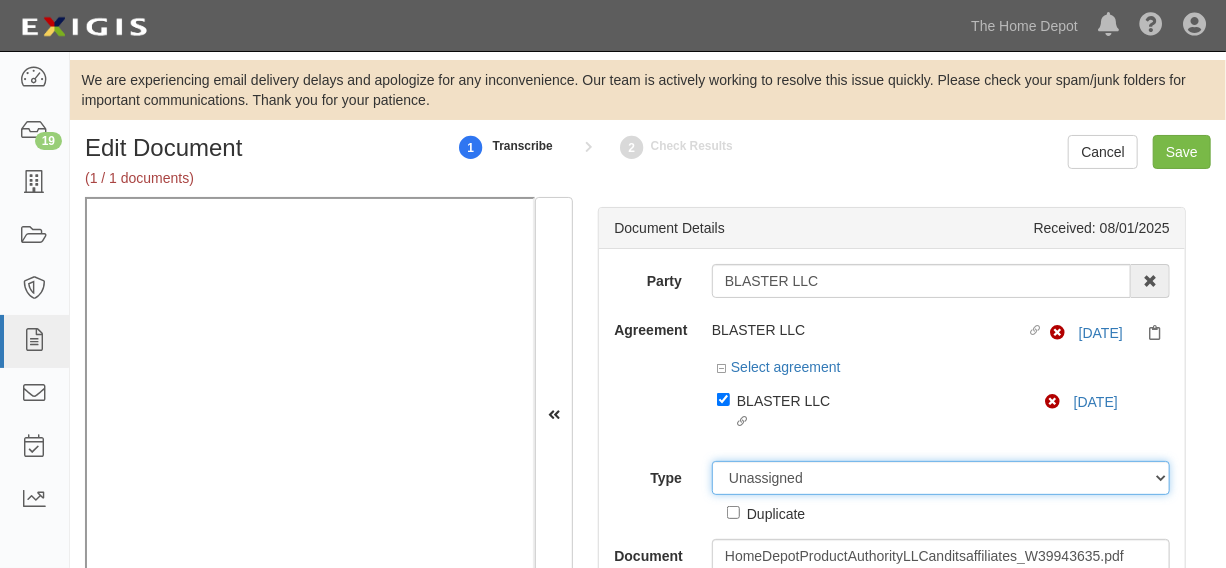 drag, startPoint x: 772, startPoint y: 475, endPoint x: 772, endPoint y: 464, distance: 11 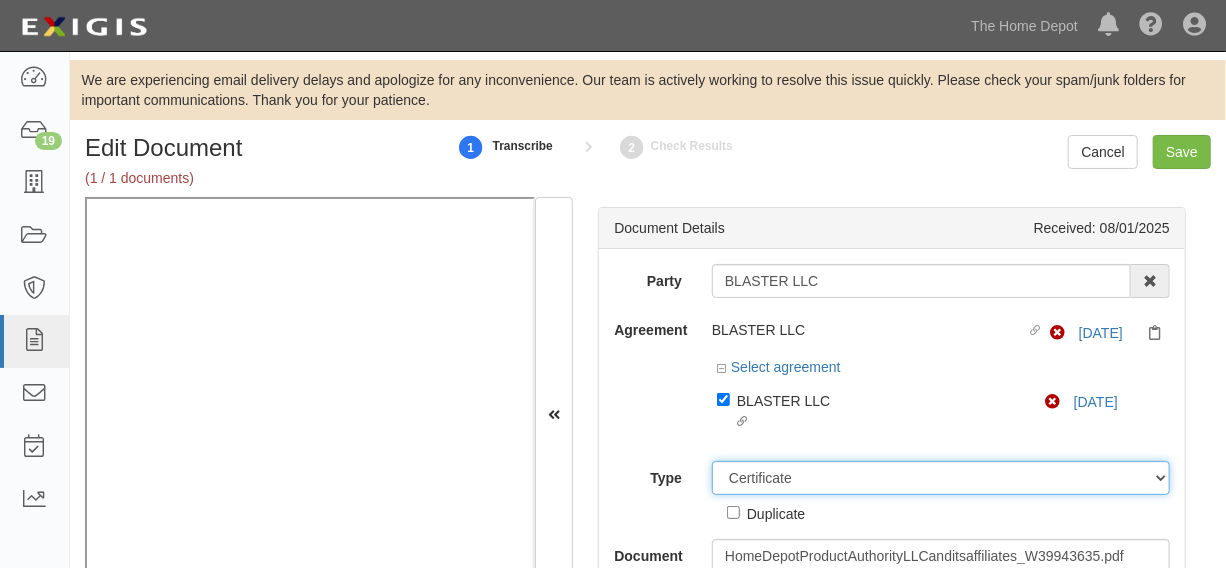 click on "Unassigned
Binder
Cancellation Notice
Certificate
Contract
Endorsement
Insurance Policy
Junk
Other Document
Policy Declarations
Reinstatement Notice
Requirements
Waiver Request" at bounding box center (941, 478) 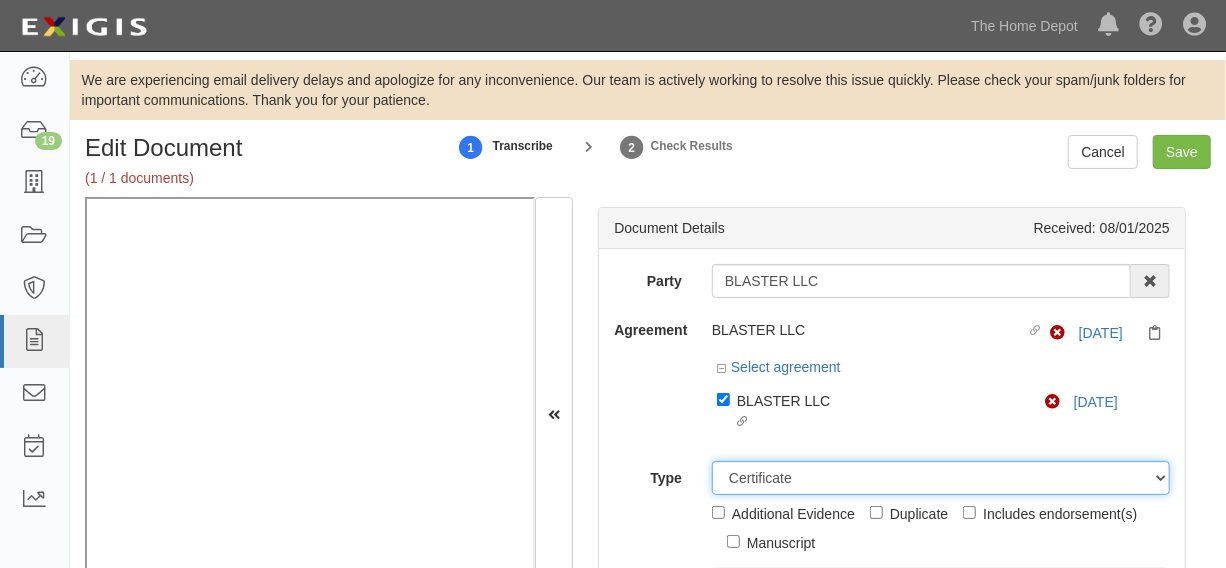 scroll, scrollTop: 95, scrollLeft: 0, axis: vertical 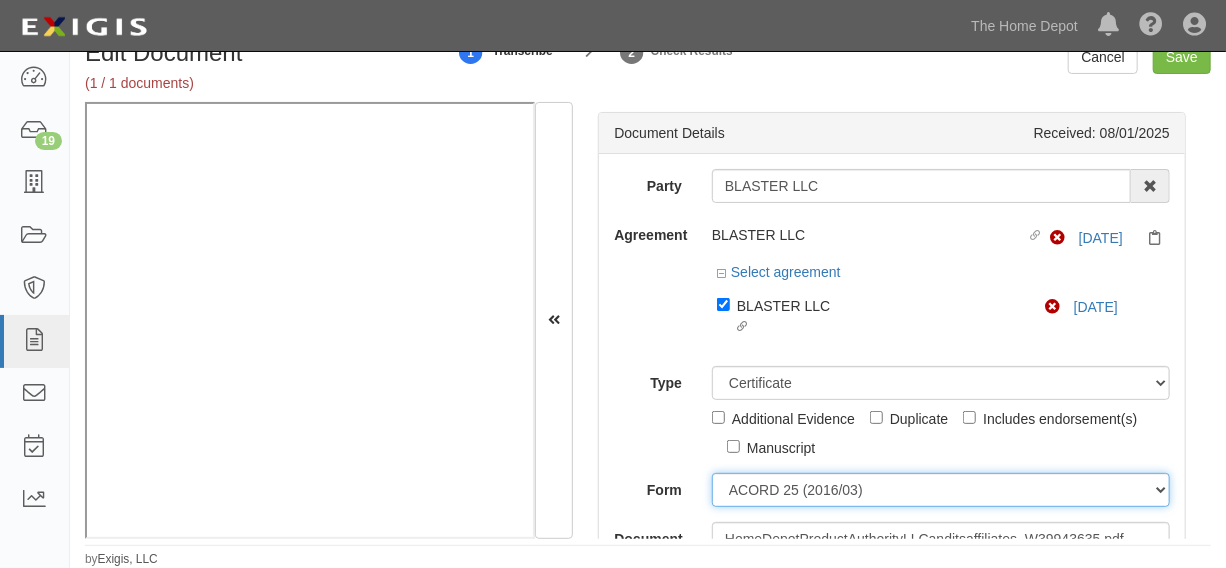 drag, startPoint x: 780, startPoint y: 489, endPoint x: 781, endPoint y: 511, distance: 22.022715 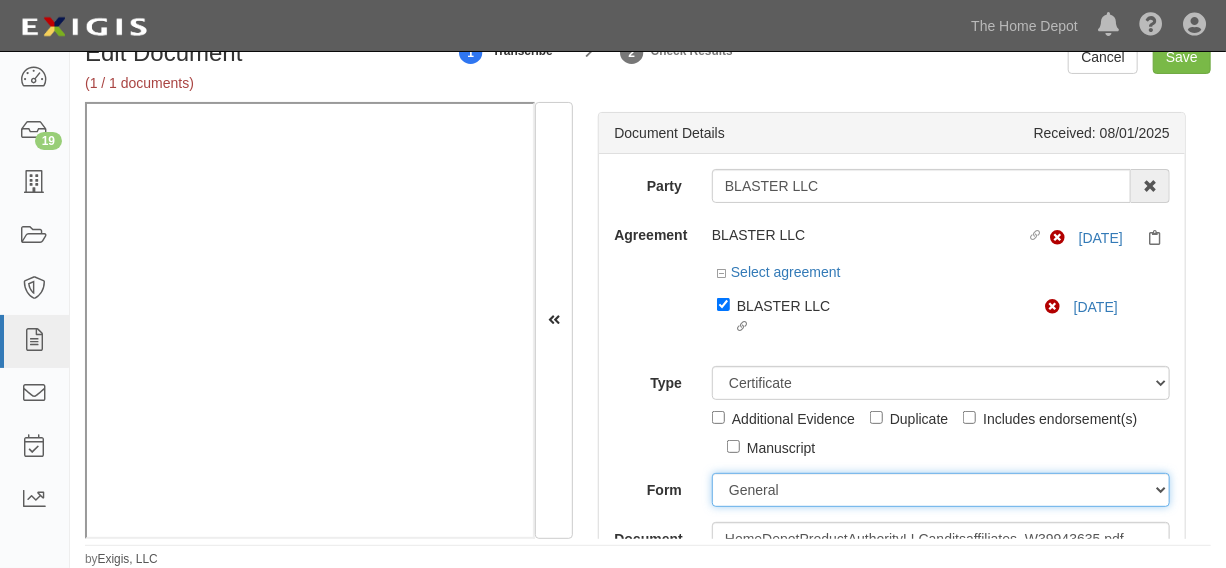 click on "ACORD 25 (2016/03)
ACORD 101
ACORD 855 NY (2014/05)
General" at bounding box center [941, 490] 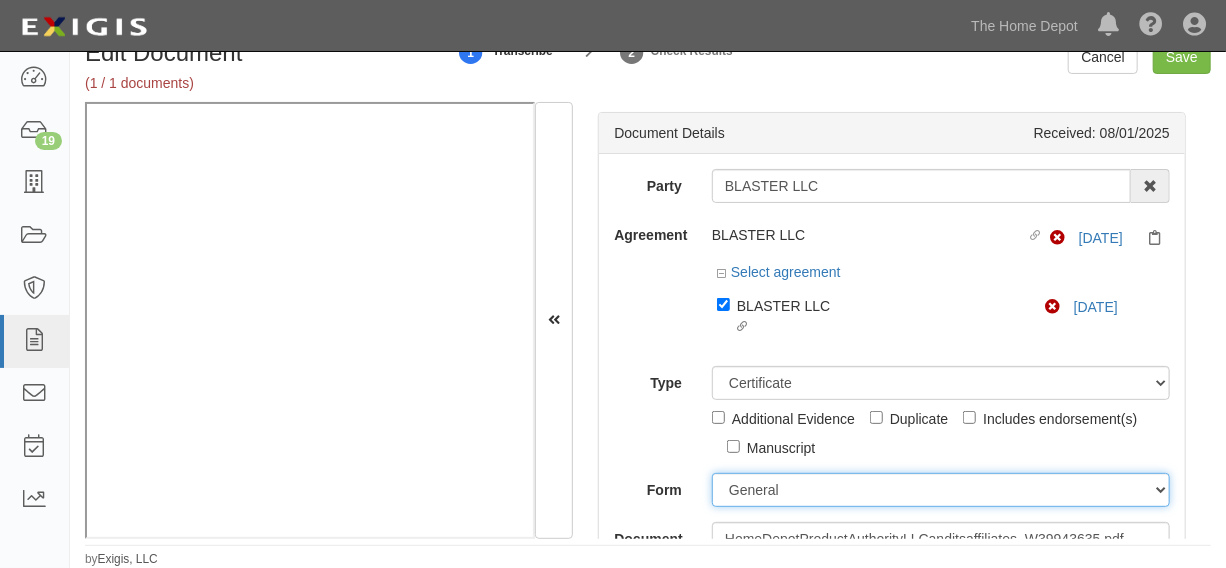 scroll, scrollTop: 302, scrollLeft: 0, axis: vertical 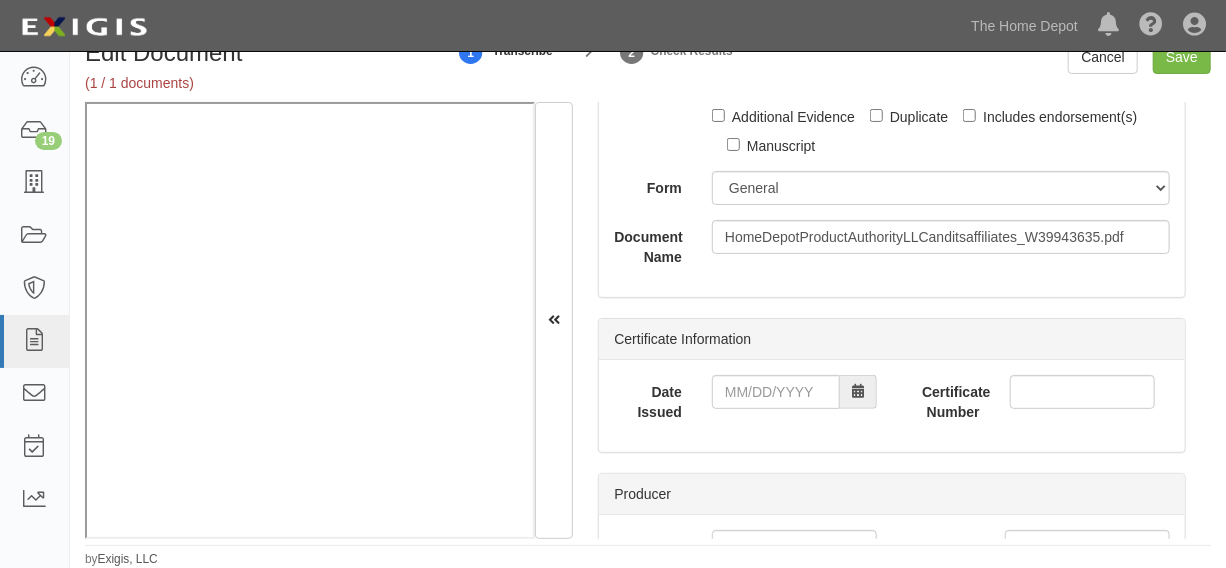 click on "Date Issued" at bounding box center (745, 398) 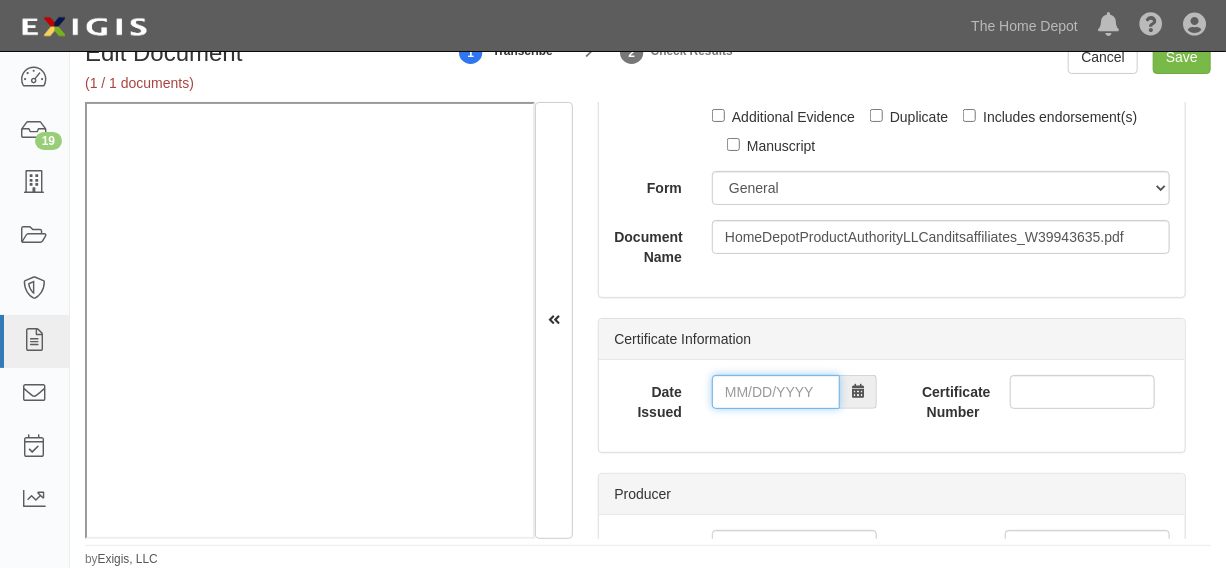 click on "Date Issued" at bounding box center [776, 392] 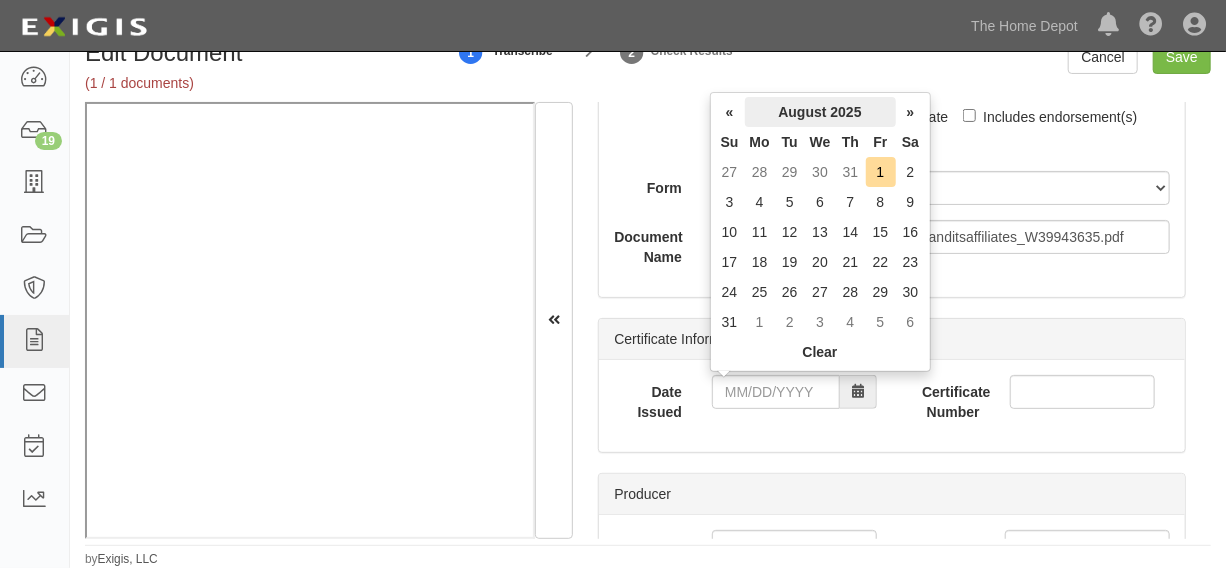 click on "August 2025" at bounding box center (820, 112) 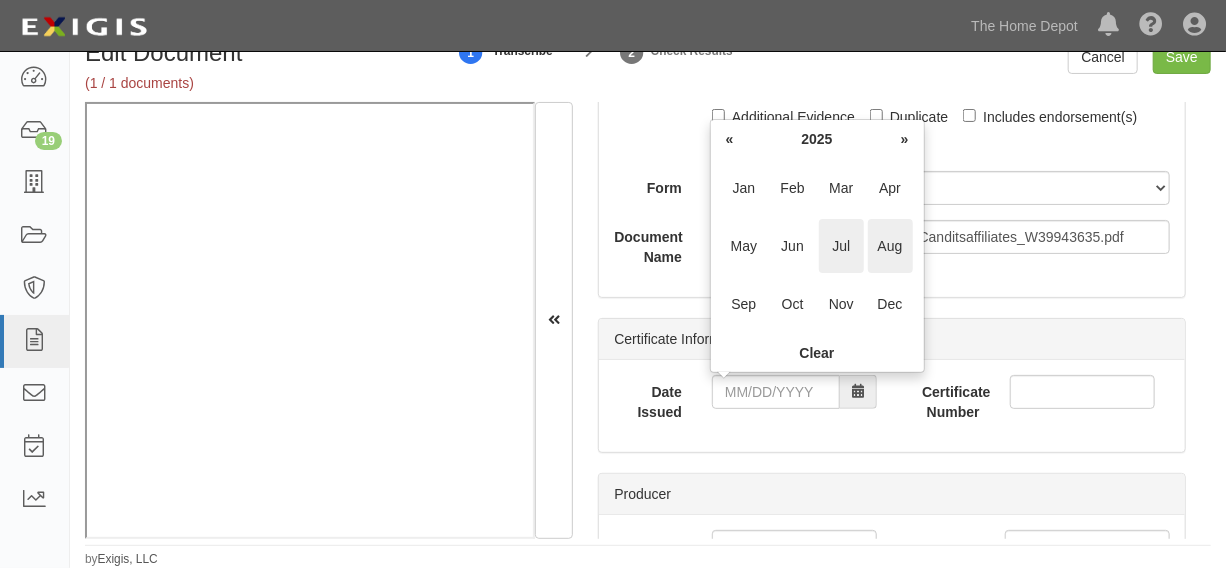 click on "Jul" at bounding box center [841, 246] 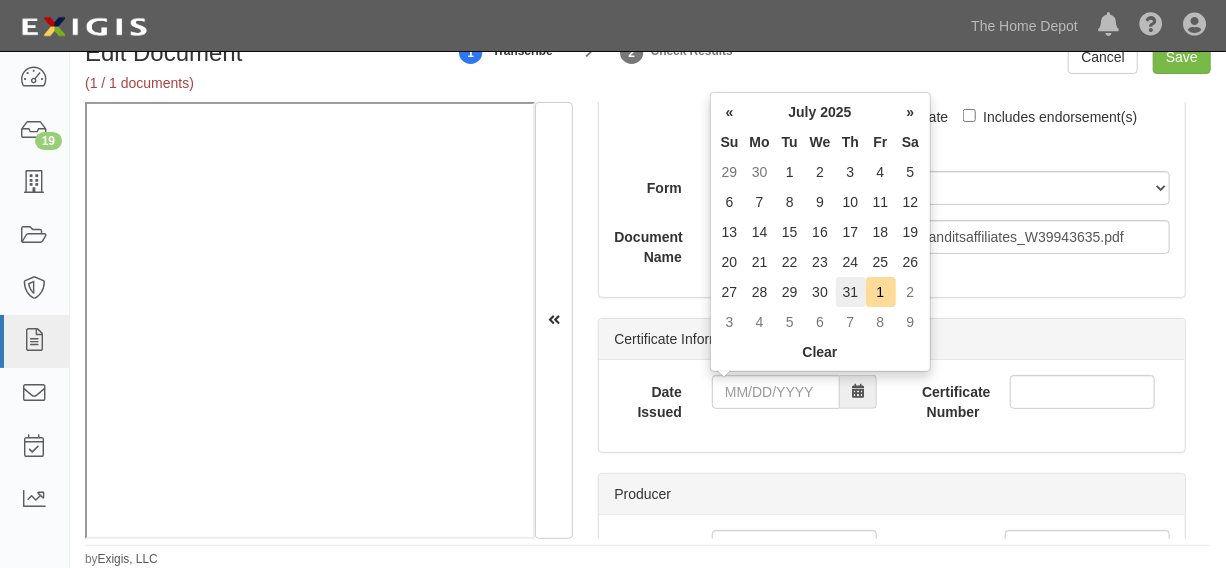 click on "31" at bounding box center [851, 292] 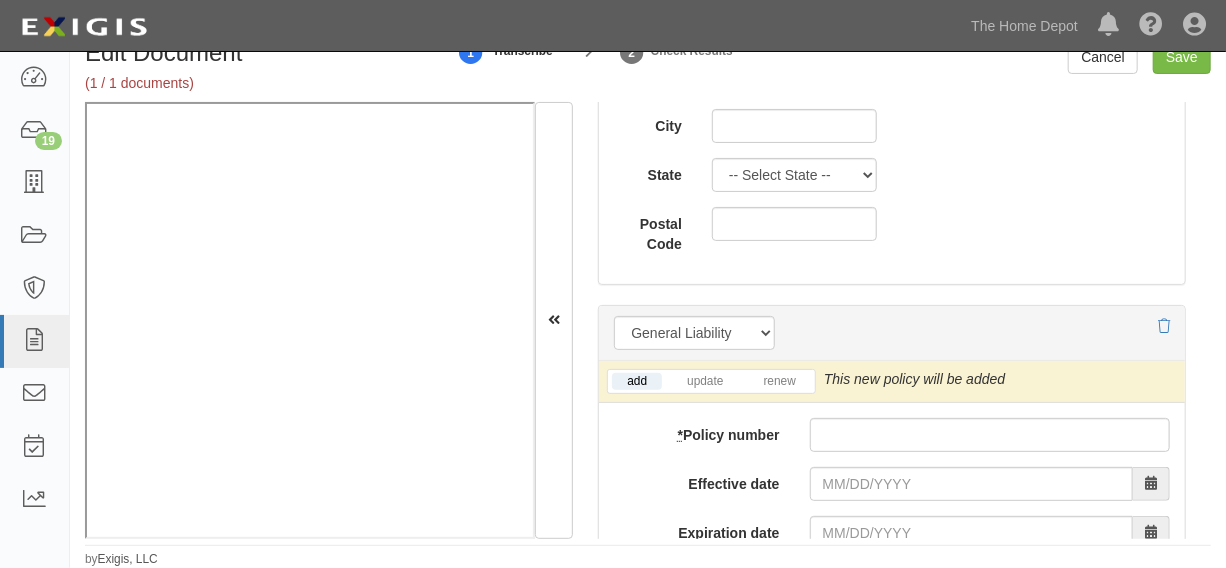 scroll, scrollTop: 1515, scrollLeft: 0, axis: vertical 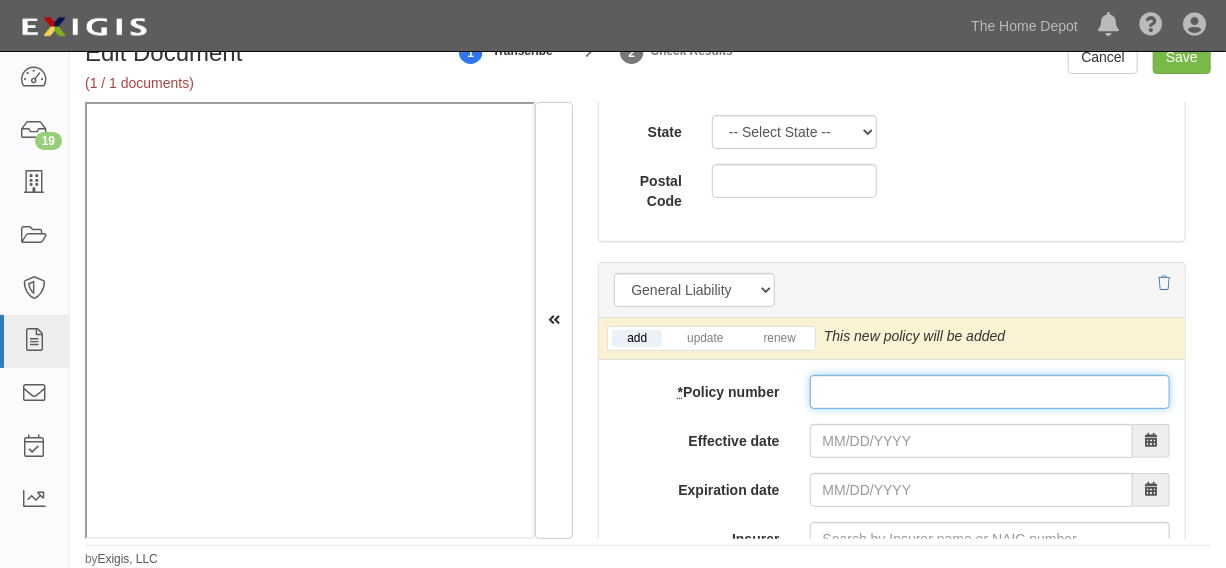 paste on "EG 25828592" 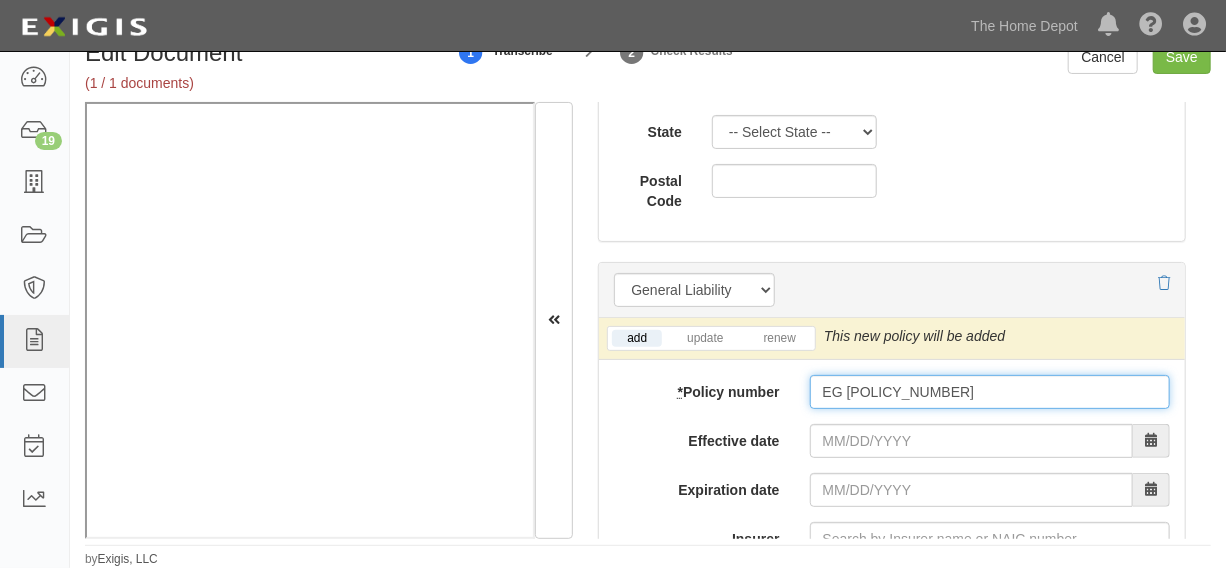 click on "EG 25828592" at bounding box center (990, 392) 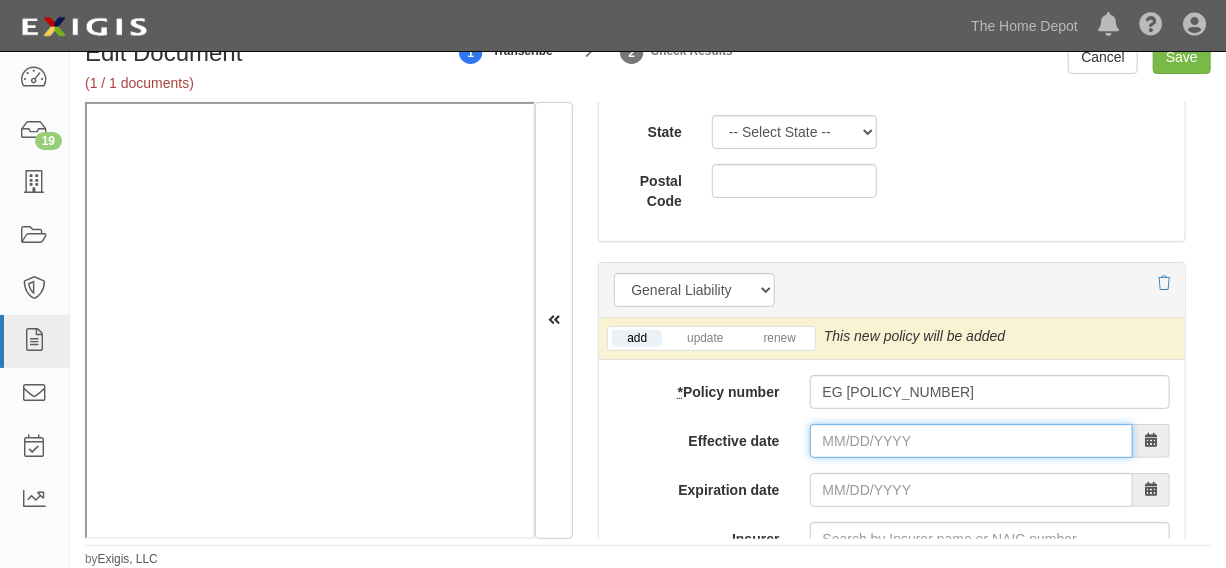 click on "Effective date" at bounding box center (971, 441) 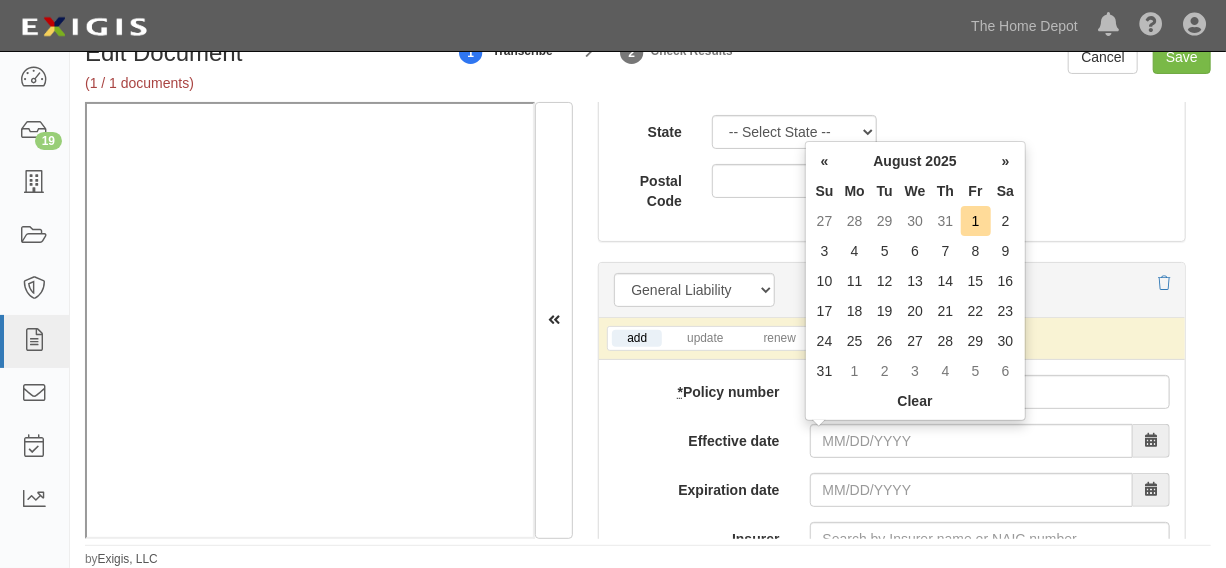 click on "Tu" at bounding box center (885, 191) 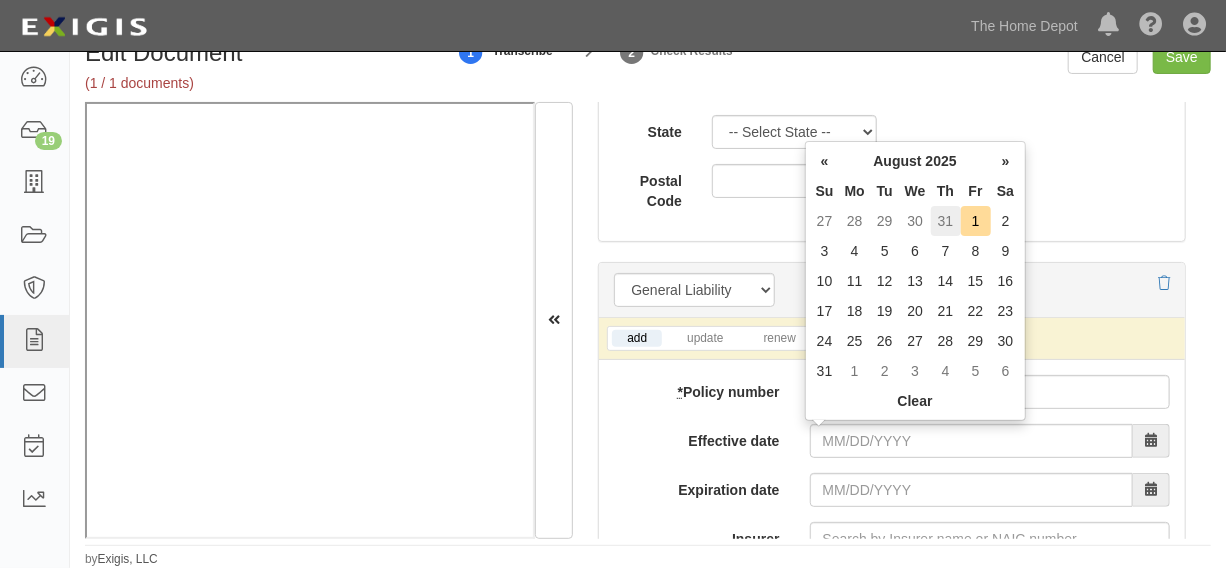 click on "31" at bounding box center (946, 221) 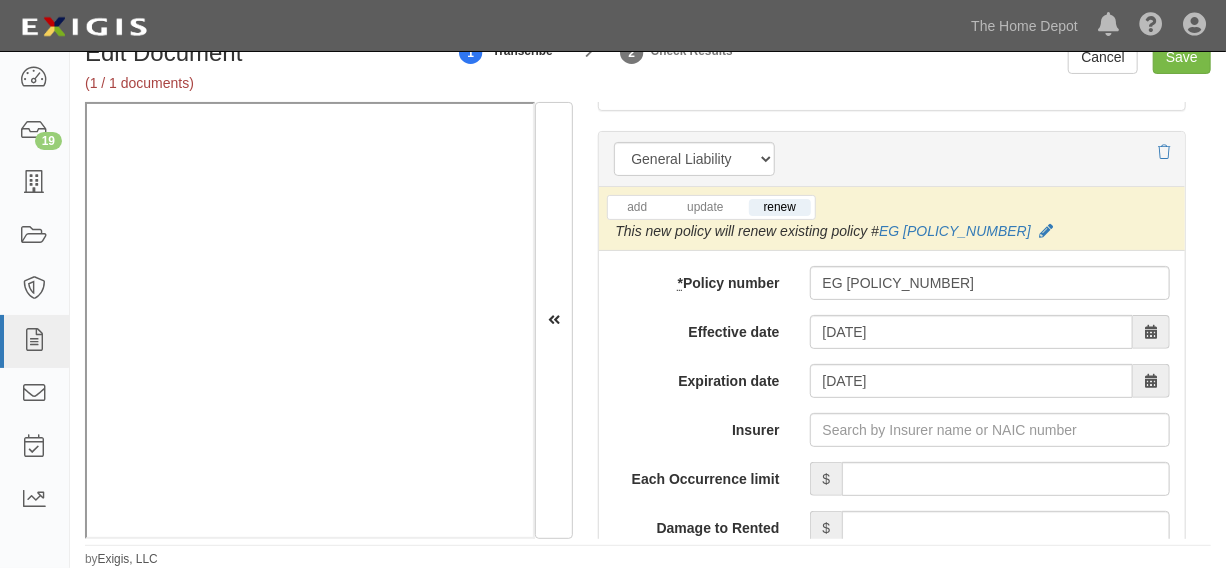 scroll, scrollTop: 1818, scrollLeft: 0, axis: vertical 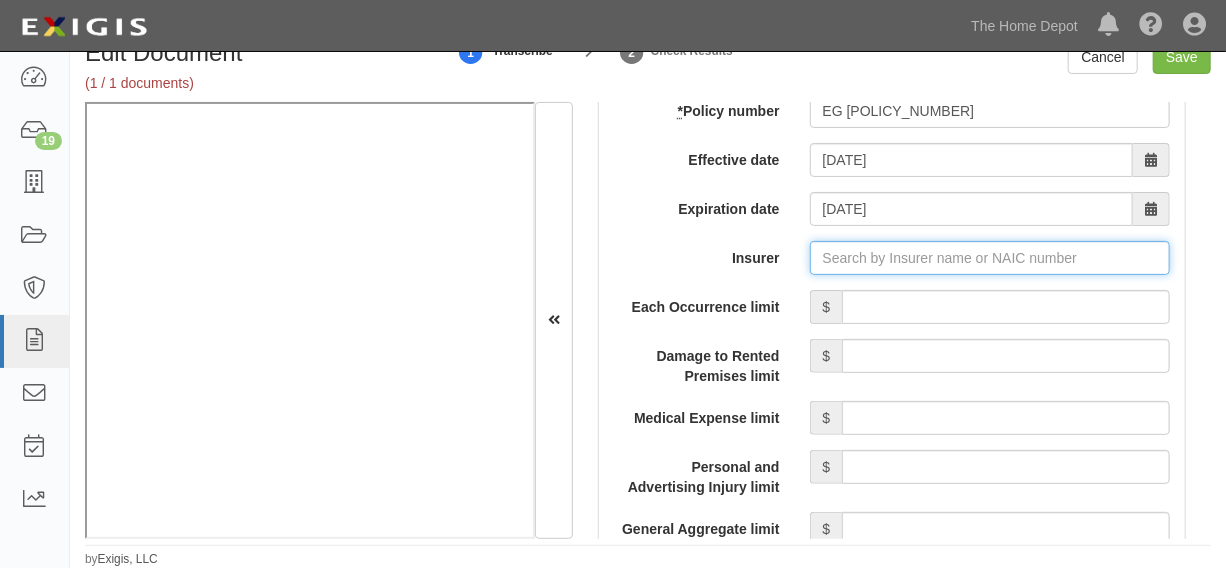 click on "Insurer" at bounding box center [990, 258] 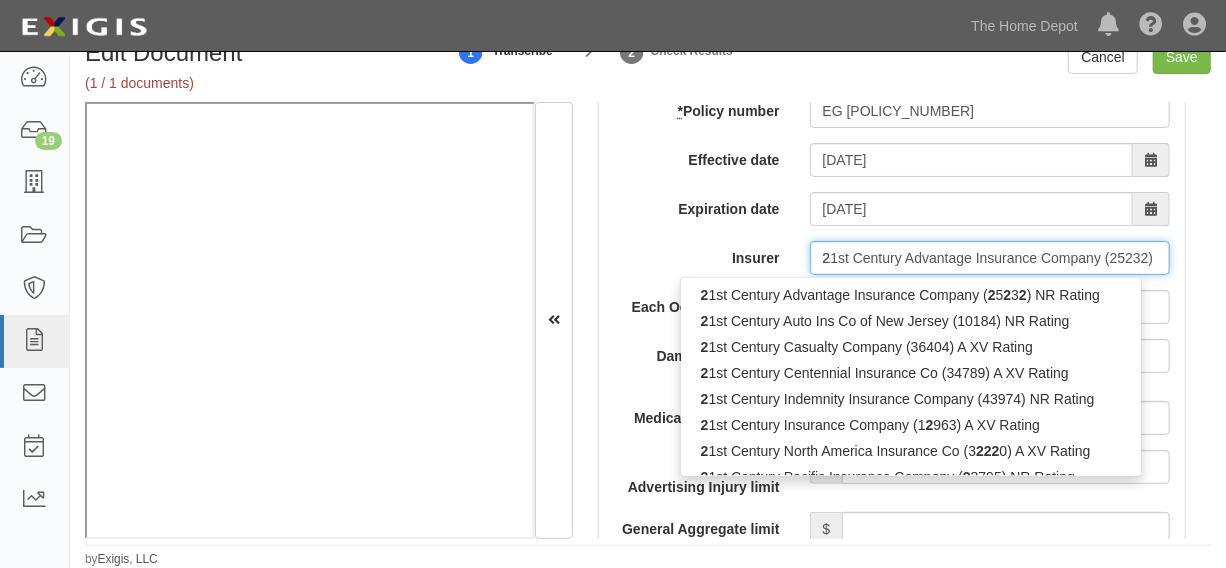 type 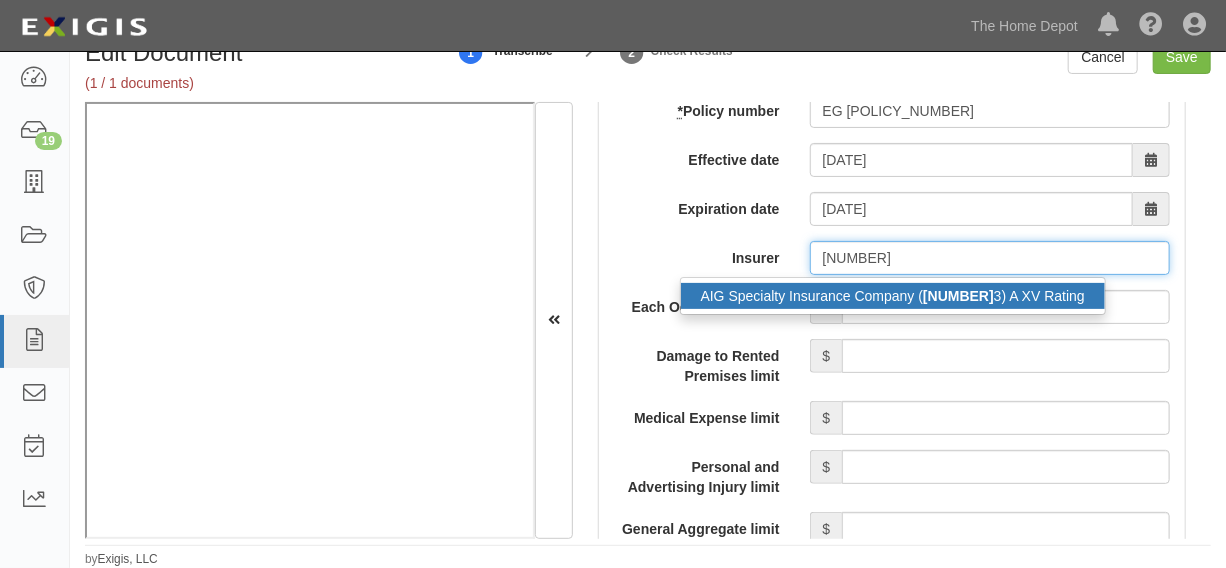 click on "2688" at bounding box center (958, 296) 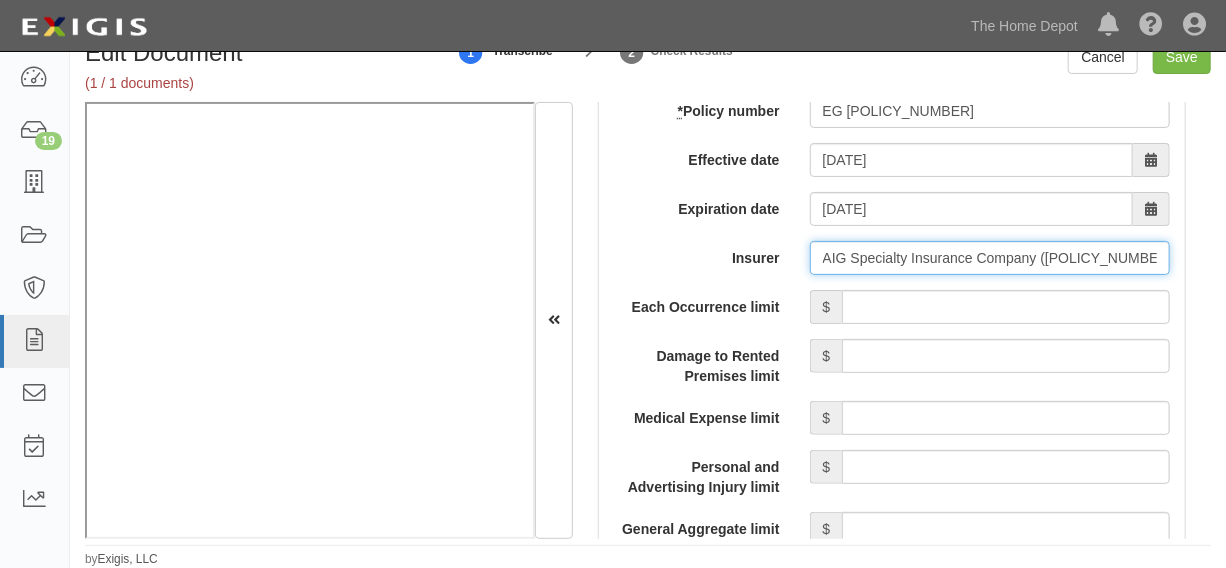 type on "AIG Specialty Insurance Company (26883) A XV Rating" 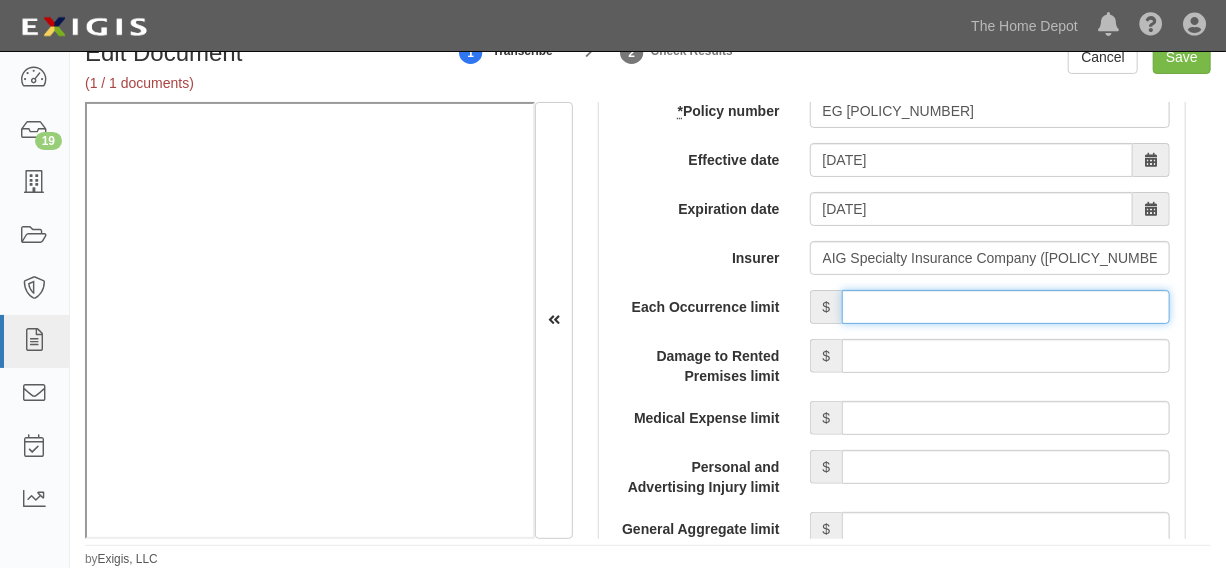 click on "Each Occurrence limit" at bounding box center [1006, 307] 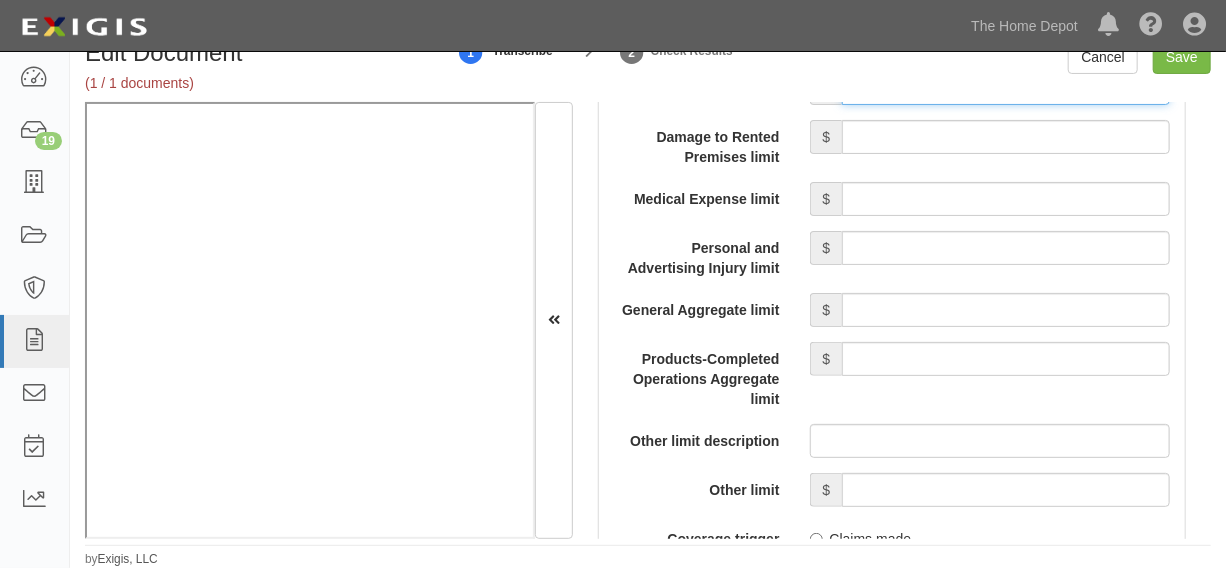 scroll, scrollTop: 2120, scrollLeft: 0, axis: vertical 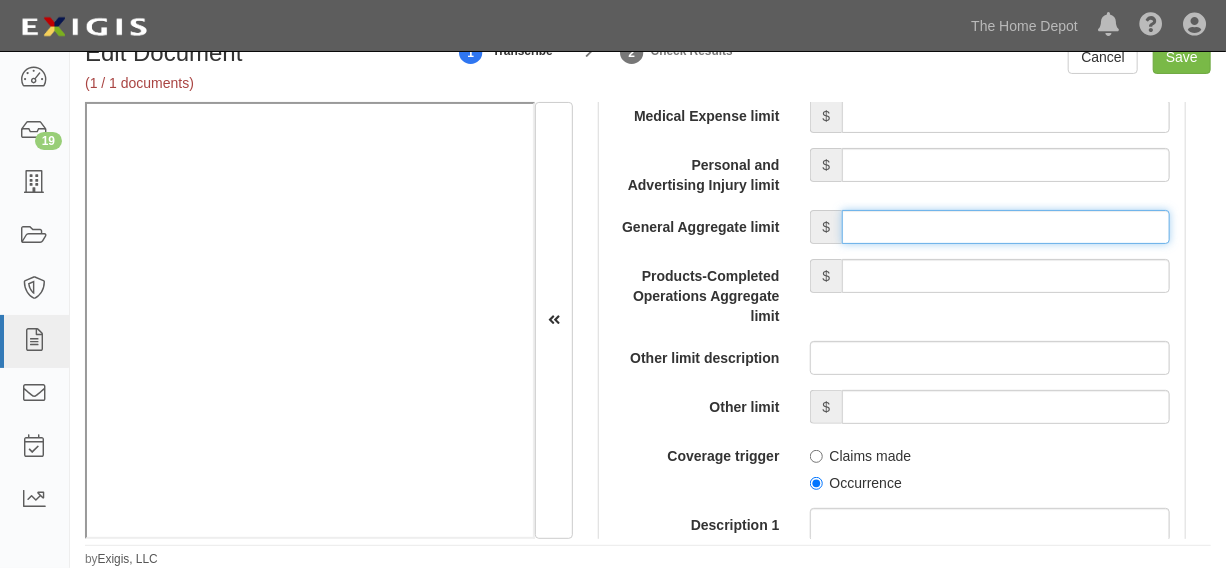 click on "General Aggregate limit" at bounding box center (1006, 227) 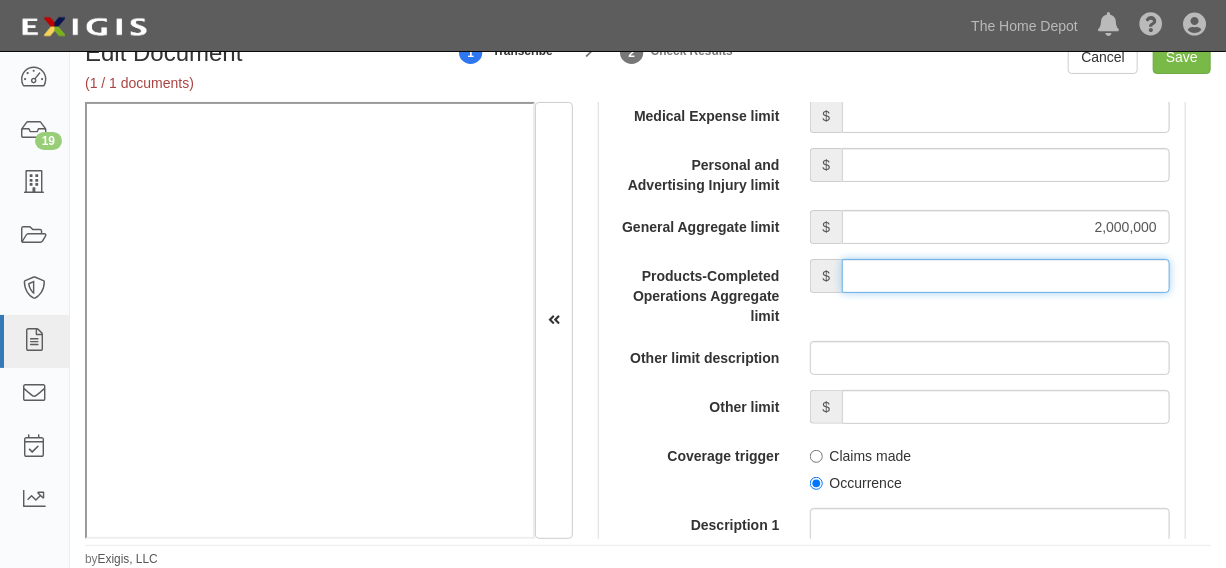 click on "Products-Completed Operations Aggregate limit" at bounding box center [1006, 276] 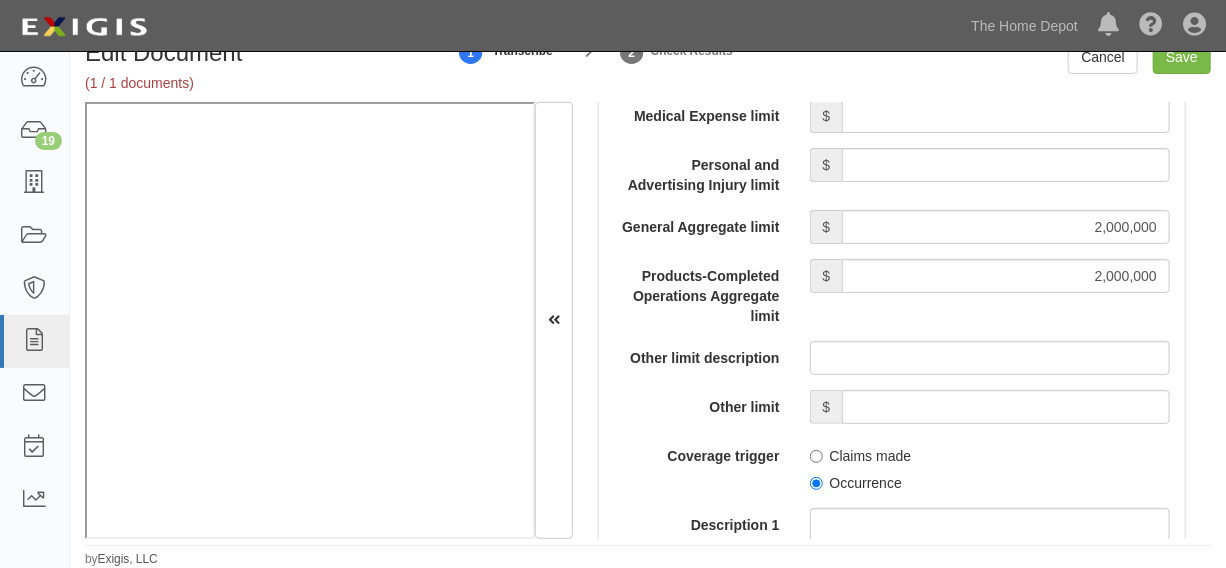 scroll, scrollTop: 2272, scrollLeft: 0, axis: vertical 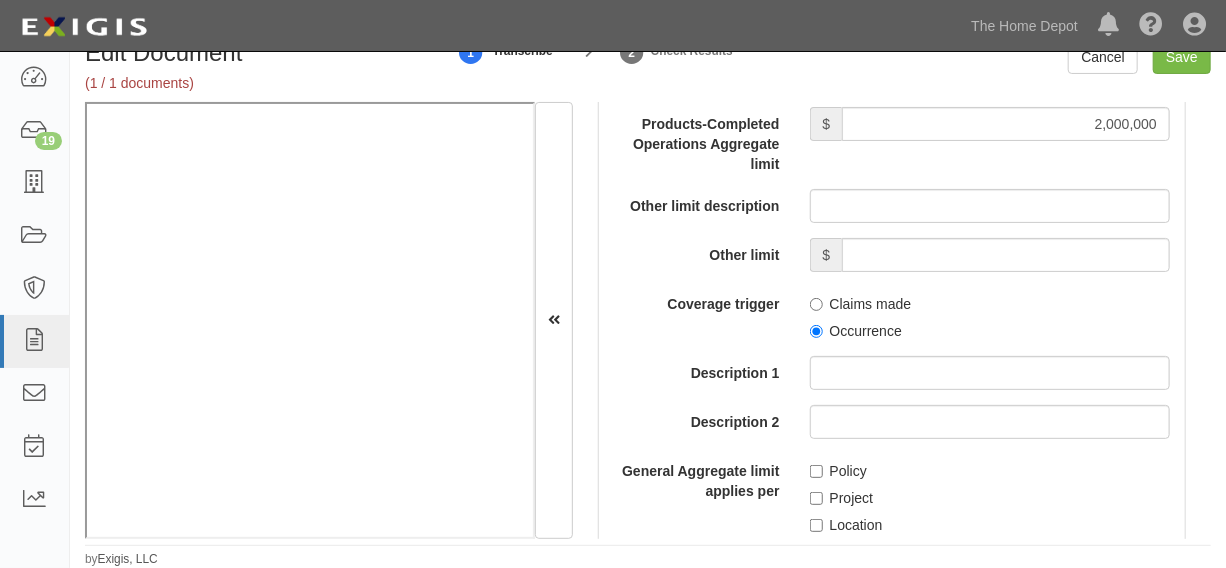 click on "Occurrence" at bounding box center (856, 331) 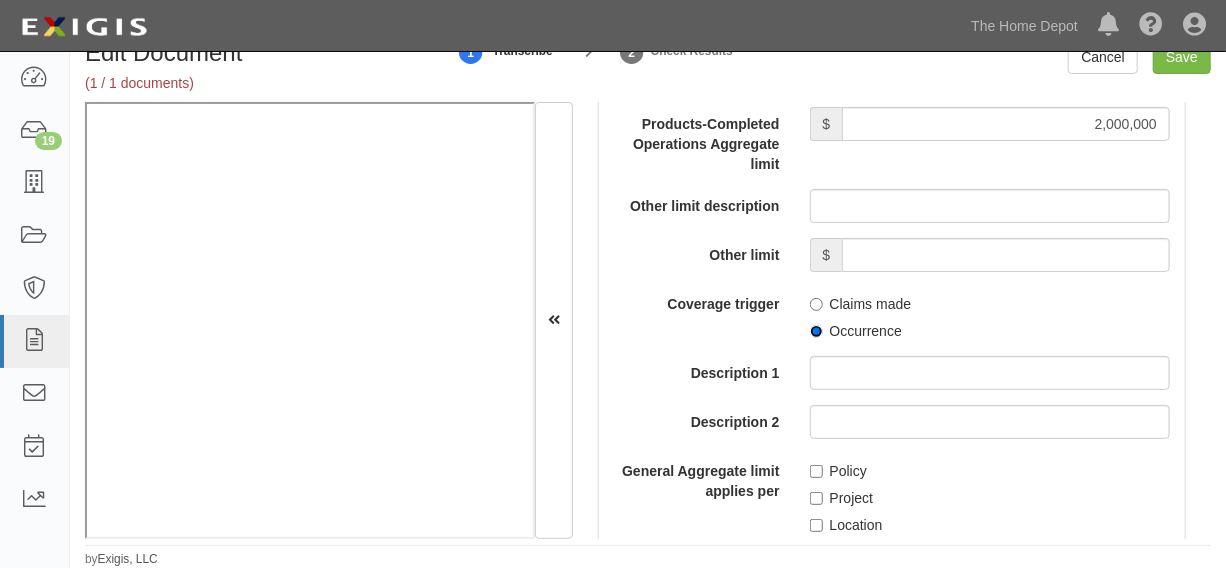 click on "Occurrence" at bounding box center (816, 331) 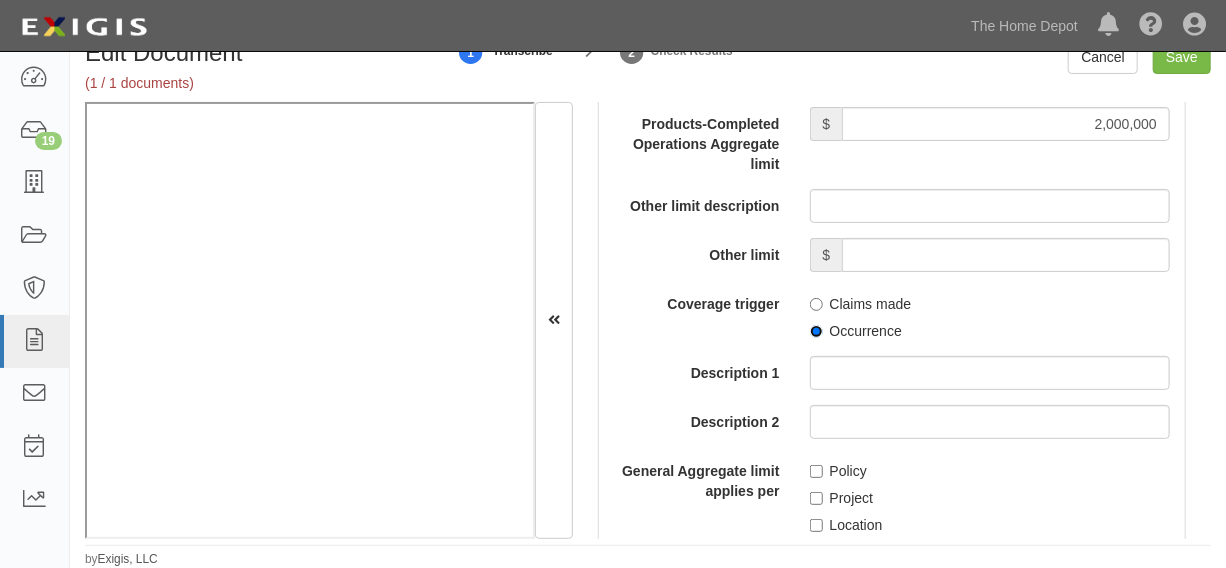 radio on "true" 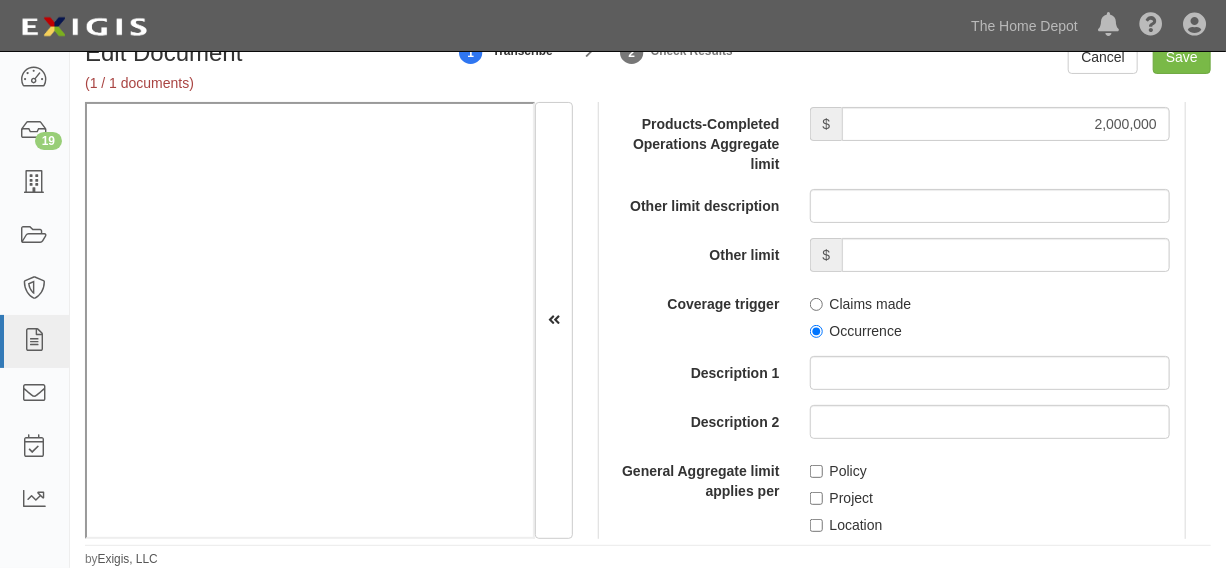 click on "Policy" at bounding box center [838, 471] 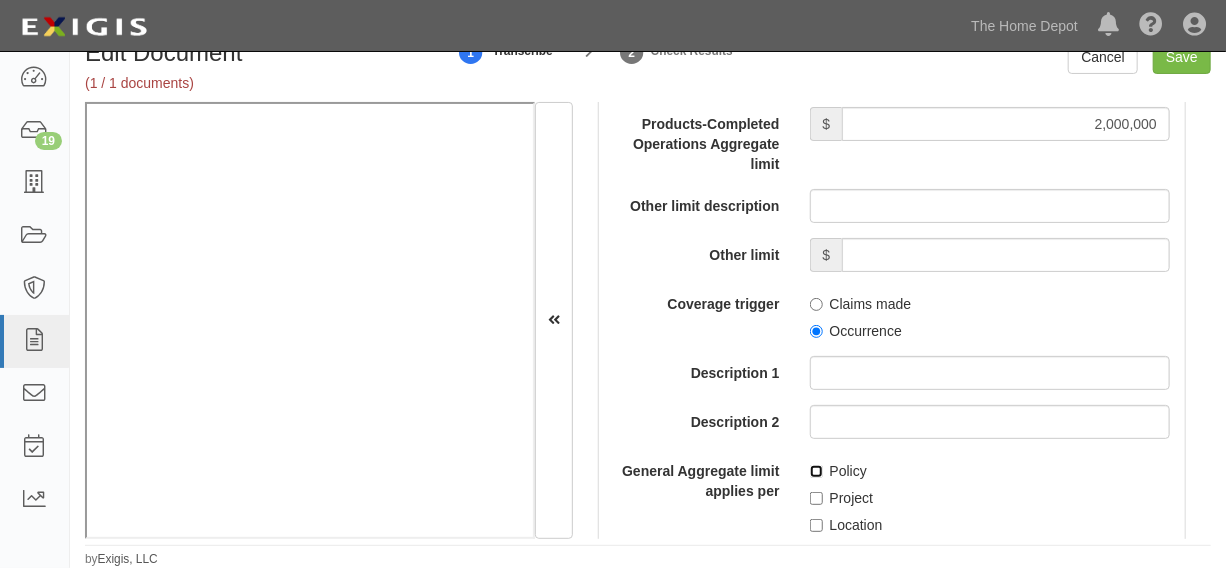 click on "Policy" at bounding box center [816, 471] 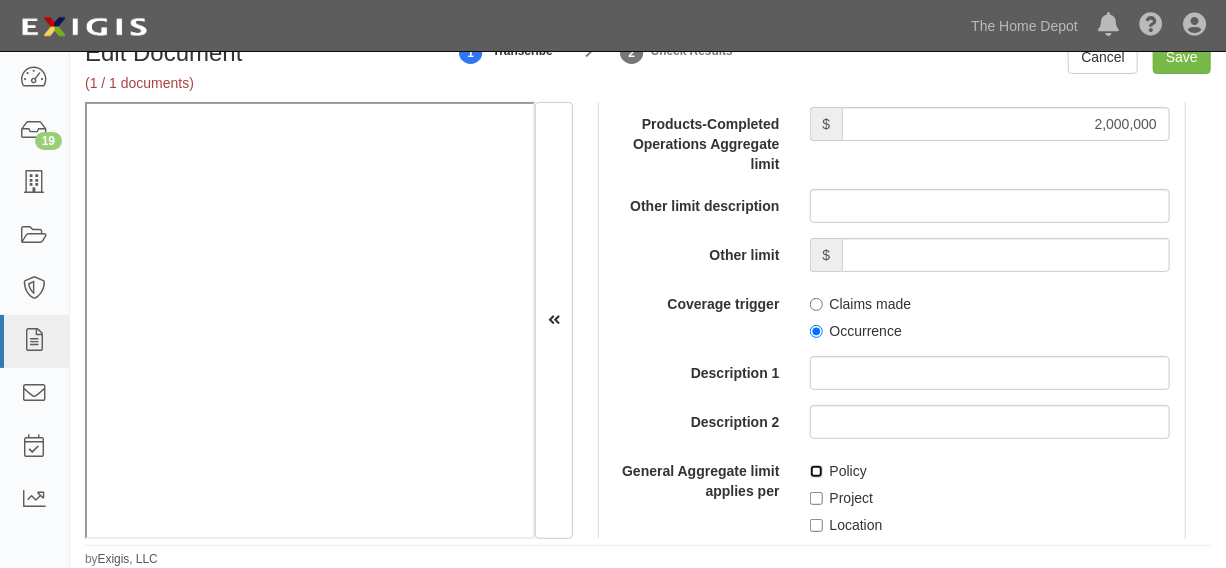 checkbox on "true" 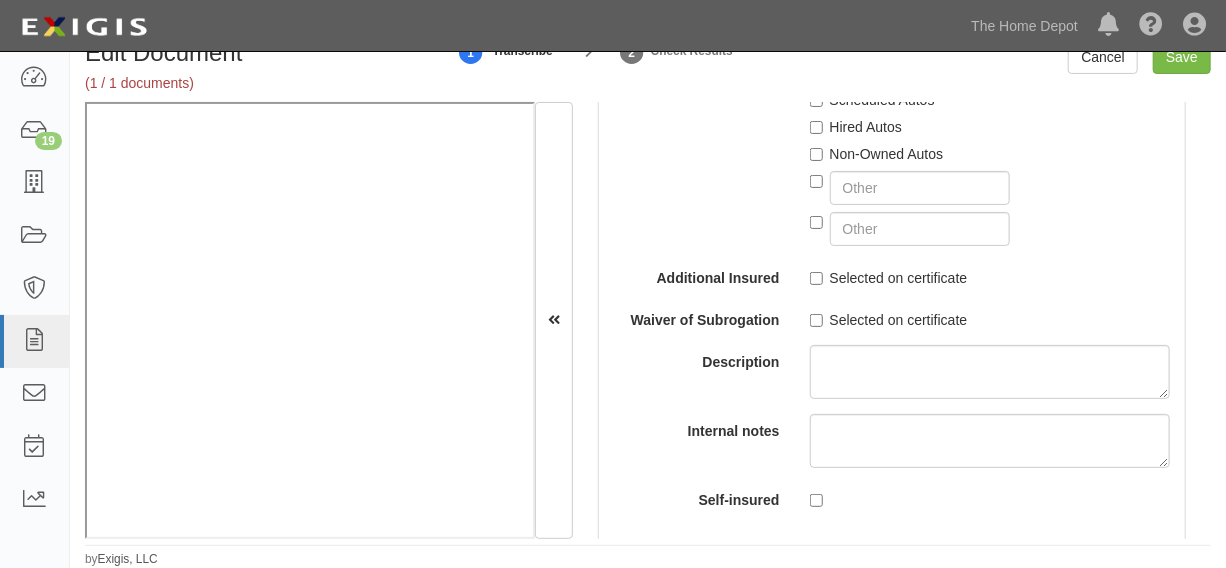 scroll, scrollTop: 4090, scrollLeft: 0, axis: vertical 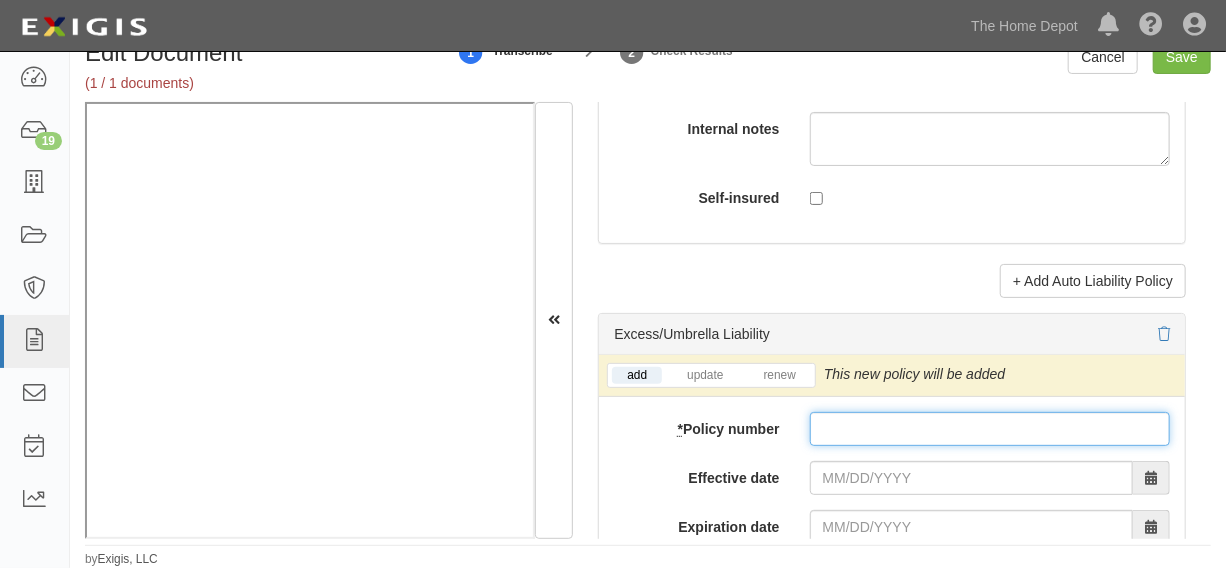 paste on "EGU 25828594" 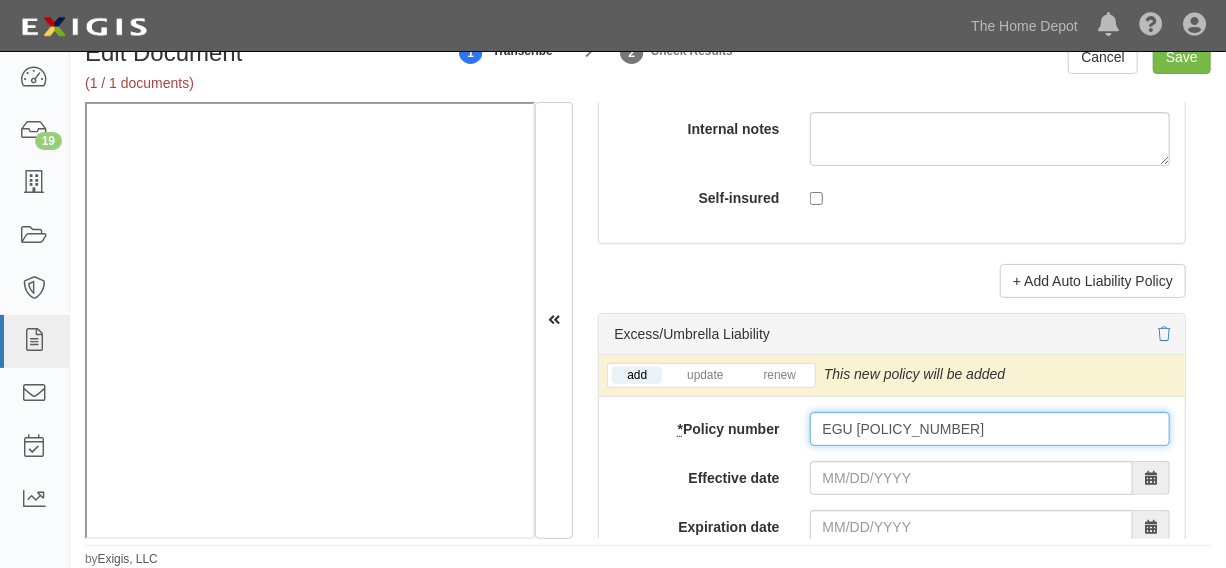 type on "EGU 25828594" 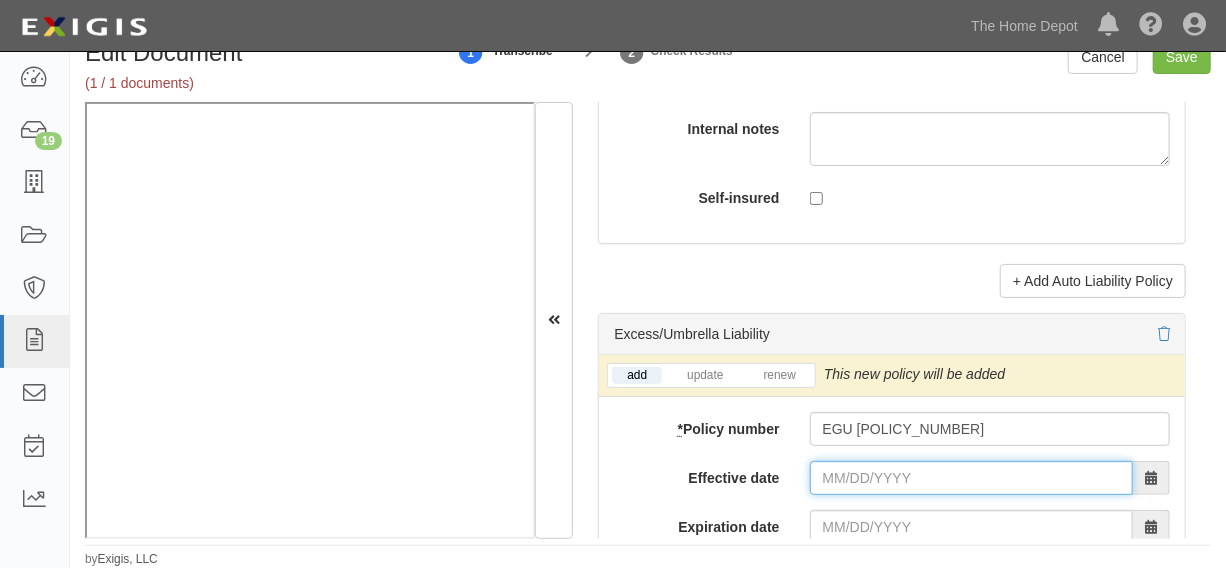 click on "Effective date" at bounding box center (971, 478) 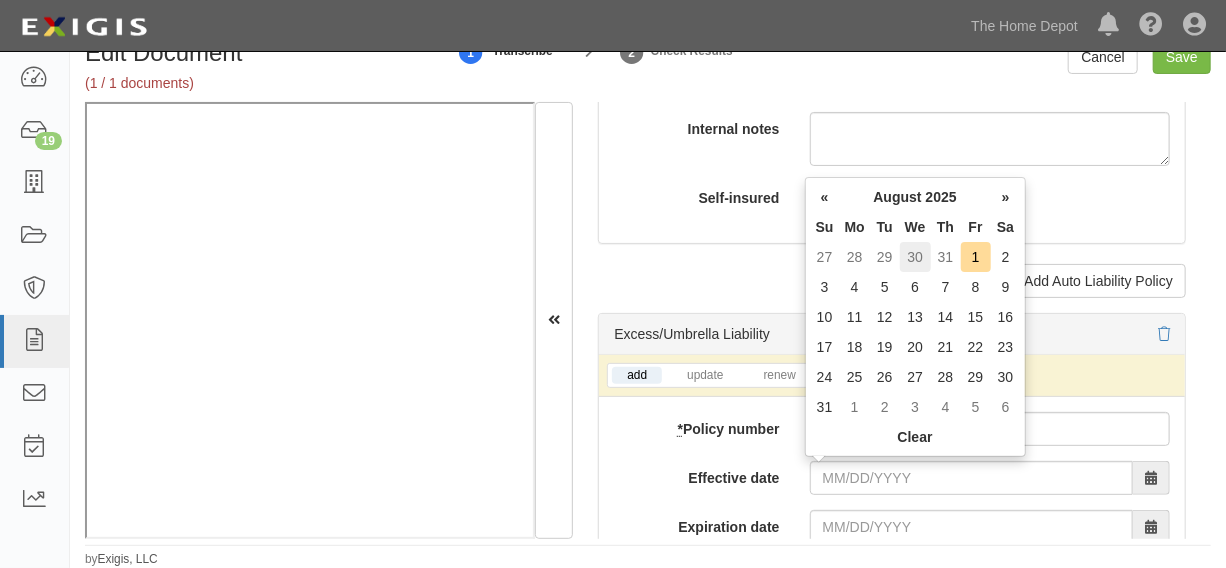 drag, startPoint x: 875, startPoint y: 236, endPoint x: 925, endPoint y: 244, distance: 50.635956 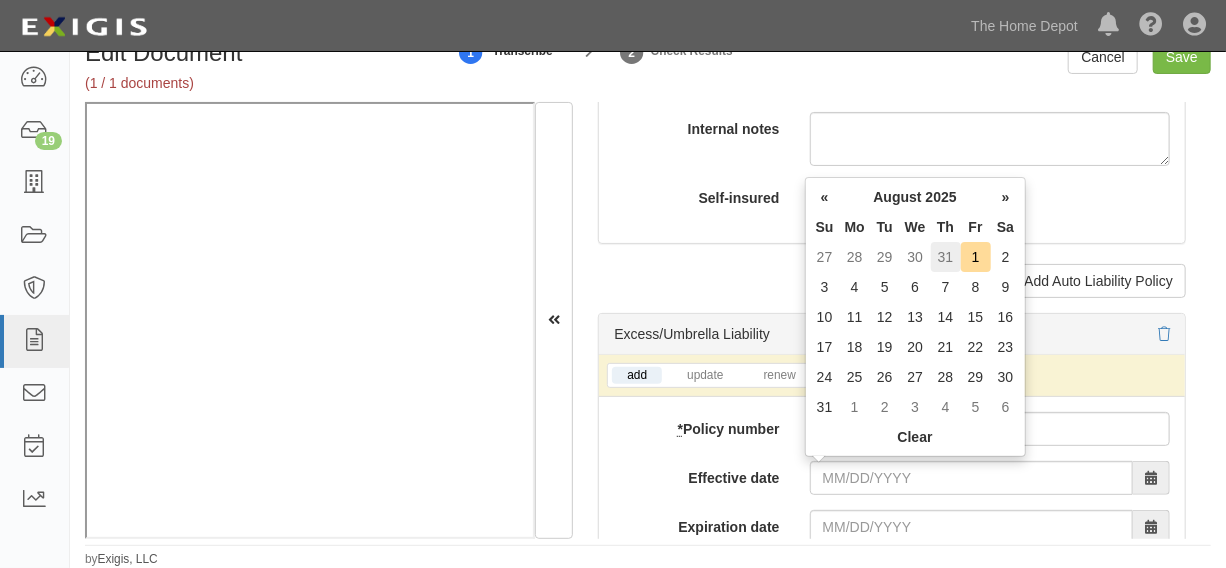 click on "31" at bounding box center (946, 257) 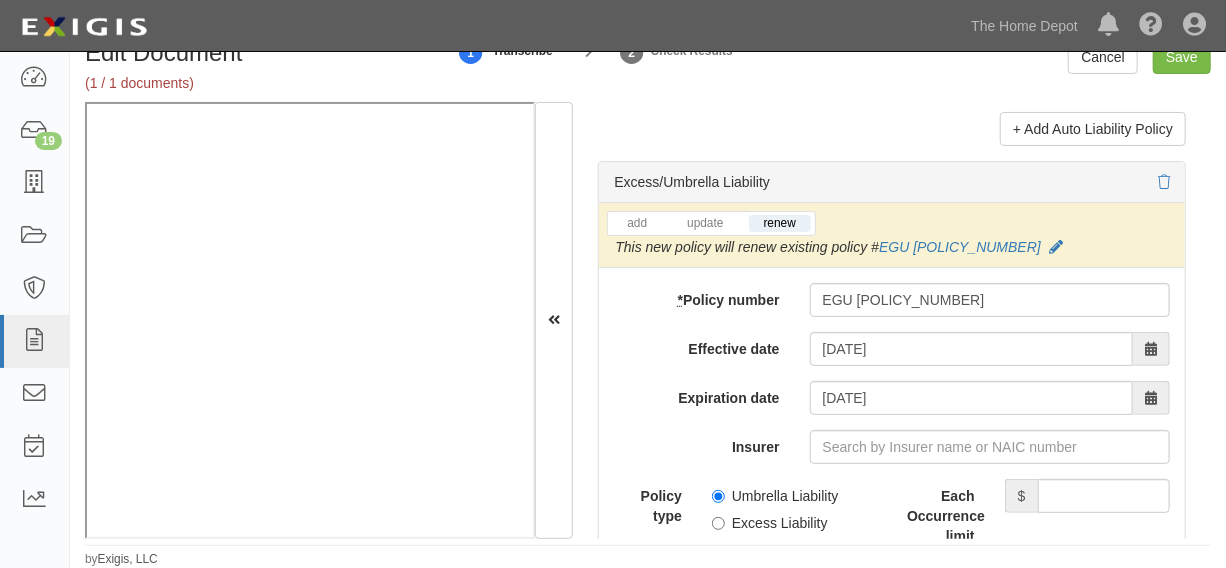 scroll, scrollTop: 4393, scrollLeft: 0, axis: vertical 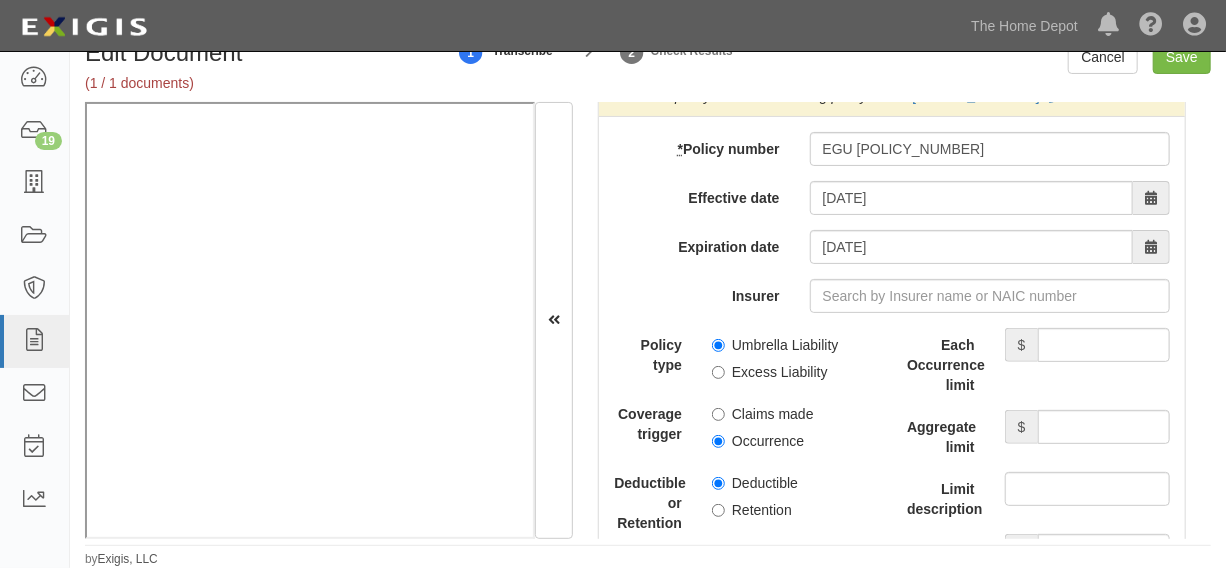 click on "Excess Liability" at bounding box center [770, 372] 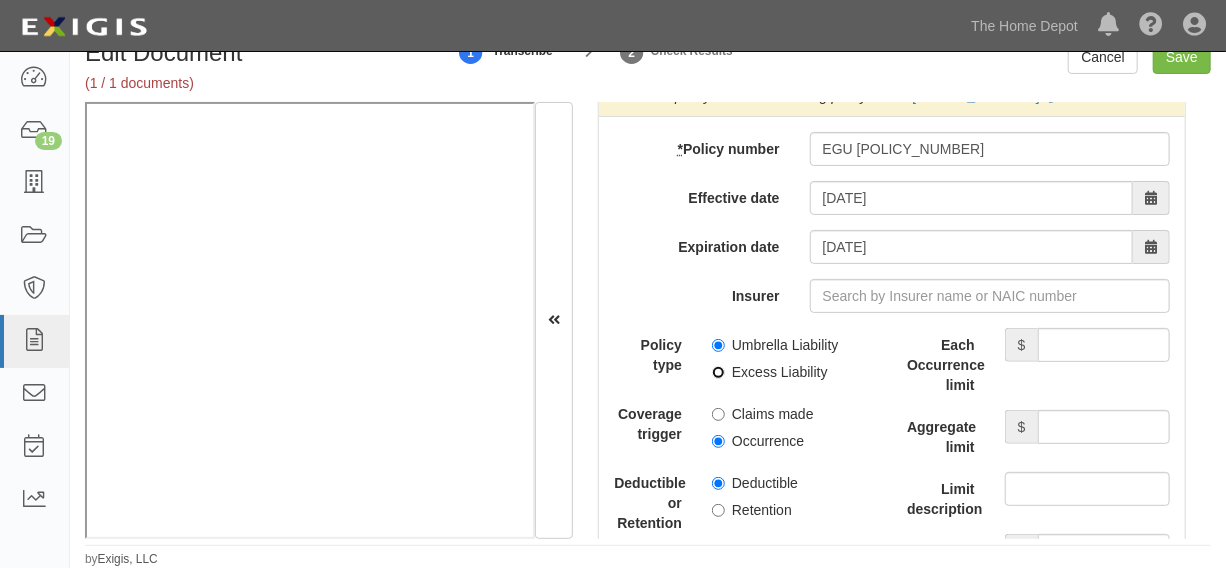click on "Excess Liability" at bounding box center [718, 372] 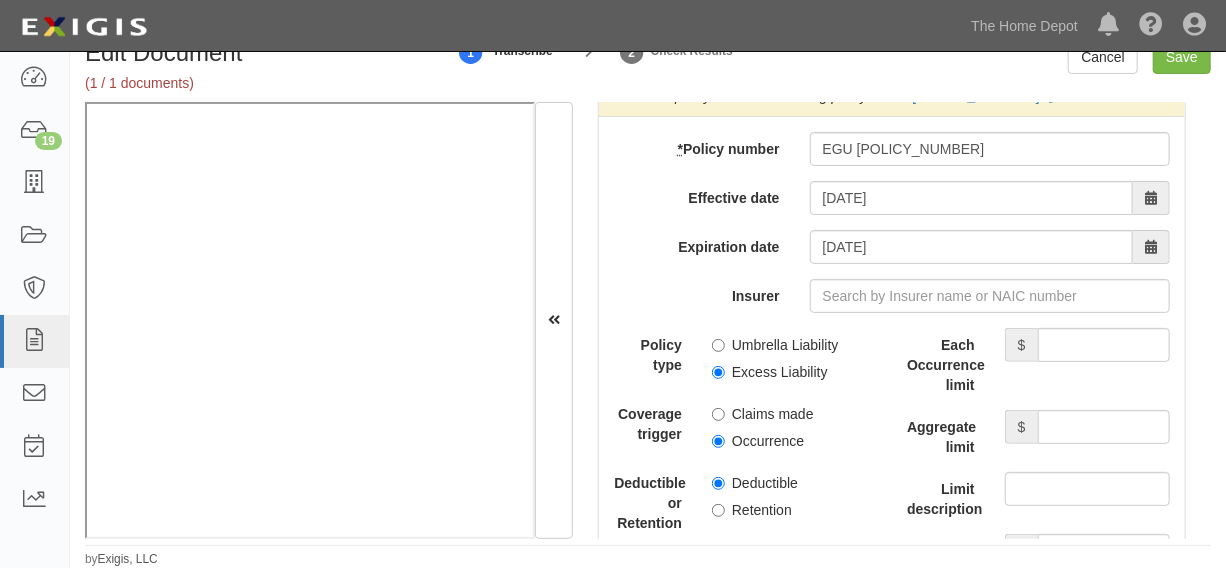 click on "Occurrence" at bounding box center [758, 441] 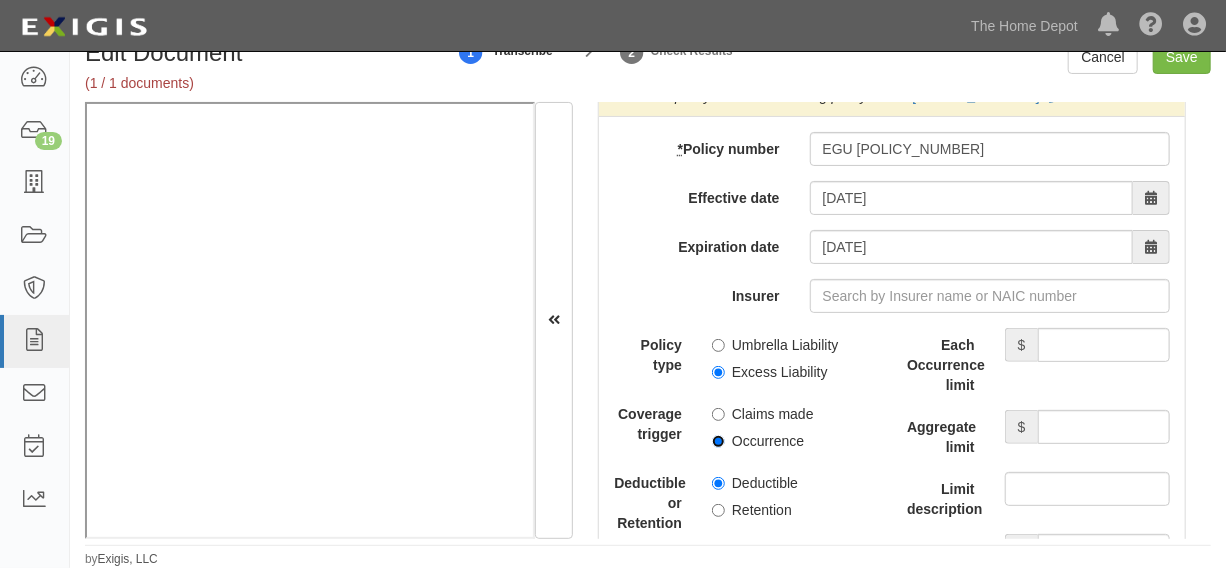 click on "Occurrence" at bounding box center [718, 441] 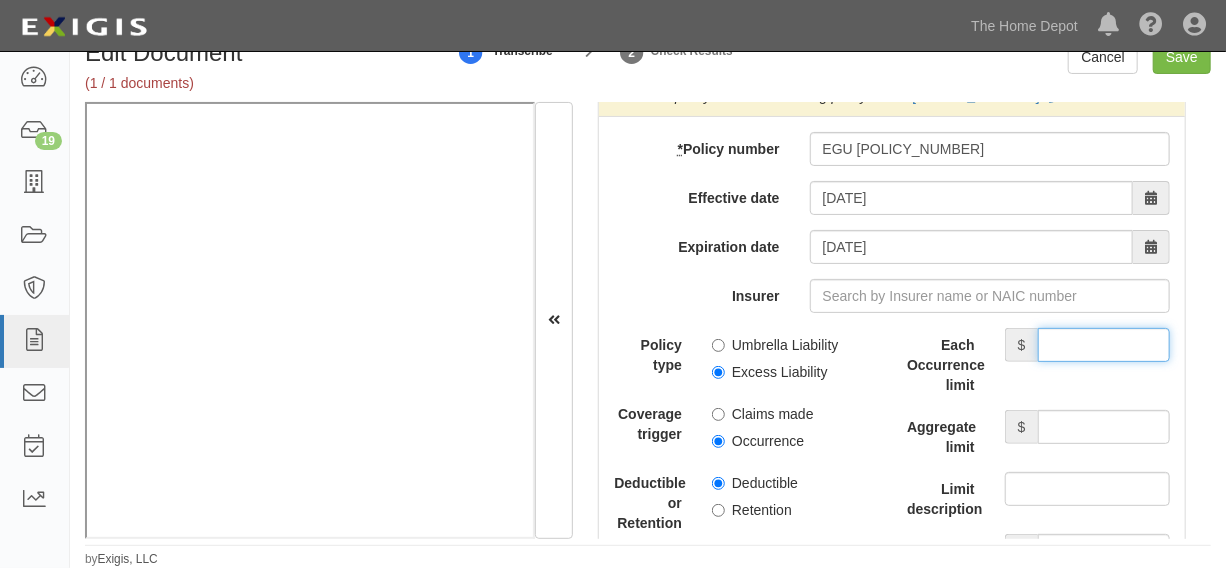 click on "Each Occurrence limit" at bounding box center [1104, 345] 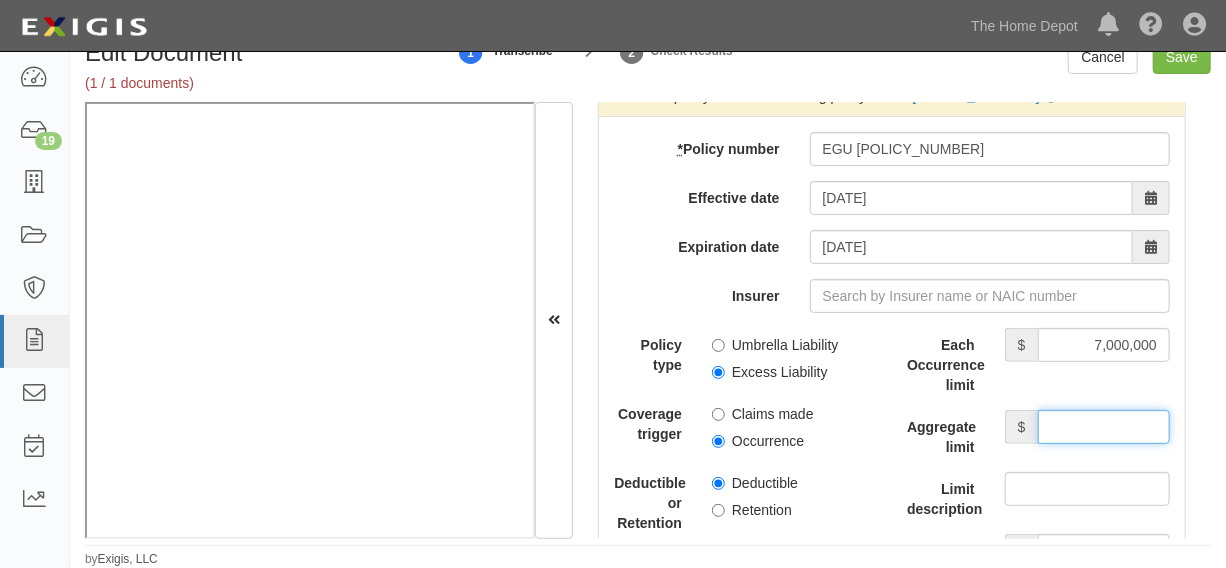 click on "Aggregate limit" at bounding box center (1104, 427) 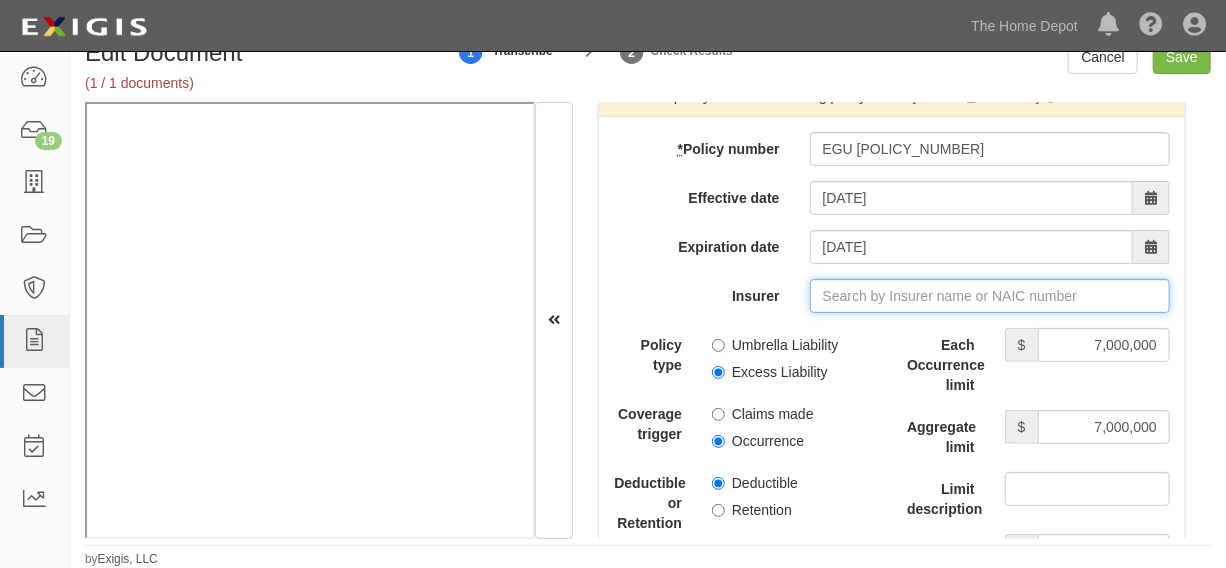 click on "Insurer" at bounding box center [990, 296] 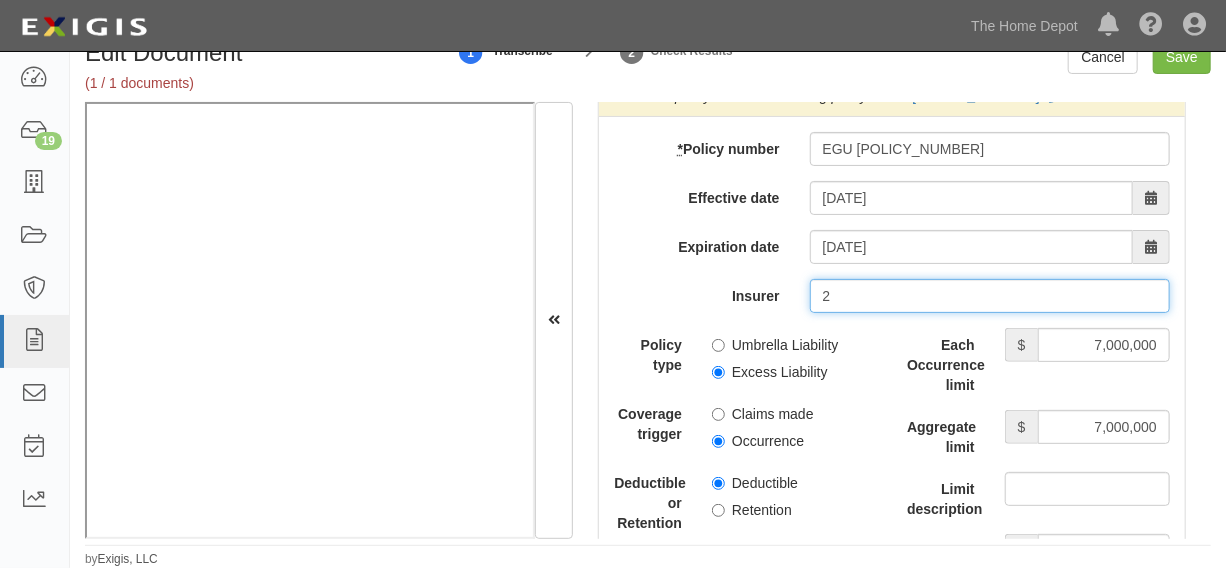 type on "21st Century Advantage Insurance Company (25232) NR Rating" 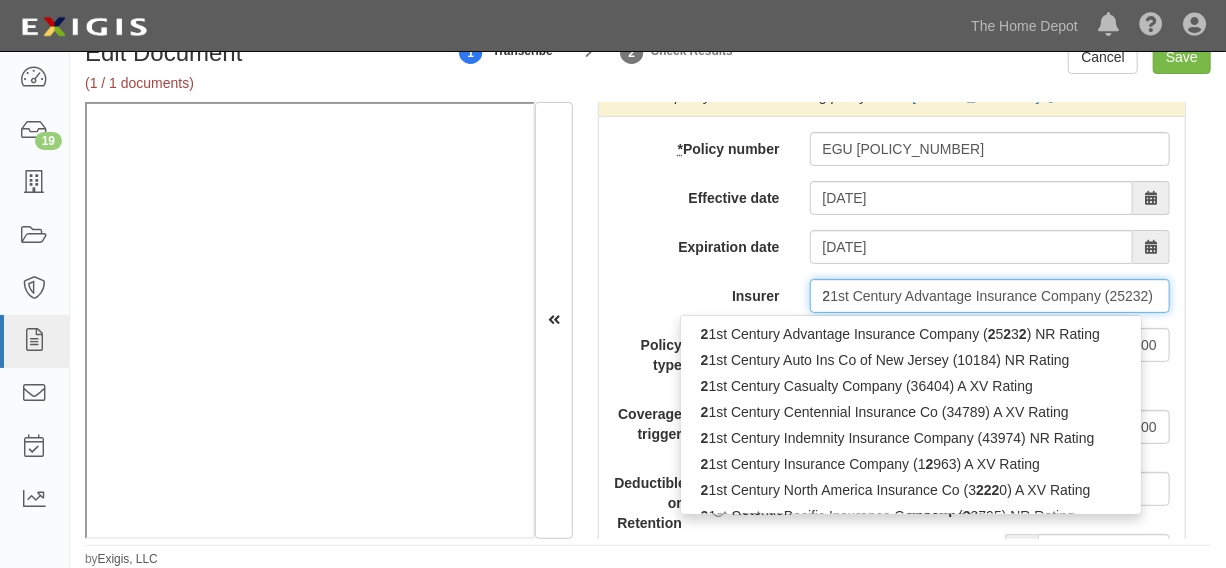 type 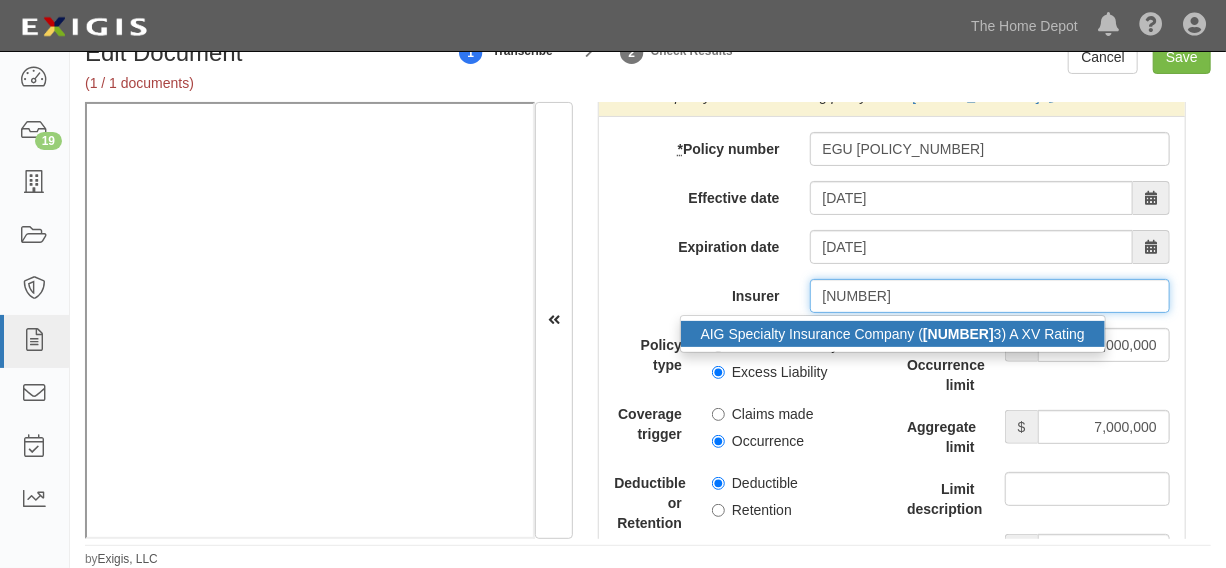 click on "AIG Specialty Insurance Company ( 2688 3) A XV Rating" at bounding box center (893, 334) 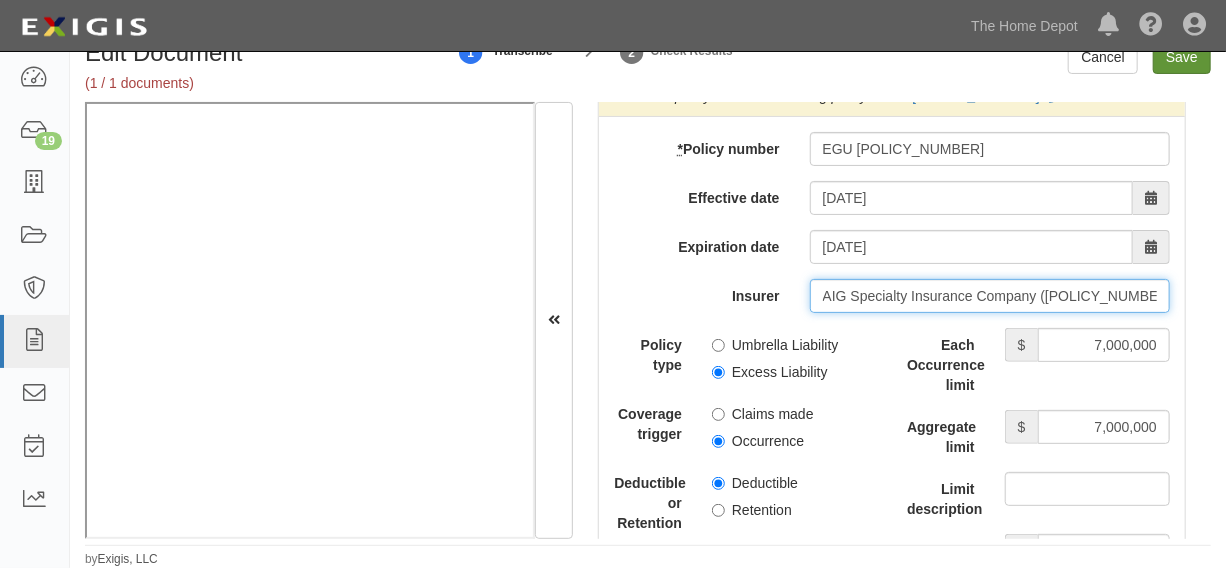 type on "AIG Specialty Insurance Company (26883) A XV Rating" 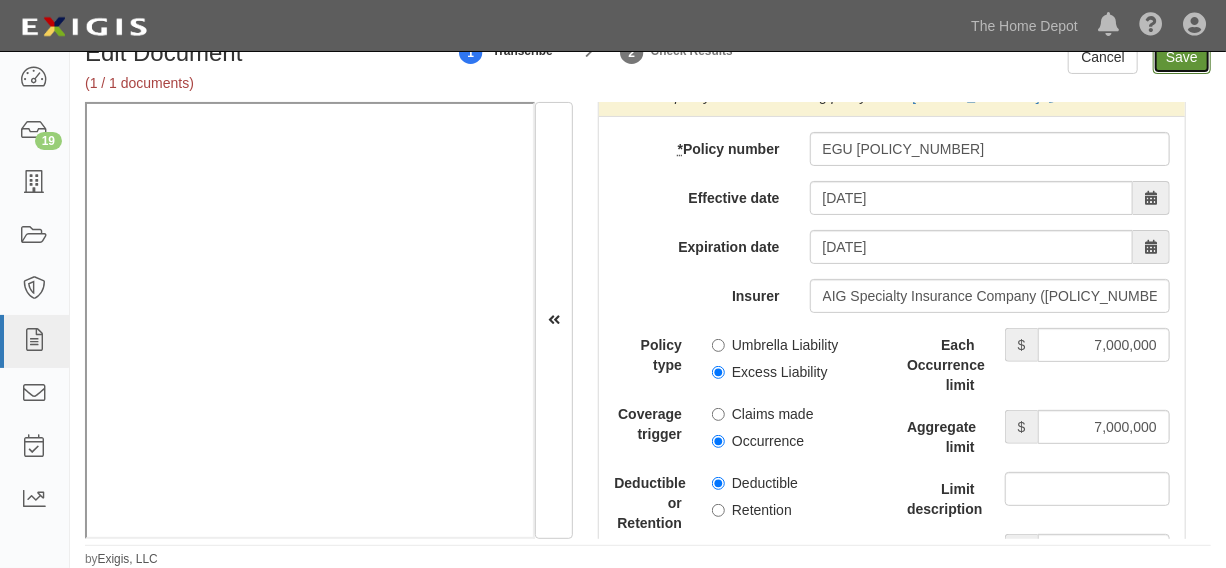 click on "Save" at bounding box center [1182, 57] 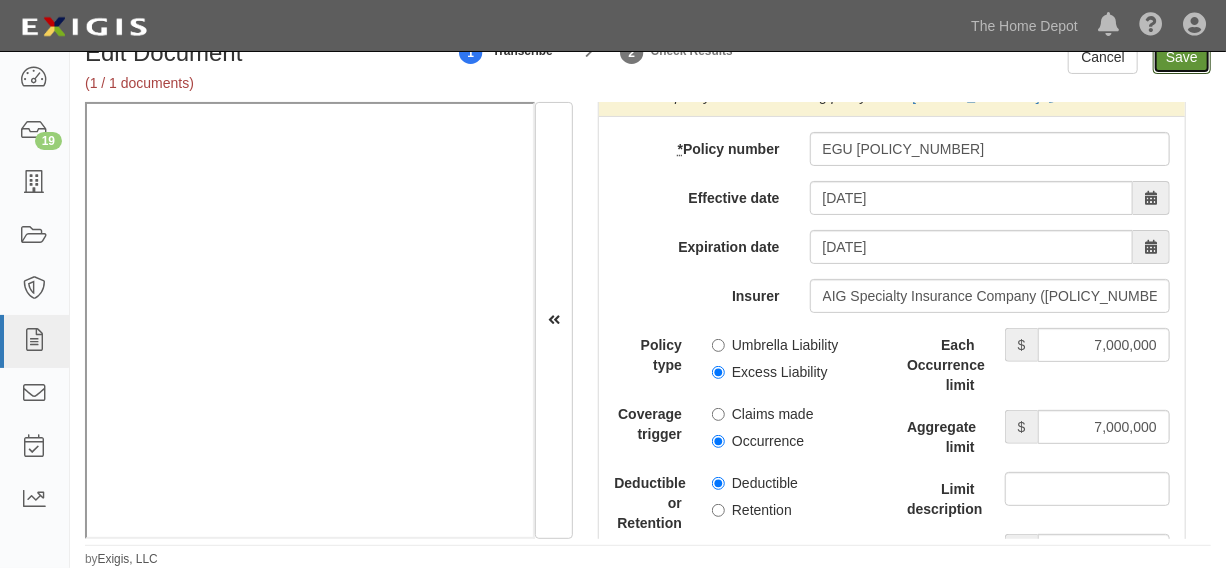 type on "1000000" 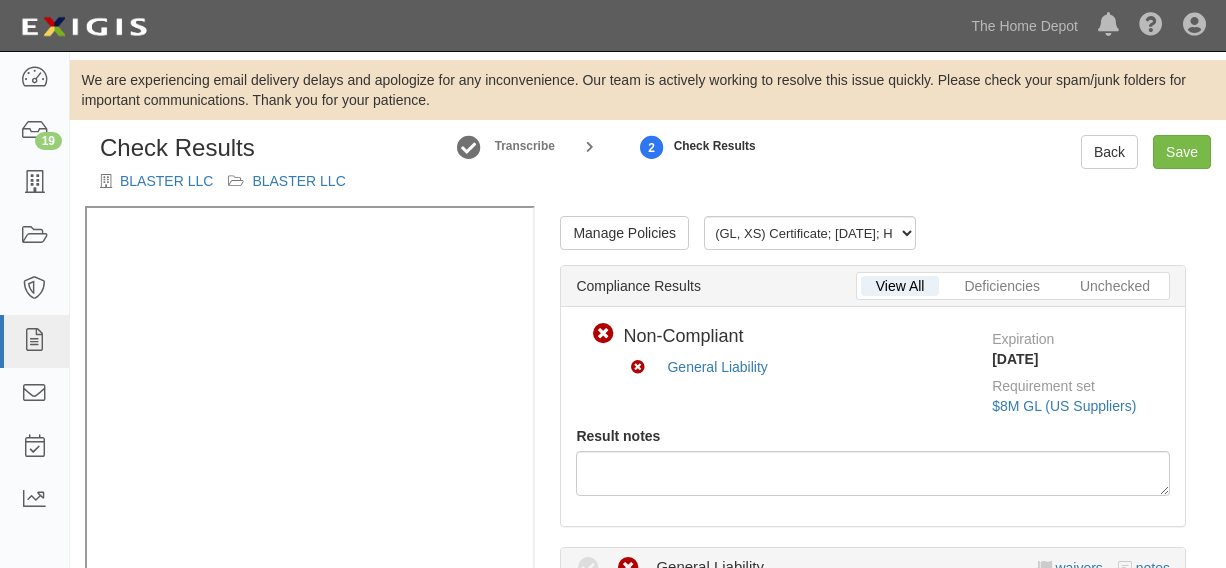 scroll, scrollTop: 93, scrollLeft: 0, axis: vertical 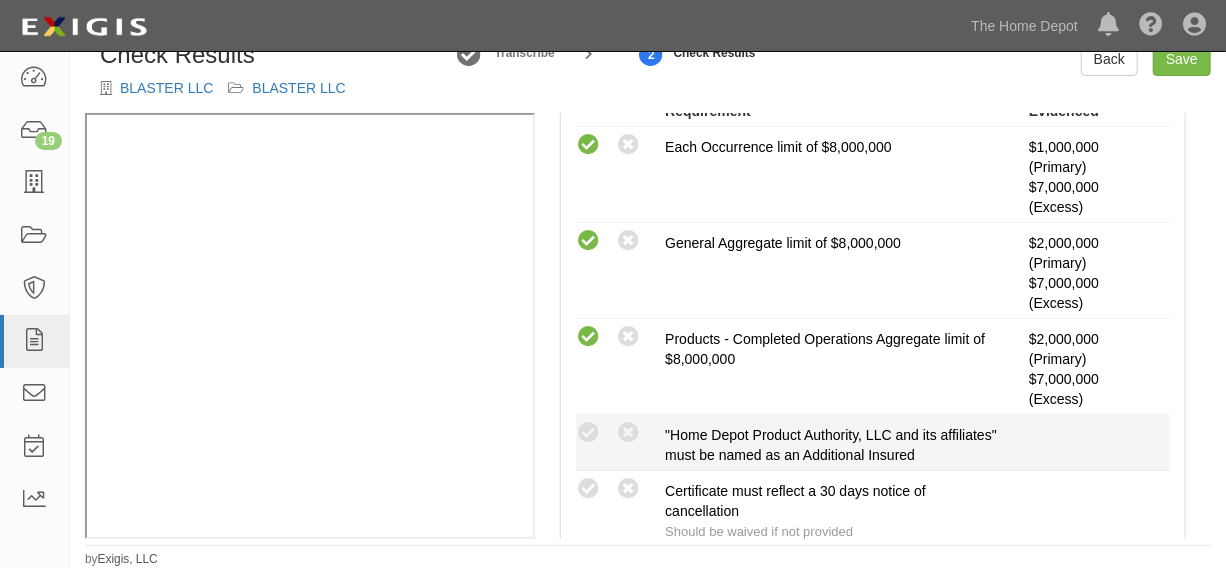 drag, startPoint x: 584, startPoint y: 435, endPoint x: 594, endPoint y: 445, distance: 14.142136 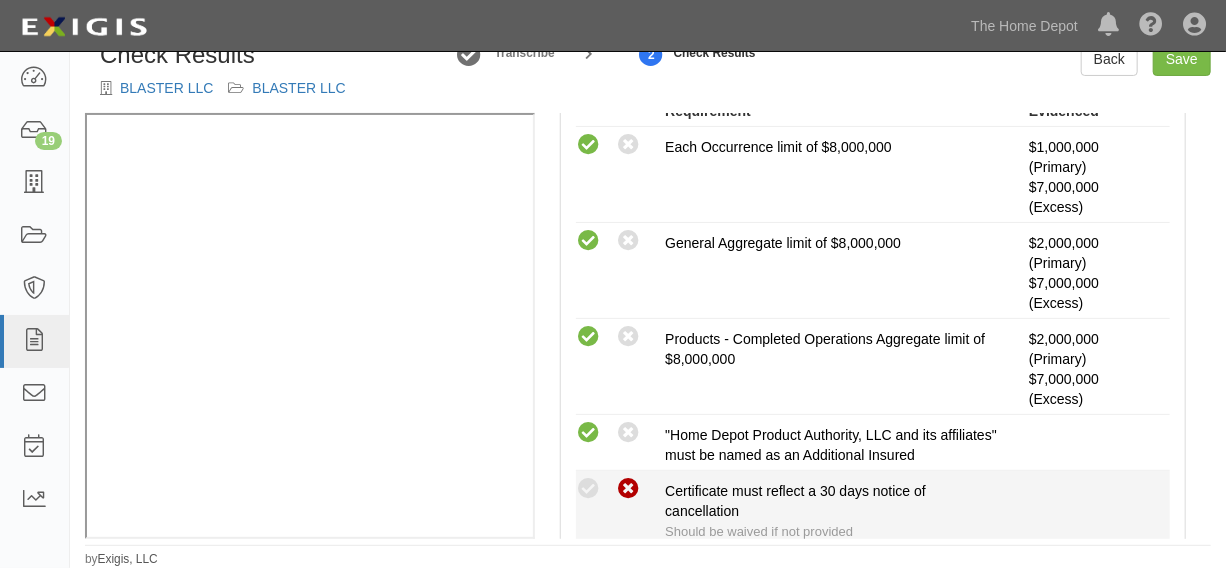 click at bounding box center [628, 489] 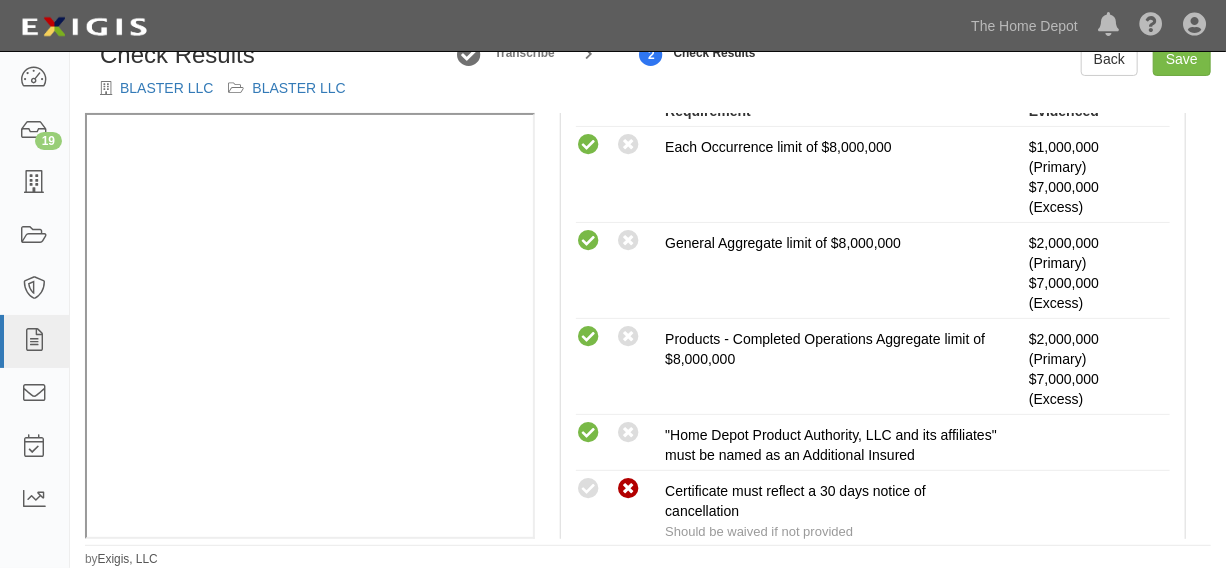 scroll, scrollTop: 606, scrollLeft: 0, axis: vertical 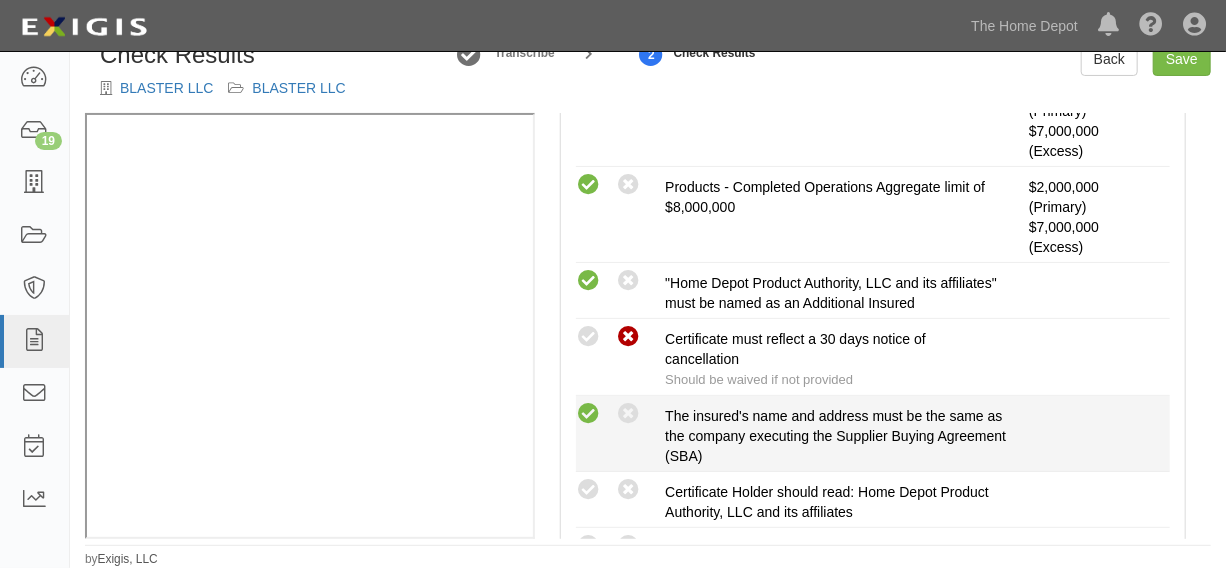 click at bounding box center [588, 414] 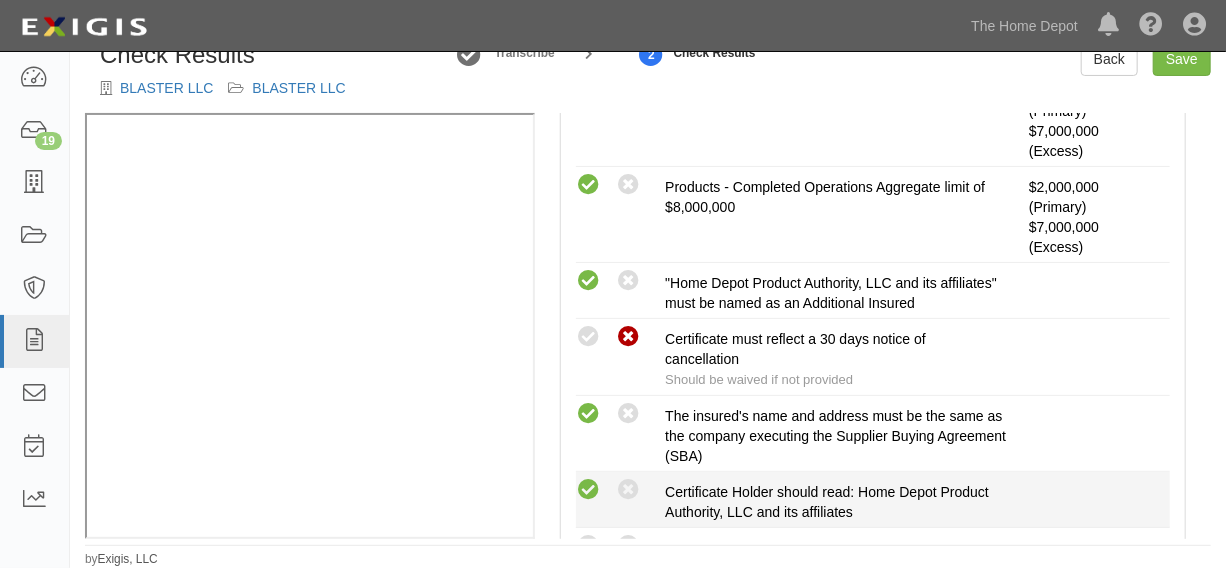 click at bounding box center [588, 490] 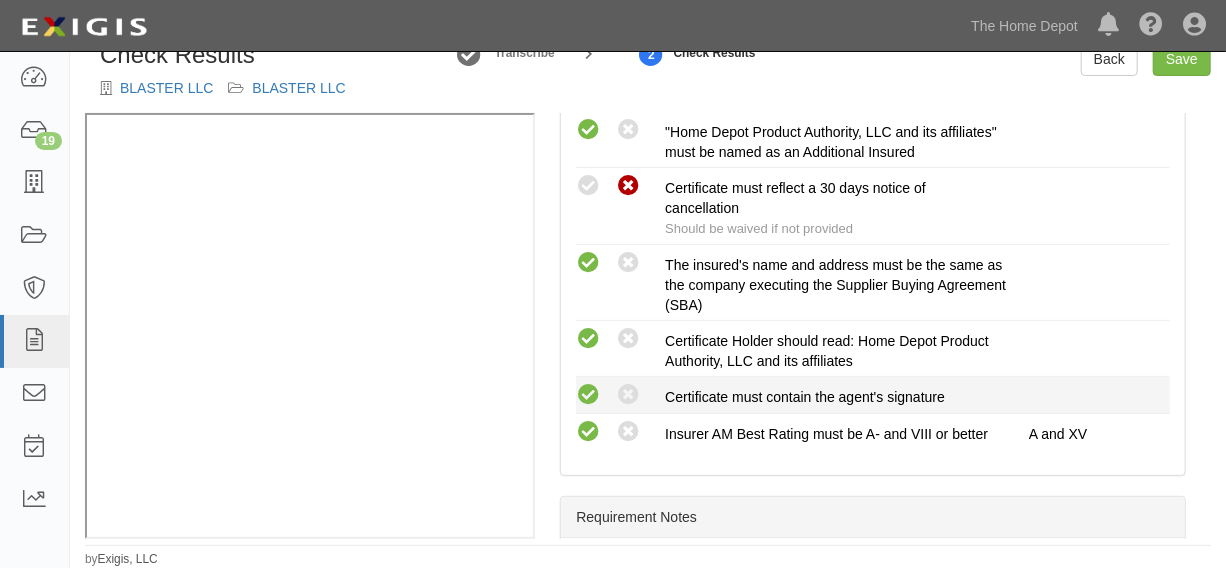 click at bounding box center [588, 395] 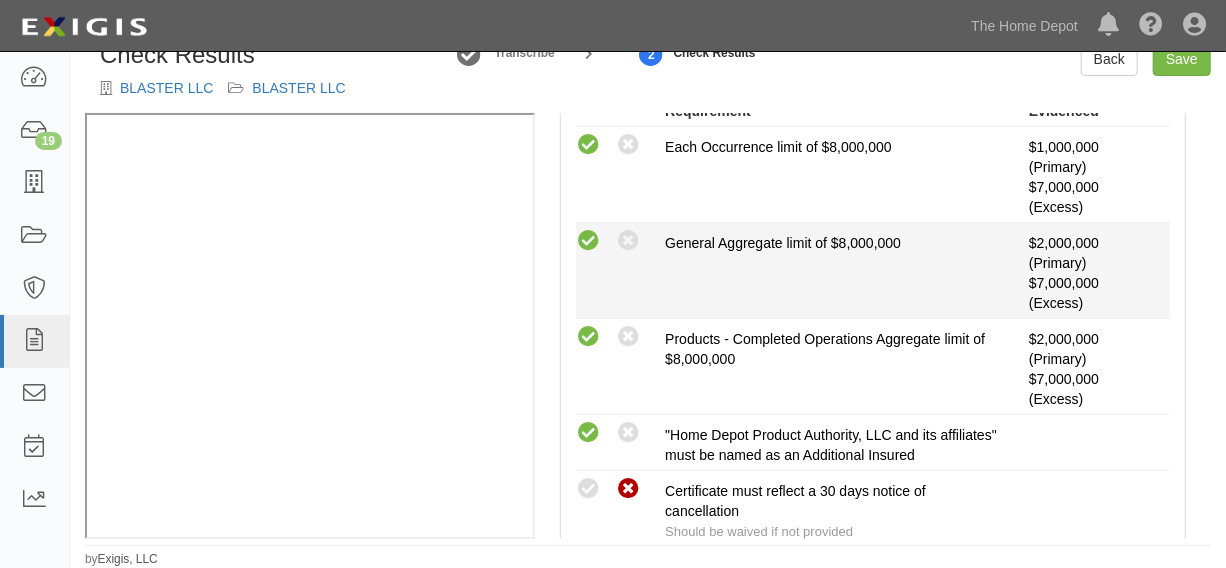 scroll, scrollTop: 151, scrollLeft: 0, axis: vertical 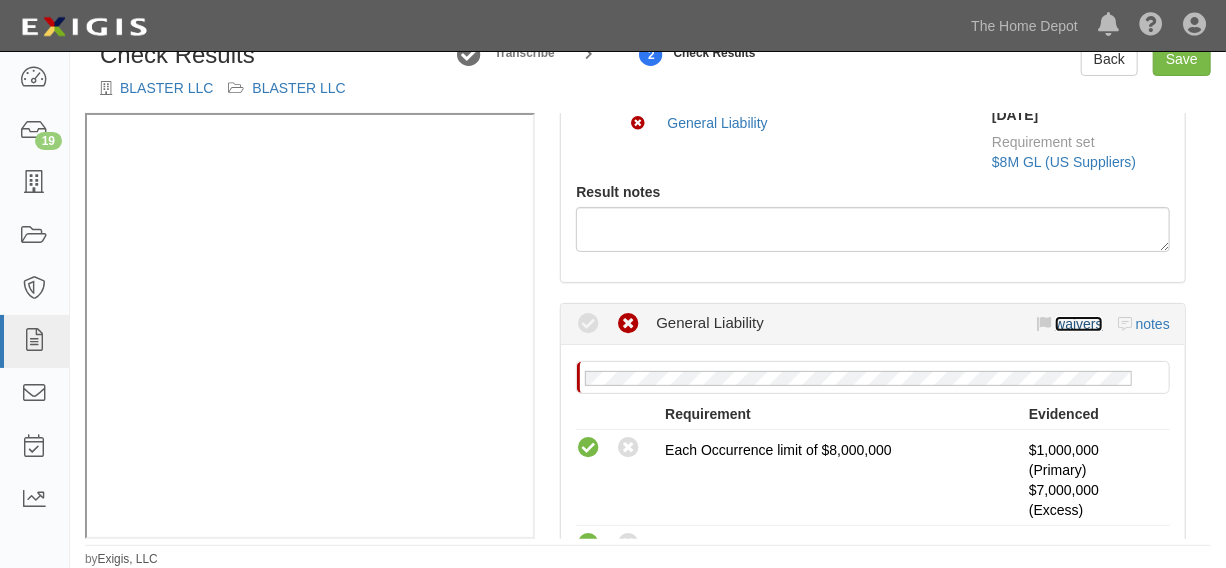 click on "waivers" at bounding box center (1078, 324) 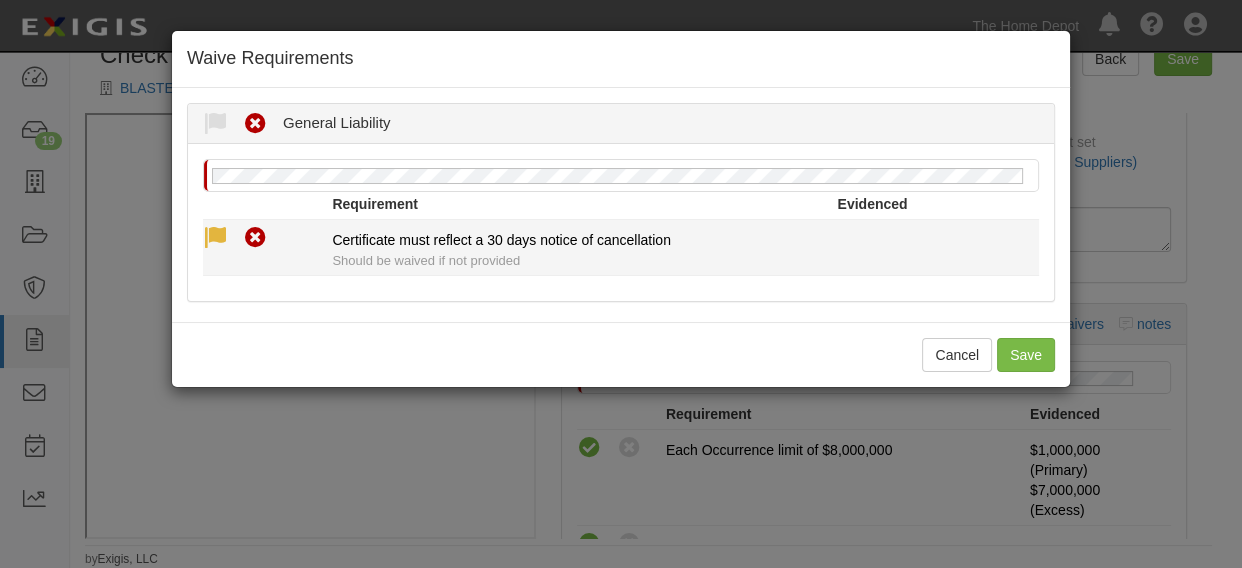 click at bounding box center [215, 238] 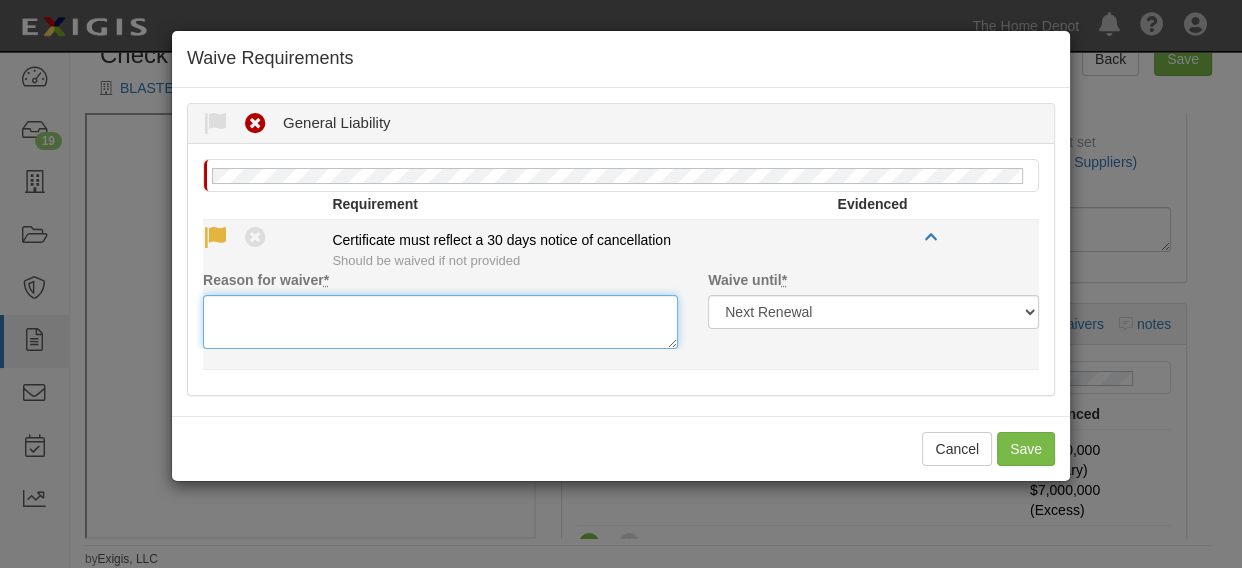 click on "Reason for waiver  *" at bounding box center (440, 322) 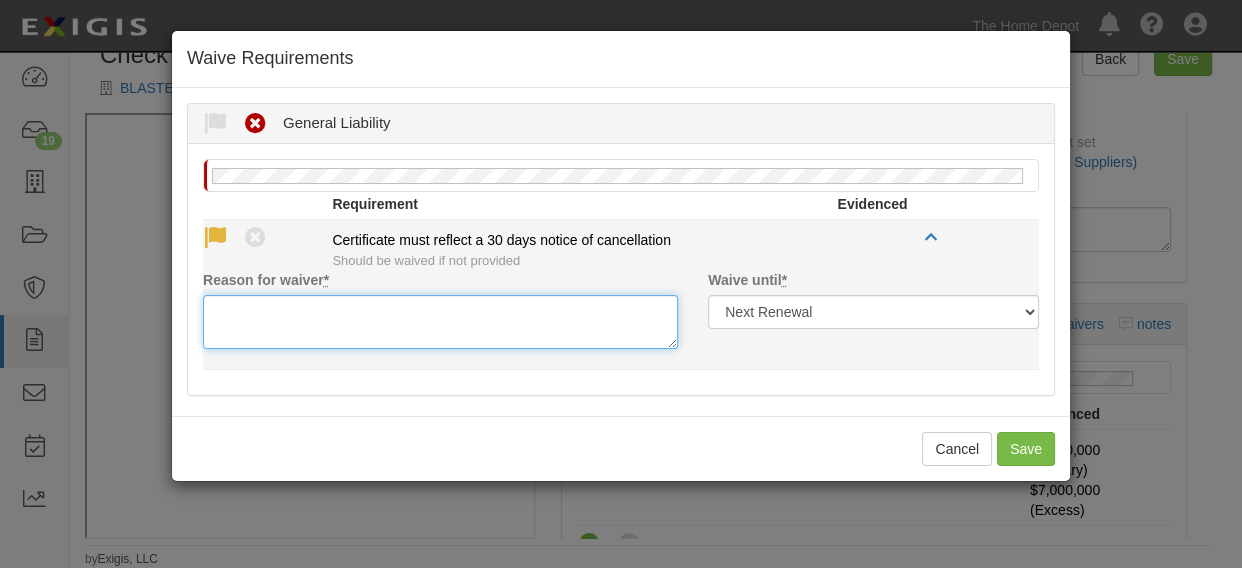 paste on "waived per client" 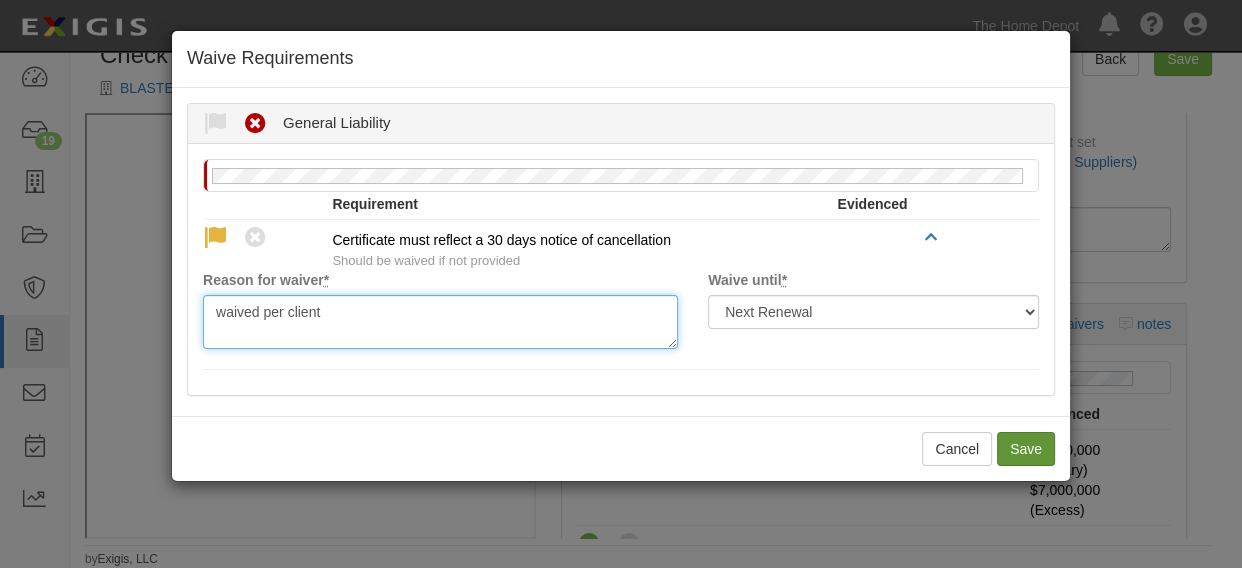 type on "waived per client" 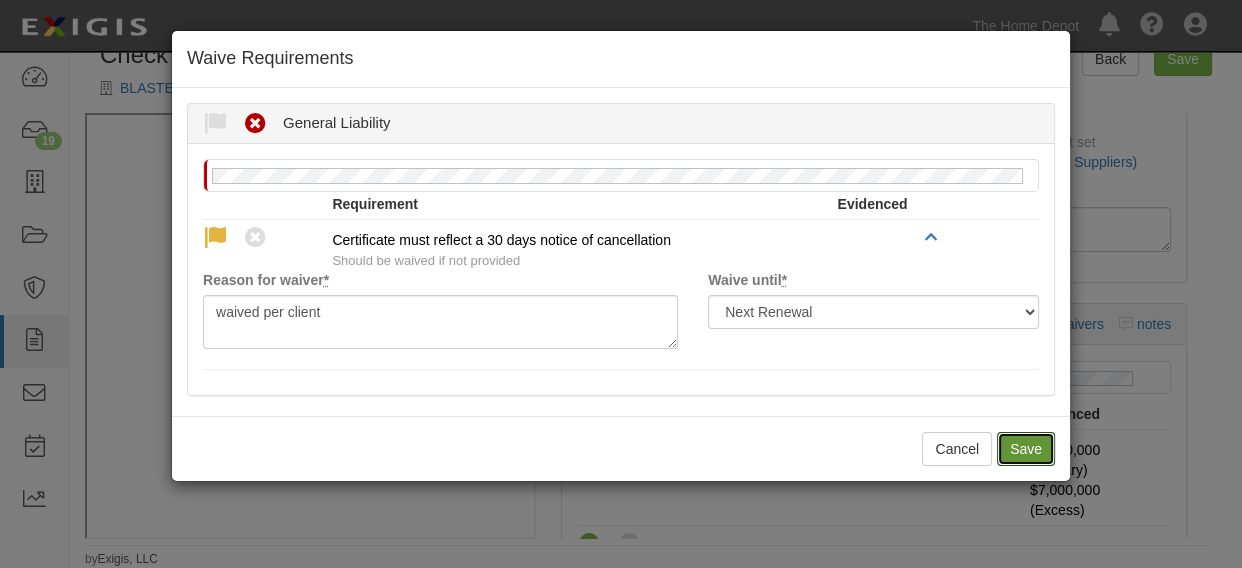 drag, startPoint x: 1037, startPoint y: 437, endPoint x: 547, endPoint y: 489, distance: 492.75146 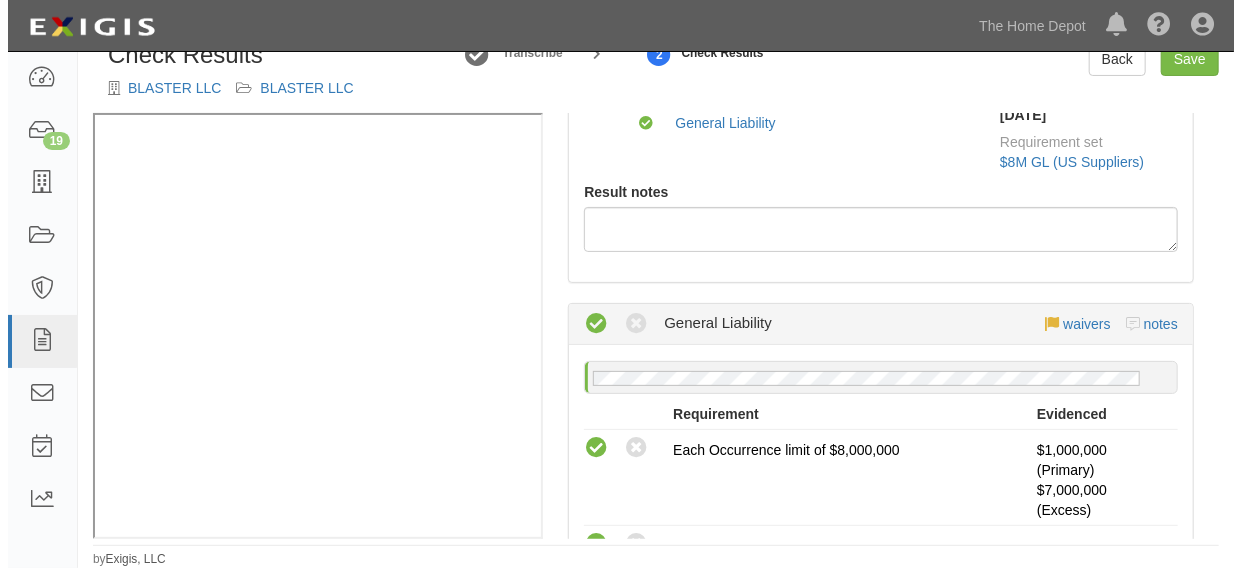 scroll, scrollTop: 0, scrollLeft: 0, axis: both 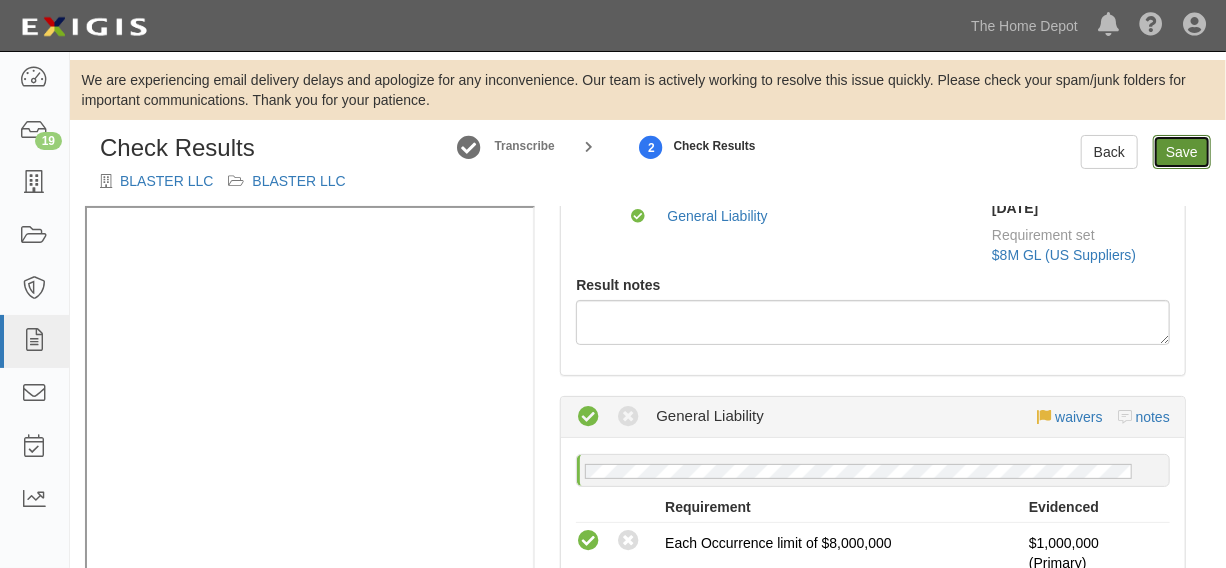 click on "Save" at bounding box center (1182, 152) 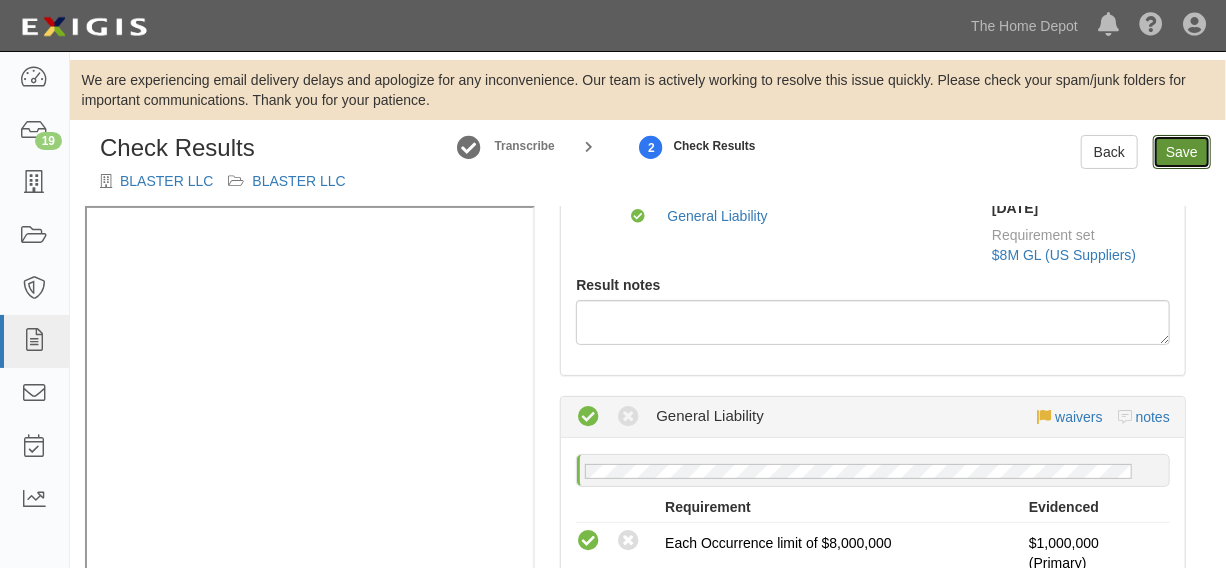 radio on "true" 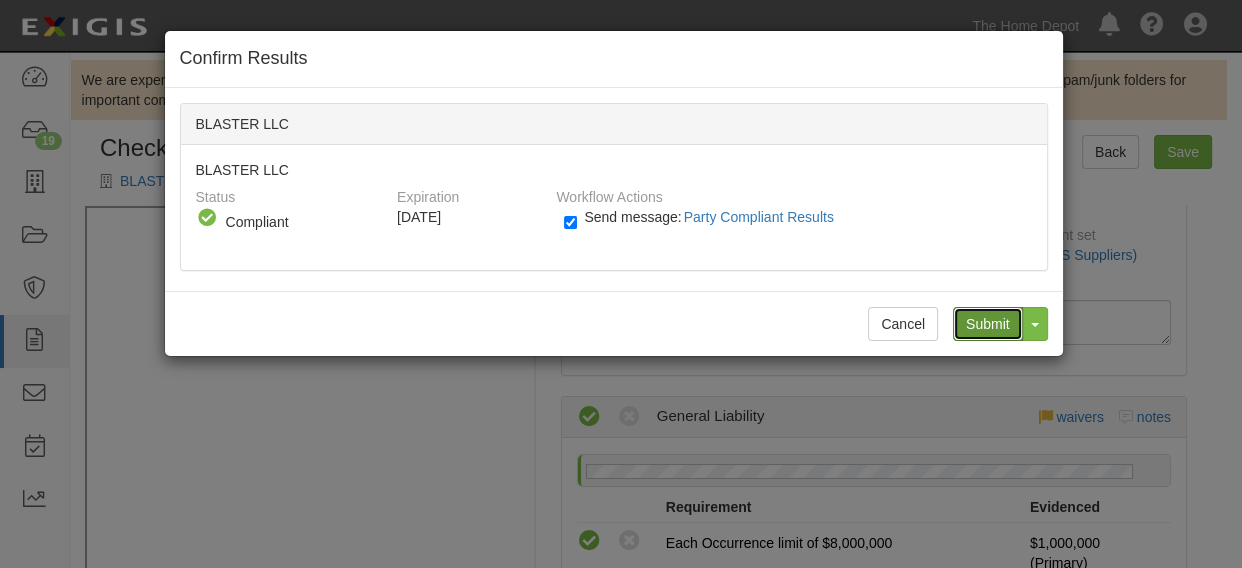 click on "Submit" at bounding box center (988, 324) 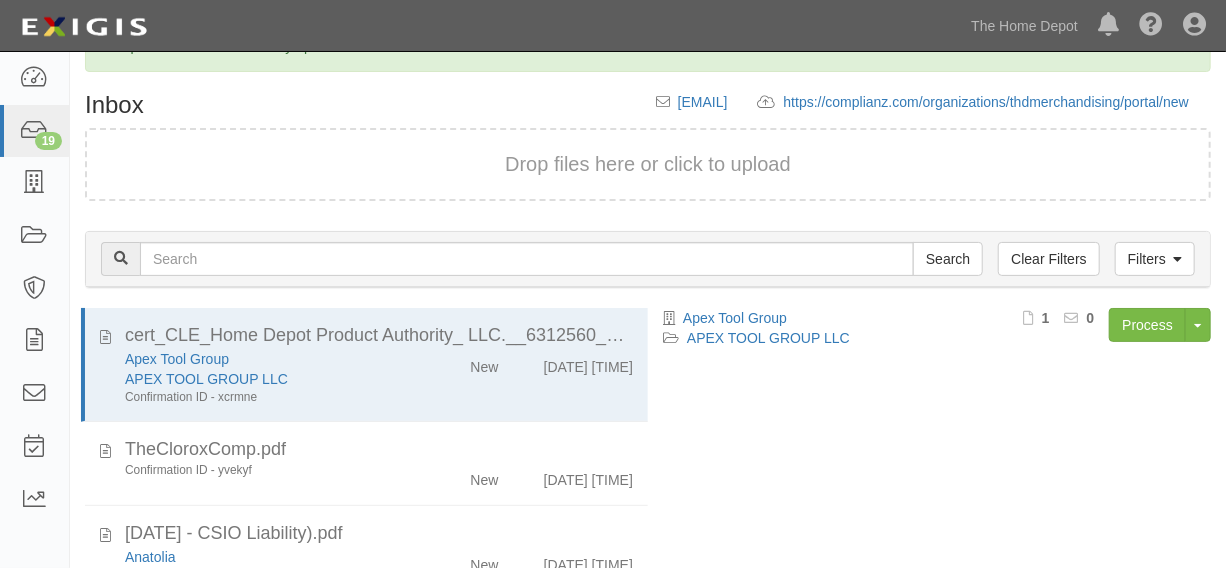 scroll, scrollTop: 216, scrollLeft: 0, axis: vertical 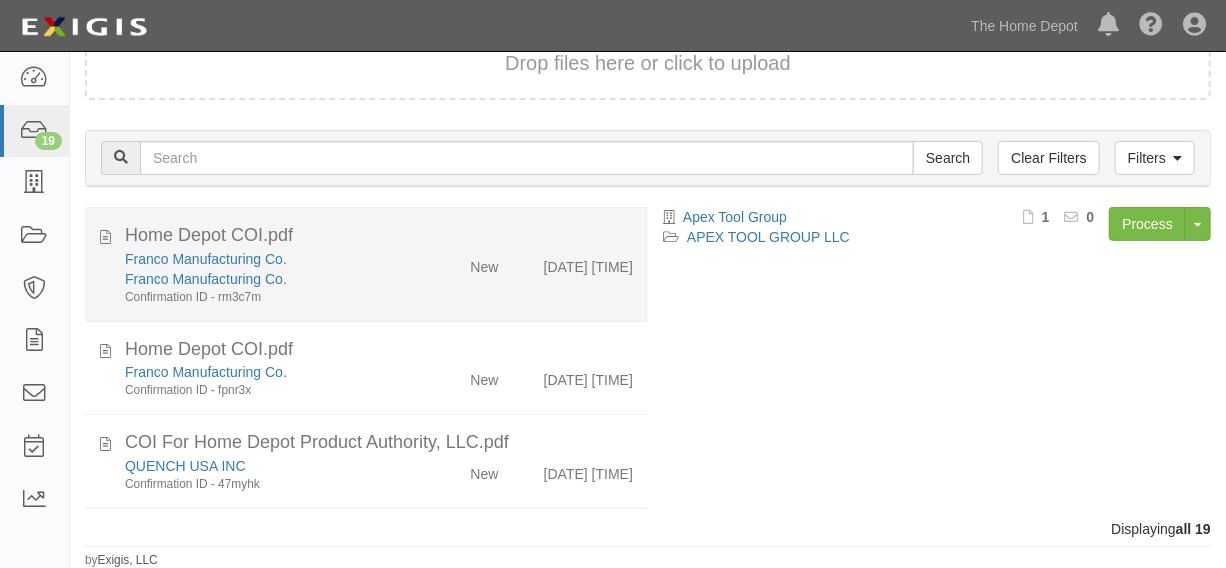 click on "[DATE] [TIME]" 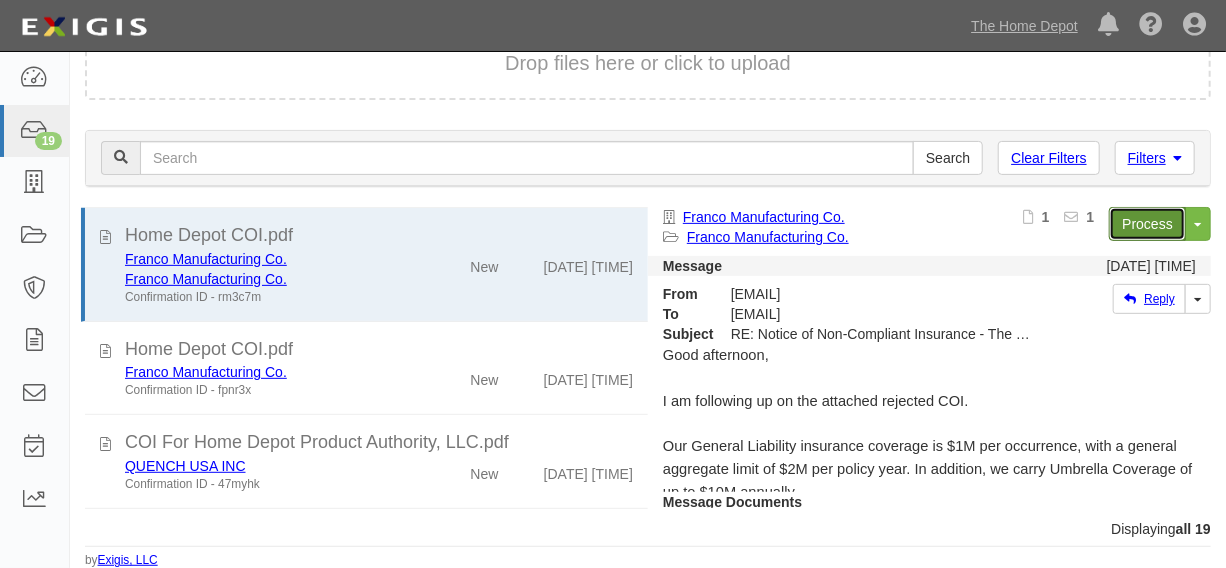 click on "Process" at bounding box center (1147, 224) 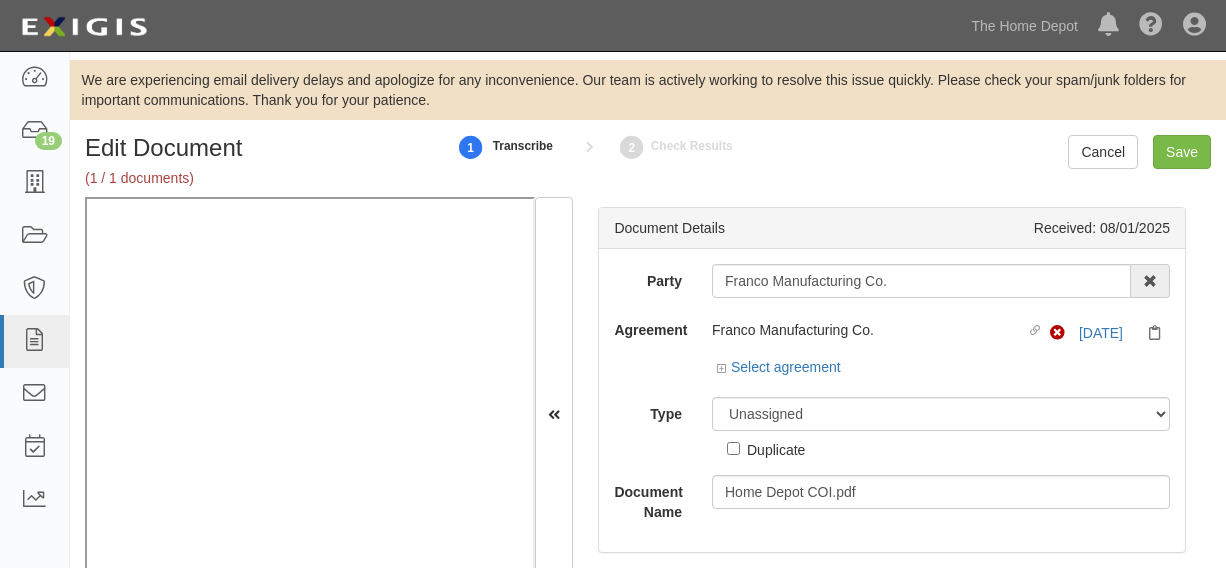 scroll, scrollTop: 0, scrollLeft: 0, axis: both 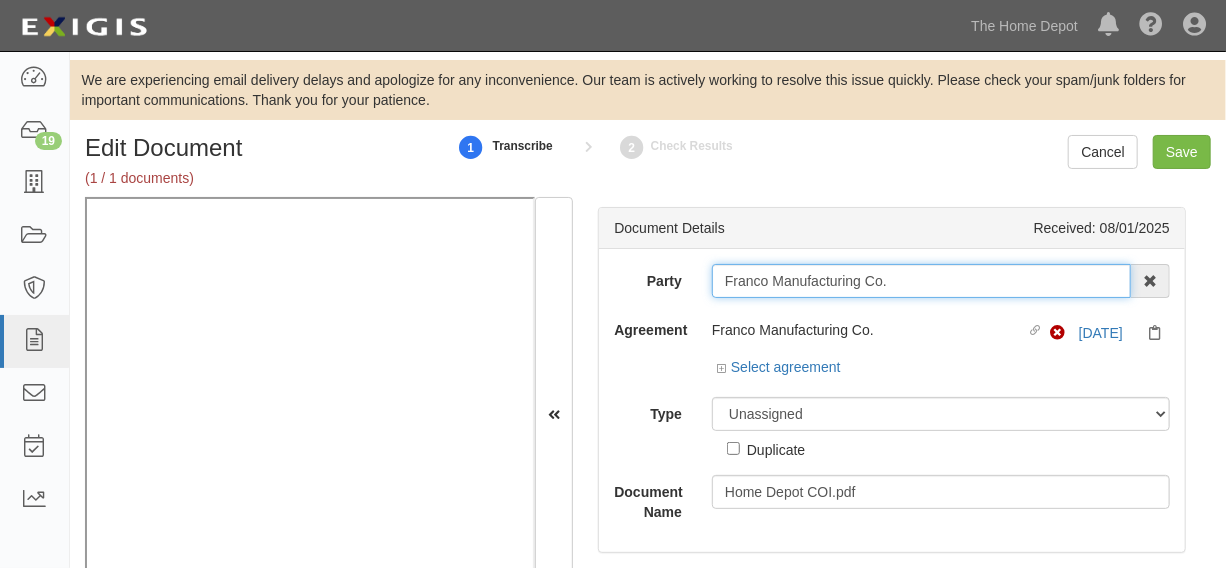 drag, startPoint x: 720, startPoint y: 287, endPoint x: 925, endPoint y: 287, distance: 205 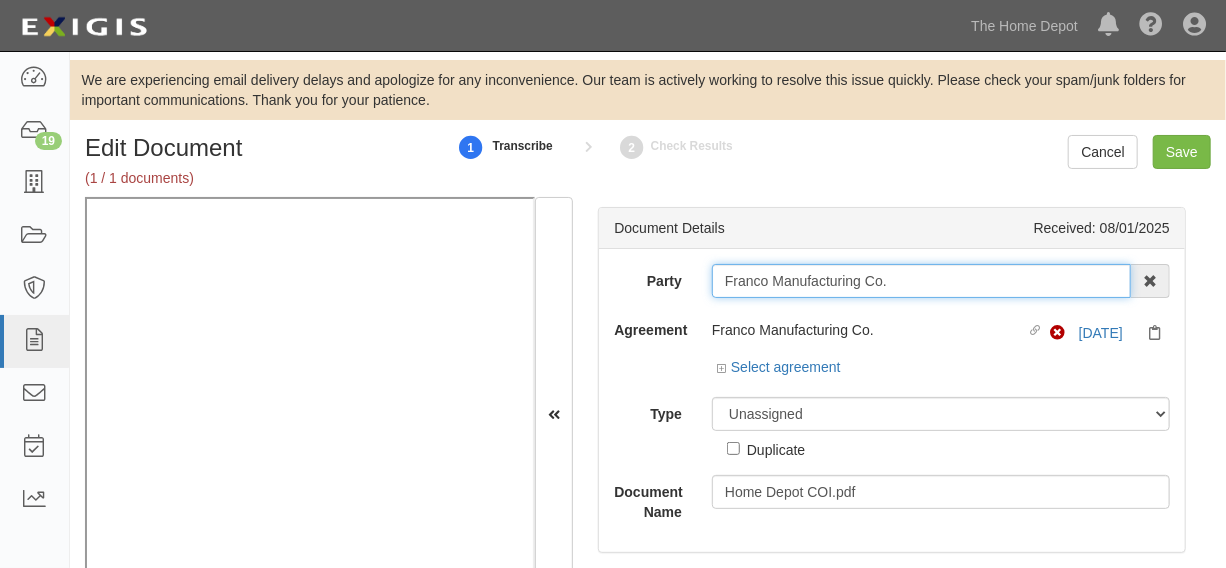 click on "Franco Manufacturing Co." at bounding box center [921, 281] 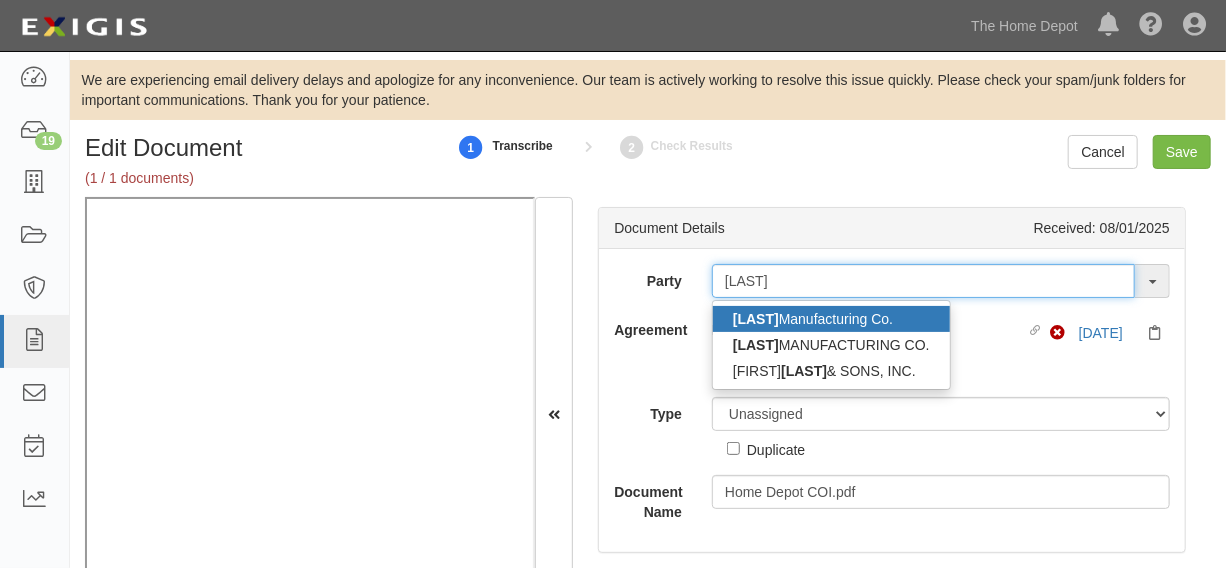 type on "[LAST]" 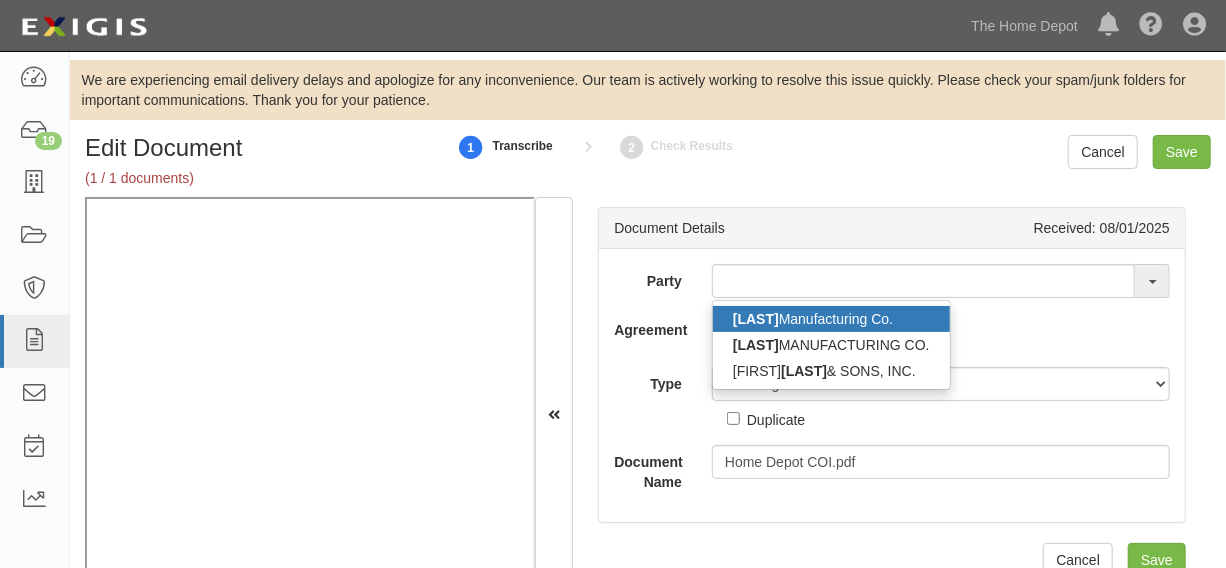 click on "Franco Manufacturing Co." at bounding box center [831, 319] 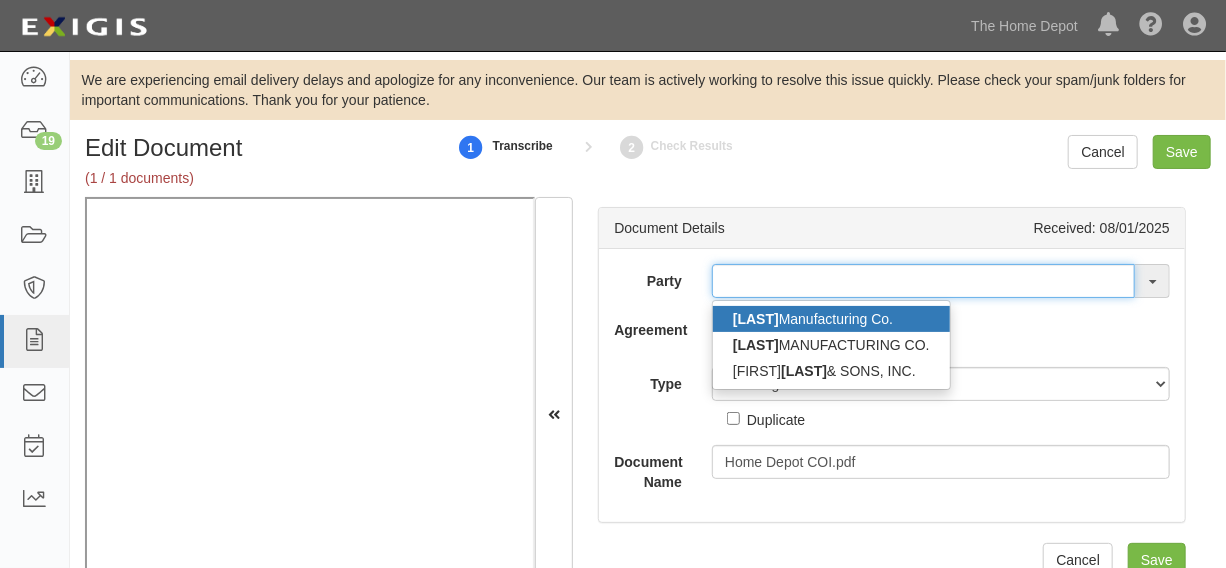 type on "Franco Manufacturing Co." 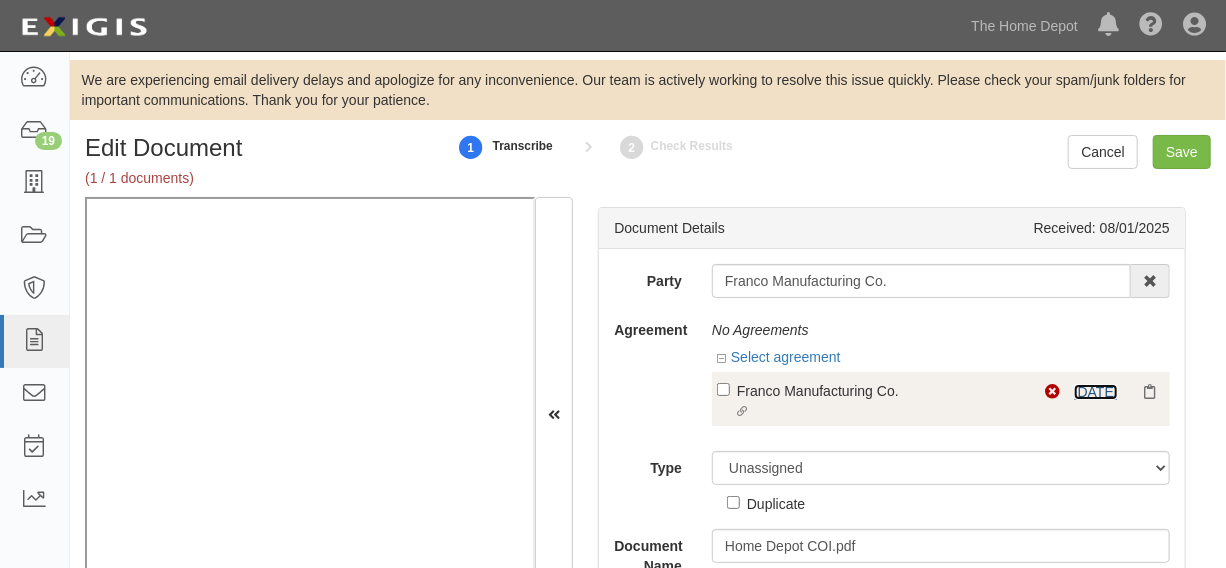 click on "[DATE]" at bounding box center (1096, 392) 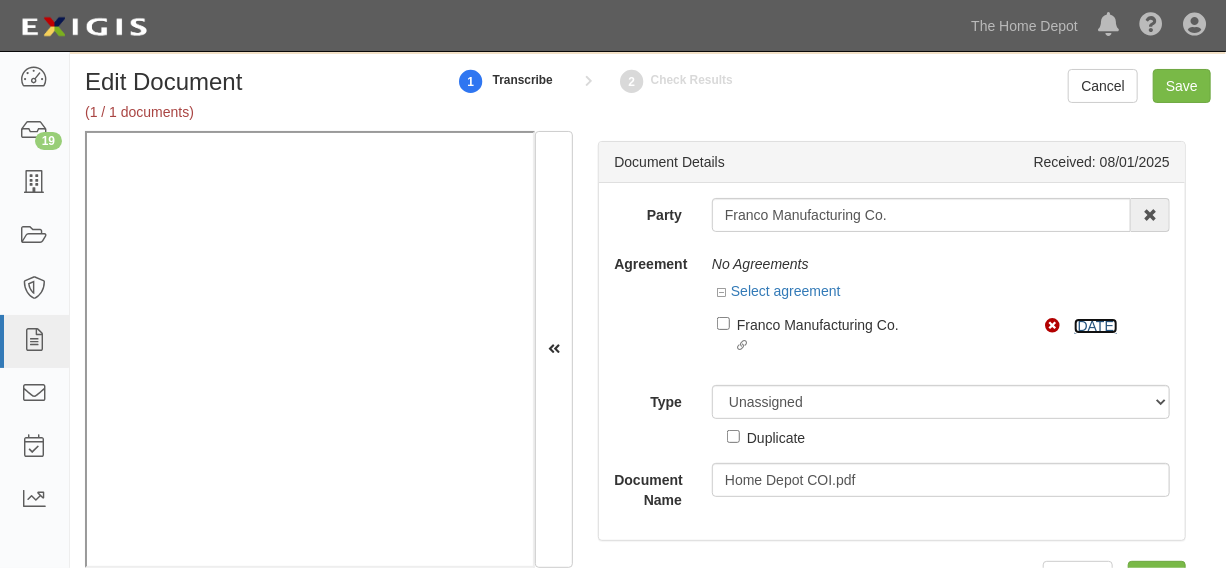 scroll, scrollTop: 95, scrollLeft: 0, axis: vertical 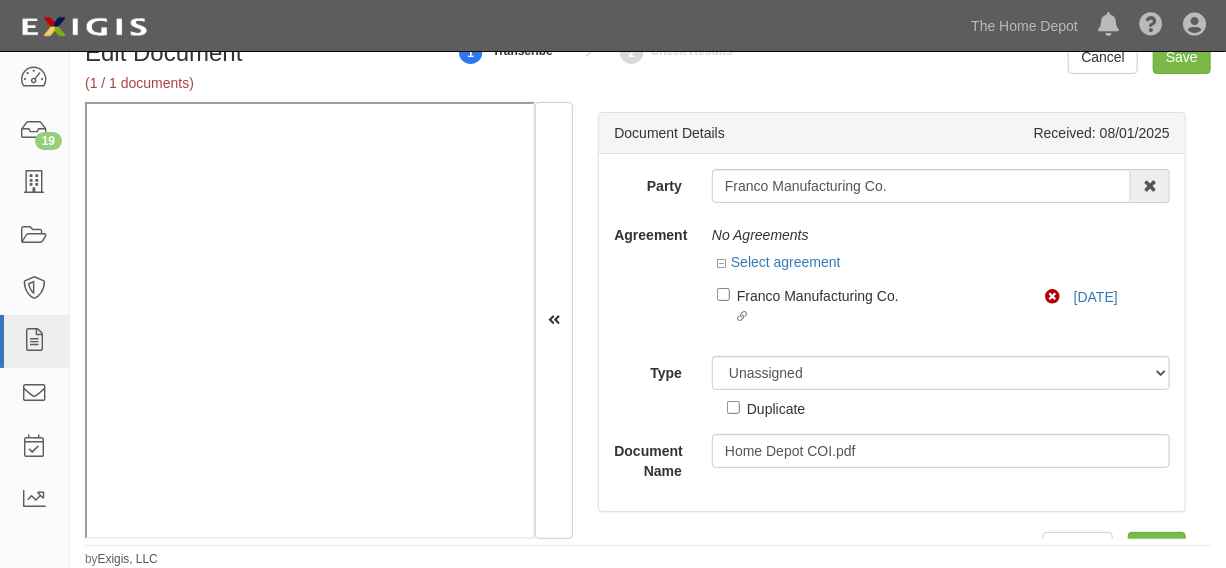 click on "Unassigned
Binder
Cancellation Notice
Certificate
Contract
Endorsement
Insurance Policy
Junk
Other Document
Policy Declarations
Reinstatement Notice
Requirements
Waiver Request Additional Evidence Duplicate Includes endorsement(s) Manuscript" at bounding box center [941, 387] 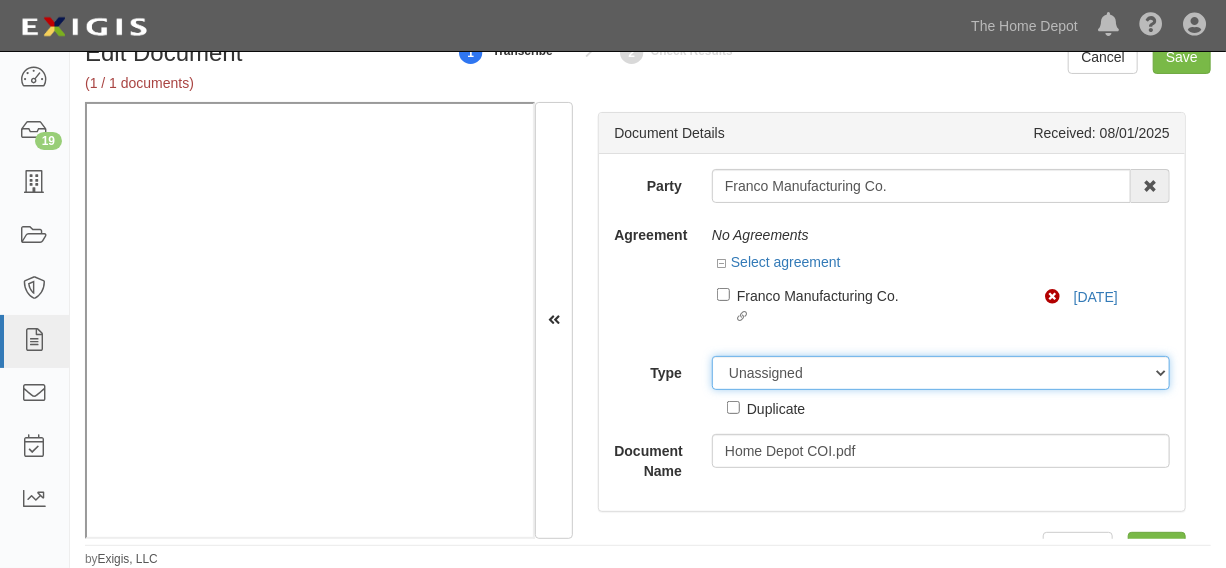 click on "Unassigned
Binder
Cancellation Notice
Certificate
Contract
Endorsement
Insurance Policy
Junk
Other Document
Policy Declarations
Reinstatement Notice
Requirements
Waiver Request" at bounding box center (941, 373) 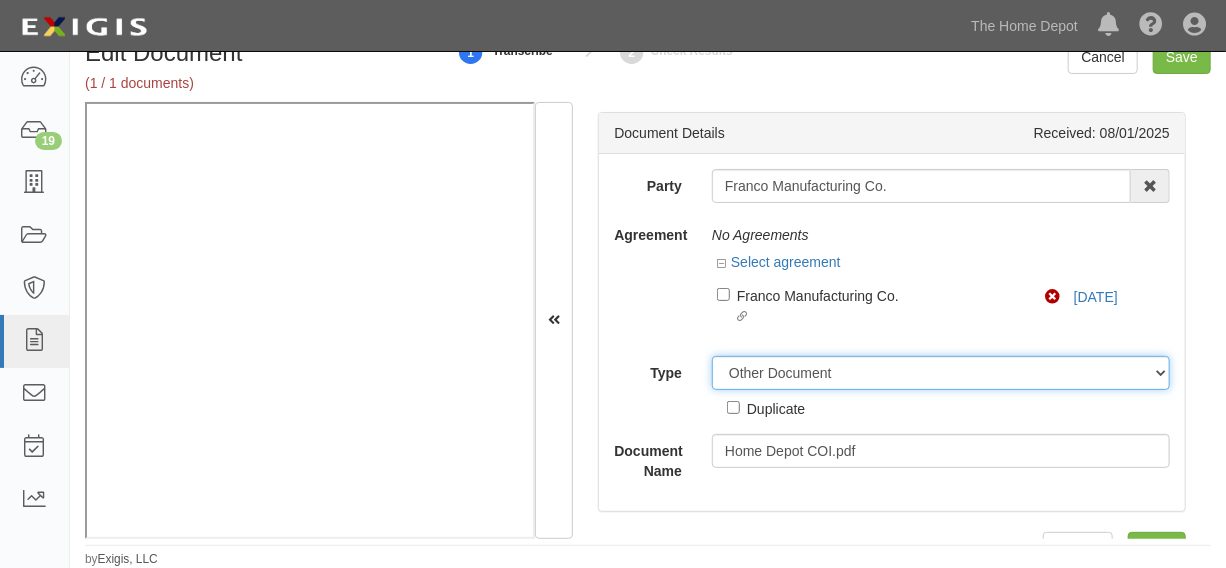 click on "Unassigned
Binder
Cancellation Notice
Certificate
Contract
Endorsement
Insurance Policy
Junk
Other Document
Policy Declarations
Reinstatement Notice
Requirements
Waiver Request" at bounding box center (941, 373) 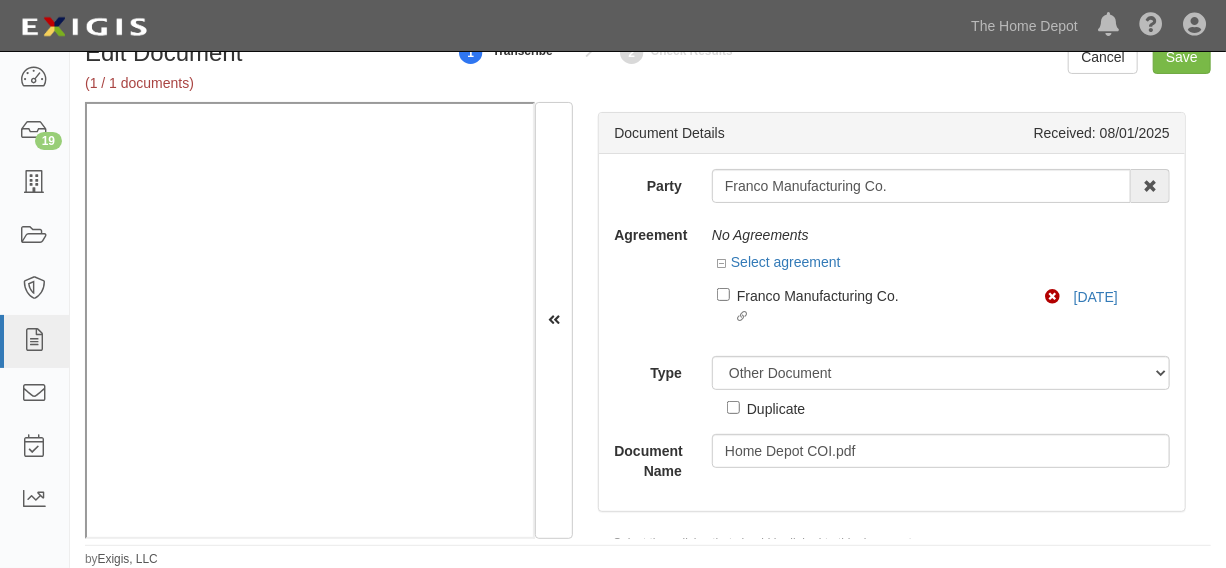 click on "Duplicate" at bounding box center [776, 408] 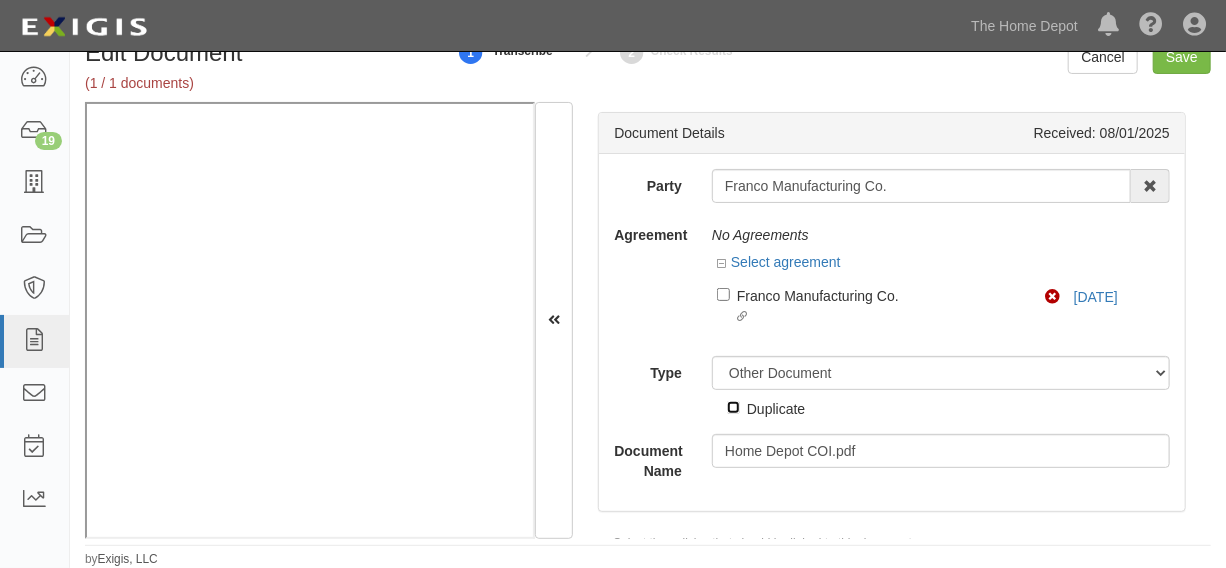 click on "Duplicate" at bounding box center (733, 407) 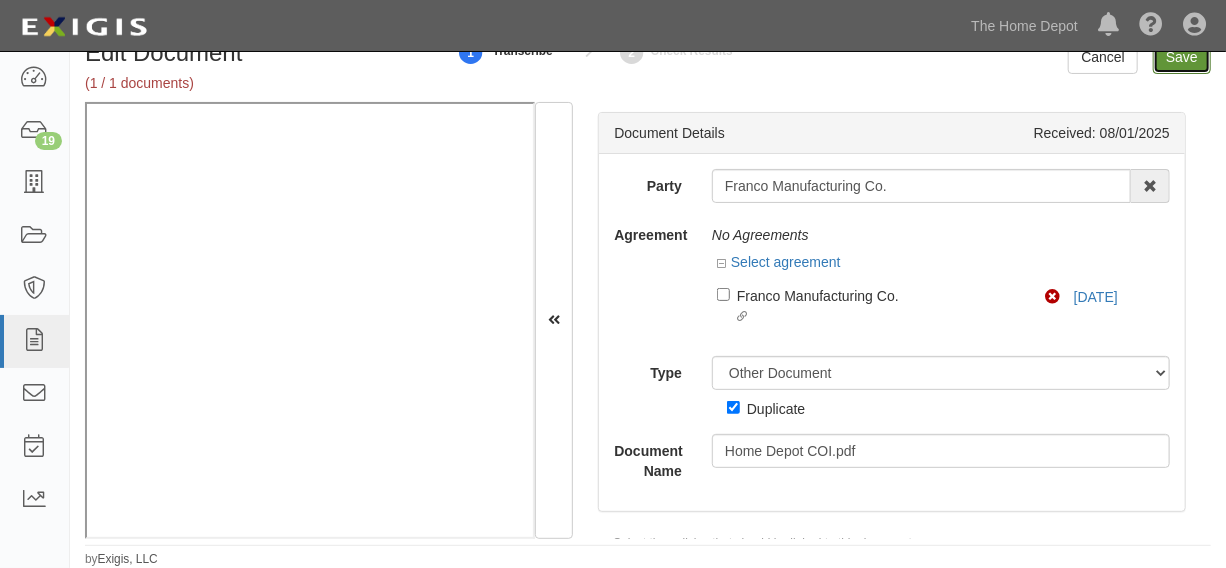 click on "Save" at bounding box center [1182, 57] 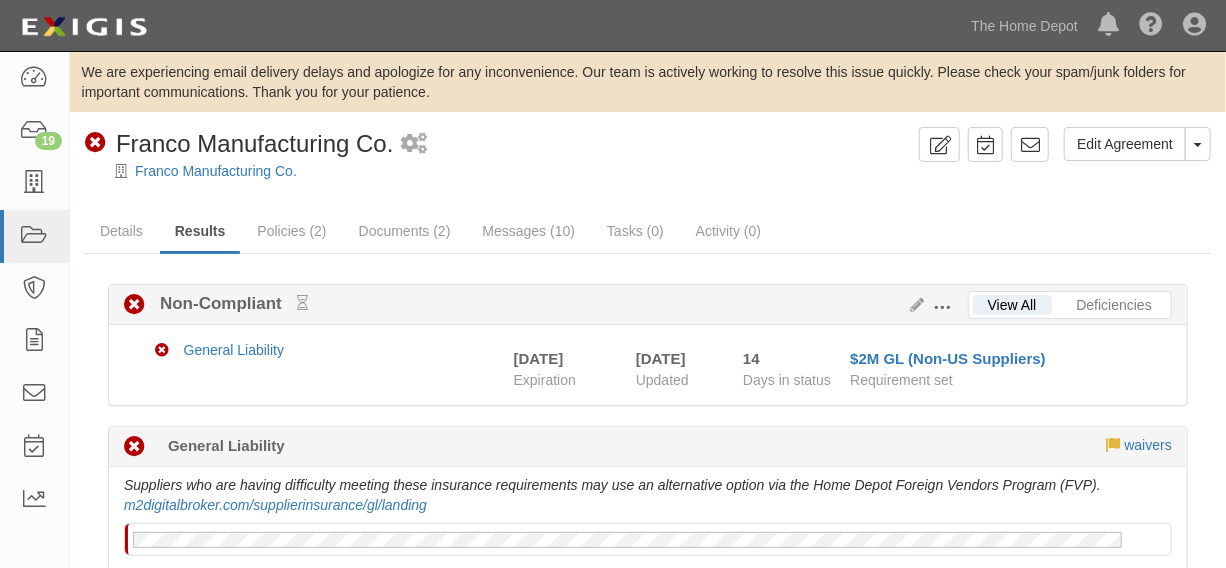 scroll, scrollTop: 0, scrollLeft: 0, axis: both 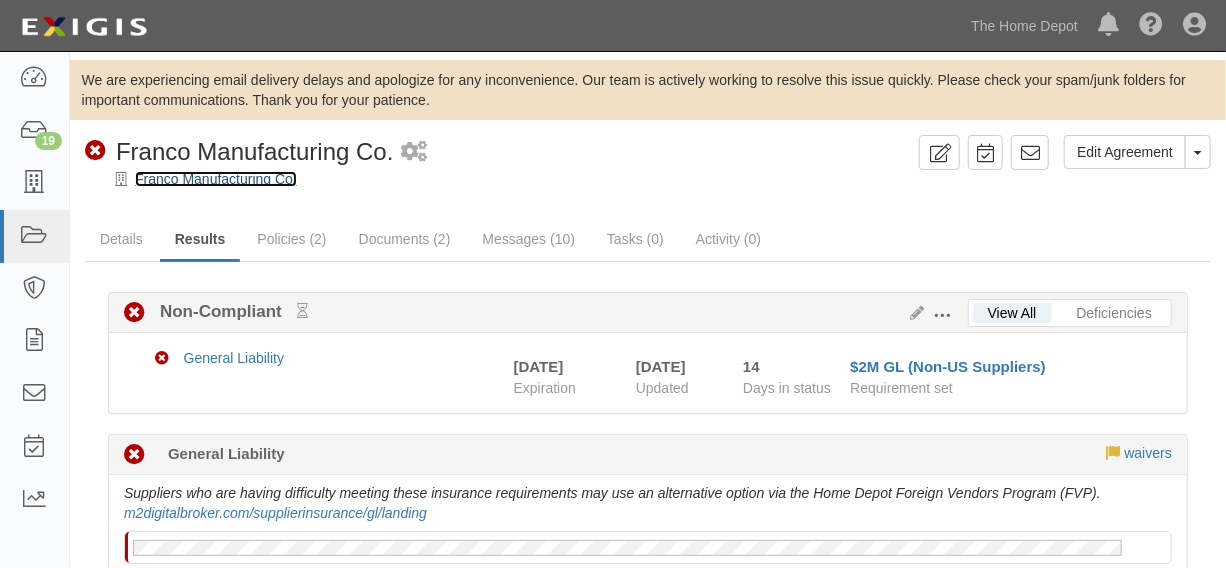 click on "Franco Manufacturing Co." at bounding box center [216, 179] 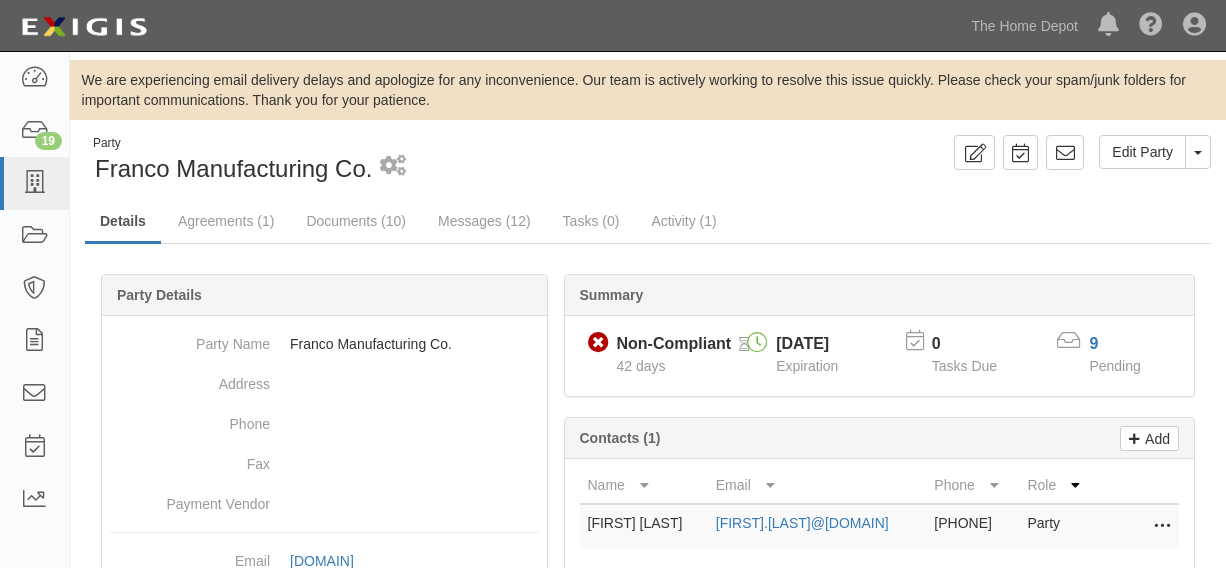 click on "Documents (10)" at bounding box center [356, 221] 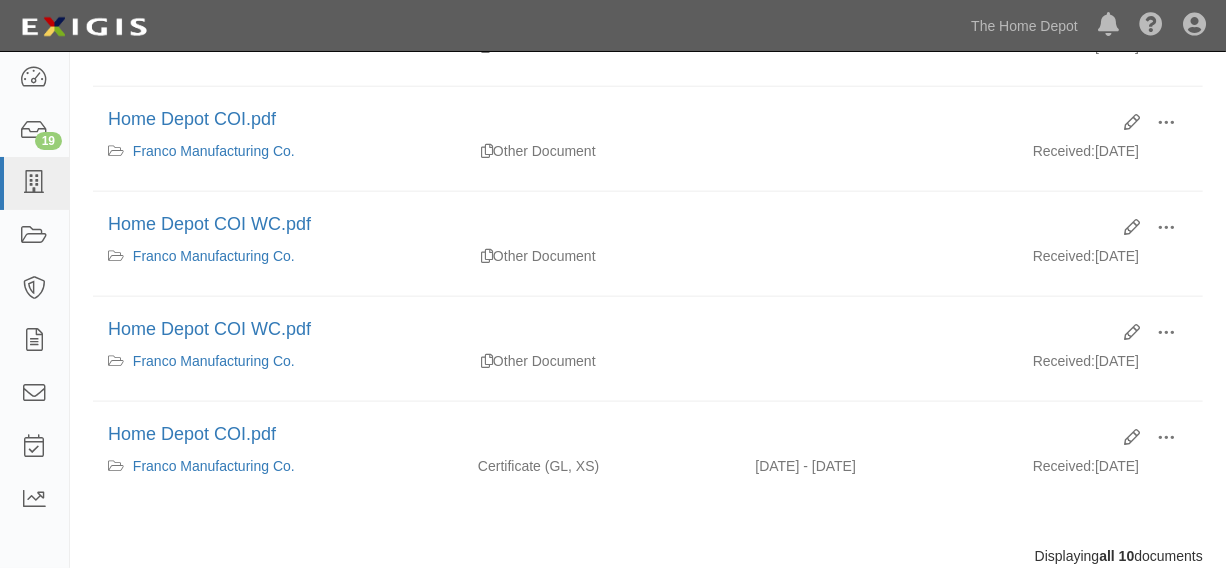 scroll, scrollTop: 1050, scrollLeft: 0, axis: vertical 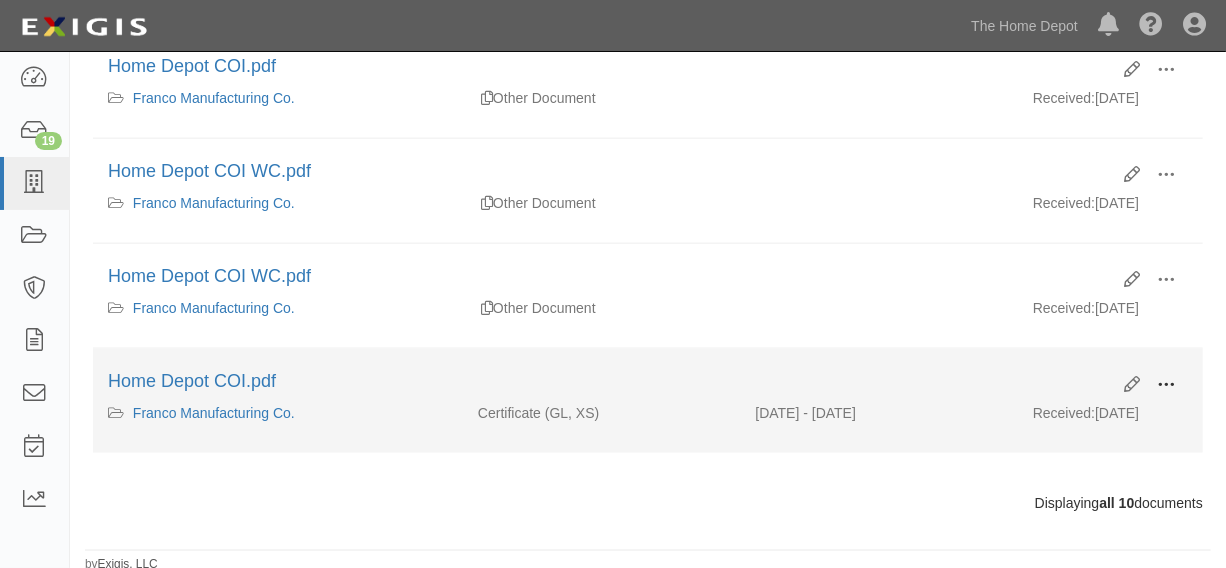 click at bounding box center (1166, 385) 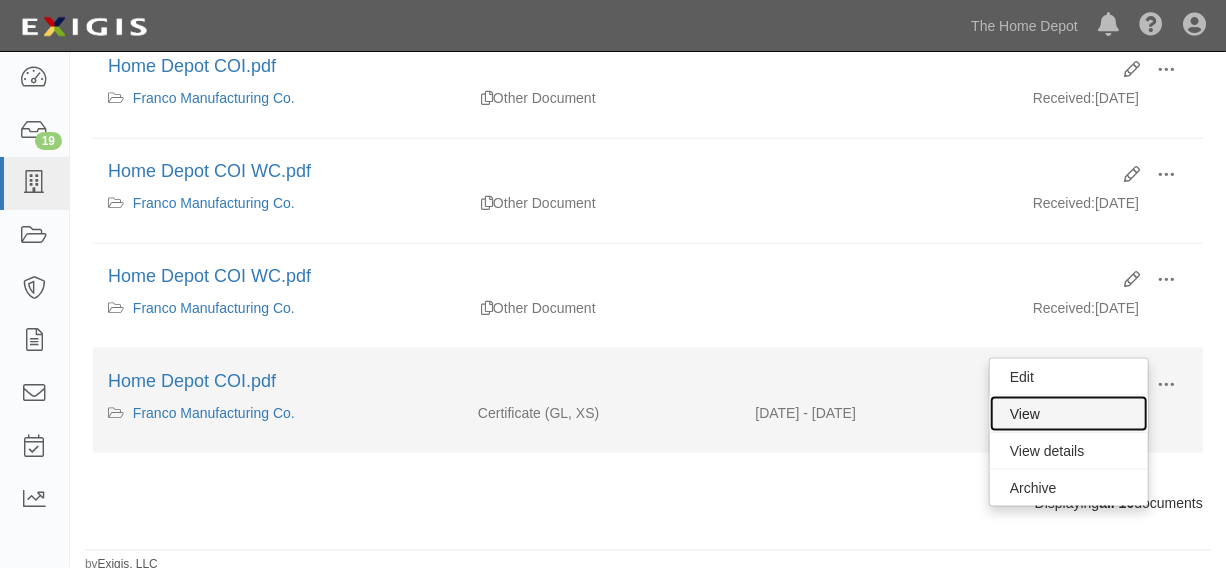 click on "View" at bounding box center [1069, 414] 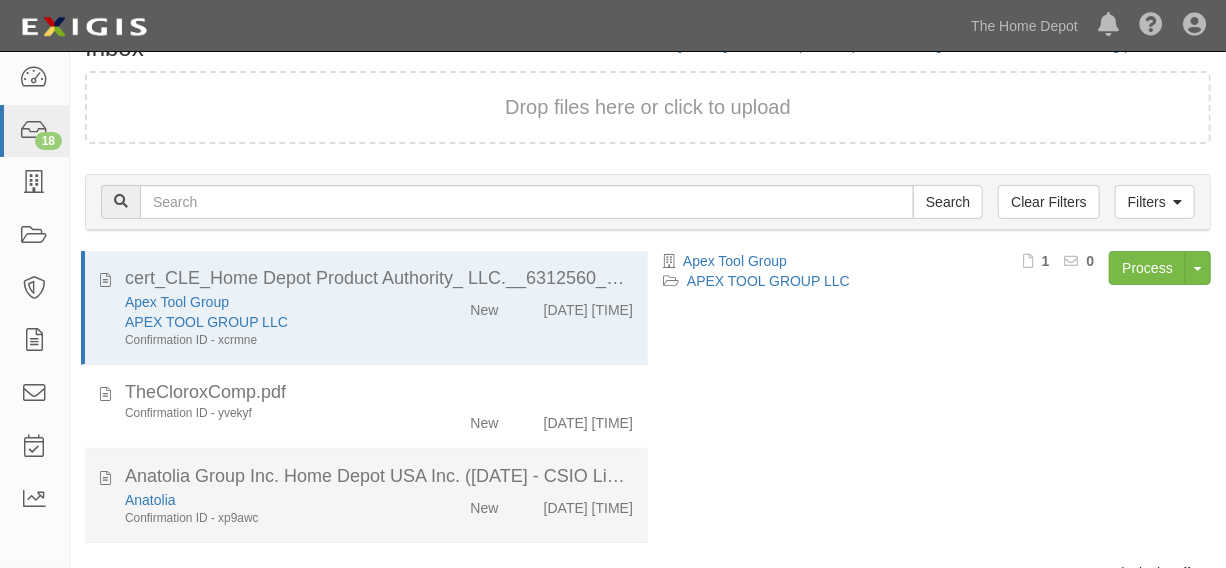scroll, scrollTop: 144, scrollLeft: 0, axis: vertical 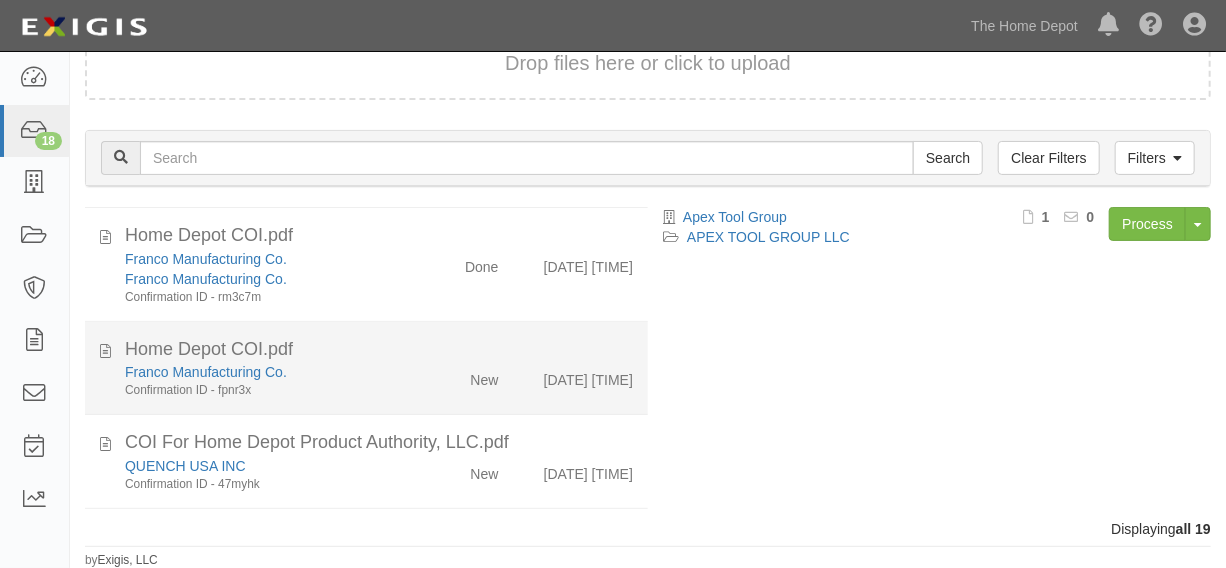 click on "Home Depot COI.pdf" 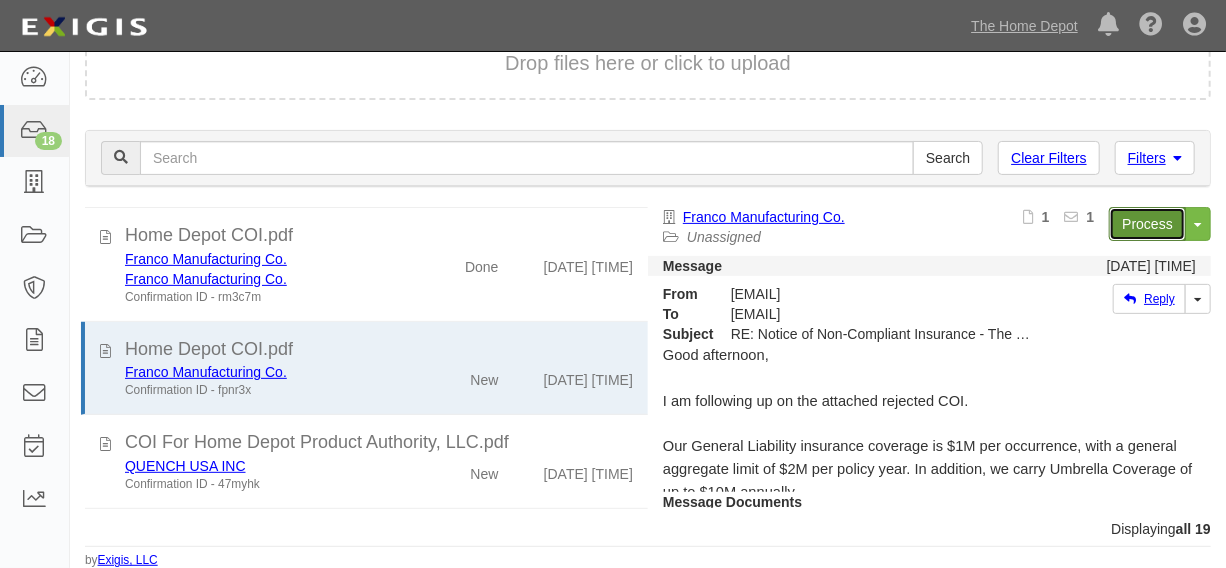 click on "Process" at bounding box center (1147, 224) 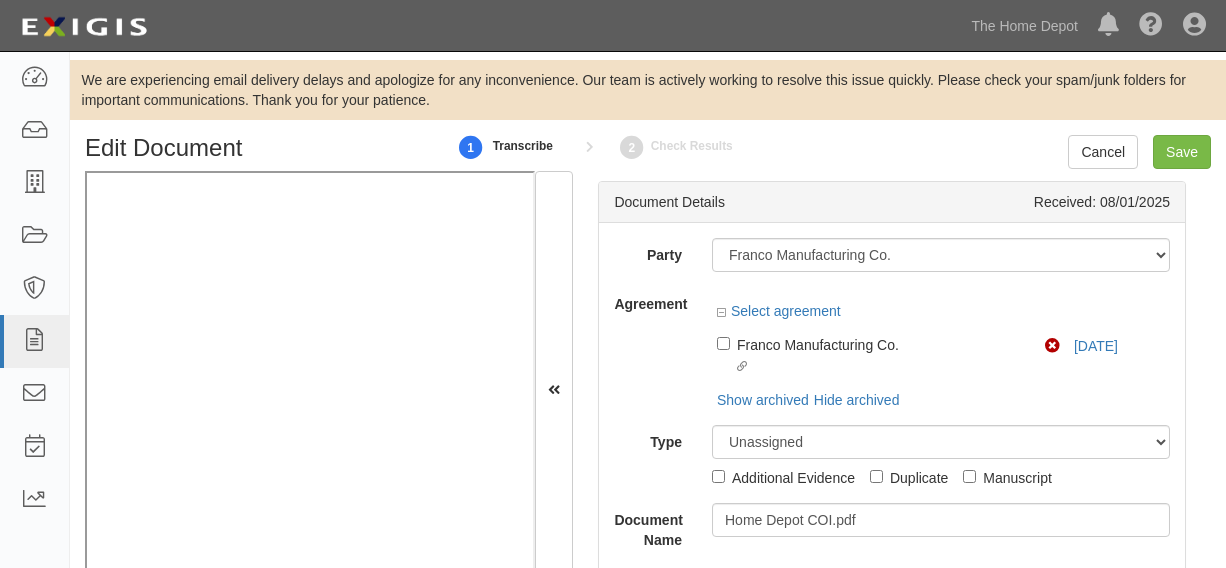 scroll, scrollTop: 0, scrollLeft: 0, axis: both 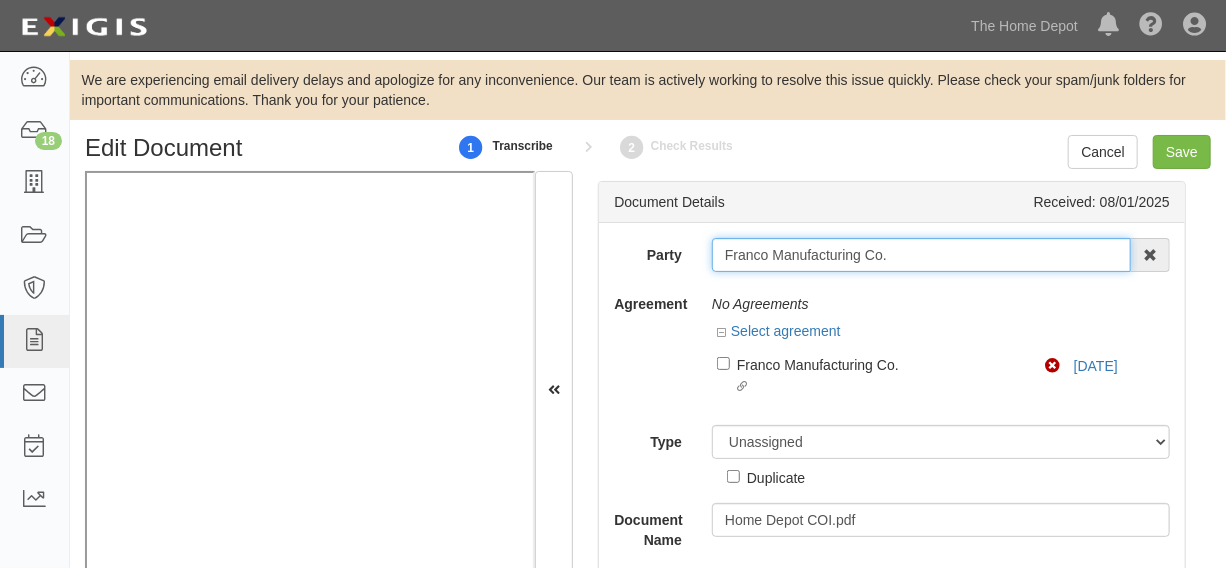 drag, startPoint x: 767, startPoint y: 257, endPoint x: 913, endPoint y: 243, distance: 146.6697 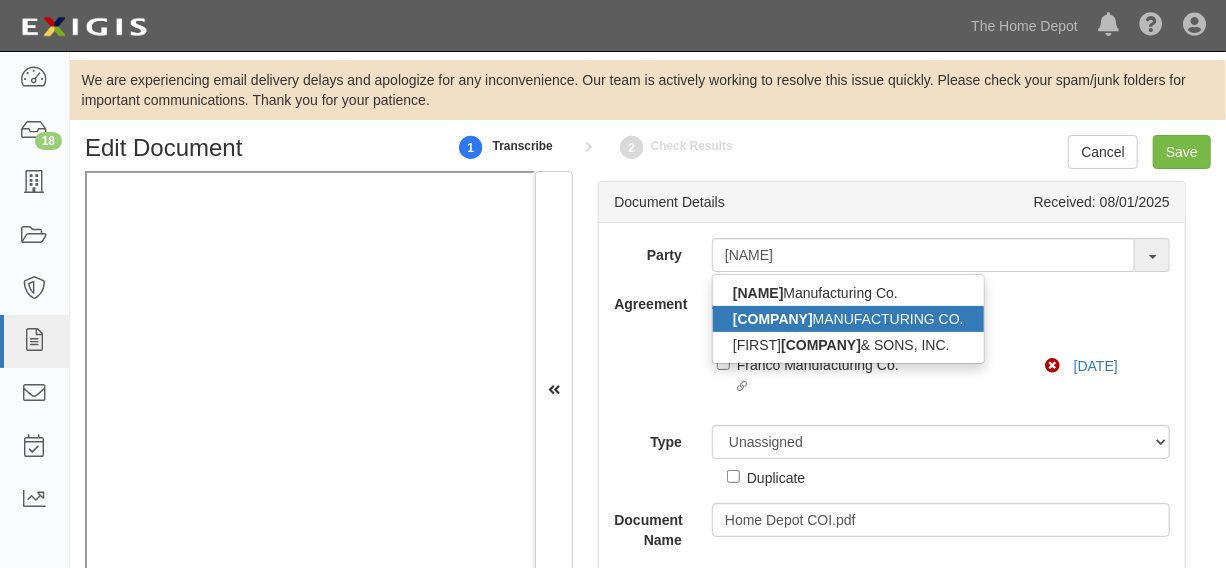 click on "FRANCO  MANUFACTURING CO." at bounding box center [848, 319] 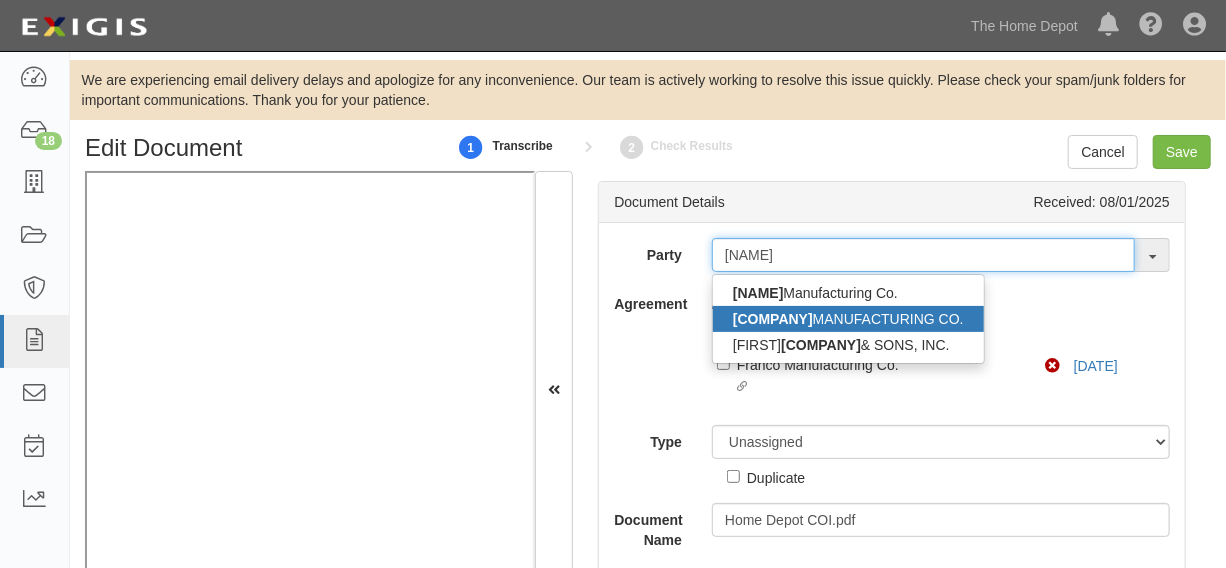 type on "FRANCO MANUFACTURING CO." 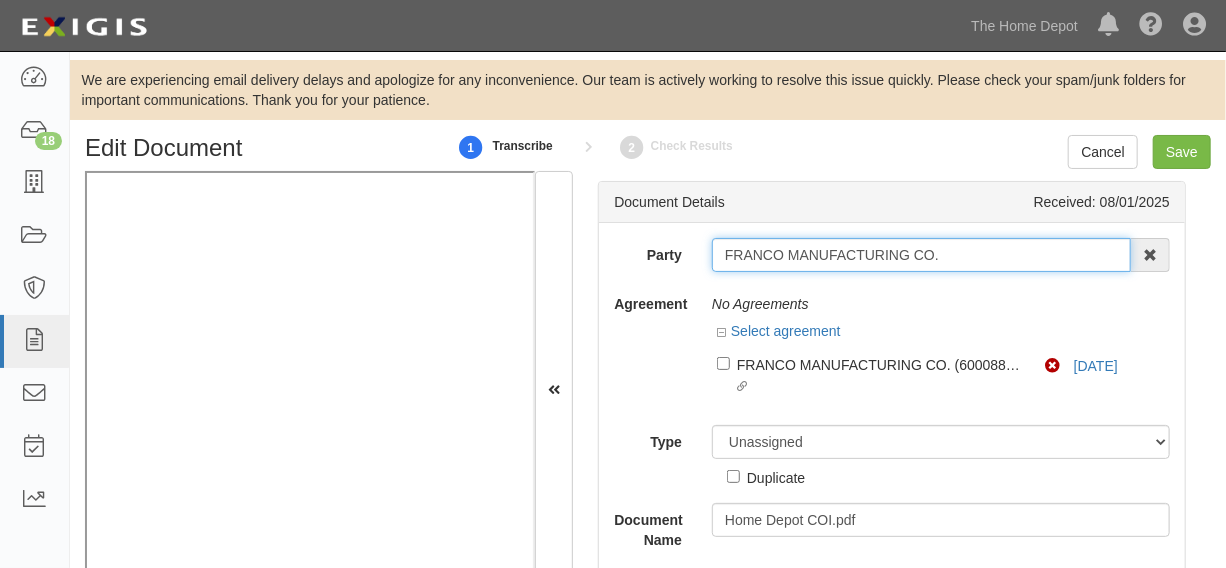 drag, startPoint x: 720, startPoint y: 257, endPoint x: 985, endPoint y: 254, distance: 265.01697 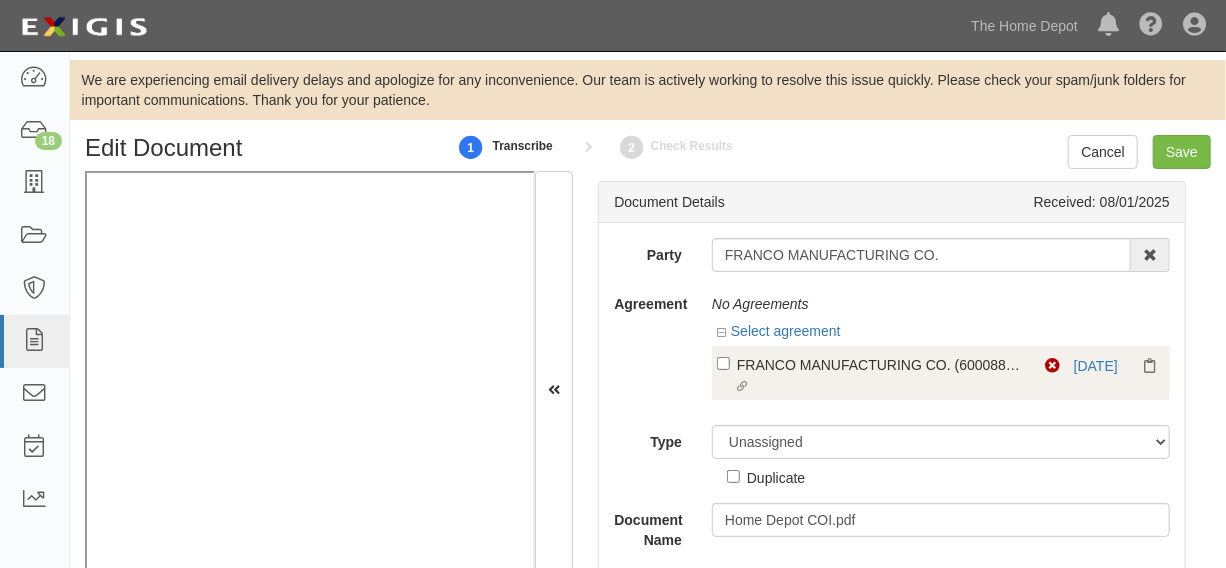click on "Linked agreement
FRANCO MANUFACTURING CO. (60008878)
Linked agreement" at bounding box center [881, 376] 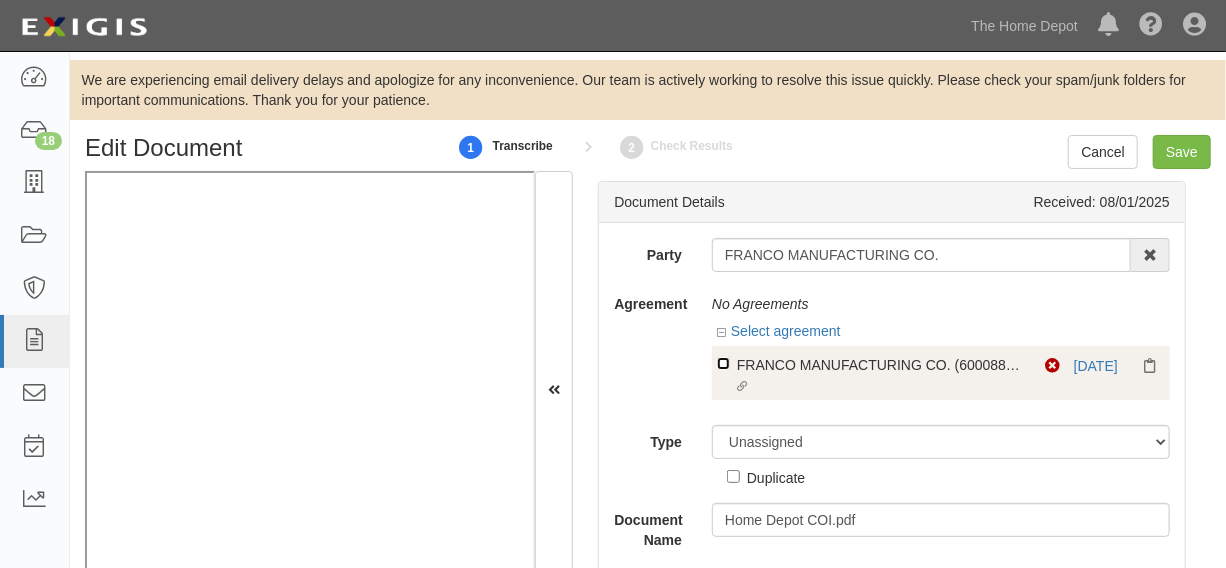 click on "Linked agreement
FRANCO MANUFACTURING CO. (60008878)
Linked agreement" at bounding box center [723, 363] 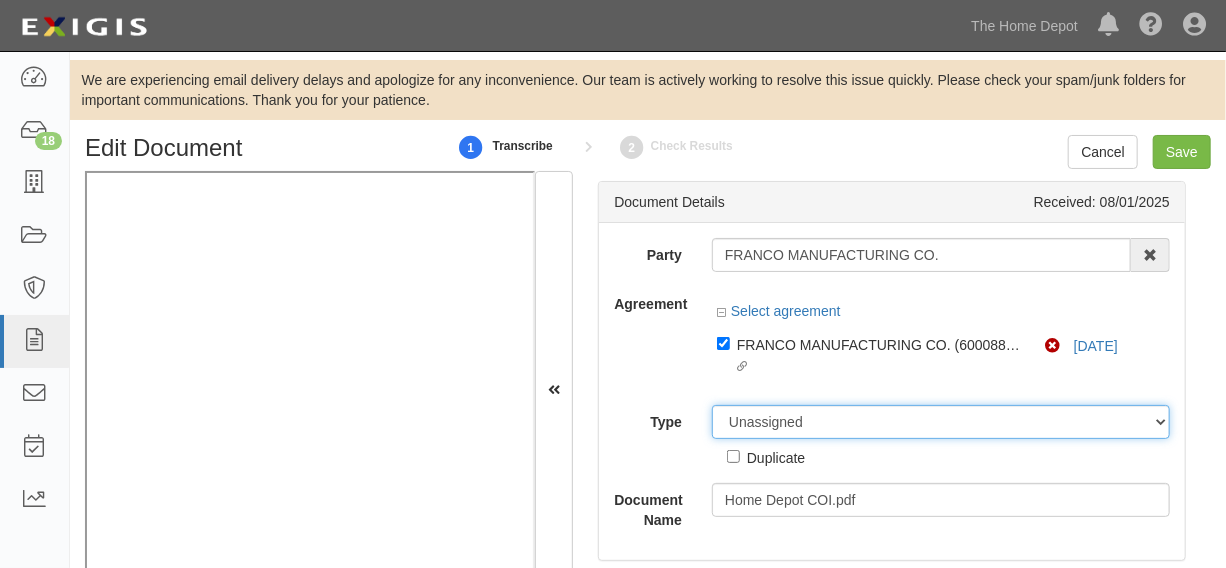 click on "Party
FRANCO MANUFACTURING CO. Franco  Manufacturing Co. FRANCO  MANUFACTURING CO. JAY  FRANCO  & SONS, INC.
1000576868 Ontario Inc.
10 STRAWBERRY STREET
115282 CANADA LTEE
11947907 Canada Inc. (MOD LIGHTING)
1200144519218
1234BUY.COM INC
1291 FURNITURES INC
16 GAUGE SINKS
1729897 ONTARIO INC. O/A
1791 Outdoor Lifestyle Group LLC
1837, LLC.
1888 MILLS LLC
1896424 ONTARIO INC
1JAY CAPITAL INC
1PERFECTCHOICE INC
1ST CHOICE FERTILIZER, I
2033784 ONTARIO INC.
21 ROCKS CORPORATION DBA
2614072 ONTARIO INC. (O/
2964-3277 QUEBEC INC
2B Poultry, LLC
2FUNGUYS
34 DECOR LLC
360 ELECTRICAL LLC
3B INTERNATIONAL LLC
3B TECH, INC.
3DROSE LLC
3H TWINKLELEAF INC
3I PRODUCTS, INC.
3M
3M
3M COMPANY" at bounding box center [892, 384] 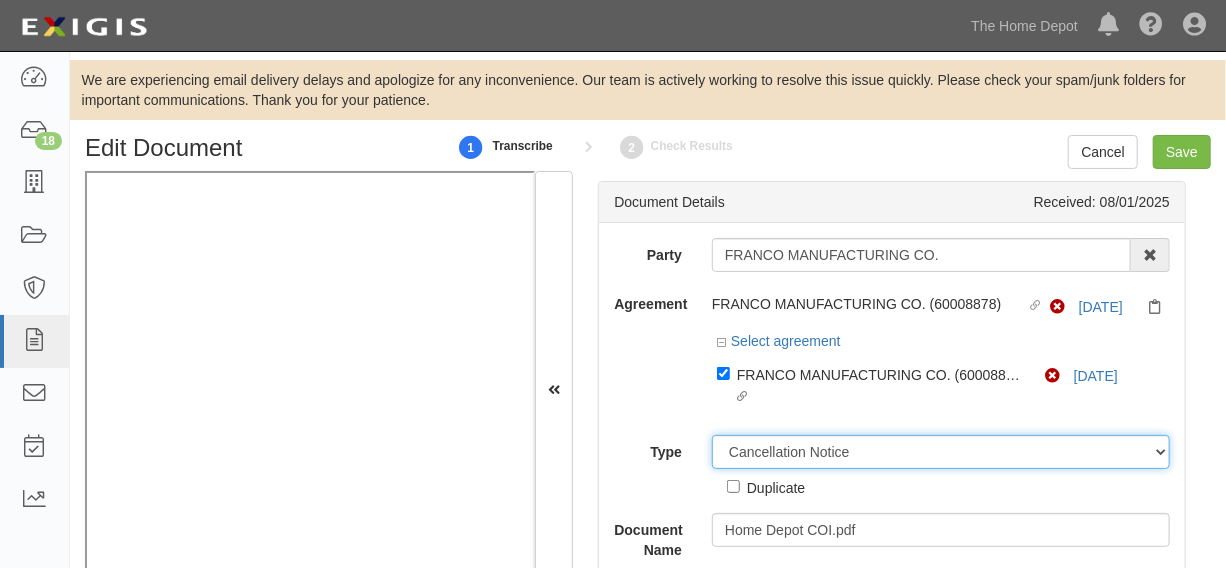 click on "Unassigned
Binder
Cancellation Notice
Certificate
Contract
Endorsement
Insurance Policy
Junk
Other Document
Policy Declarations
Reinstatement Notice
Requirements
Waiver Request" at bounding box center (941, 452) 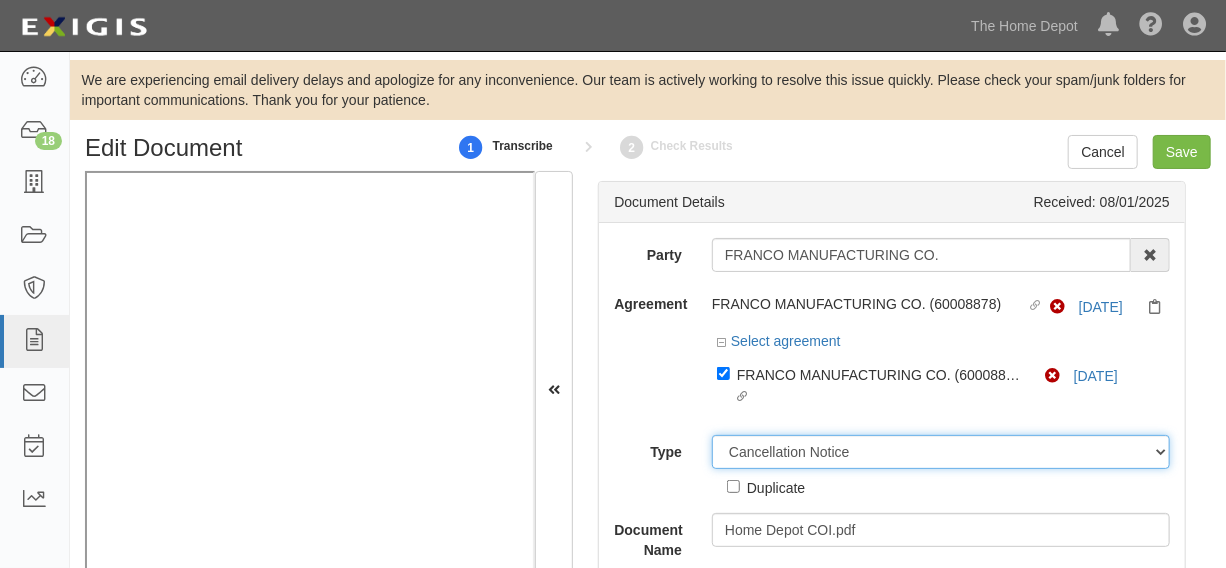 drag, startPoint x: 780, startPoint y: 454, endPoint x: 771, endPoint y: 442, distance: 15 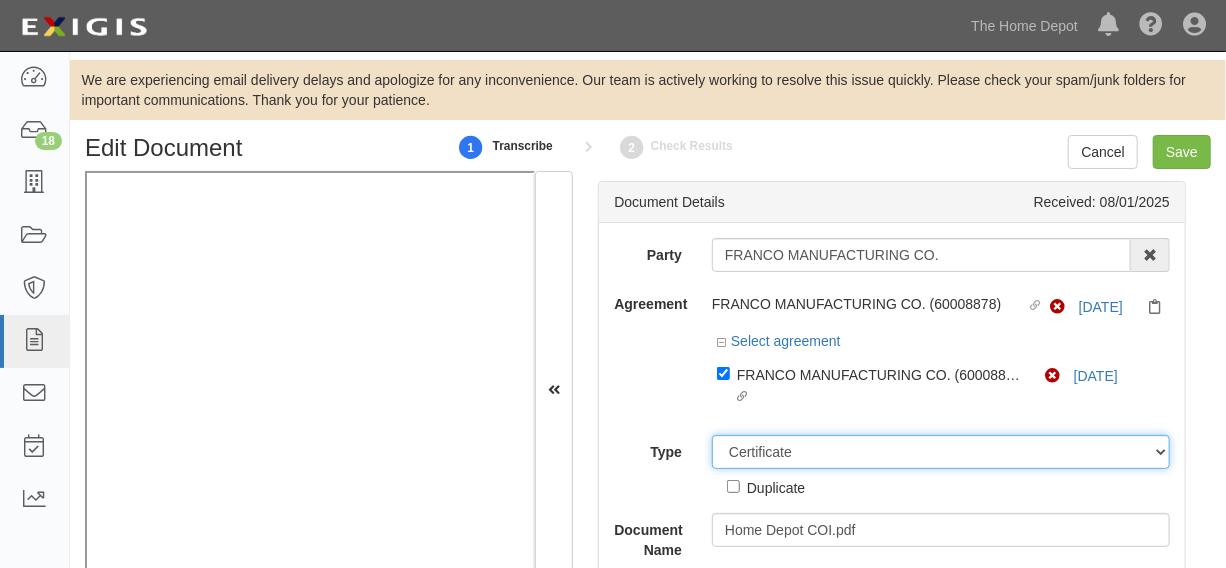 click on "Unassigned
Binder
Cancellation Notice
Certificate
Contract
Endorsement
Insurance Policy
Junk
Other Document
Policy Declarations
Reinstatement Notice
Requirements
Waiver Request" at bounding box center (941, 452) 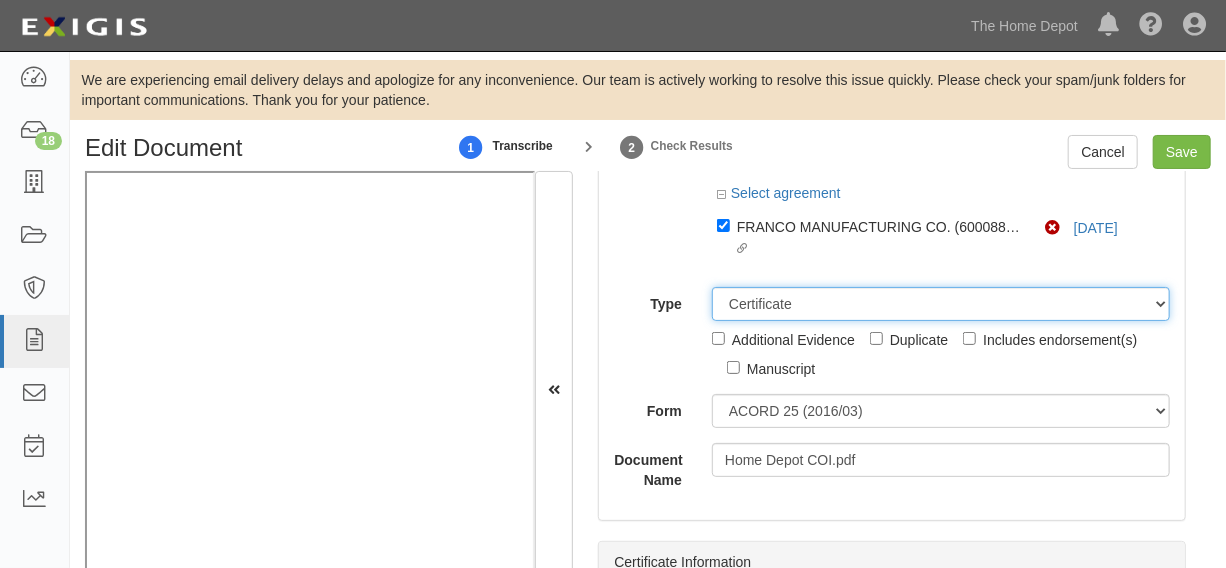 scroll, scrollTop: 151, scrollLeft: 0, axis: vertical 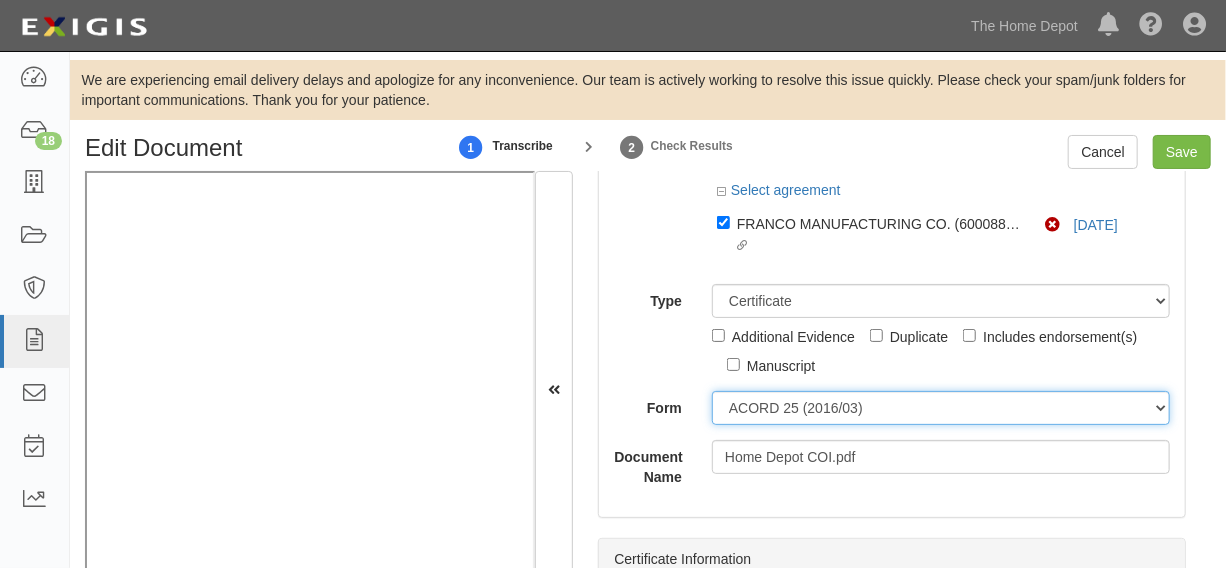 click on "ACORD 25 (2016/03)
ACORD 101
ACORD 855 NY (2014/05)
General" at bounding box center [941, 408] 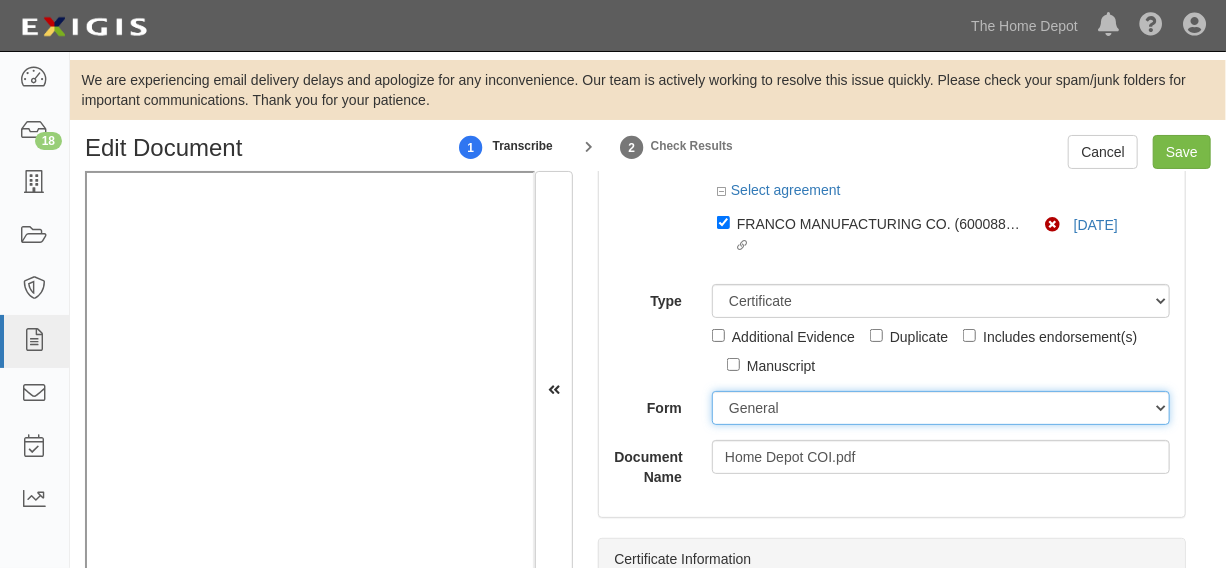 click on "ACORD 25 (2016/03)
ACORD 101
ACORD 855 NY (2014/05)
General" at bounding box center (941, 408) 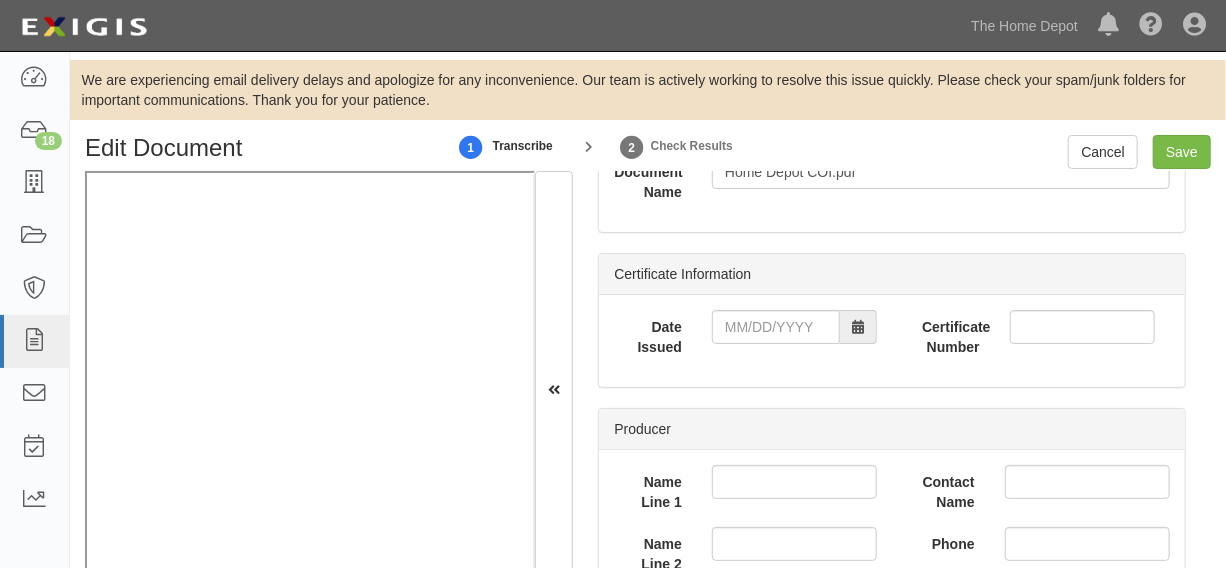scroll, scrollTop: 454, scrollLeft: 0, axis: vertical 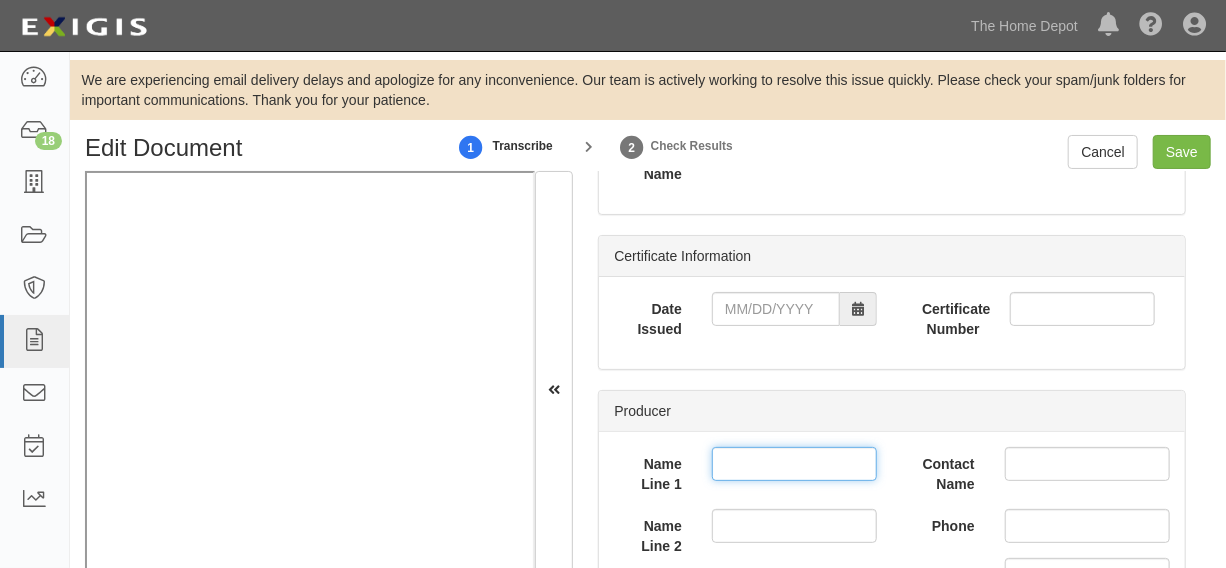 click on "Name Line 1" at bounding box center [794, 464] 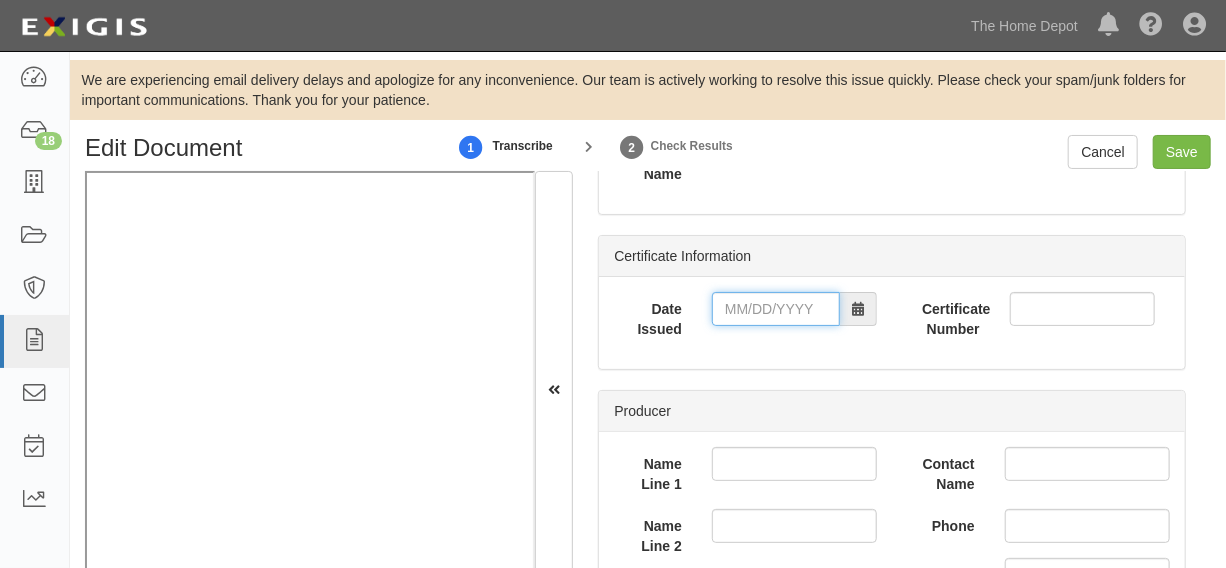 click on "Date Issued" at bounding box center (776, 309) 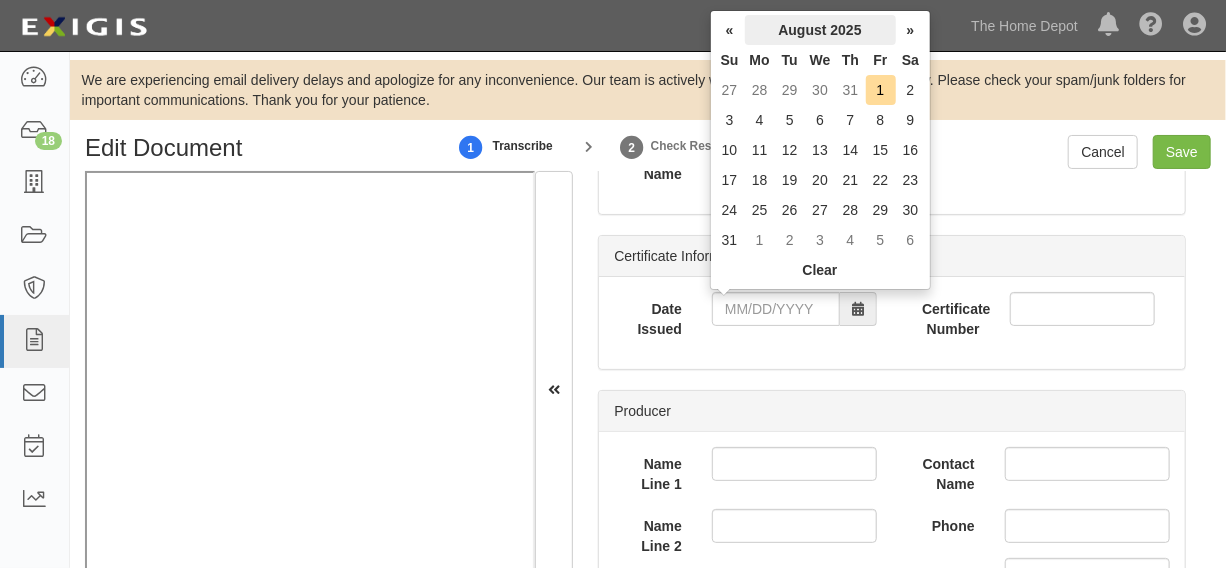 click on "August 2025" at bounding box center [820, 30] 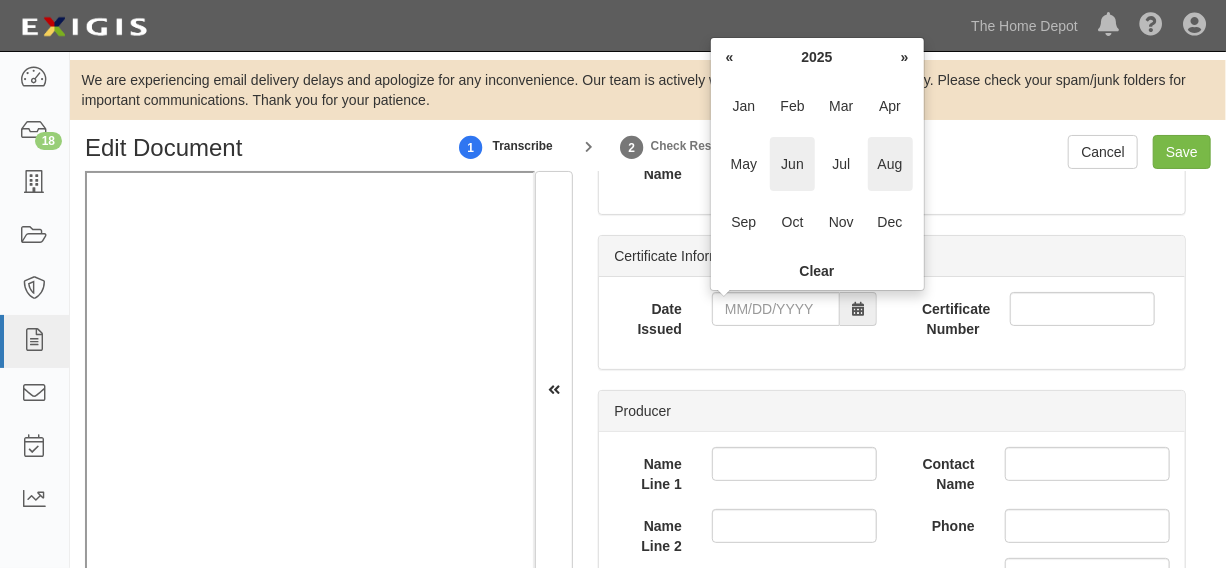 click on "Jun" at bounding box center (792, 164) 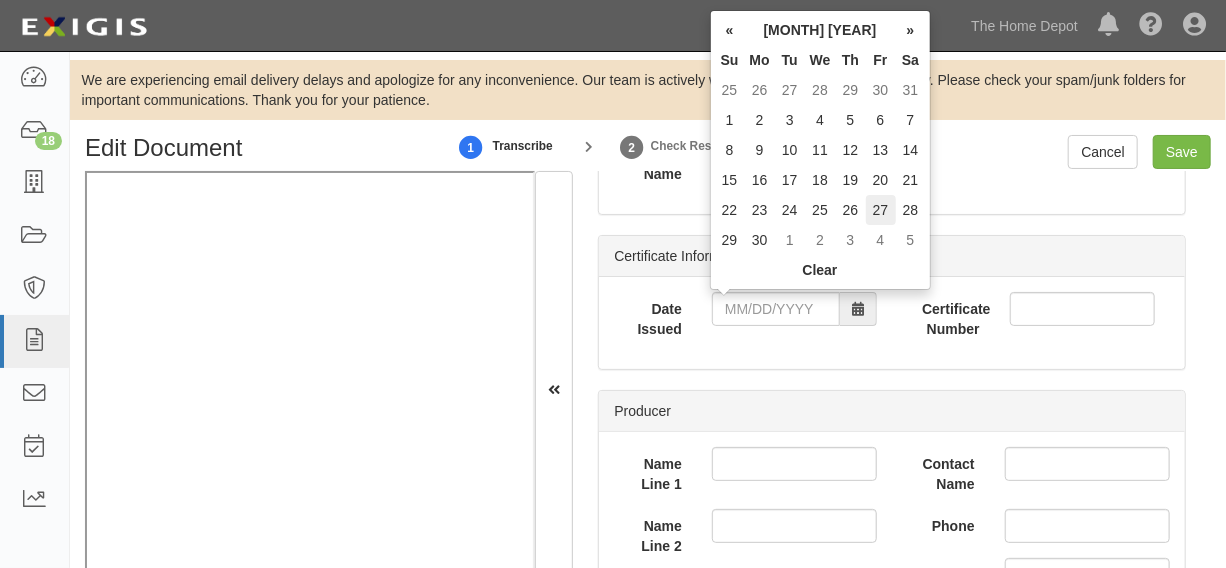 click on "27" at bounding box center (881, 210) 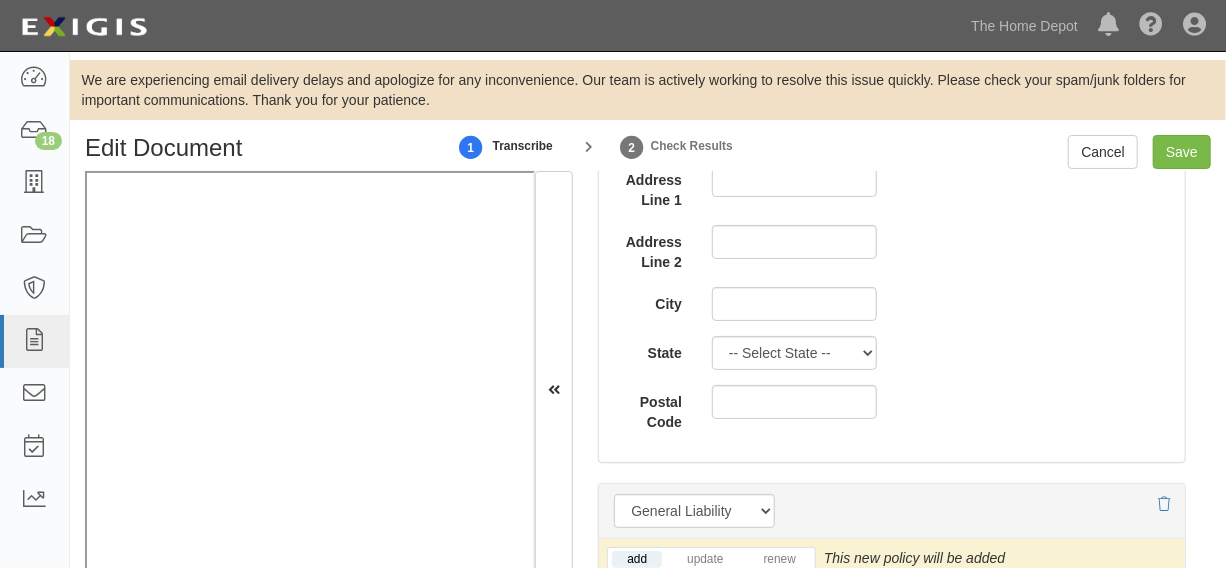scroll, scrollTop: 1666, scrollLeft: 0, axis: vertical 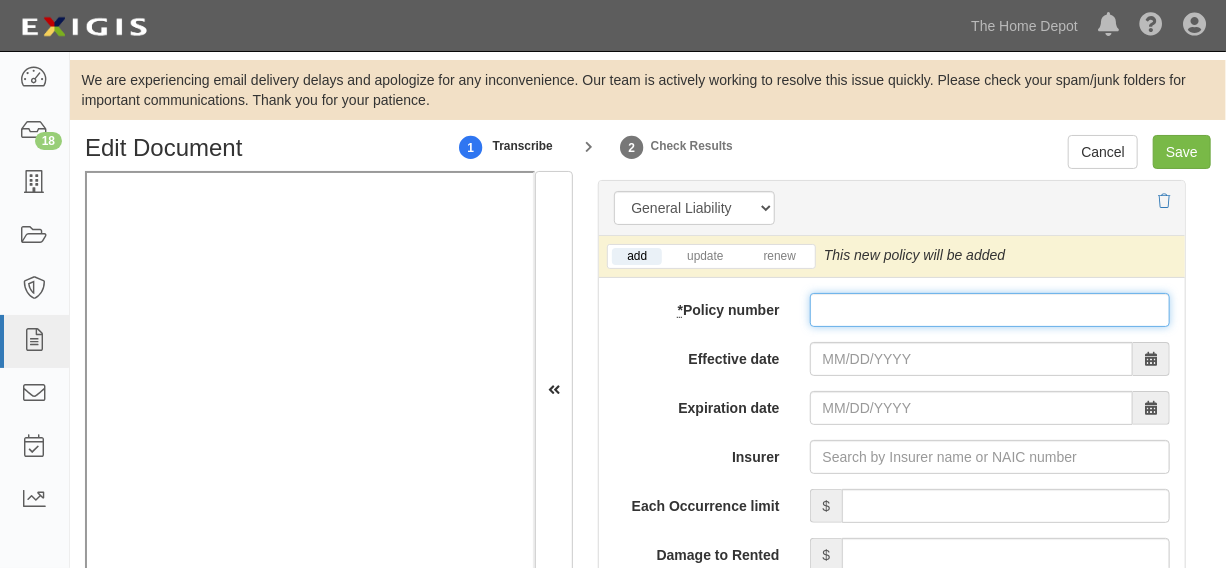 paste on "" 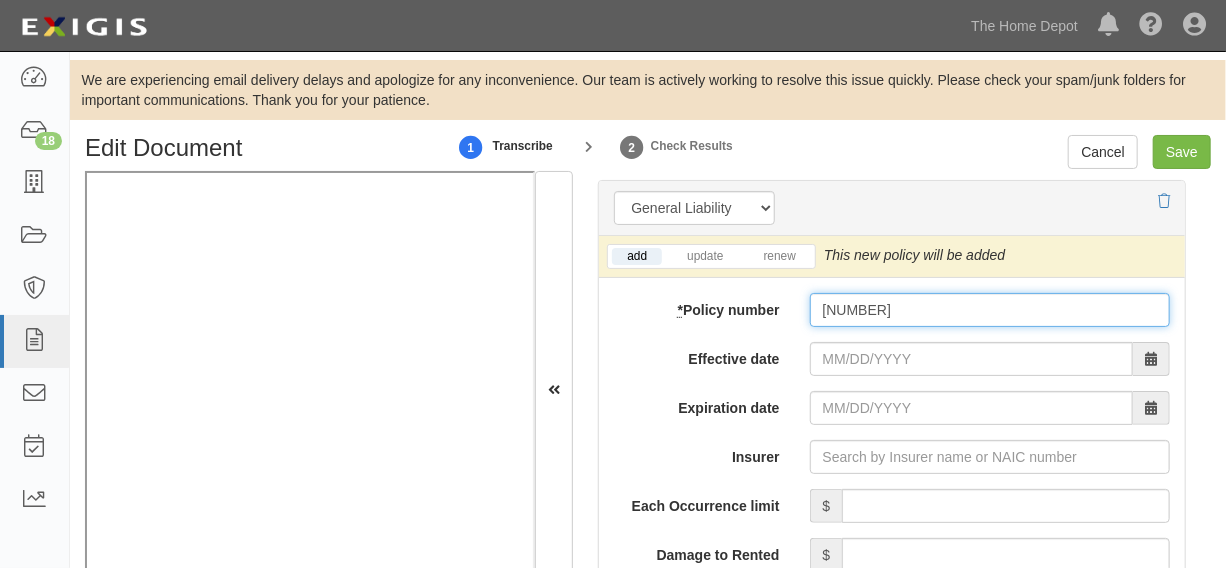 type on "36081438" 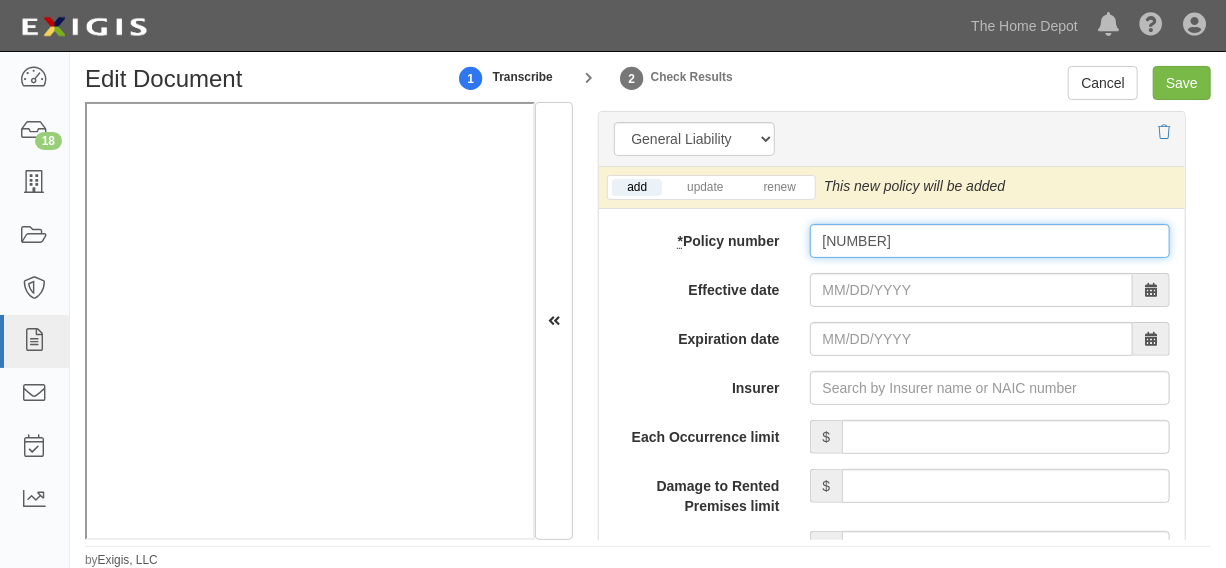 scroll, scrollTop: 70, scrollLeft: 0, axis: vertical 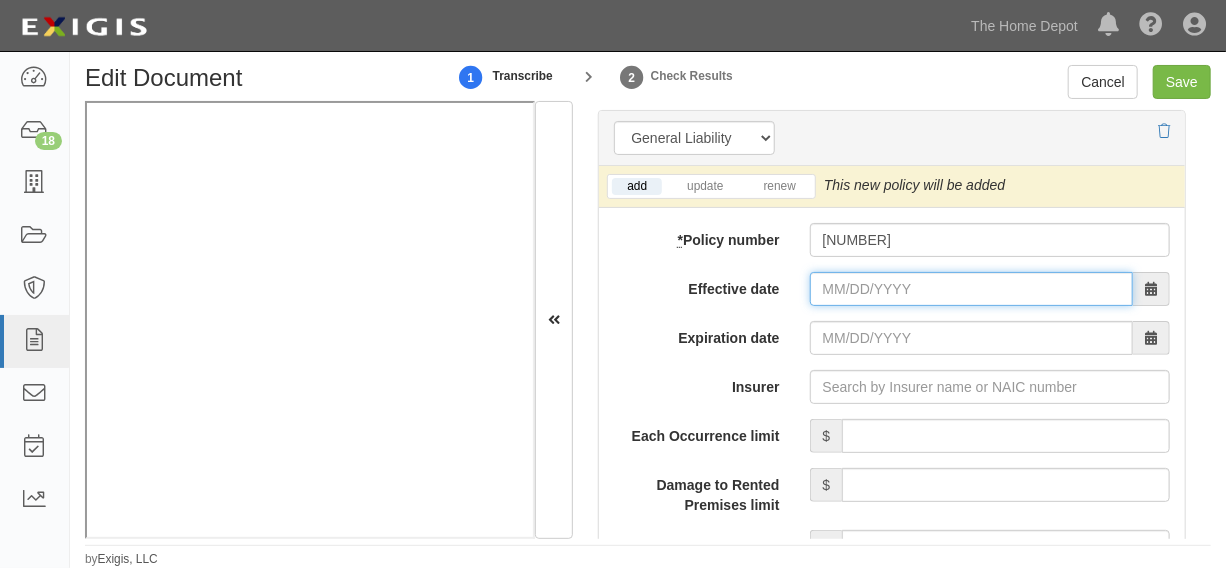 click on "Effective date" at bounding box center (971, 289) 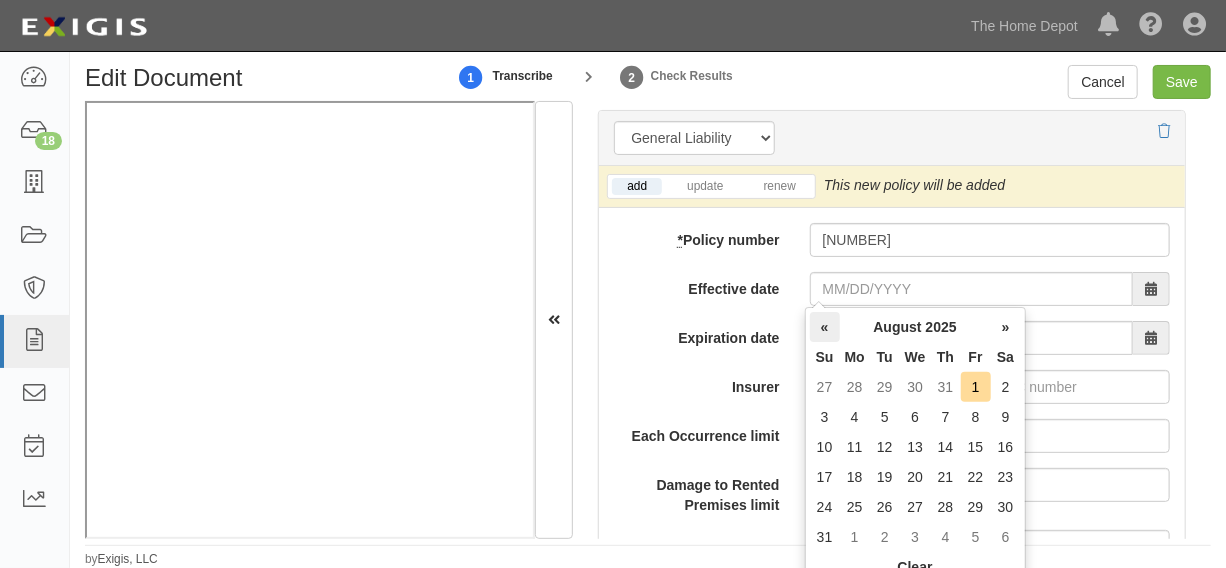 click on "«" at bounding box center (825, 327) 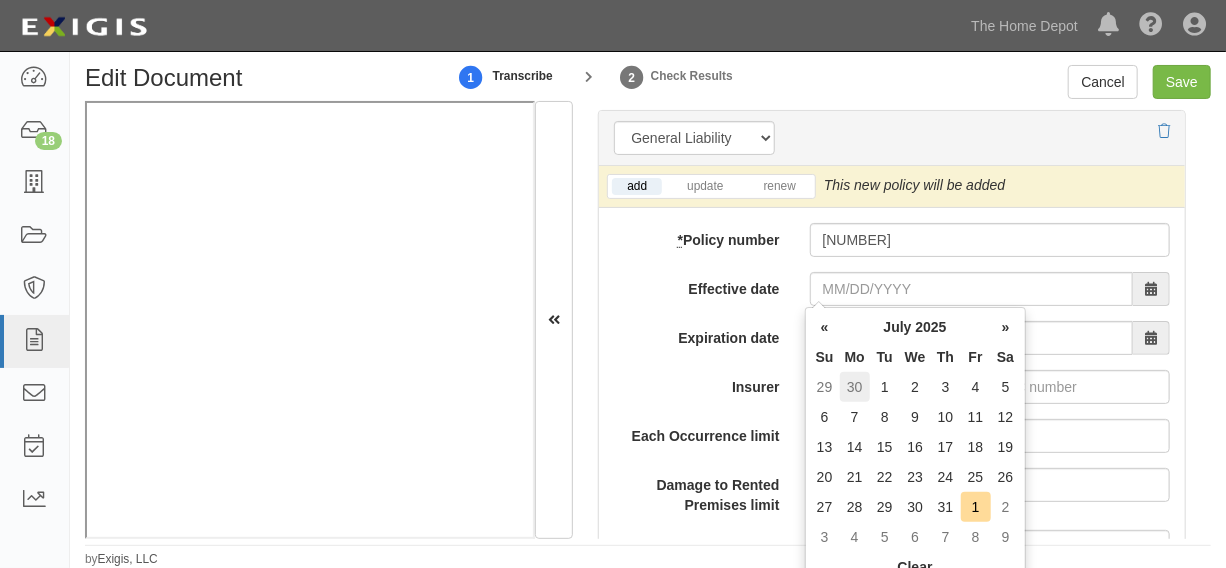 click on "30" at bounding box center (855, 387) 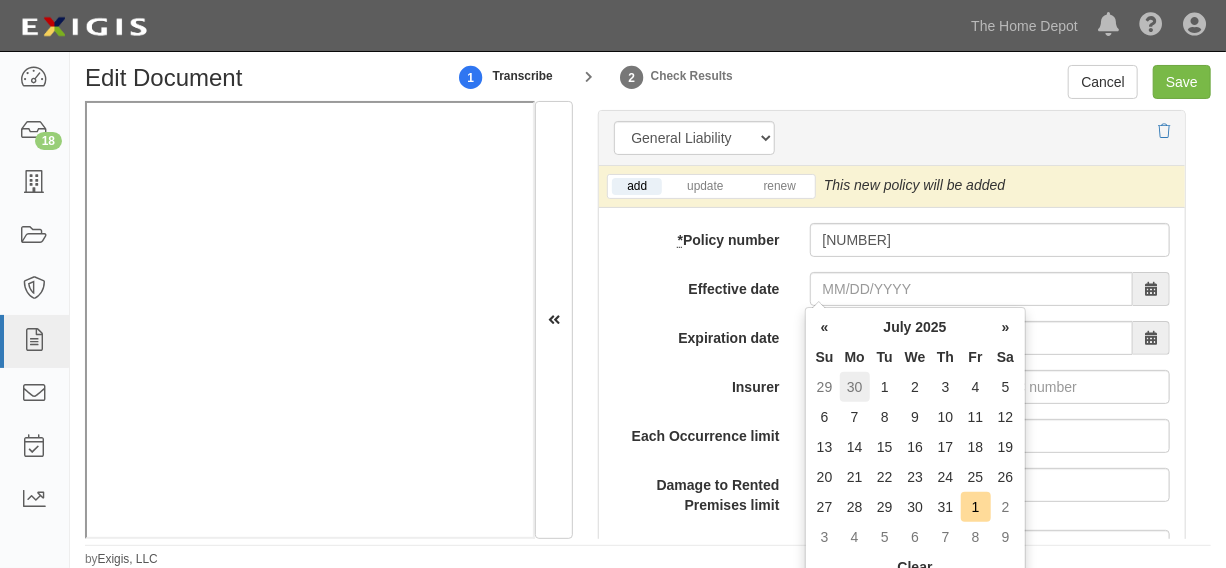 type on "06/30/2025" 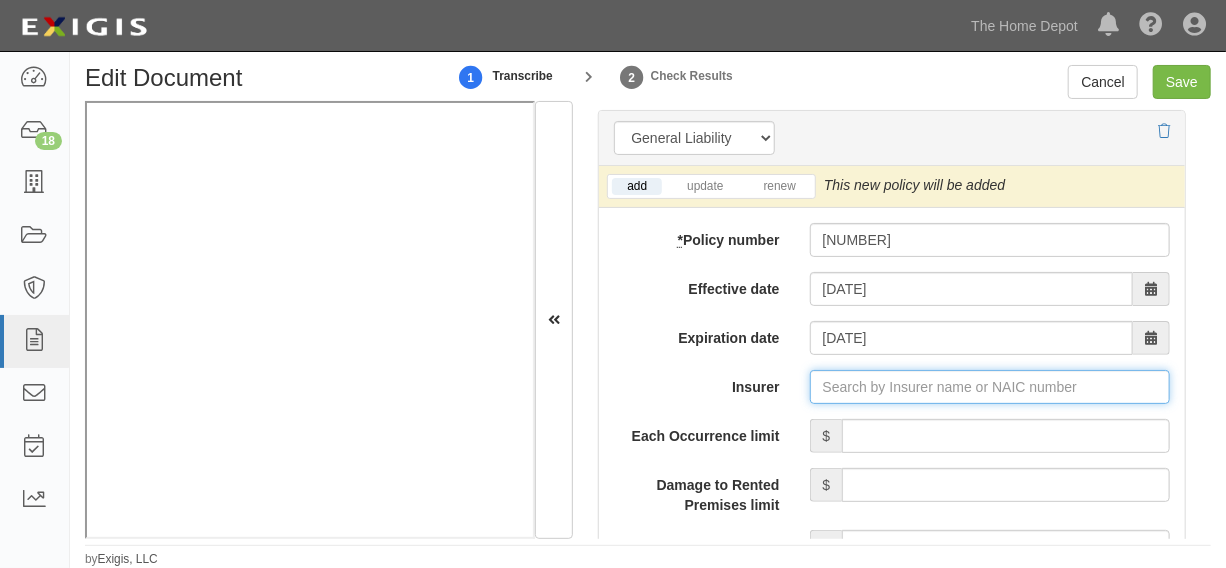 click on "Insurer" at bounding box center [990, 387] 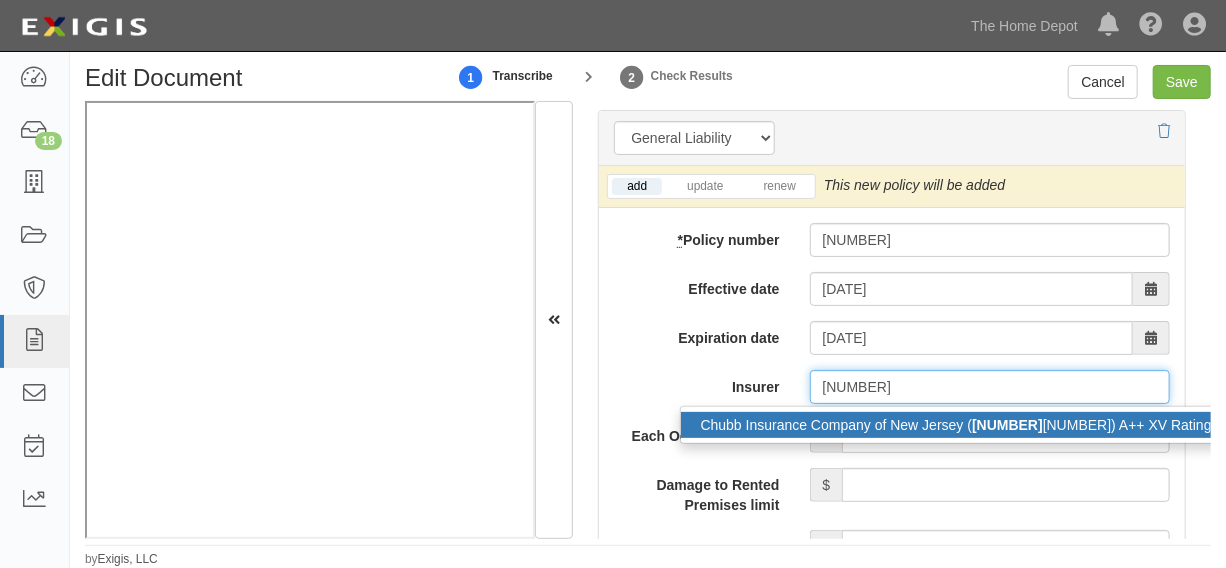 click on "Chubb Insurance Company of New Jersey ( 4138 6) A++ XV Rating" at bounding box center [956, 425] 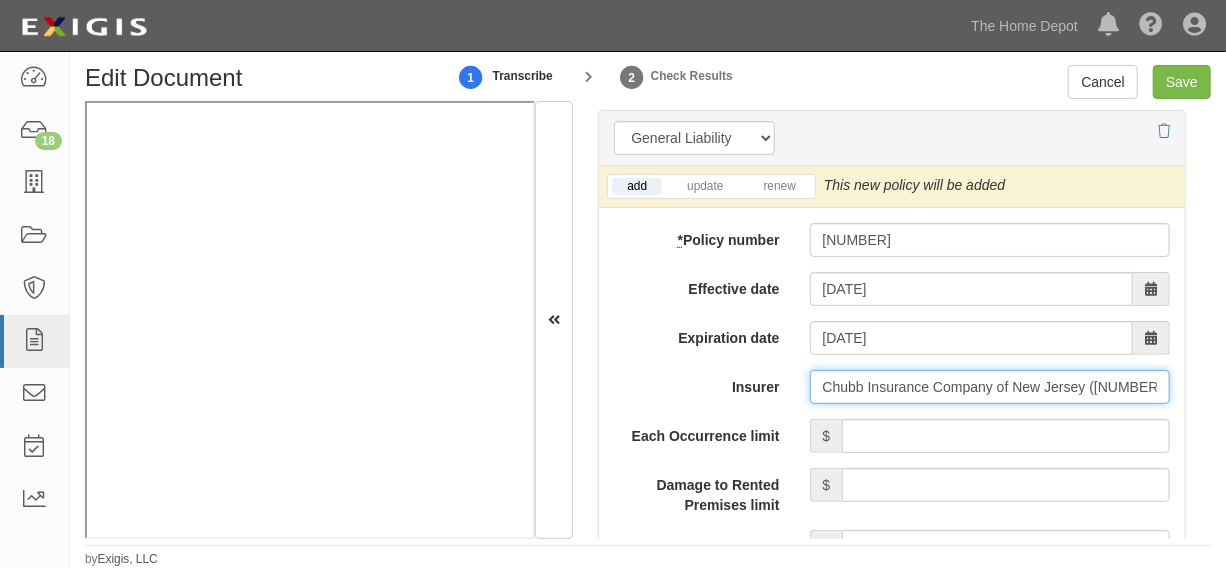type on "Chubb Insurance Company of New Jersey (41386) A++ XV Rating" 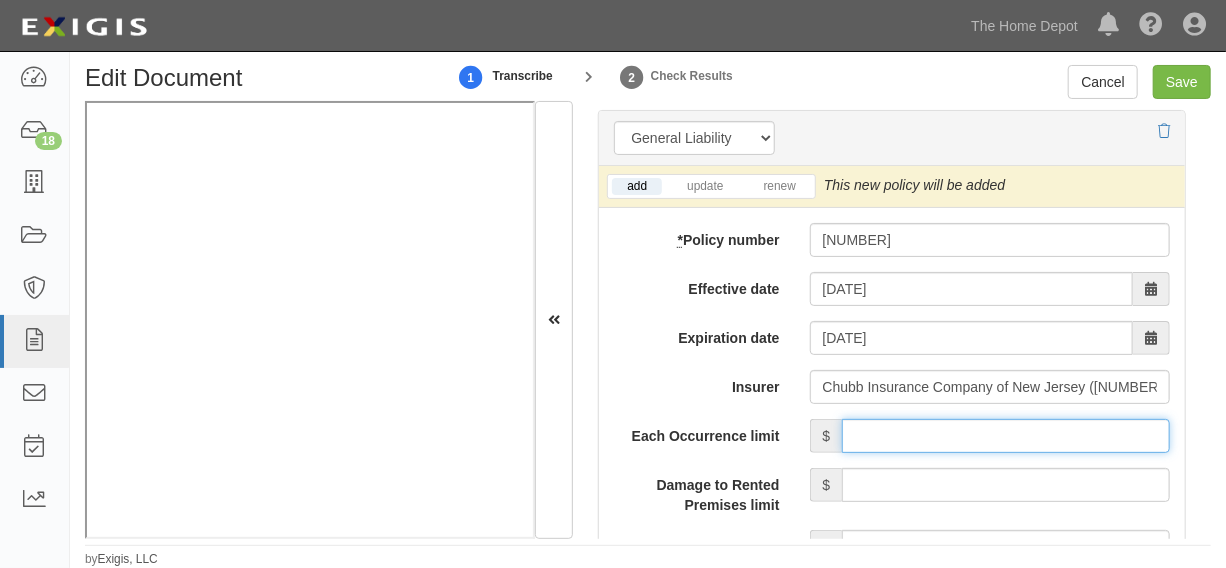 click on "Each Occurrence limit" at bounding box center [1006, 436] 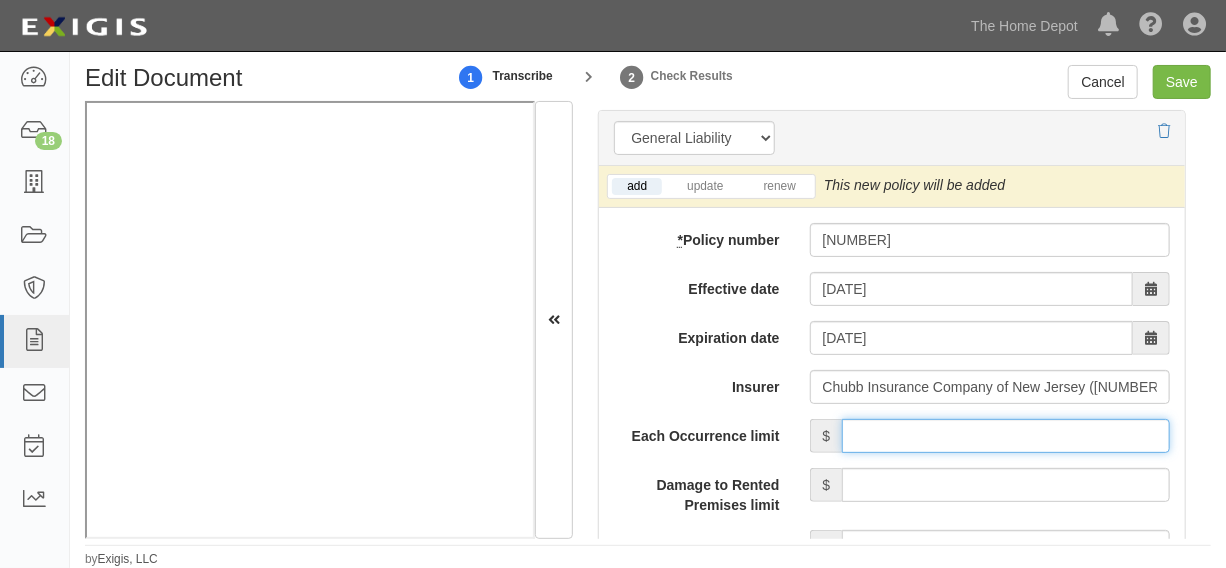 type on "1,000,000" 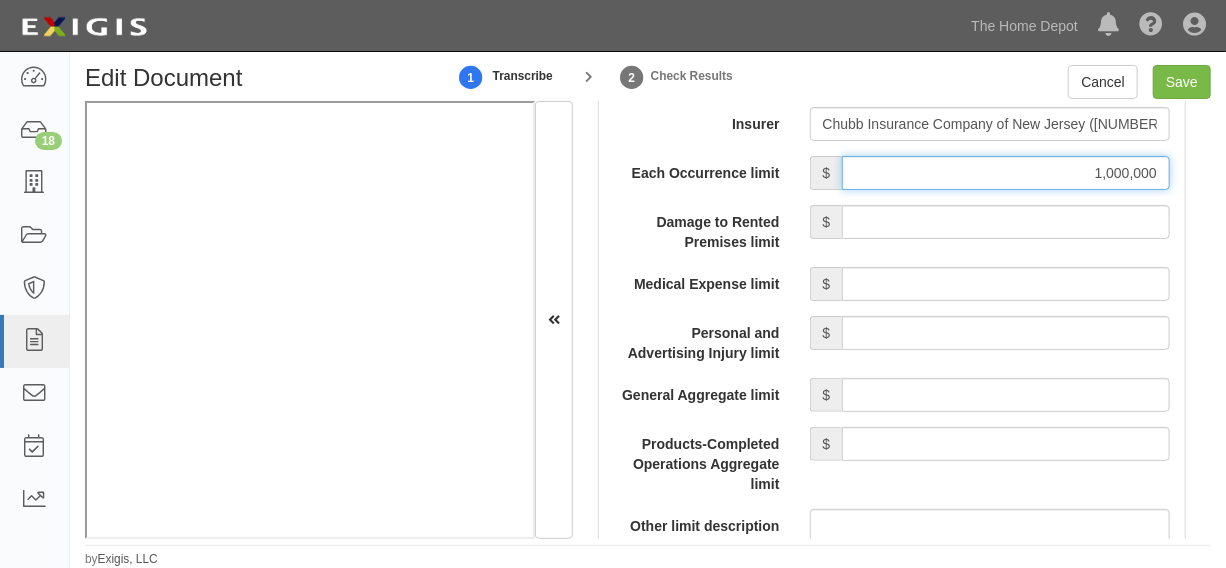 scroll, scrollTop: 1970, scrollLeft: 0, axis: vertical 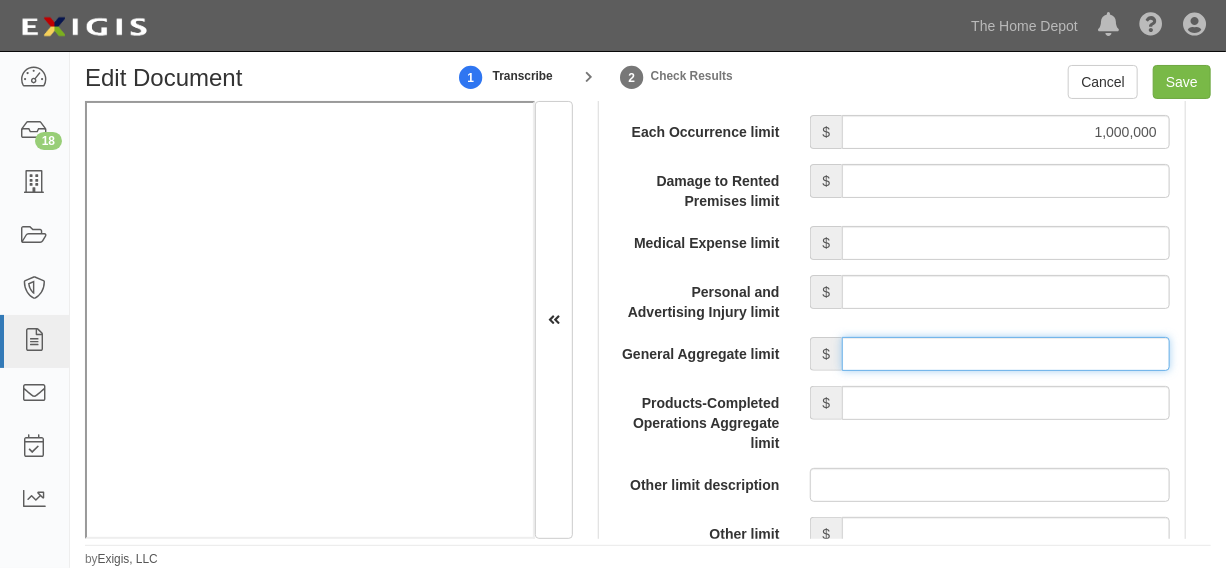 click on "General Aggregate limit" at bounding box center (1006, 354) 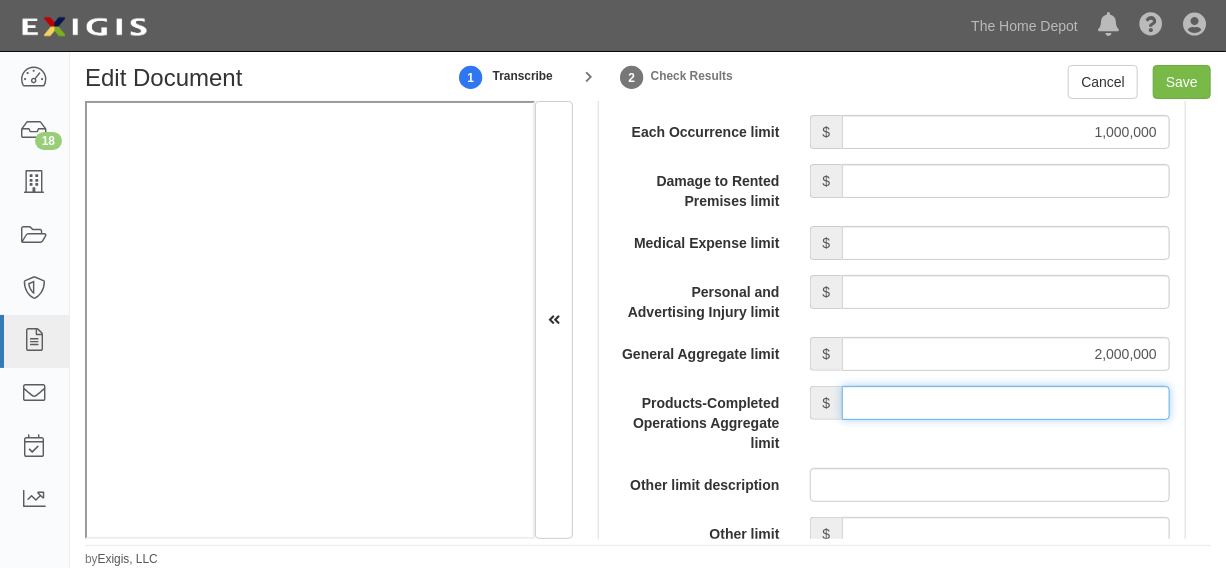 drag, startPoint x: 1013, startPoint y: 407, endPoint x: 1016, endPoint y: 391, distance: 16.27882 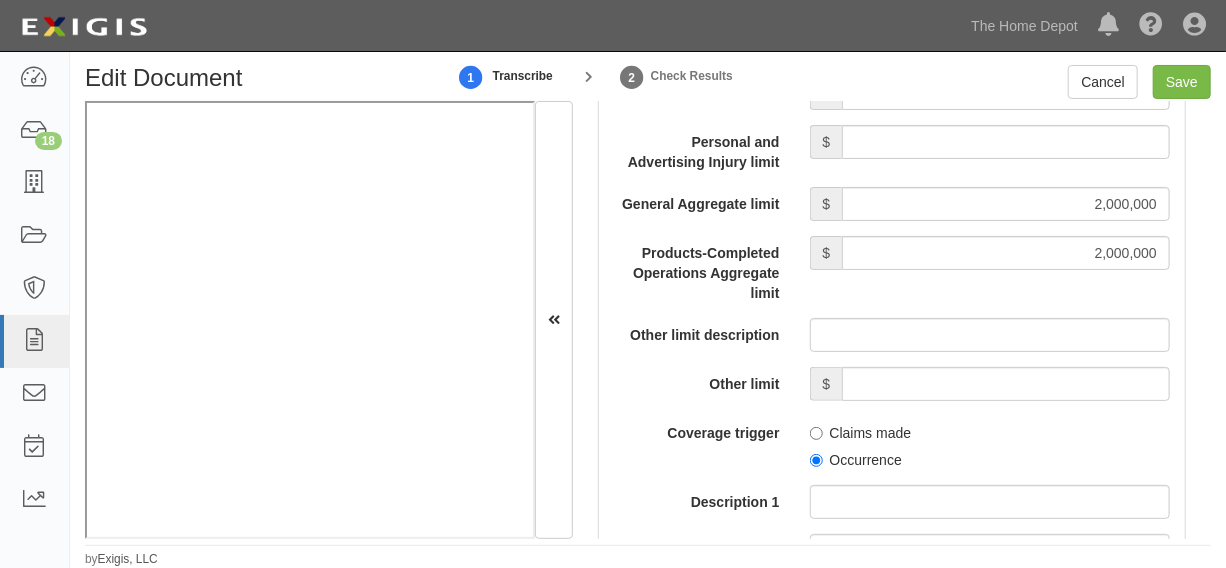 click on "Occurrence" at bounding box center (856, 460) 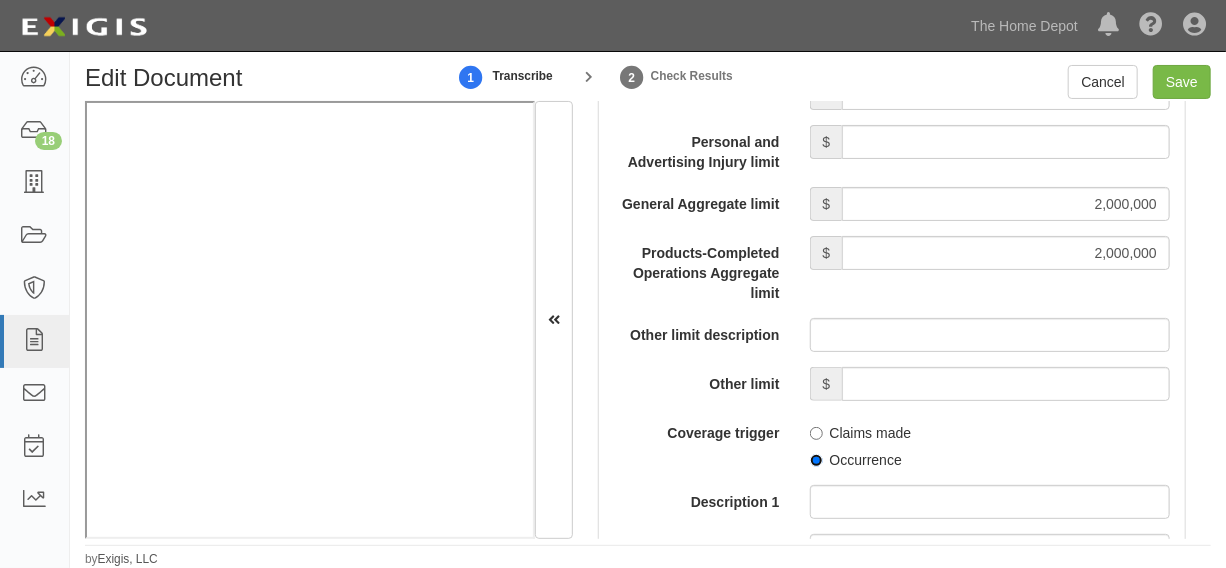 click on "Occurrence" at bounding box center (816, 460) 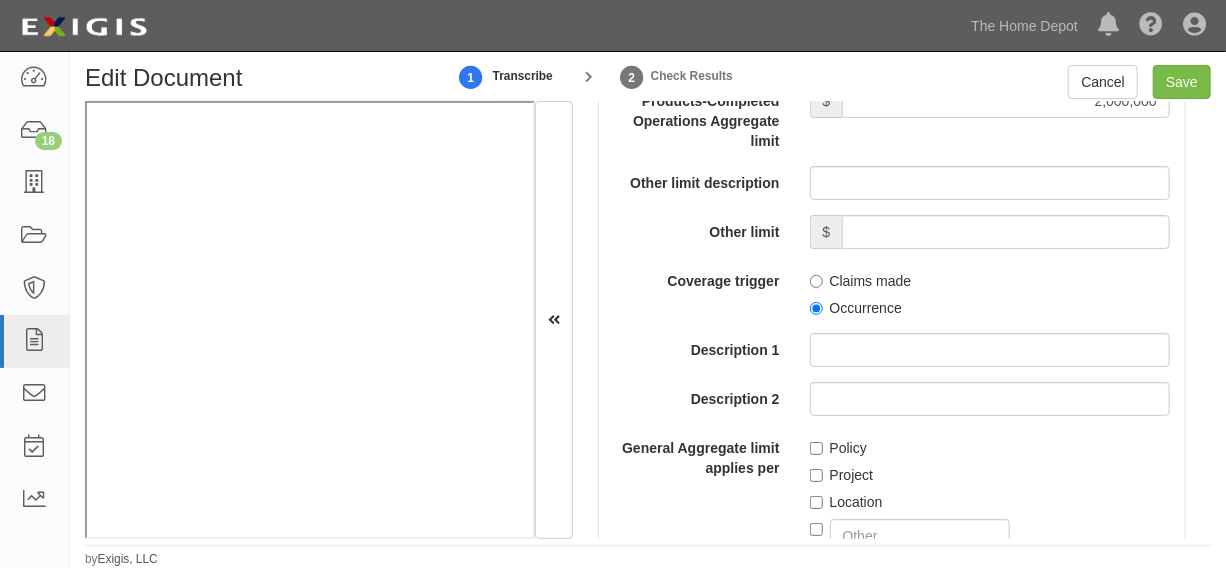 click on "Policy" at bounding box center [838, 448] 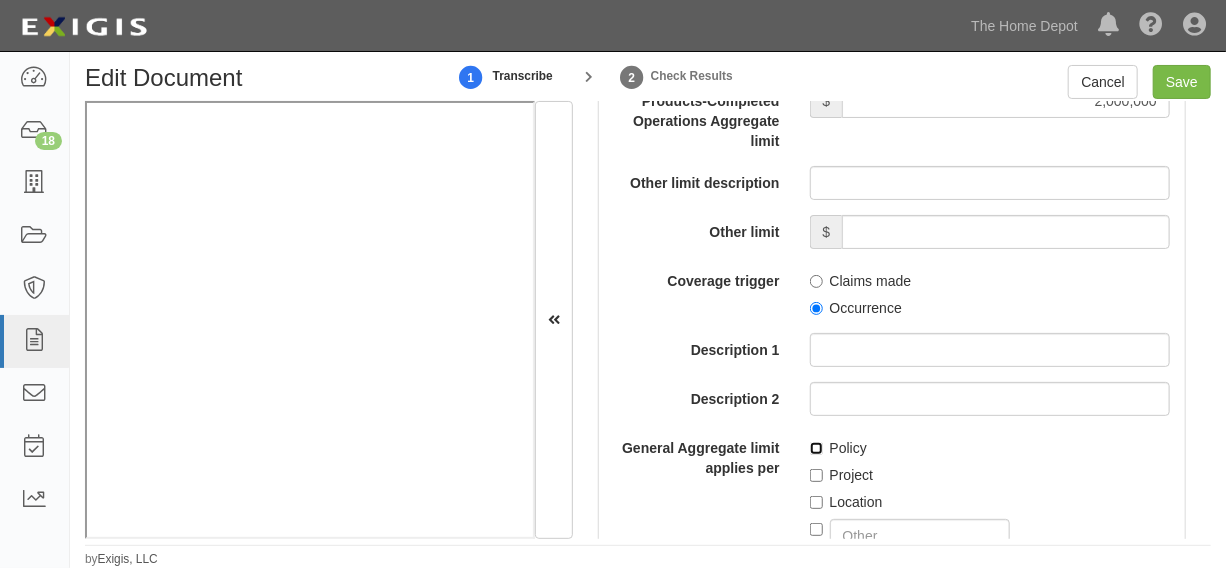click on "Policy" at bounding box center [816, 448] 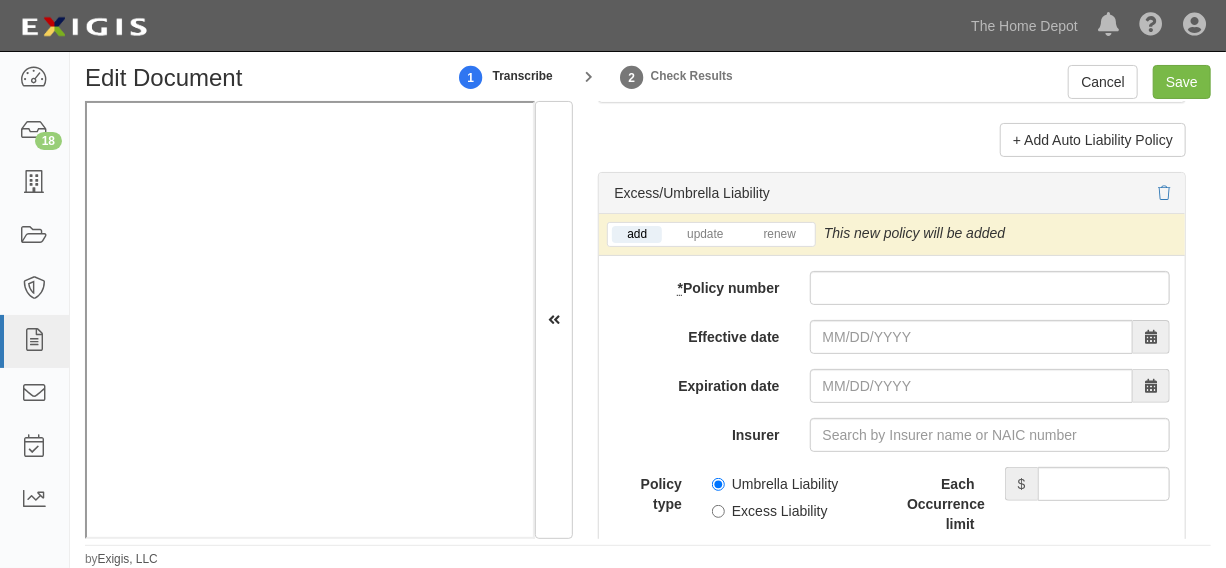 scroll, scrollTop: 4242, scrollLeft: 0, axis: vertical 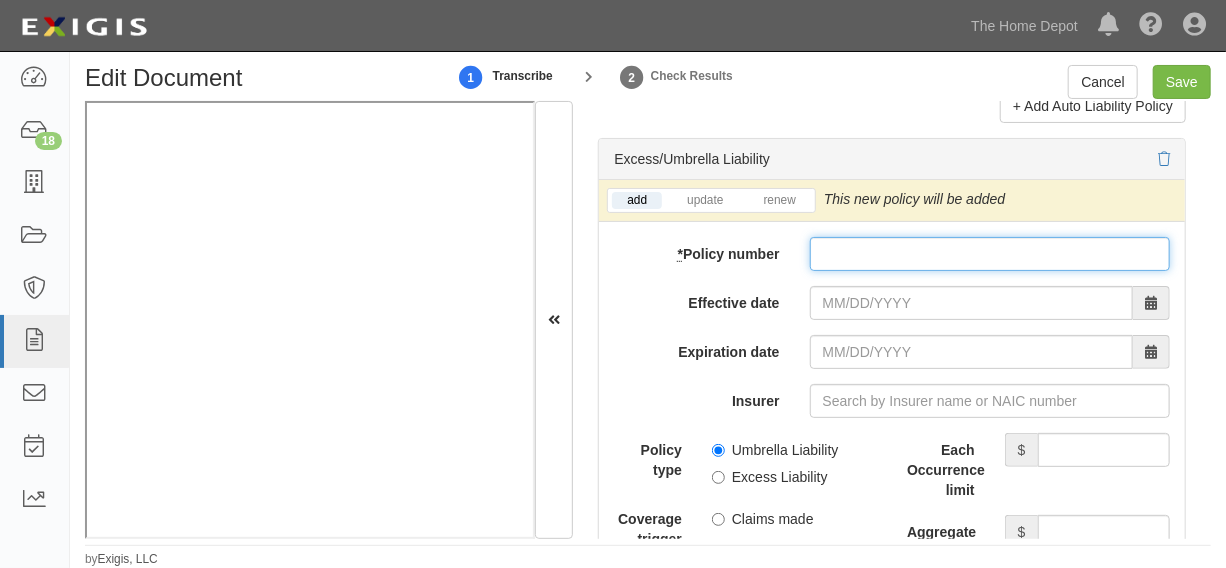 click on "*  Policy number" at bounding box center (990, 254) 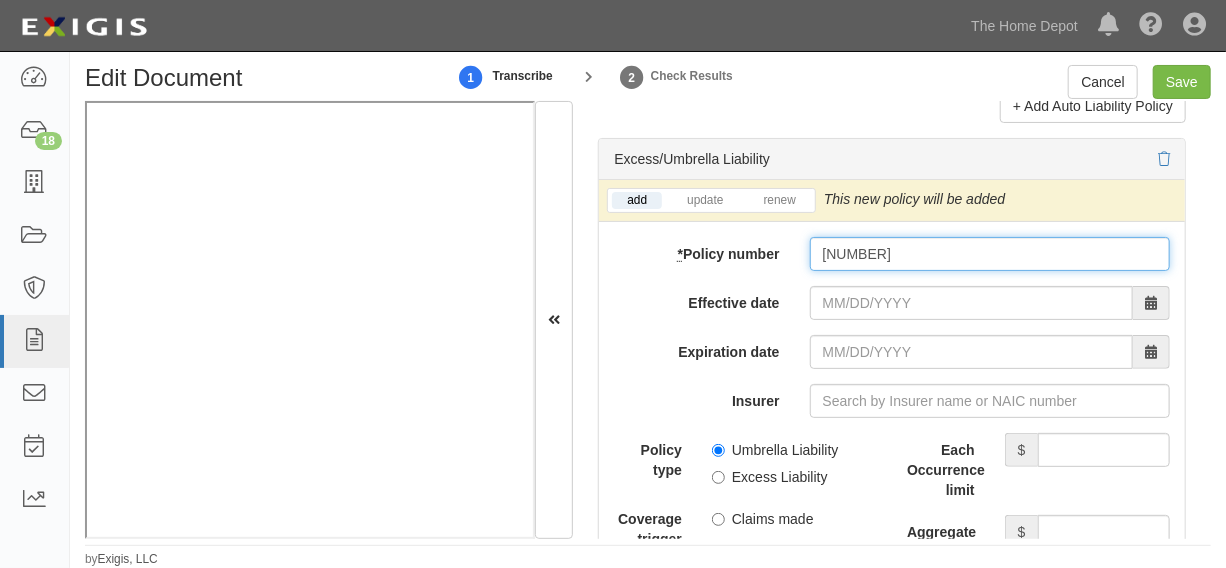 type on "78199661" 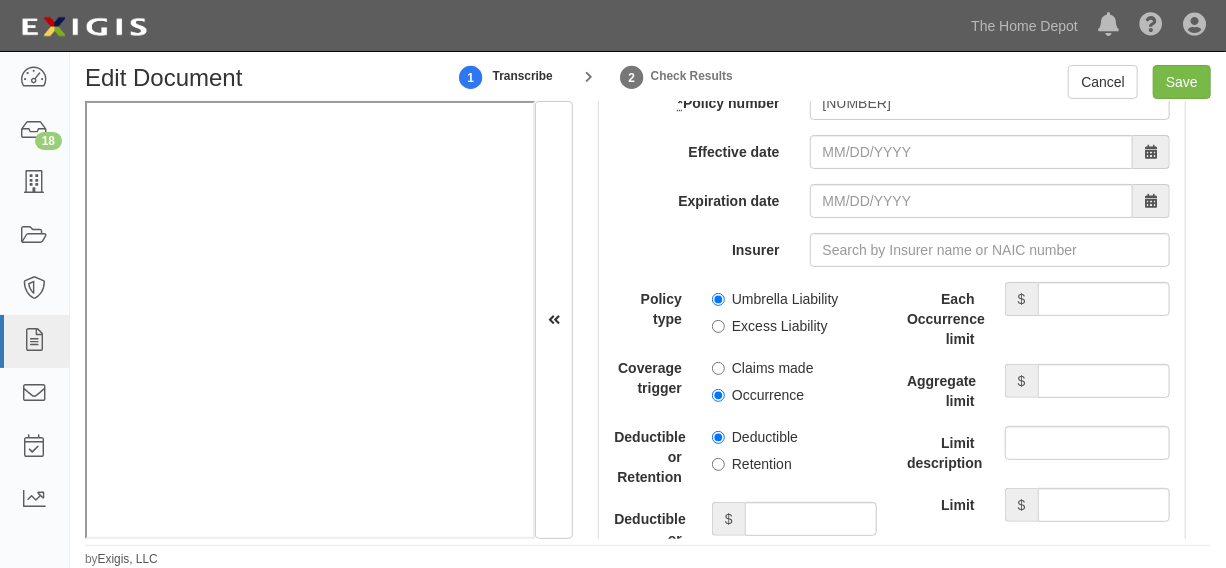 click on "Umbrella Liability" at bounding box center (775, 299) 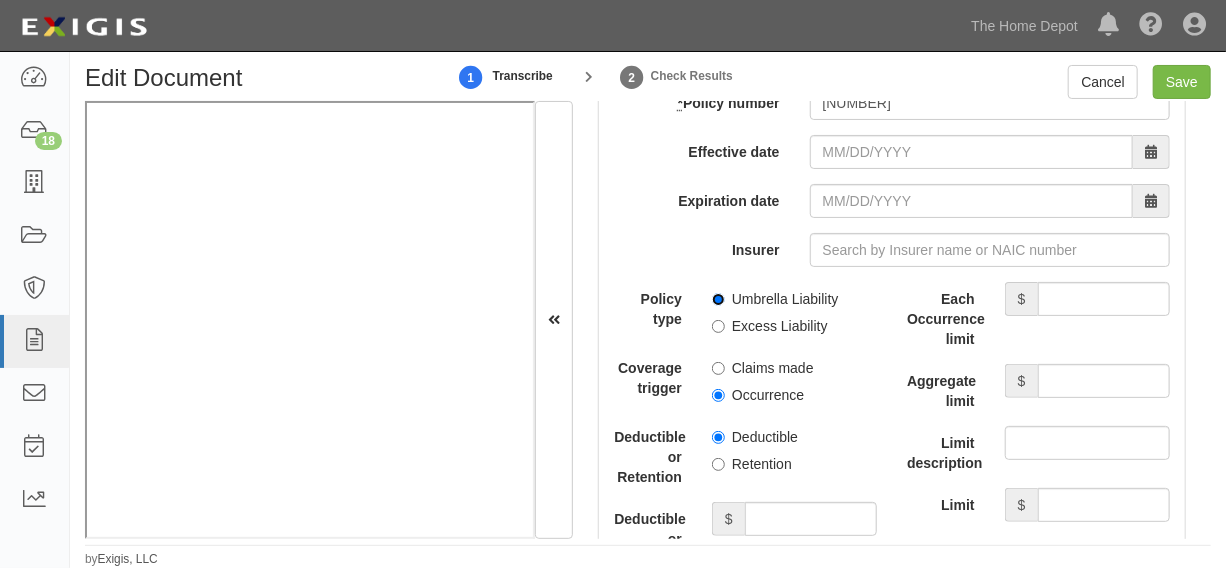 click on "Umbrella Liability" at bounding box center (718, 299) 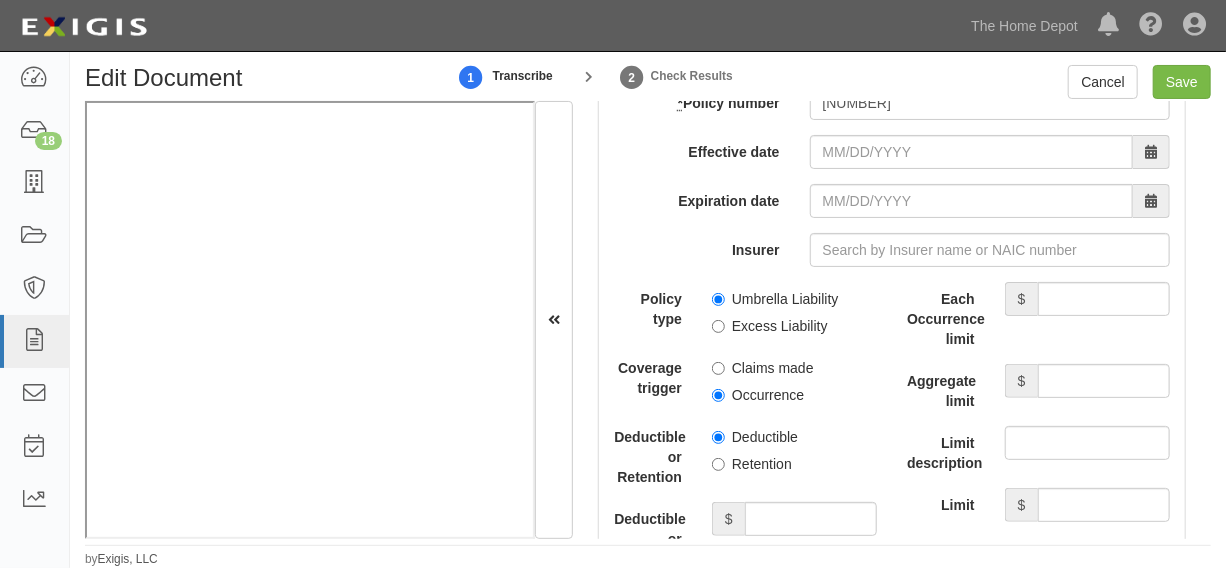 click on "Occurrence" at bounding box center [758, 395] 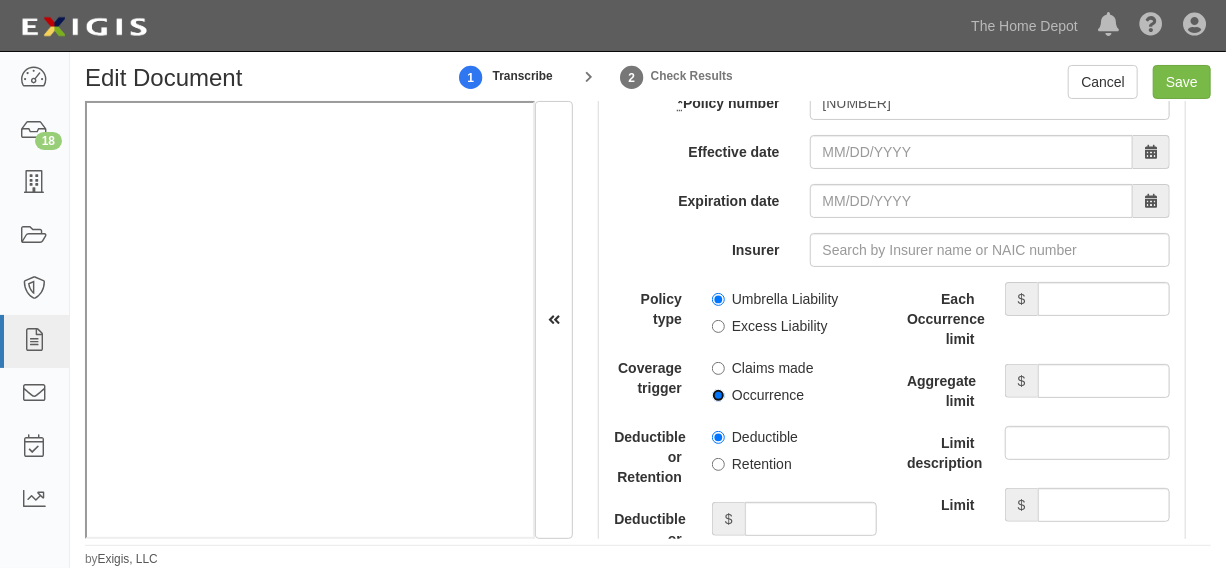 click on "Occurrence" at bounding box center (718, 395) 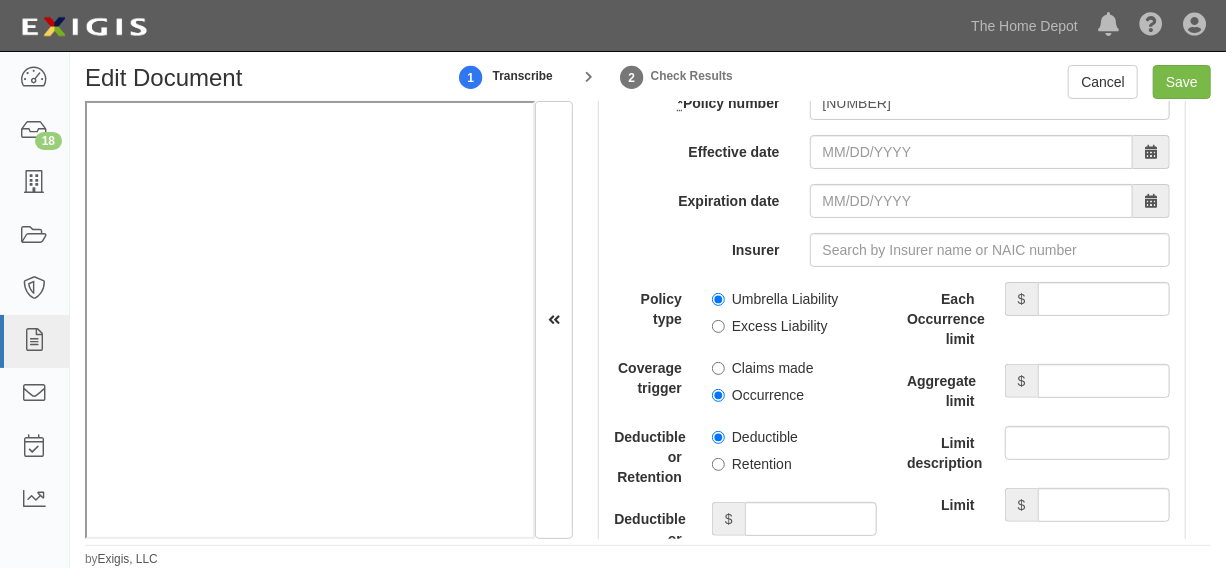 click on "Retention" at bounding box center (752, 464) 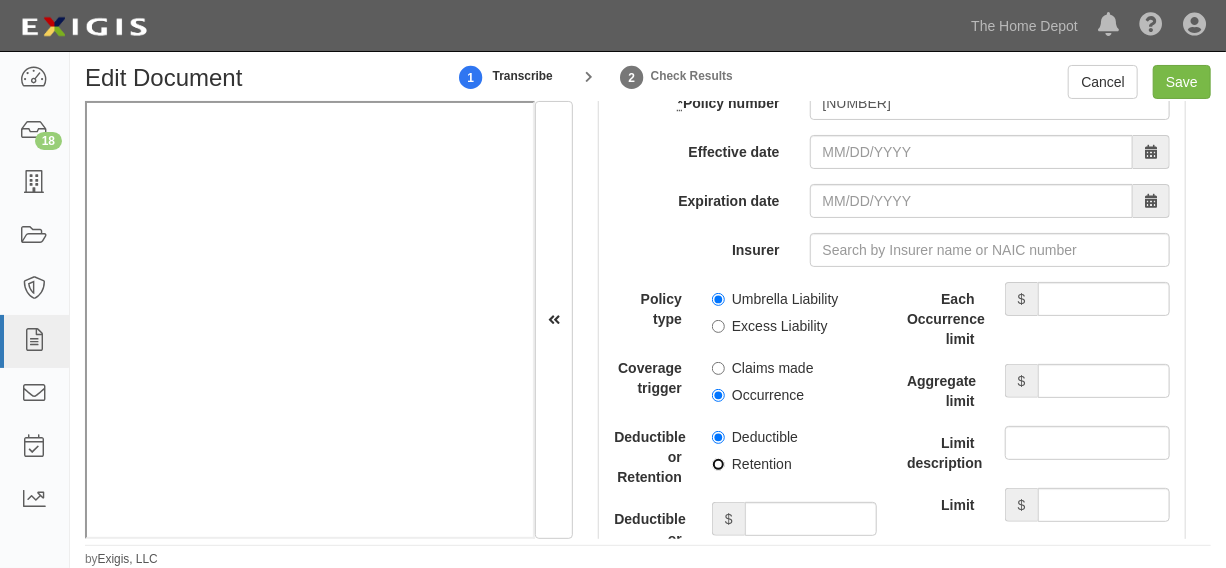 click on "Retention" at bounding box center (718, 464) 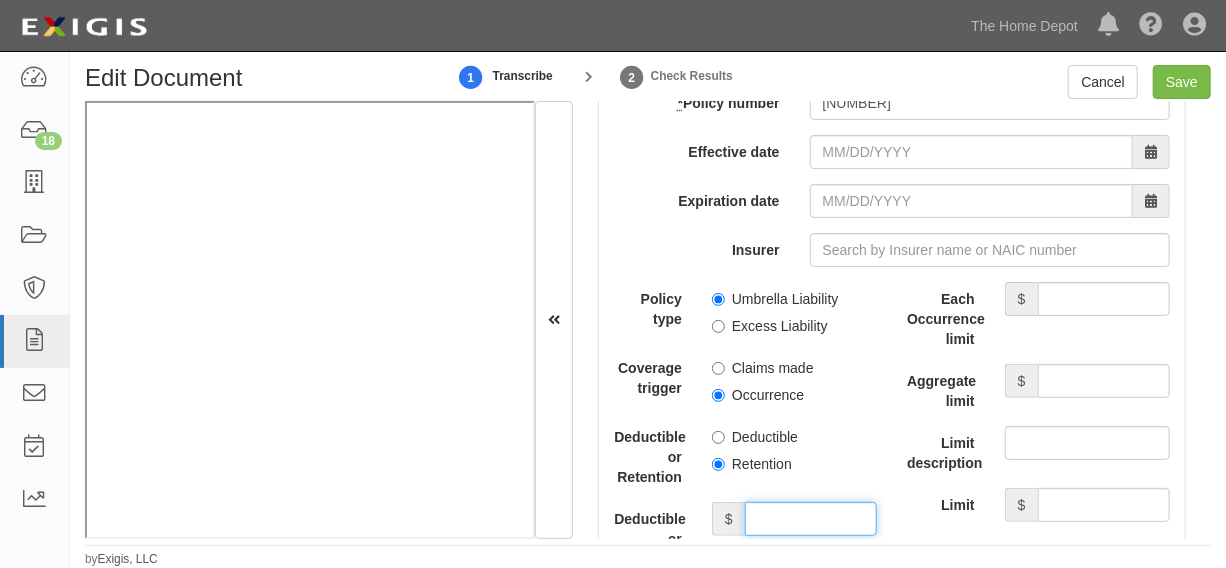 click on "Deductible or Retention amount" at bounding box center [811, 519] 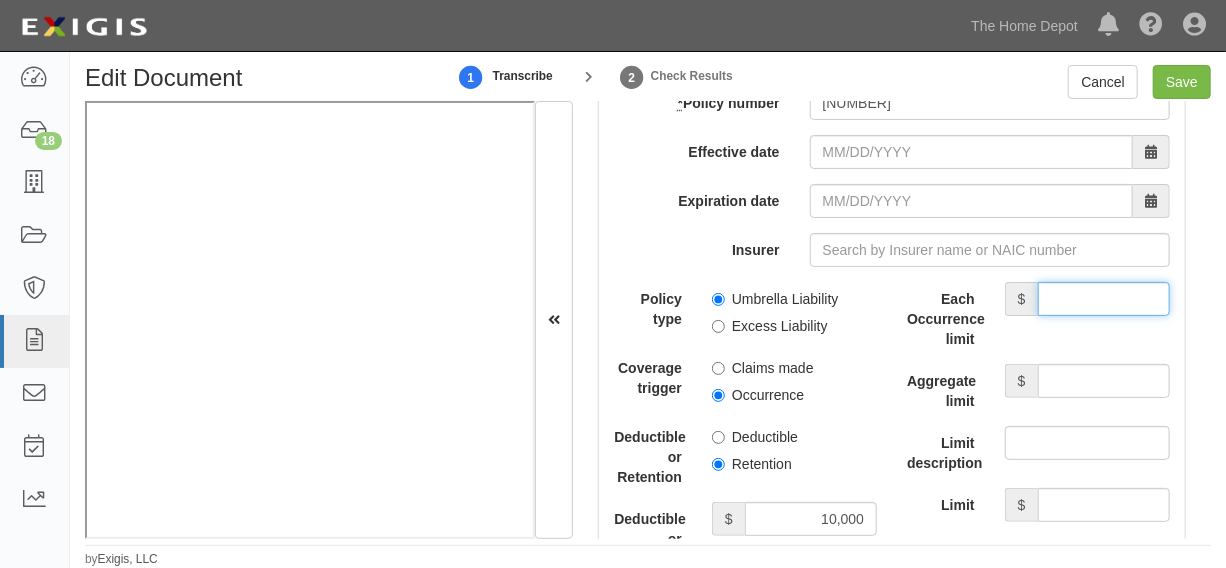 click on "Each Occurrence limit" at bounding box center (1104, 299) 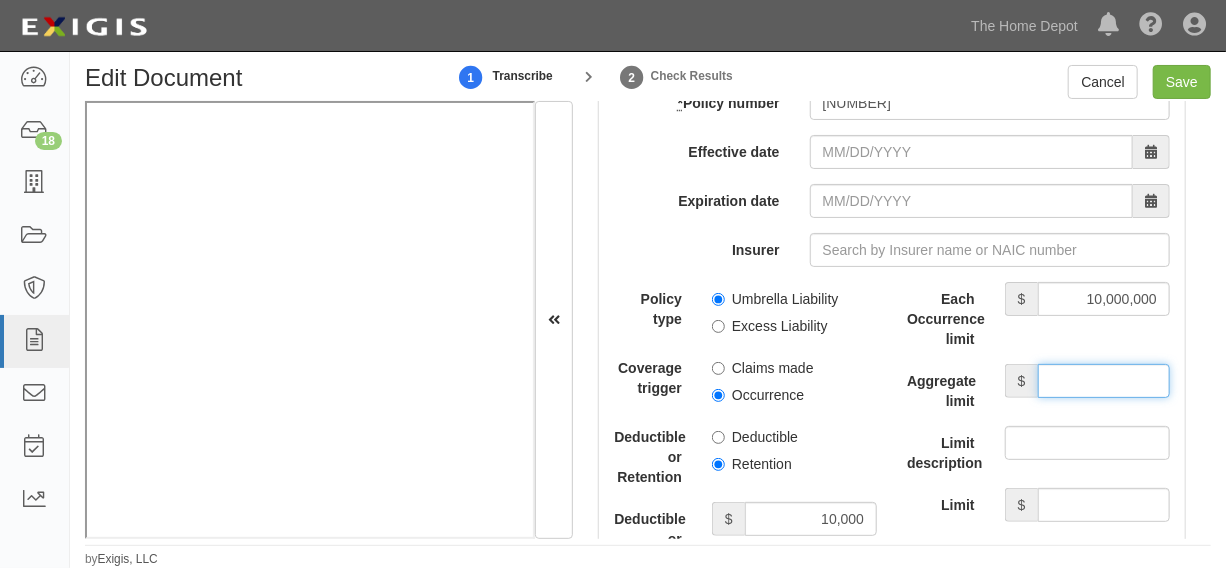 click on "Aggregate limit" at bounding box center (1104, 381) 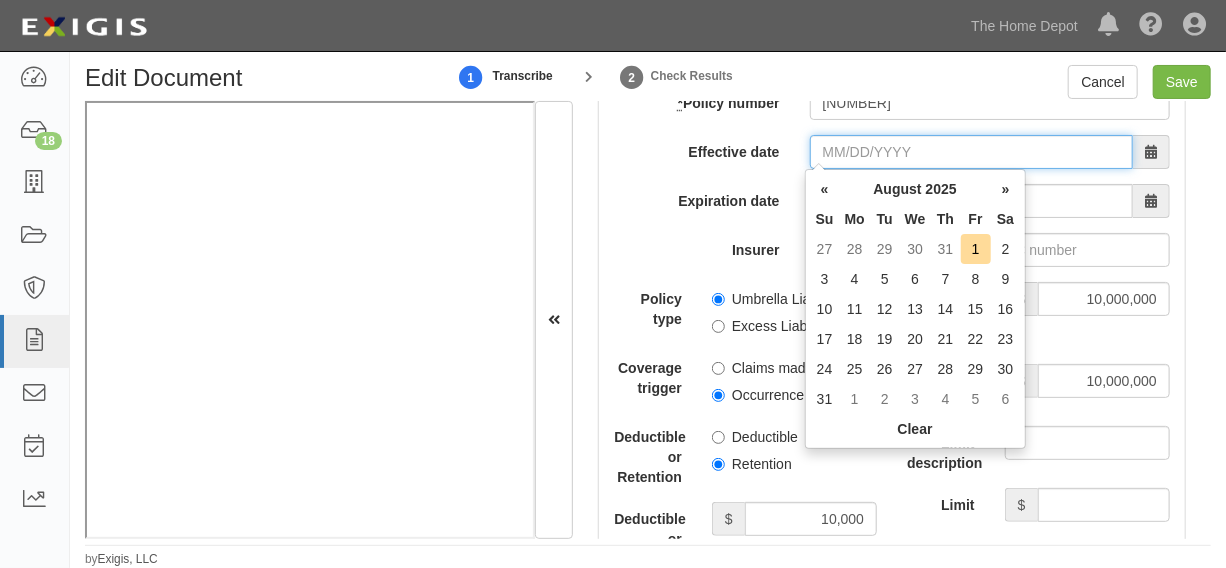 click on "Effective date" at bounding box center (971, 152) 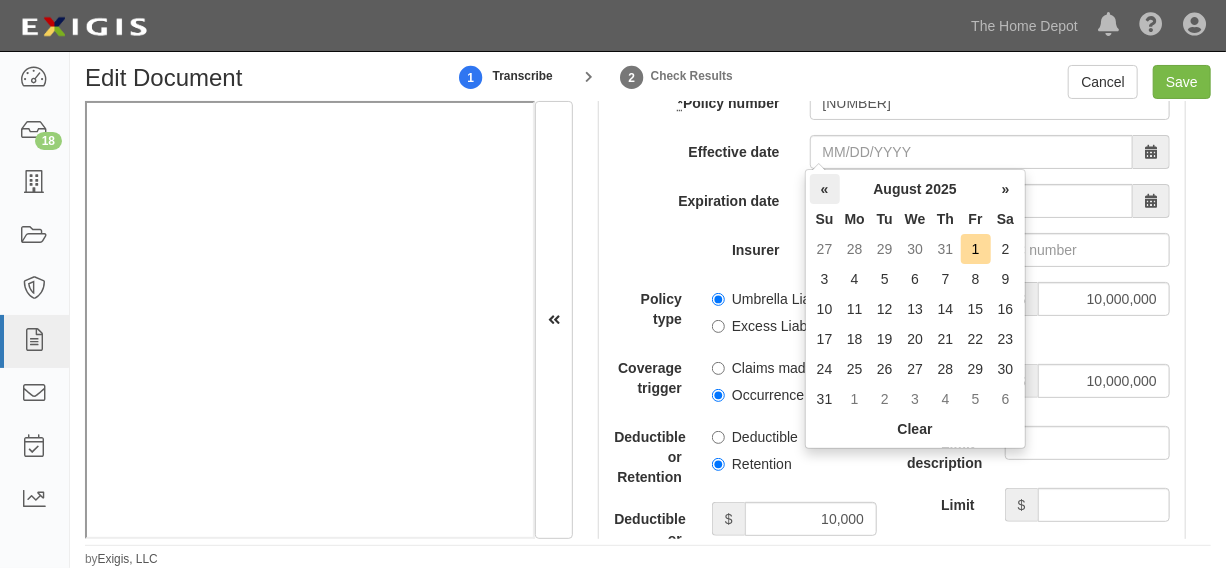 click on "«" at bounding box center [825, 189] 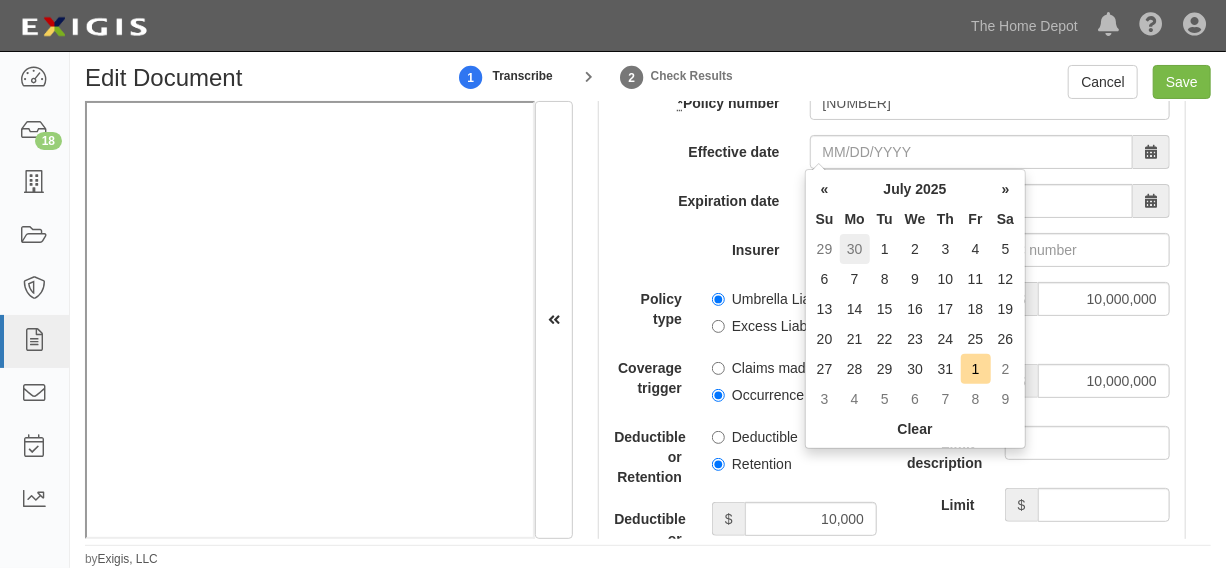 click on "30" at bounding box center (855, 249) 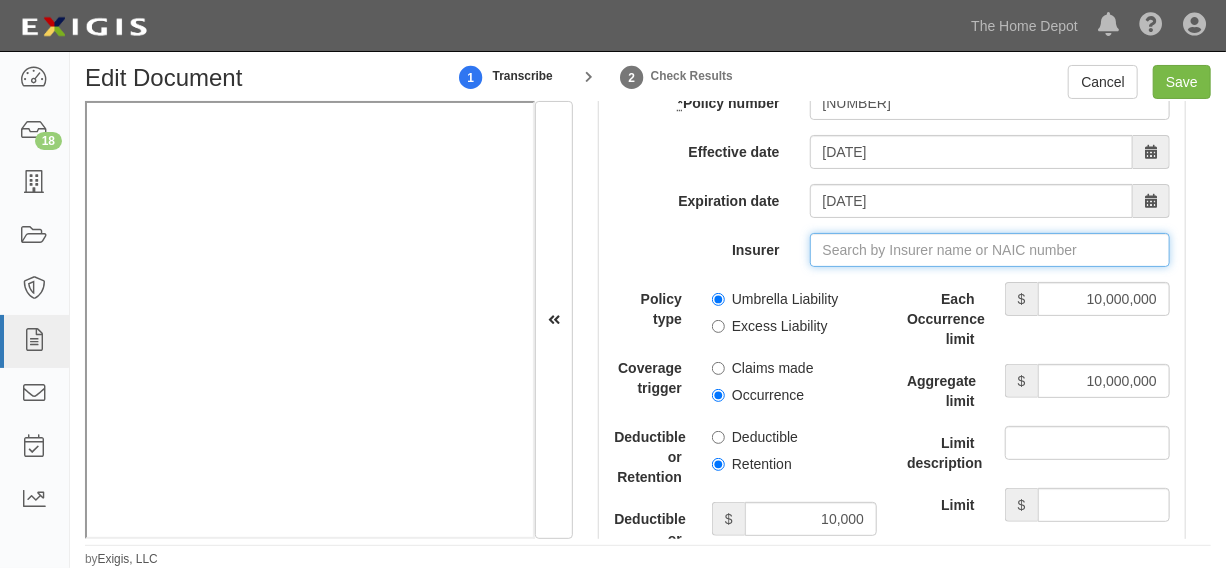 click on "Insurer" at bounding box center [990, 250] 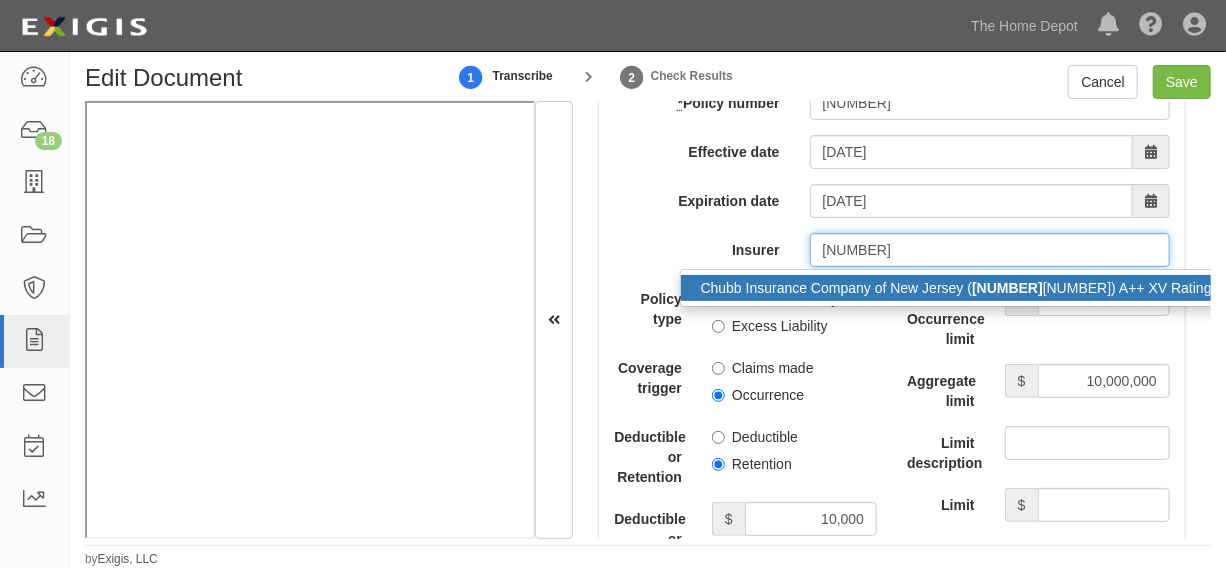 click on "Chubb Insurance Company of New Jersey ( 4138 6) A++ XV Rating" at bounding box center [956, 288] 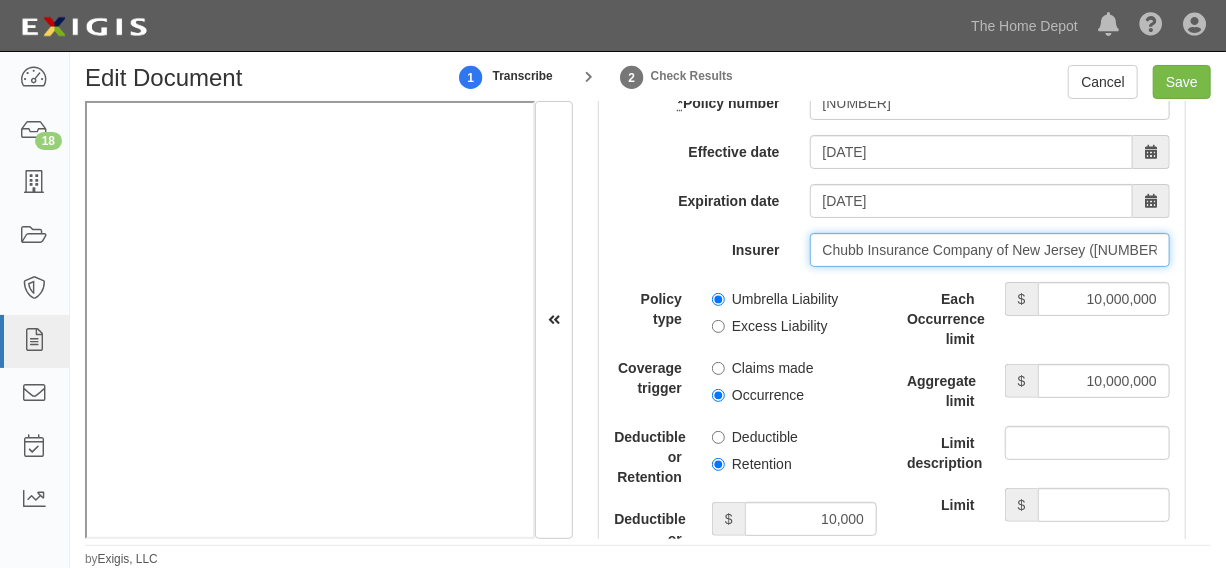 type on "Chubb Insurance Company of New Jersey (41386) A++ XV Rating" 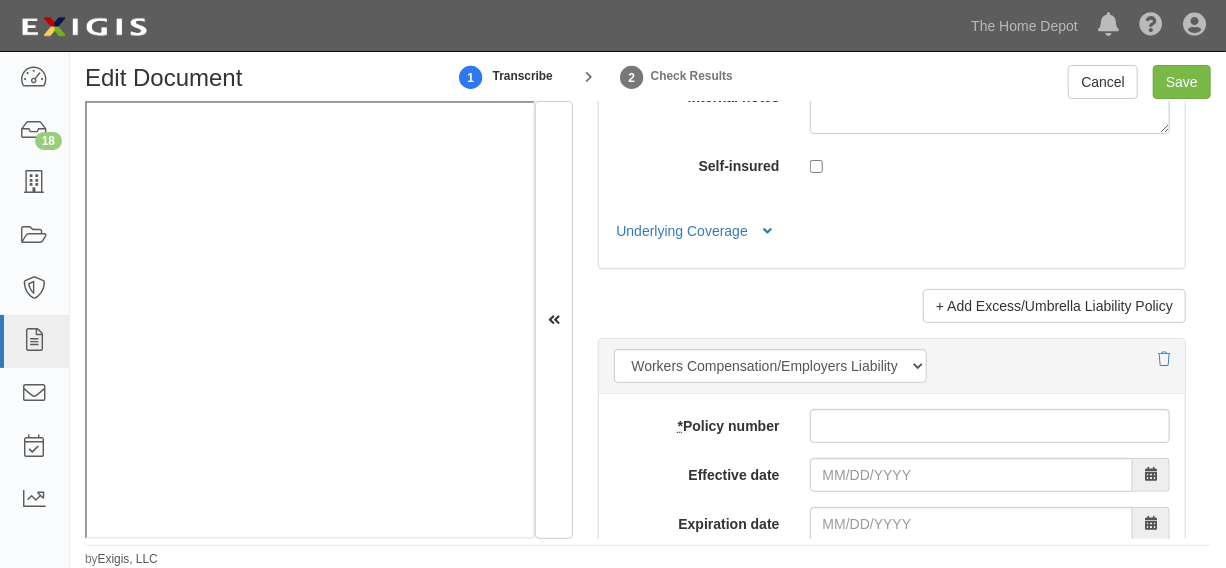 scroll, scrollTop: 5151, scrollLeft: 0, axis: vertical 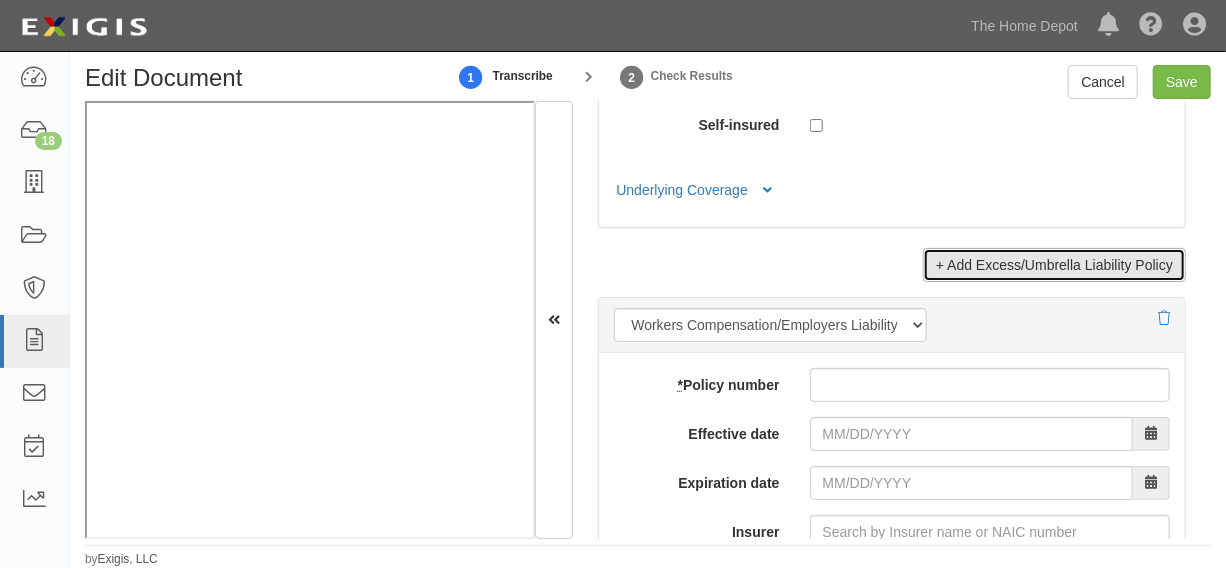 click on "+ Add Excess/Umbrella Liability Policy" at bounding box center [1054, 265] 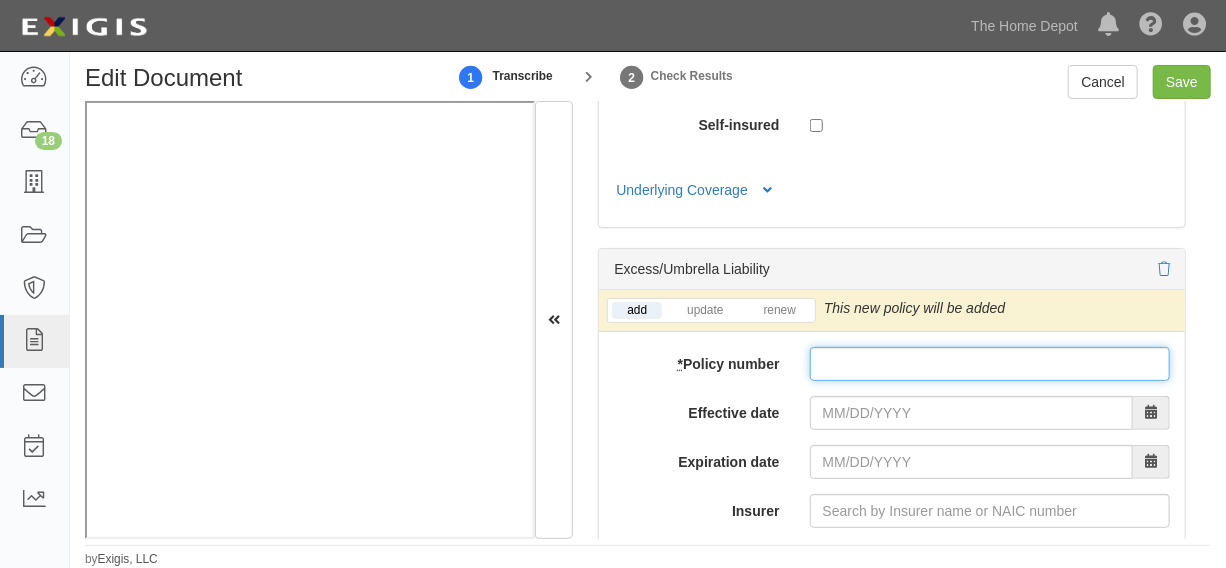 click on "*  Policy number" at bounding box center [990, 364] 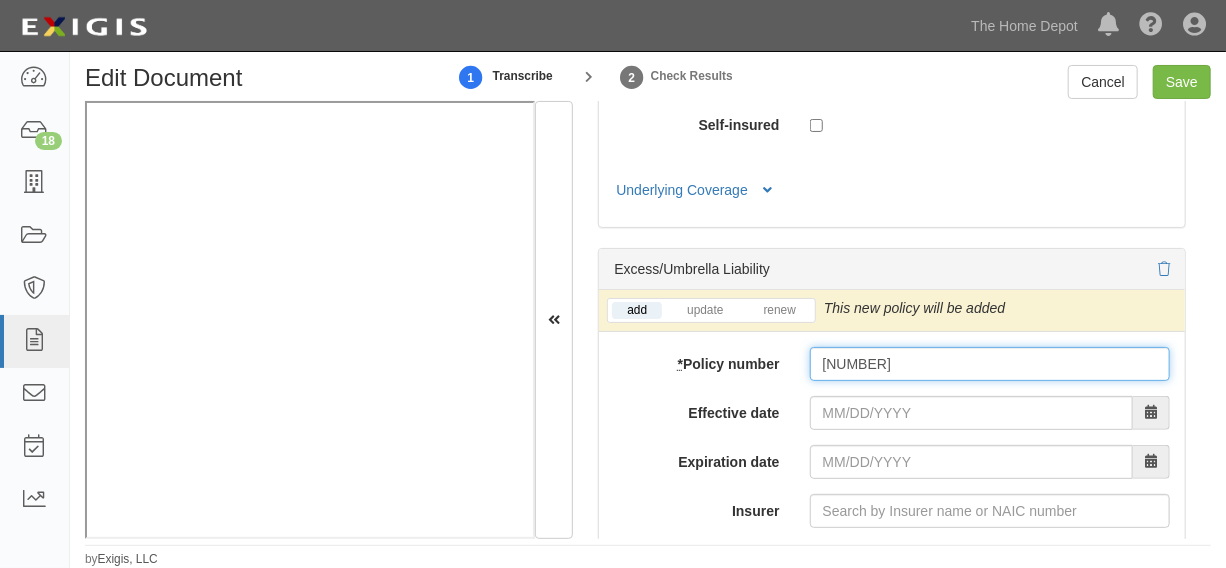 scroll, scrollTop: 5302, scrollLeft: 0, axis: vertical 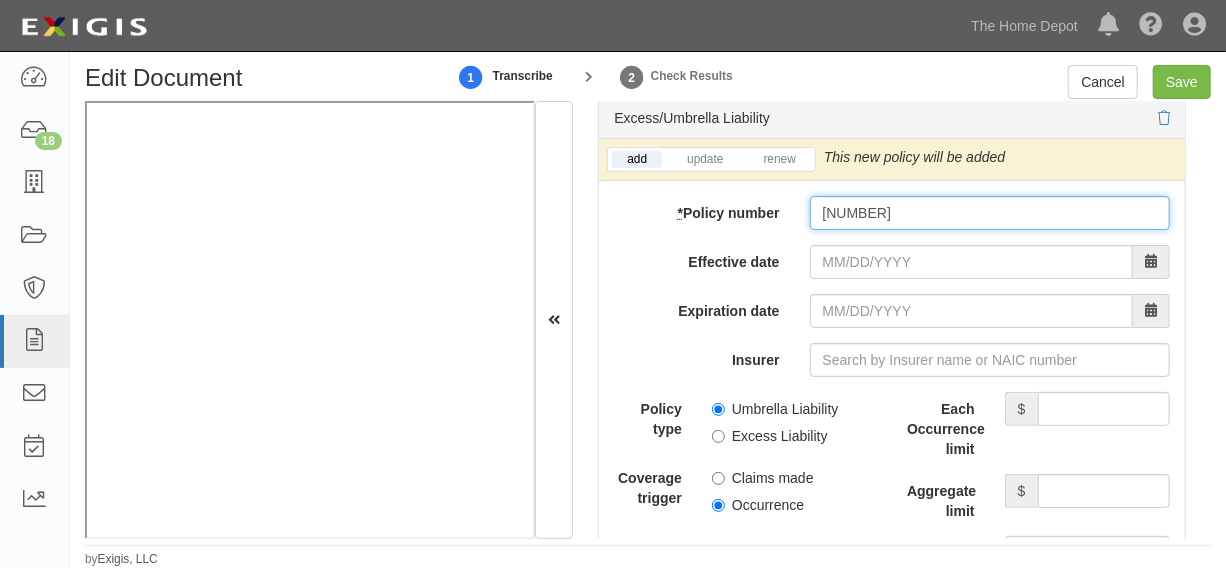 type on "XC4EX00564251" 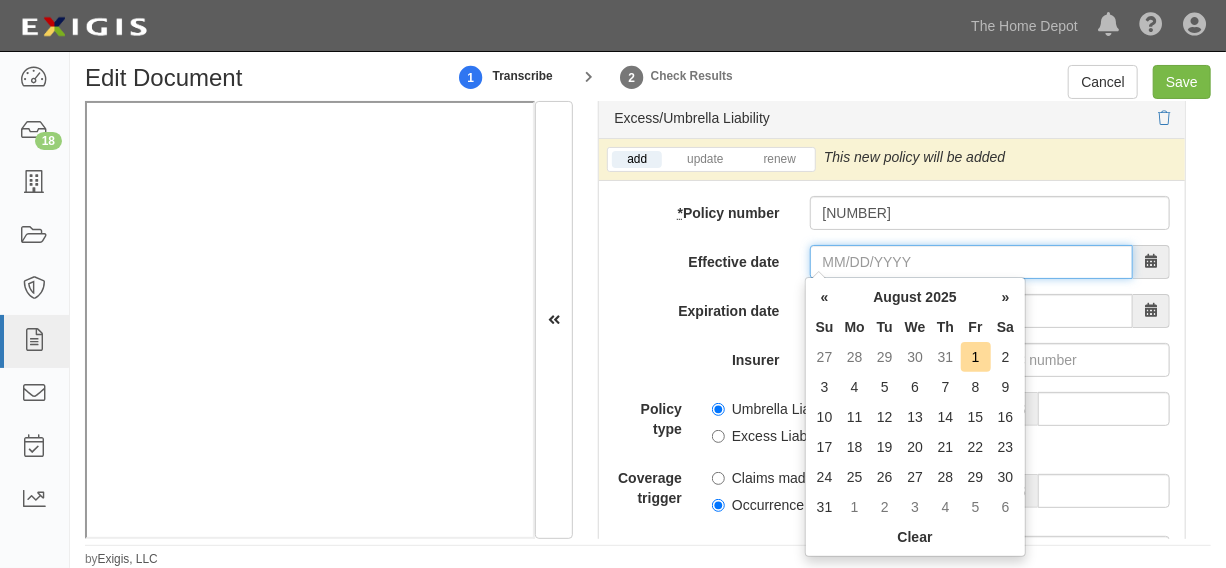 click on "Effective date" at bounding box center [971, 262] 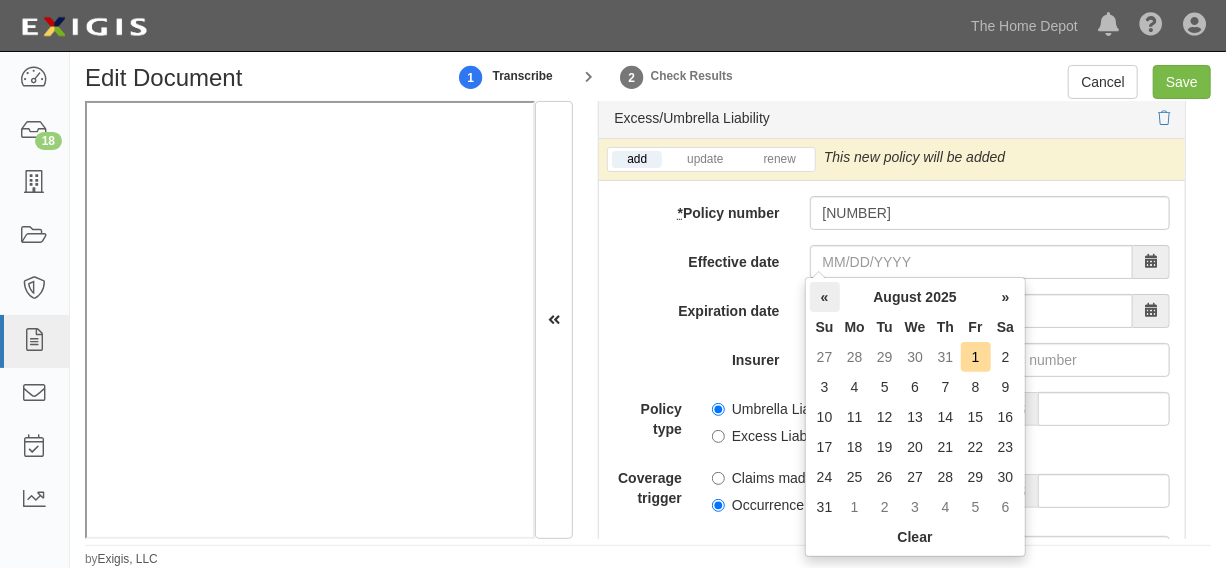 click on "«" at bounding box center (825, 297) 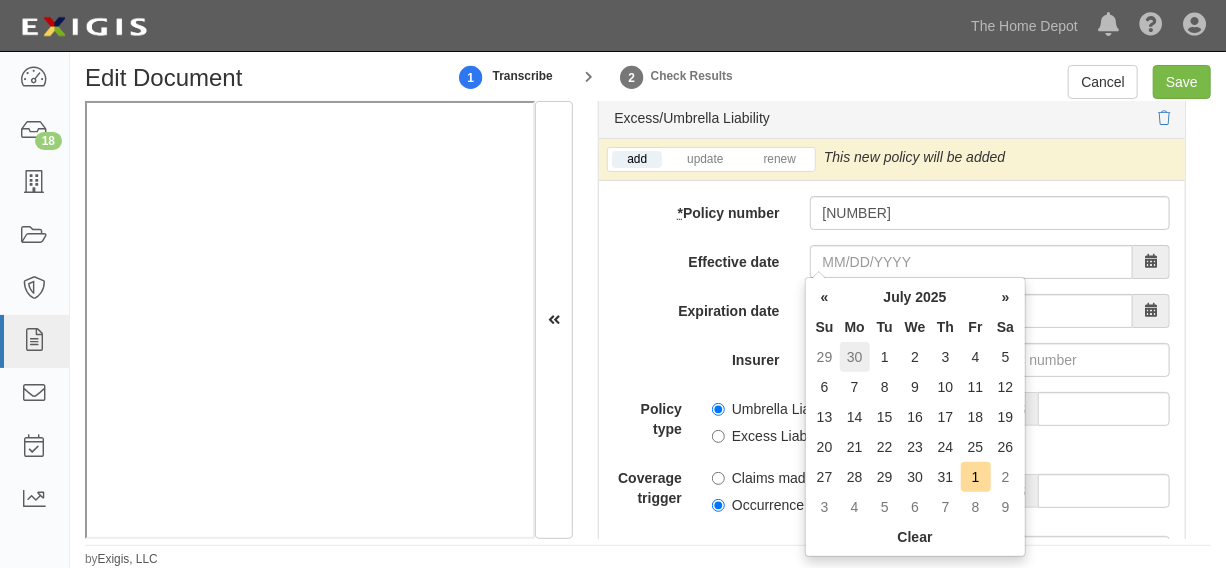 click on "30" at bounding box center [855, 357] 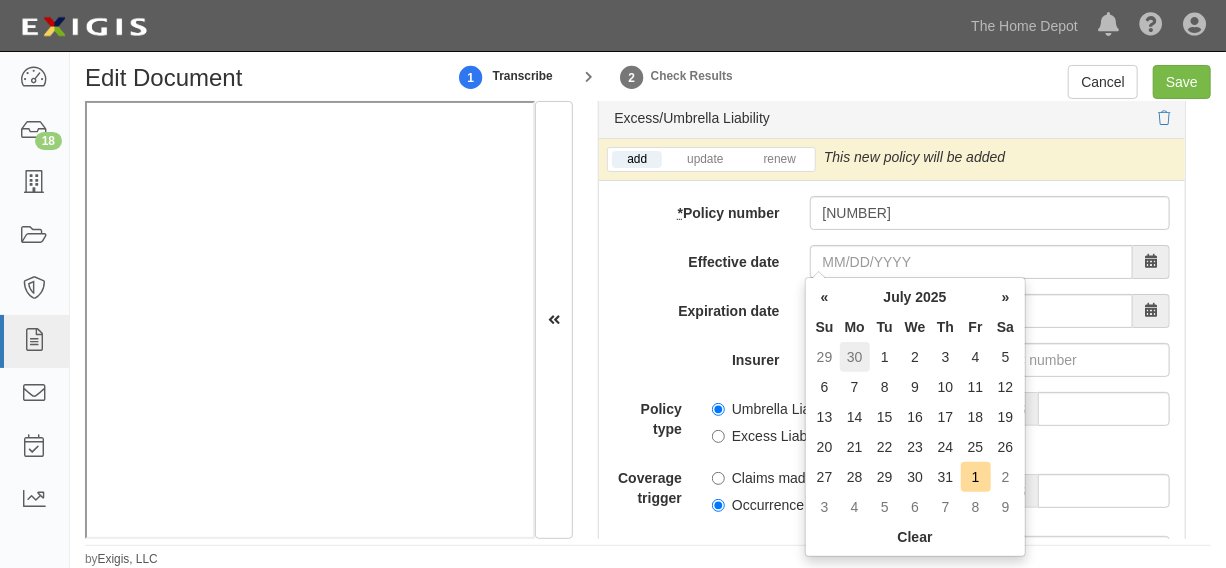 type on "06/30/2025" 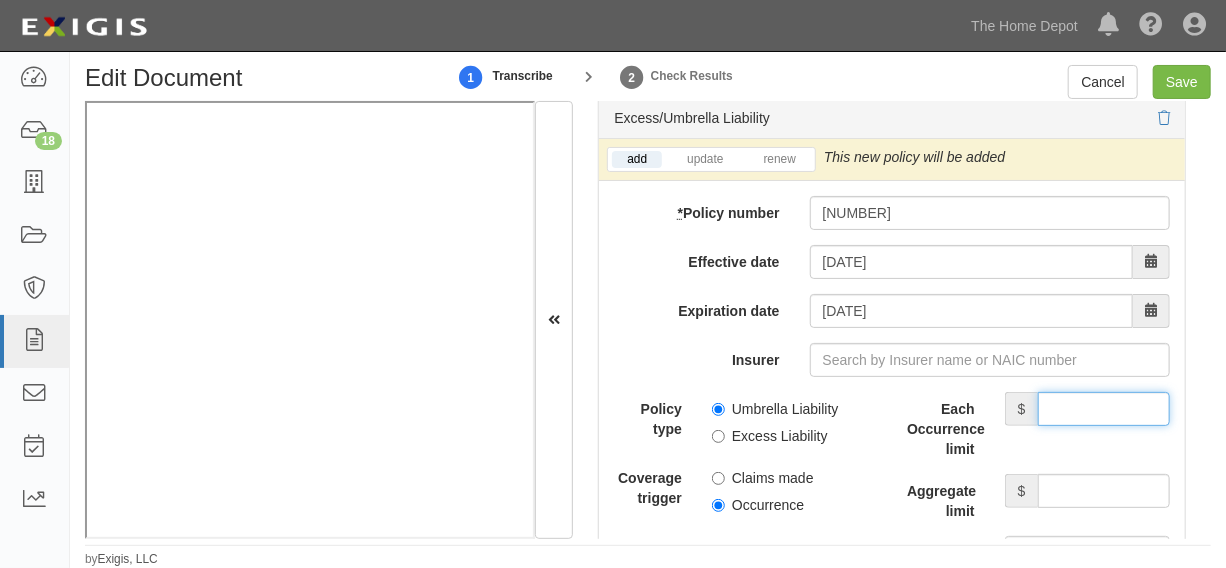 click on "Each Occurrence limit" at bounding box center [1104, 409] 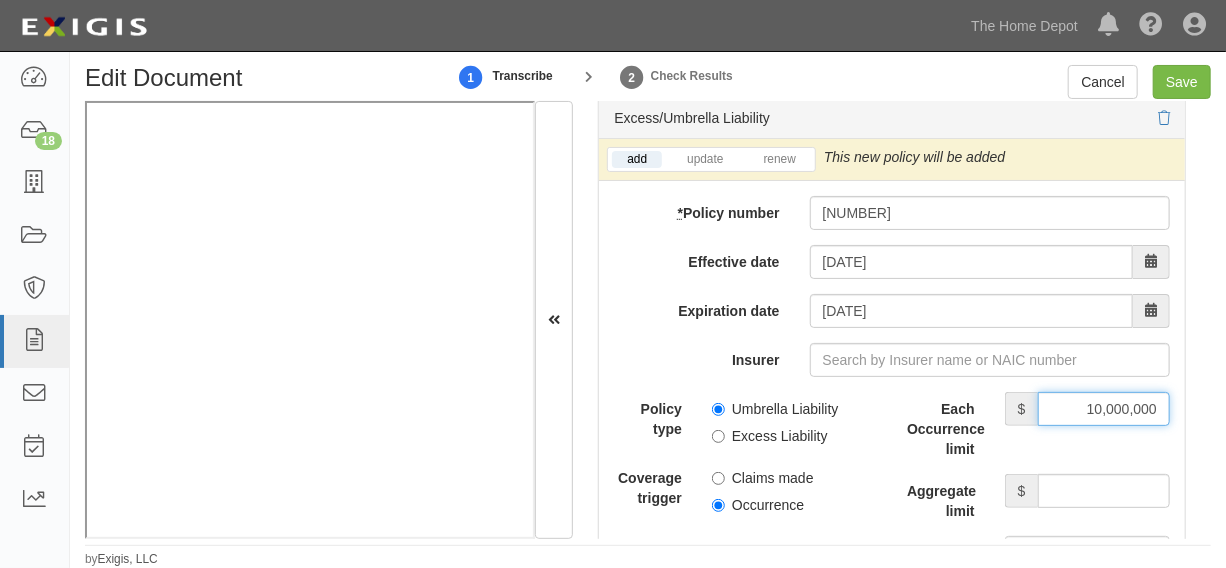 type on "10,000,000" 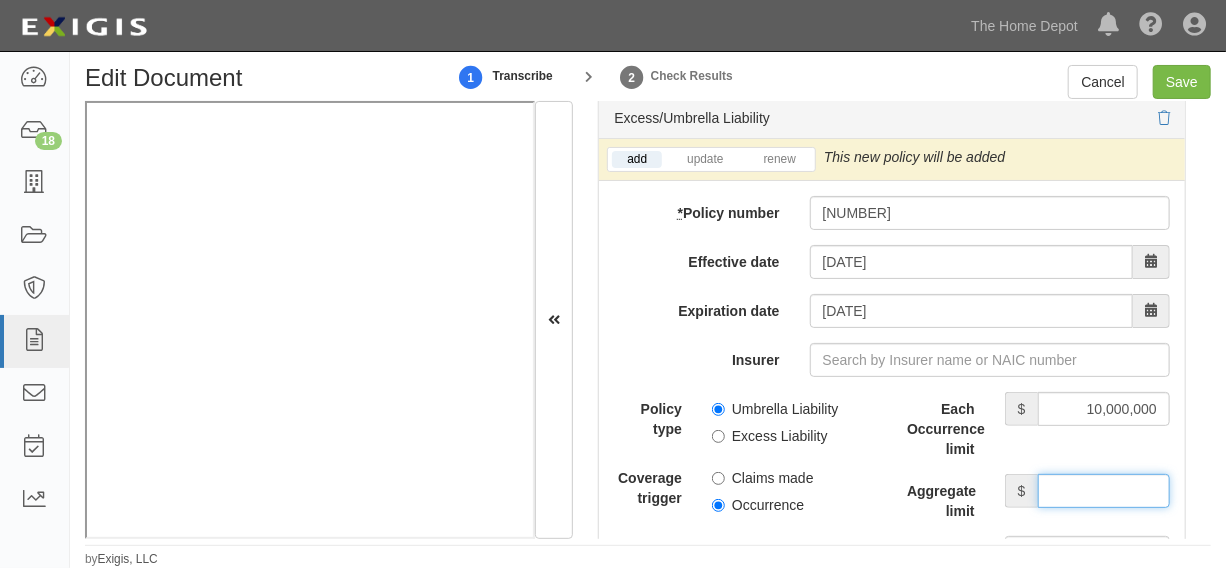 click on "Aggregate limit" at bounding box center (1104, 491) 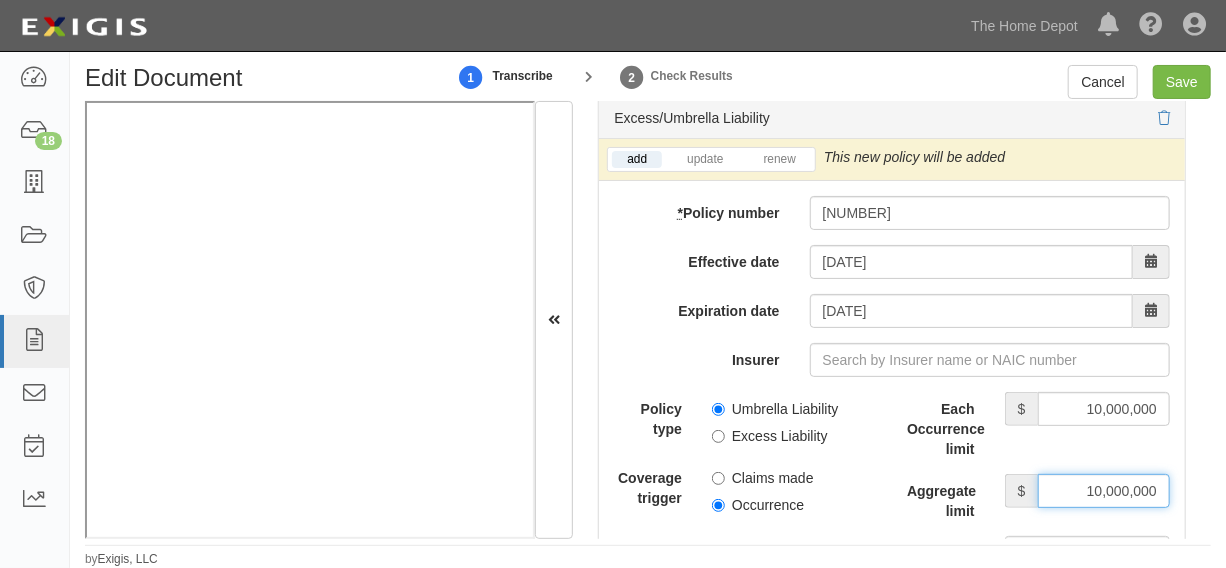 type on "10,000,000" 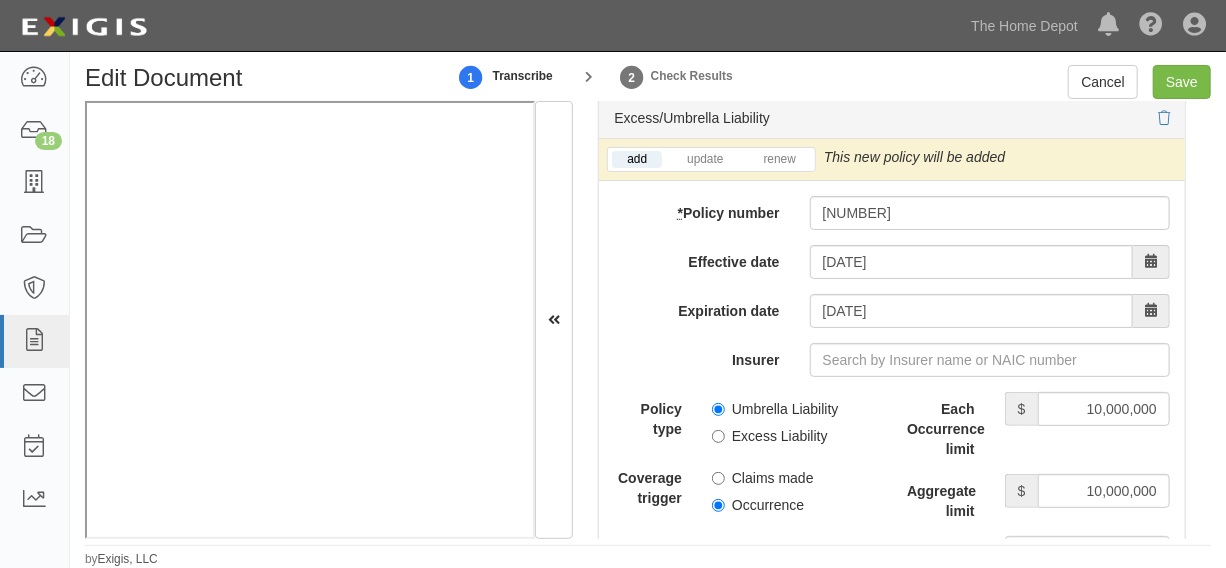 click on "Excess Liability" at bounding box center [770, 436] 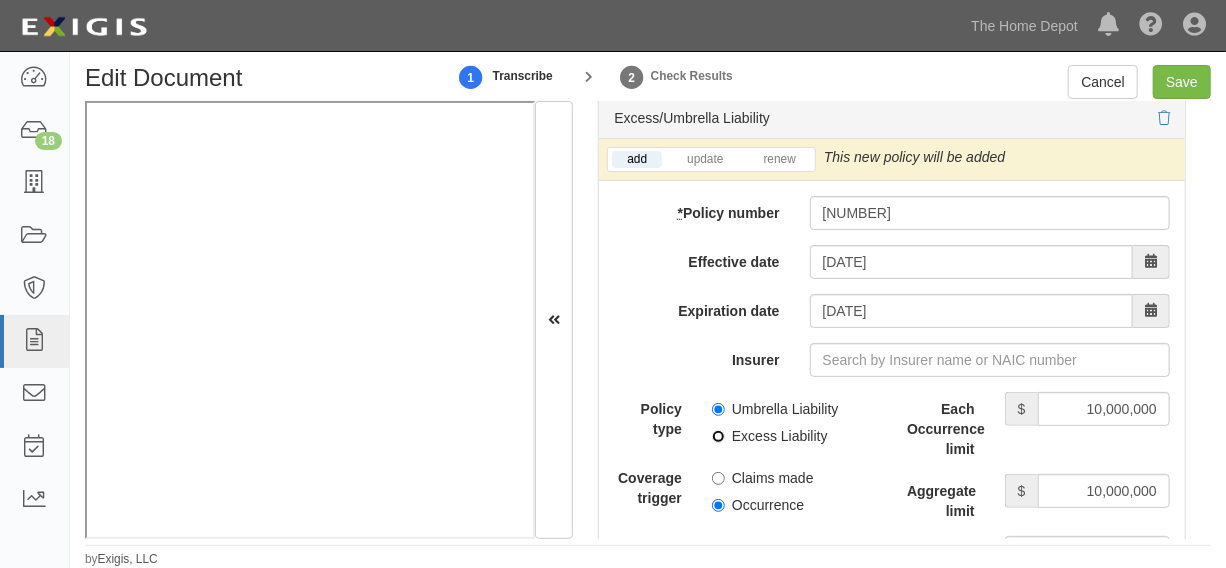 click on "Excess Liability" at bounding box center (718, 436) 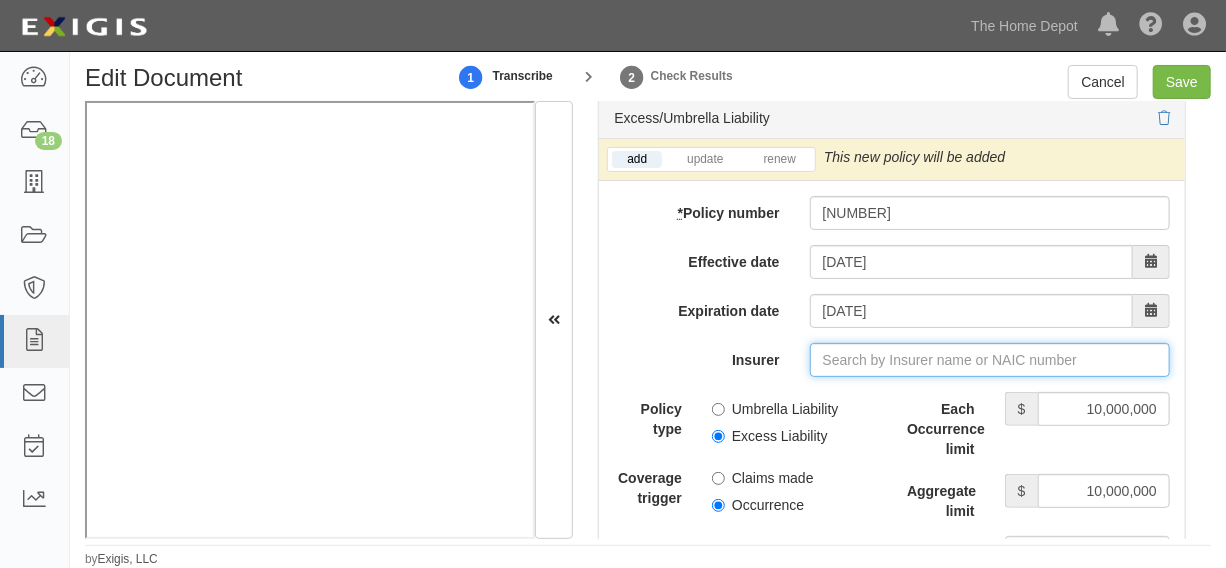 click on "Insurer" at bounding box center (990, 360) 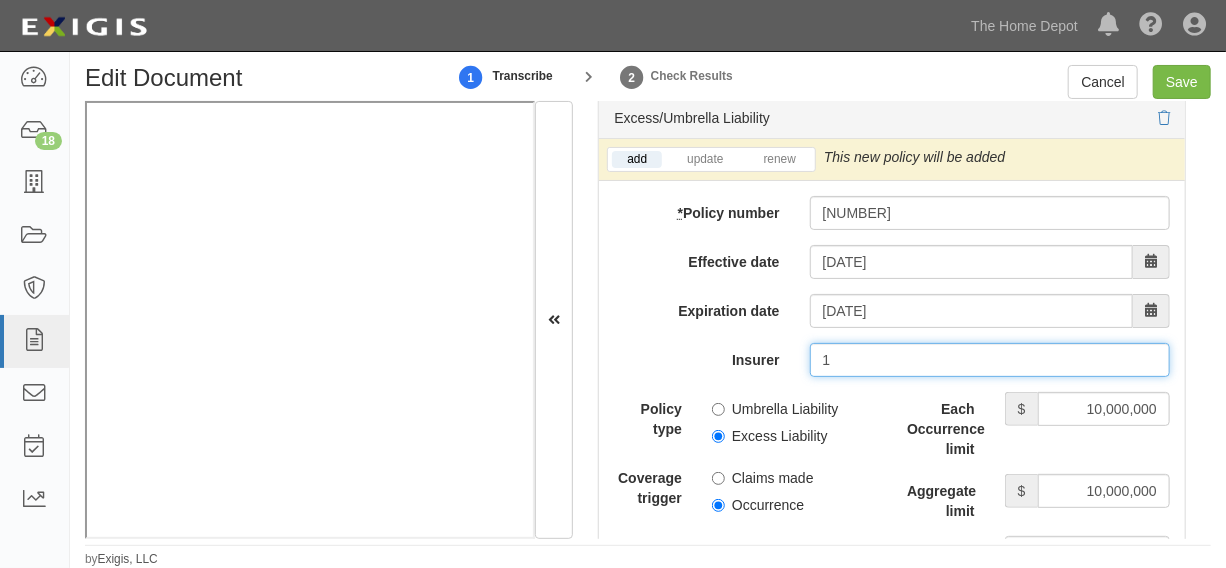 type on "180 Seguros S.A. (0) NR Rating" 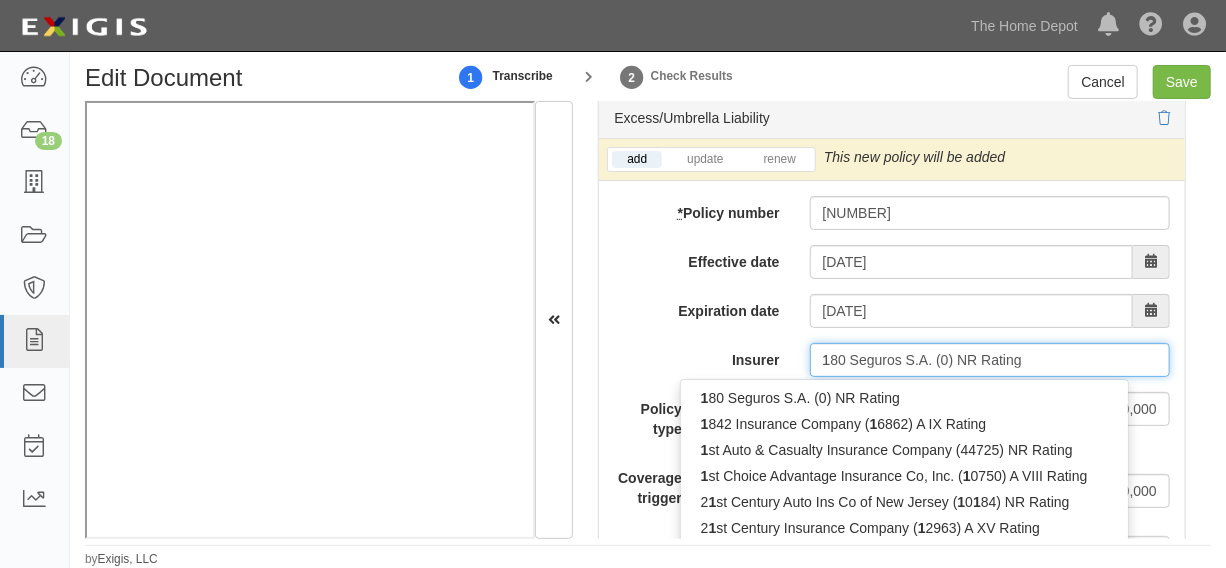 type on "10" 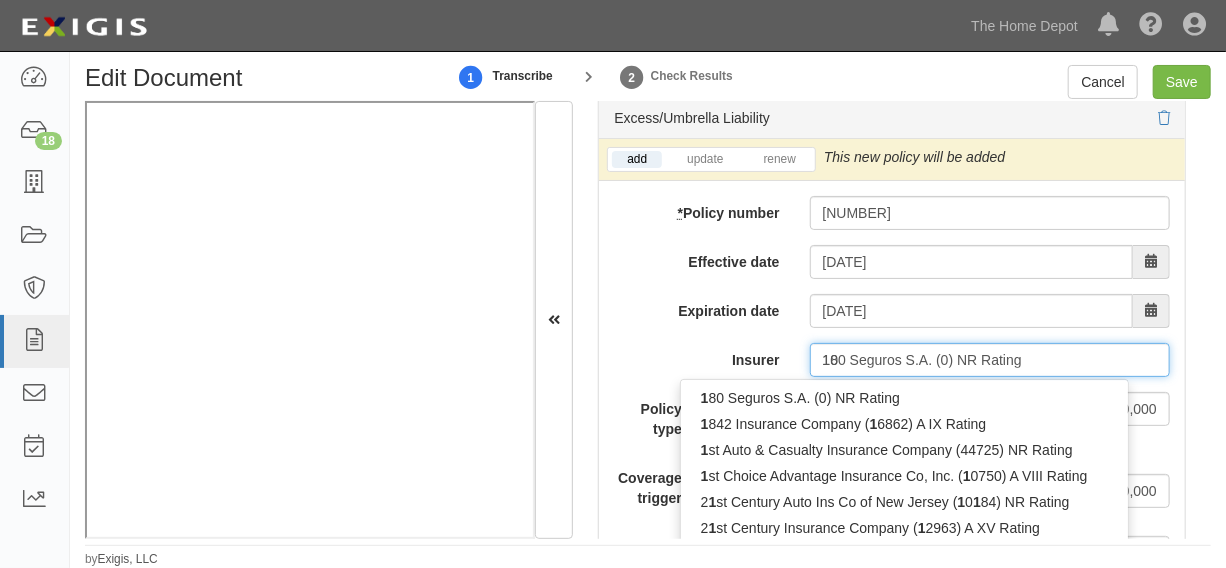 type 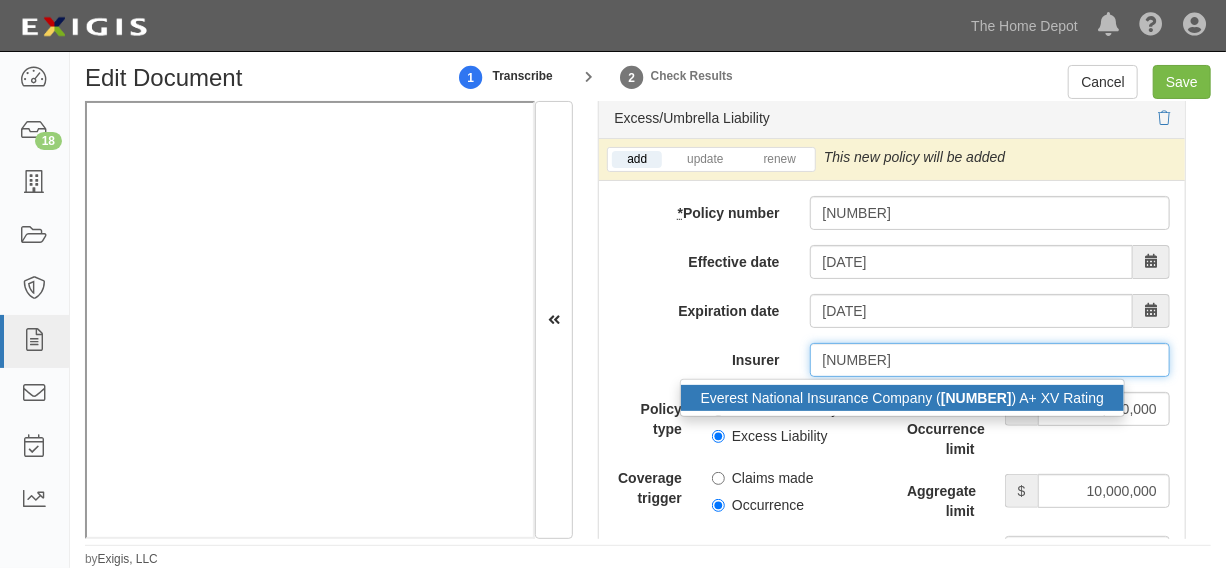 click on "Everest National Insurance Company ( 10120 ) A+ XV Rating" at bounding box center (902, 398) 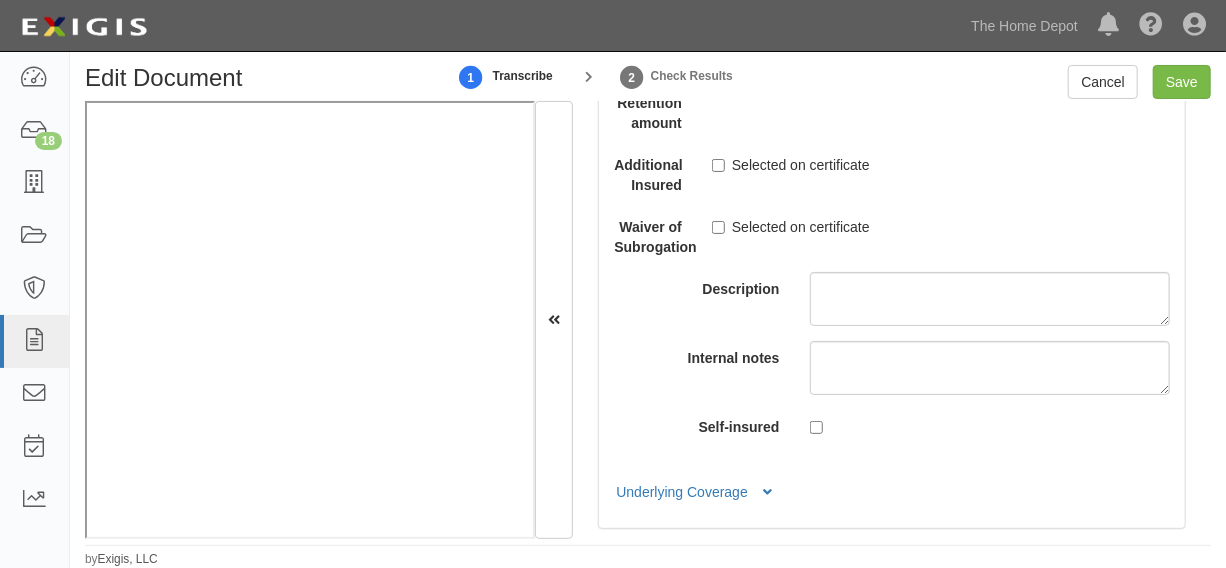 scroll, scrollTop: 5909, scrollLeft: 0, axis: vertical 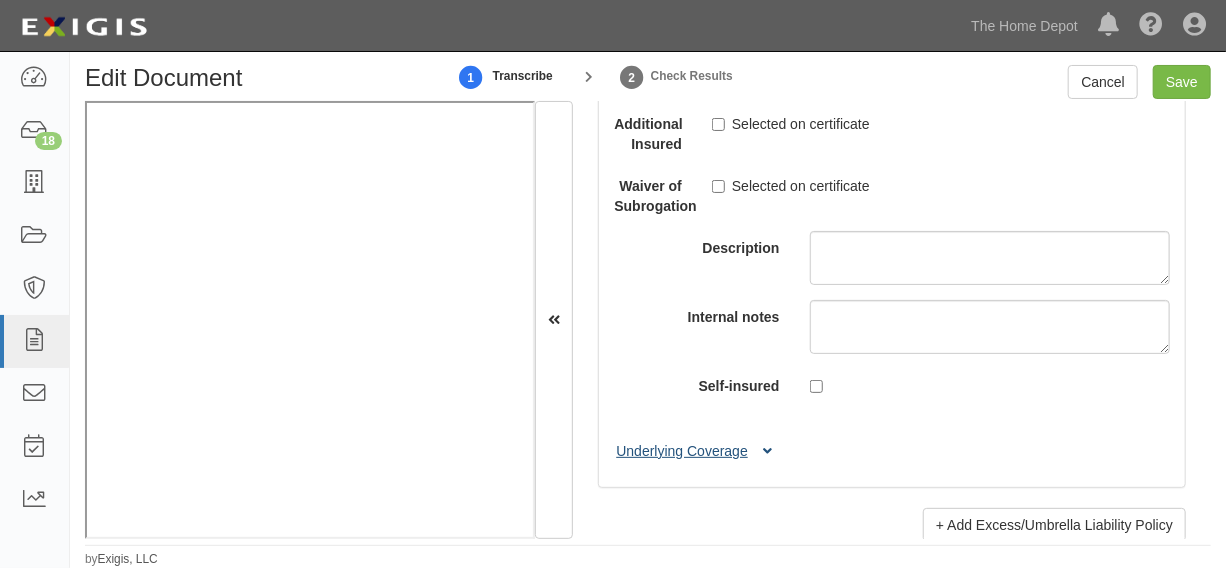 type on "Everest National Insurance Company (10120) A+ XV Rating" 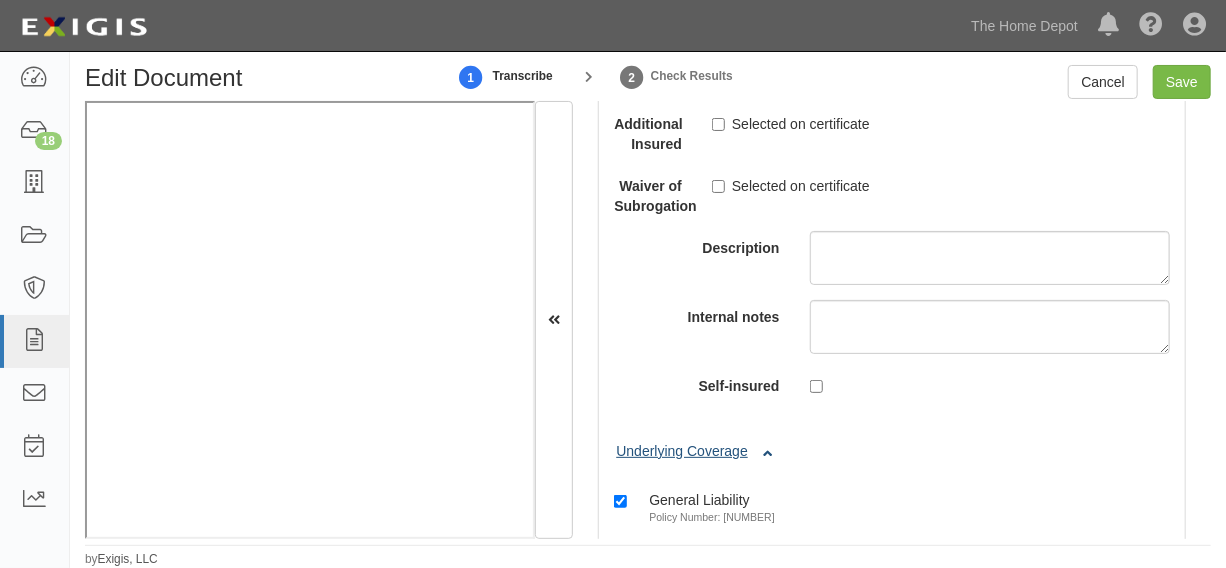 scroll, scrollTop: 6211, scrollLeft: 0, axis: vertical 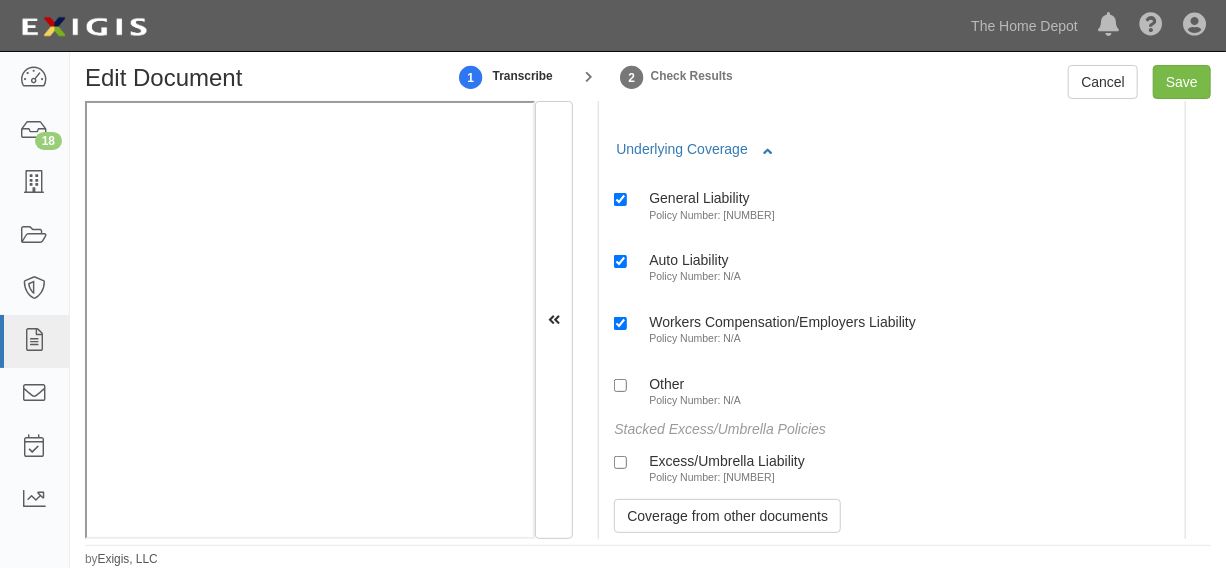 click on "Excess/Umbrella Liability" at bounding box center [727, 460] 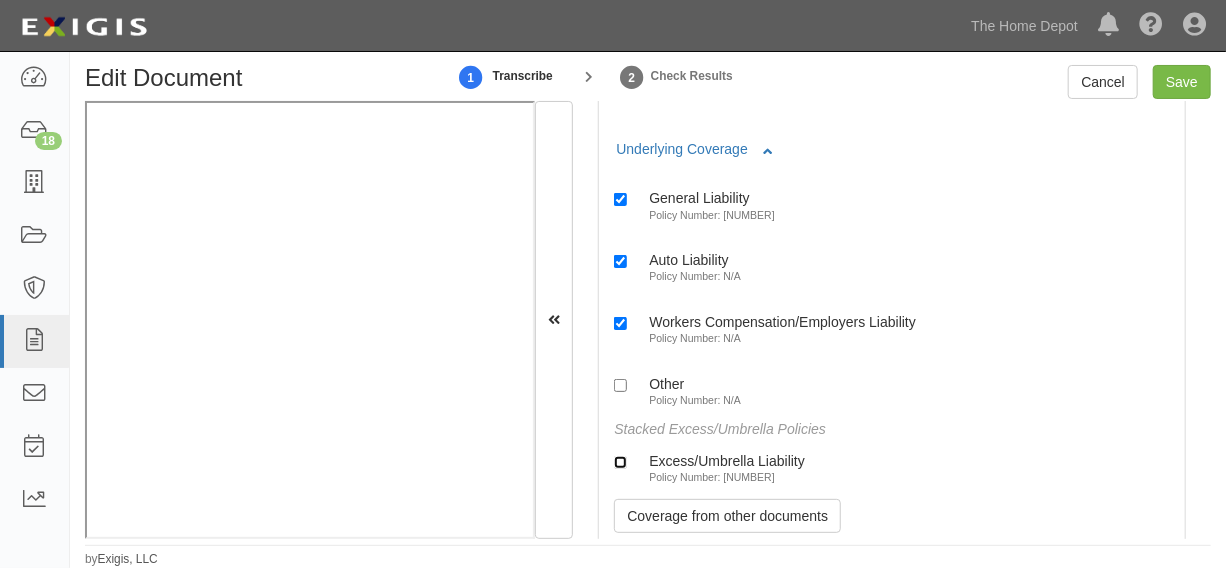 click on "Excess/Umbrella Liability
Policy Number: 78199661" at bounding box center (620, 462) 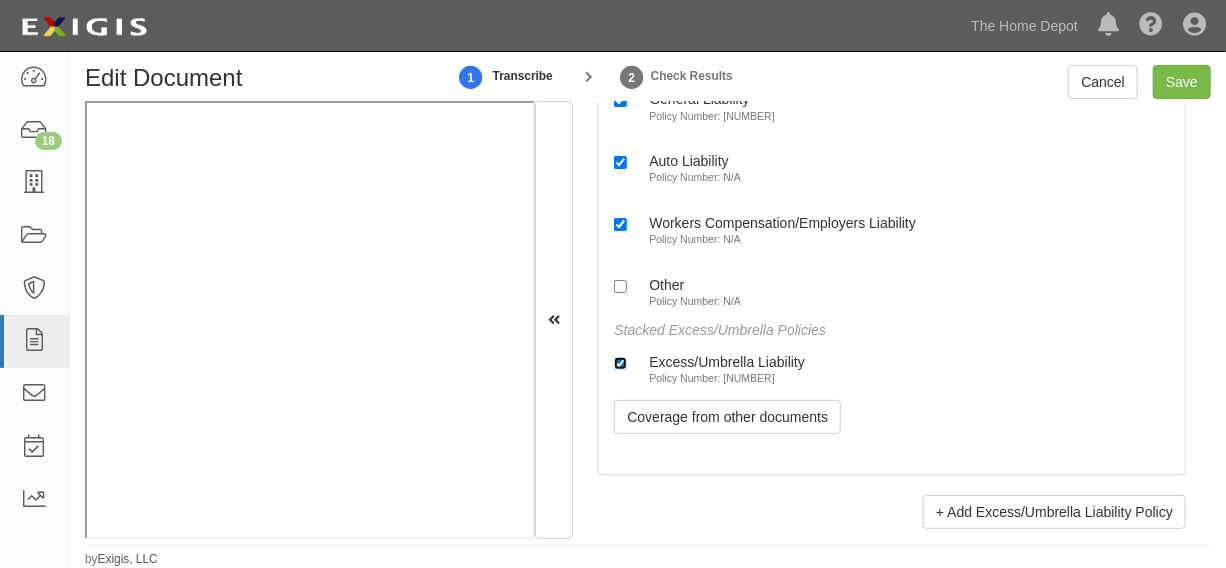 scroll, scrollTop: 6515, scrollLeft: 0, axis: vertical 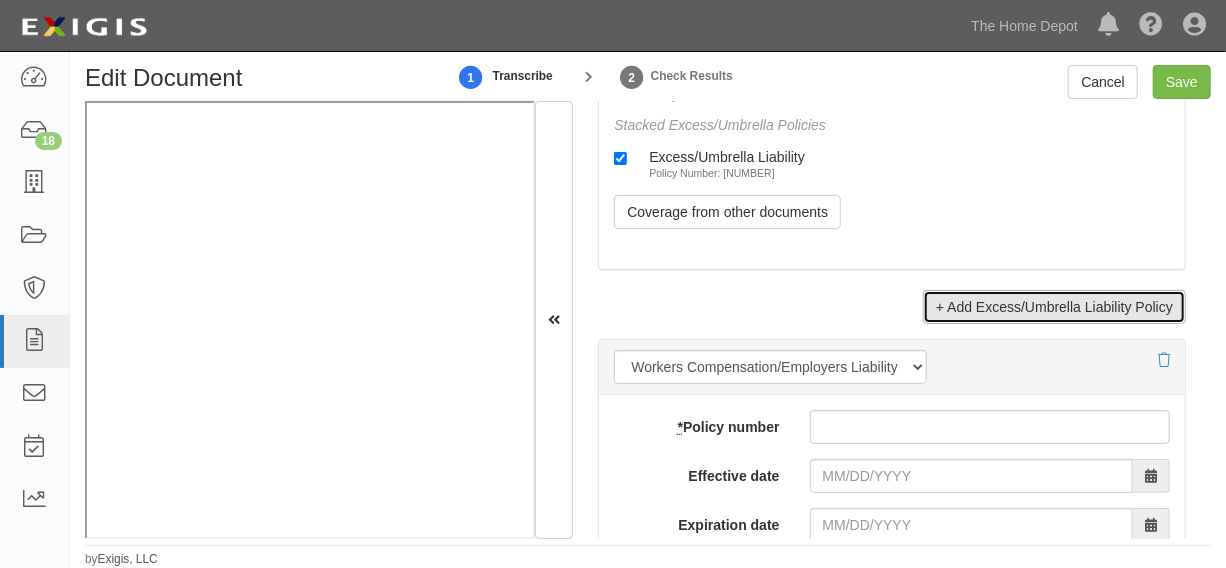 click on "+ Add Excess/Umbrella Liability Policy" at bounding box center [1054, 307] 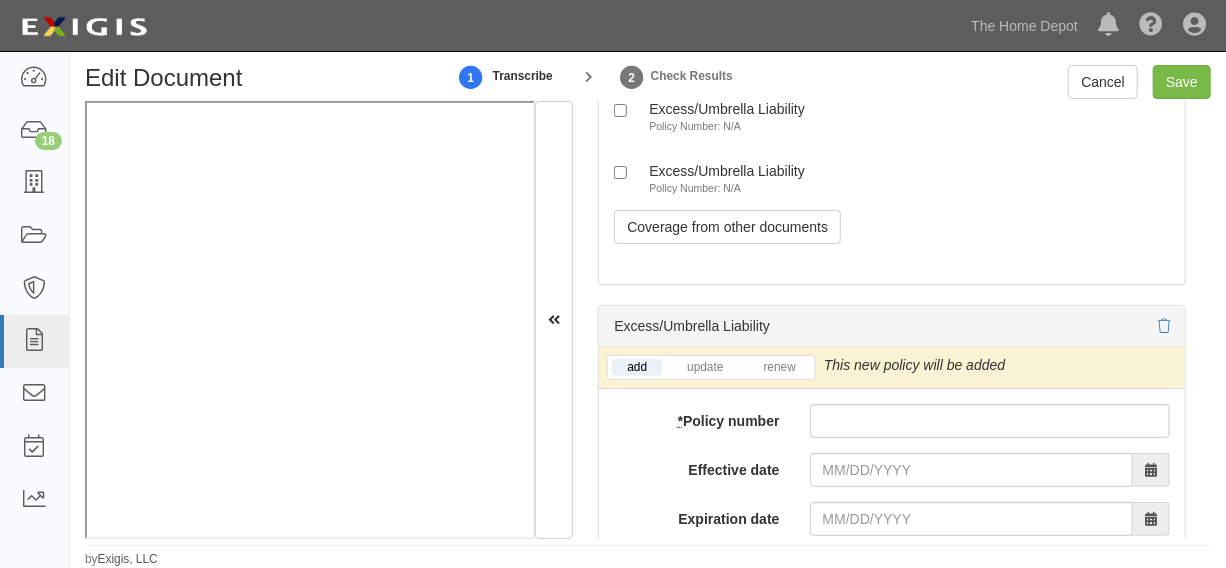 scroll, scrollTop: 6666, scrollLeft: 0, axis: vertical 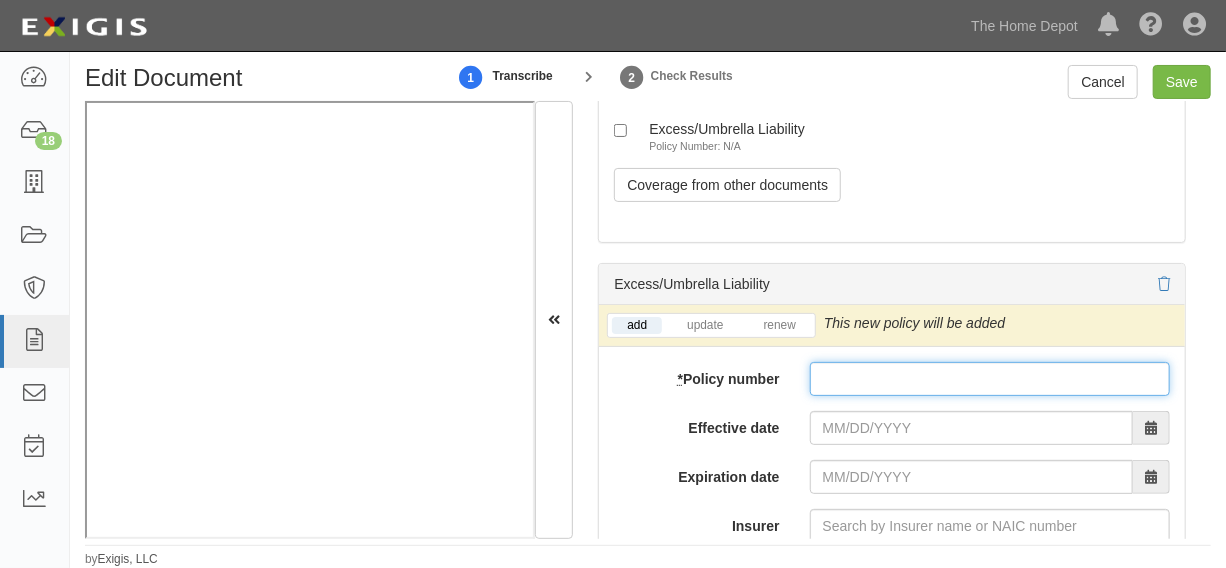 click on "*  Policy number" at bounding box center [990, 379] 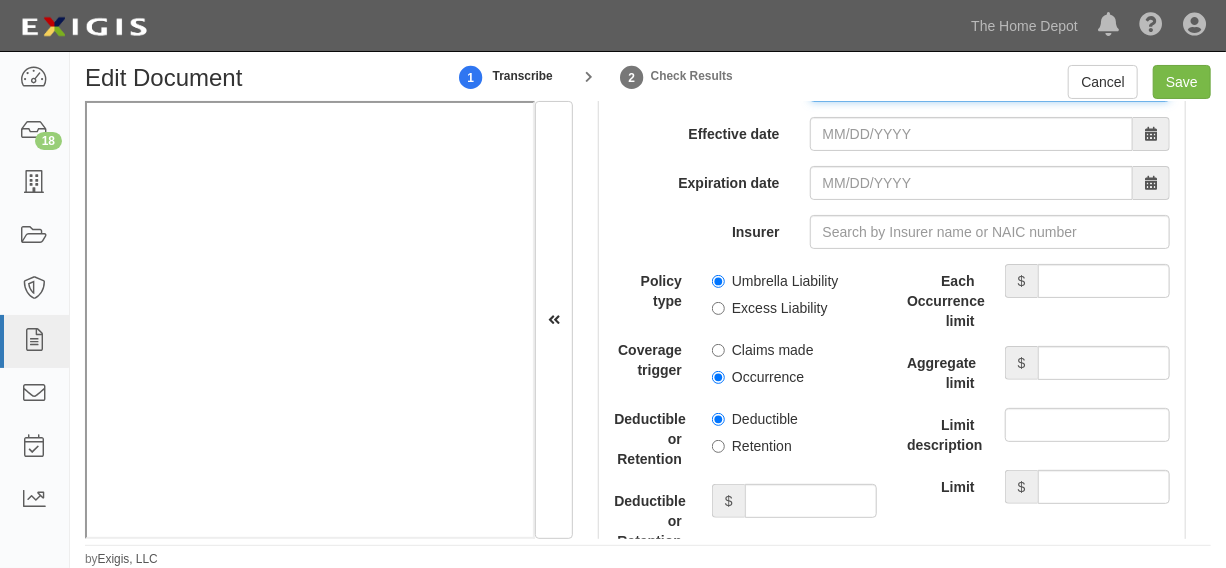 scroll, scrollTop: 6970, scrollLeft: 0, axis: vertical 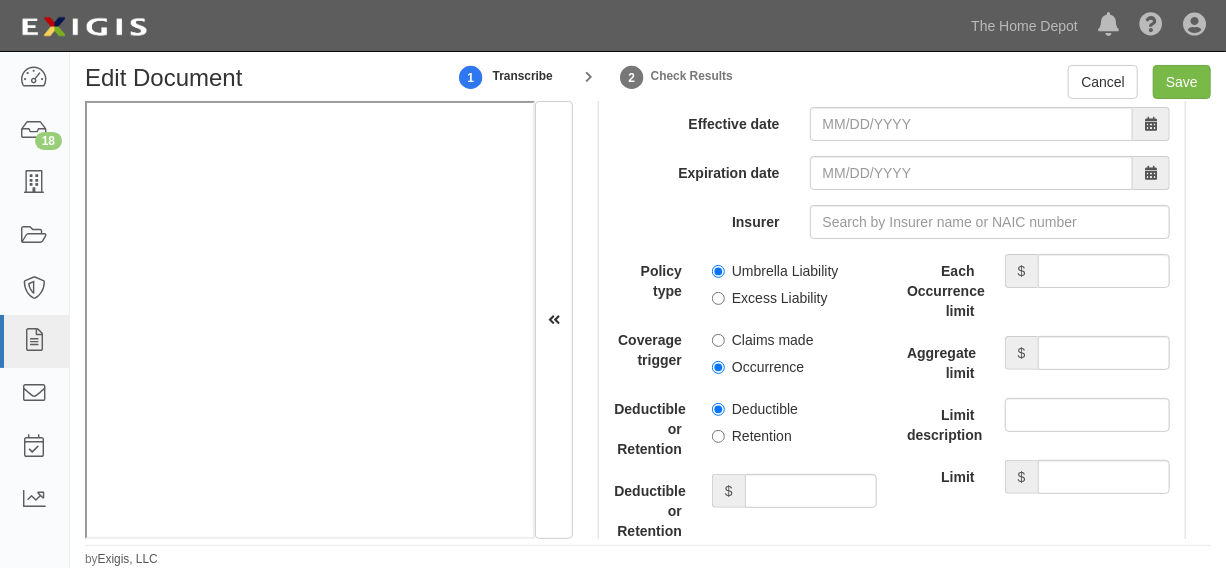 type on "933642156" 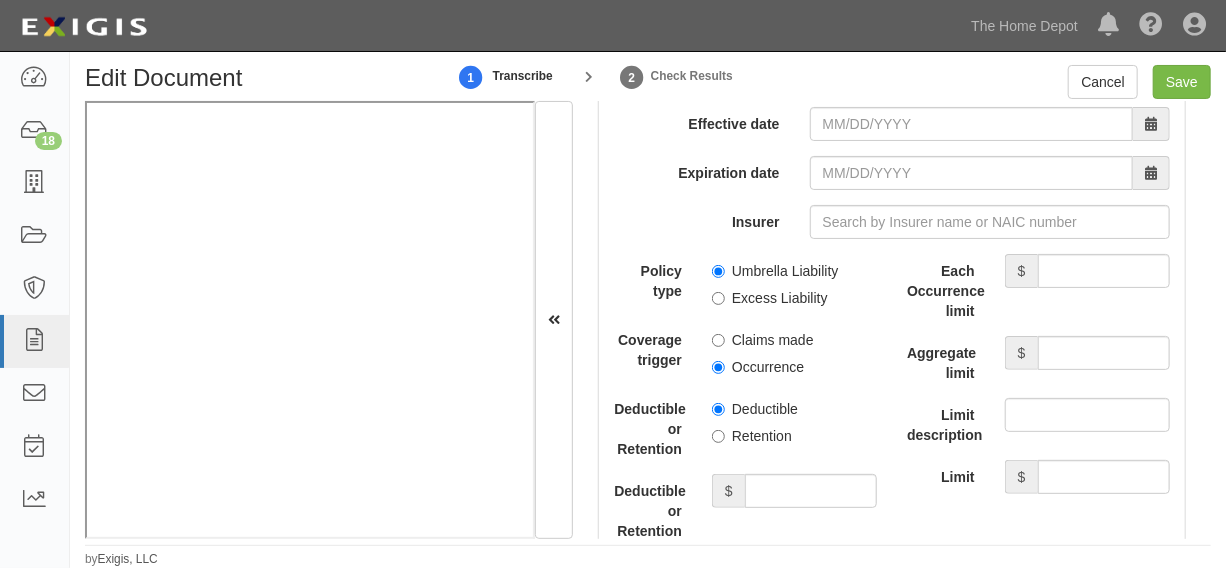 click on "Excess Liability" at bounding box center (770, 298) 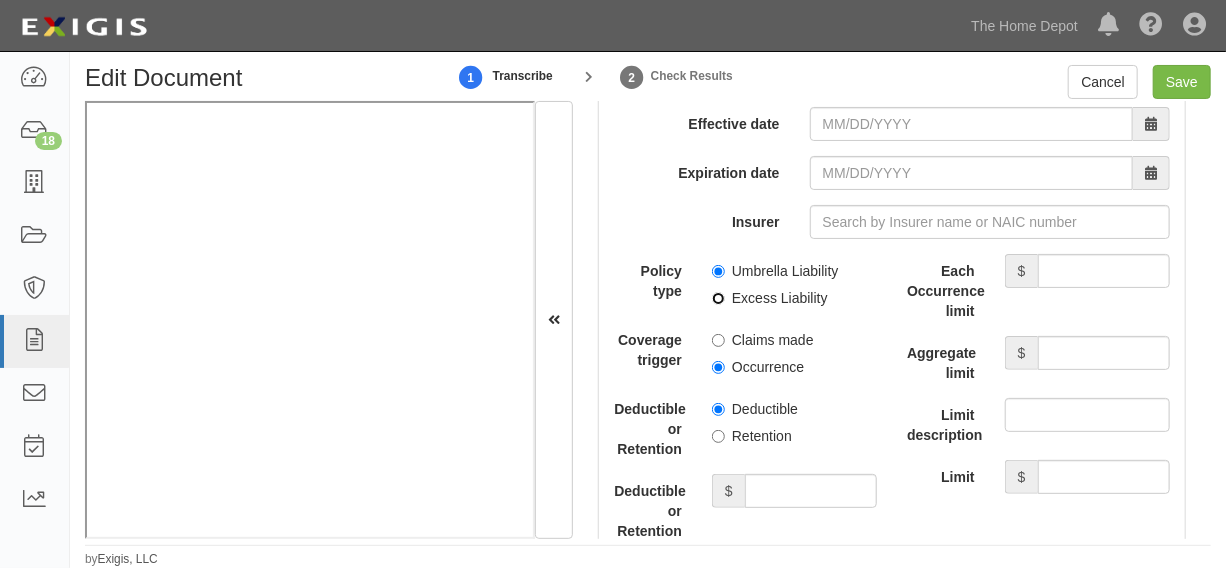 click on "Excess Liability" at bounding box center (718, 298) 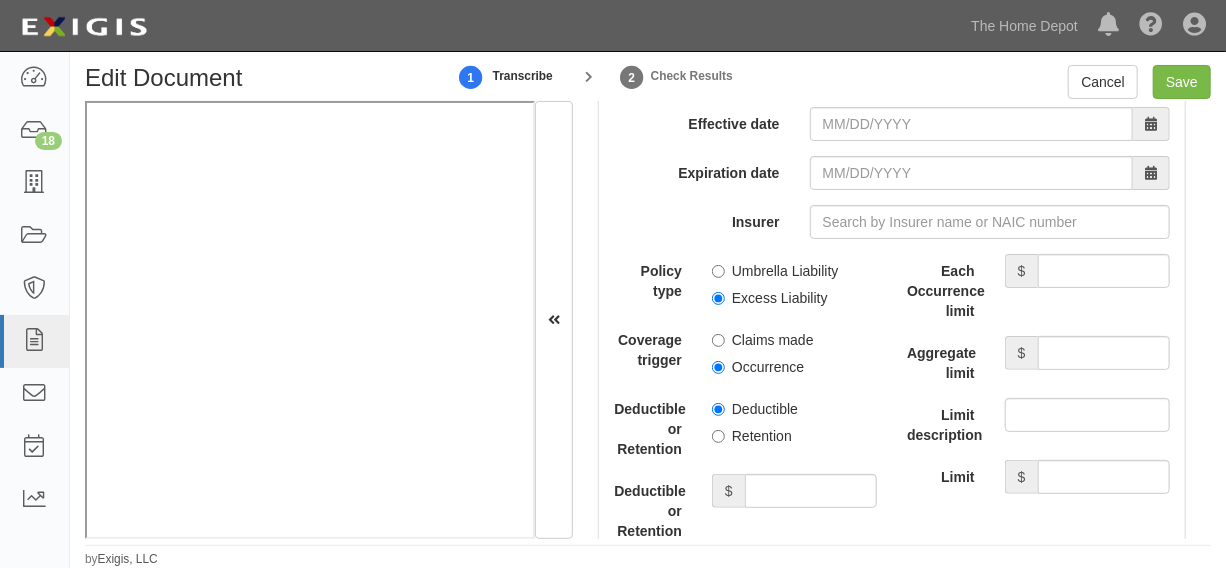 click on "Occurrence" at bounding box center (758, 367) 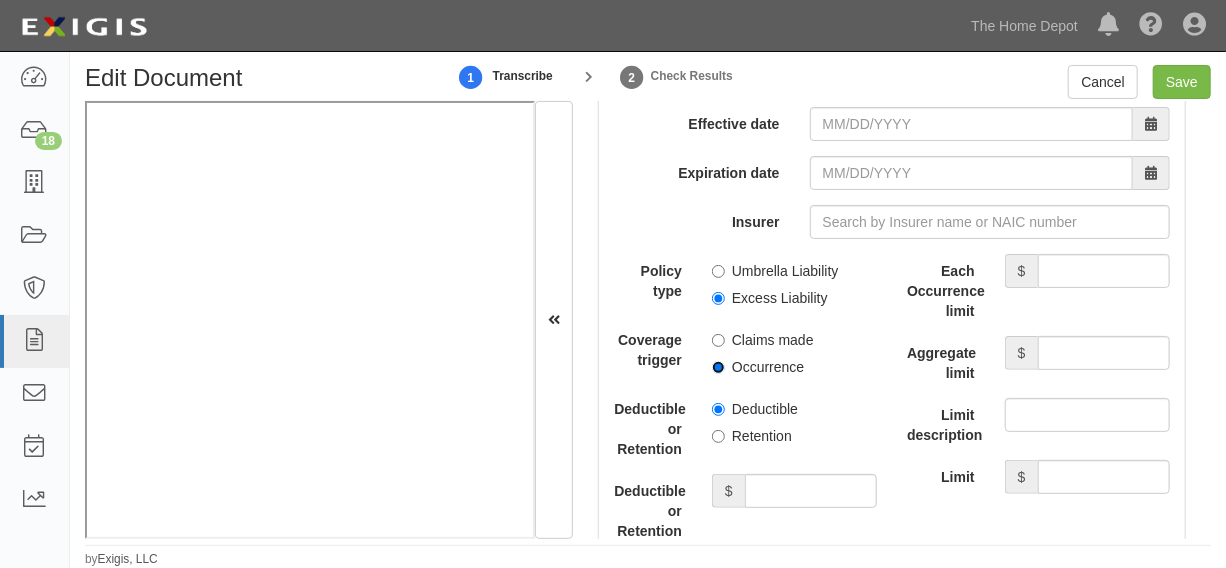 click on "Occurrence" at bounding box center [718, 367] 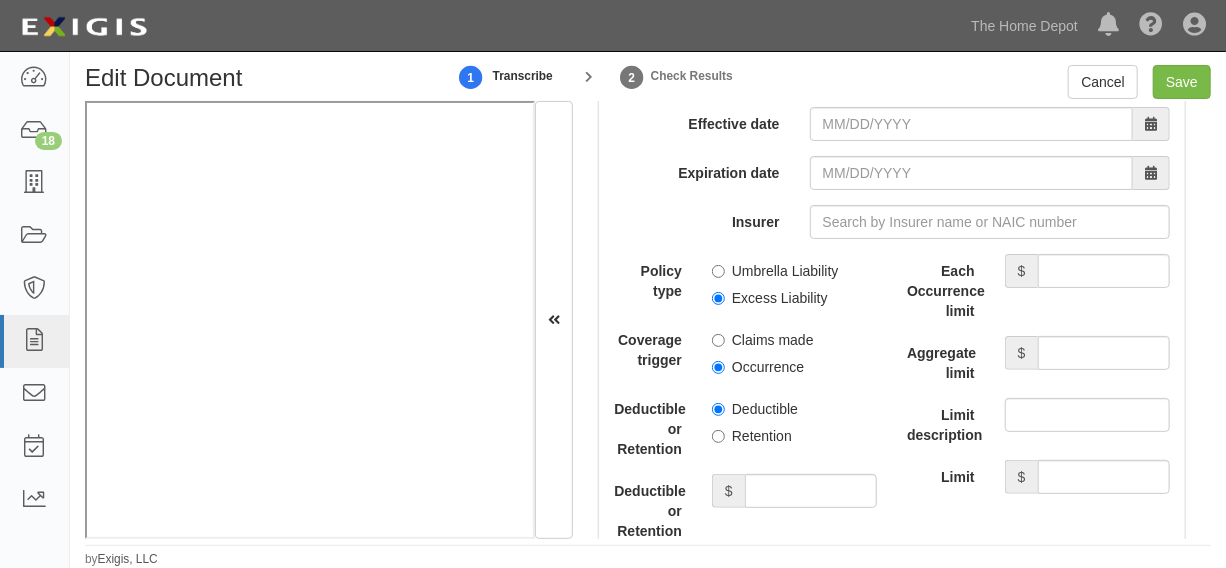 click on "add update renew This new policy will be added This new policy will update existing policy # This new policy will renew existing policy # *  Policy number 933642156 Effective date Expiration date Insurer Policy type Umbrella Liability Excess Liability Coverage trigger Claims made Occurrence Deductible or Retention Deductible Retention Deductible or Retention amount $ Additional Insured Selected on certificate Waiver of Subrogation Selected on certificate Each Occurrence limit $ Aggregate limit $ Limit description Limit $ Description Internal notes Self-insured Underlying Coverage
General Liability
Policy Number: 36081438
Auto Liability
Policy Number: N/A
Workers Compensation/Employers Liability
Policy Number: N/A" at bounding box center [892, 478] 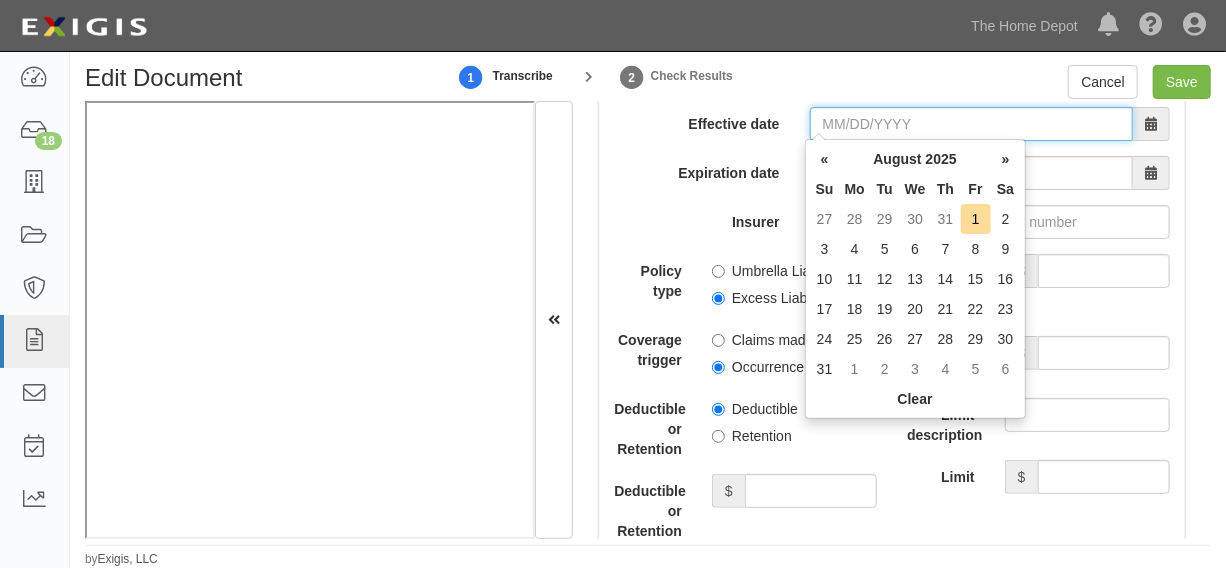 click on "Effective date" at bounding box center (971, 124) 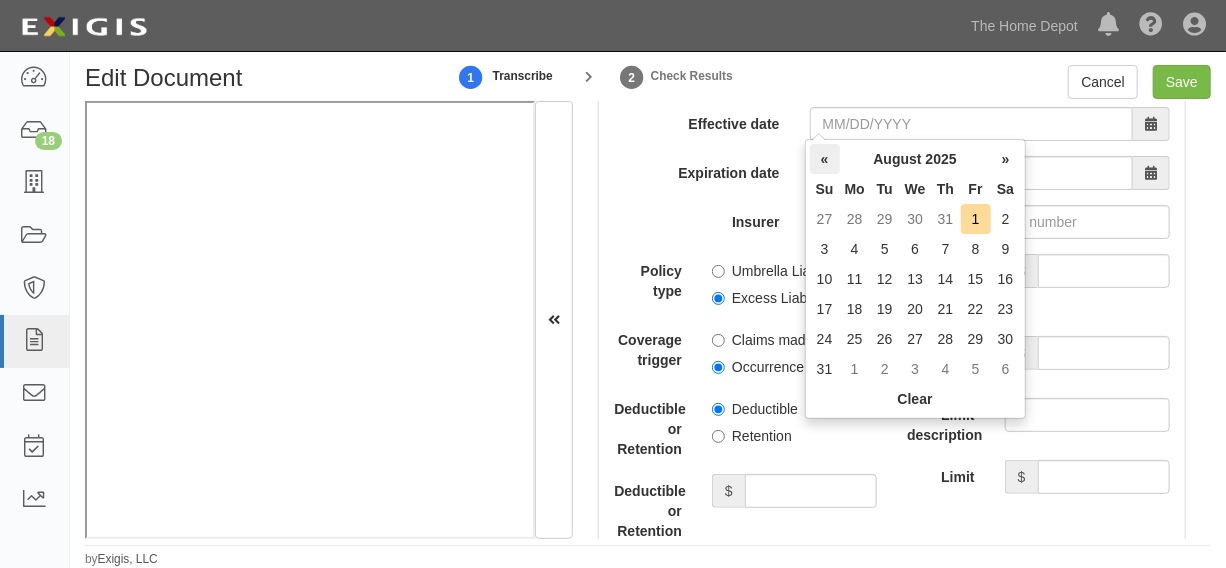 click on "«" at bounding box center (825, 159) 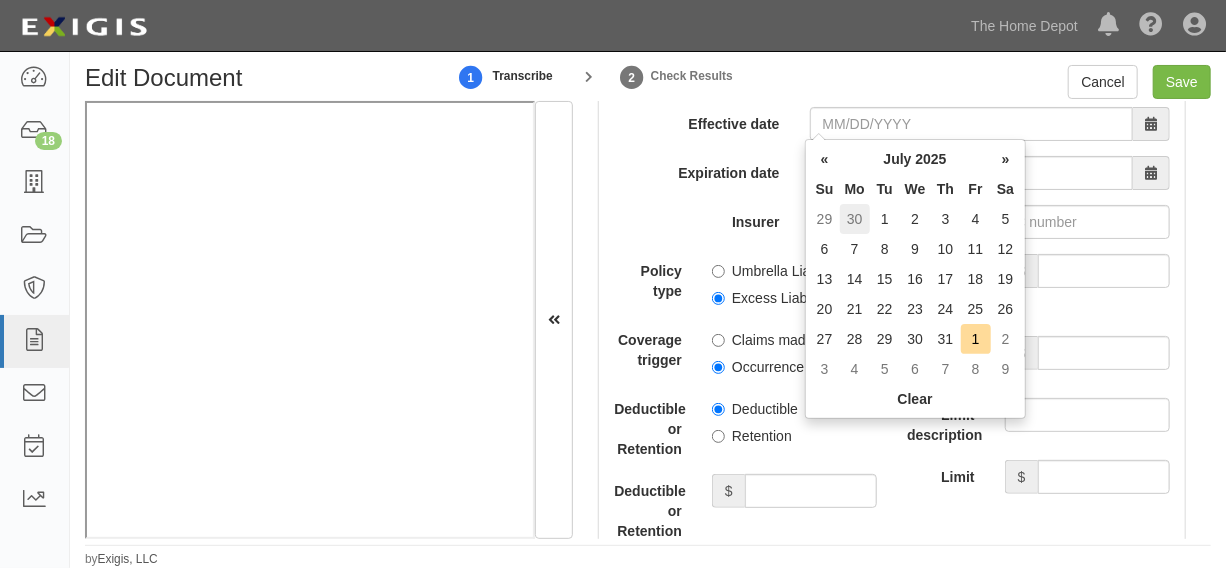 click on "30" at bounding box center [855, 219] 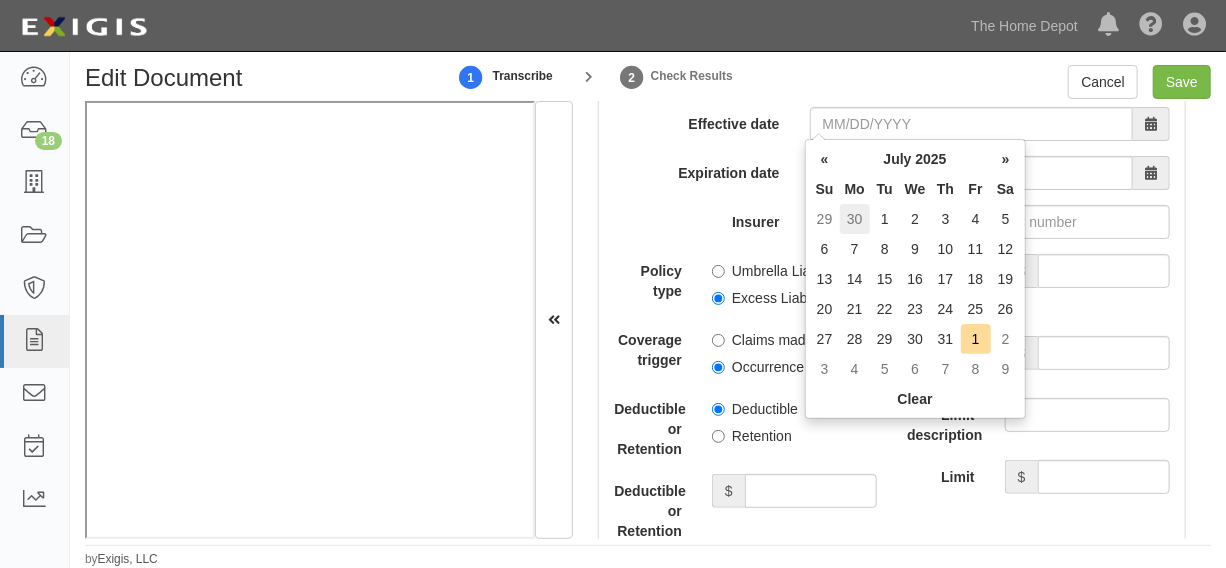 type on "06/30/2025" 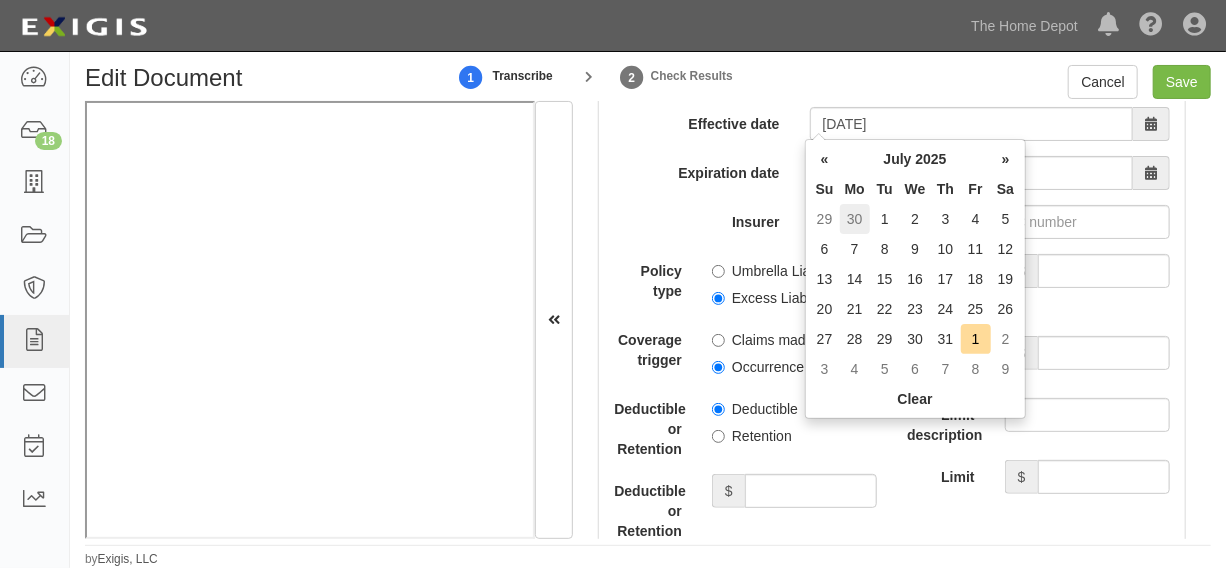 type on "06/30/2026" 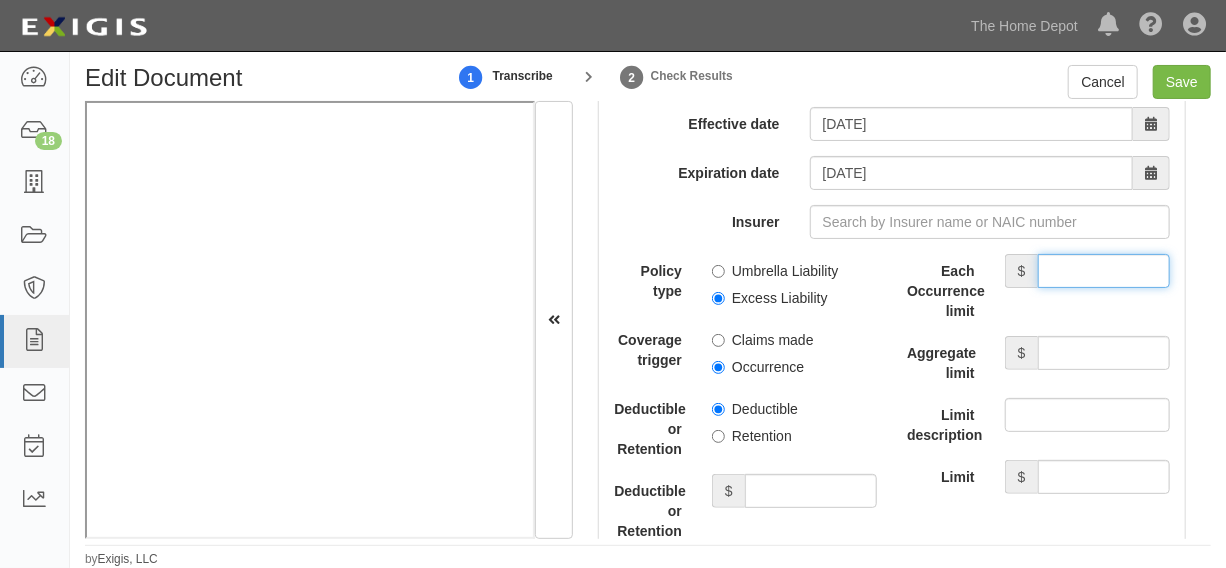 click on "Each Occurrence limit" at bounding box center (1104, 271) 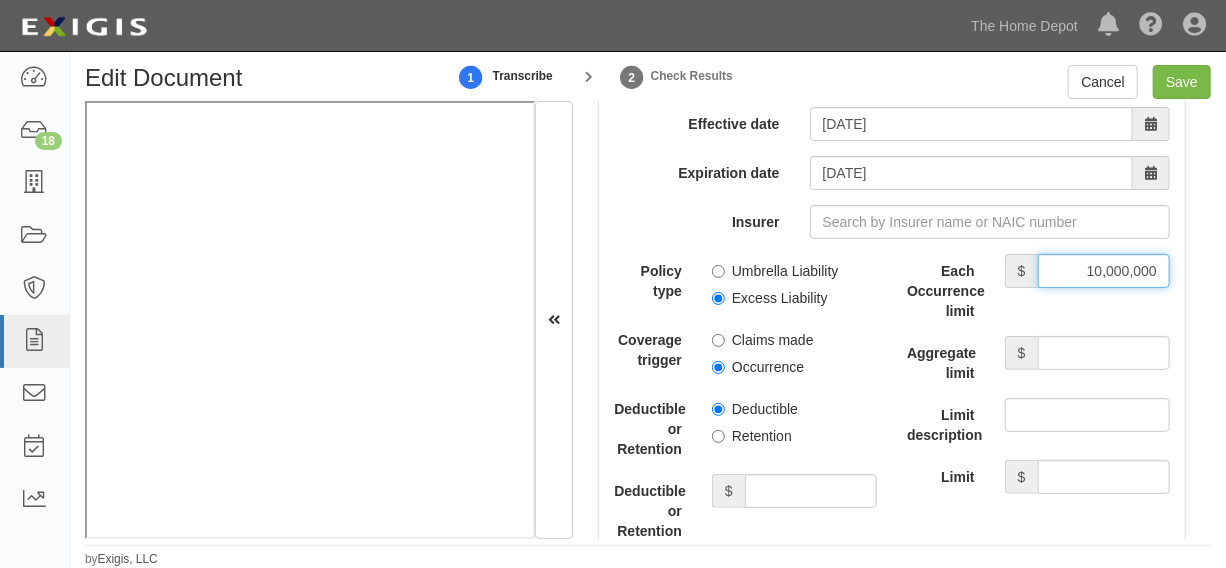 type on "10,000,000" 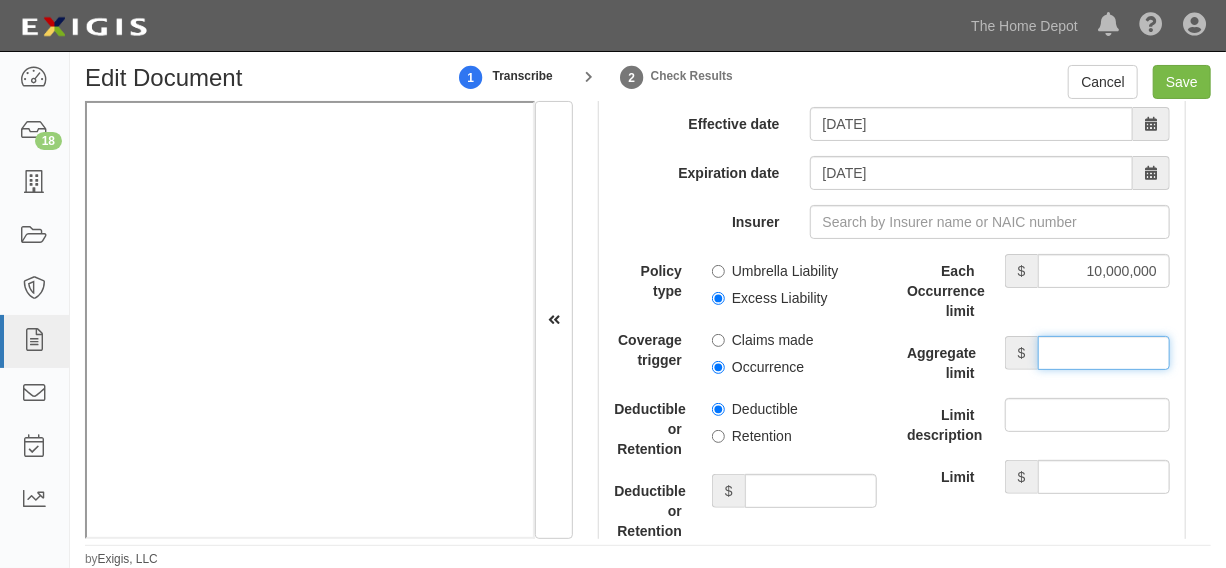 click on "Aggregate limit" at bounding box center (1104, 353) 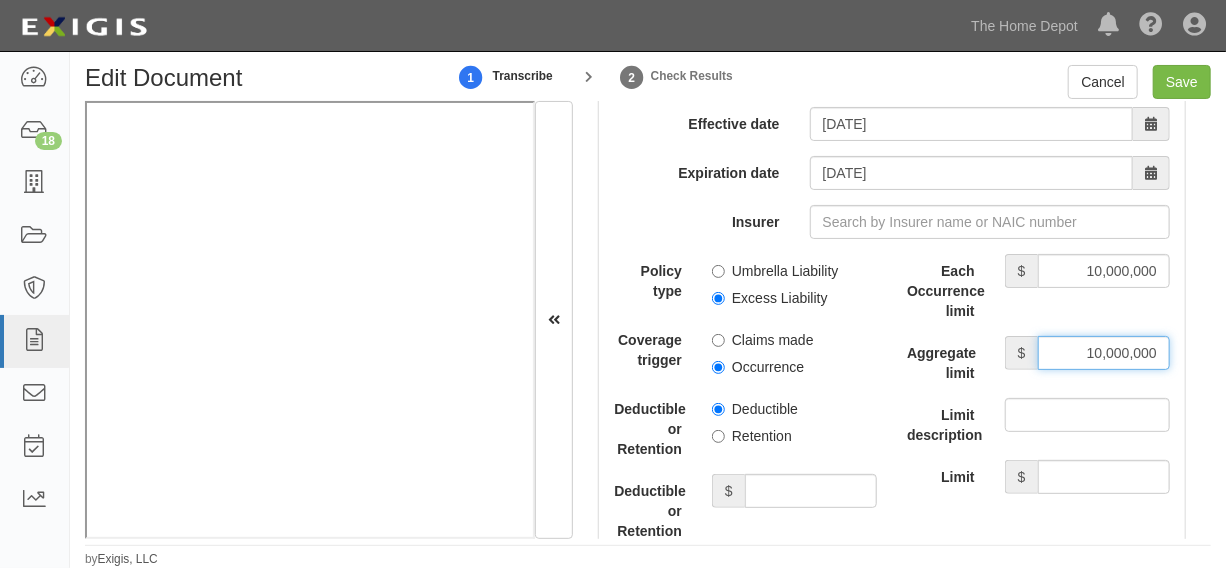 type on "10,000,000" 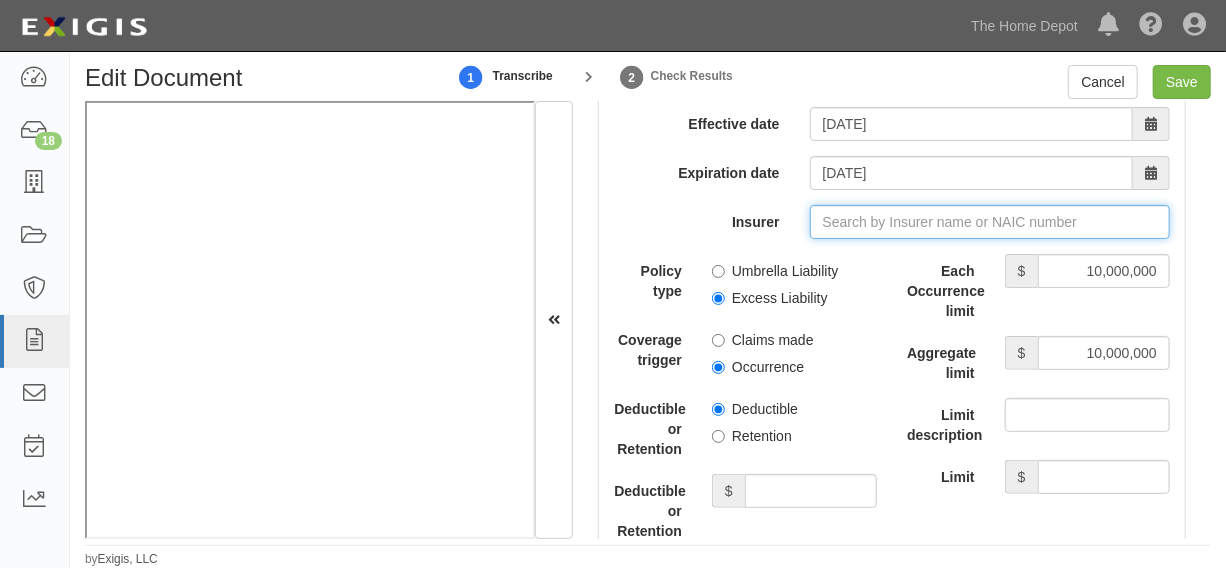 click on "Insurer" at bounding box center [990, 222] 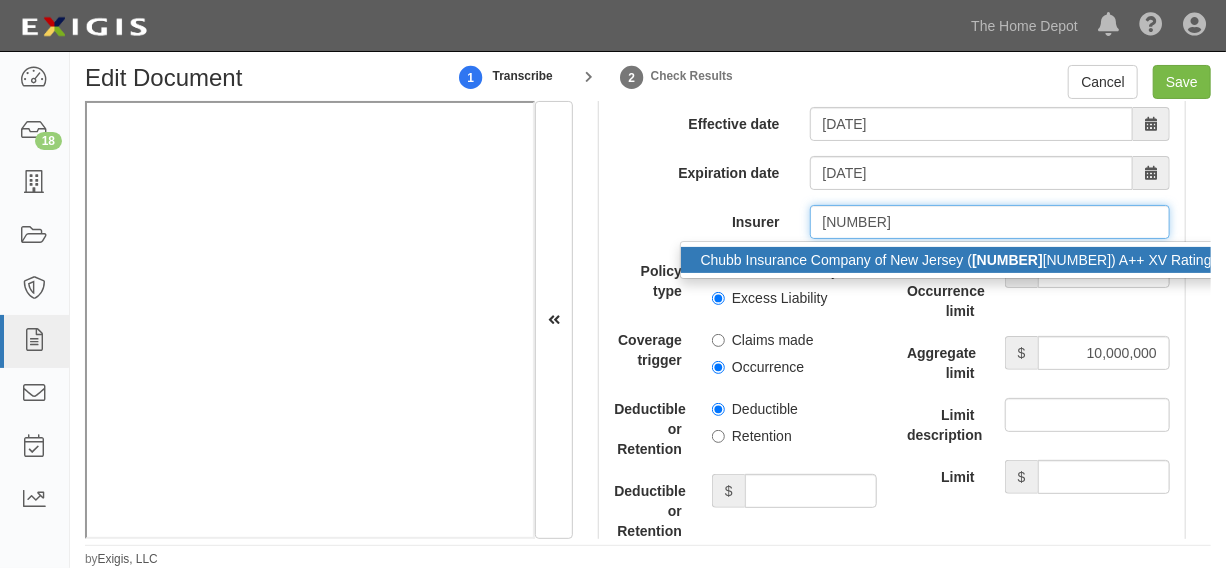 click on "Chubb Insurance Company of New Jersey ( 4138 6) A++ XV Rating" at bounding box center (956, 260) 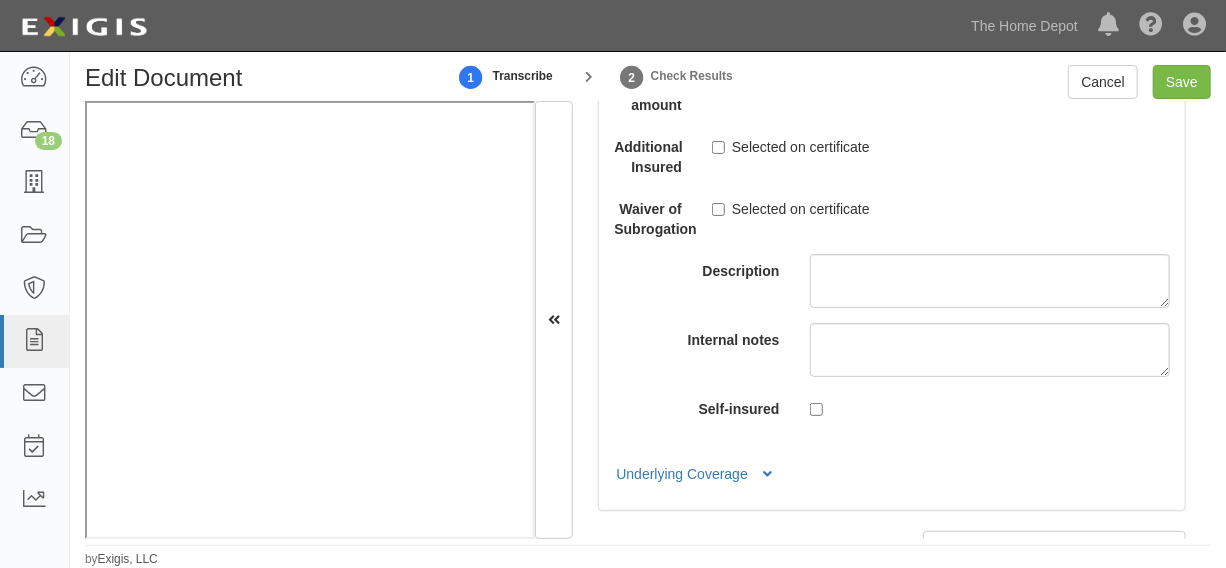 scroll, scrollTop: 7424, scrollLeft: 0, axis: vertical 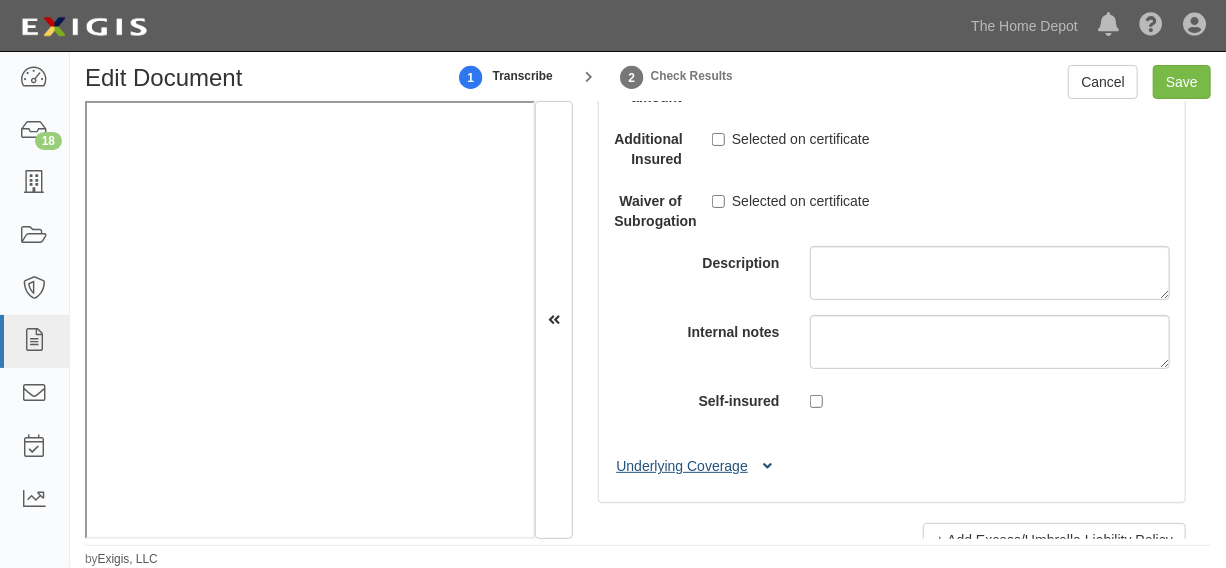 type on "Chubb Insurance Company of New Jersey (41386) A++ XV Rating" 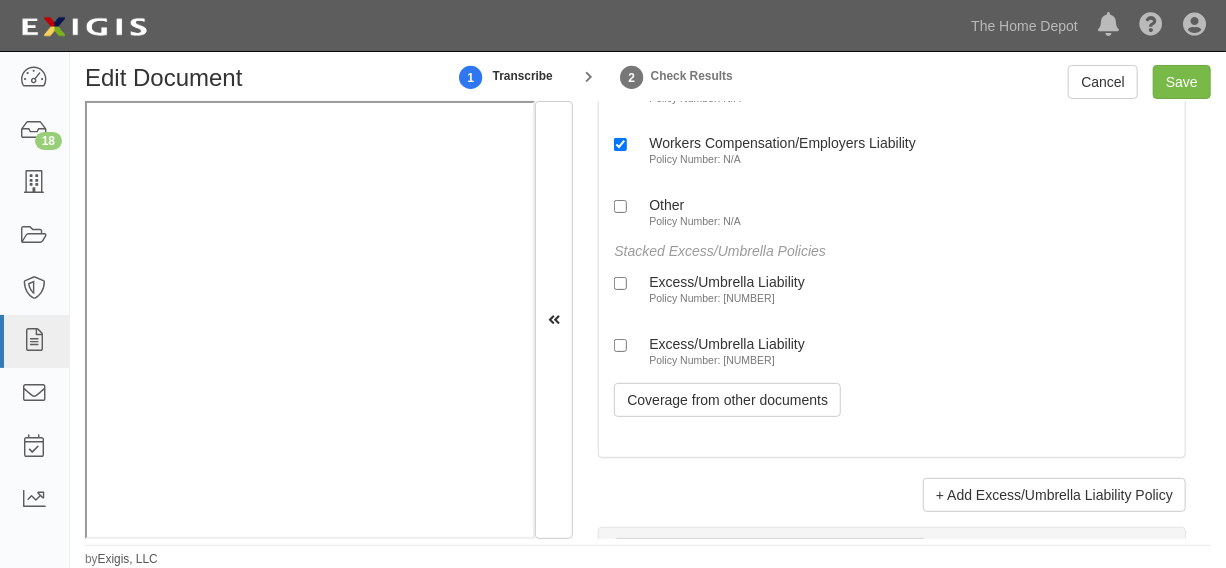 scroll, scrollTop: 8030, scrollLeft: 0, axis: vertical 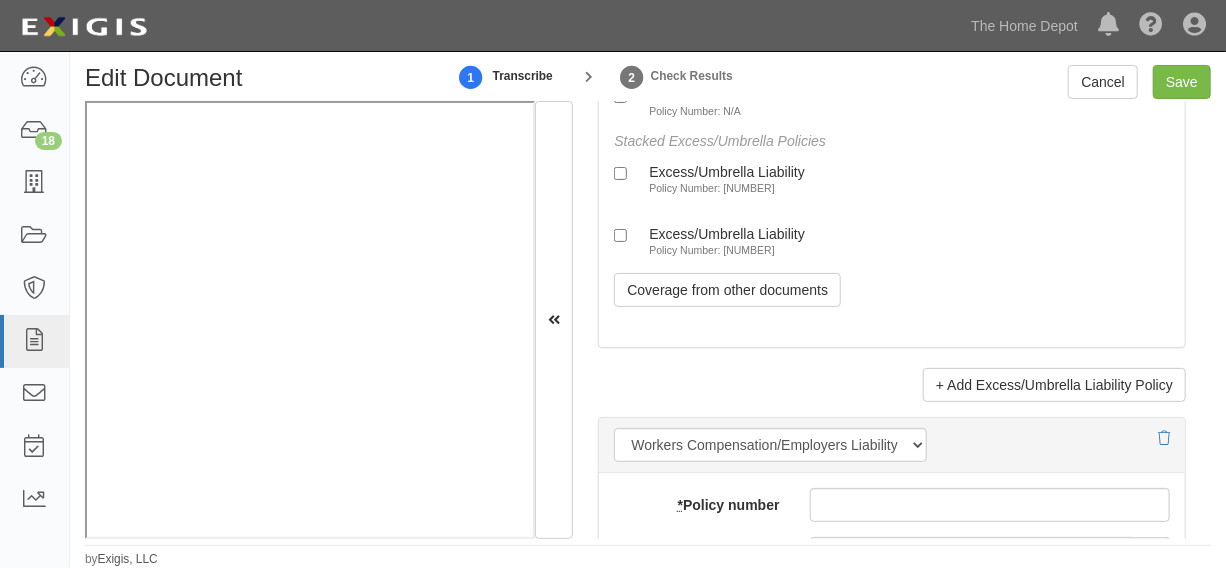 click on "Excess/Umbrella Liability
Policy Number: XC4EX00564251" at bounding box center (709, 241) 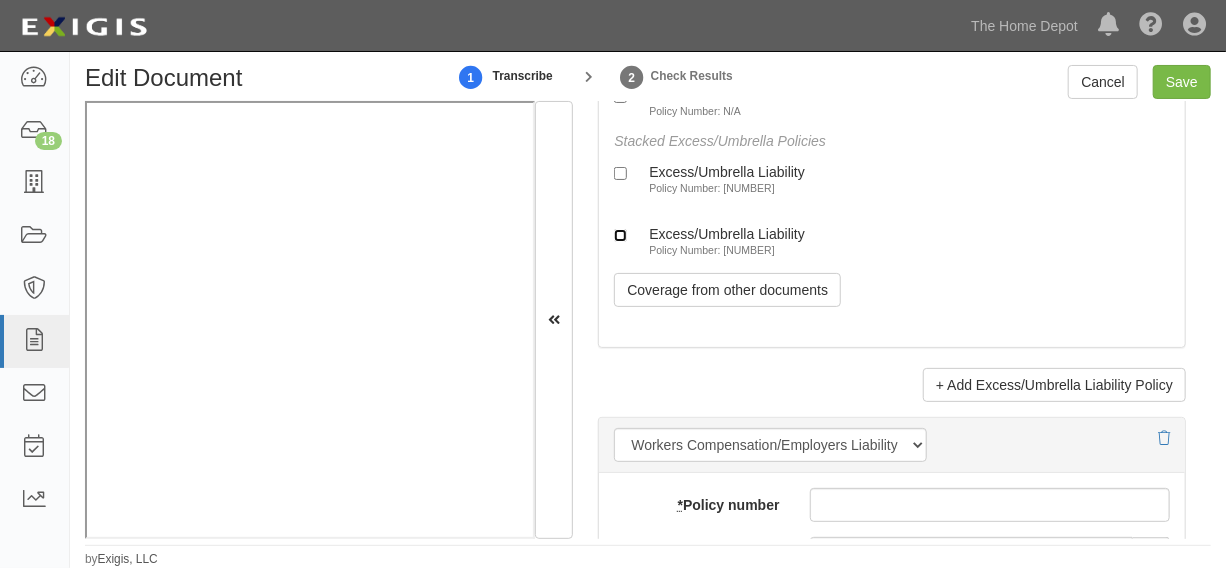 click on "Excess/Umbrella Liability
Policy Number: XC4EX00564251" at bounding box center (620, 235) 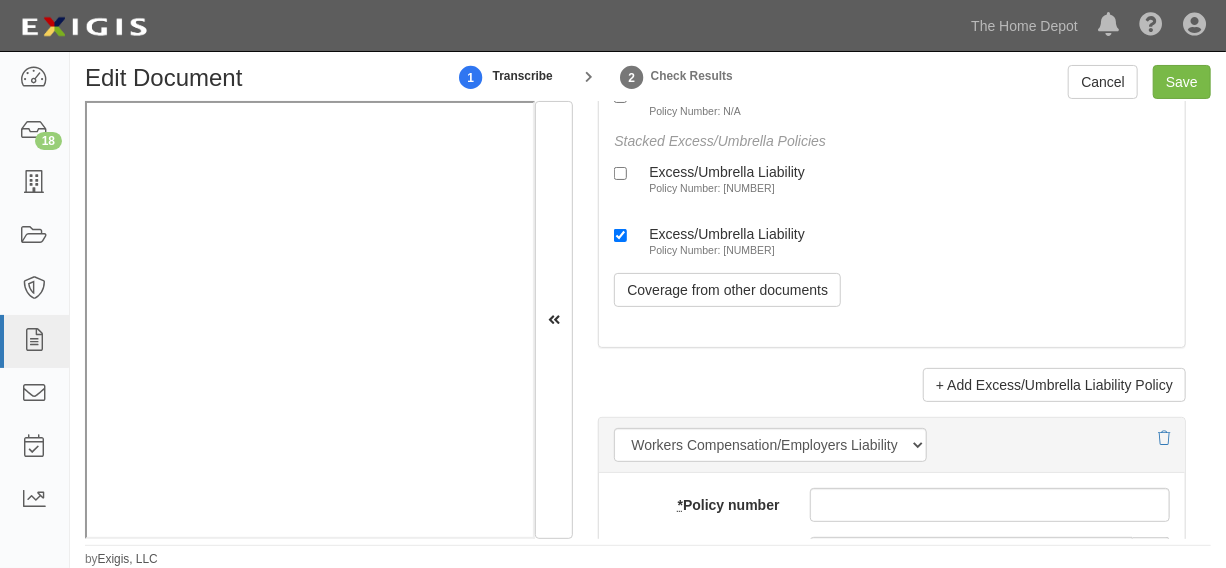 click on "Excess/Umbrella Liability
Policy Number: 78199661" at bounding box center (709, 179) 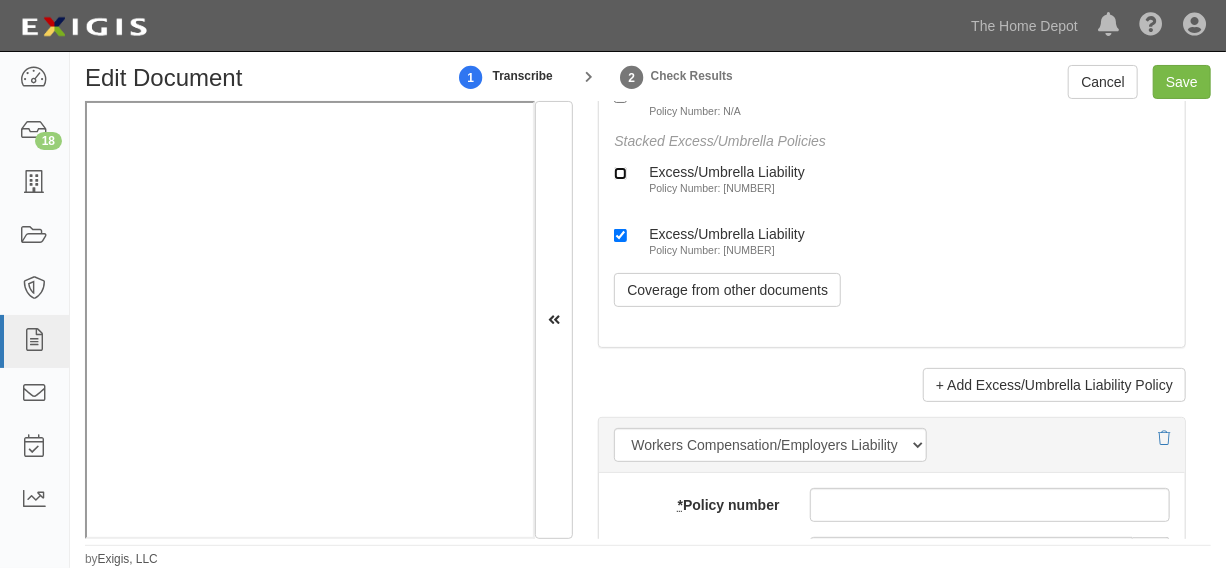 click on "Excess/Umbrella Liability
Policy Number: 78199661" at bounding box center (620, 173) 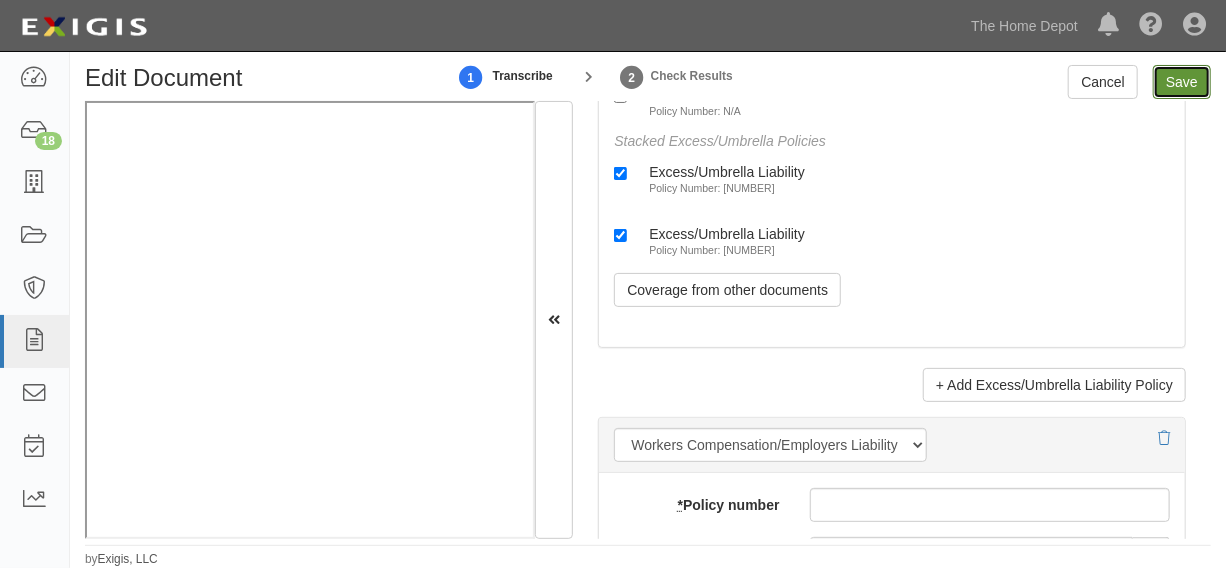 click on "Save" at bounding box center (1182, 82) 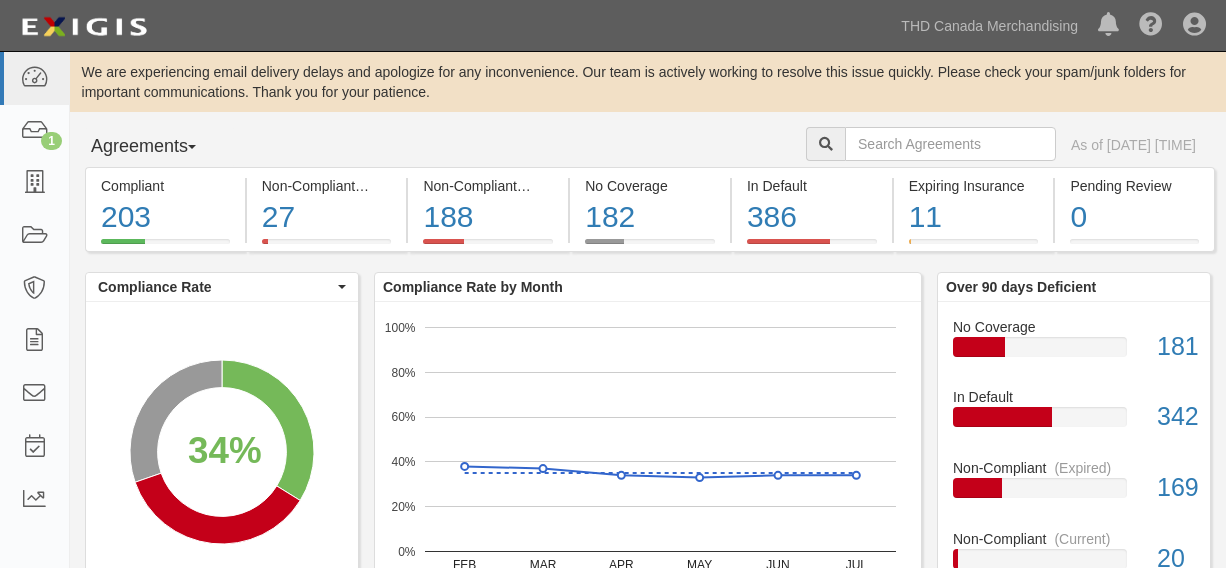 scroll, scrollTop: 0, scrollLeft: 0, axis: both 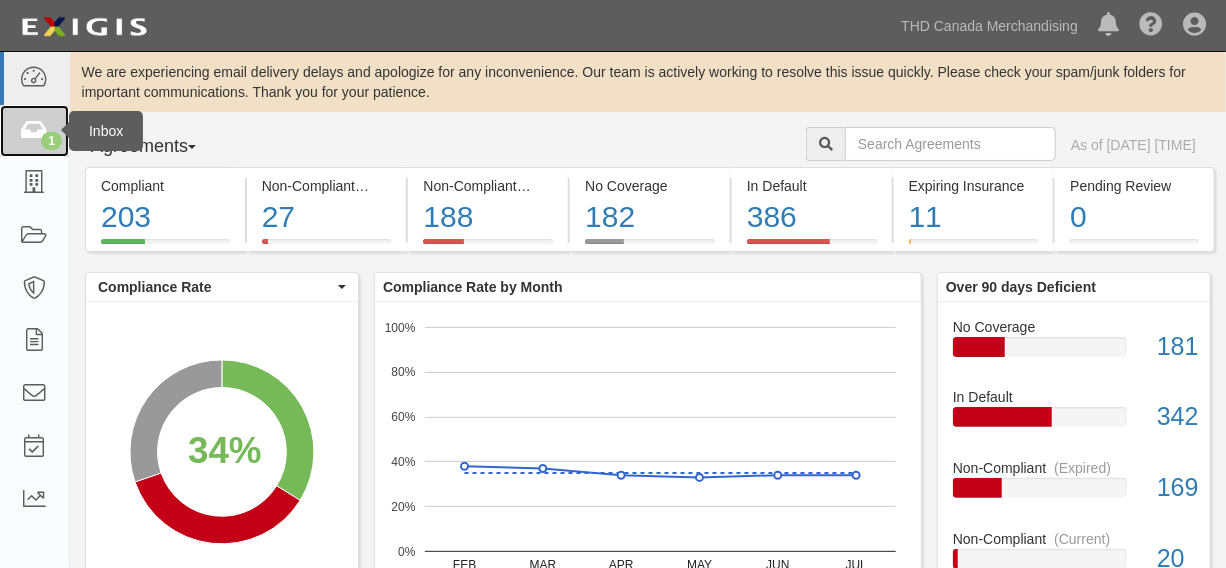 click on "1" at bounding box center [34, 131] 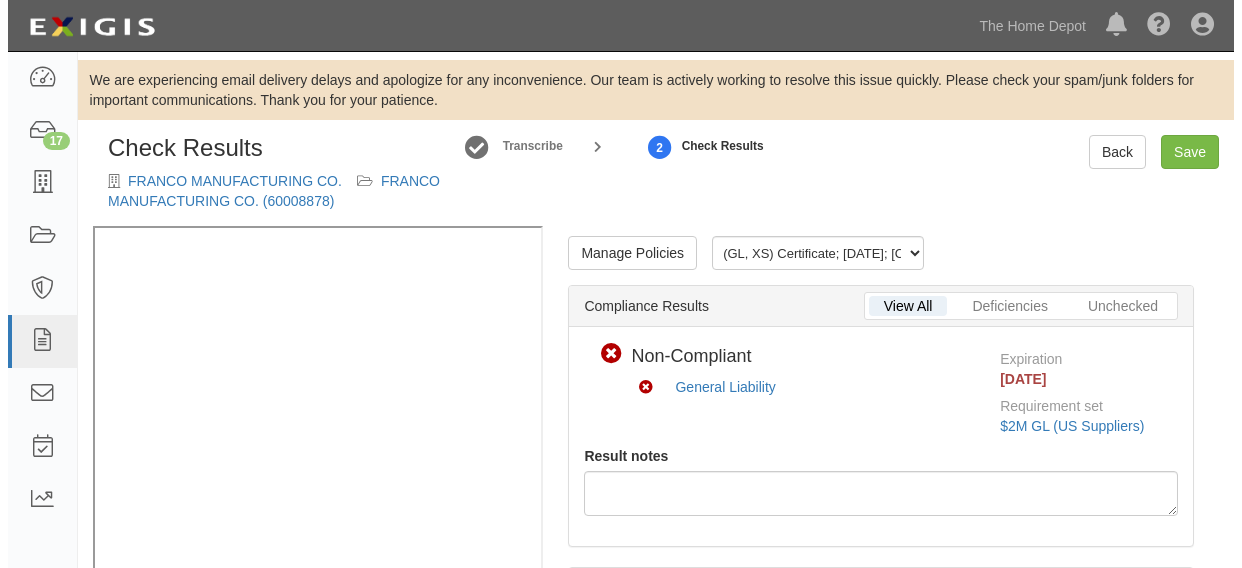 scroll, scrollTop: 0, scrollLeft: 0, axis: both 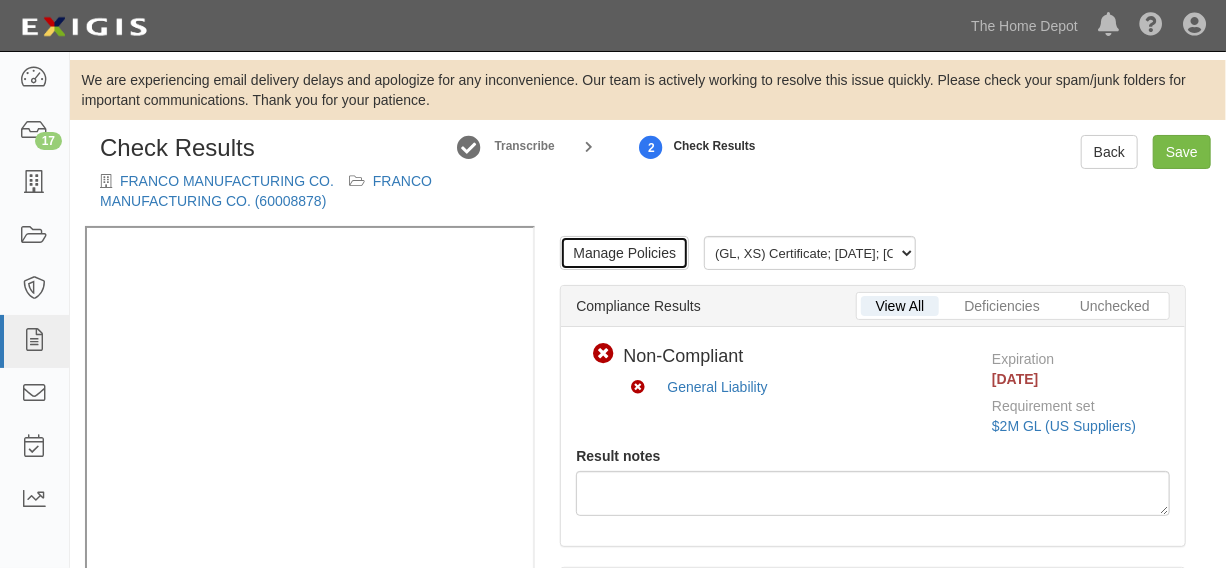 click on "Manage Policies" at bounding box center (624, 253) 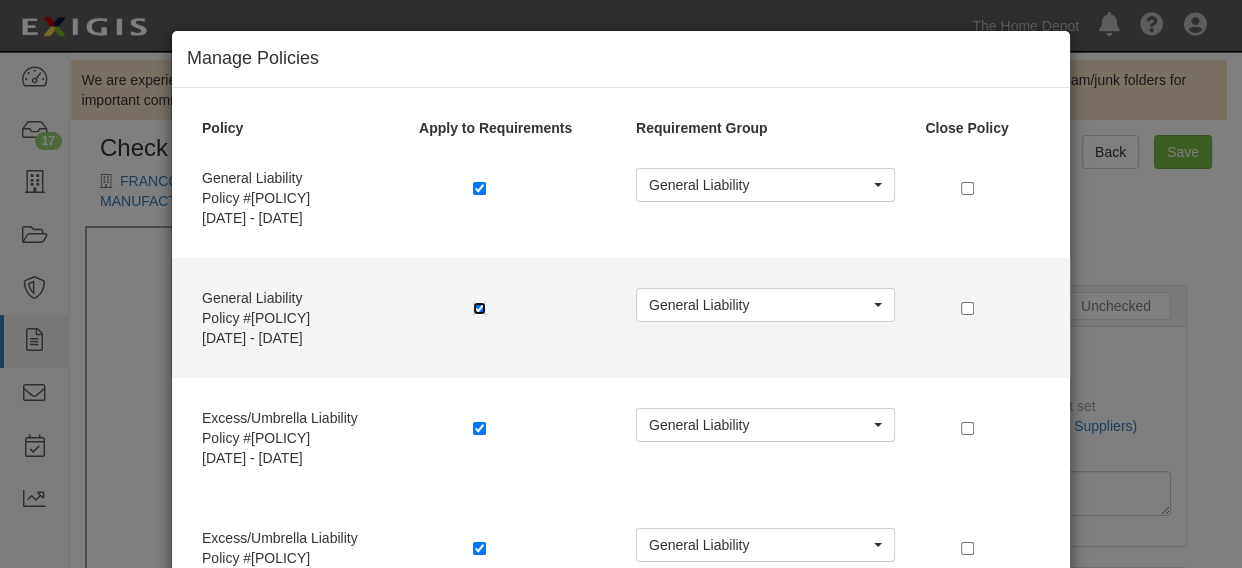 click at bounding box center [479, 308] 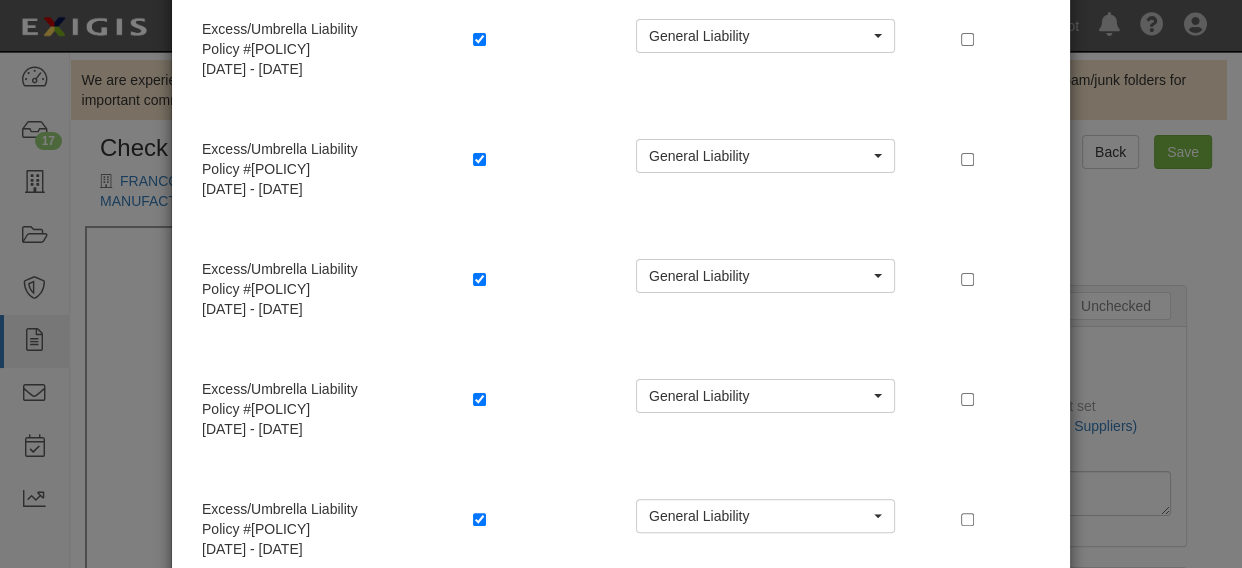 scroll, scrollTop: 454, scrollLeft: 0, axis: vertical 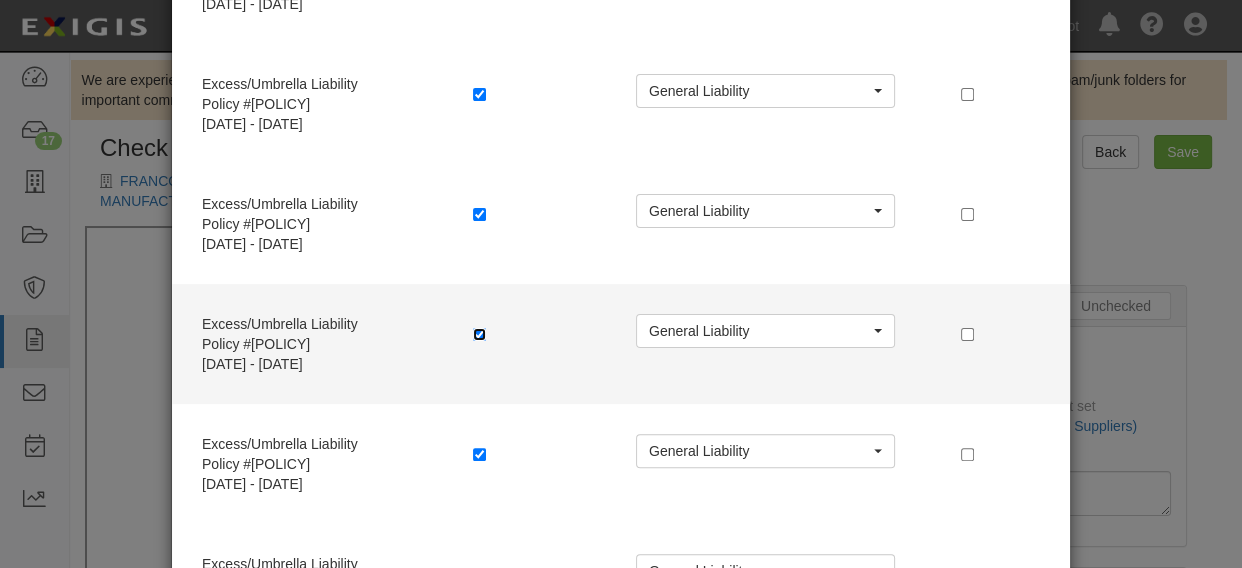click at bounding box center (479, 334) 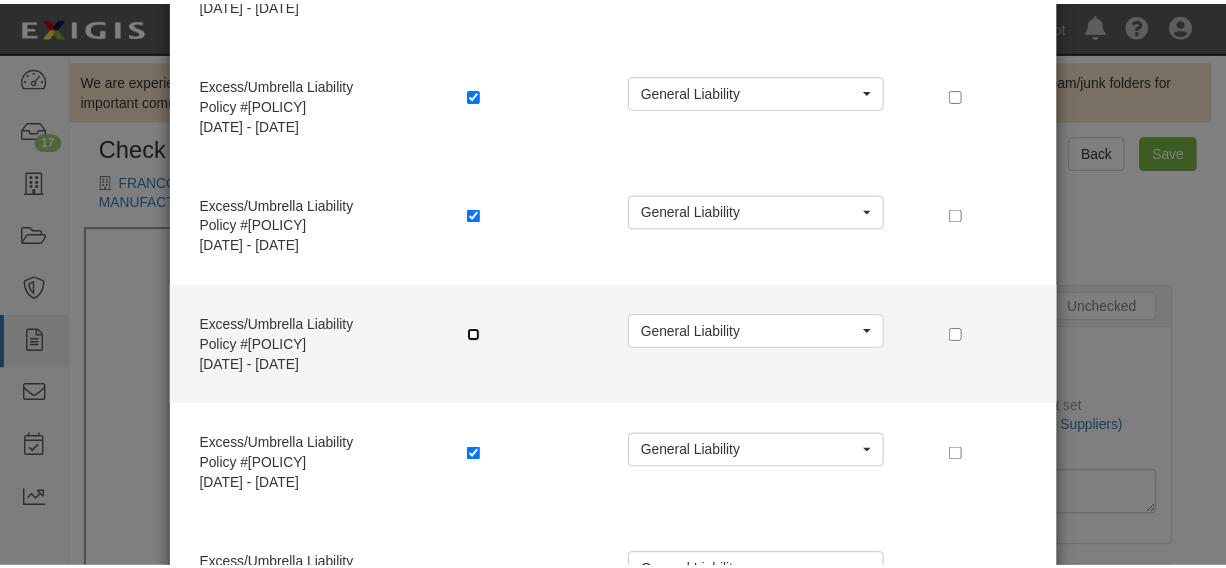 scroll, scrollTop: 606, scrollLeft: 0, axis: vertical 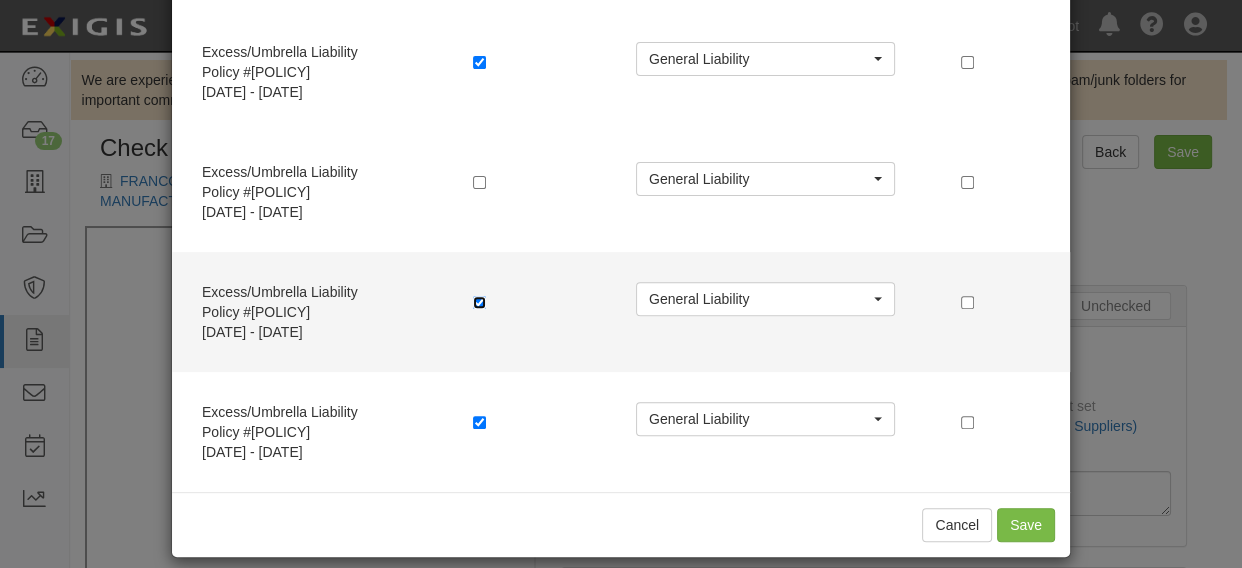 click at bounding box center (479, 302) 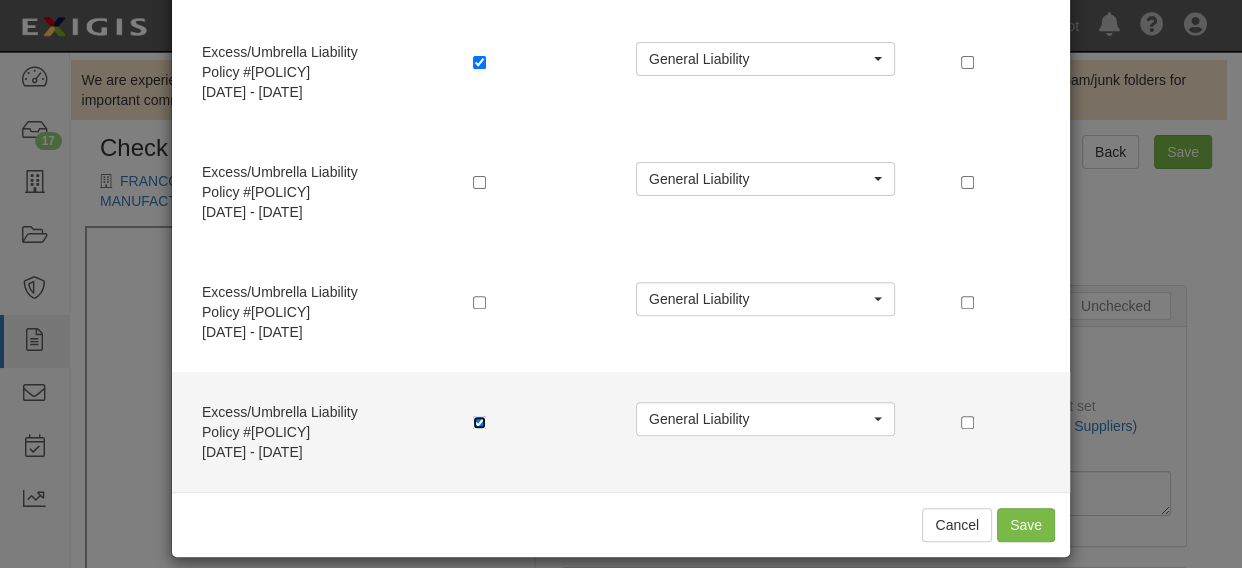 click at bounding box center (479, 422) 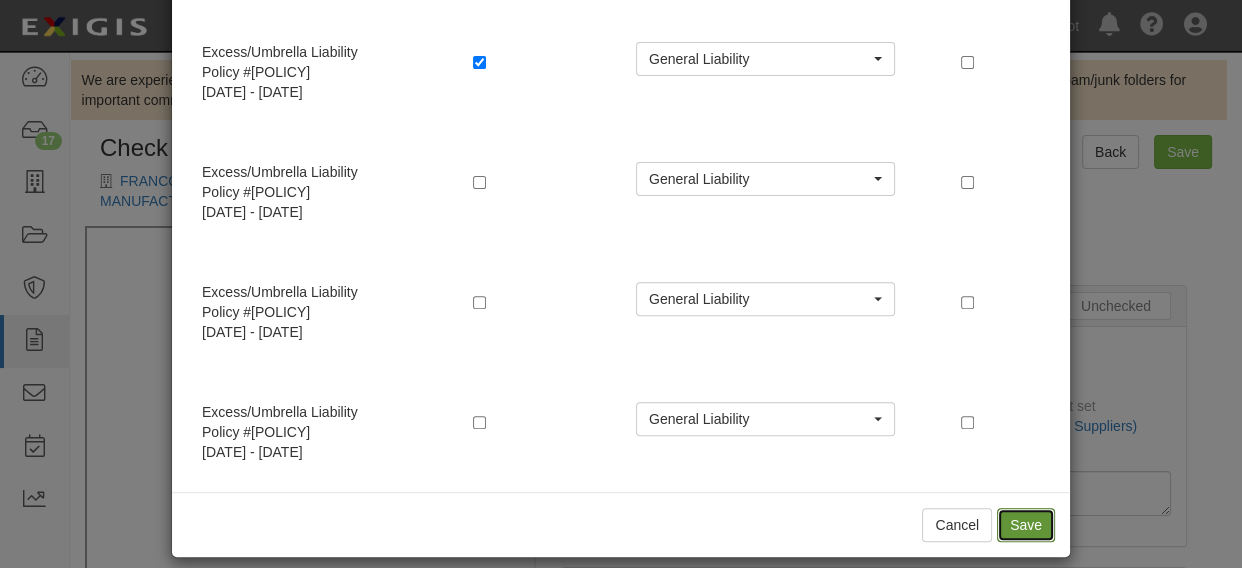 click on "Save" at bounding box center (1026, 525) 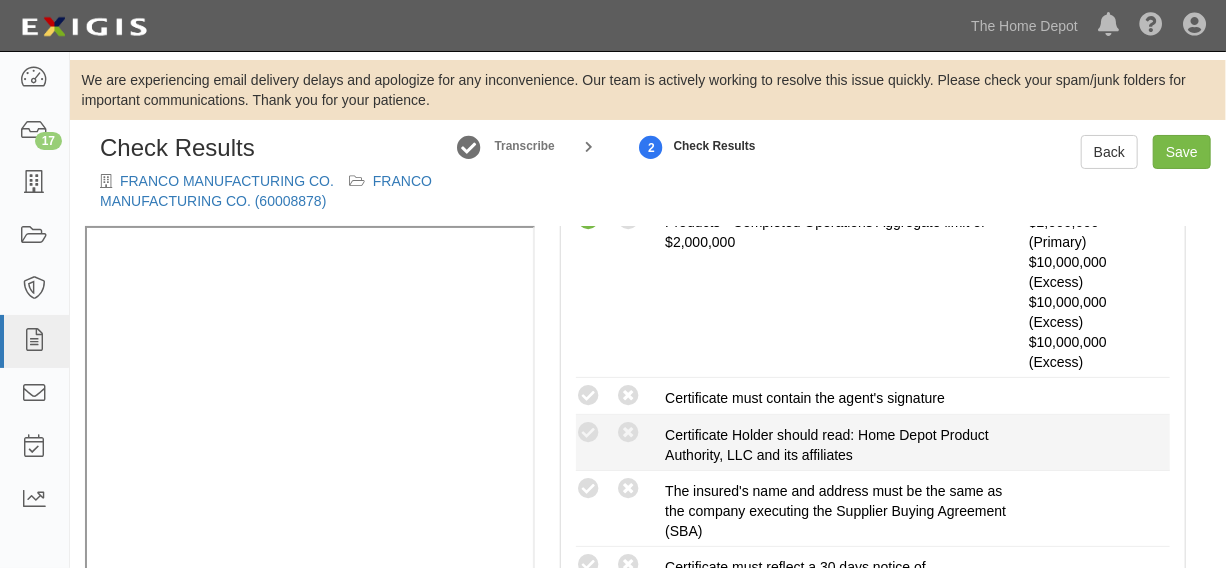 scroll, scrollTop: 1060, scrollLeft: 0, axis: vertical 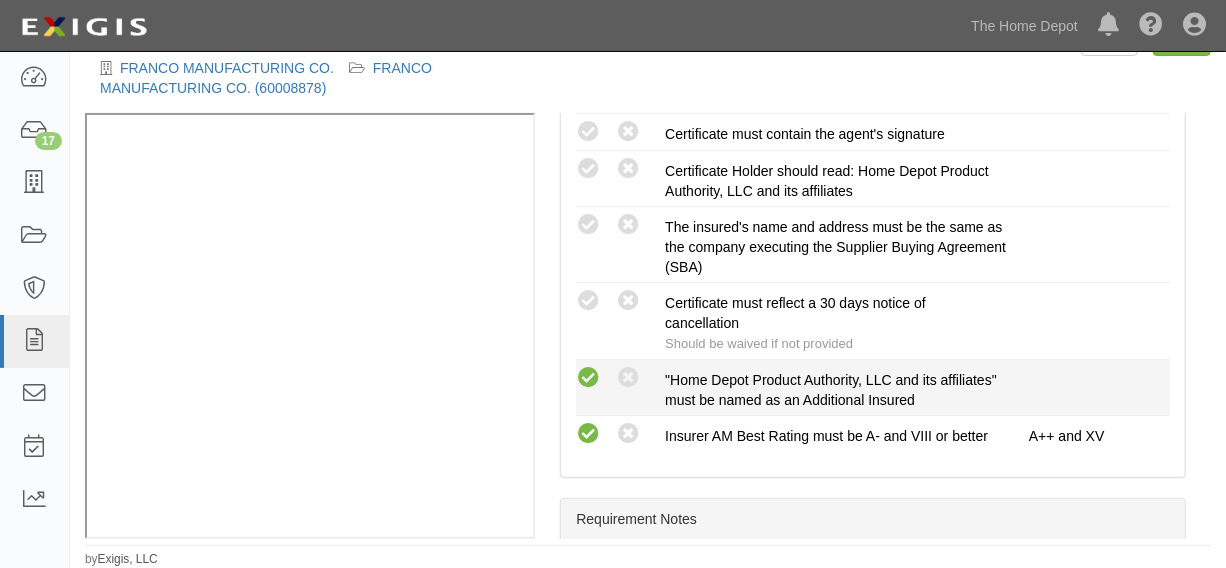click at bounding box center [588, 378] 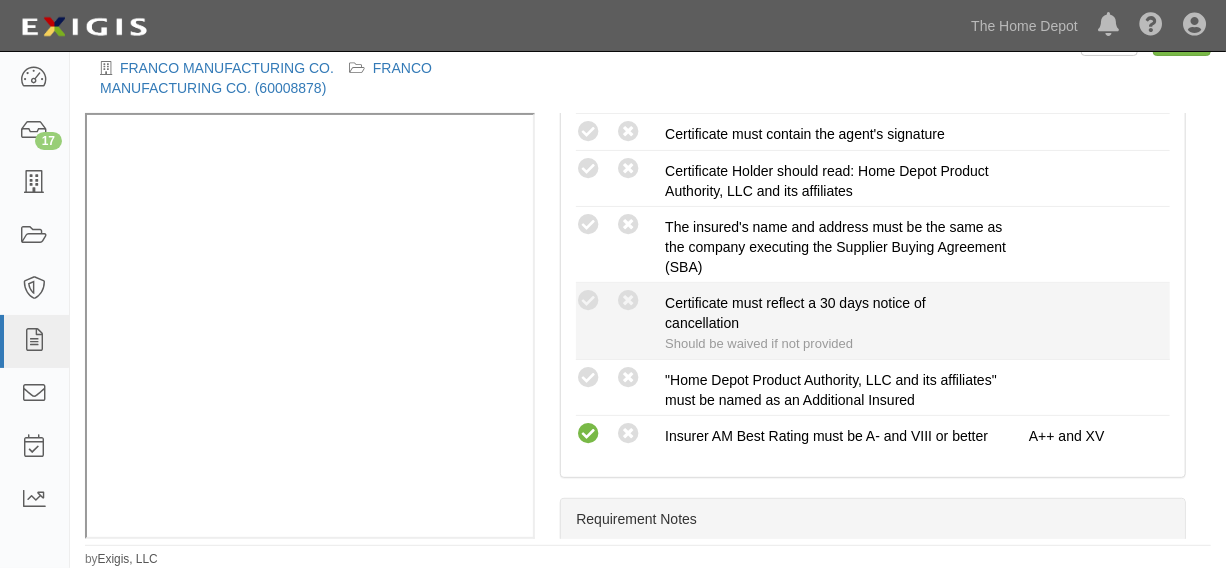 radio on "true" 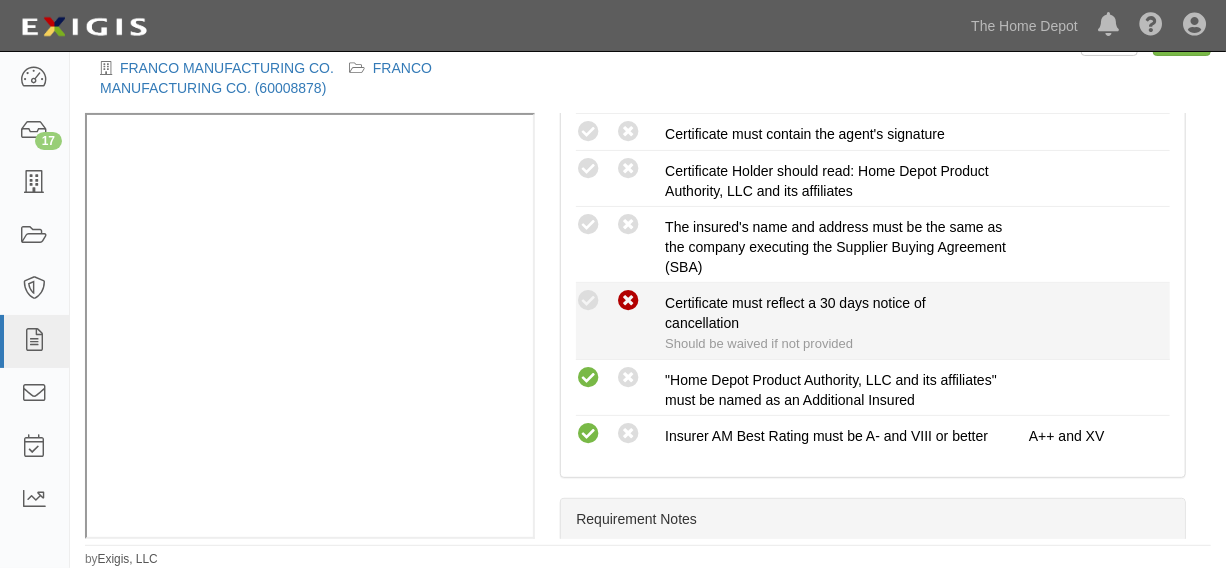 click at bounding box center [628, 301] 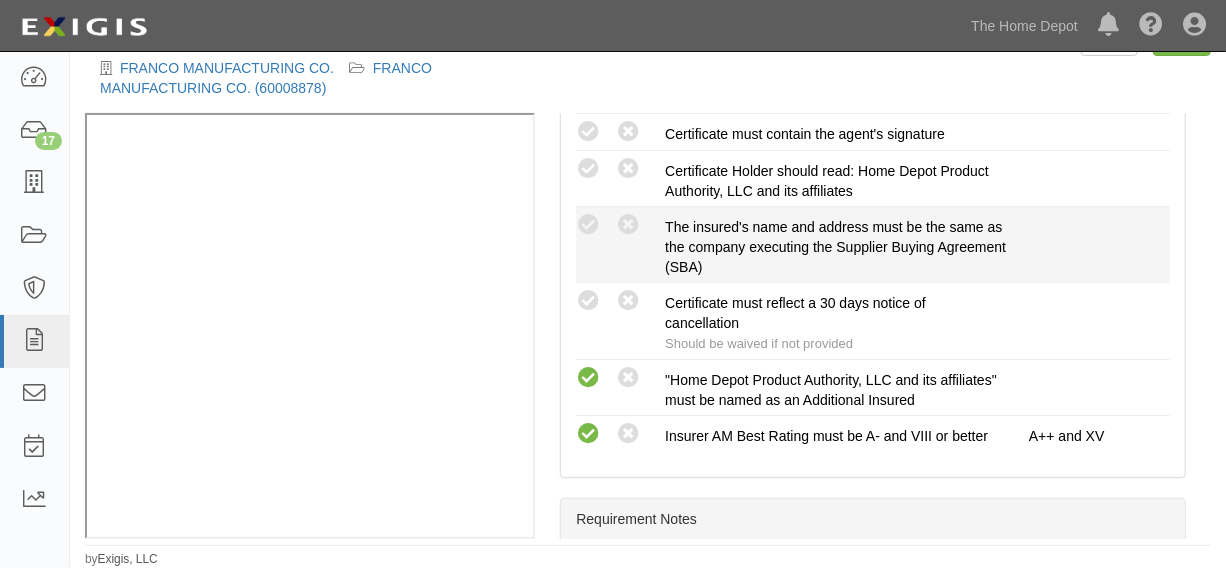 radio on "true" 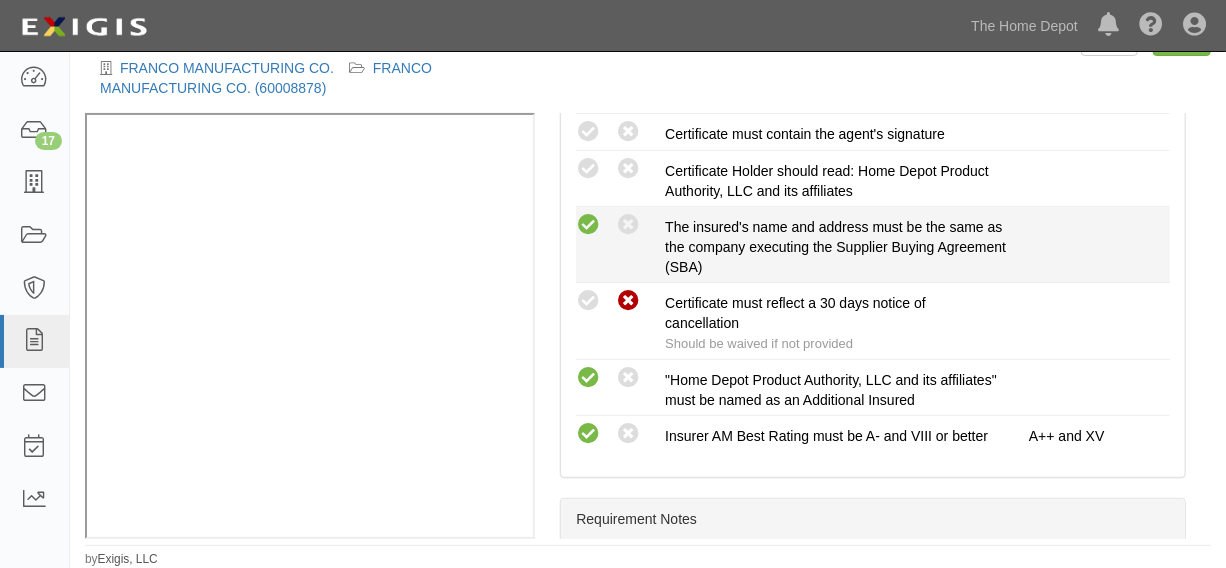click at bounding box center (588, 225) 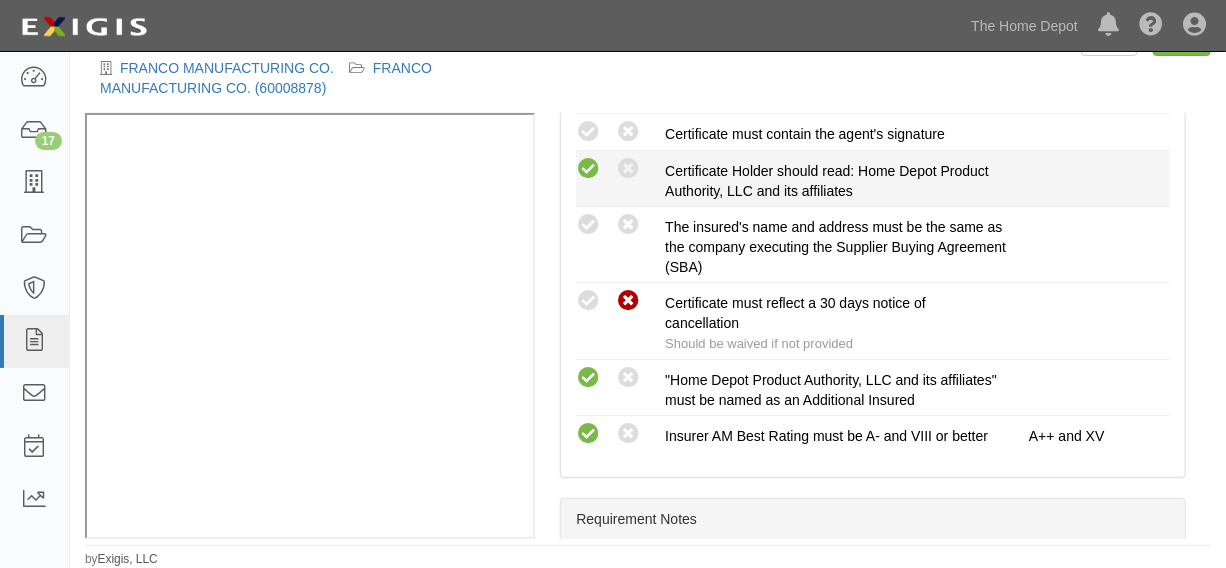 radio on "true" 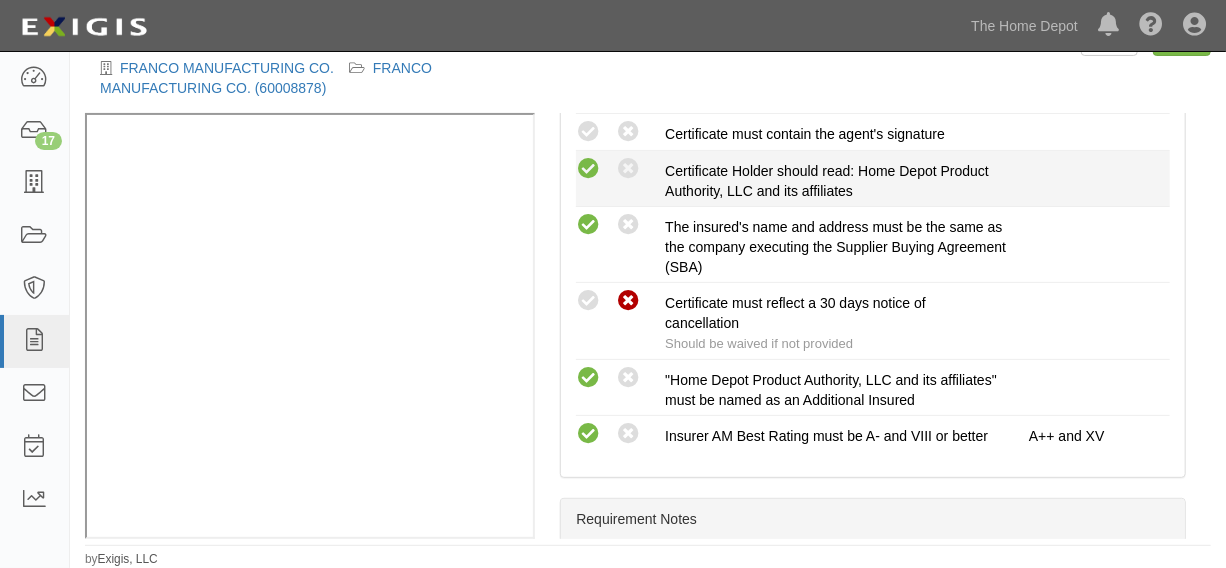 click at bounding box center (588, 169) 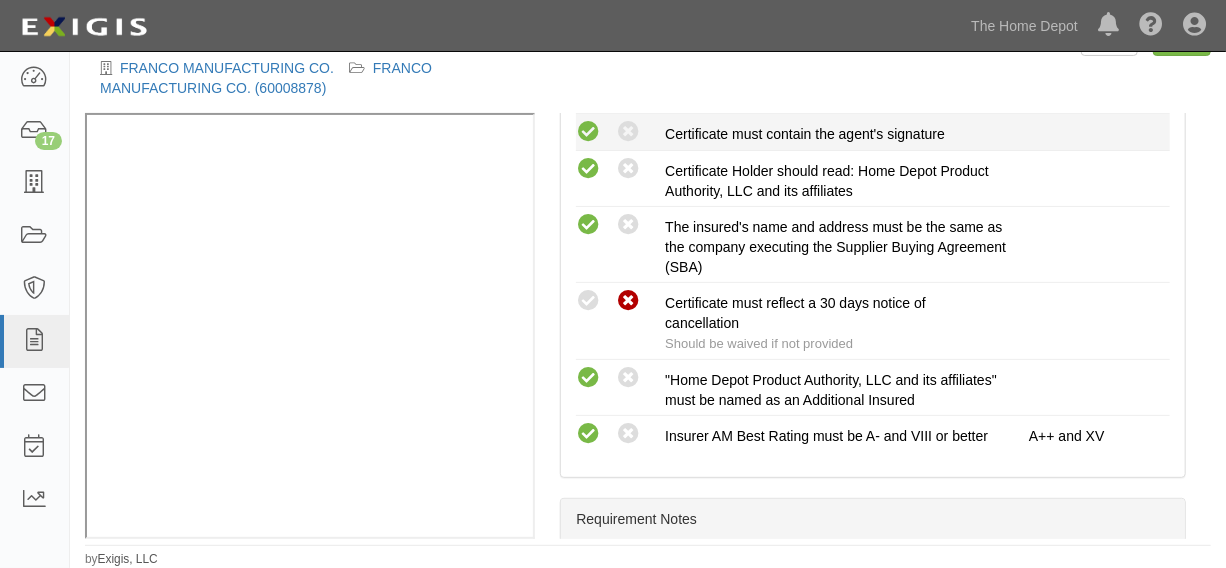 click at bounding box center [588, 132] 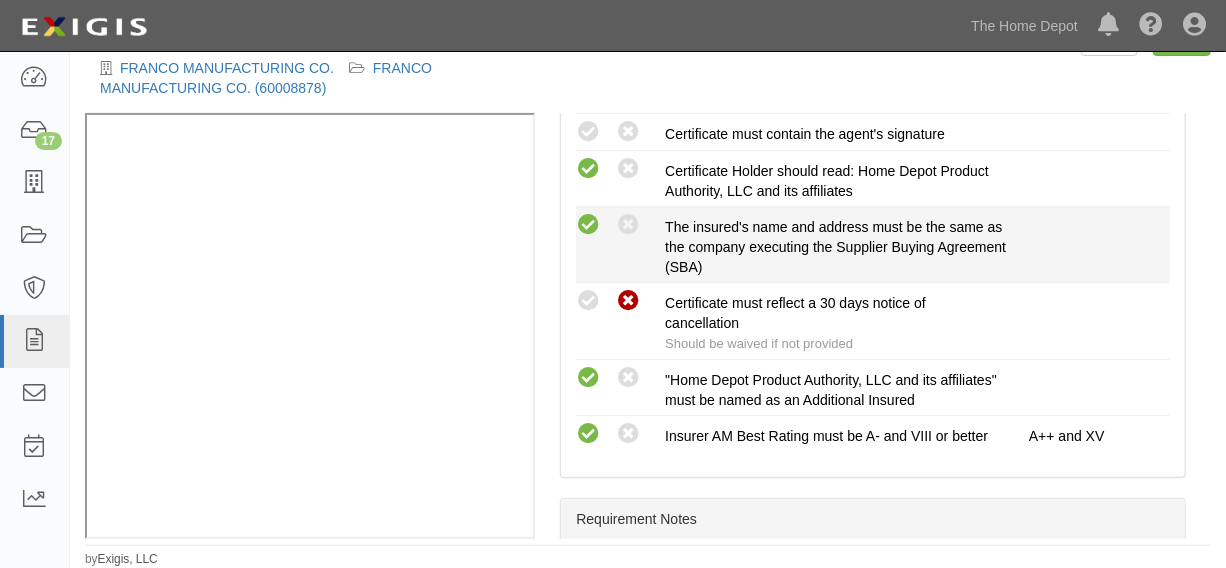 radio on "true" 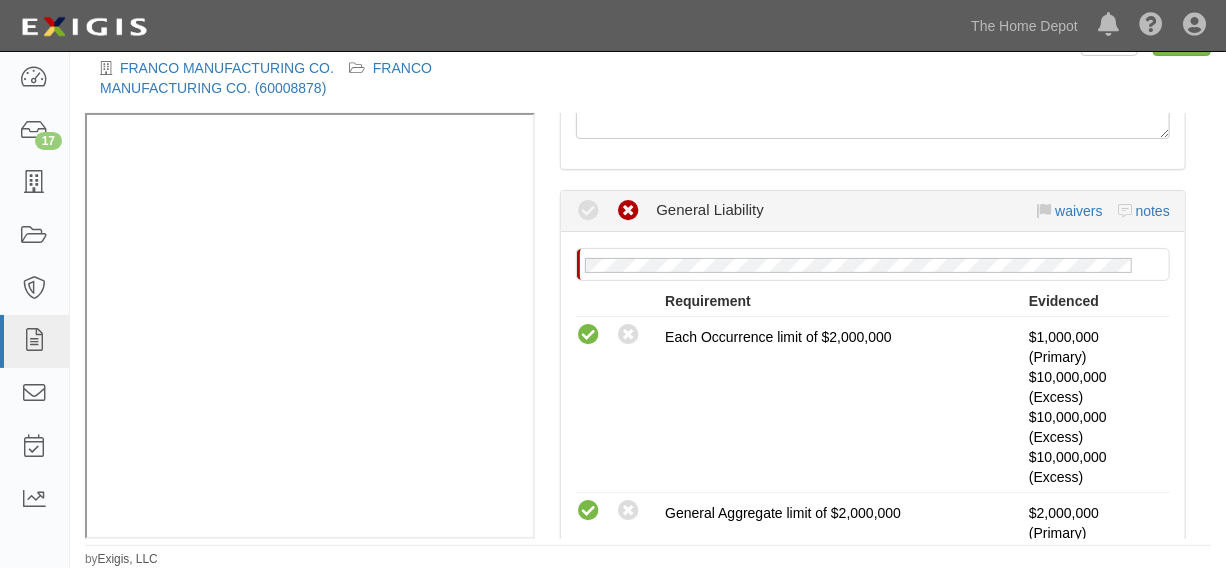 scroll, scrollTop: 151, scrollLeft: 0, axis: vertical 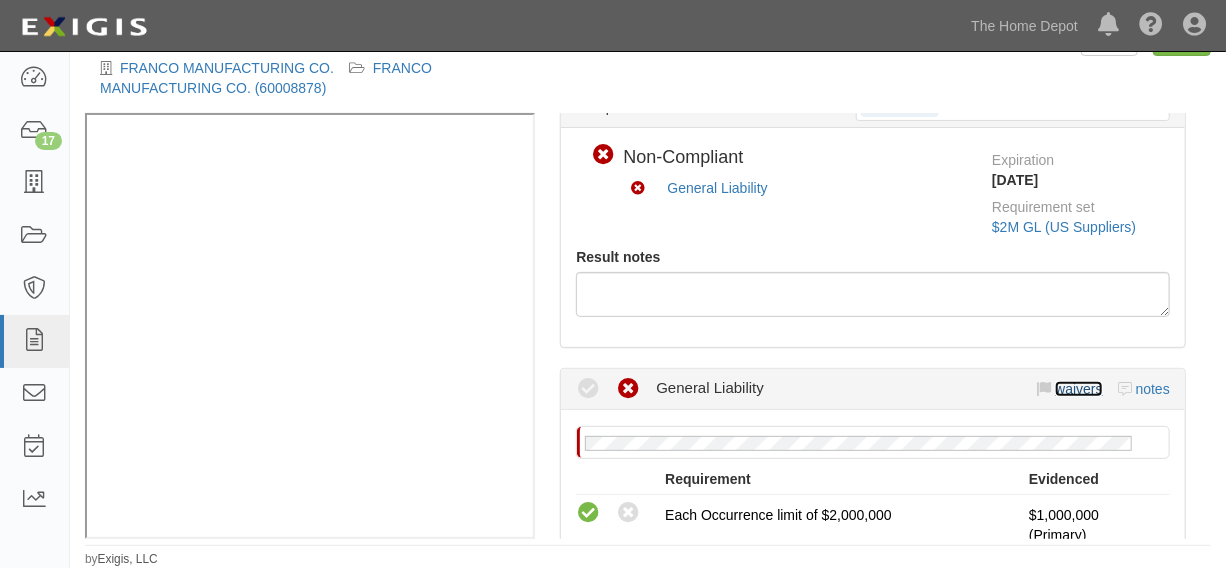 click on "waivers" at bounding box center [1078, 389] 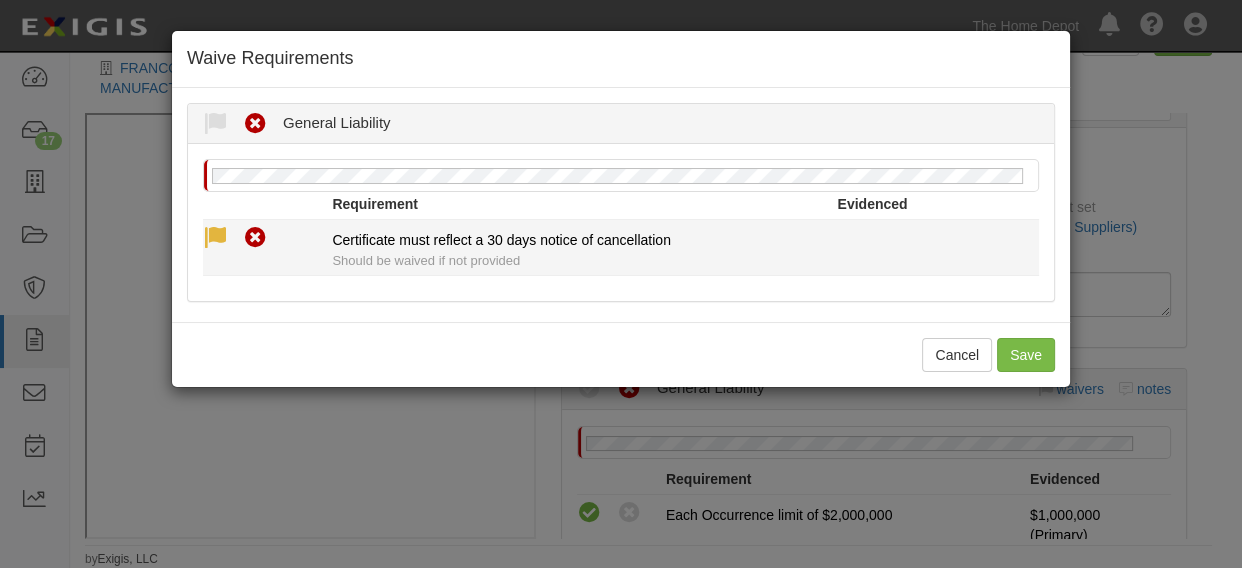 click at bounding box center [215, 238] 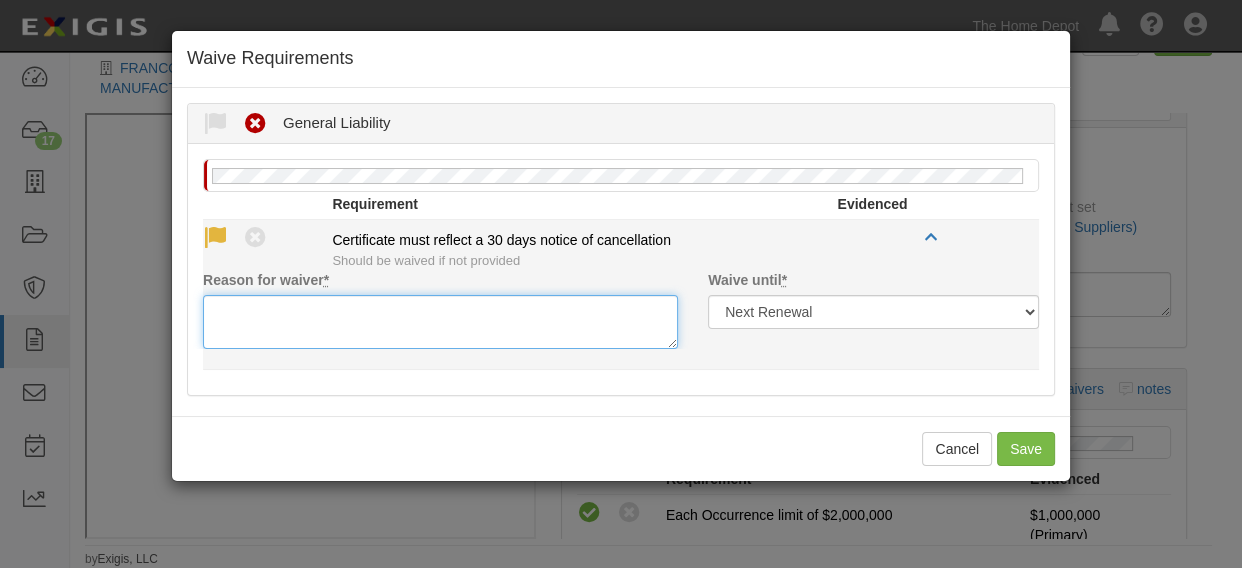 click on "Reason for waiver  *" at bounding box center [440, 322] 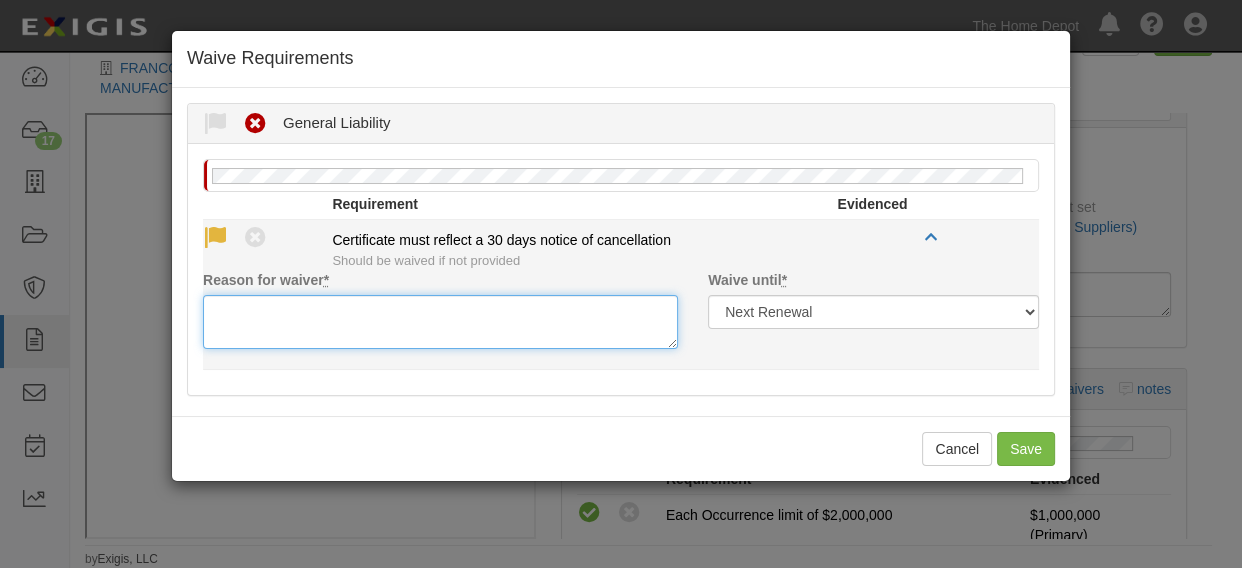 paste on "waived per client" 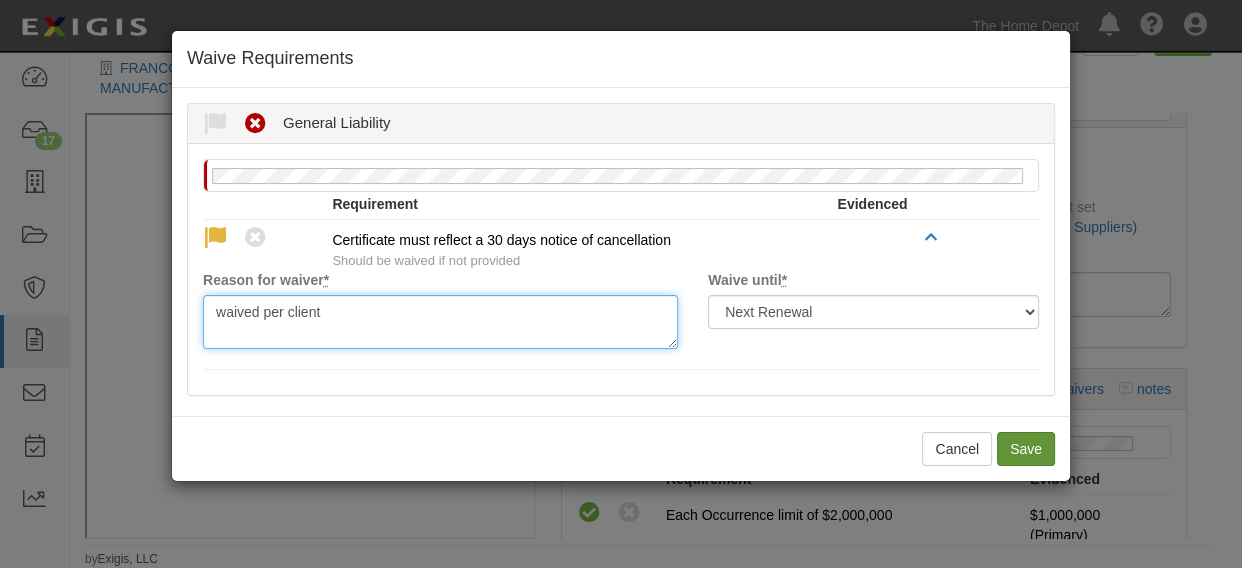 type on "waived per client" 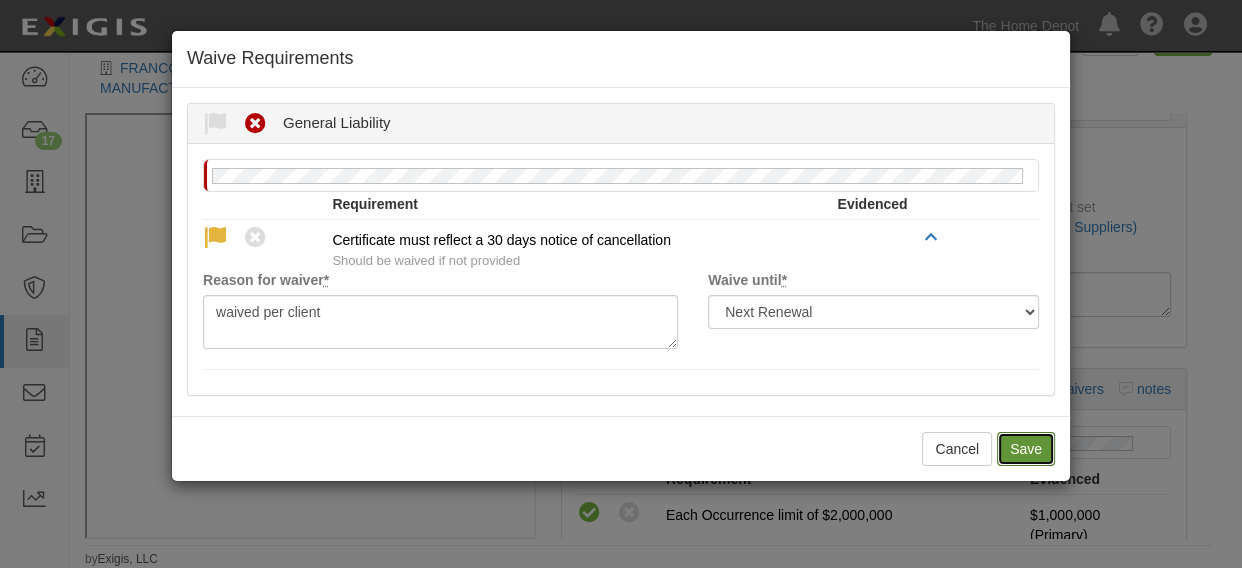click on "Save" at bounding box center (1026, 449) 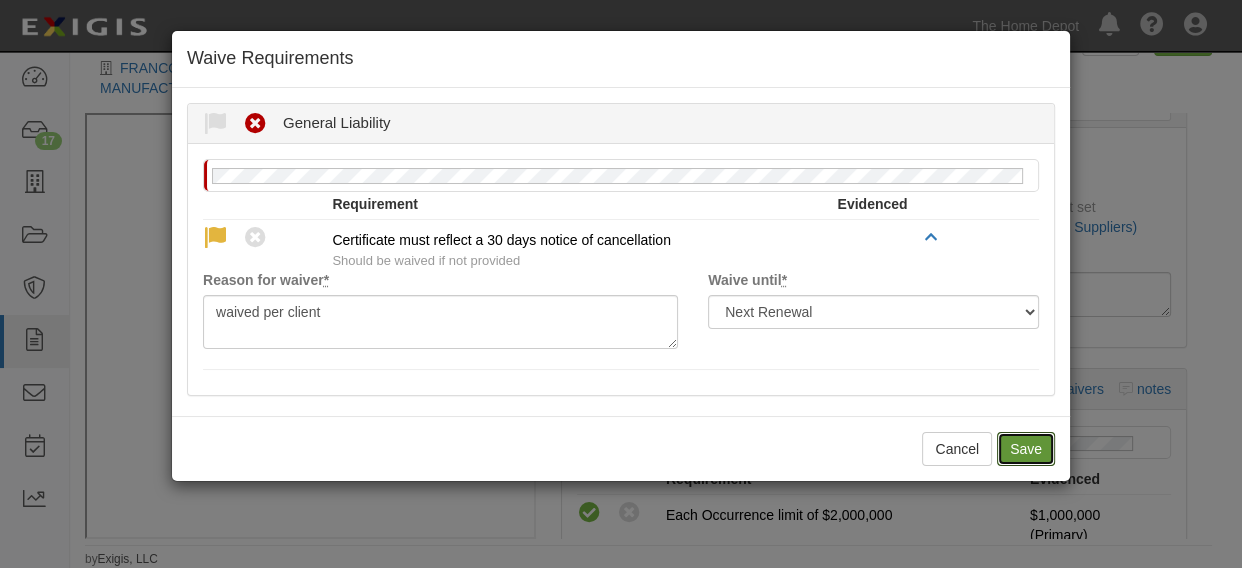radio on "true" 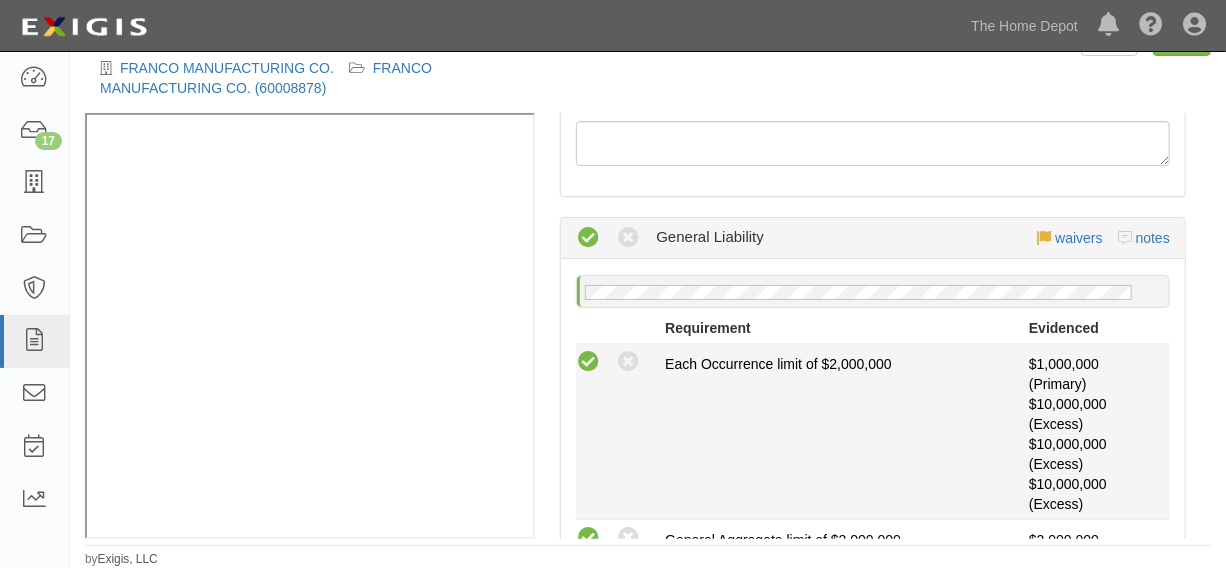 scroll, scrollTop: 0, scrollLeft: 0, axis: both 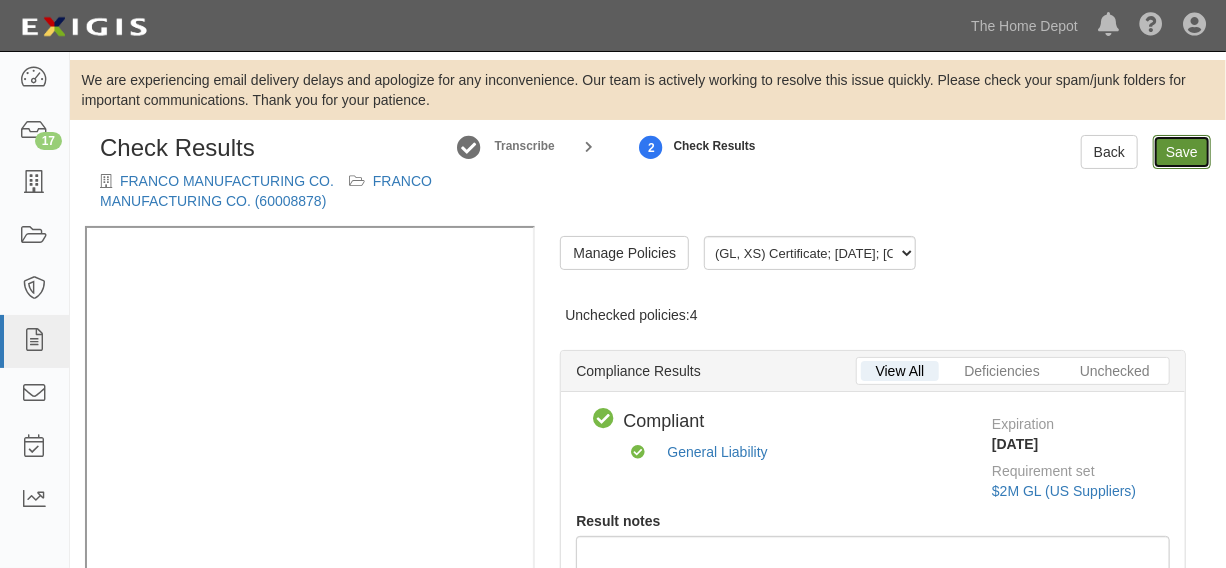 click on "Save" at bounding box center (1182, 152) 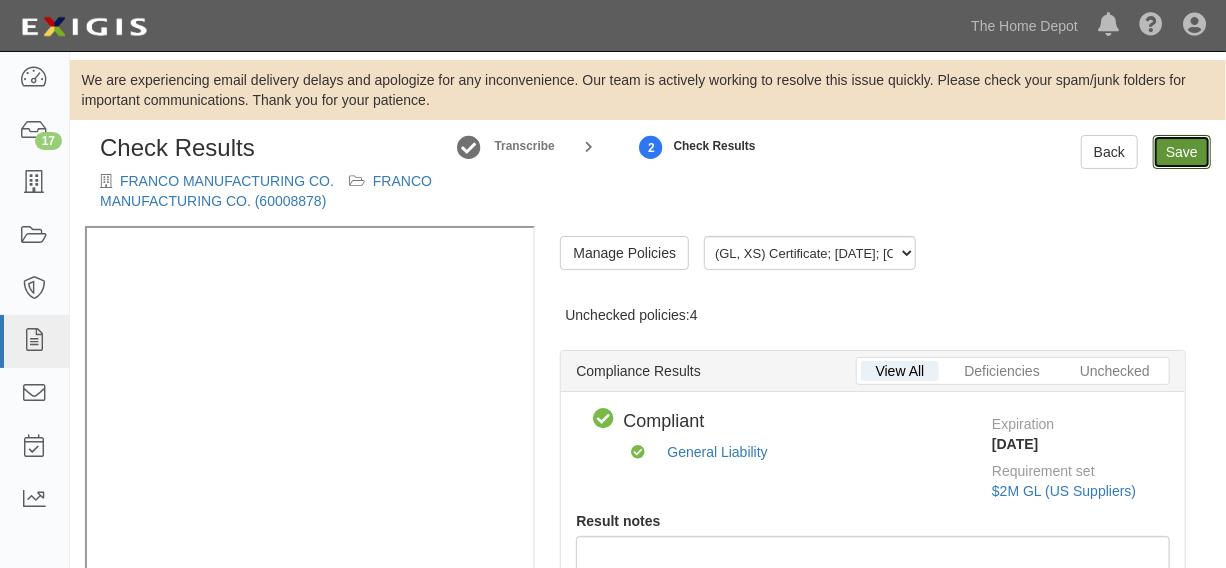 radio on "true" 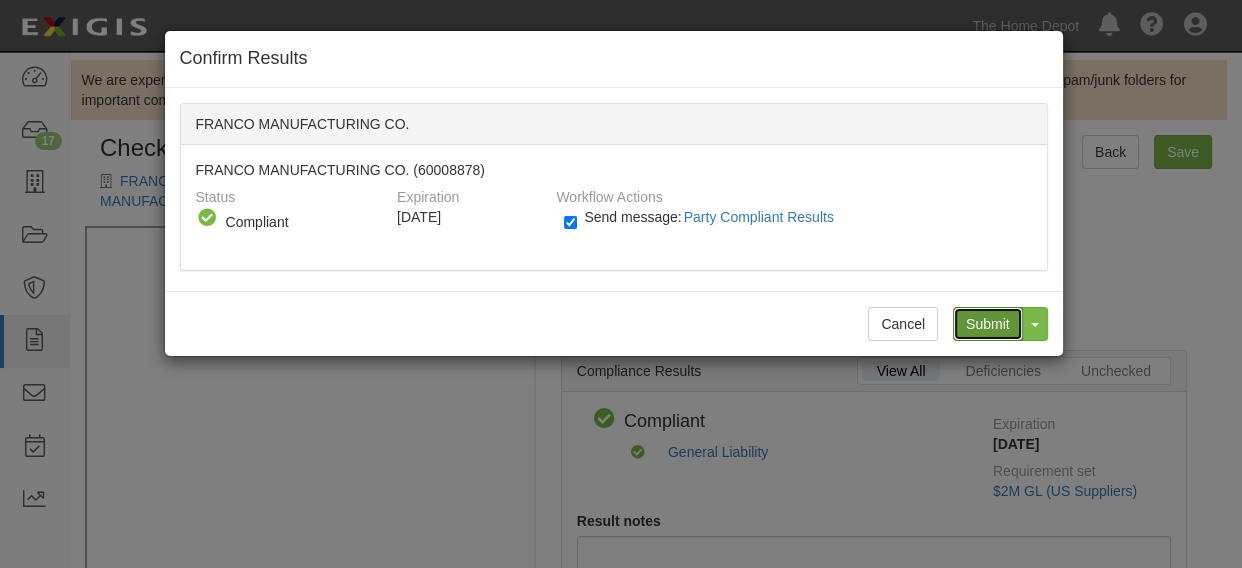 click on "Submit" at bounding box center (988, 324) 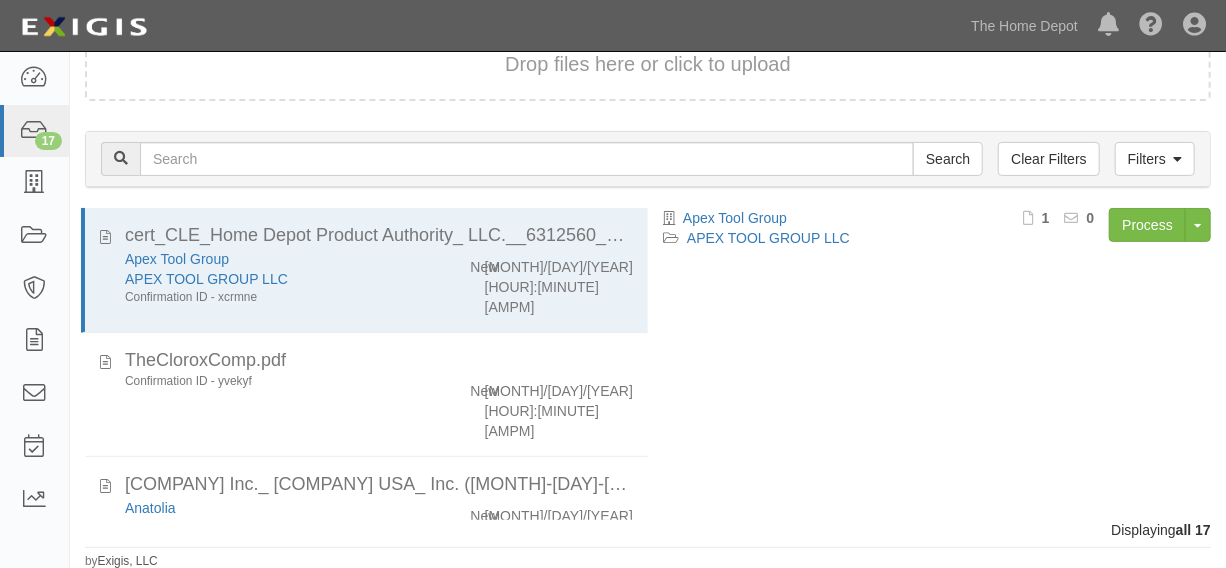 scroll, scrollTop: 216, scrollLeft: 0, axis: vertical 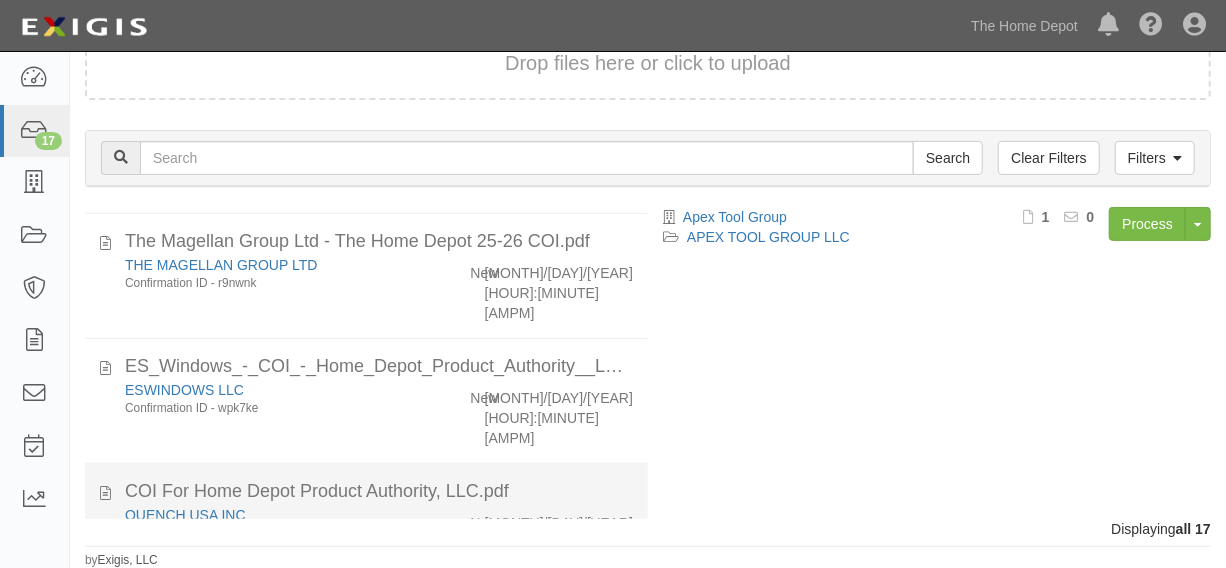 click on "[COMPANY] INC
Confirmation ID - [ID]
New
[MONTH]/[DAY]/[YEAR] [HOUR]:[MINUTE] [AMPM]" 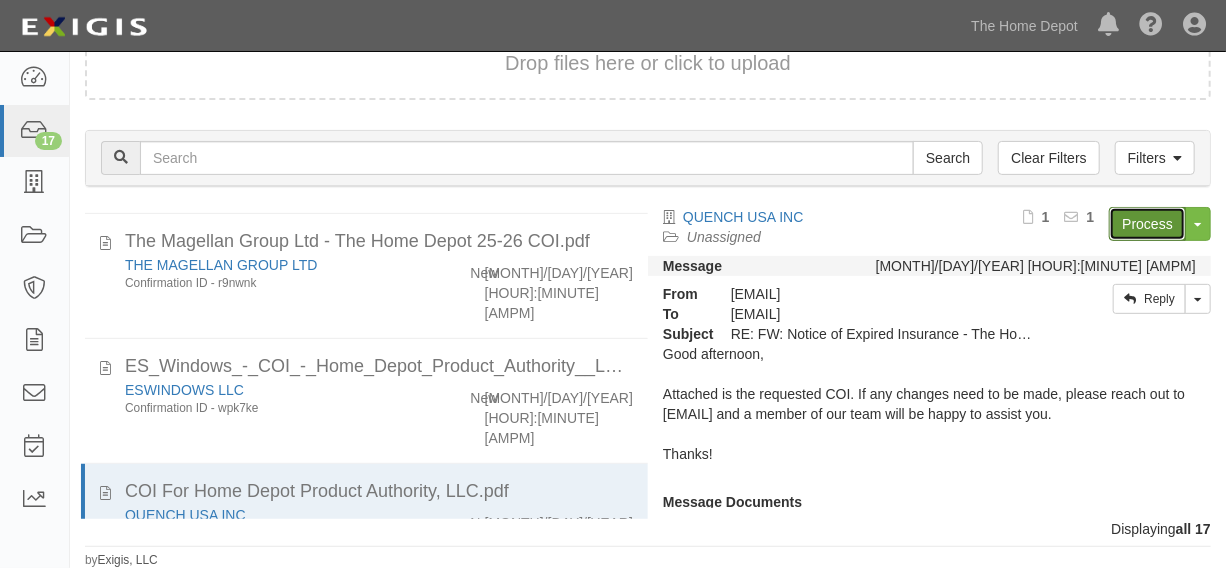 click on "Process" at bounding box center [1147, 224] 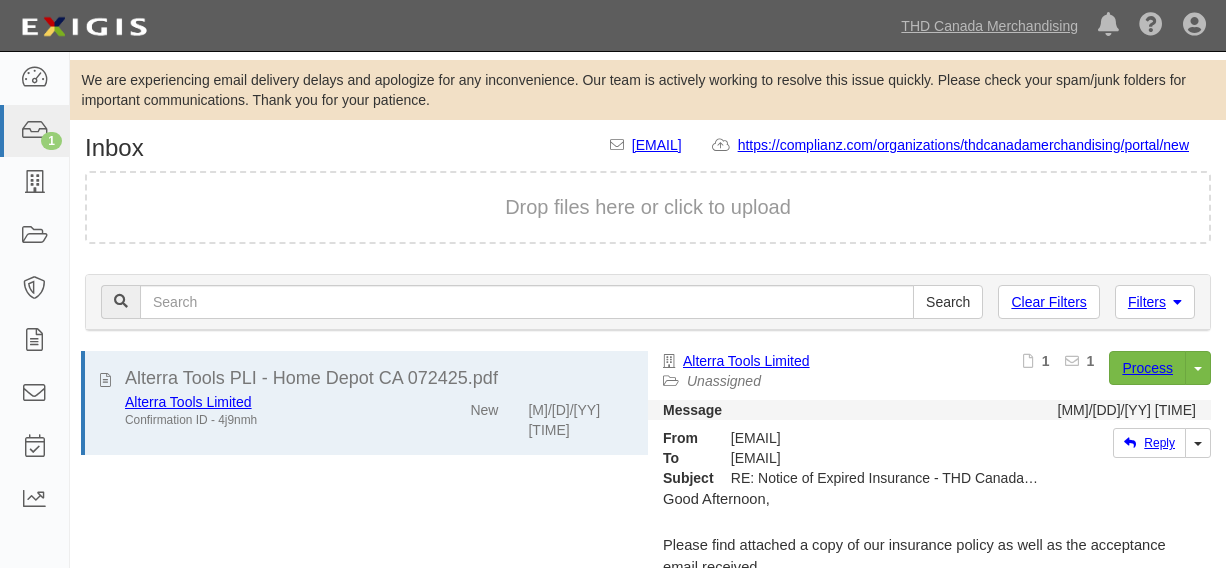 scroll, scrollTop: 0, scrollLeft: 0, axis: both 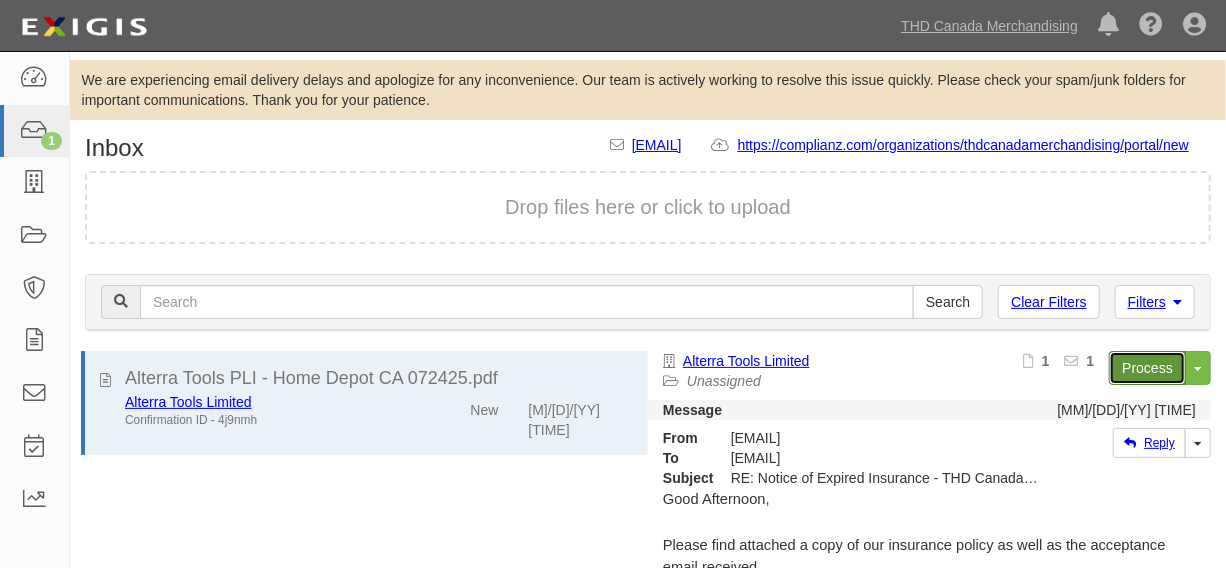 click on "Process" at bounding box center (1147, 368) 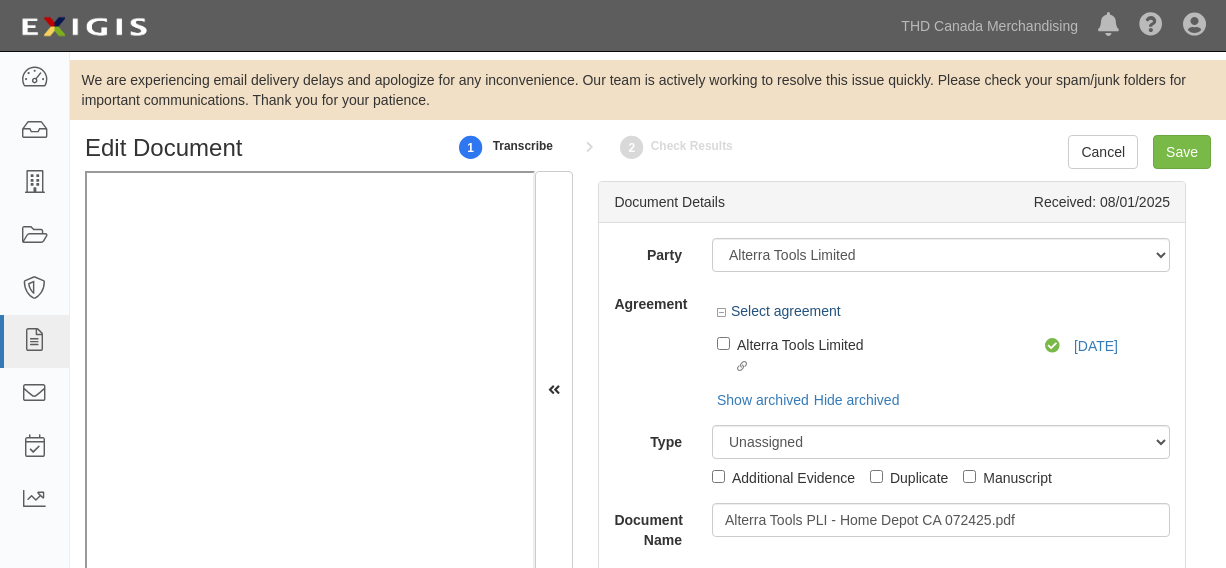 scroll, scrollTop: 0, scrollLeft: 0, axis: both 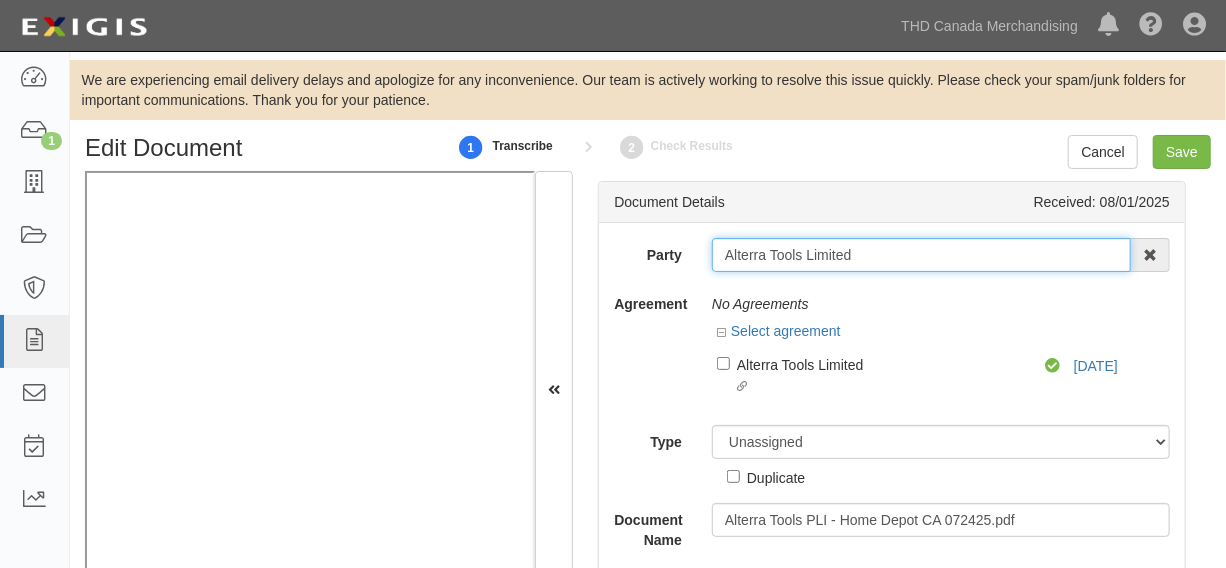 drag, startPoint x: 714, startPoint y: 254, endPoint x: 886, endPoint y: 246, distance: 172.18594 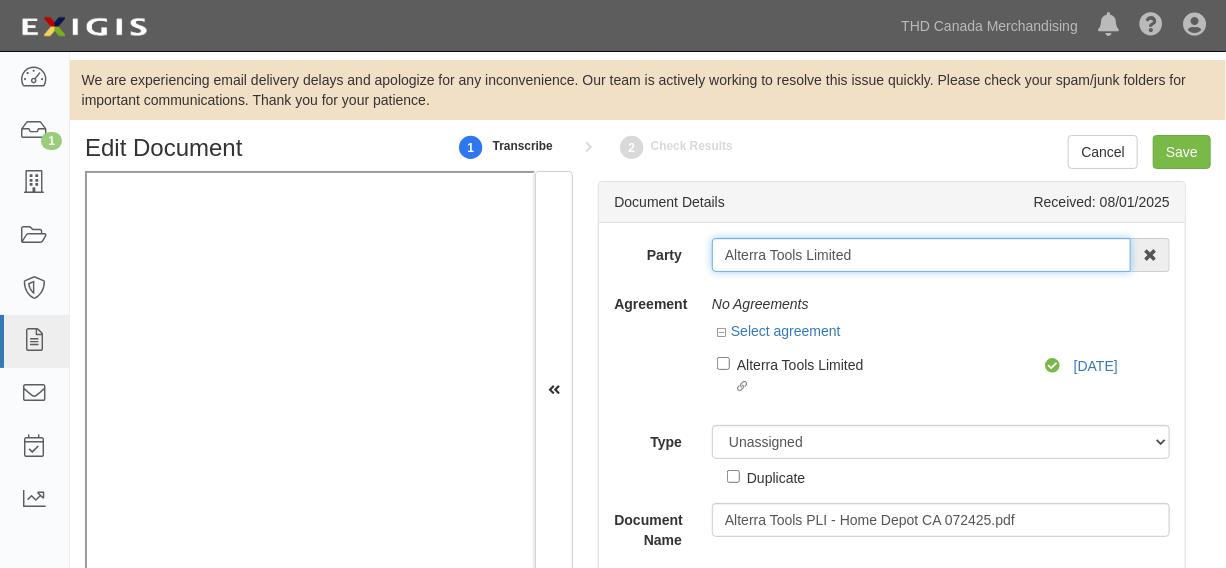 click on "Alterra Tools Limited" at bounding box center [921, 255] 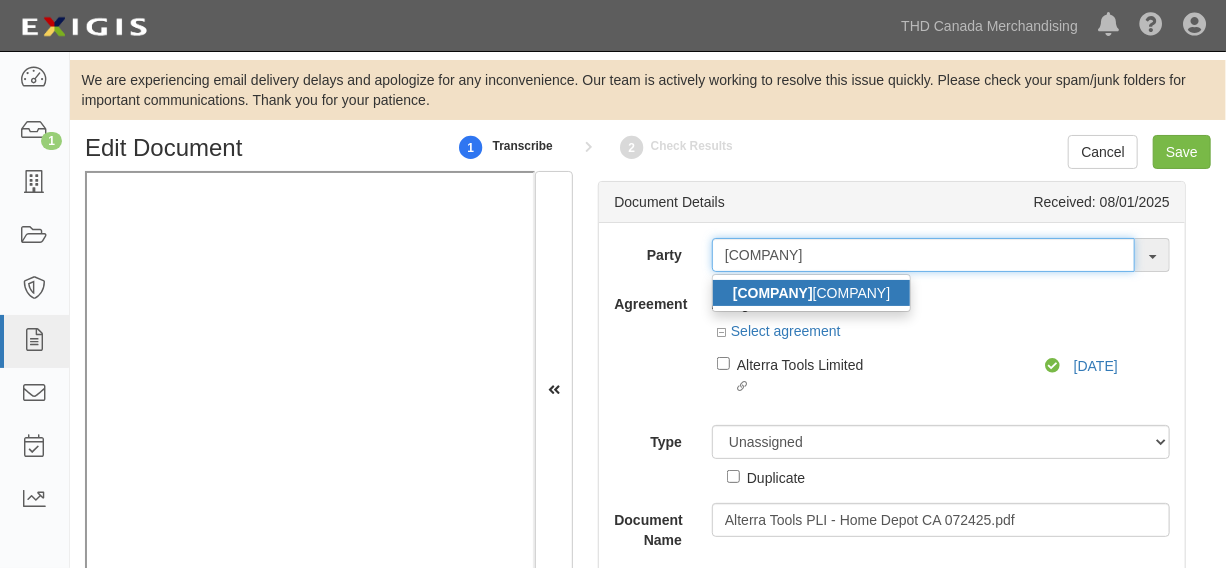 type on "[COMPANY]" 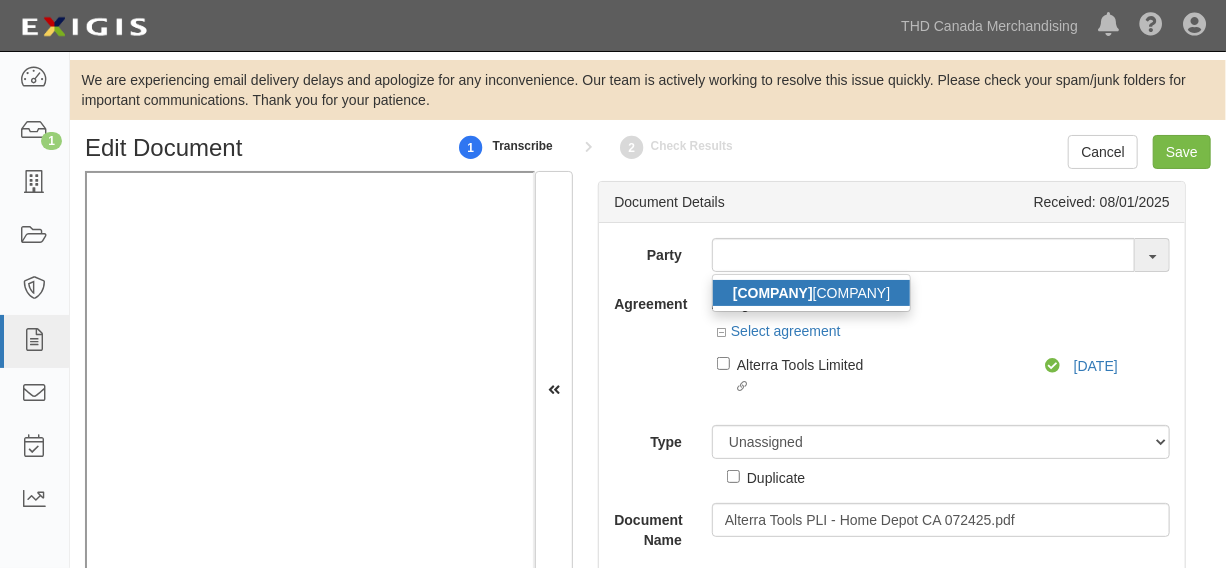 click on "[COMPANY]" at bounding box center (811, 293) 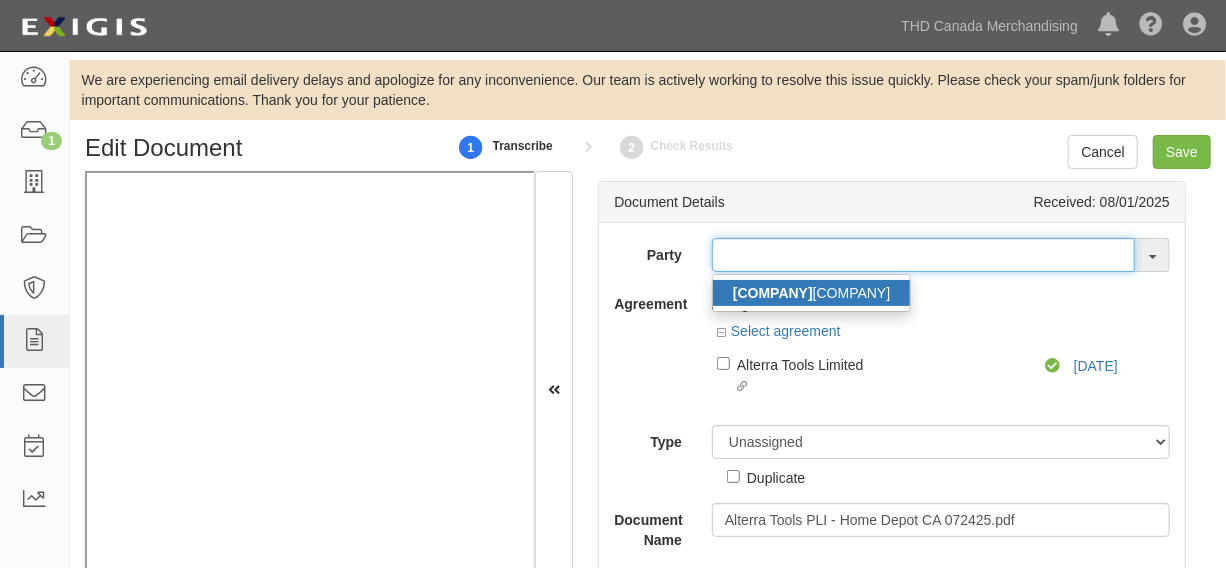 type on "Alterra Tools Limited" 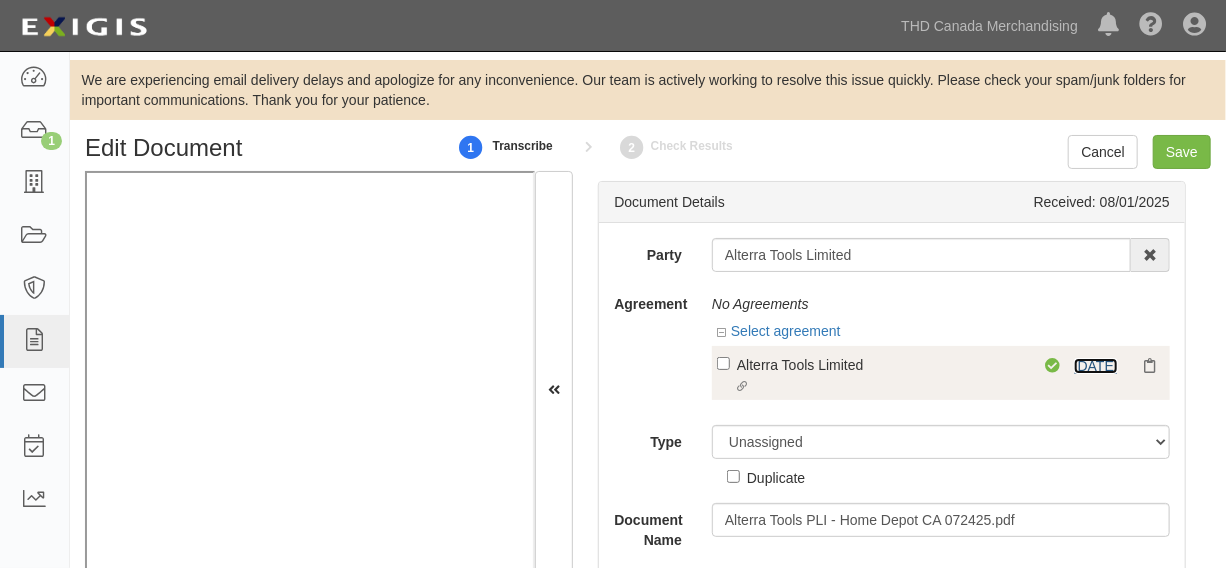 click on "[DATE]" at bounding box center [1096, 366] 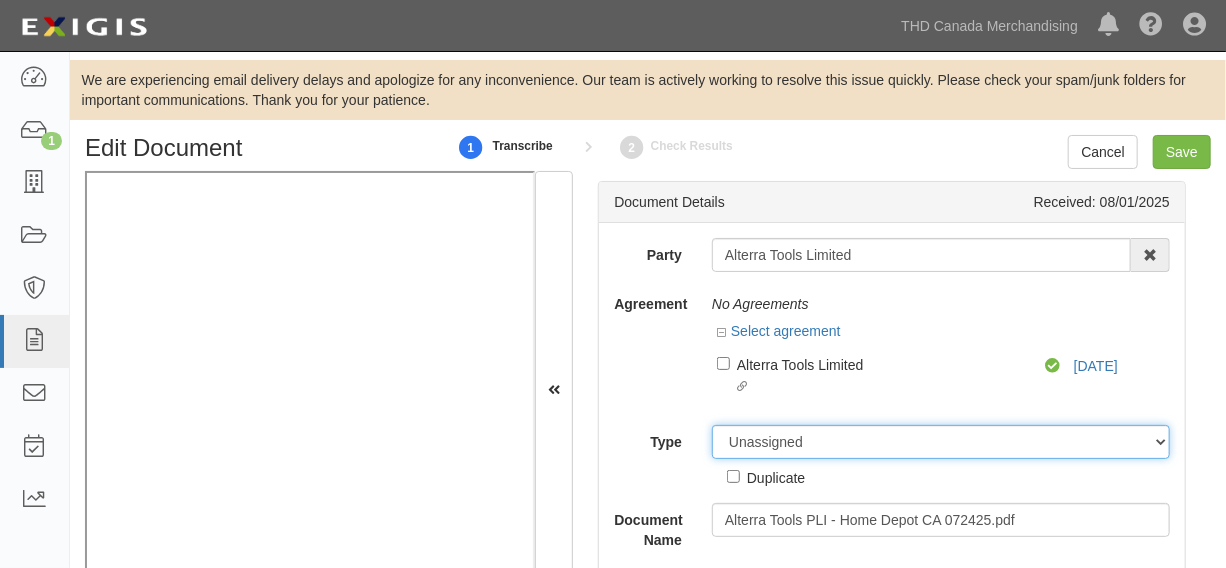 drag, startPoint x: 843, startPoint y: 440, endPoint x: 843, endPoint y: 429, distance: 11 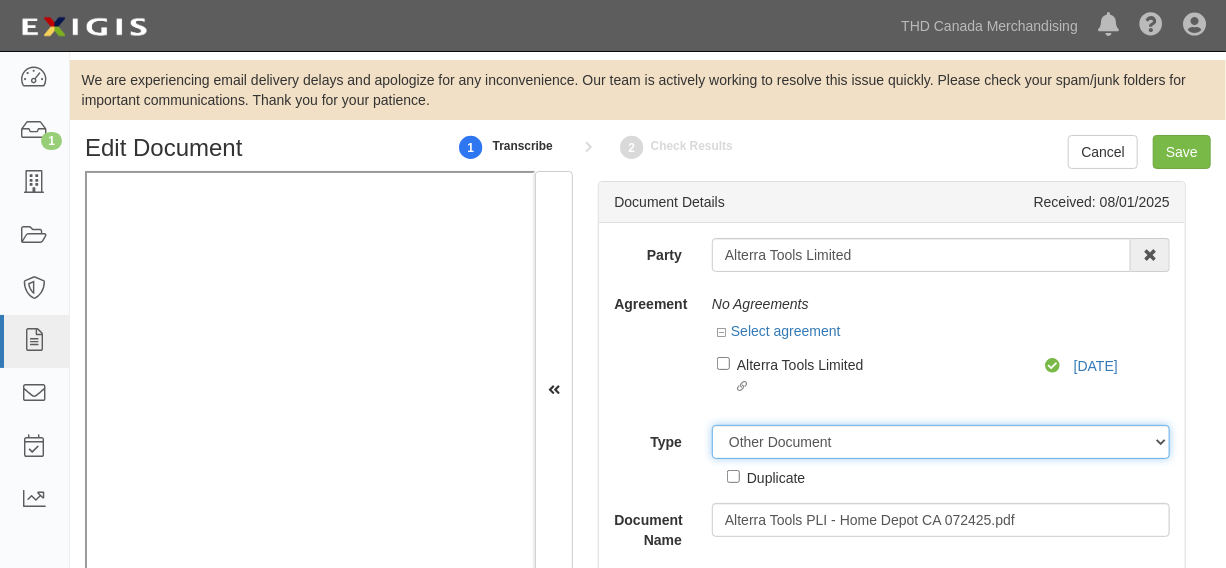 click on "Unassigned
Binder
Cancellation Notice
Certificate
Contract
Endorsement
Insurance Policy
Junk
Other Document
Policy Declarations
Reinstatement Notice
Requirements
Waiver Request" at bounding box center (941, 442) 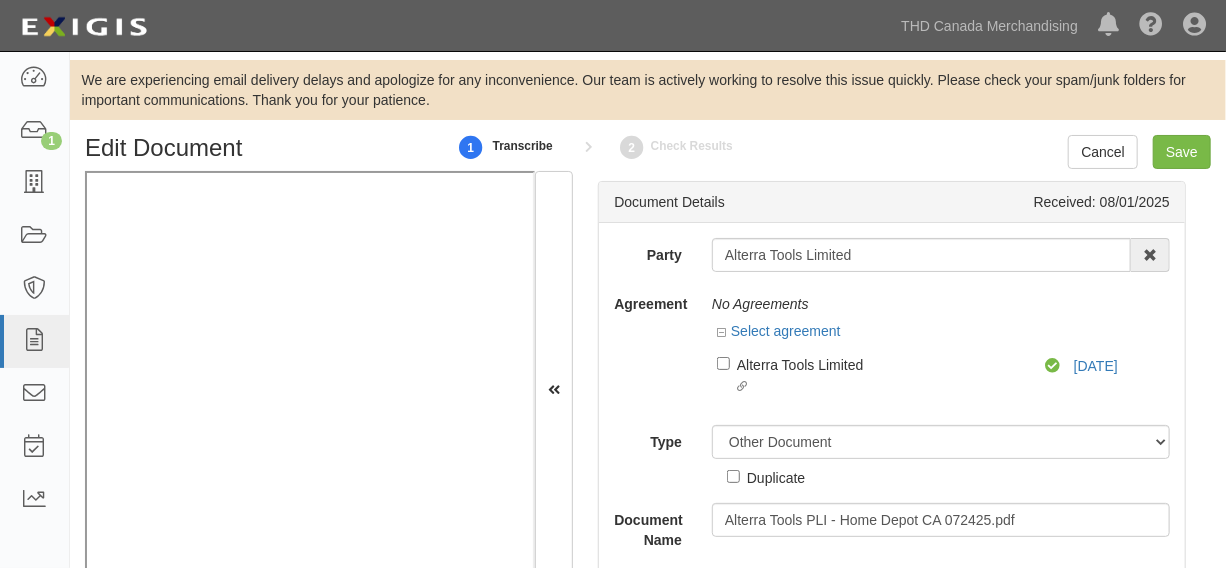 drag, startPoint x: 801, startPoint y: 464, endPoint x: 796, endPoint y: 473, distance: 10.29563 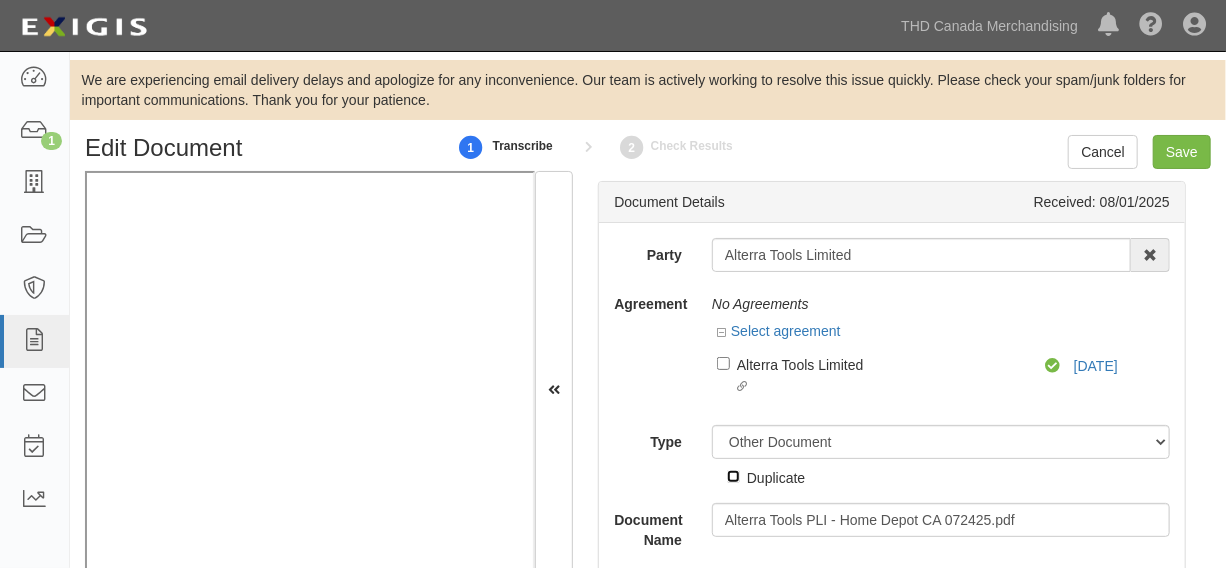 click on "Duplicate" at bounding box center [733, 476] 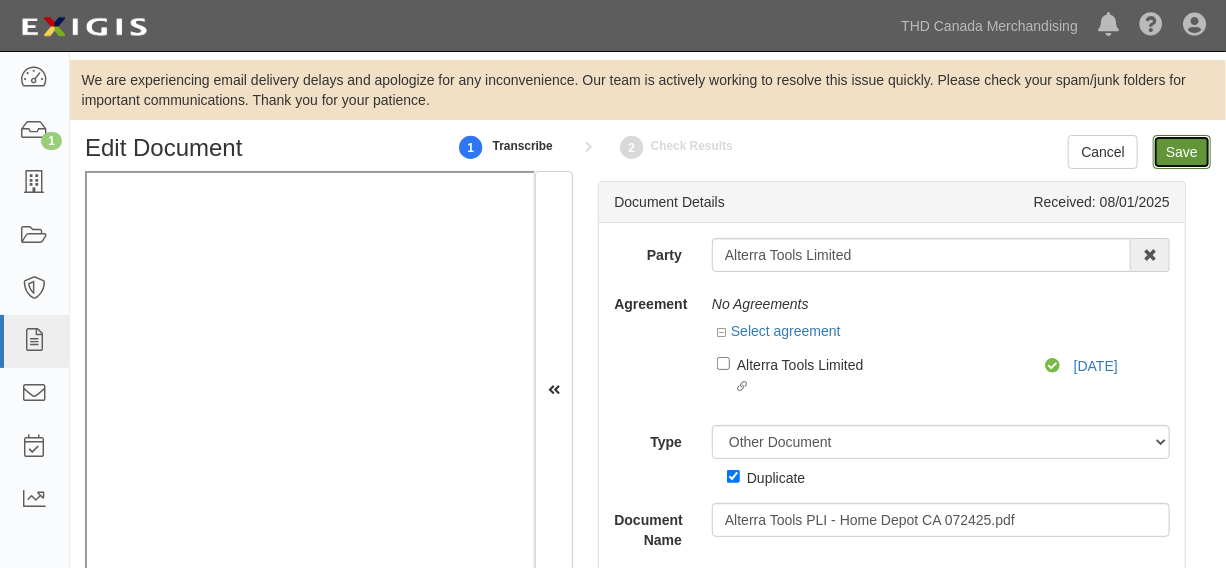 click on "Save" at bounding box center (1182, 152) 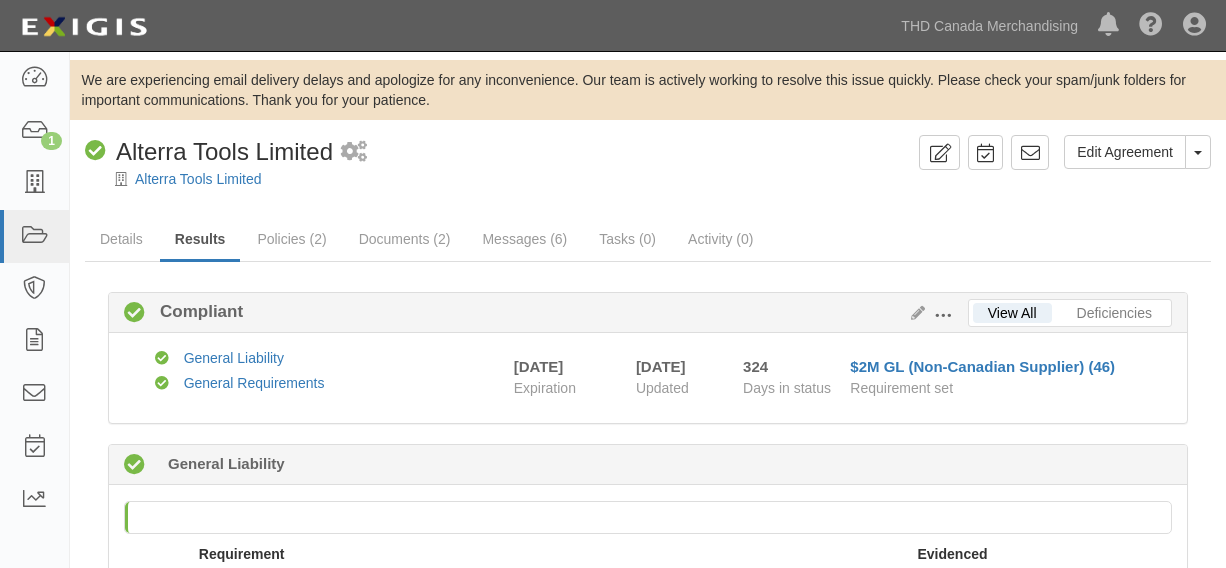scroll, scrollTop: 0, scrollLeft: 0, axis: both 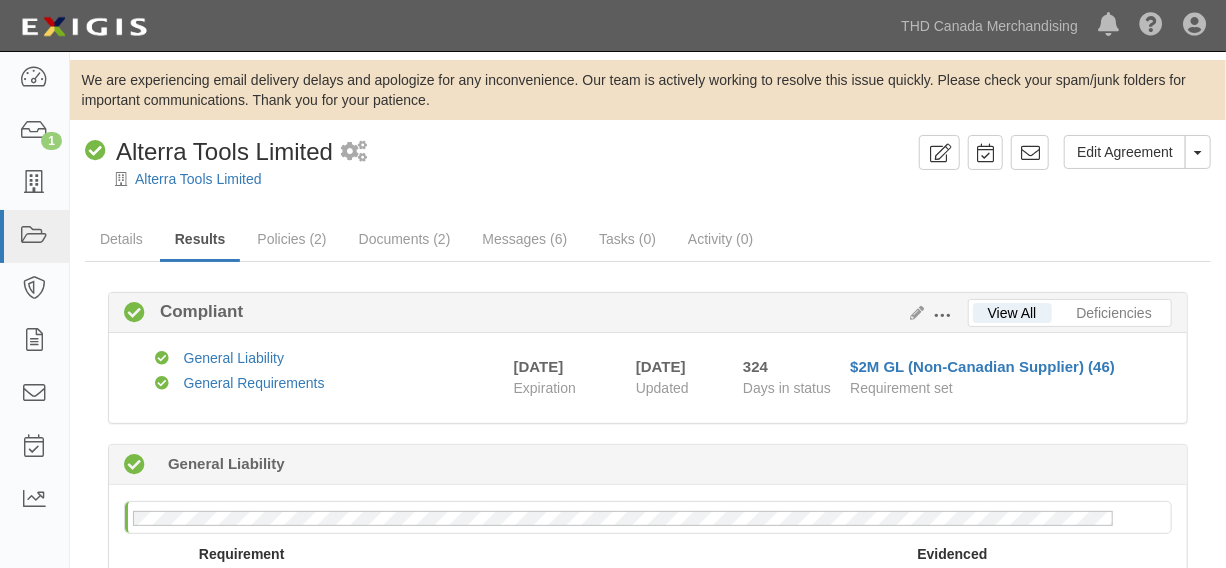 click at bounding box center (648, 196) 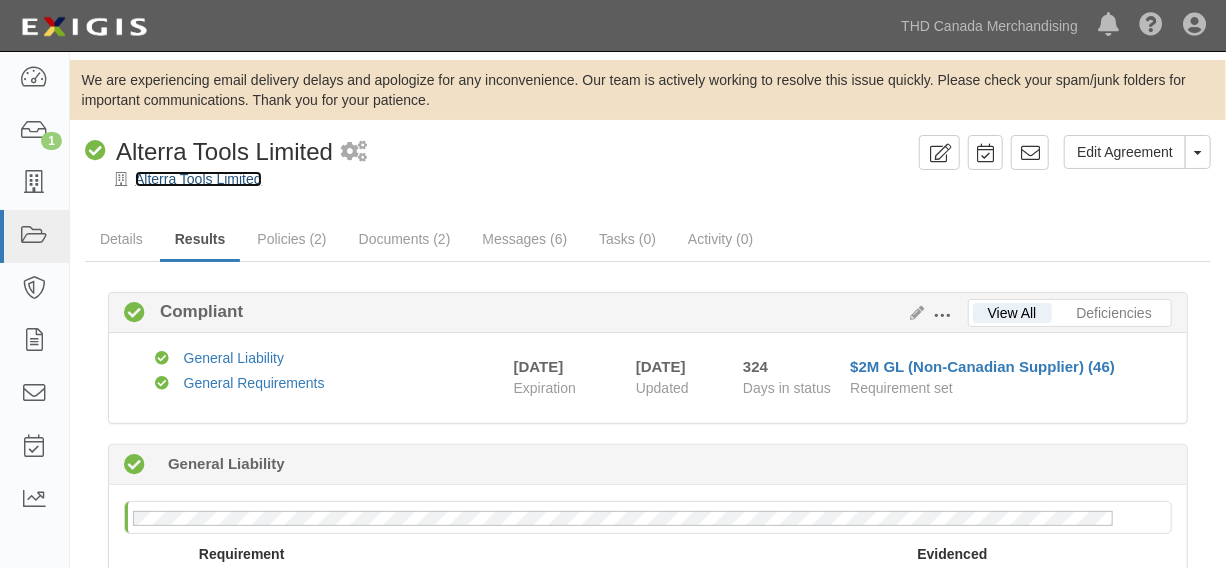 click on "Alterra Tools Limited" at bounding box center (198, 179) 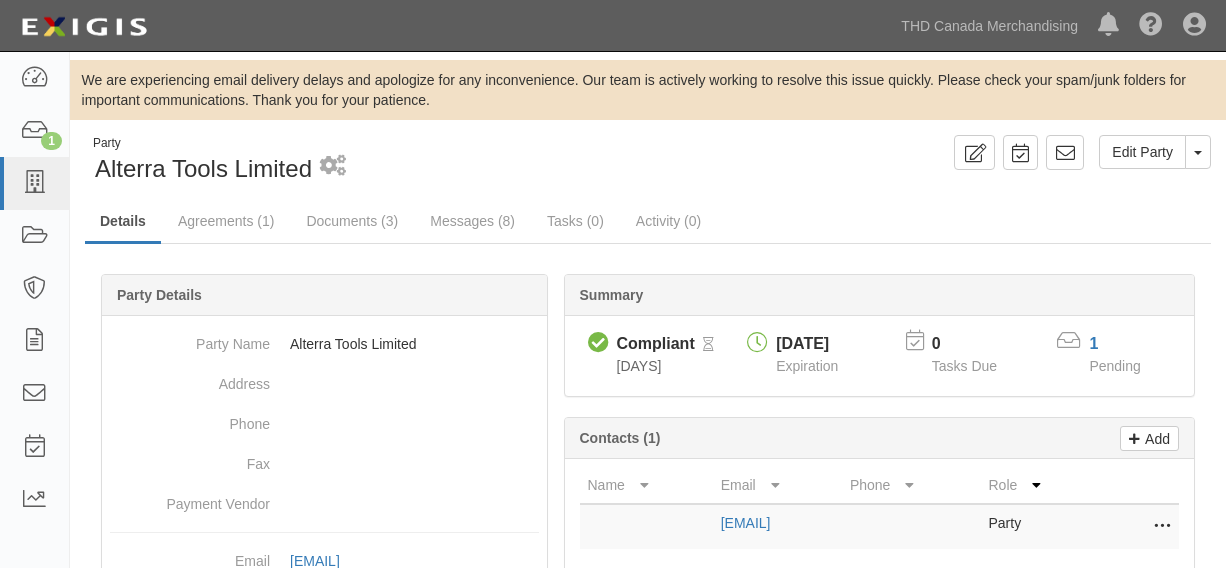 scroll, scrollTop: 0, scrollLeft: 0, axis: both 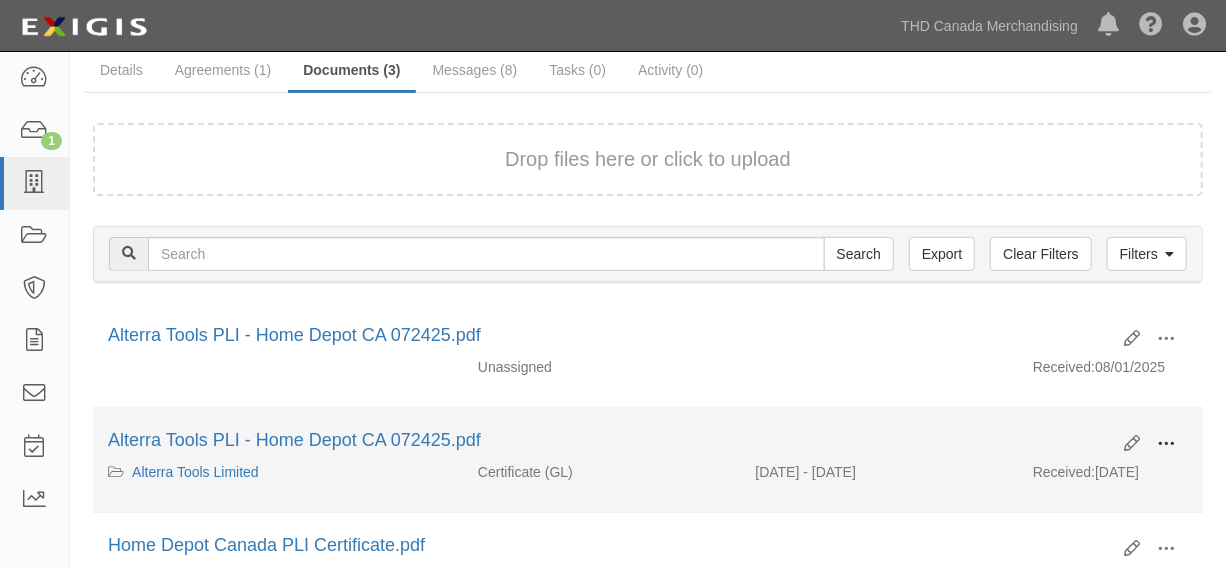 click at bounding box center [1166, 444] 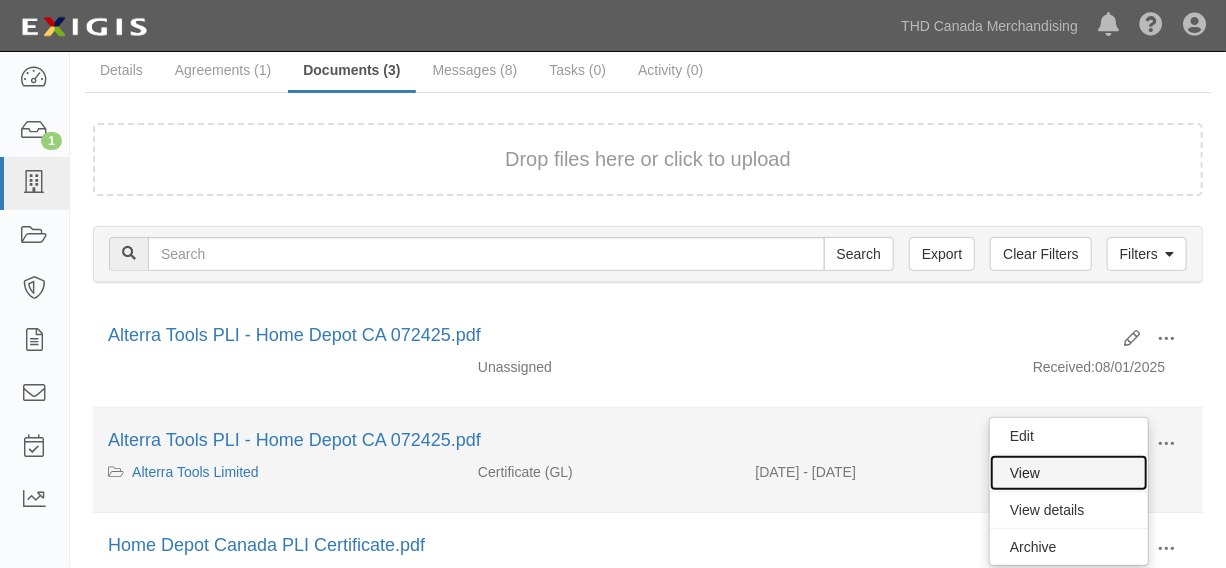 click on "View" at bounding box center (1069, 473) 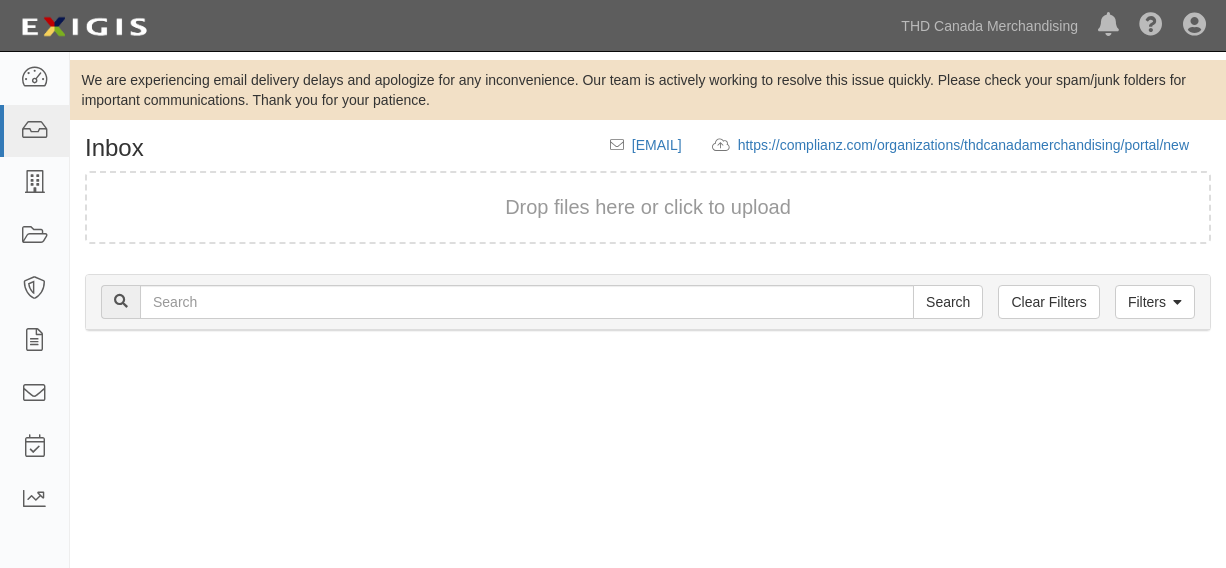 scroll, scrollTop: 0, scrollLeft: 0, axis: both 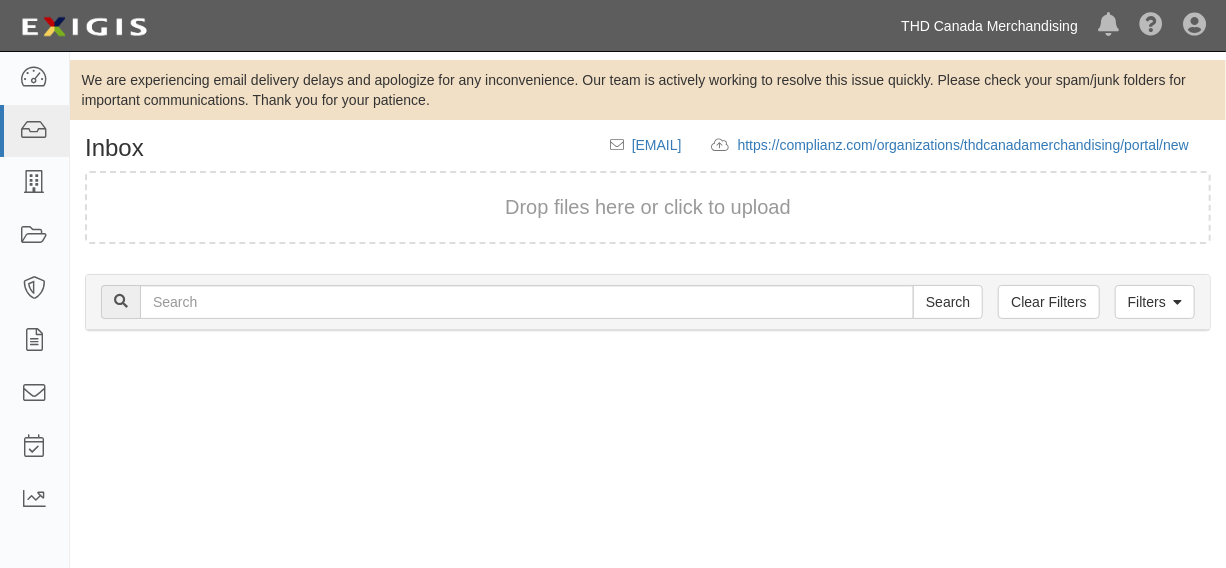click on "THD Canada Merchandising" at bounding box center (989, 26) 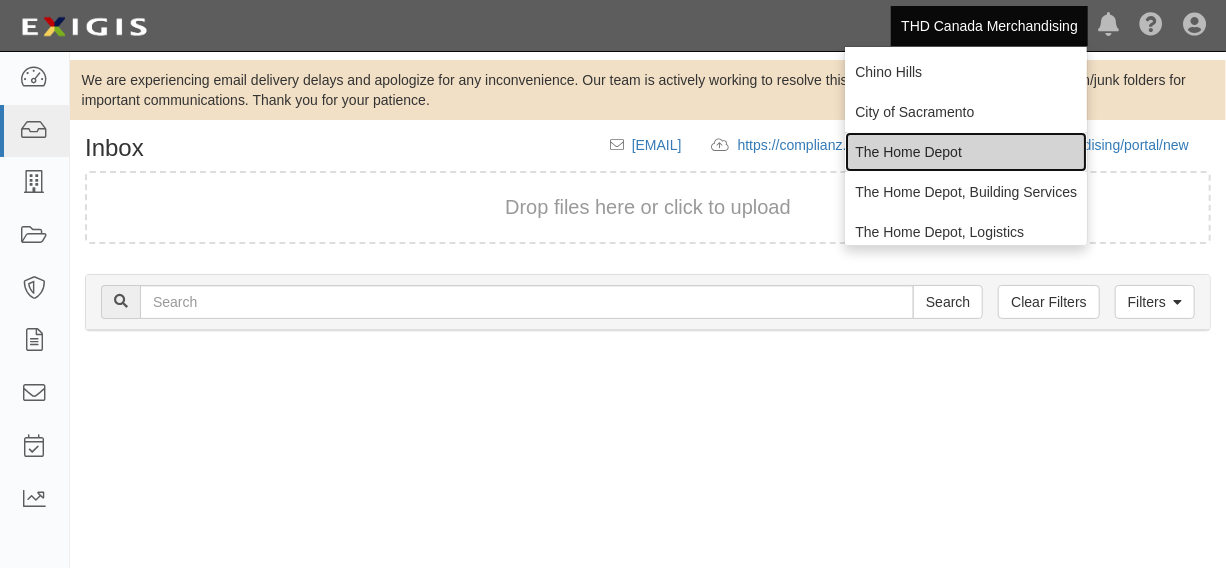 click on "The Home Depot" at bounding box center [966, 152] 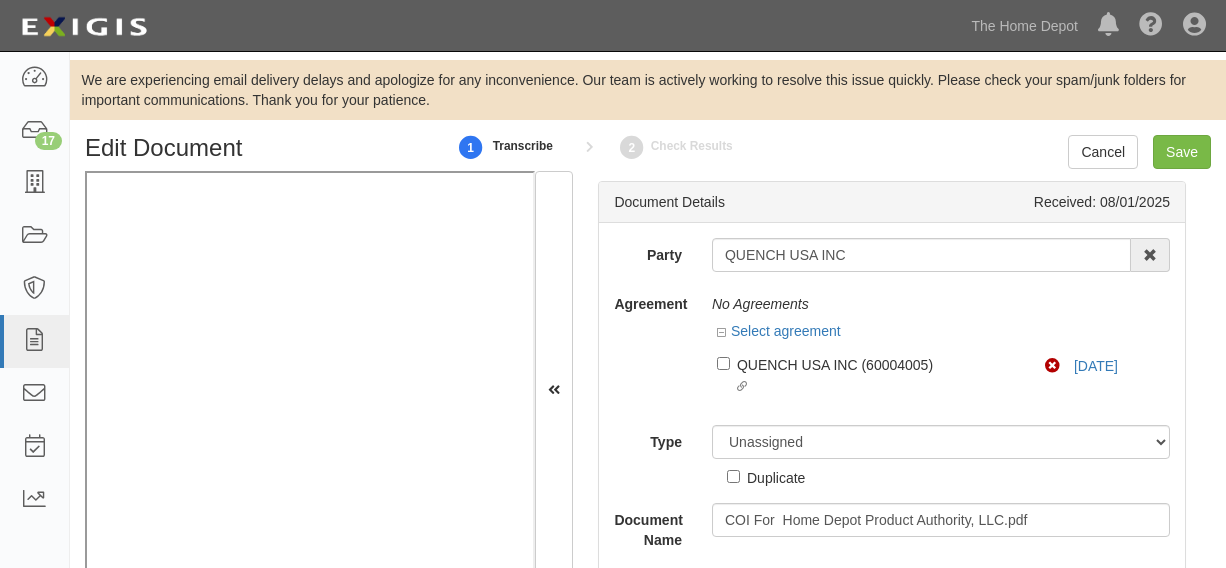 scroll, scrollTop: 0, scrollLeft: 0, axis: both 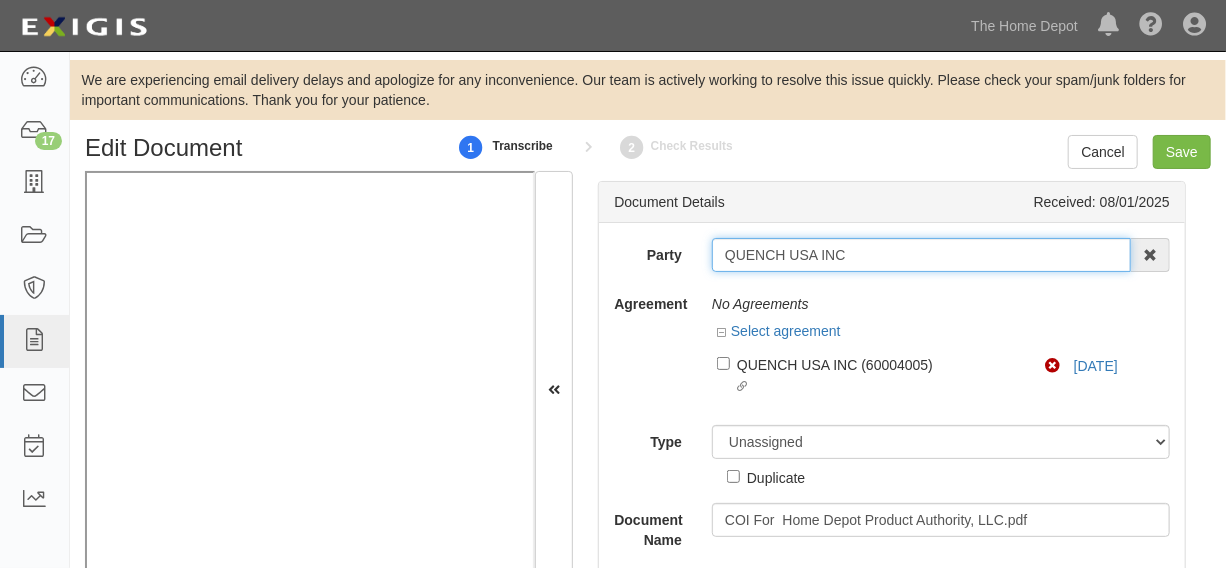 drag, startPoint x: 716, startPoint y: 258, endPoint x: 885, endPoint y: 258, distance: 169 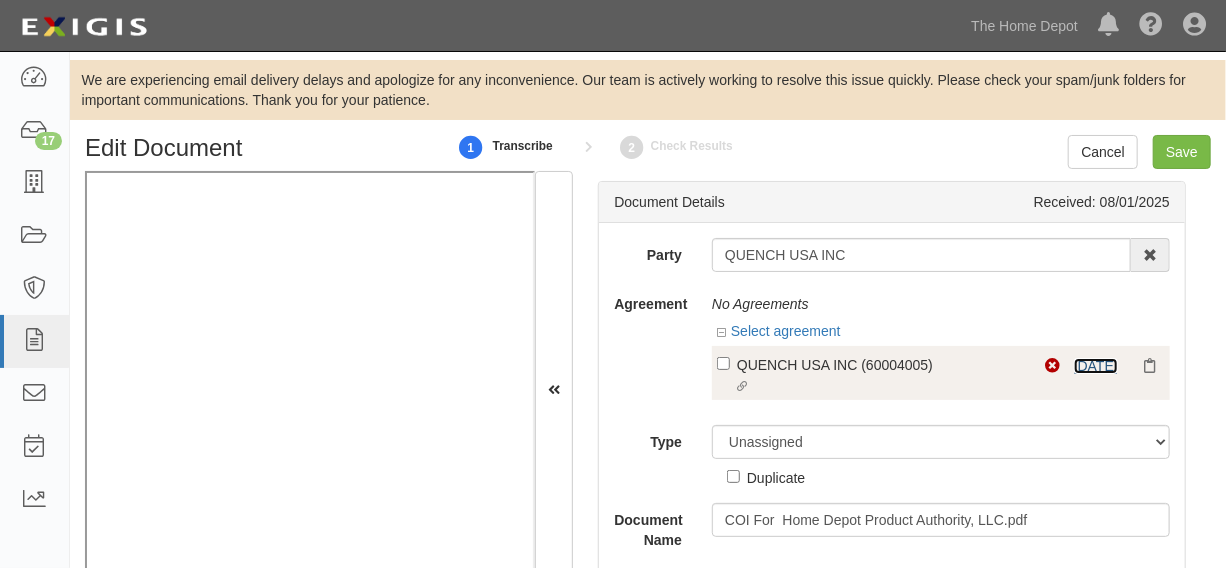 click on "[DATE]" at bounding box center (1096, 366) 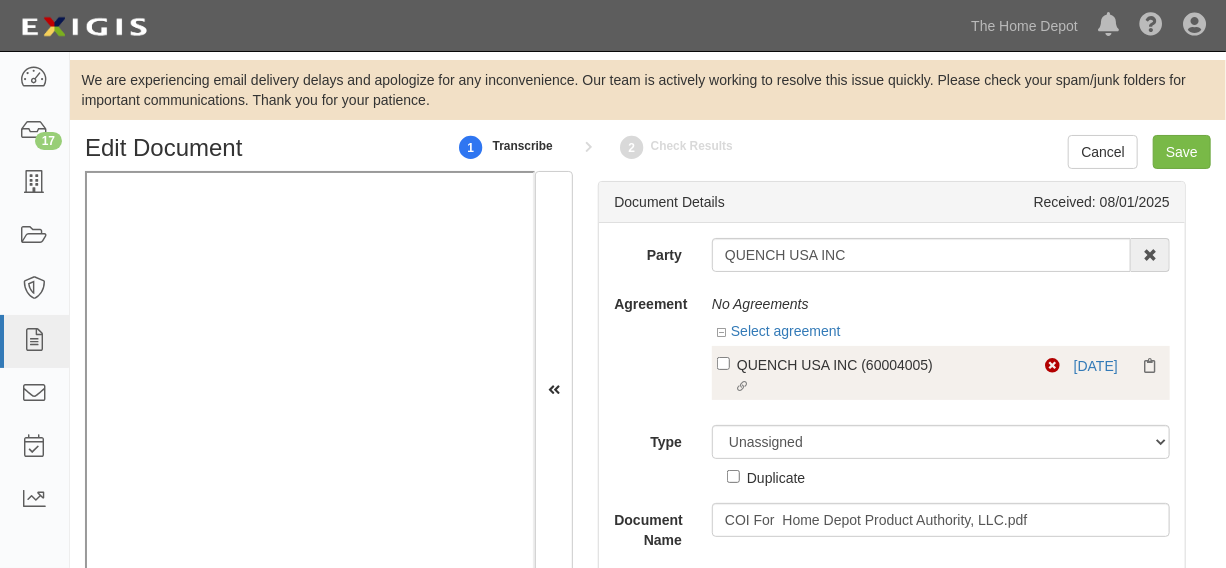 click on "Linked agreement
QUENCH USA INC           (60004005)
Linked agreement" at bounding box center (881, 376) 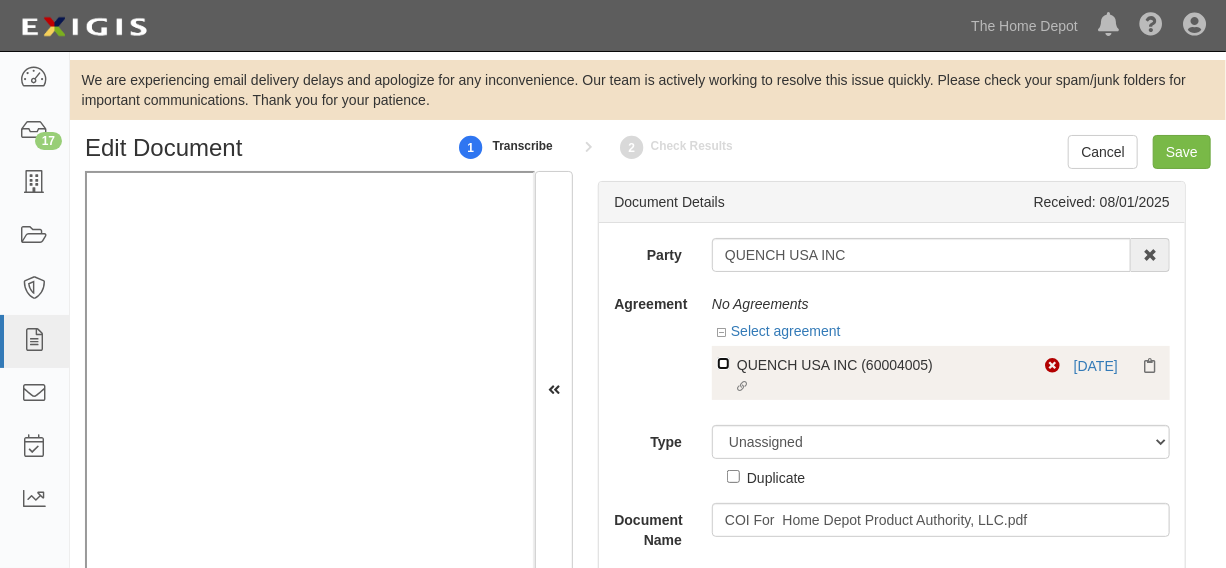 click on "Linked agreement
QUENCH USA INC           (60004005)
Linked agreement" at bounding box center [723, 363] 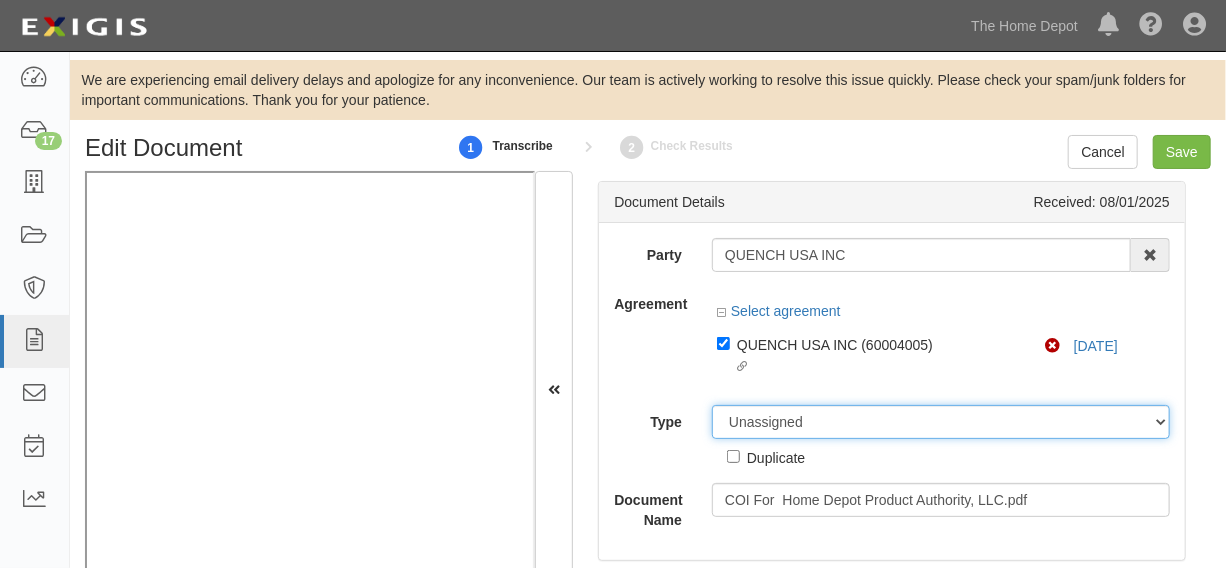 click on "Party
QUENCH USA INC
1000576868 Ontario Inc.
10 STRAWBERRY STREET
115282 CANADA LTEE
11947907 Canada Inc. (MOD LIGHTING)
1200144519218
1234BUY.COM INC
1291 FURNITURES INC
16 GAUGE SINKS
1729897 ONTARIO INC. O/A
1791 Outdoor Lifestyle Group LLC
1837, LLC.
1888 MILLS LLC
1896424 ONTARIO INC
1JAY CAPITAL INC
1PERFECTCHOICE INC
1ST CHOICE FERTILIZER, I
2033784 ONTARIO INC.
21 ROCKS CORPORATION DBA
2614072 ONTARIO INC. (O/
2964-3277 QUEBEC INC
2B Poultry, LLC
2FUNGUYS
34 DECOR LLC
360 ELECTRICAL LLC
3B INTERNATIONAL LLC
3B TECH, INC.
3DROSE LLC
3H TWINKLELEAF INC
3I PRODUCTS, INC.
3M
3M
3M COMPANY
3Wood Wholesale, LLC
4077814 DELAWARE INC
4D CONCEPTS, INC
4dock LLC." at bounding box center [892, 384] 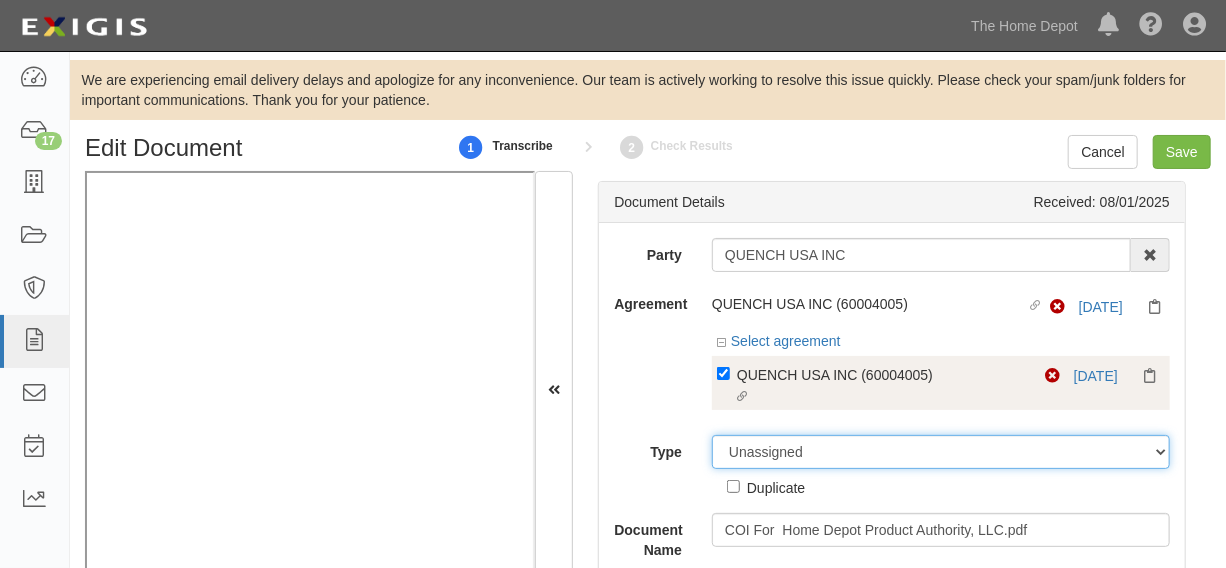 select on "CertificateDetail" 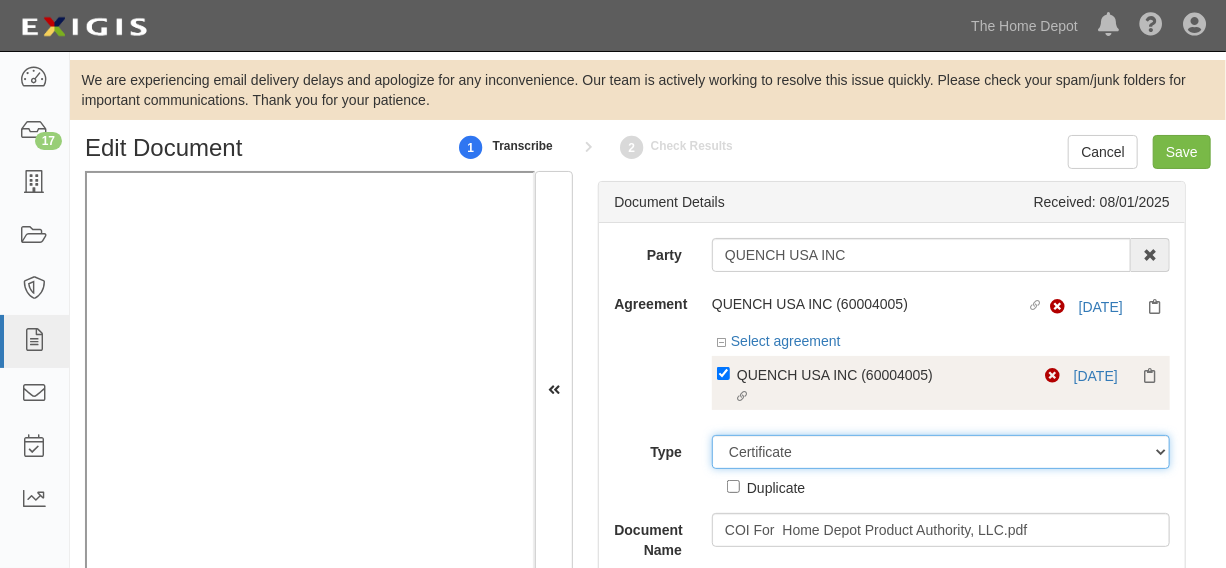 click on "Unassigned
Binder
Cancellation Notice
Certificate
Contract
Endorsement
Insurance Policy
Junk
Other Document
Policy Declarations
Reinstatement Notice
Requirements
Waiver Request" at bounding box center [941, 452] 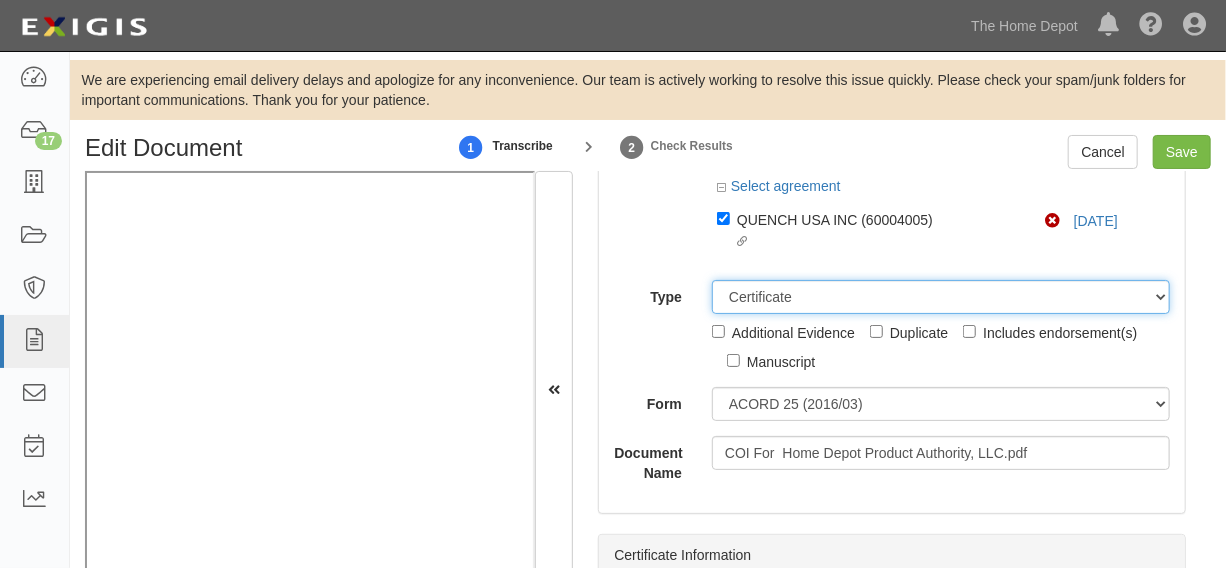 scroll, scrollTop: 198, scrollLeft: 0, axis: vertical 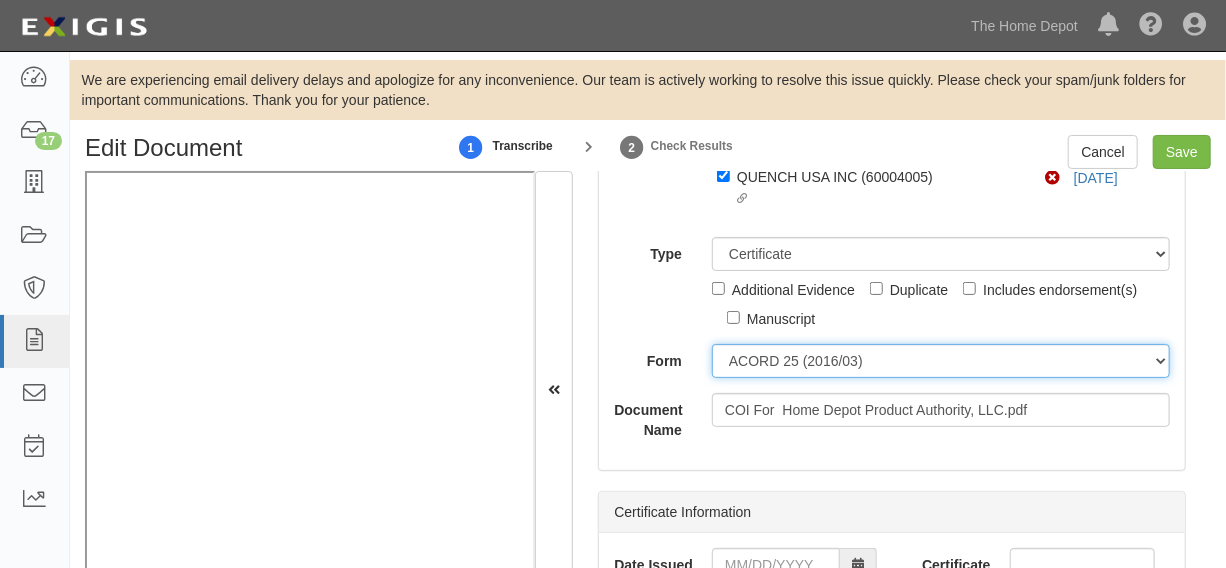 click on "ACORD 25 (2016/03)
ACORD 101
ACORD 855 NY (2014/05)
General" at bounding box center [941, 361] 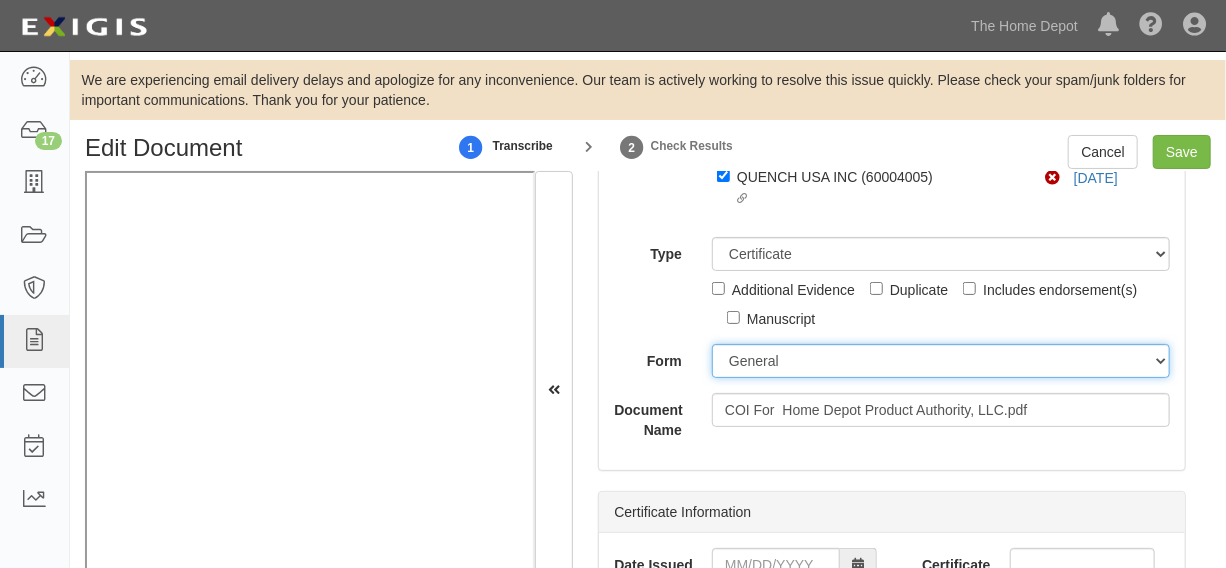 click on "ACORD 25 (2016/03)
ACORD 101
ACORD 855 NY (2014/05)
General" at bounding box center [941, 361] 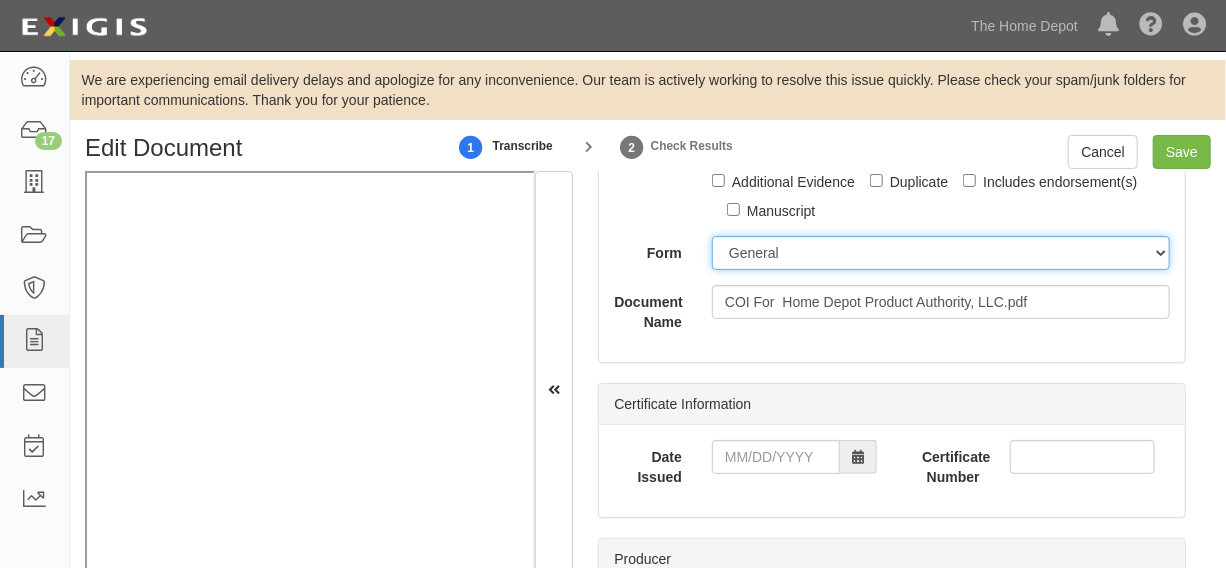 scroll, scrollTop: 349, scrollLeft: 0, axis: vertical 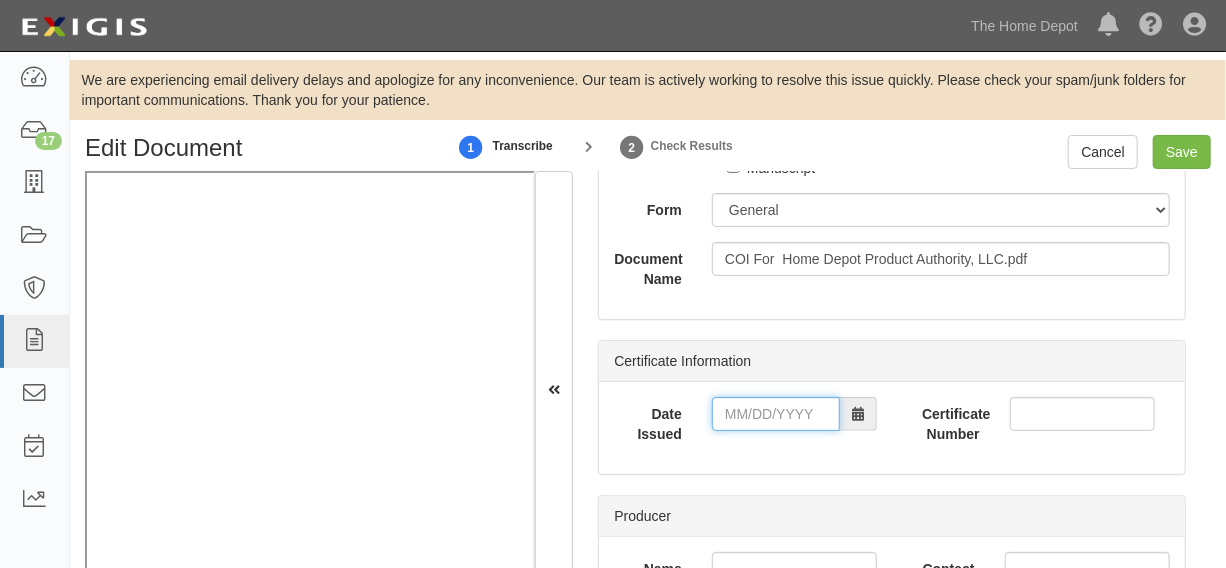click on "Date Issued" at bounding box center (776, 414) 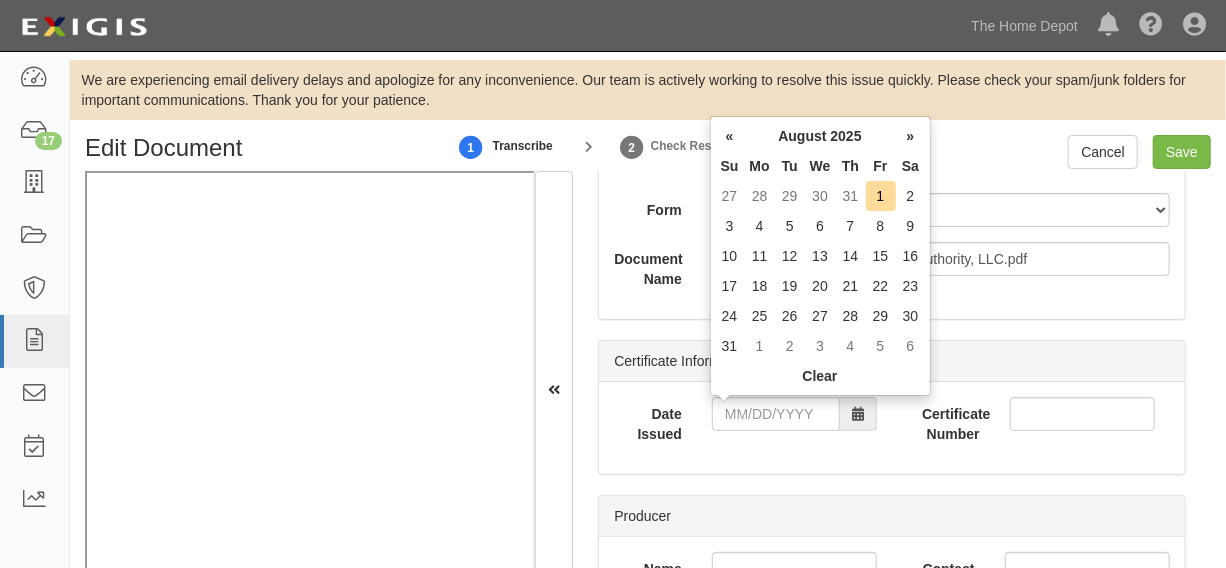 click on "Tu" at bounding box center [790, 166] 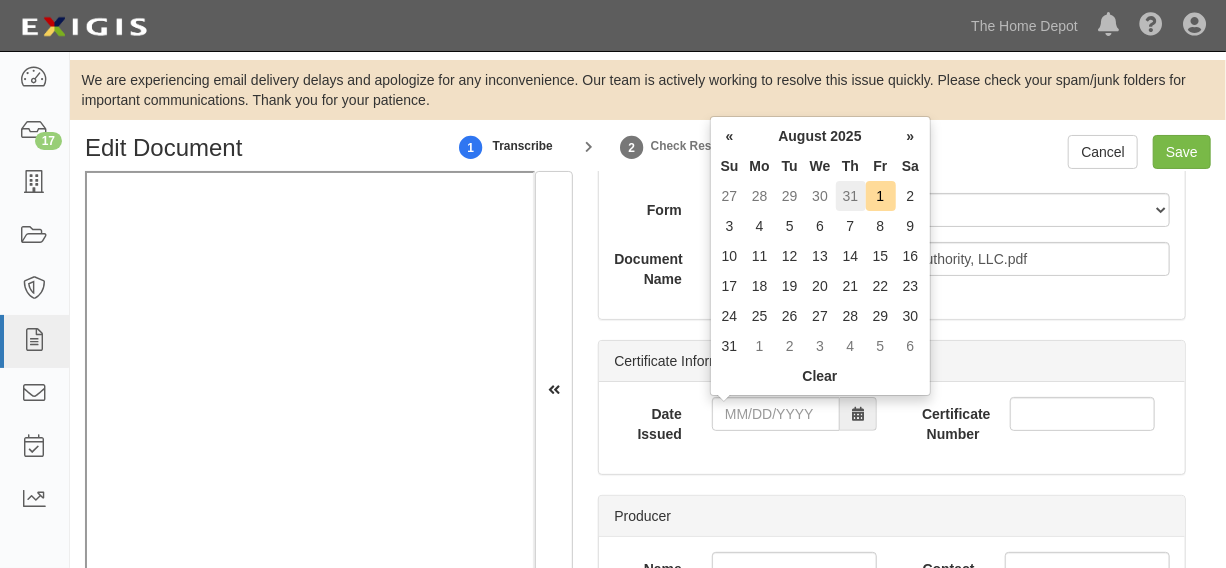 click on "31" at bounding box center [851, 196] 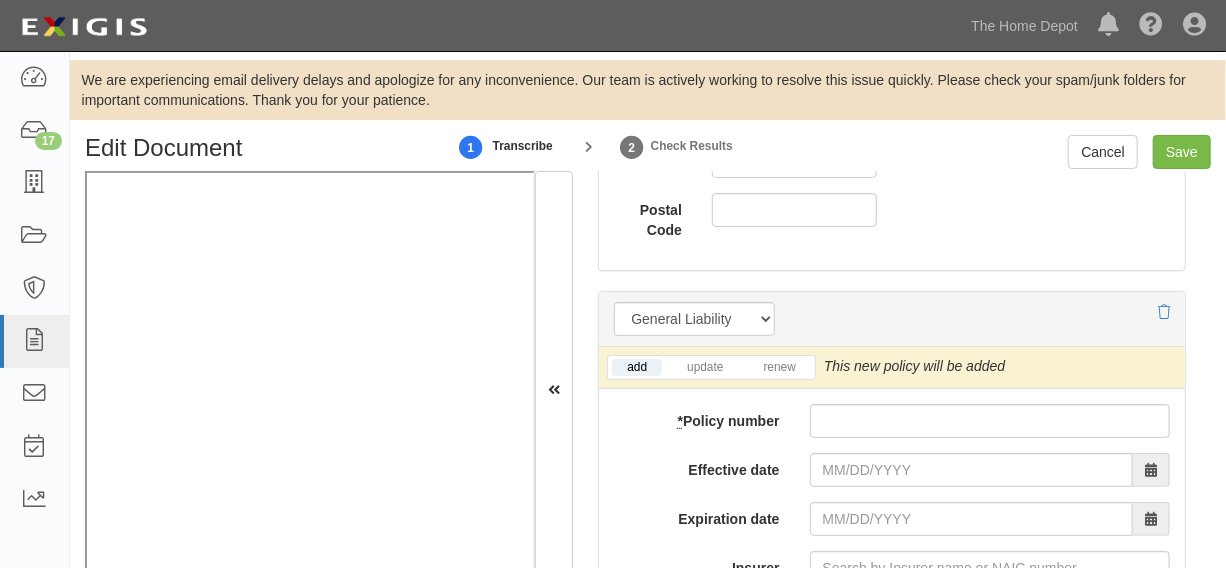 scroll, scrollTop: 1561, scrollLeft: 0, axis: vertical 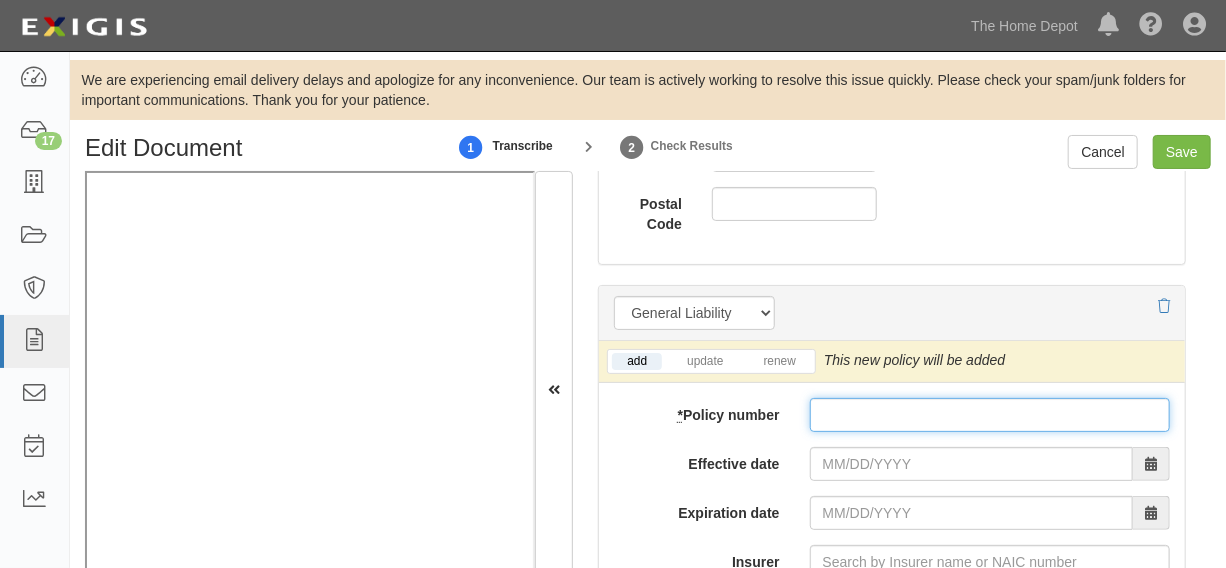 paste on "GLO 1863784-03" 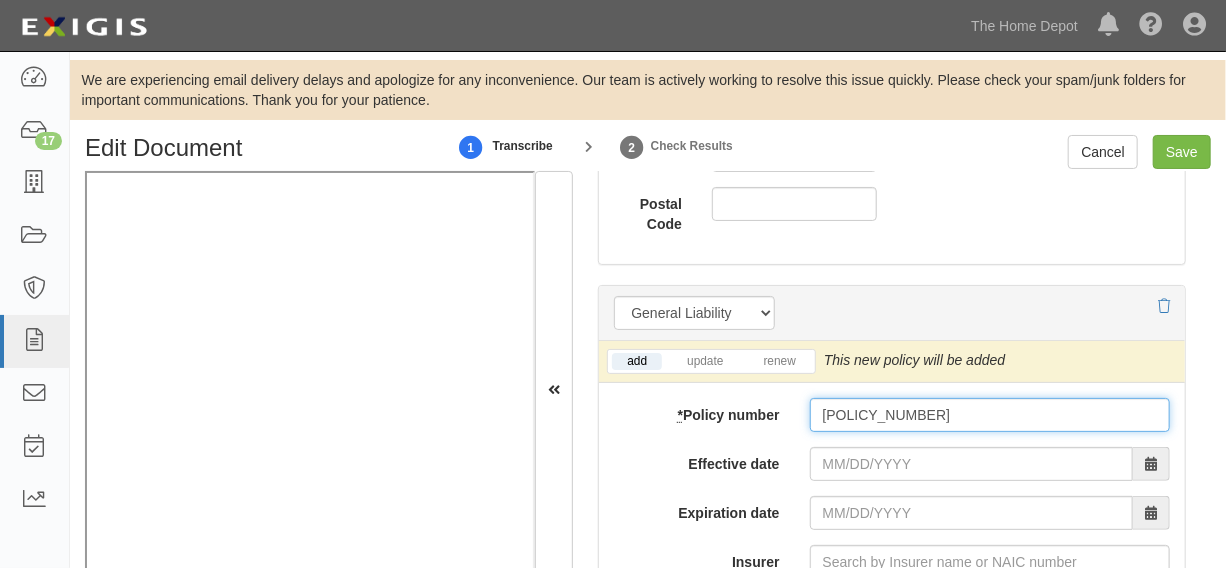 click on "GLO 1863784-03" at bounding box center [990, 415] 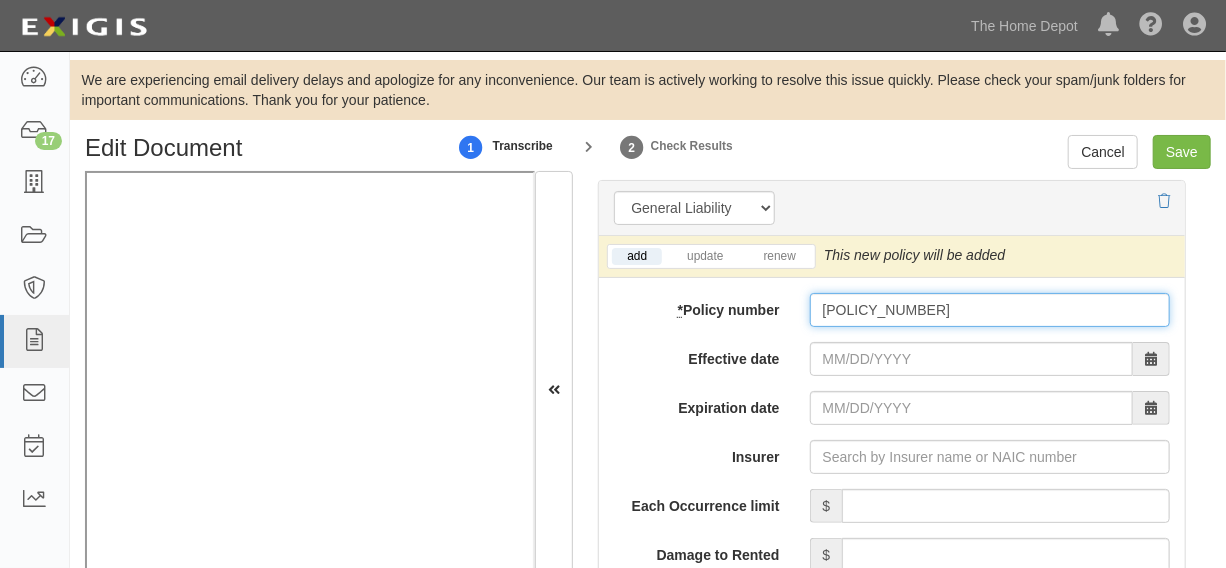 scroll, scrollTop: 1712, scrollLeft: 0, axis: vertical 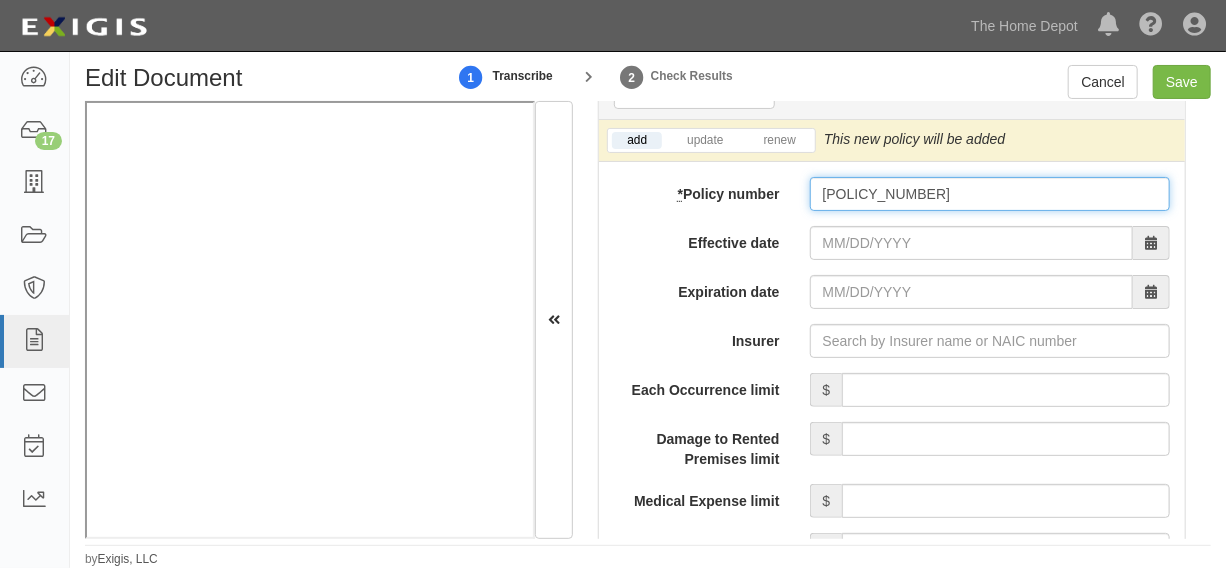 type on "GLO 1863784-03" 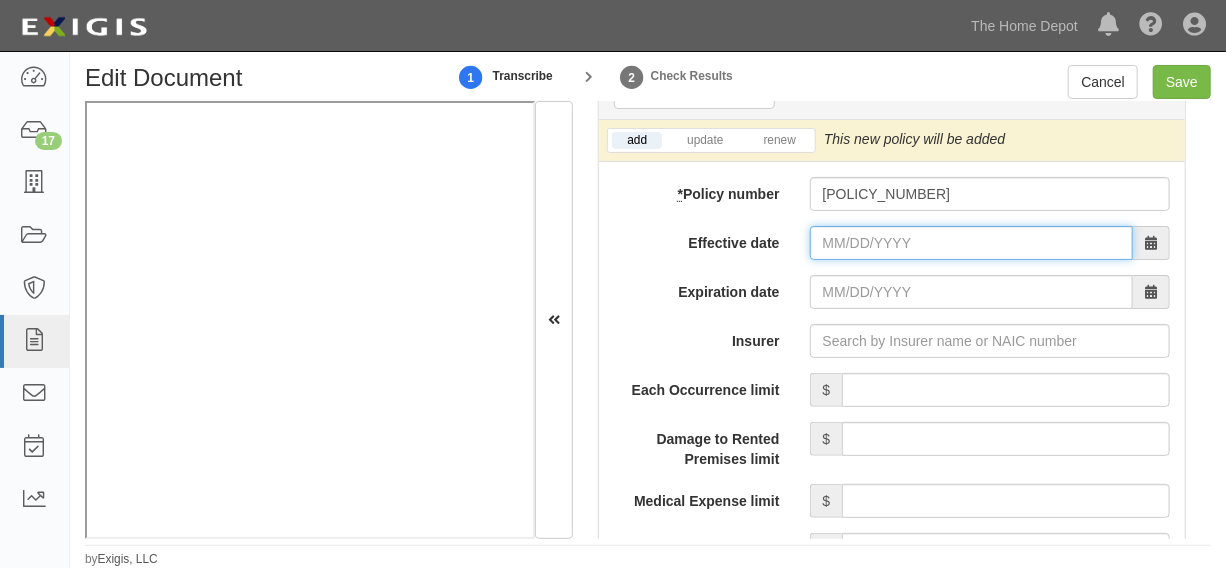 click on "Effective date" at bounding box center (971, 243) 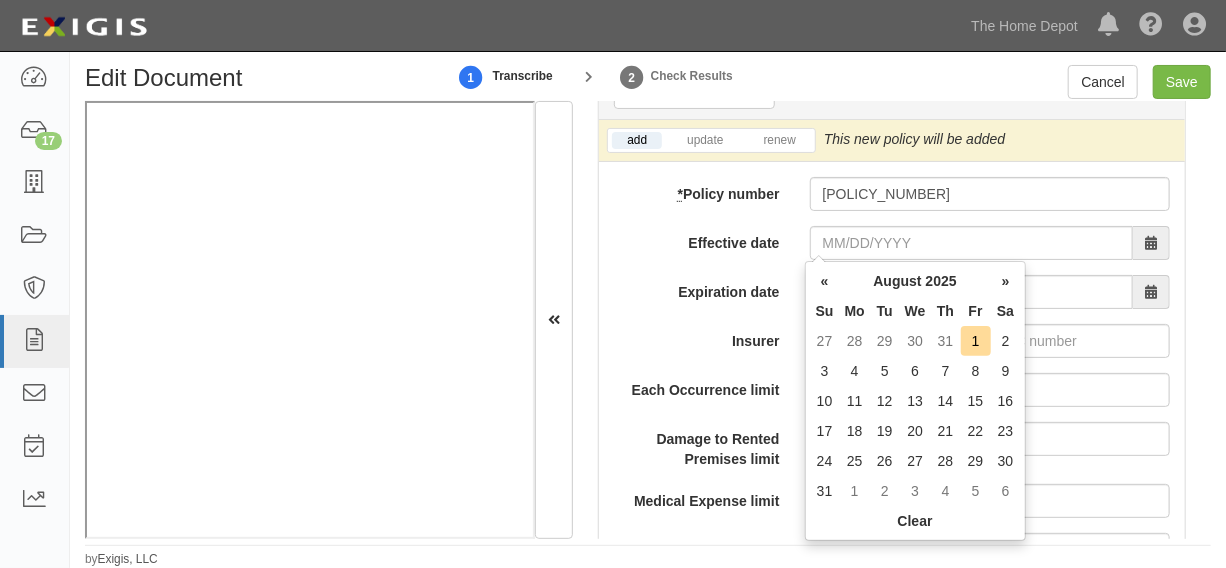 click on "Mo" at bounding box center [855, 311] 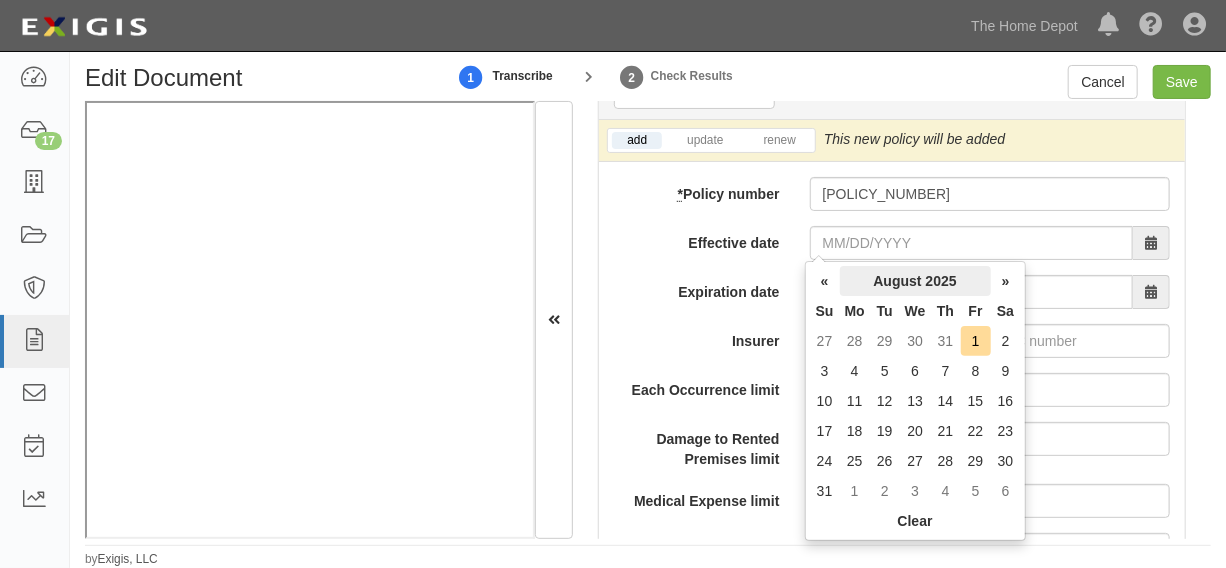 click on "August 2025" at bounding box center [915, 281] 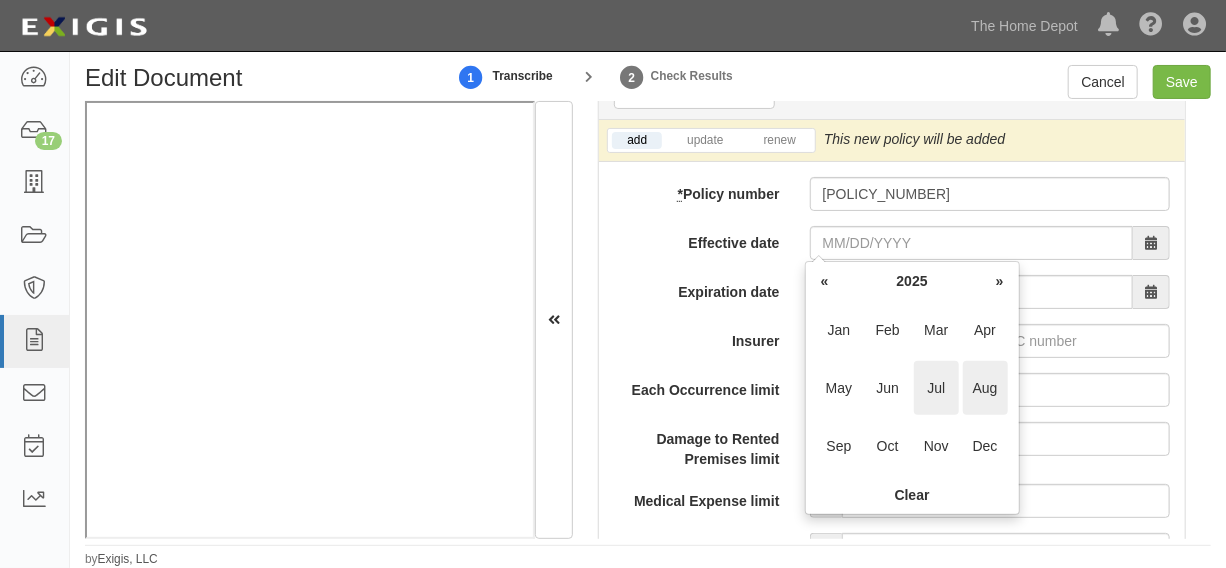 click on "Jul" at bounding box center (936, 388) 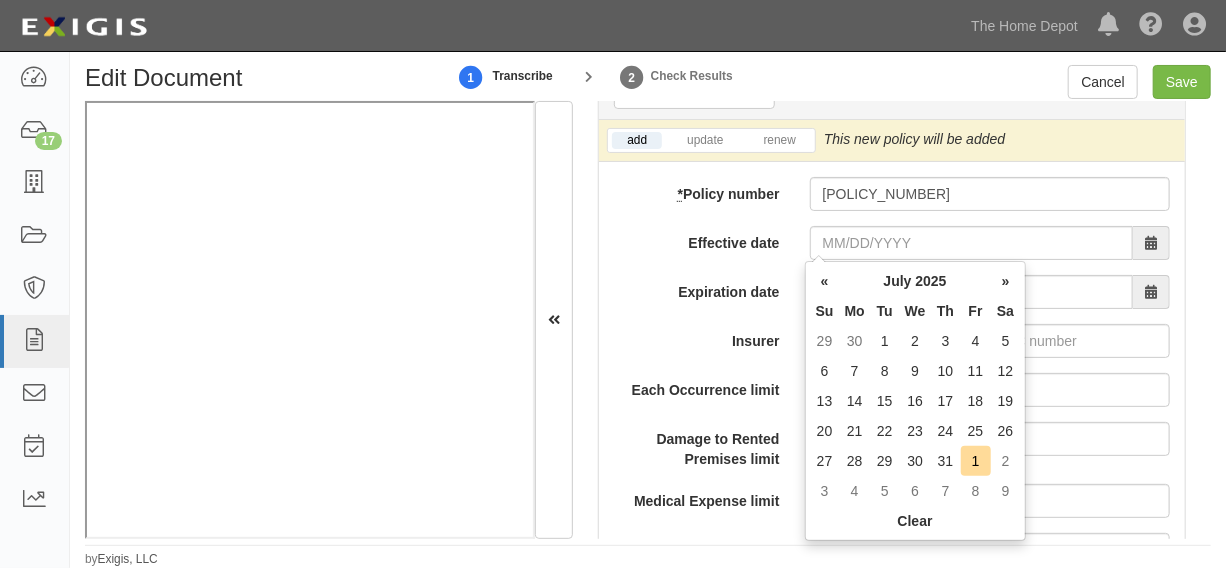 drag, startPoint x: 885, startPoint y: 399, endPoint x: 861, endPoint y: 399, distance: 24 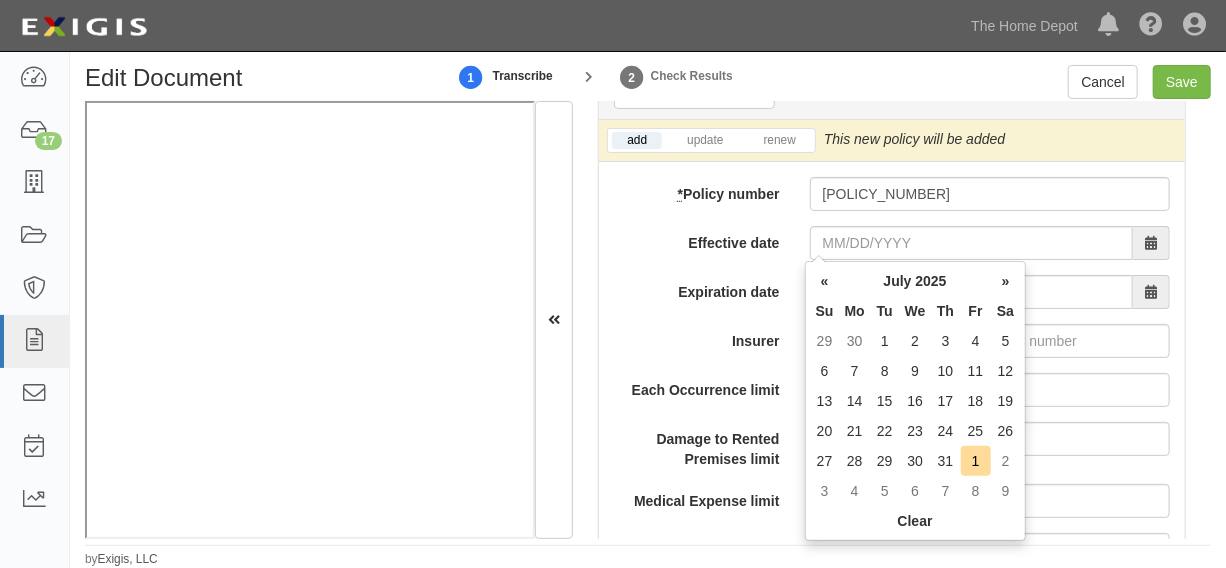 click on "15" at bounding box center [885, 401] 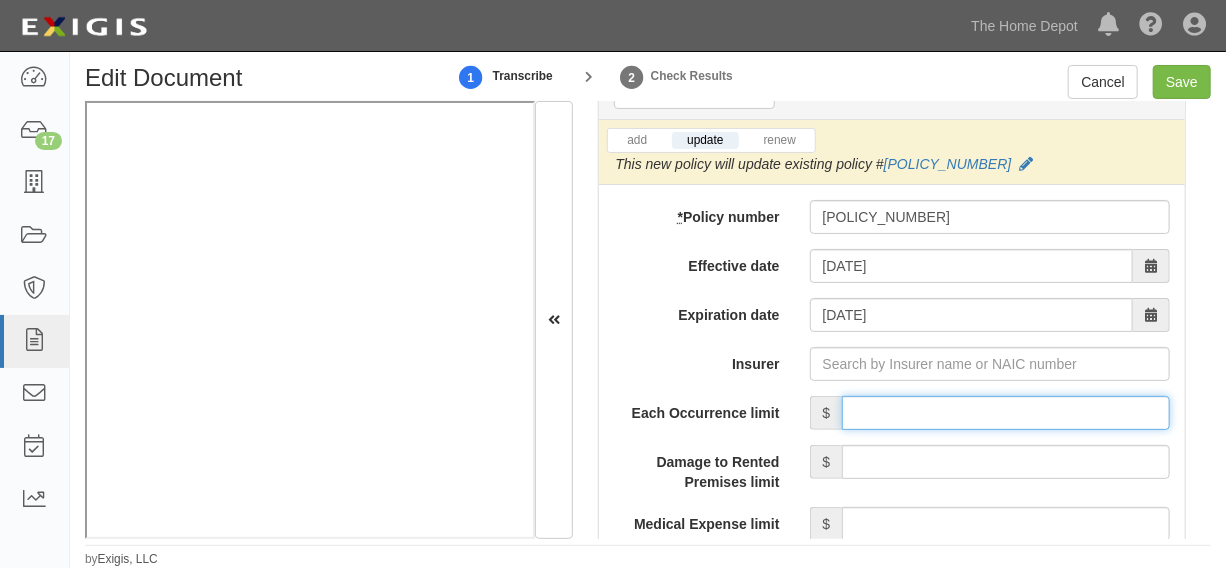 click on "Each Occurrence limit" at bounding box center [1006, 413] 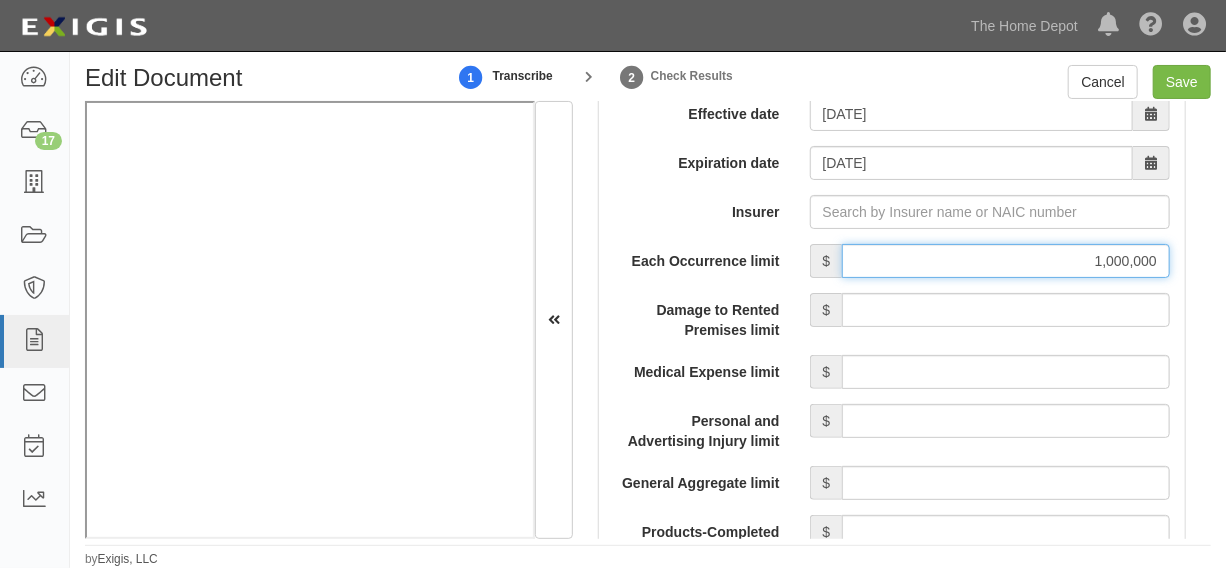 scroll, scrollTop: 2016, scrollLeft: 0, axis: vertical 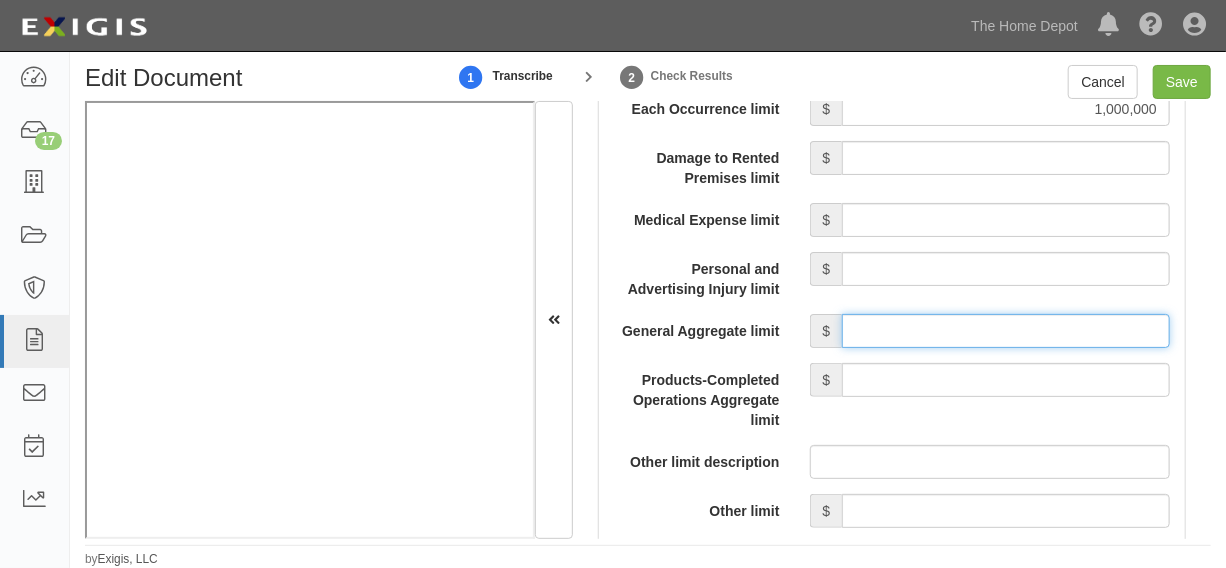 click on "General Aggregate limit" at bounding box center [1006, 331] 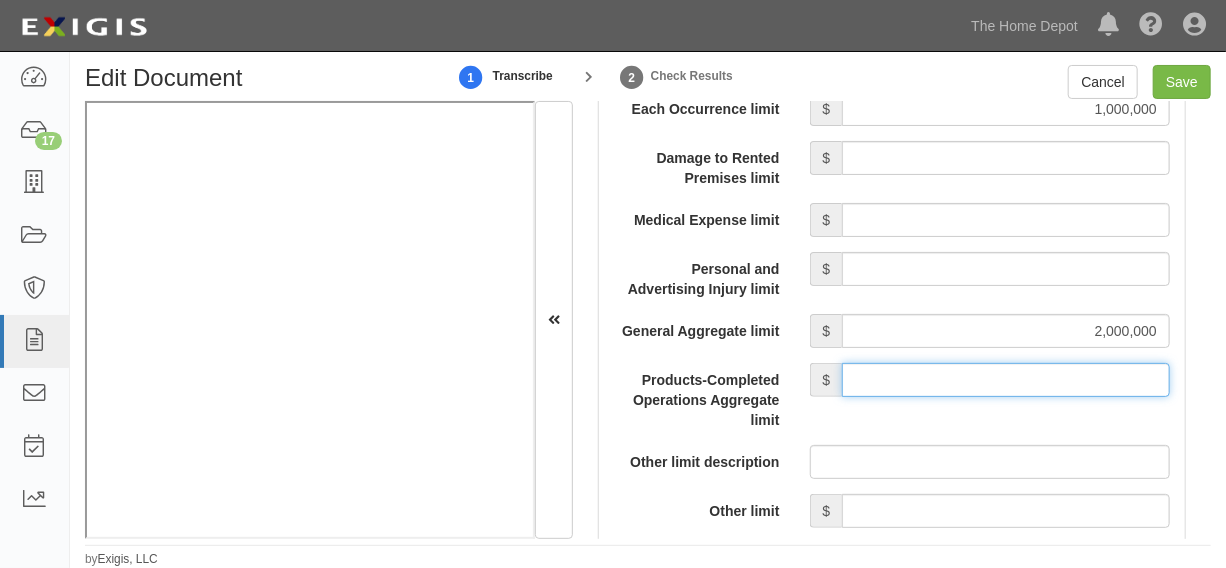 click on "Products-Completed Operations Aggregate limit" at bounding box center [1006, 380] 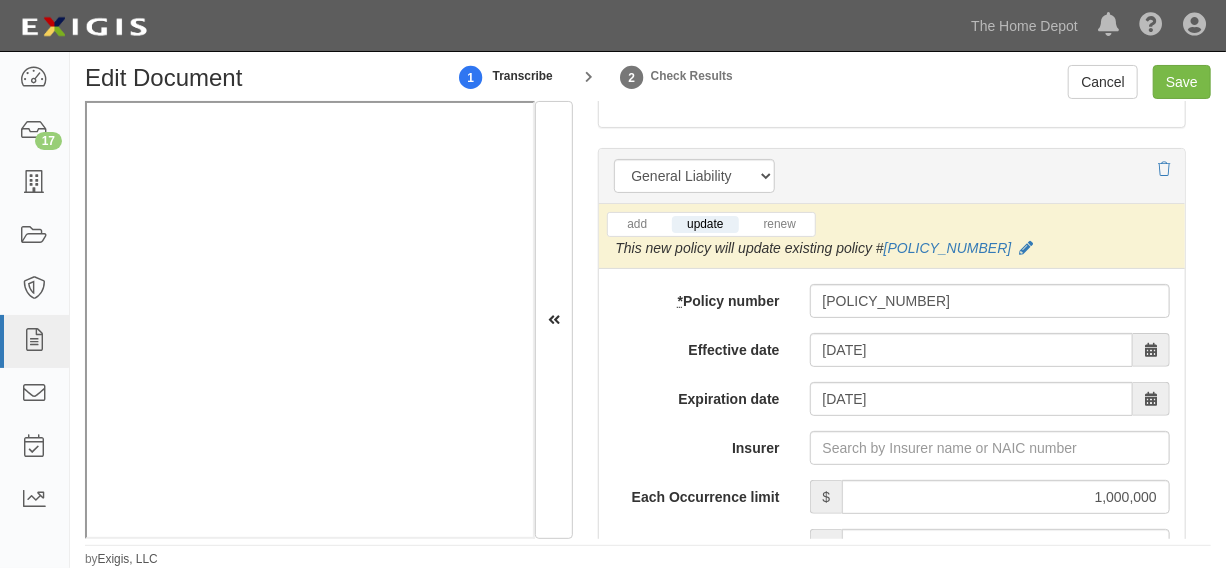 scroll, scrollTop: 1864, scrollLeft: 0, axis: vertical 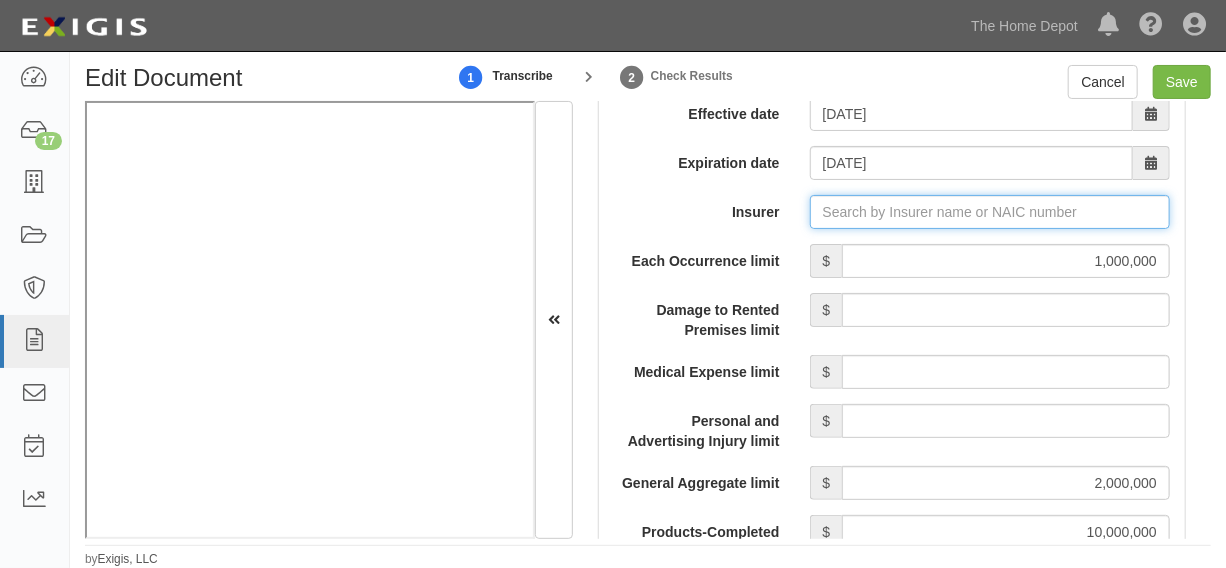click on "Insurer" at bounding box center [990, 212] 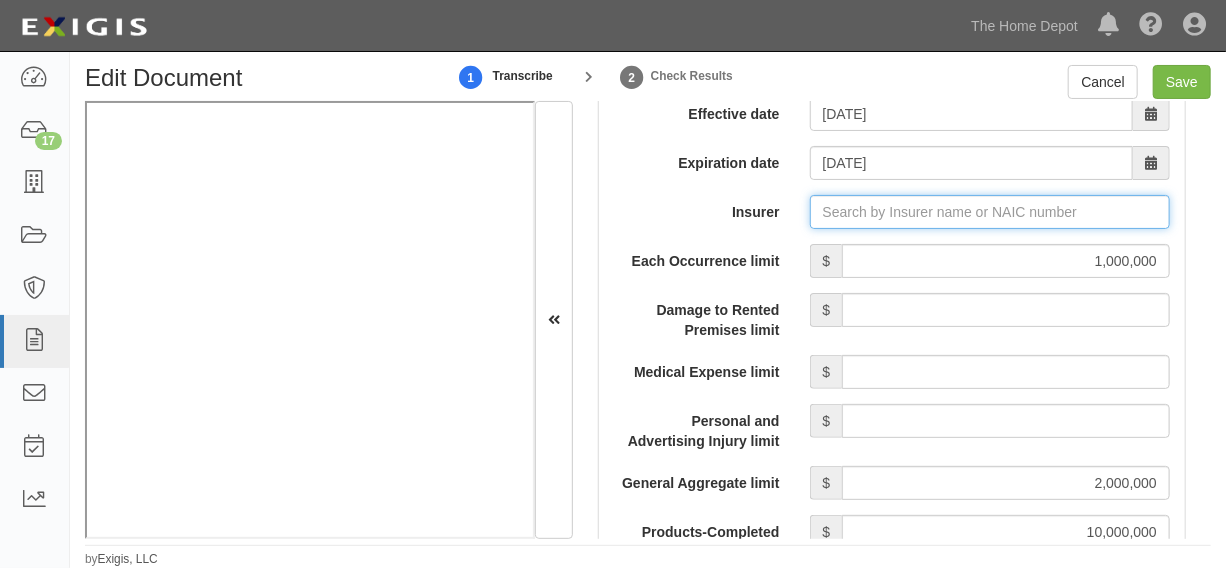 type on "180 Seguros S.A. (0) NR Rating" 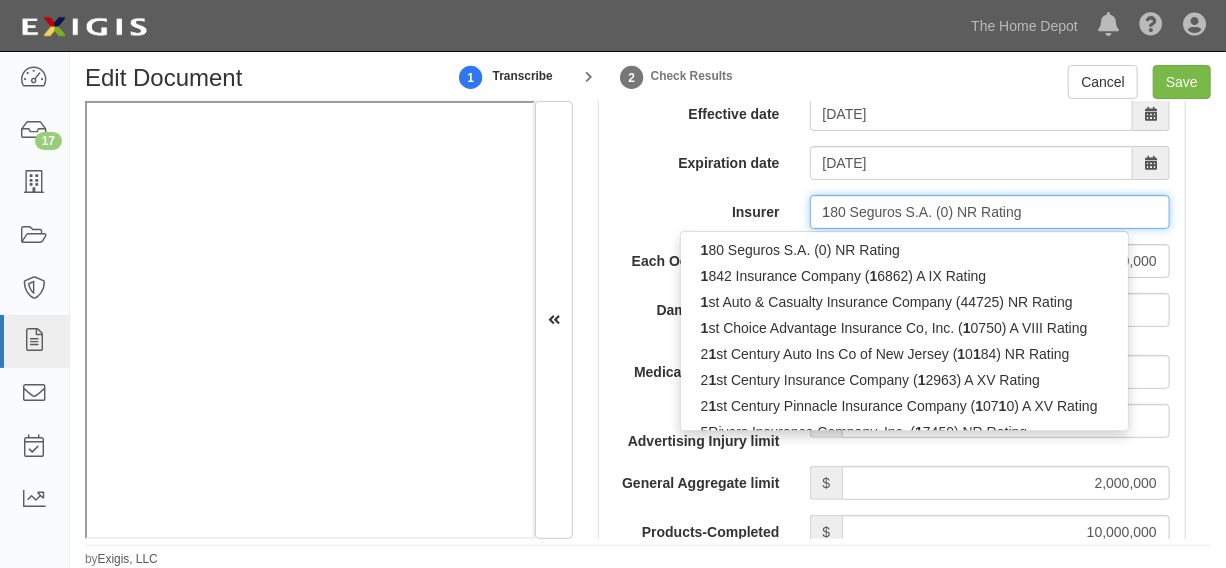 type 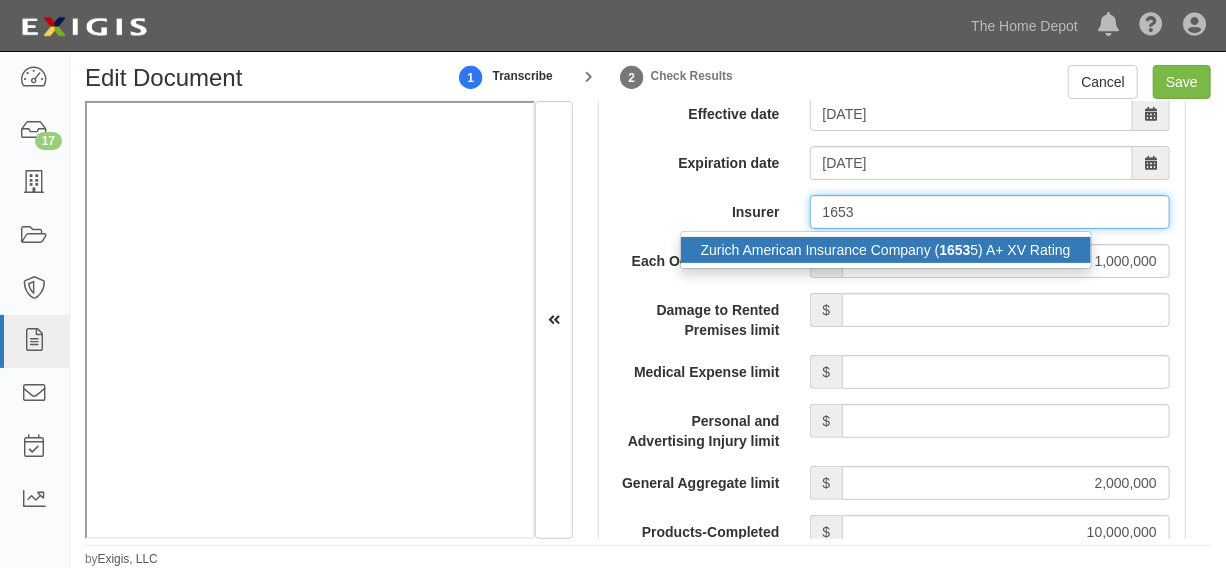click on "1653" at bounding box center [954, 250] 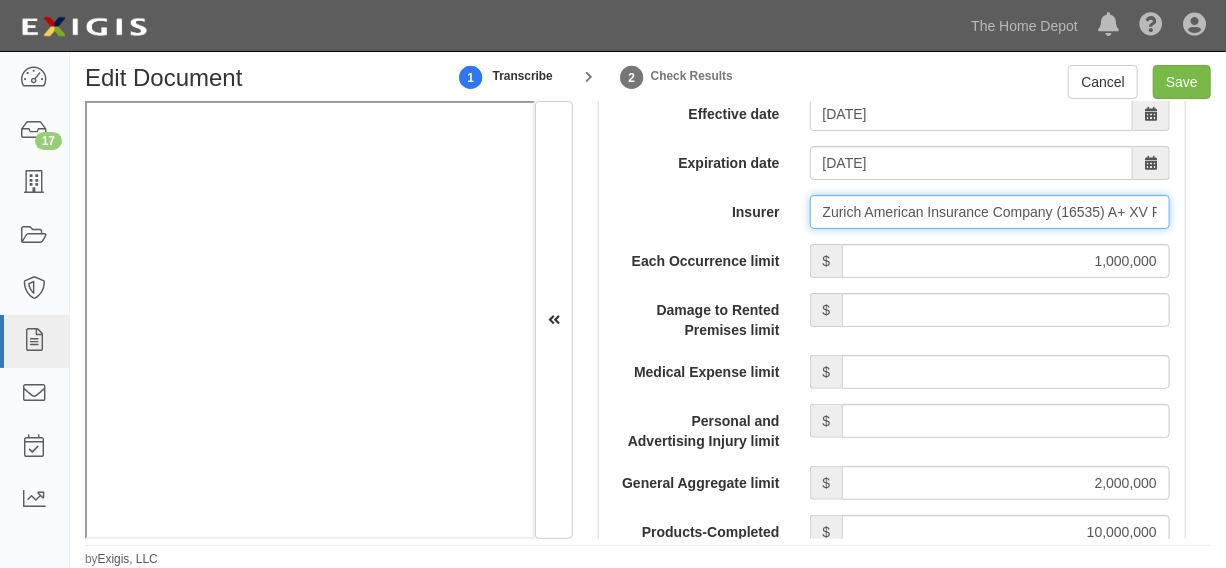 type on "Zurich American Insurance Company (16535) A+ XV Rating" 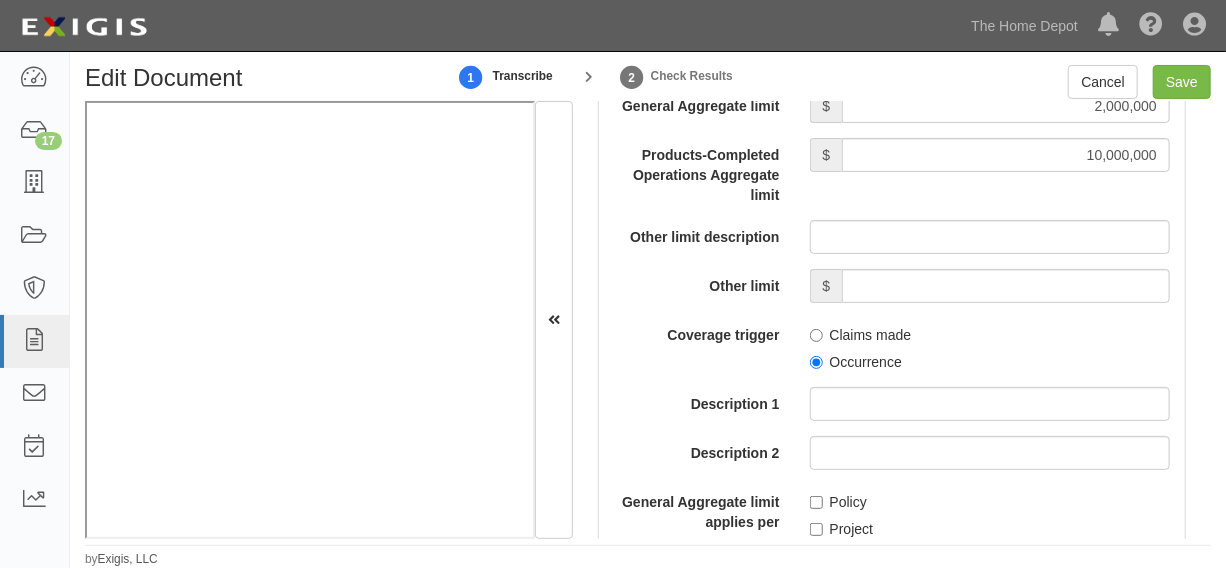 scroll, scrollTop: 2319, scrollLeft: 0, axis: vertical 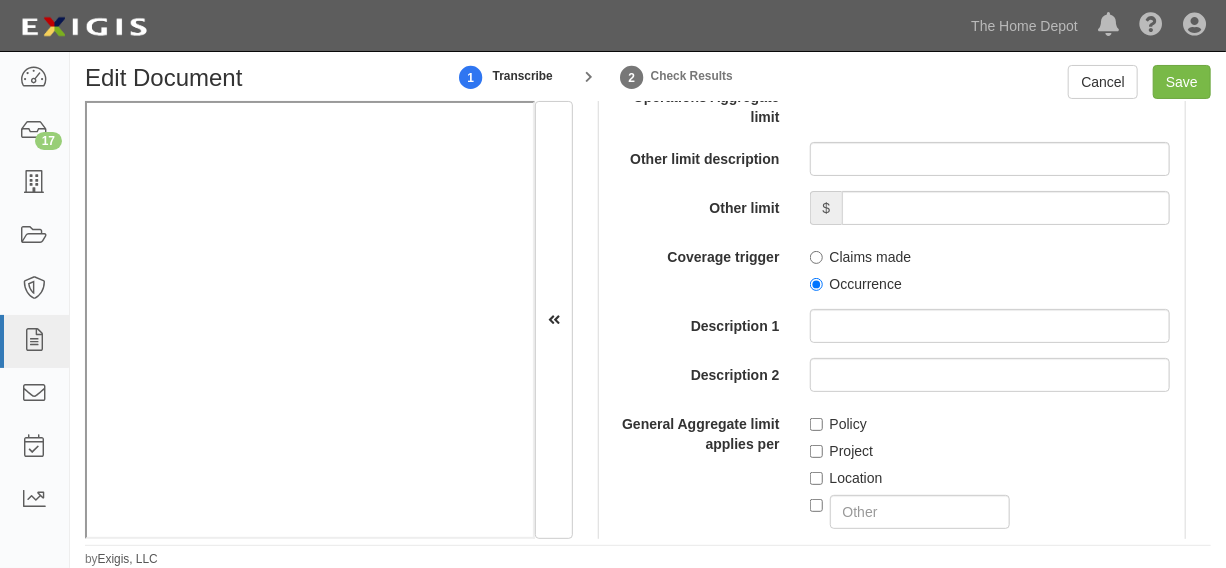 click on "Occurrence" at bounding box center (856, 284) 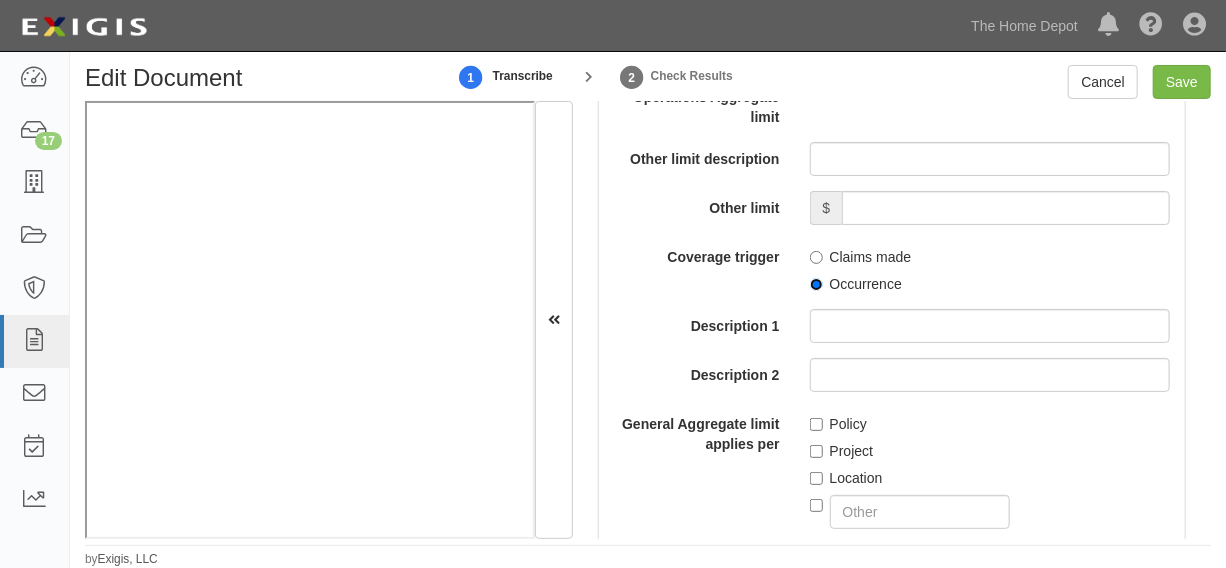 click on "Occurrence" at bounding box center [816, 284] 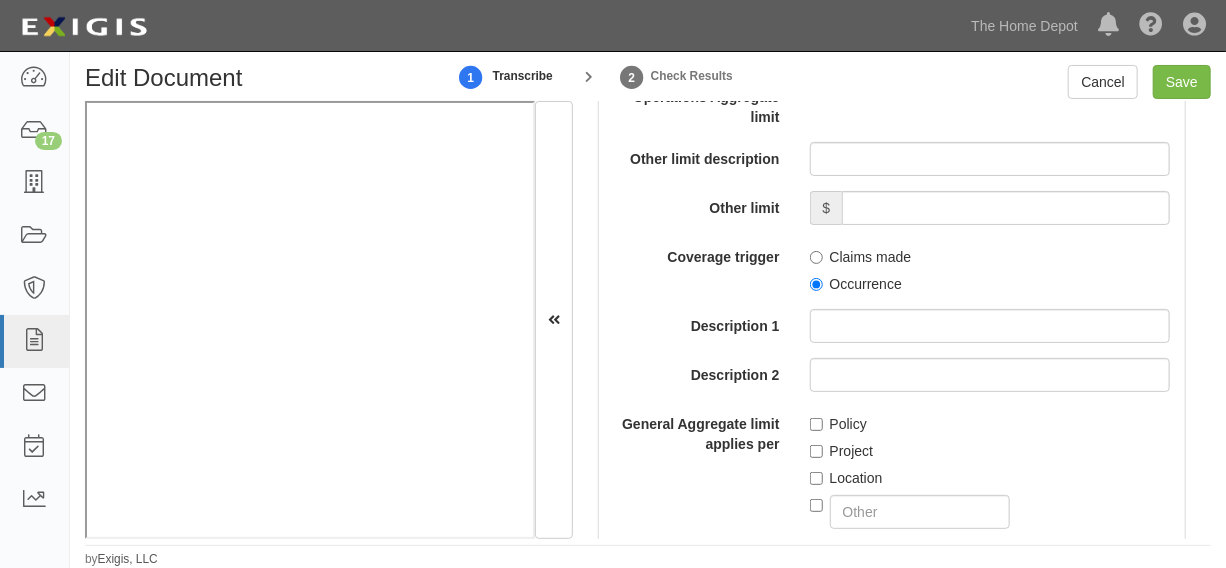 click on "Project" at bounding box center (842, 451) 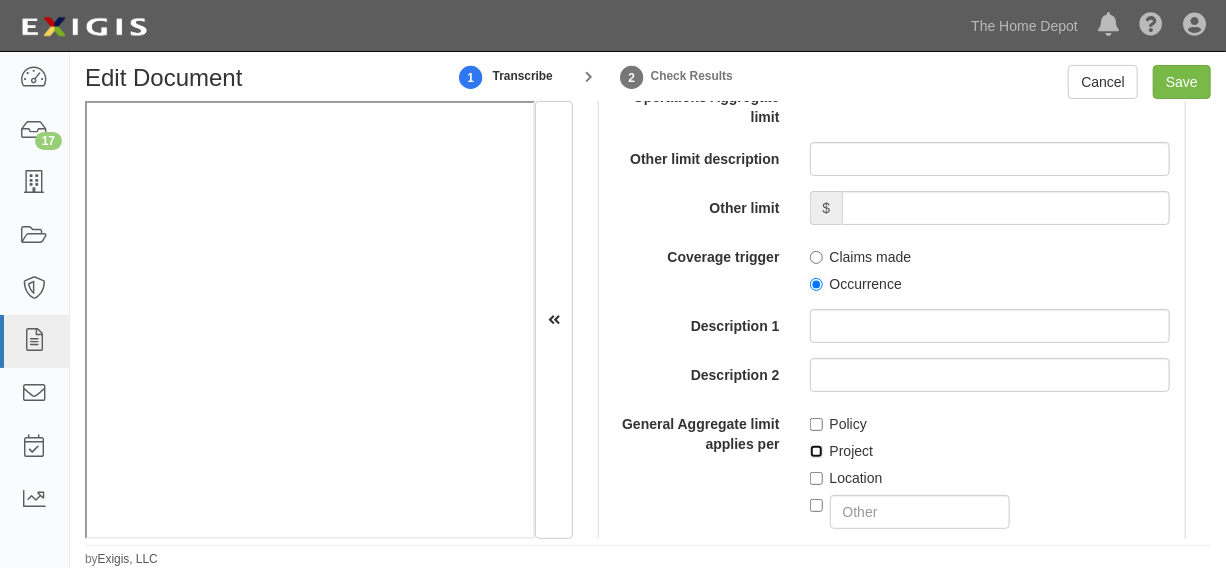 click on "Project" at bounding box center (816, 451) 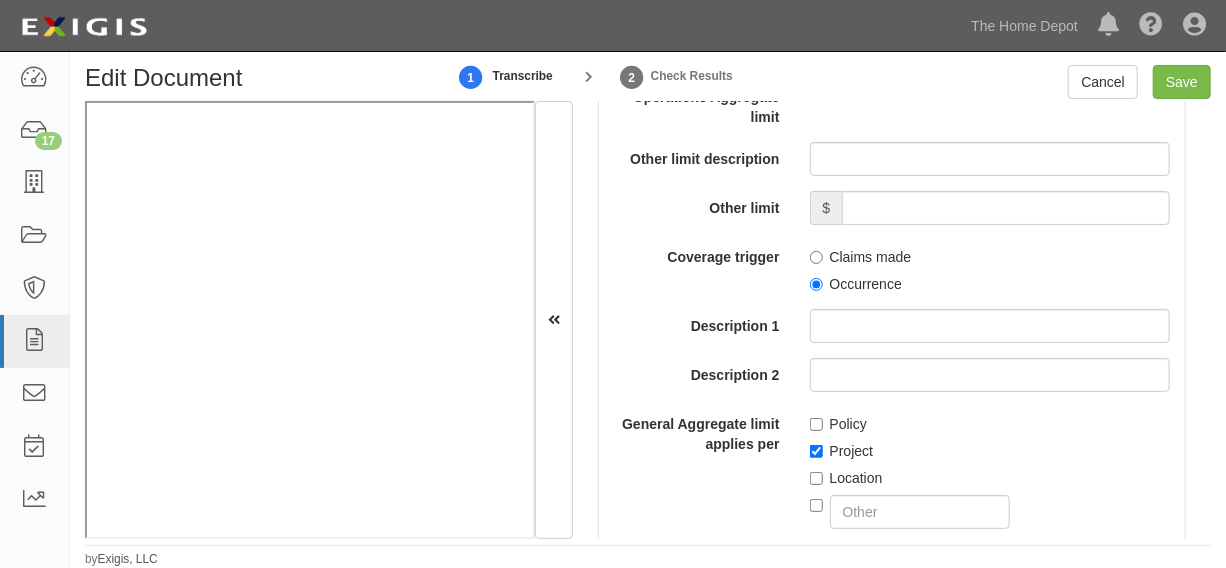 click on "Location" at bounding box center [846, 478] 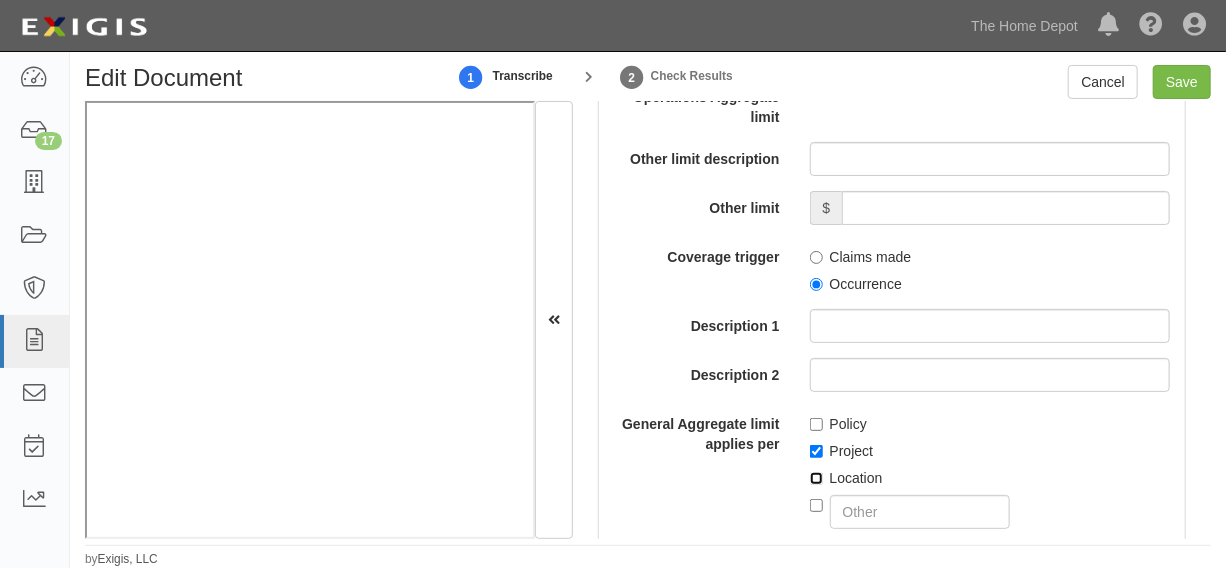 click on "Location" at bounding box center [816, 478] 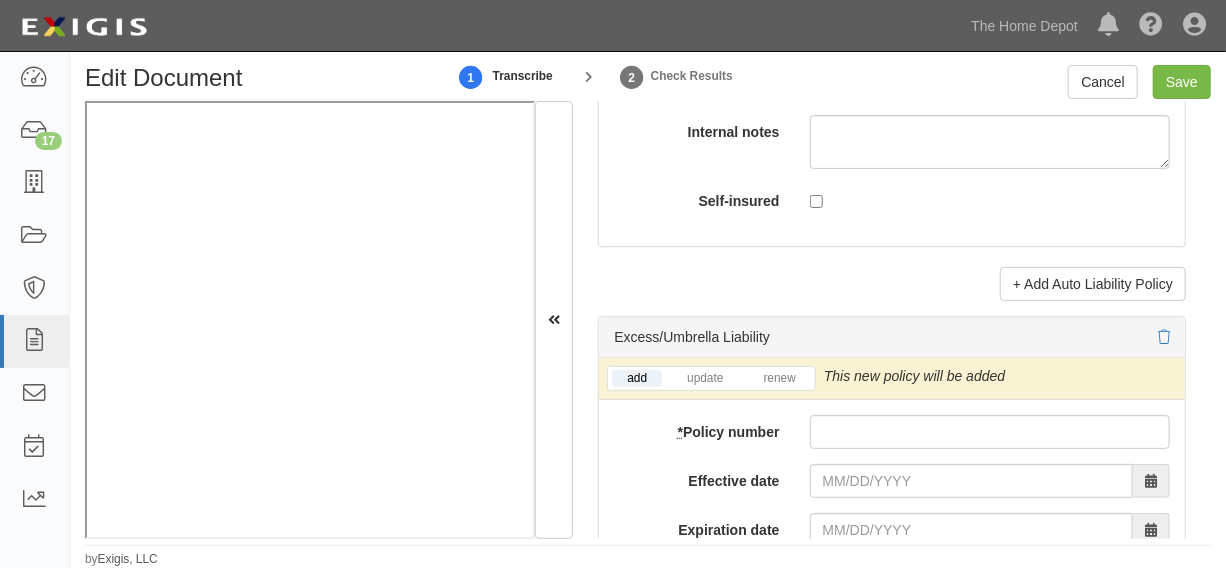 scroll, scrollTop: 4289, scrollLeft: 0, axis: vertical 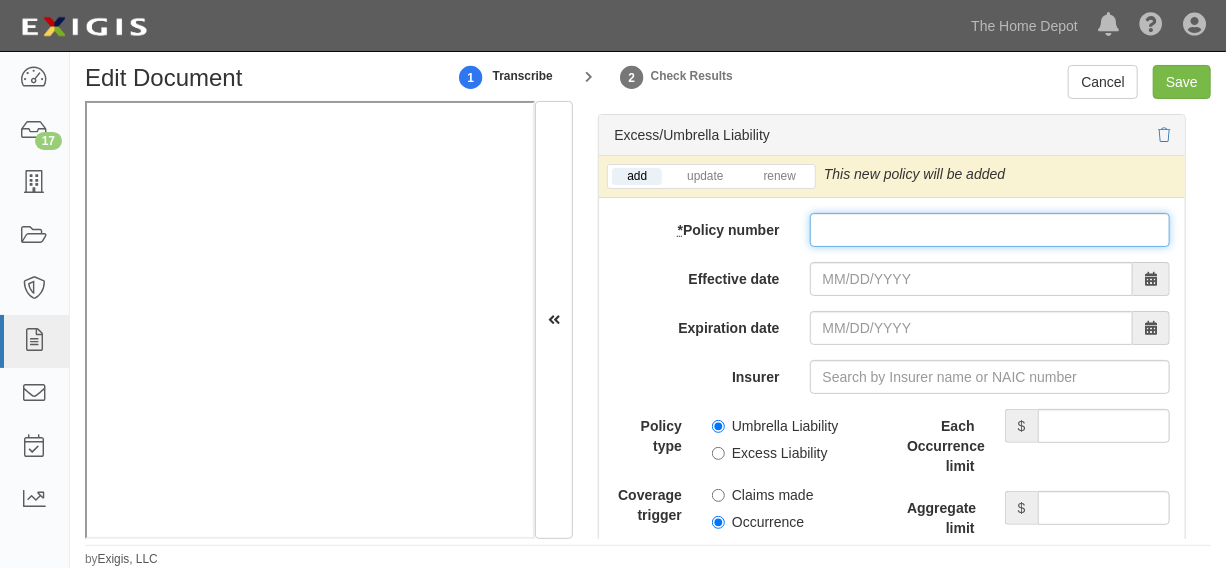 drag, startPoint x: 845, startPoint y: 232, endPoint x: 845, endPoint y: 251, distance: 19 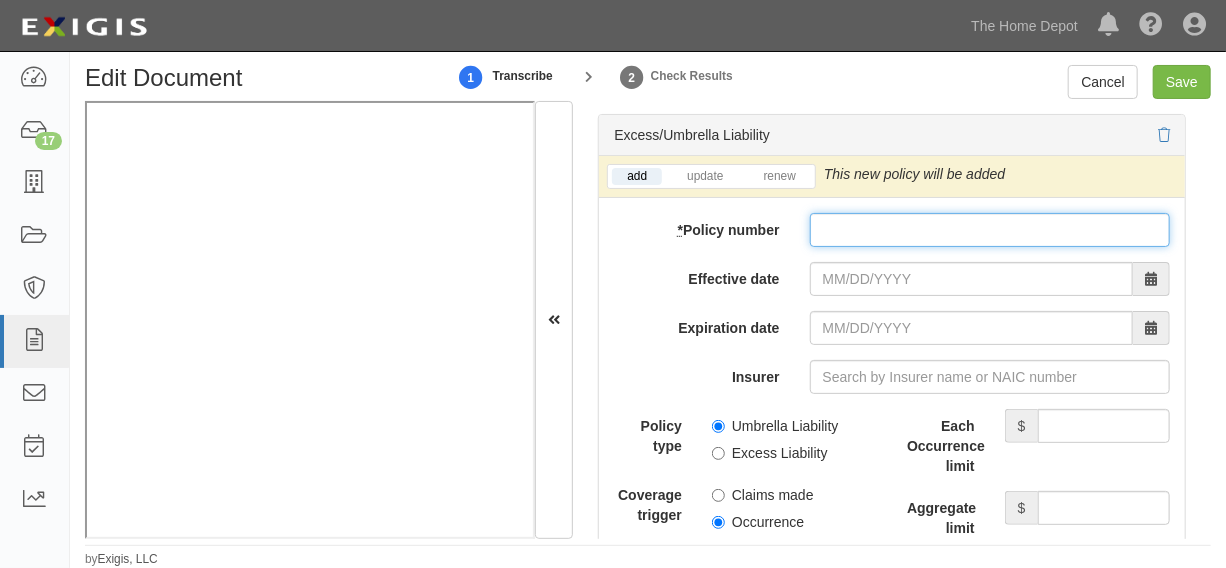 click on "*  Policy number" at bounding box center [990, 230] 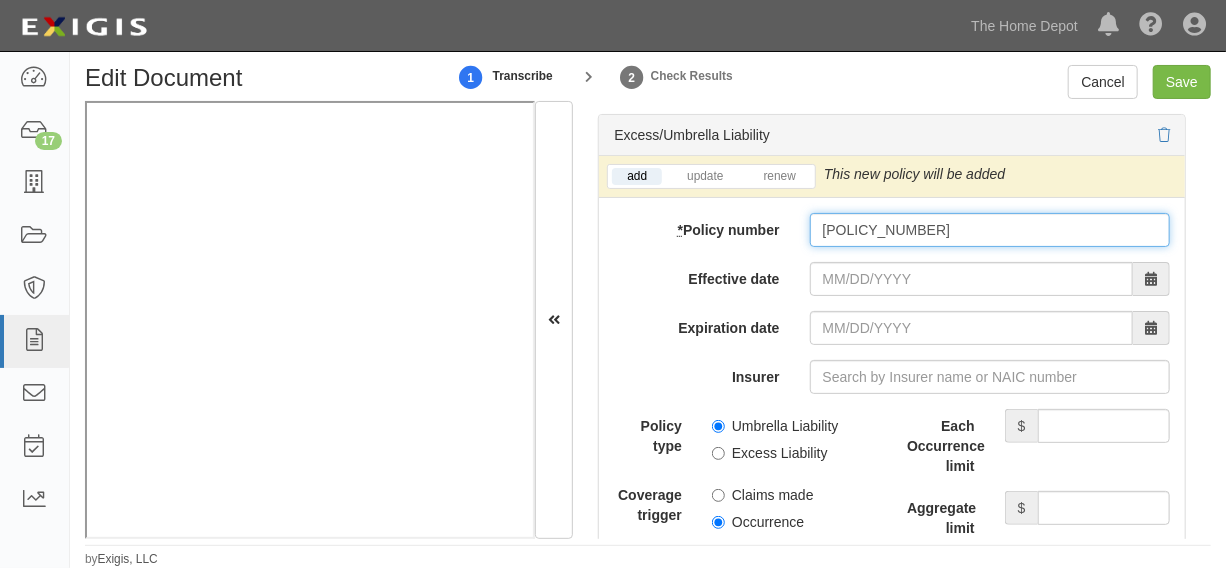 type on "AUC 1863786-03" 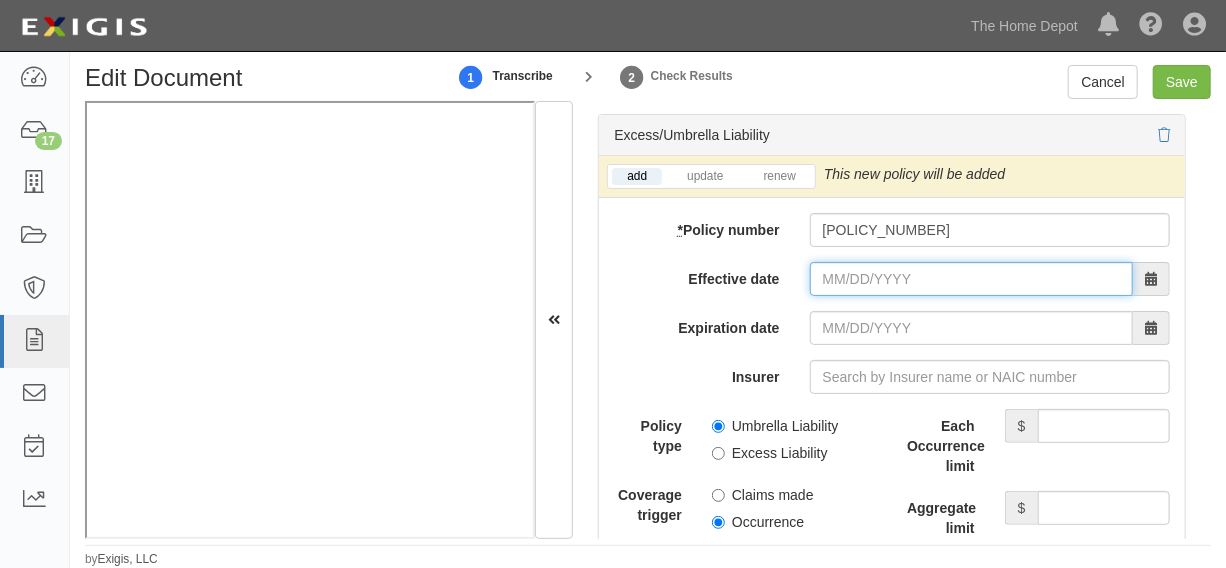 click on "Effective date" at bounding box center [971, 279] 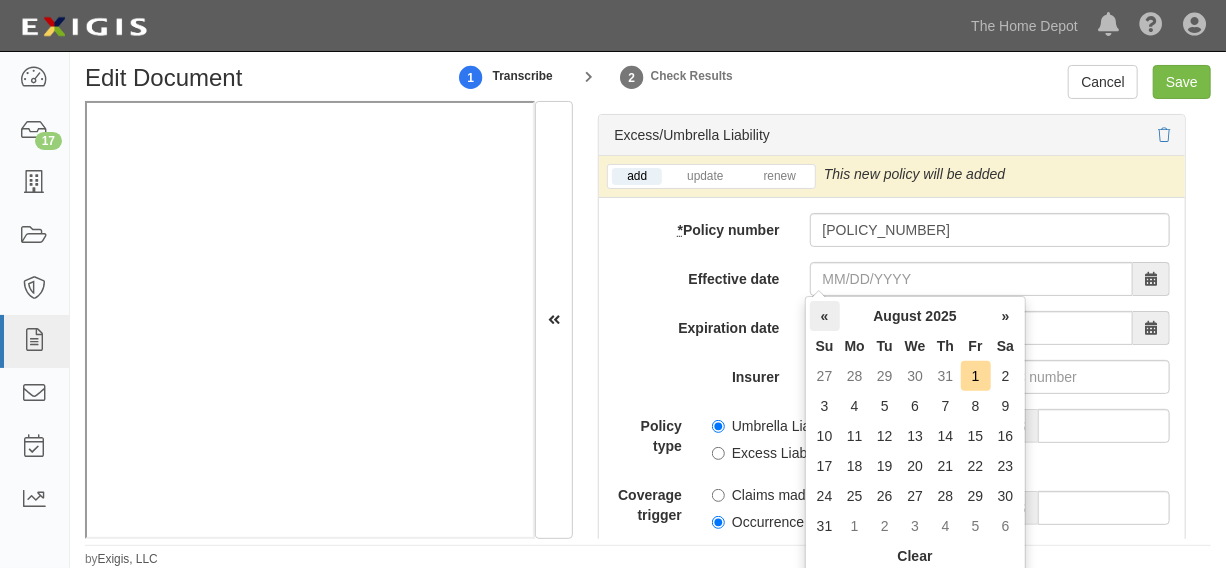 click on "«" at bounding box center [825, 316] 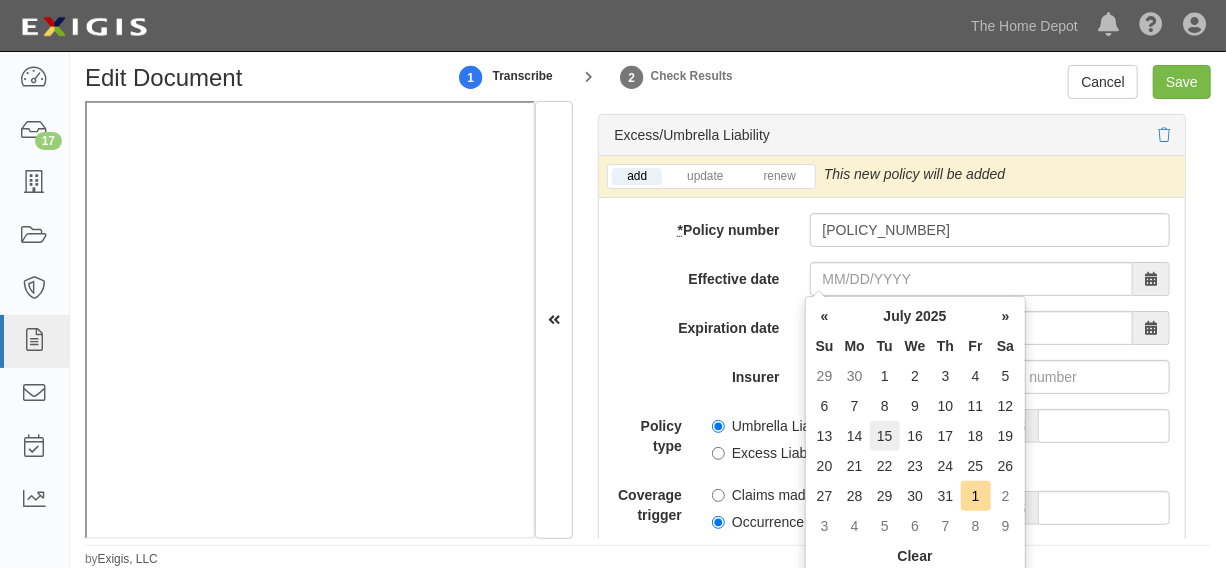 click on "15" at bounding box center (885, 436) 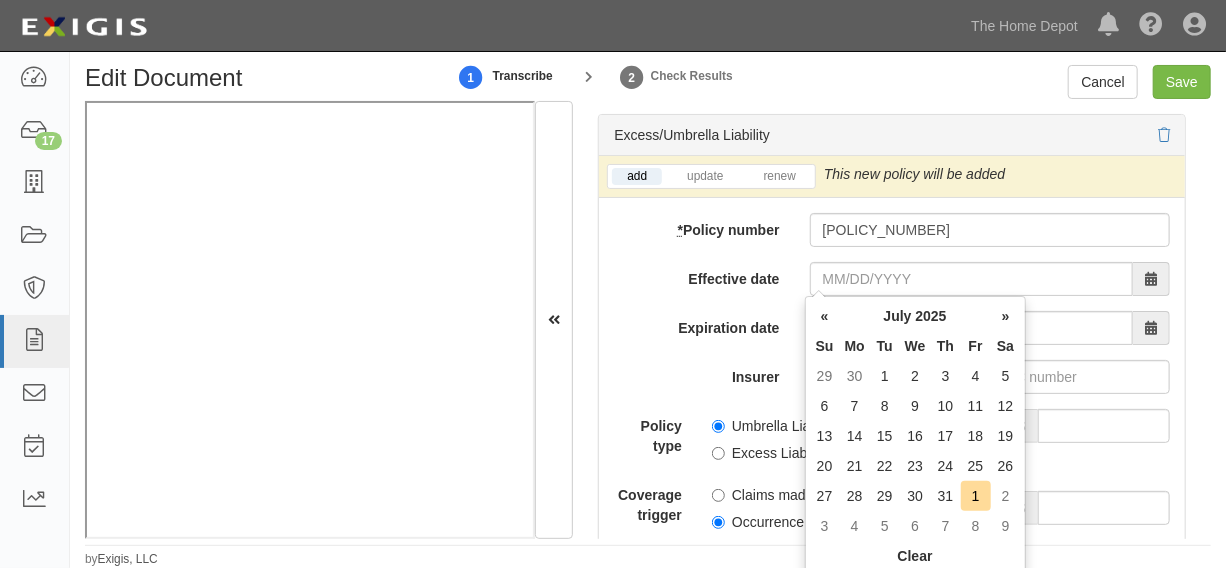 type on "07/15/2025" 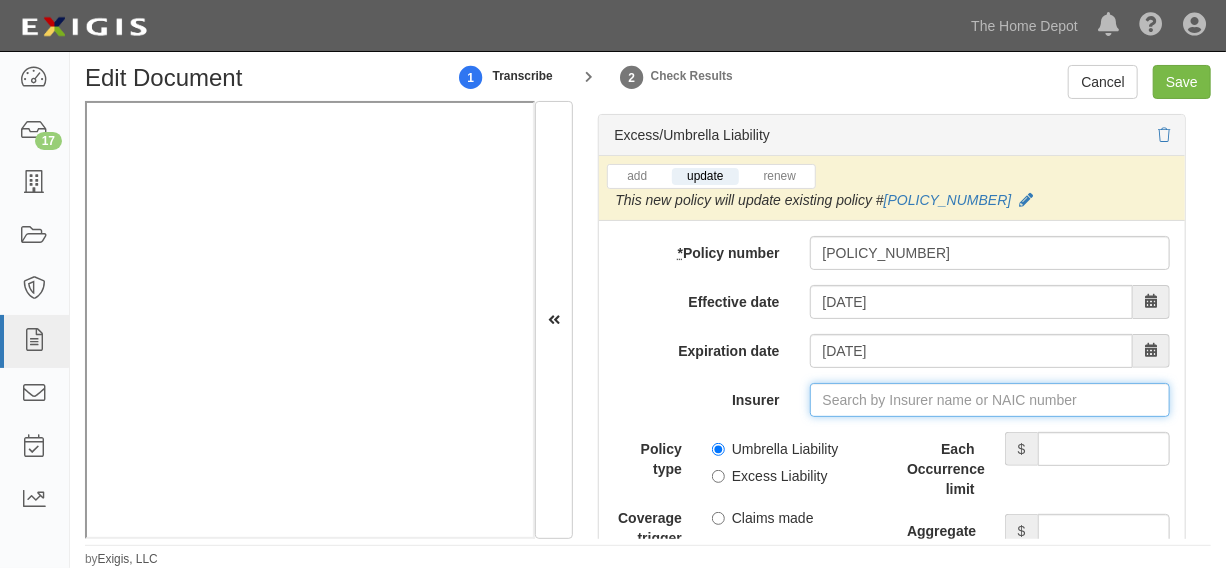 click on "Insurer" at bounding box center [990, 400] 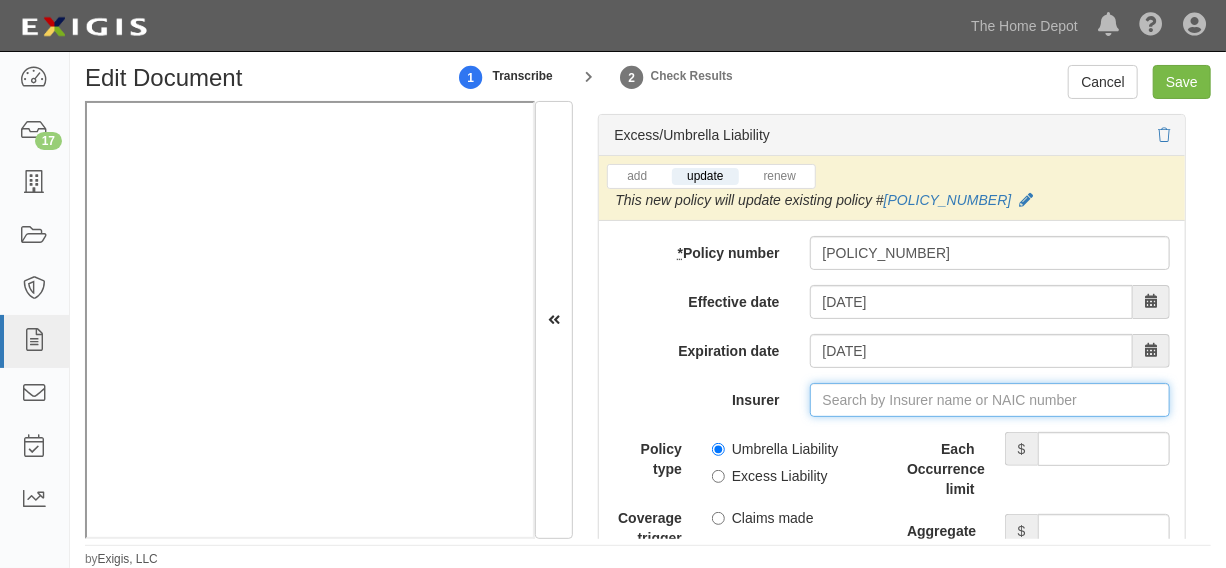 type on "1" 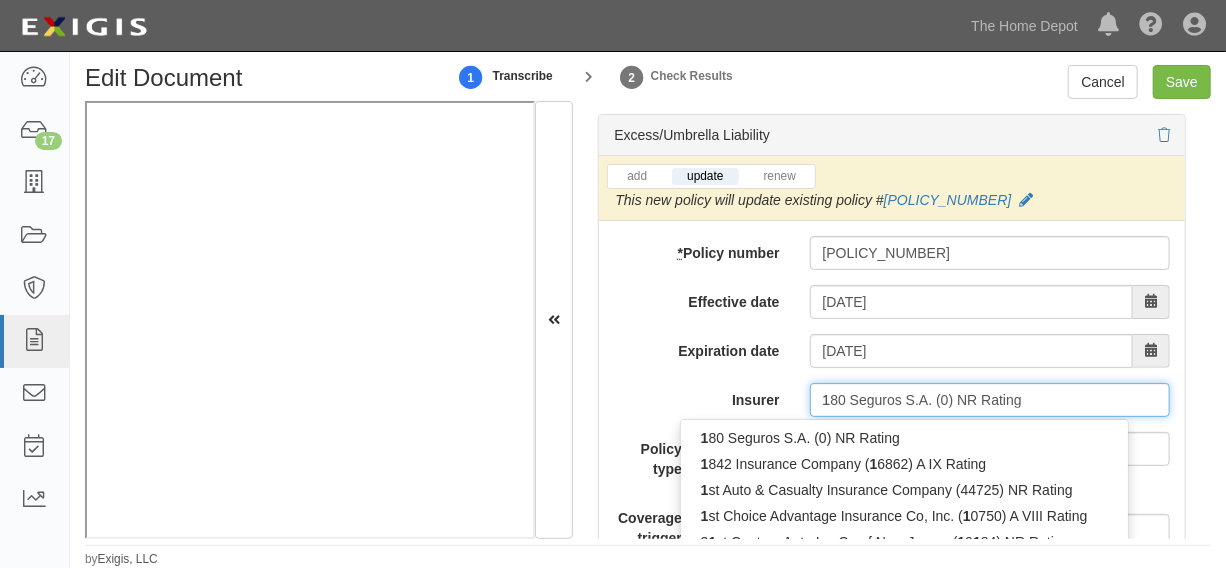 type 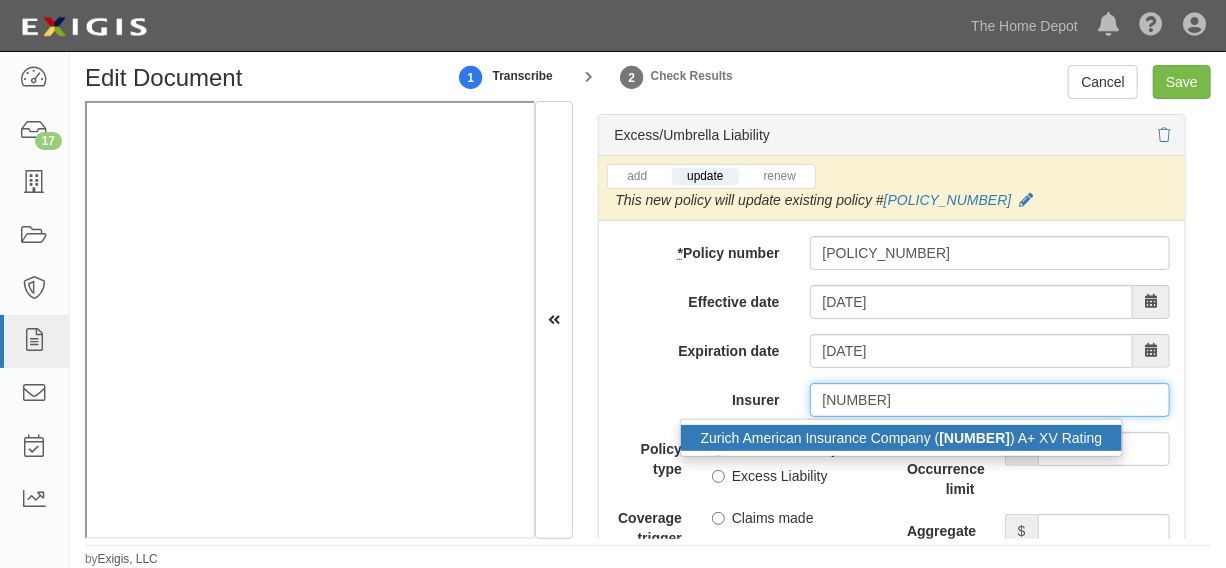 click on "Zurich American Insurance Company ( 16535 ) A+ XV Rating" at bounding box center [902, 438] 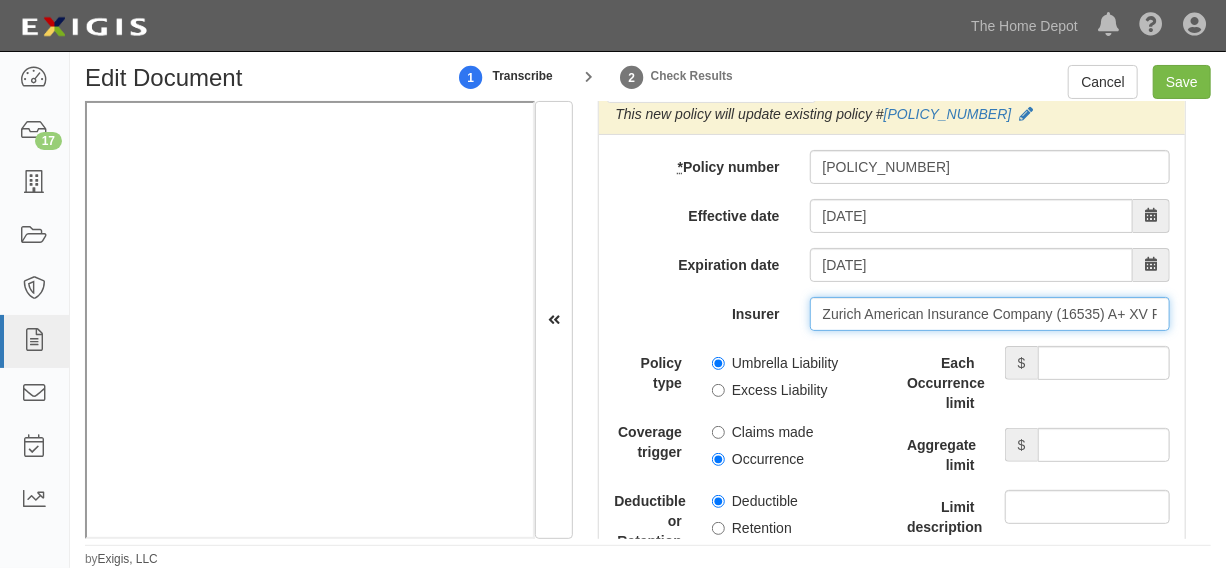 scroll, scrollTop: 4440, scrollLeft: 0, axis: vertical 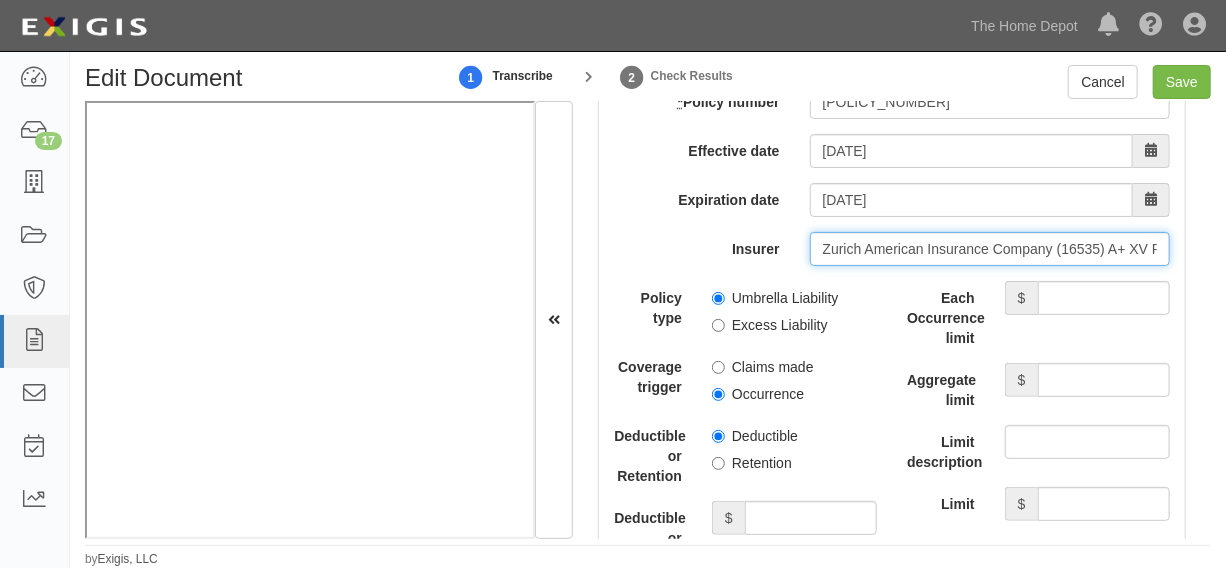 type on "Zurich American Insurance Company (16535) A+ XV Rating" 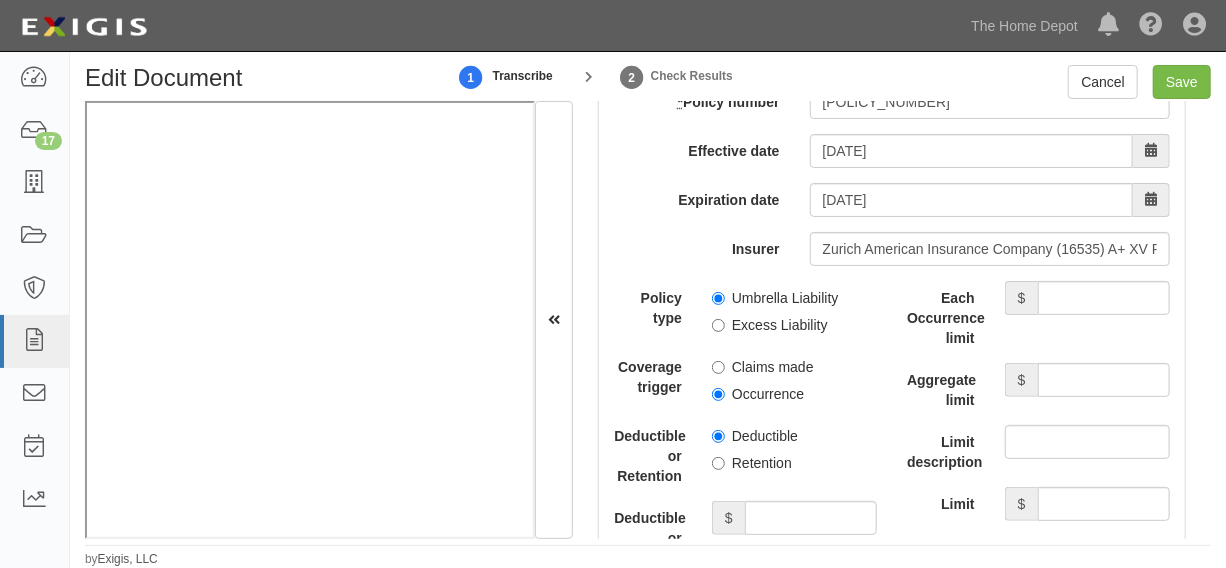 click on "Umbrella Liability" at bounding box center (775, 298) 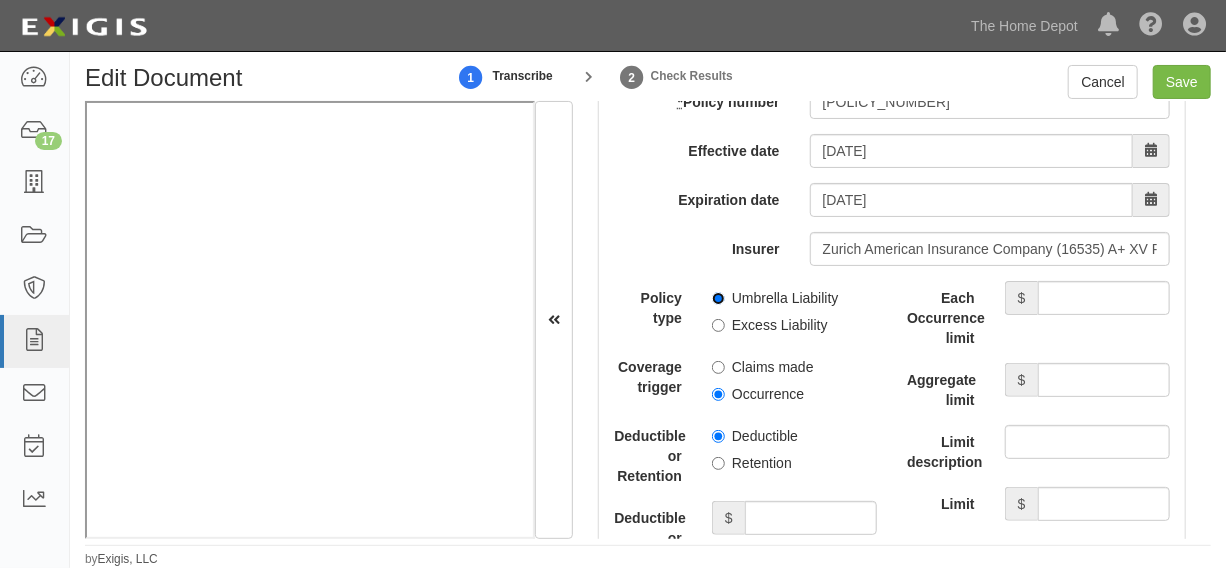 click on "Umbrella Liability" at bounding box center (718, 298) 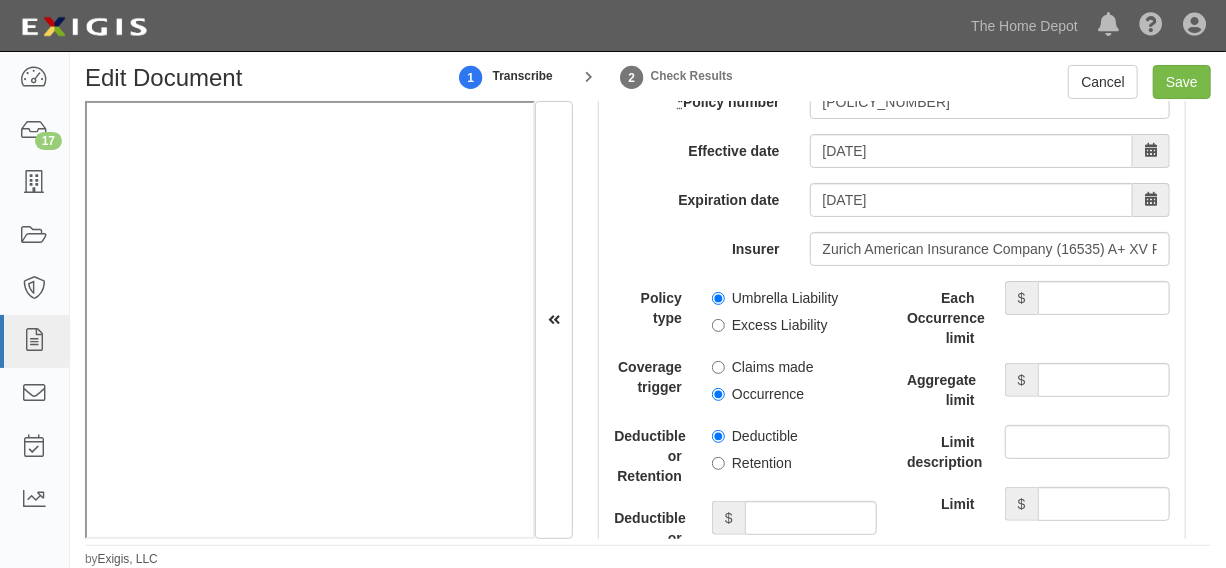 click on "Occurrence" at bounding box center (758, 394) 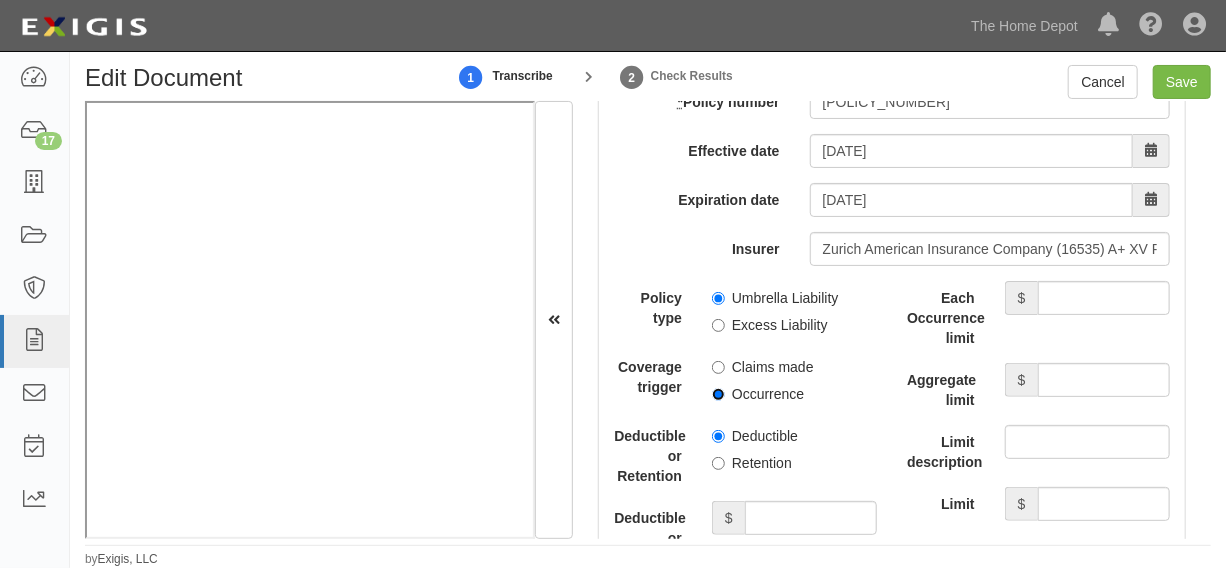 click on "Occurrence" at bounding box center [718, 394] 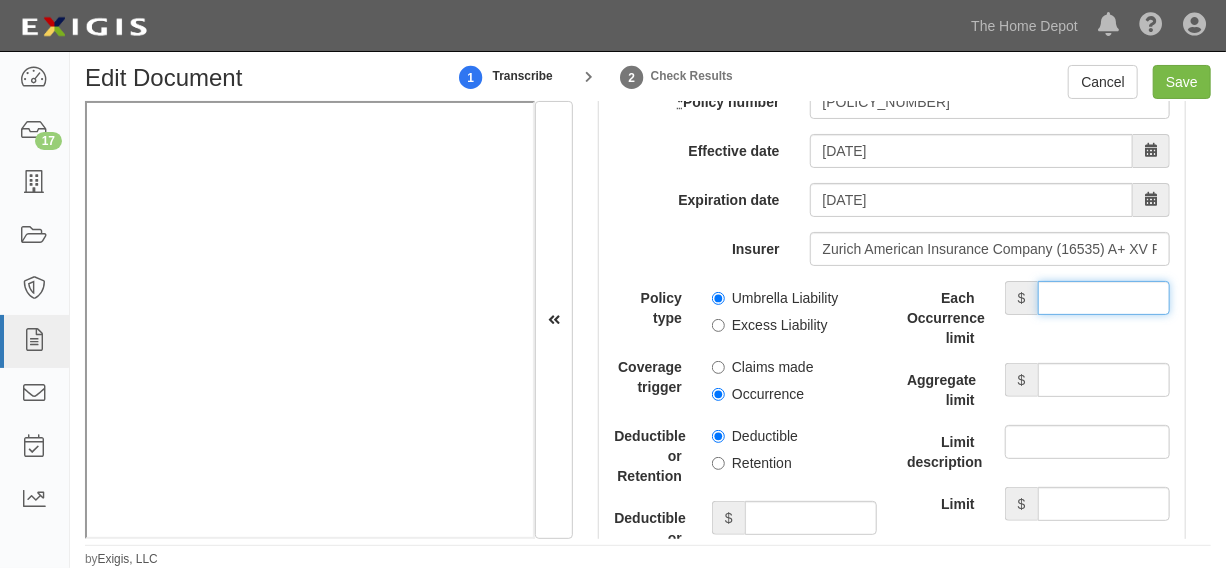 click on "Each Occurrence limit" at bounding box center (1104, 298) 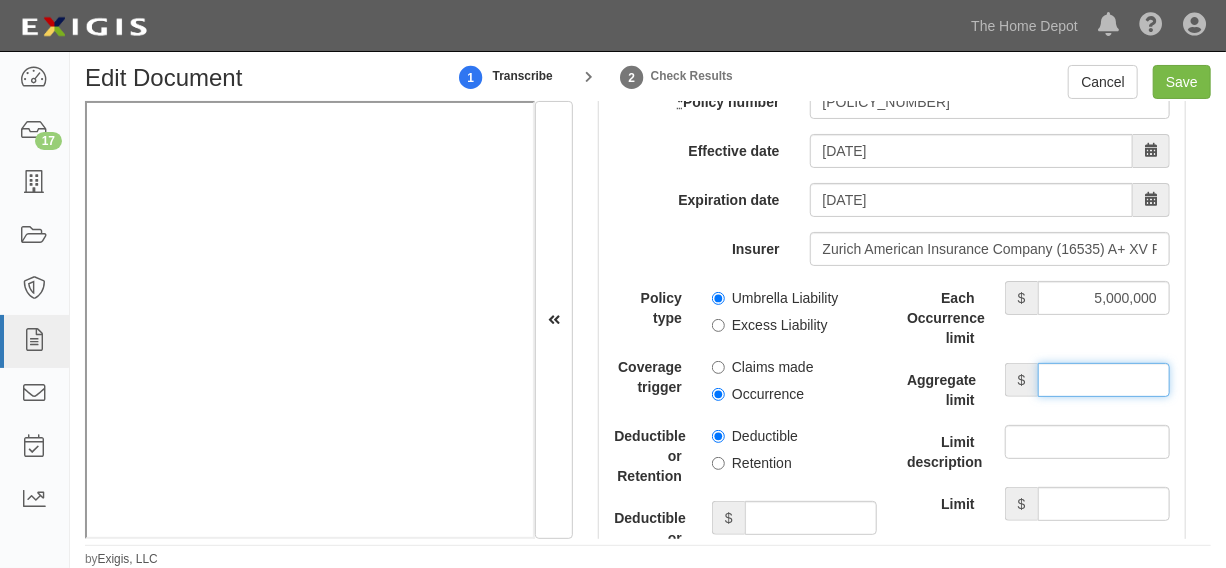 click on "Aggregate limit" at bounding box center (1104, 380) 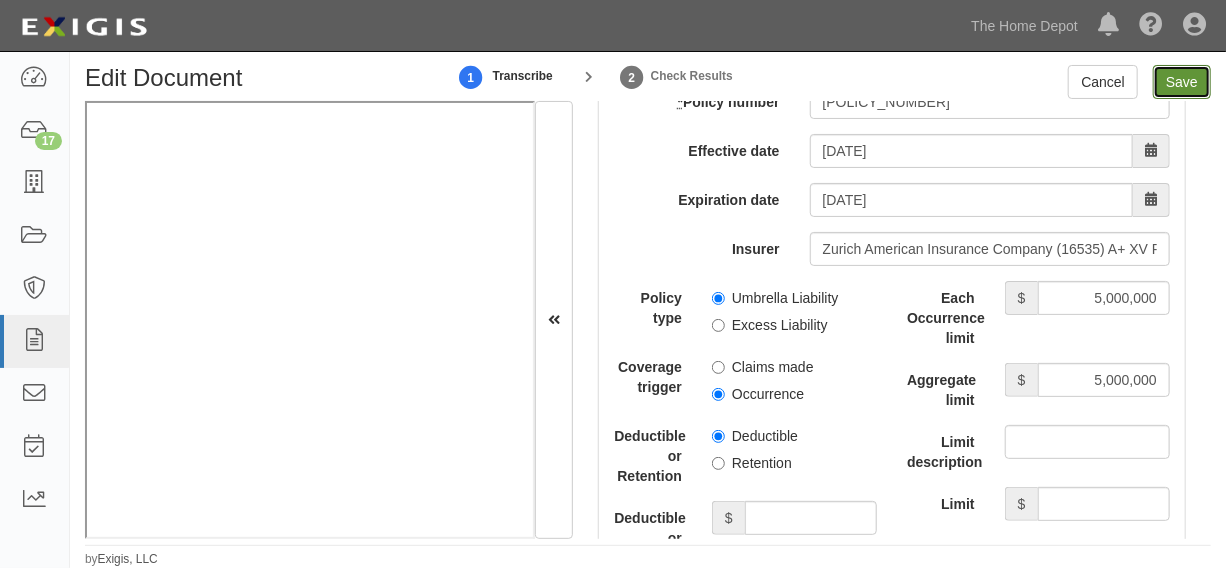 click on "Save" at bounding box center (1182, 82) 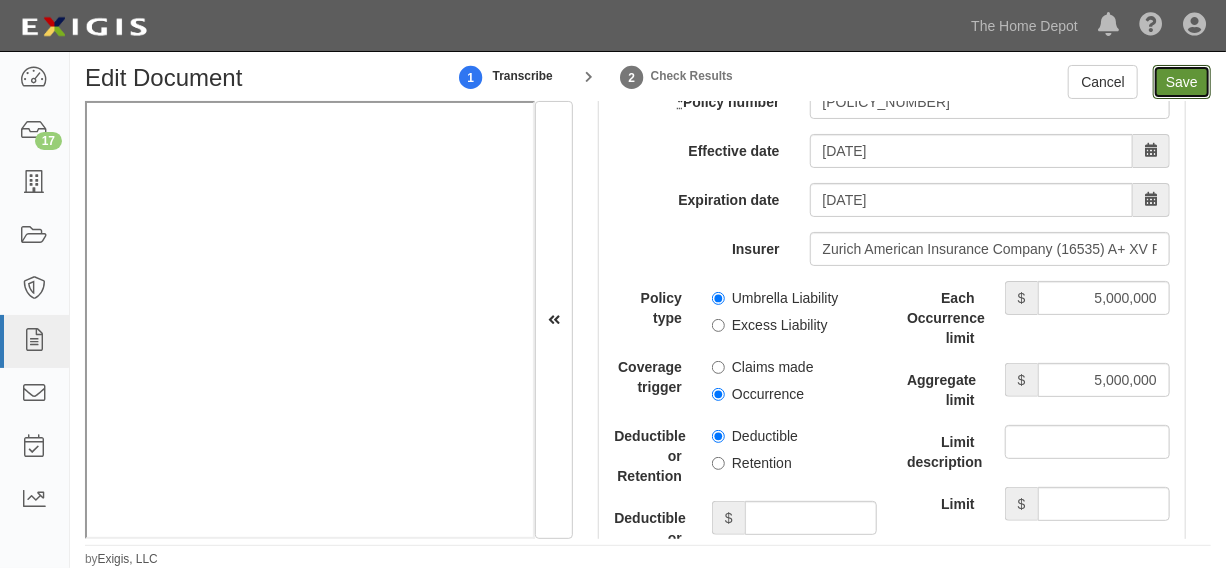 type on "1000000" 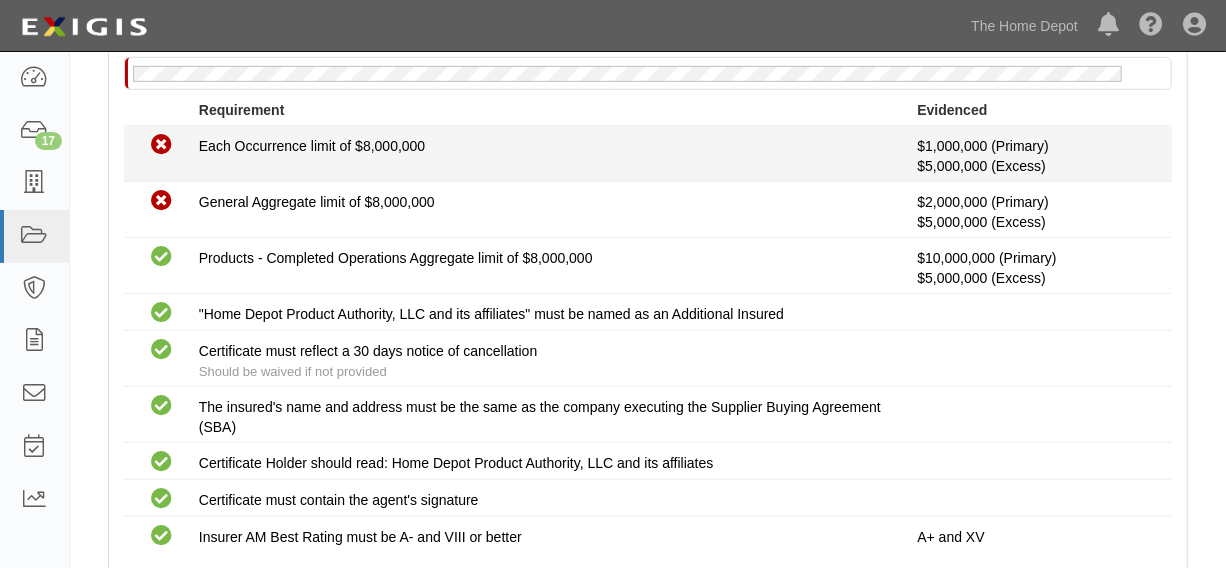 scroll, scrollTop: 0, scrollLeft: 0, axis: both 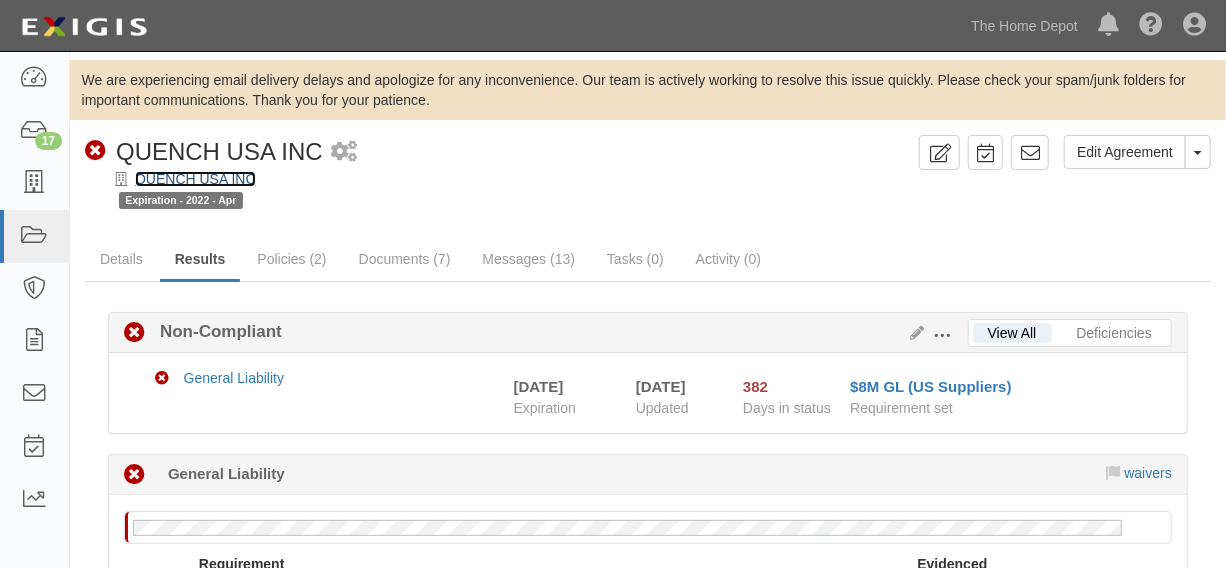 click on "QUENCH USA INC" at bounding box center [195, 179] 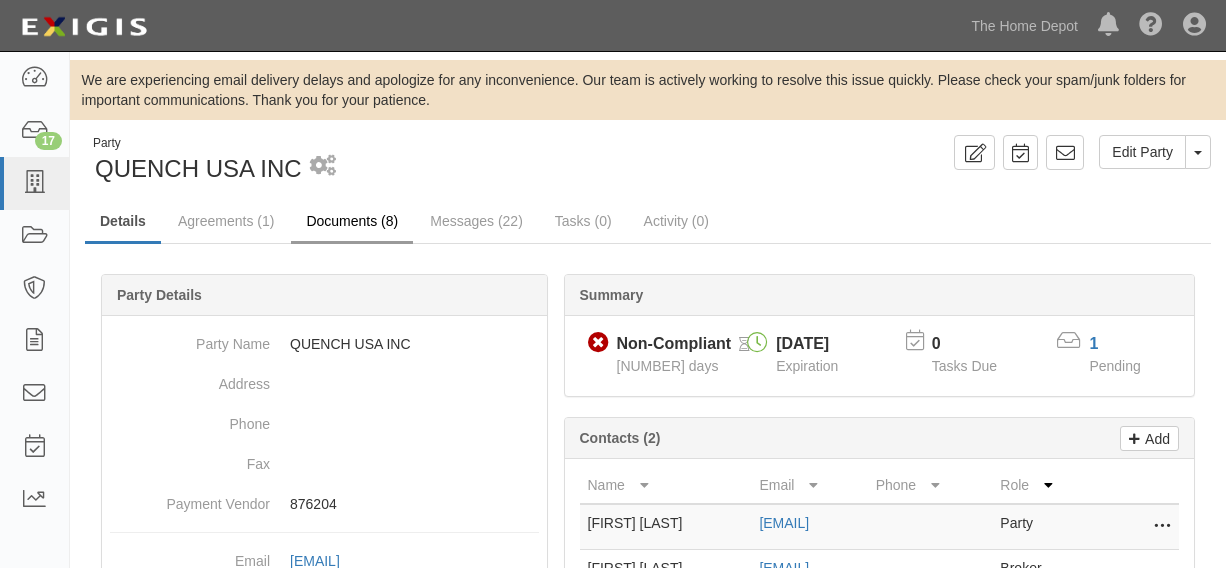 scroll, scrollTop: 0, scrollLeft: 0, axis: both 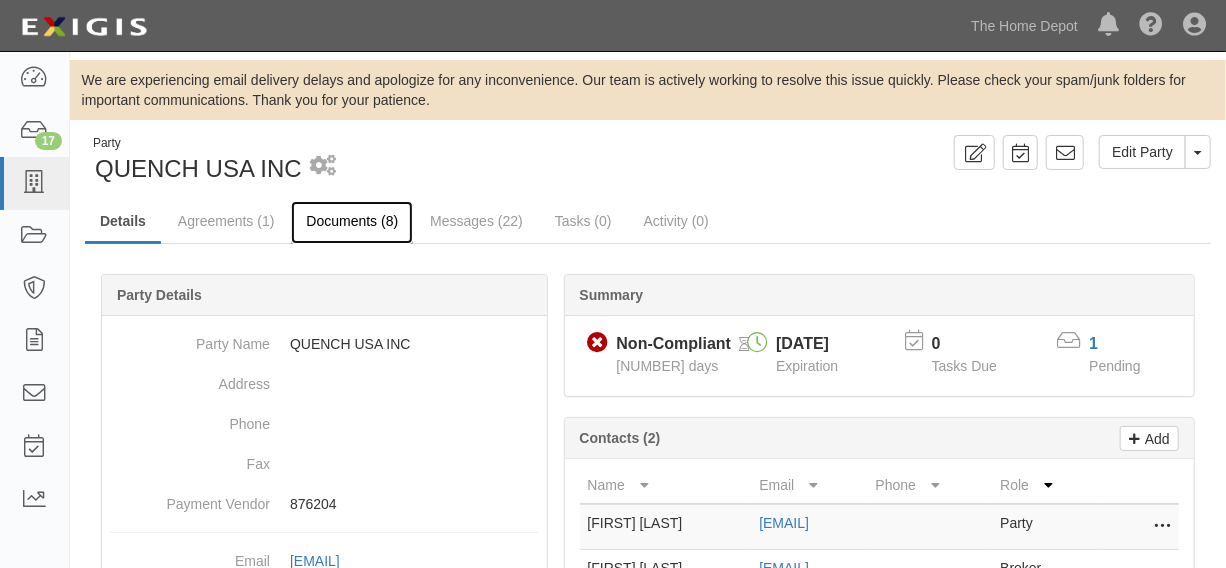 click on "Documents (8)" at bounding box center (352, 222) 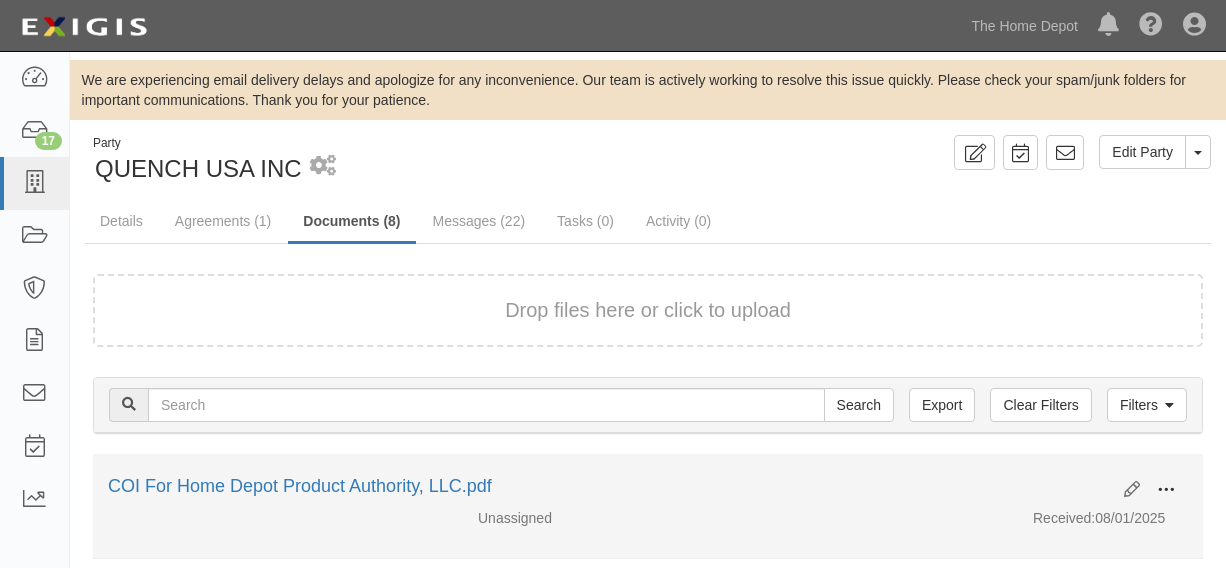 scroll, scrollTop: 151, scrollLeft: 0, axis: vertical 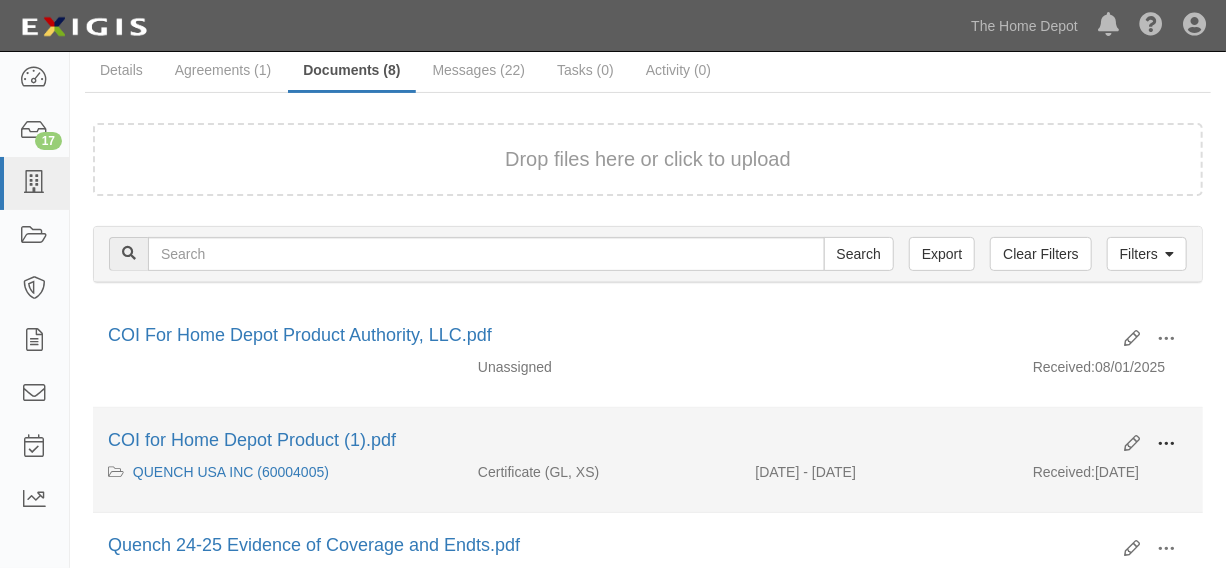 click at bounding box center [1166, 444] 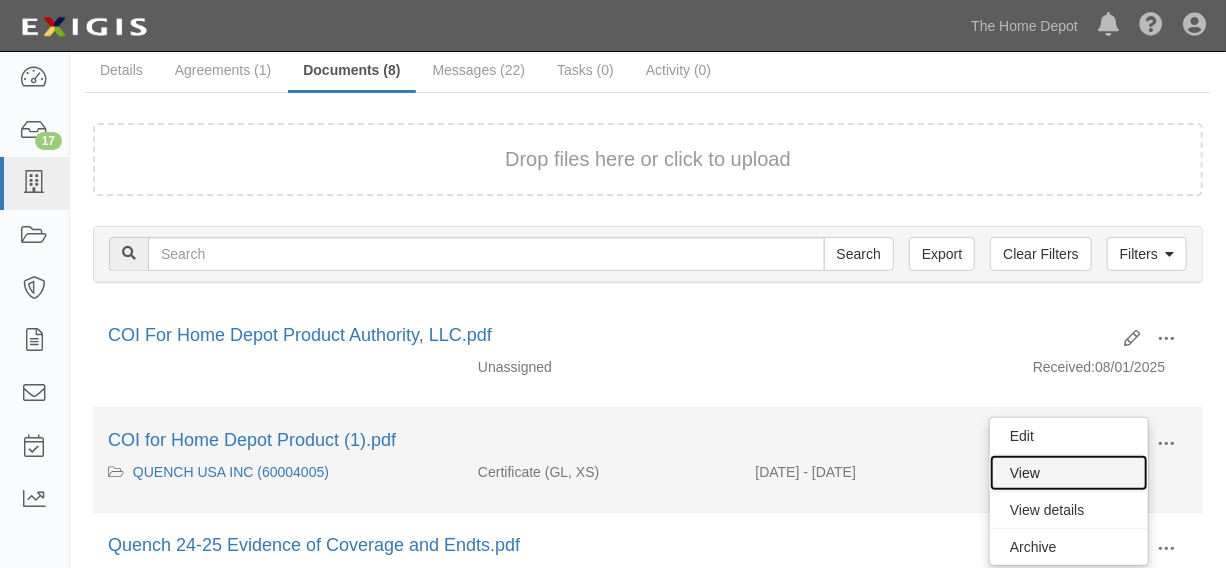 click on "View" at bounding box center [1069, 473] 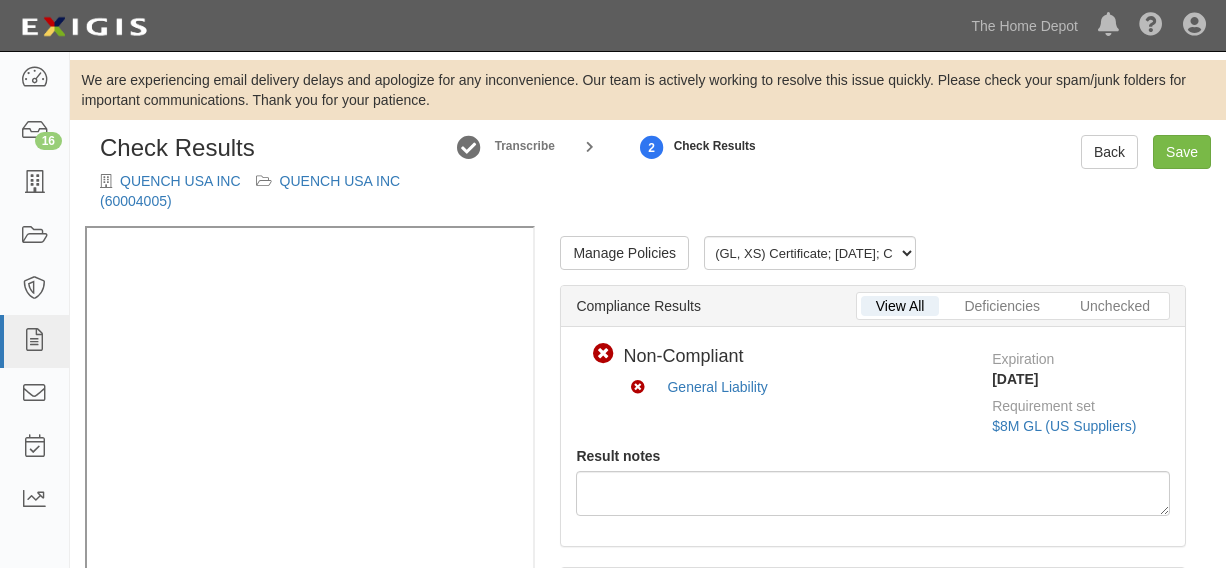 scroll, scrollTop: 0, scrollLeft: 0, axis: both 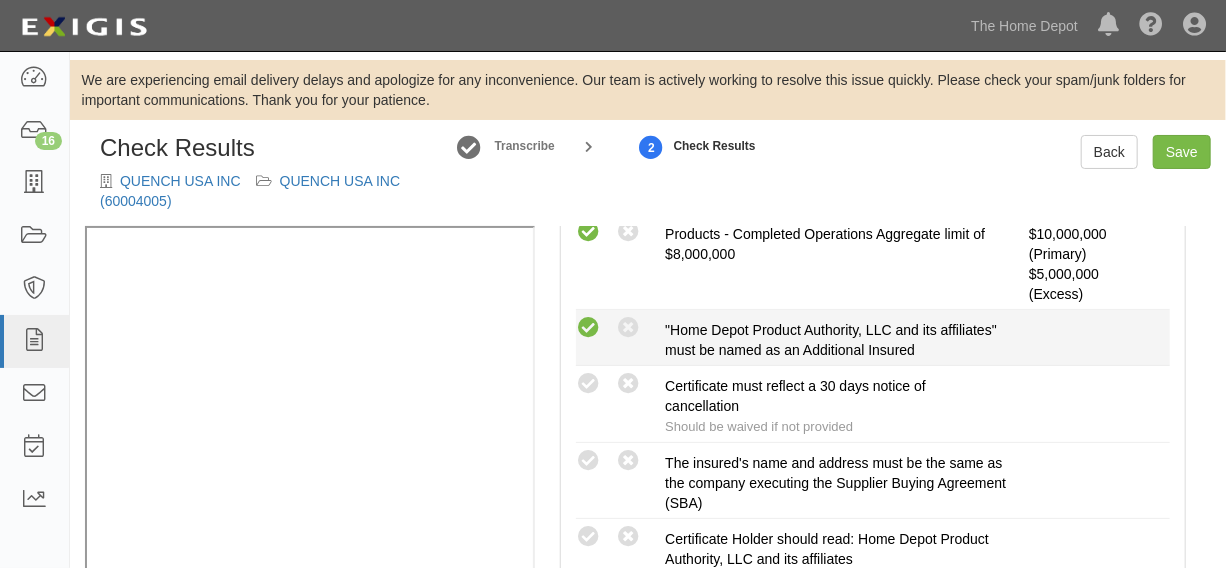 click at bounding box center (588, 328) 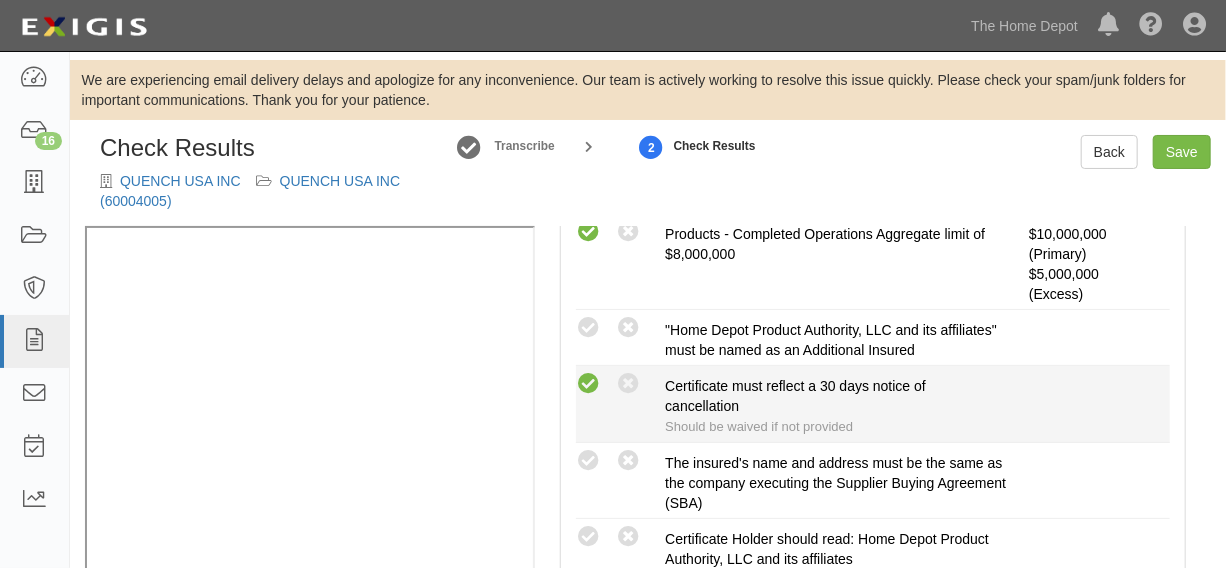 radio on "true" 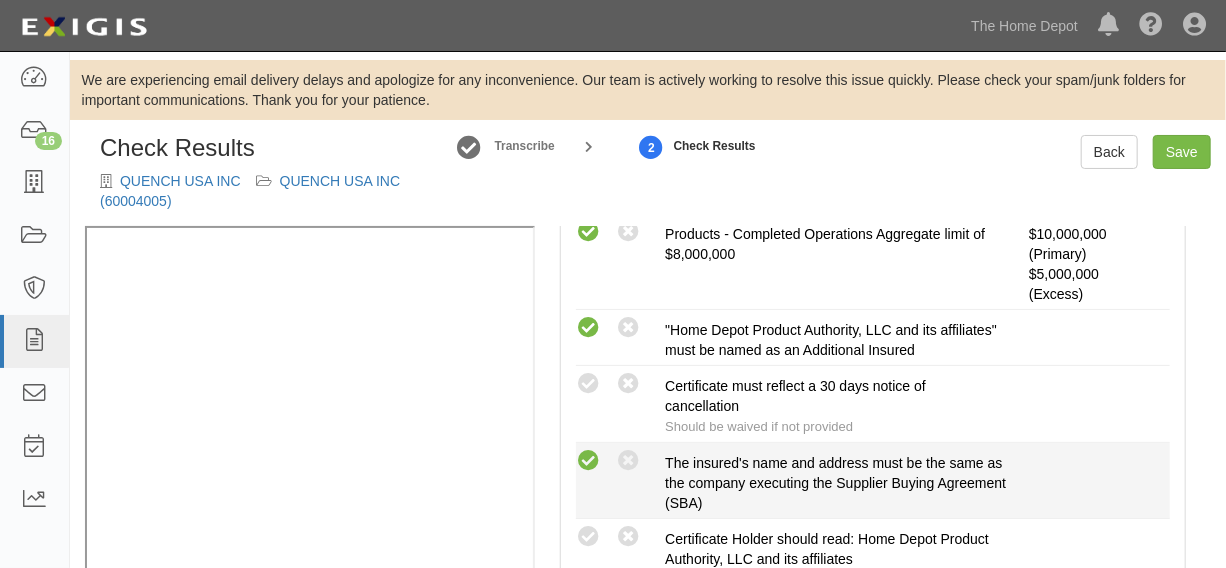 click at bounding box center (588, 461) 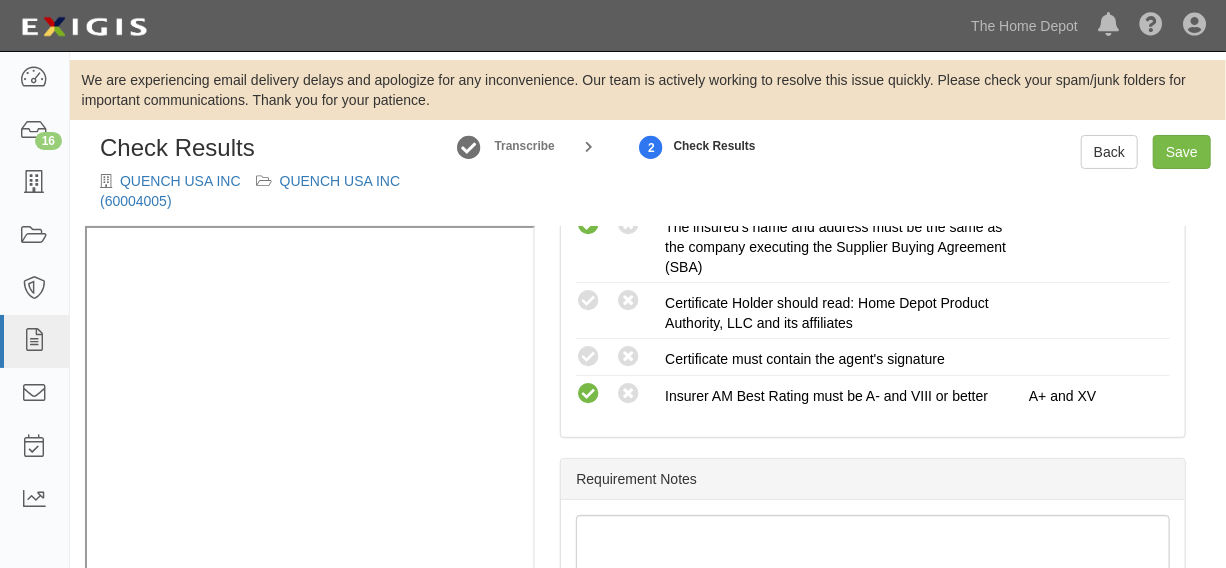 scroll, scrollTop: 976, scrollLeft: 0, axis: vertical 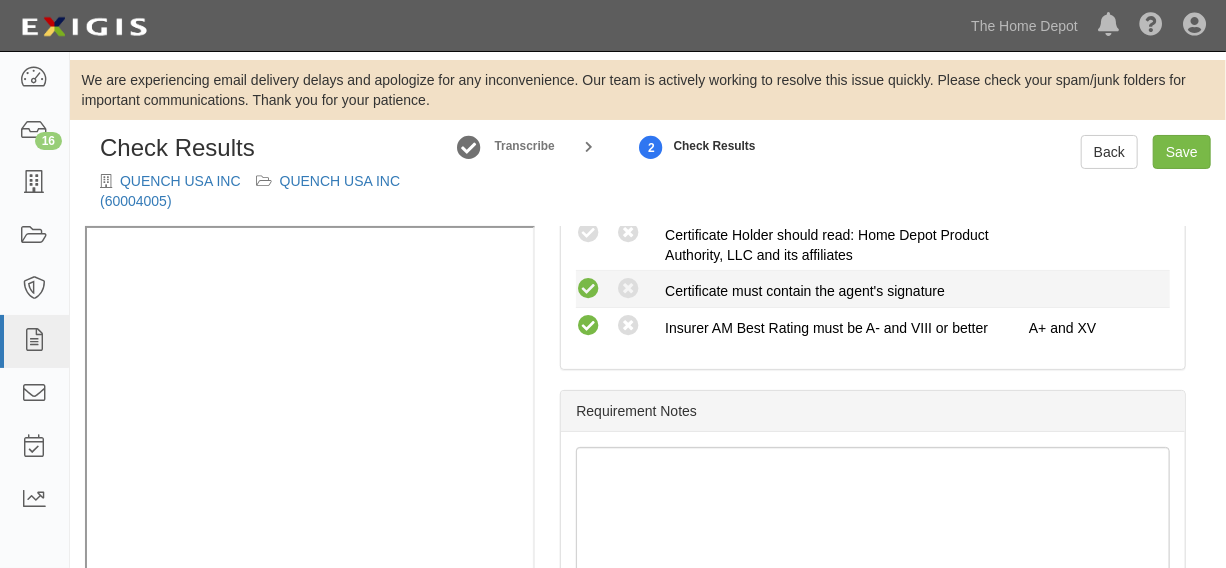 click at bounding box center [588, 289] 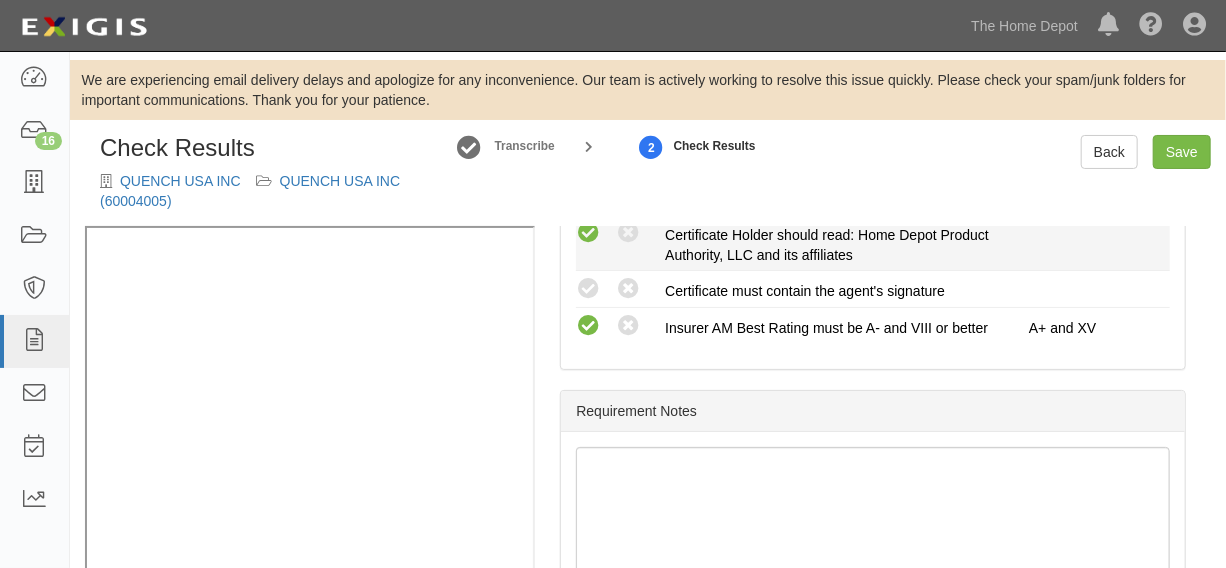 click at bounding box center (588, 233) 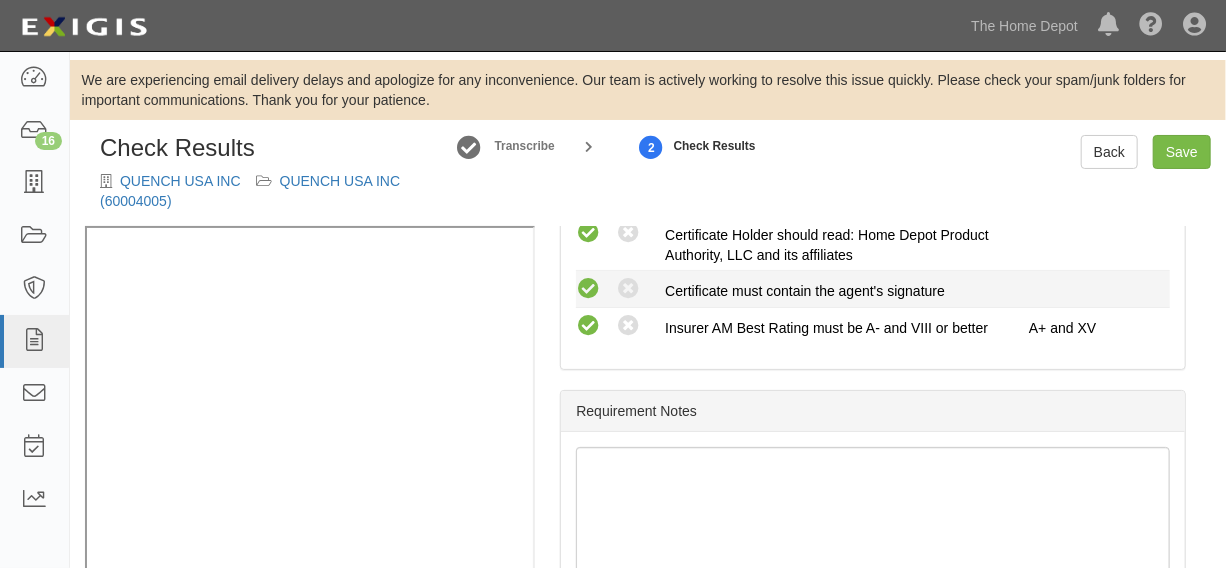 click at bounding box center [588, 289] 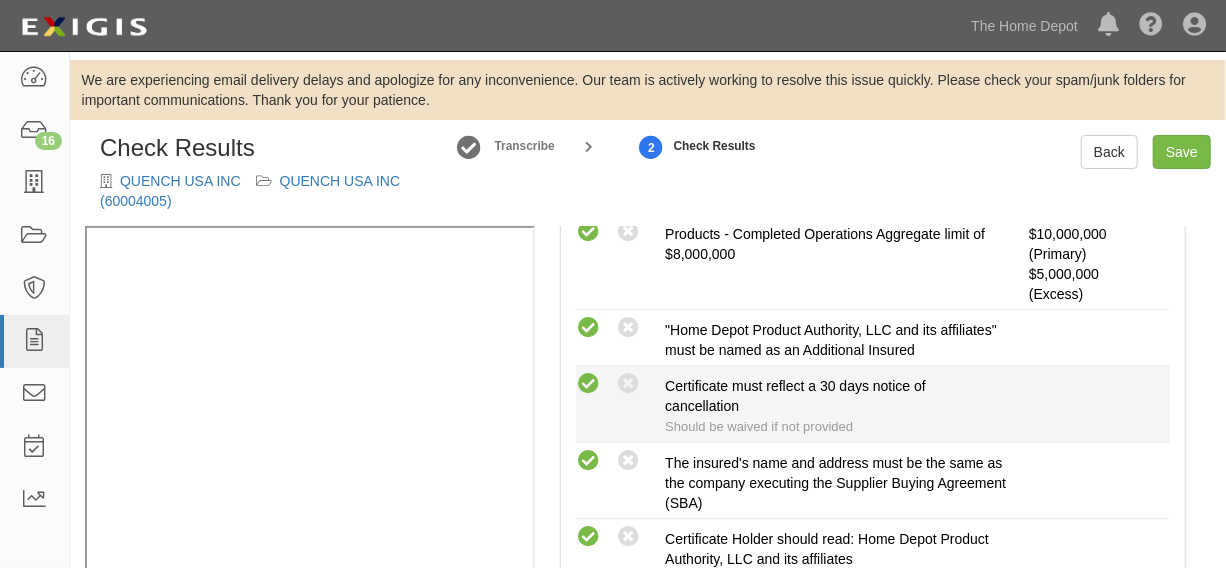 click at bounding box center (588, 384) 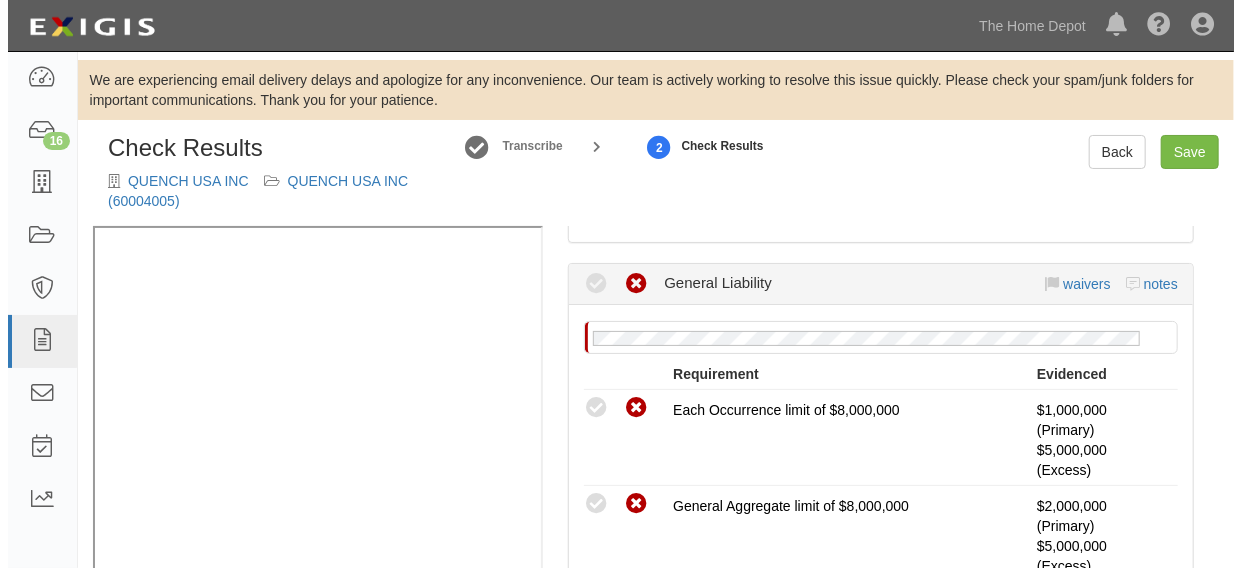 scroll, scrollTop: 370, scrollLeft: 0, axis: vertical 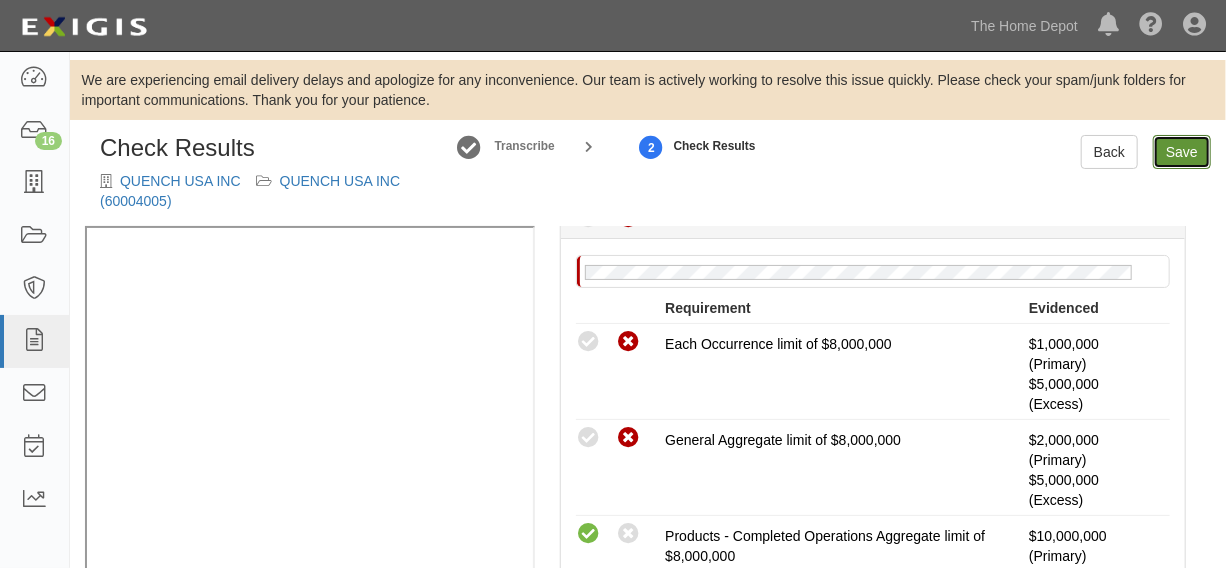 click on "Save" at bounding box center [1182, 152] 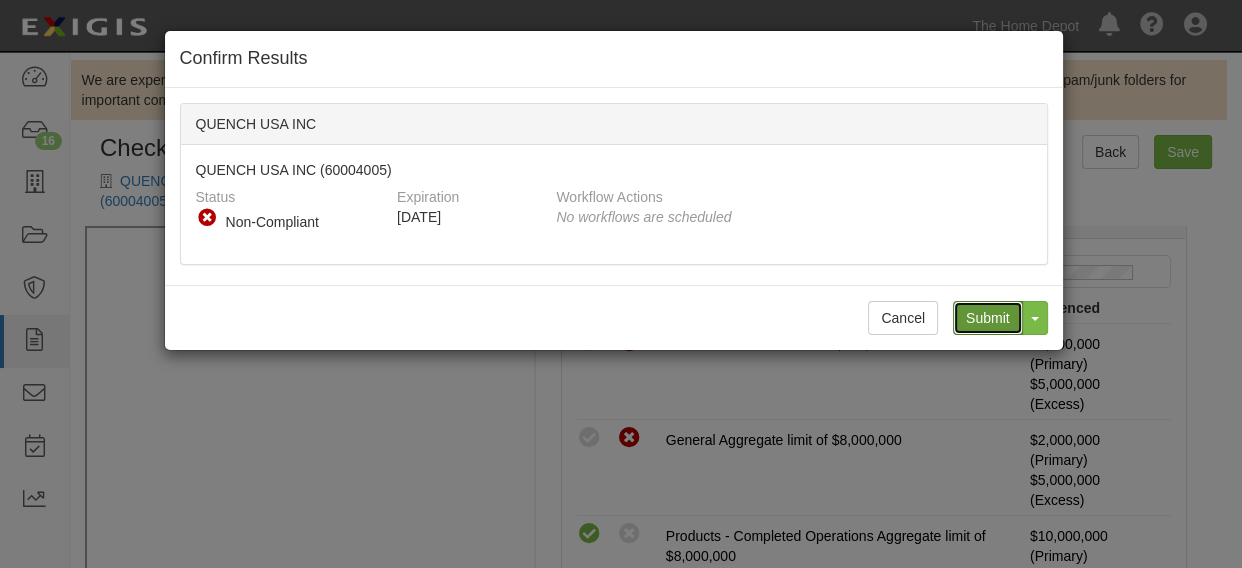 click on "Submit" at bounding box center (988, 318) 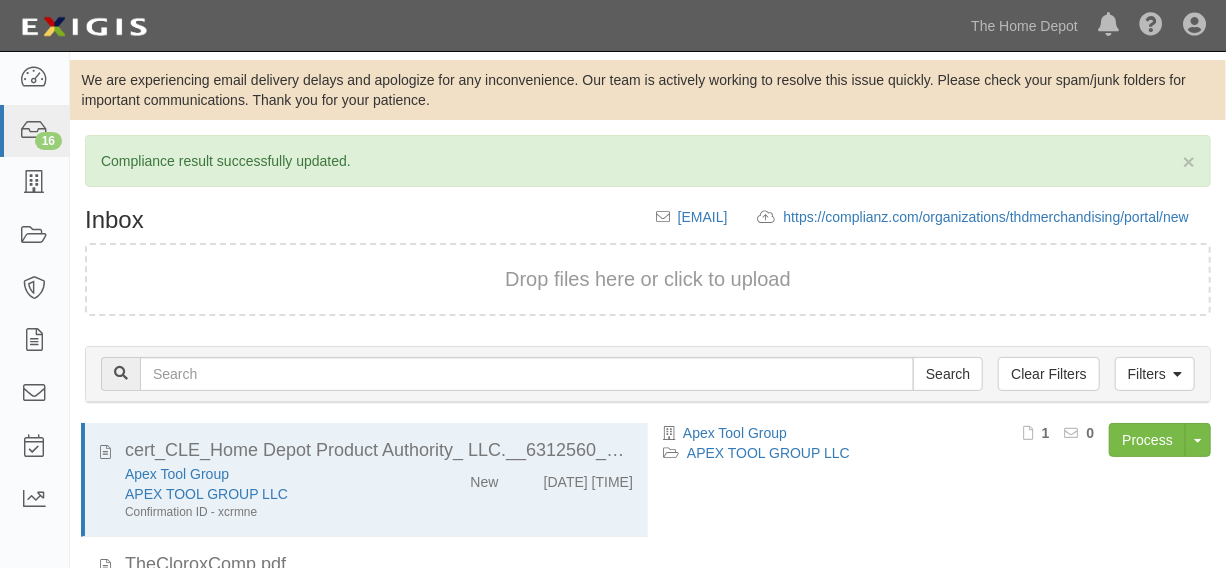 scroll, scrollTop: 216, scrollLeft: 0, axis: vertical 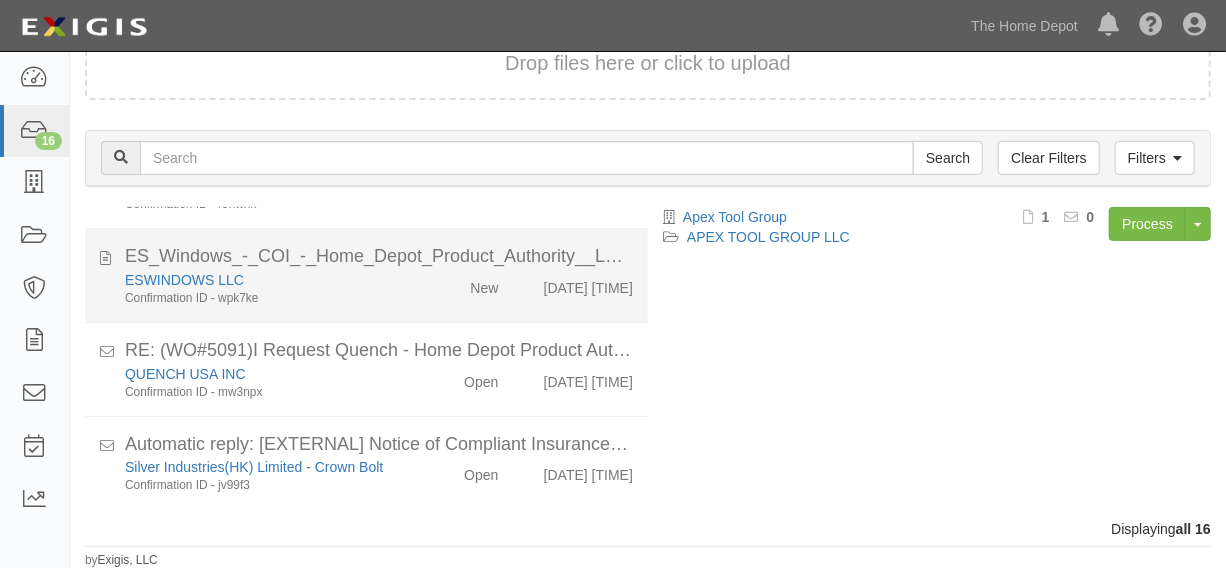 click on "ES_Windows_-_COI_-_Home_Depot_Product_Authority__LLC (1).pdf
ESWINDOWS LLC
Confirmation ID - [CONFIRMATION_ID]
New
[DATE] [TIME]" 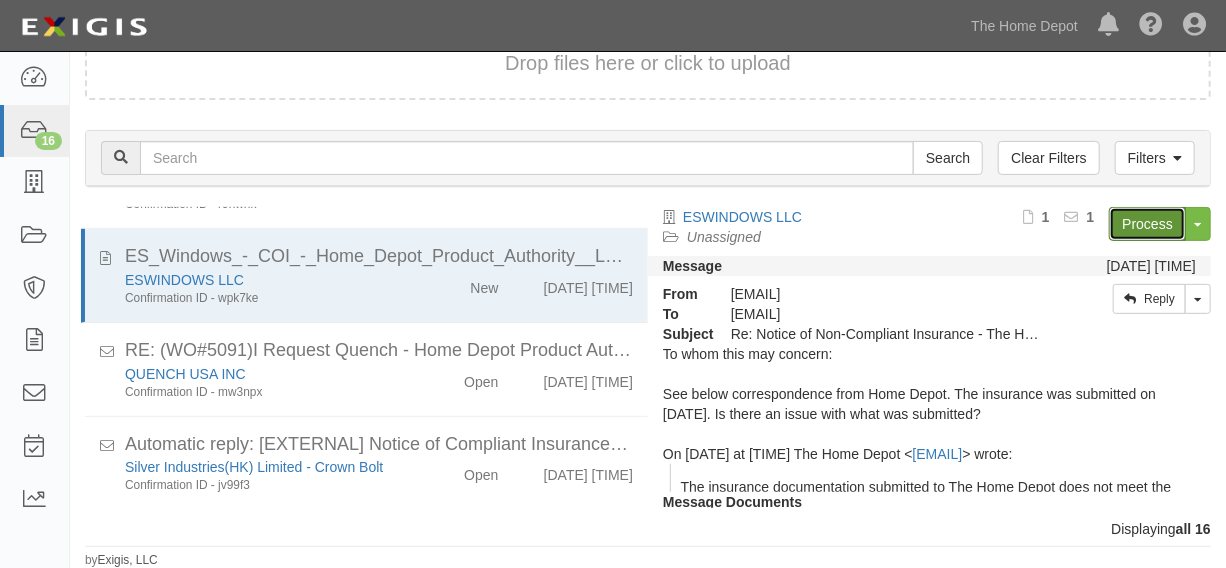 click on "Process" at bounding box center [1147, 224] 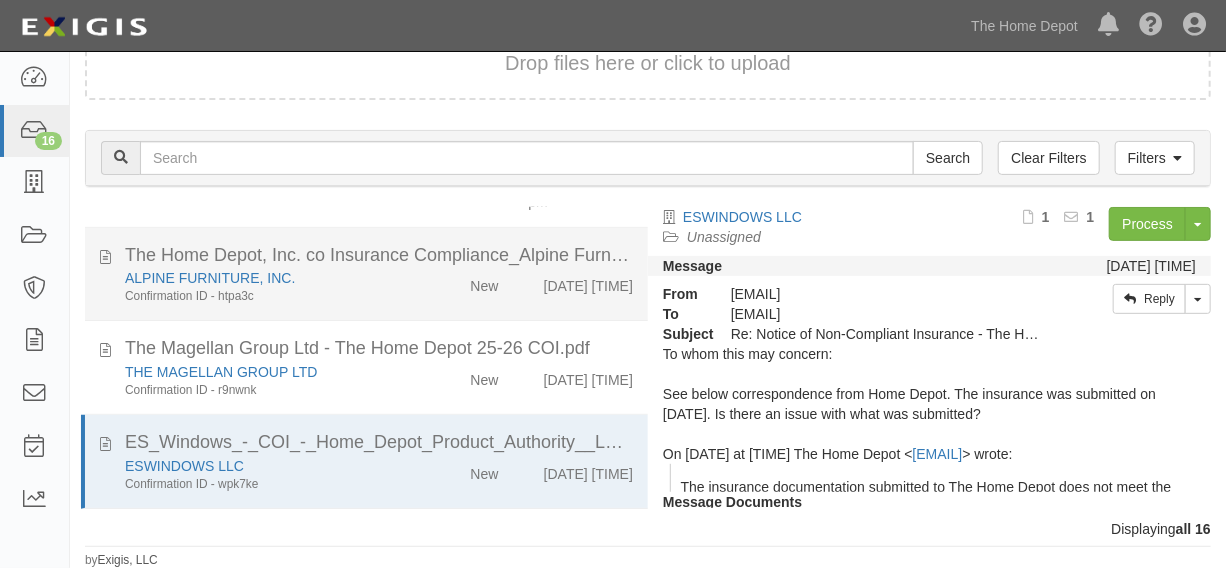 scroll, scrollTop: 920, scrollLeft: 0, axis: vertical 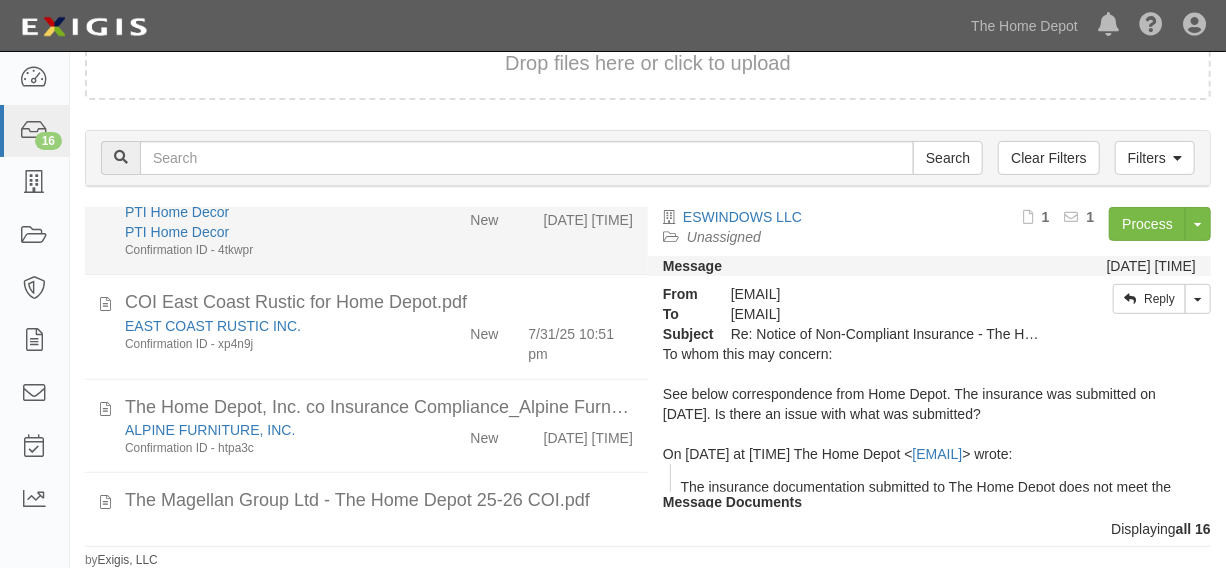 click on "PTI Home Decor
PTI Home Decor
Confirmation ID - [CONFIRMATION_ID]
New
[DATE] [TIME]" 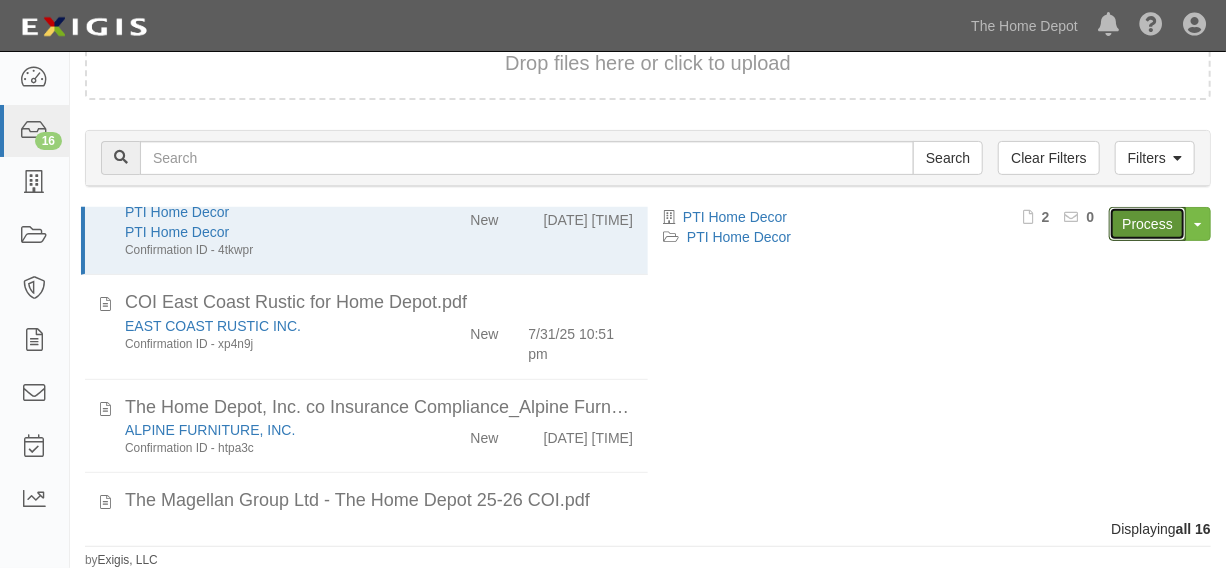 drag, startPoint x: 1130, startPoint y: 222, endPoint x: 407, endPoint y: 15, distance: 752.0492 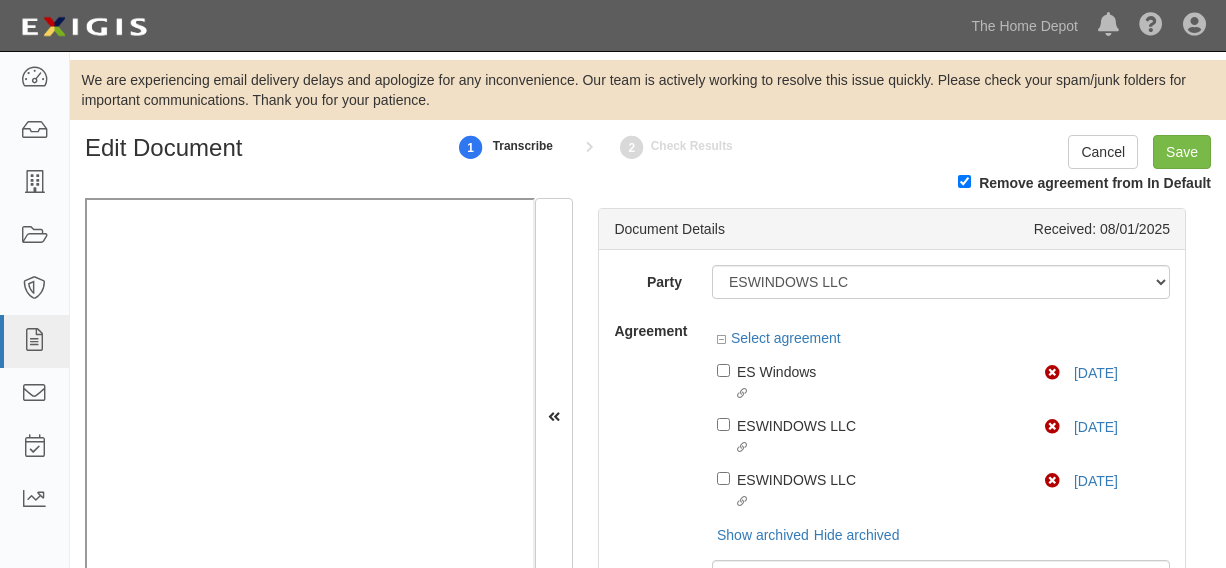 scroll, scrollTop: 0, scrollLeft: 0, axis: both 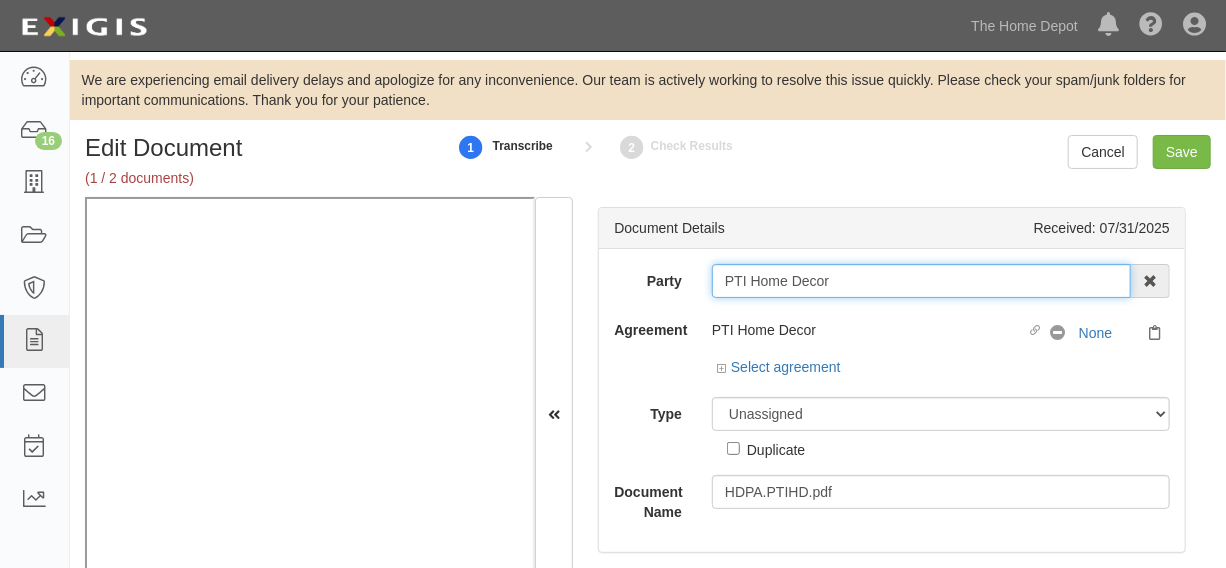 drag, startPoint x: 380, startPoint y: 0, endPoint x: 849, endPoint y: 280, distance: 546.2243 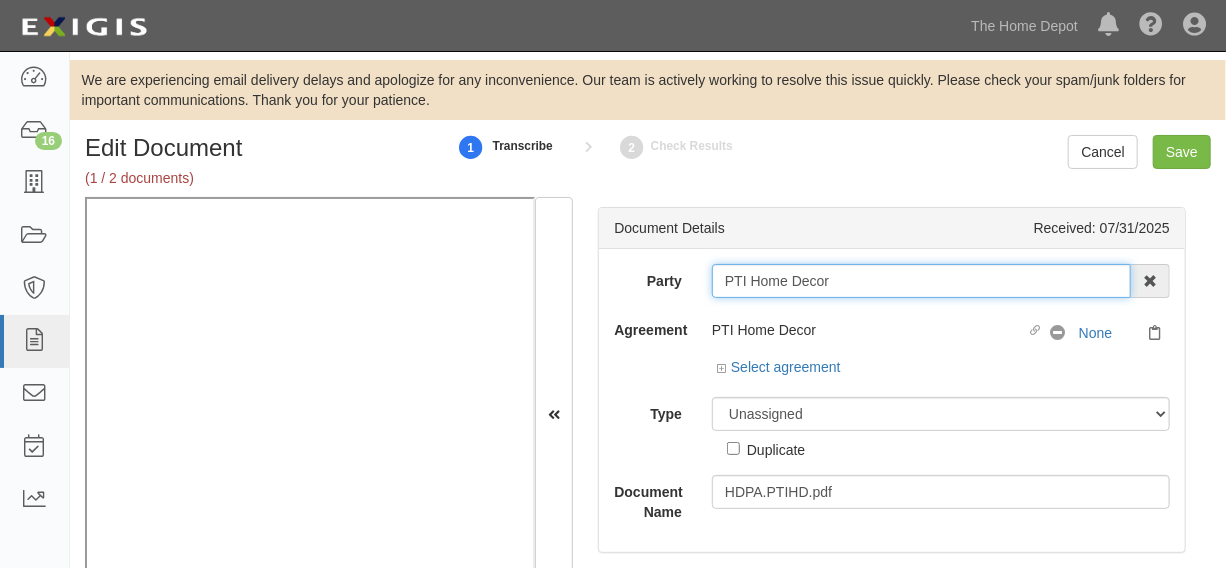 click on "PTI Home Decor" at bounding box center (921, 281) 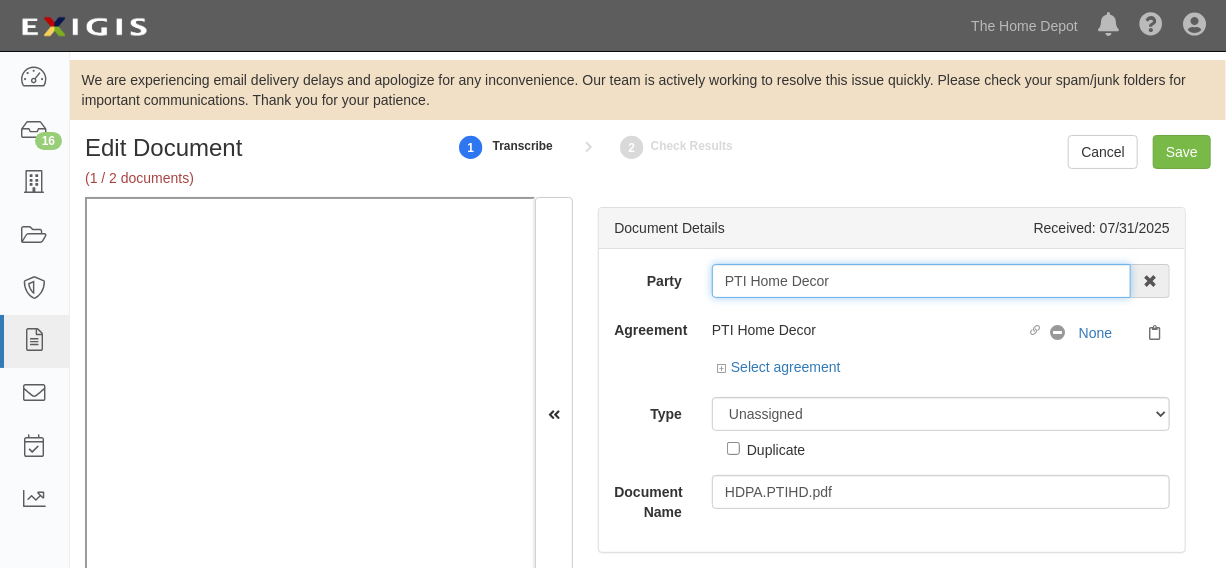 click on "PTI Home Decor" at bounding box center [921, 281] 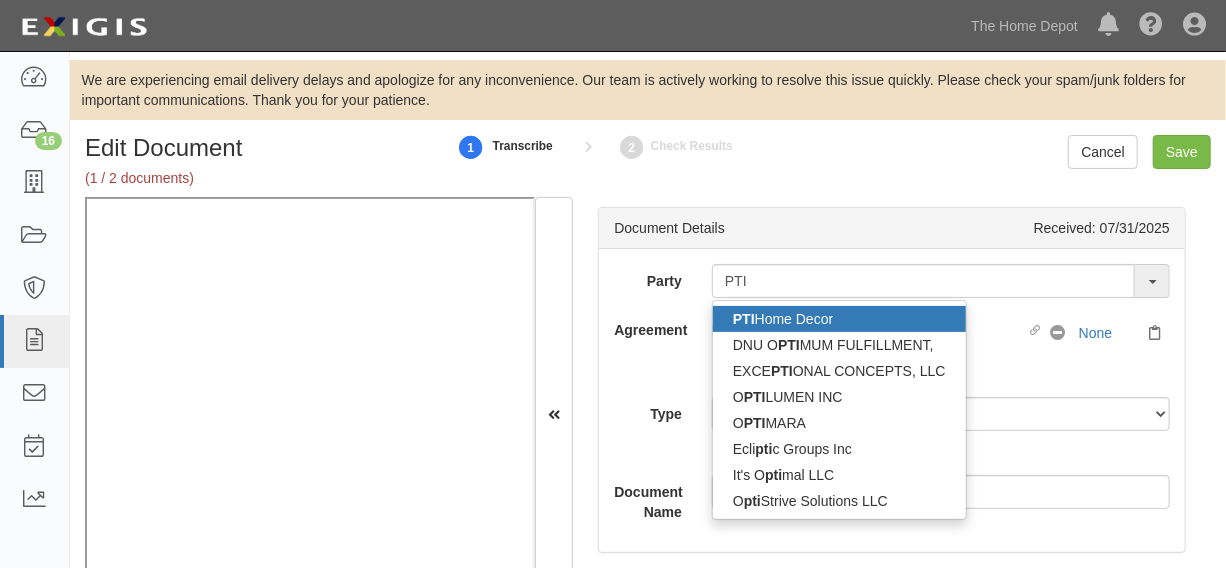 click on "PTI  Home Decor" at bounding box center (839, 319) 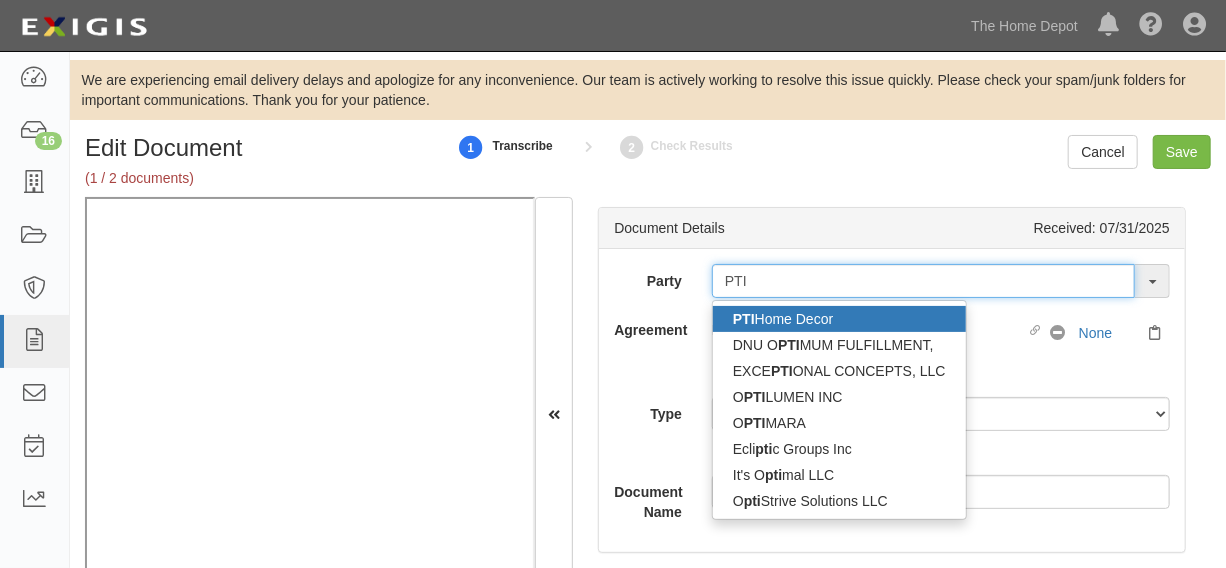 type on "PTI Home Decor" 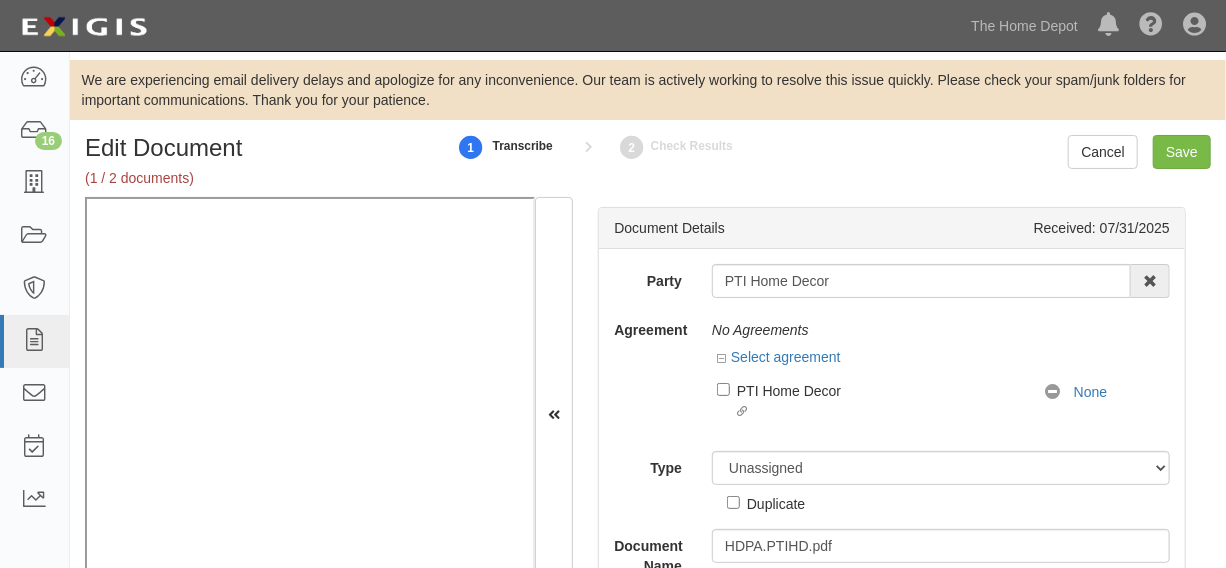 click on "No Agreements" at bounding box center [941, 330] 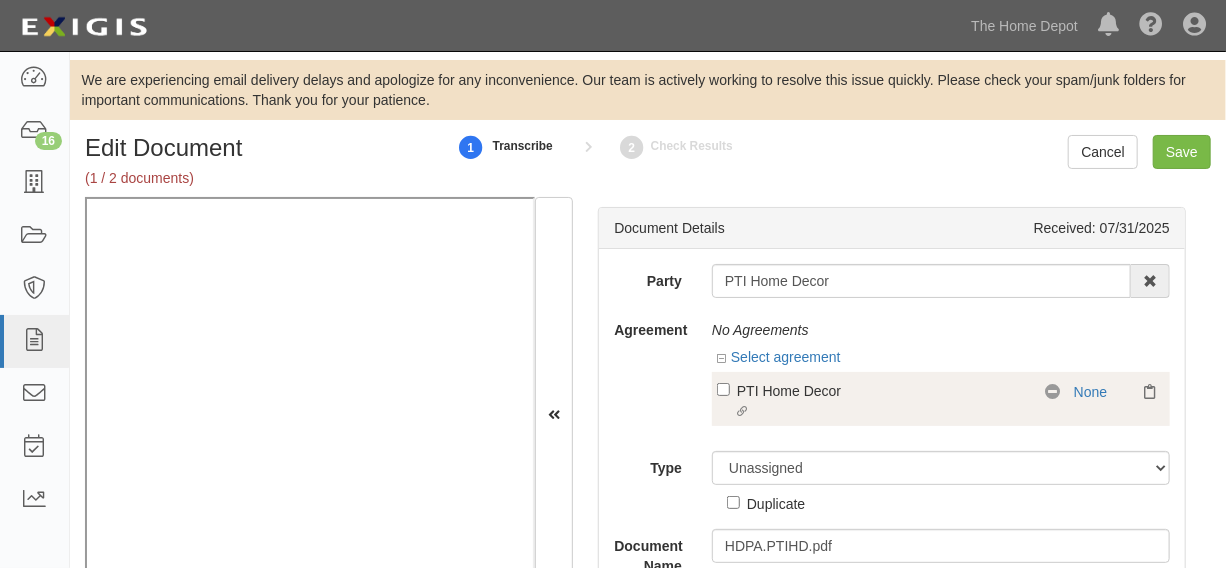 click on "PTI Home Decor" at bounding box center [880, 390] 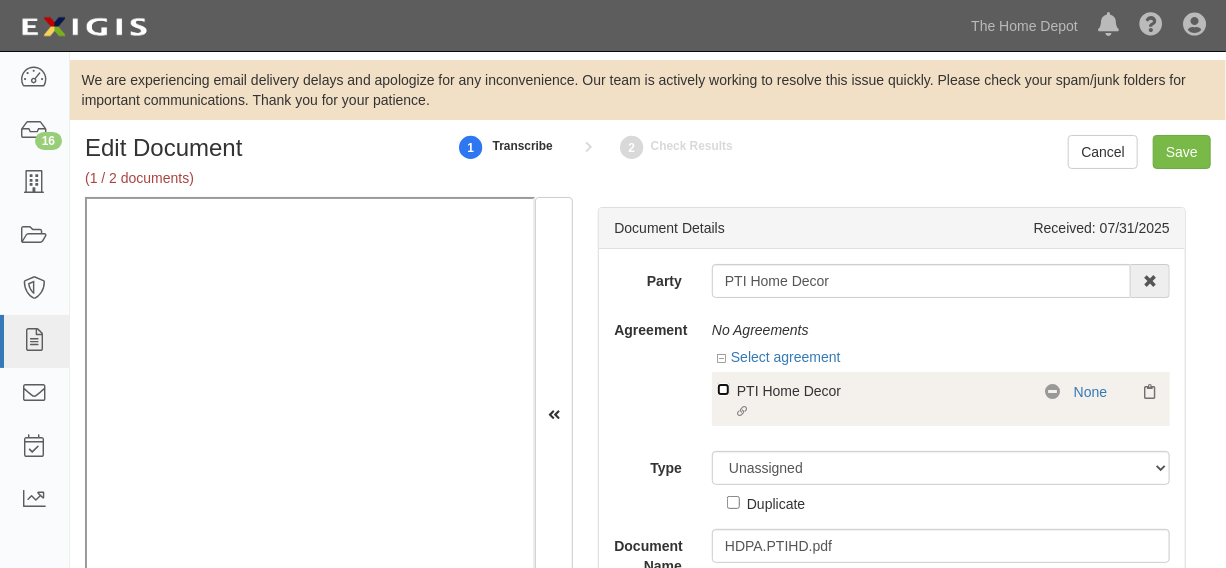 click on "Linked agreement
PTI Home Decor
Linked agreement" at bounding box center (723, 389) 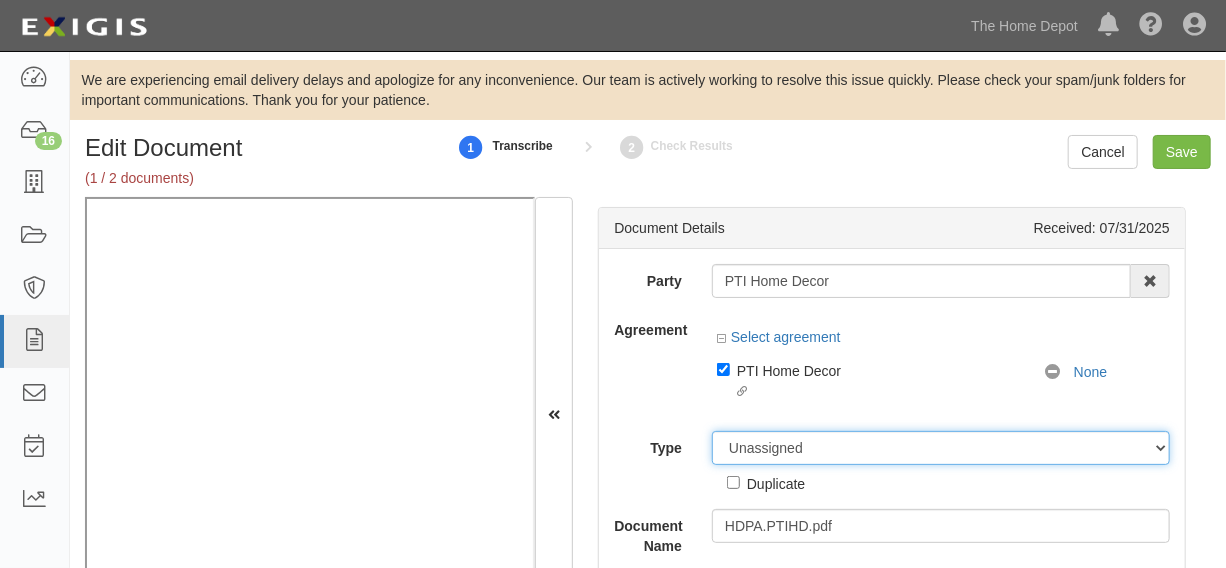 click on "Unassigned
Binder
Cancellation Notice
Certificate
Contract
Endorsement
Insurance Policy
Junk
Other Document
Policy Declarations
Reinstatement Notice
Requirements
Waiver Request" at bounding box center [941, 448] 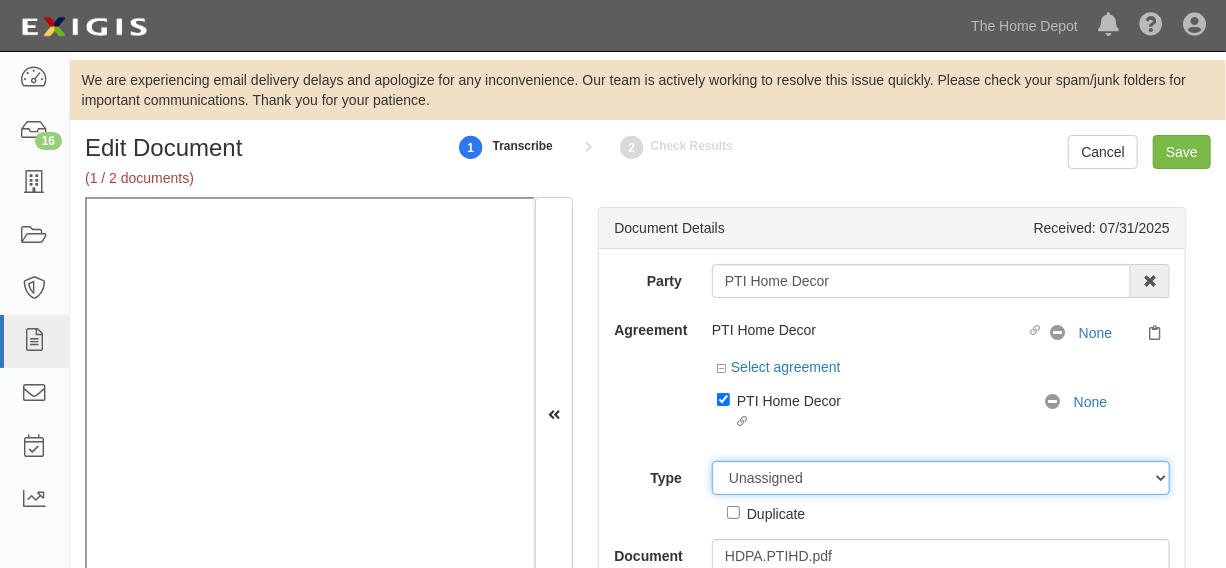 select on "CertificateDetail" 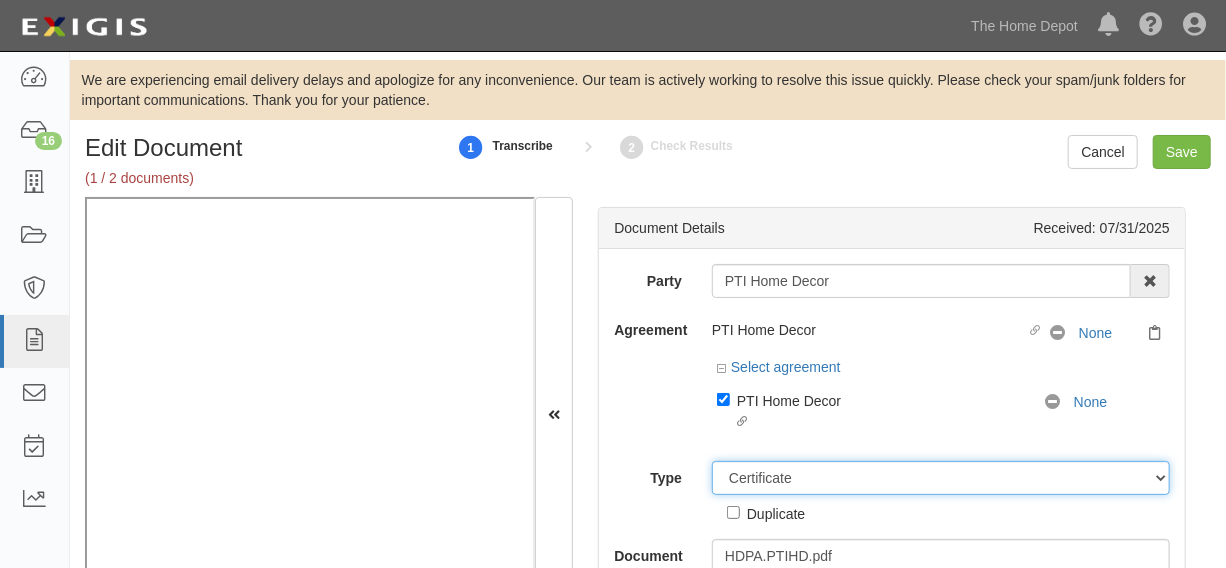 click on "Unassigned
Binder
Cancellation Notice
Certificate
Contract
Endorsement
Insurance Policy
Junk
Other Document
Policy Declarations
Reinstatement Notice
Requirements
Waiver Request" at bounding box center (941, 478) 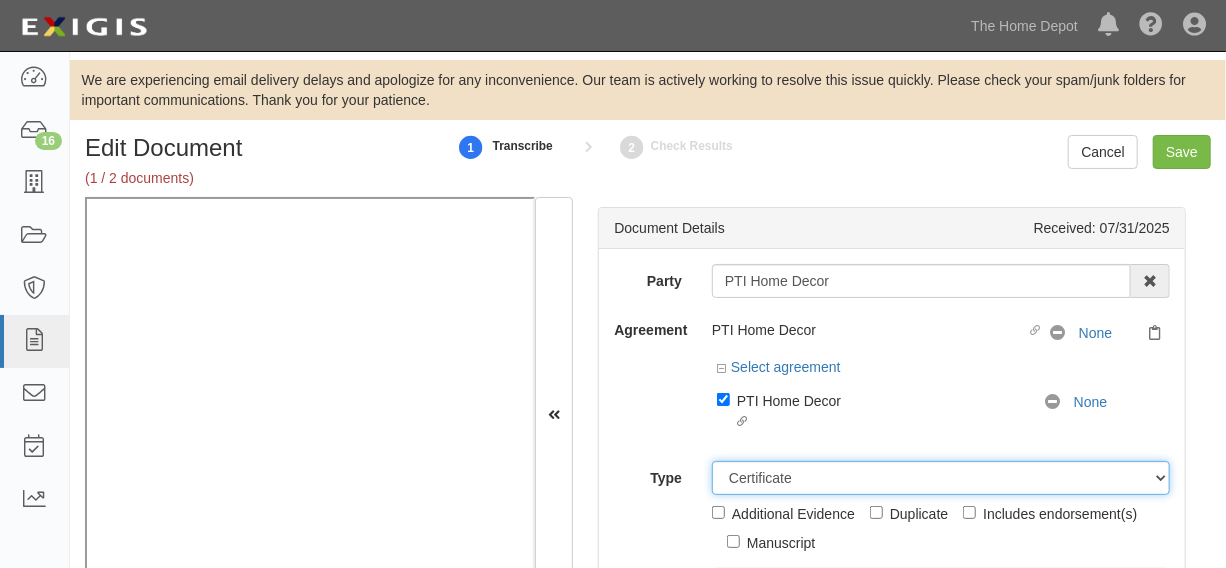 scroll, scrollTop: 95, scrollLeft: 0, axis: vertical 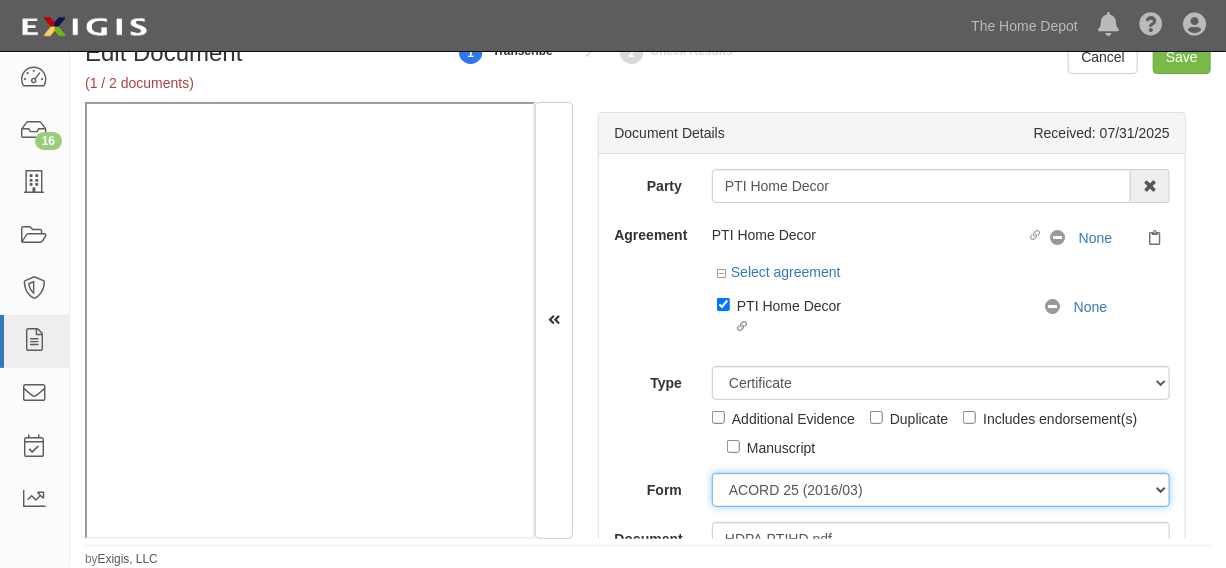 click on "ACORD 25 (2016/03)
ACORD 101
ACORD 855 NY (2014/05)
General" at bounding box center (941, 490) 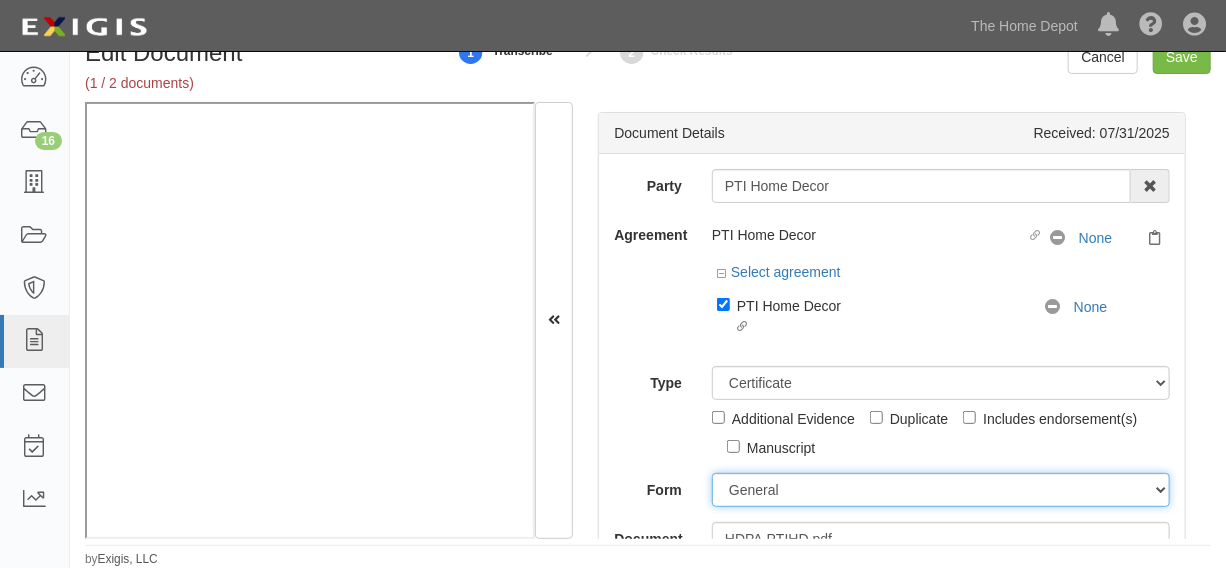 click on "ACORD 25 (2016/03)
ACORD 101
ACORD 855 NY (2014/05)
General" at bounding box center [941, 490] 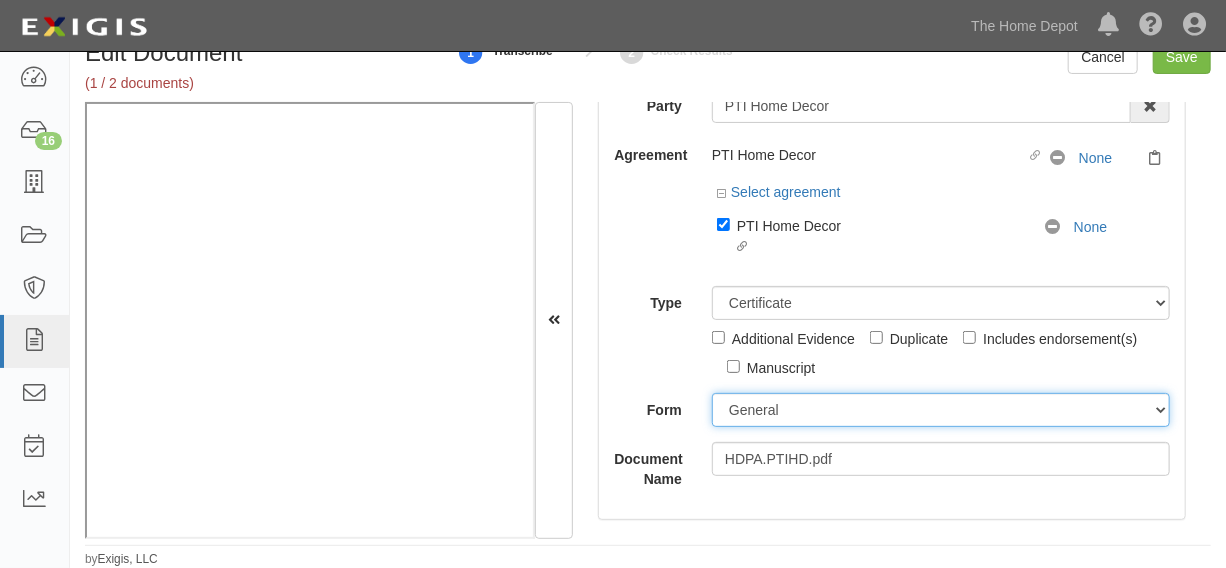 scroll, scrollTop: 302, scrollLeft: 0, axis: vertical 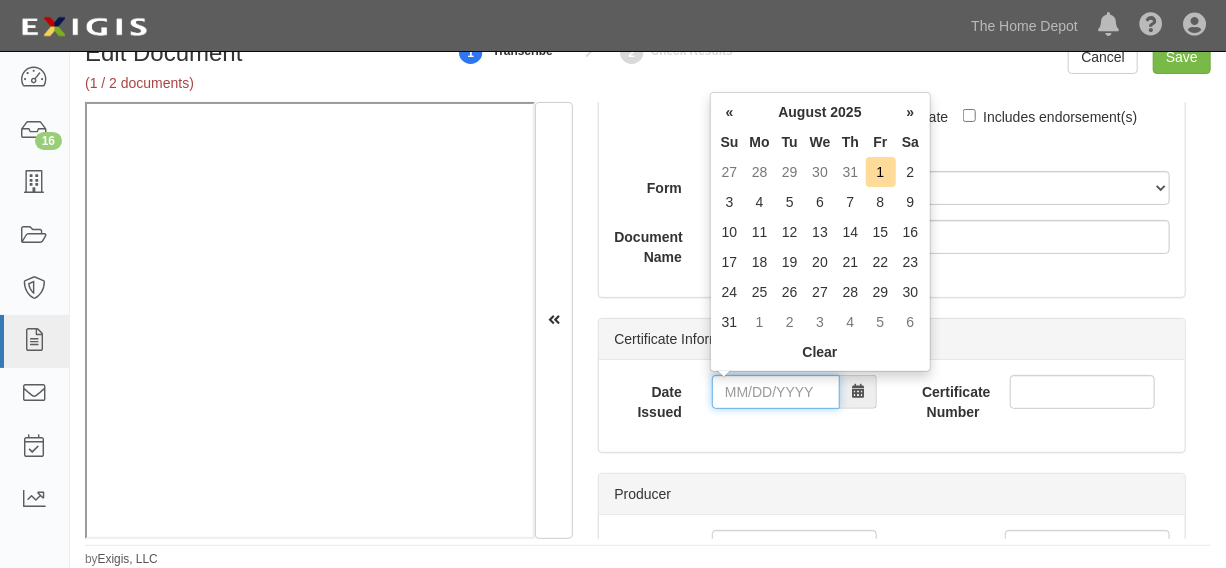 click on "Date Issued" at bounding box center (776, 392) 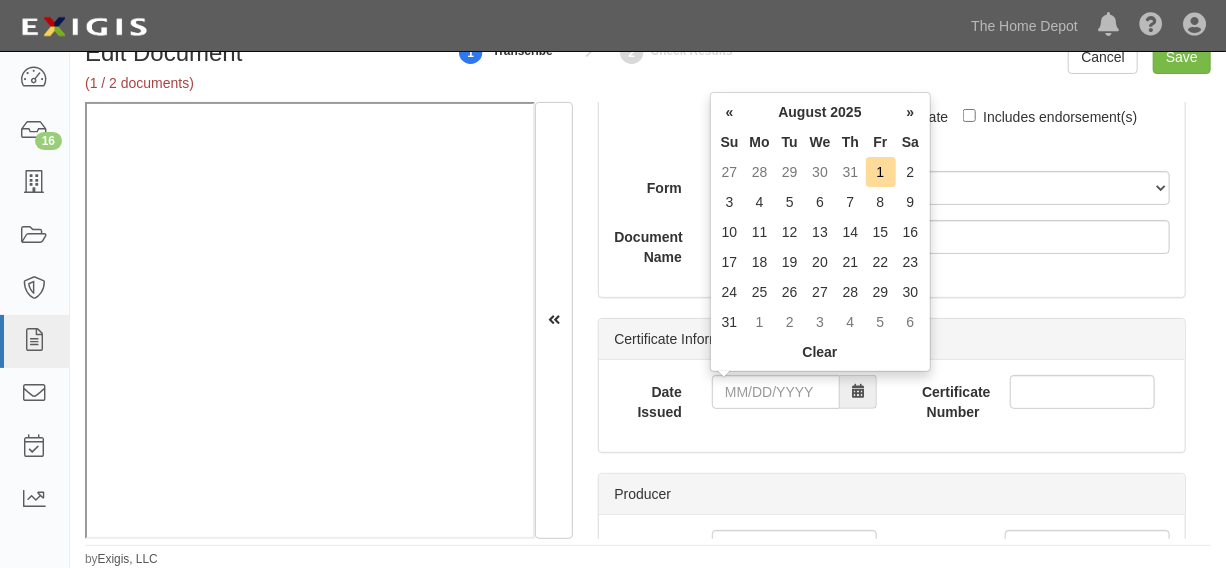 click on "Th" at bounding box center [851, 142] 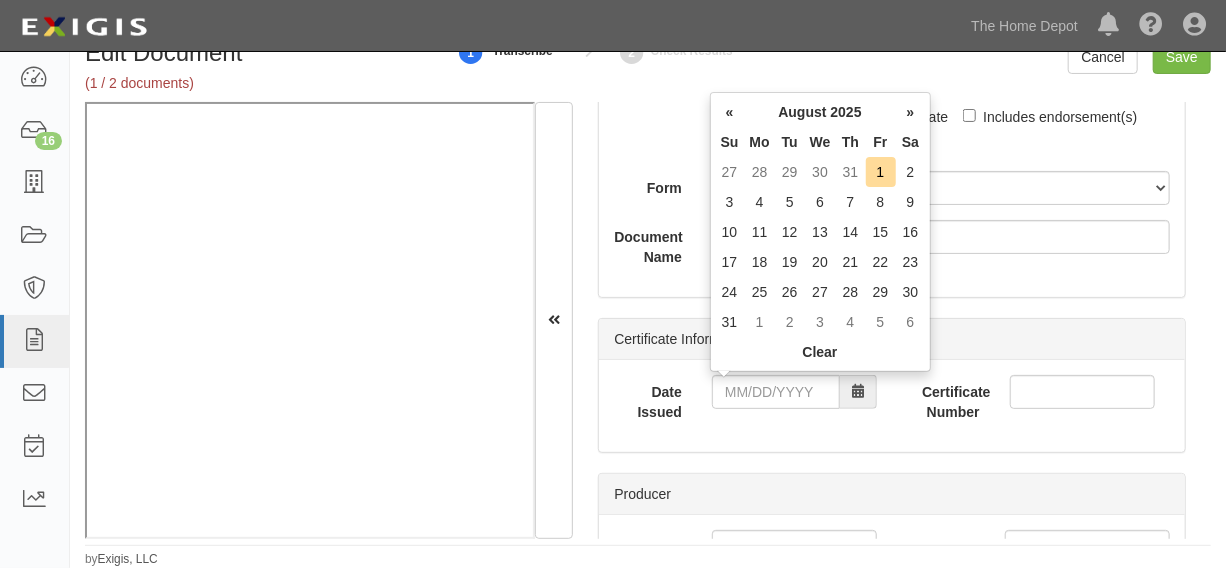 click on "31" at bounding box center [851, 172] 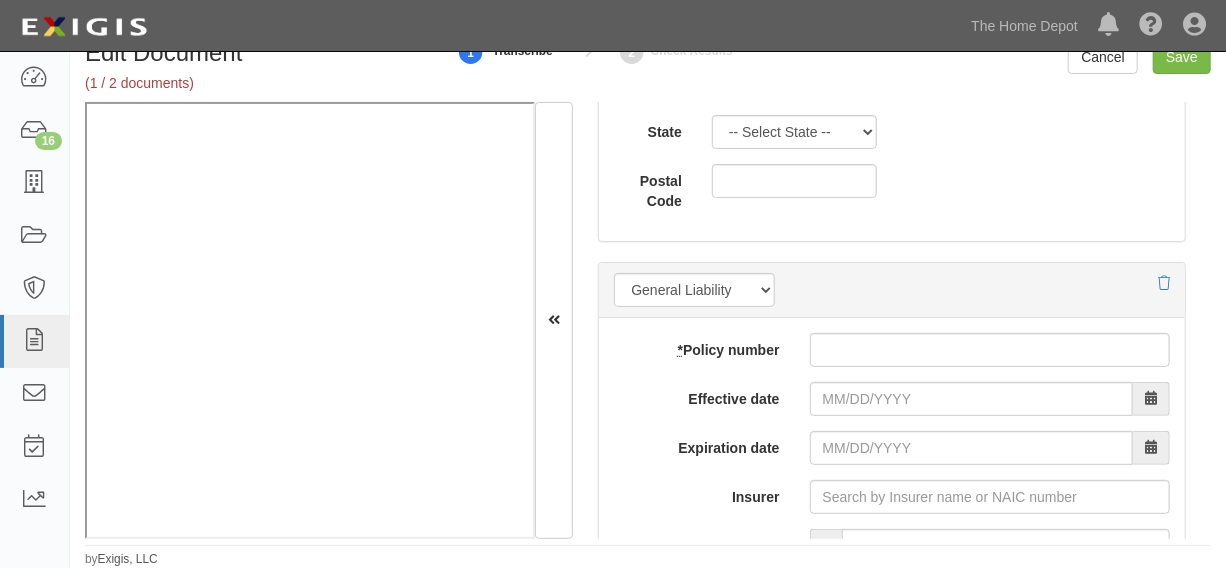 scroll, scrollTop: 1666, scrollLeft: 0, axis: vertical 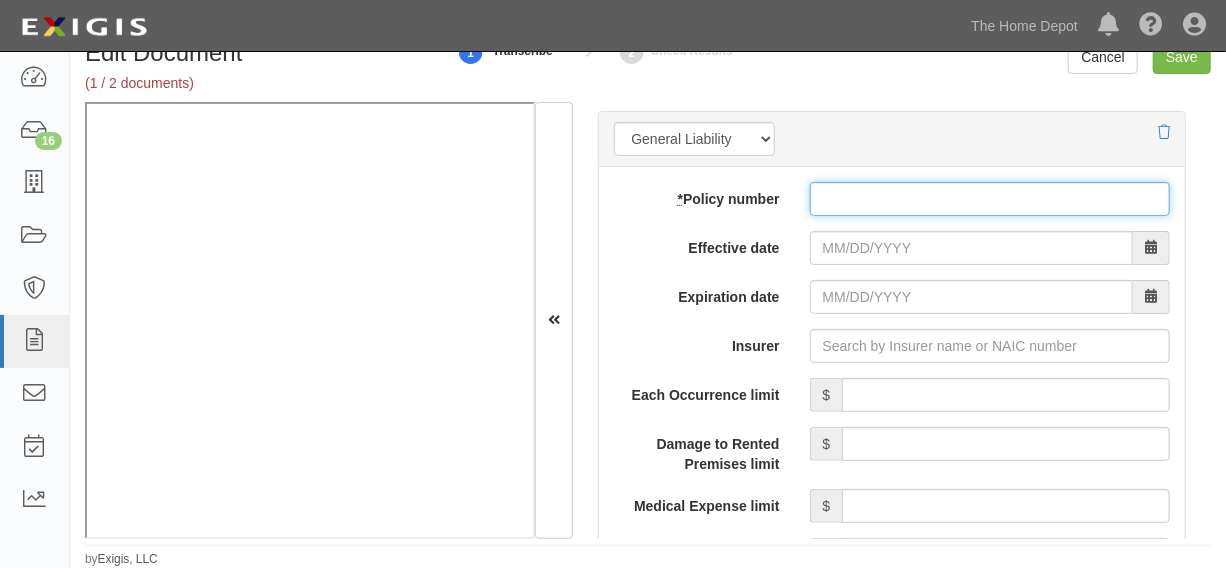 click on "*  Policy number" at bounding box center (990, 199) 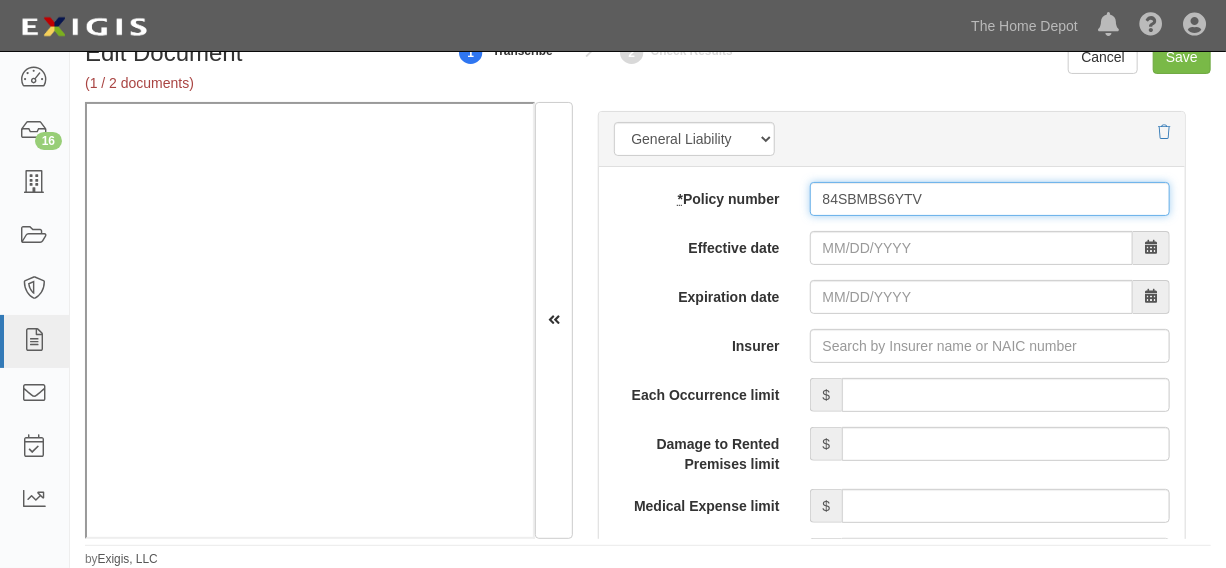 type on "84SBMBS6YTV" 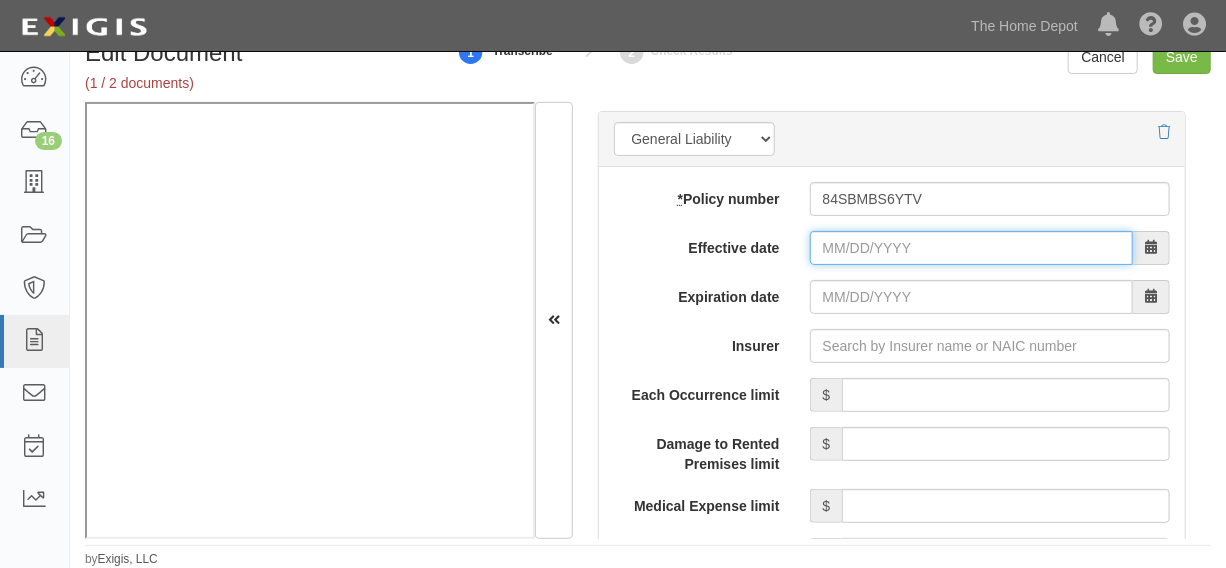 click on "Effective date" at bounding box center (971, 248) 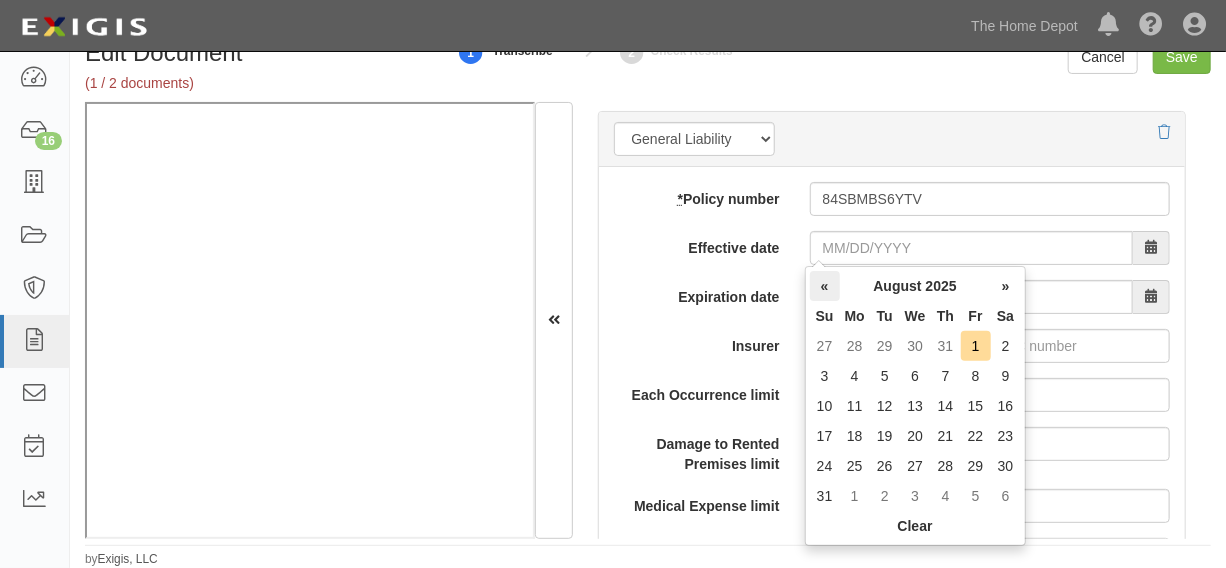 click on "«" at bounding box center (825, 286) 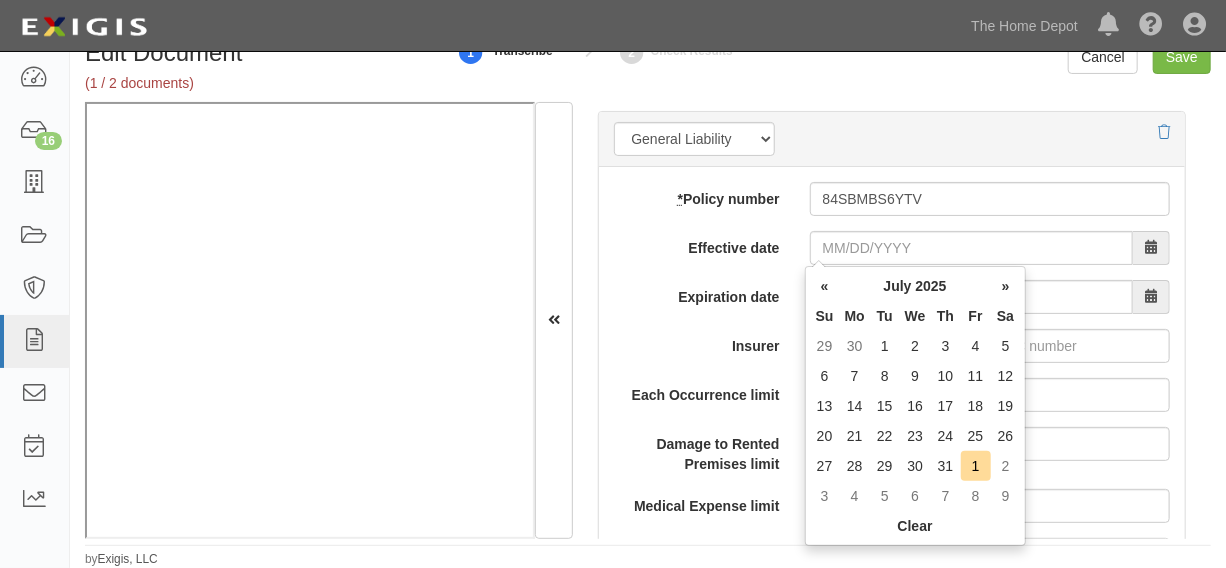 click on "«" at bounding box center (825, 286) 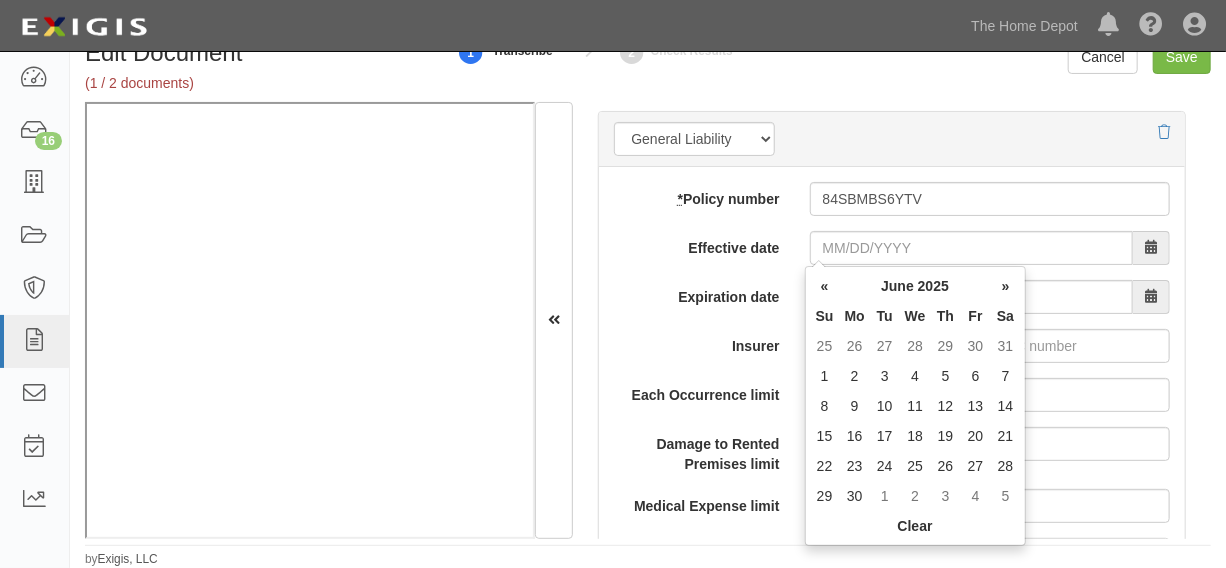 click on "«" at bounding box center [825, 286] 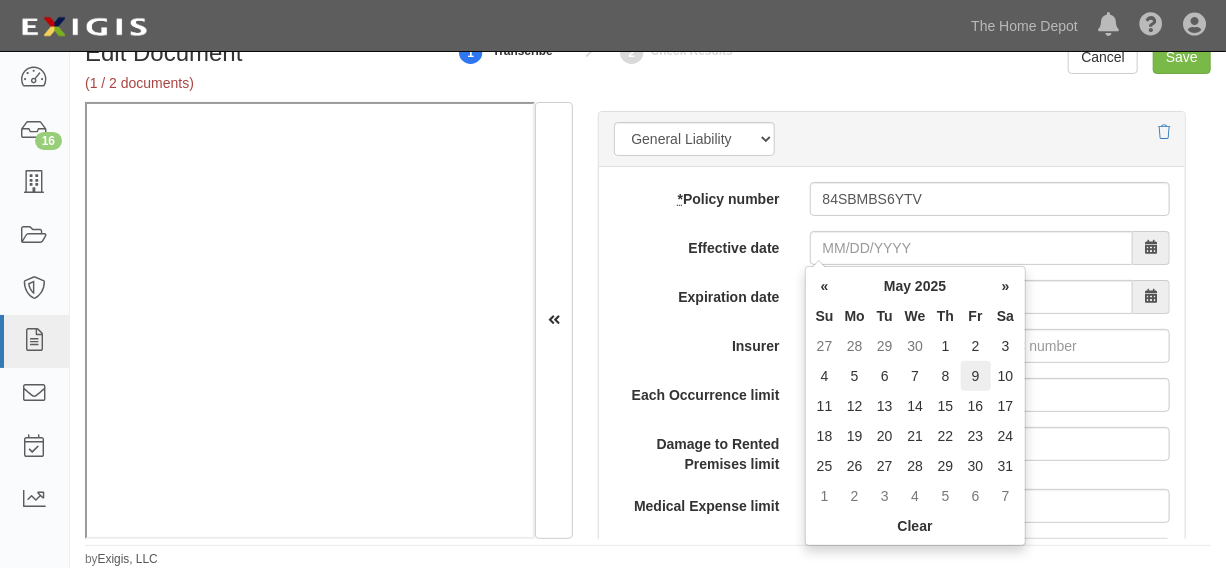 click on "9" at bounding box center [976, 376] 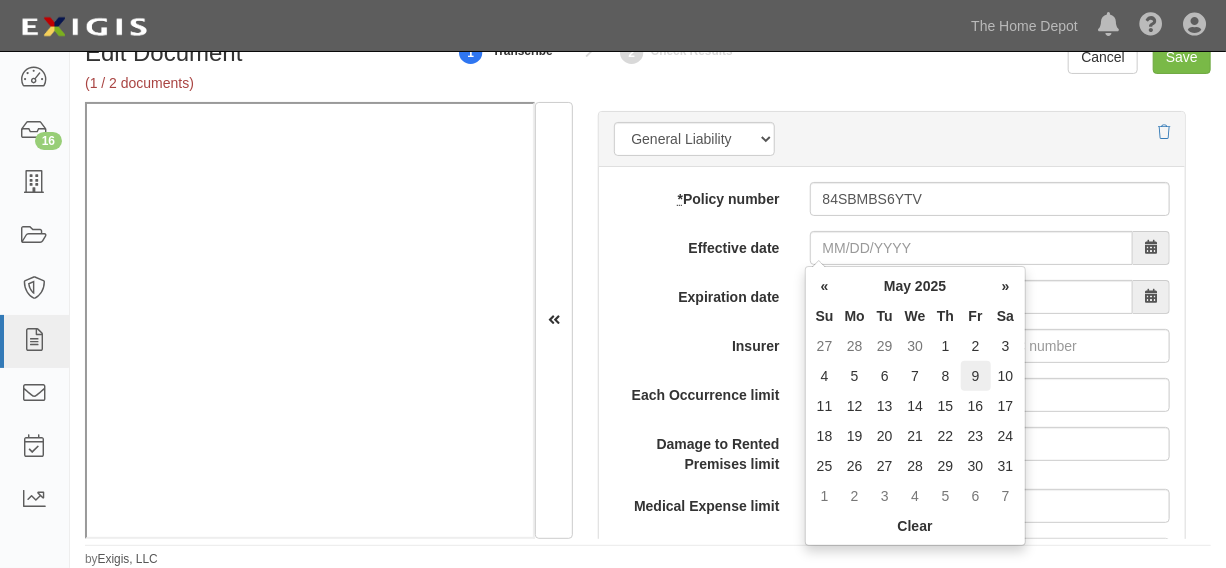 type on "05/09/2025" 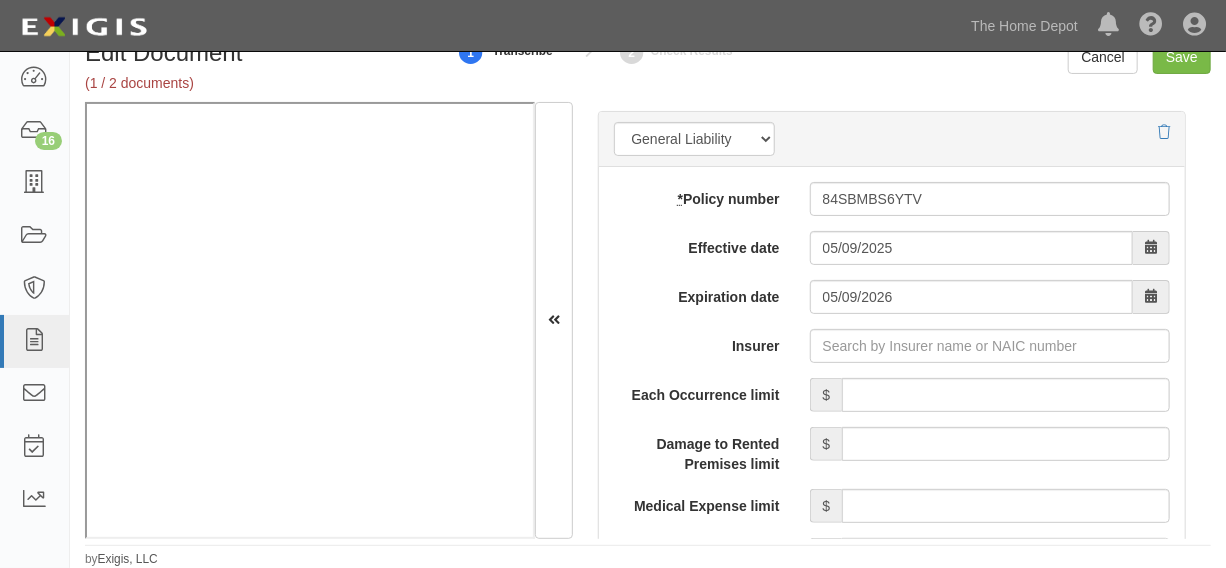 click on "add update renew This new policy will be added This new policy will update existing policy # This new policy will renew existing policy # *  Policy number 84SBMBS6YTV Effective date 05/09/2025 Expiration date 05/09/2026 Insurer Each Occurrence limit $ Damage to Rented Premises limit $ Medical Expense limit $ Personal and Advertising Injury limit $ General Aggregate limit $ Products-Completed Operations Aggregate limit $ Other limit description Other limit $ Coverage trigger Claims made Occurrence Description 1 Description 2 General Aggregate limit applies per Policy Project Location   Additional Insured Selected on certificate Waiver of Subrogation Selected on certificate Description Internal notes Self-insured" at bounding box center [892, 792] 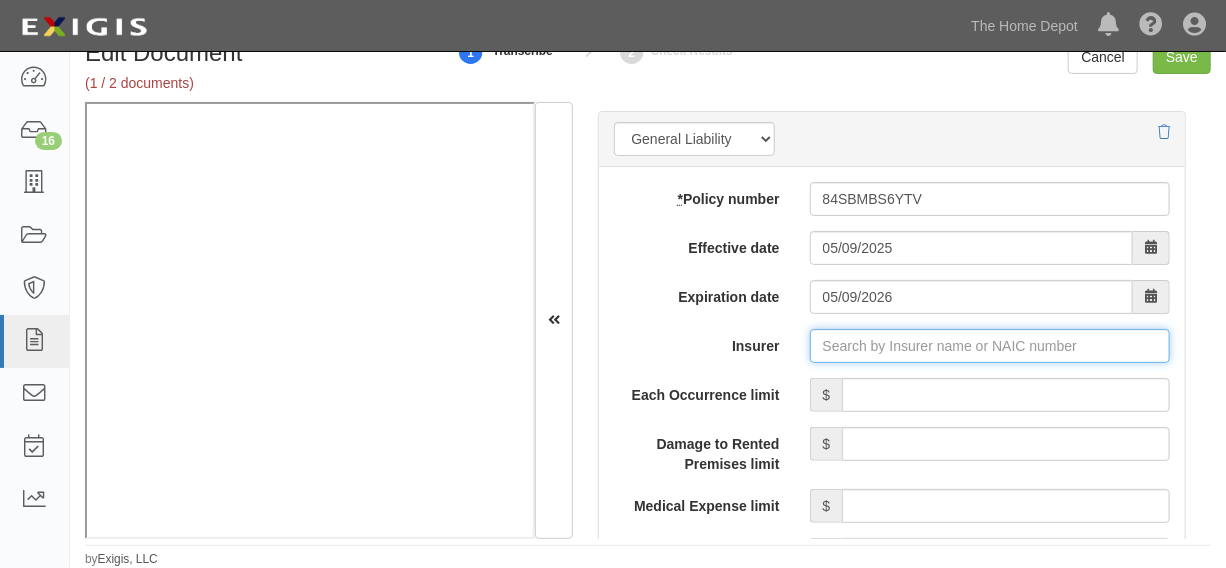 click on "Insurer" at bounding box center [990, 346] 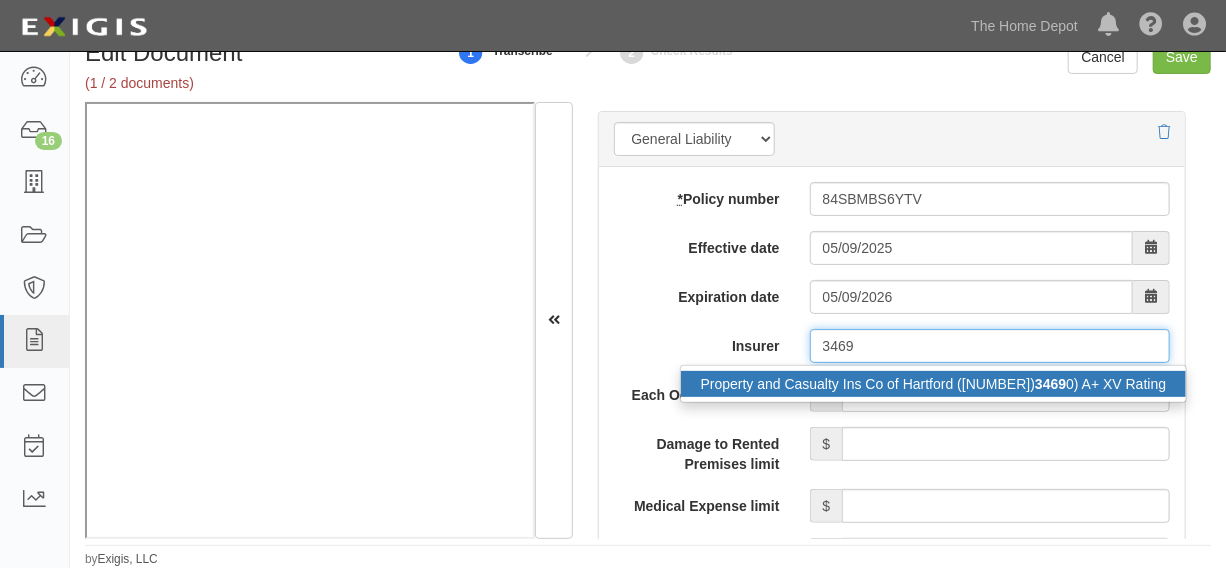 click on "Property and Casualty Ins Co of Hartford ( 3469 0) A+ XV Rating" at bounding box center (934, 384) 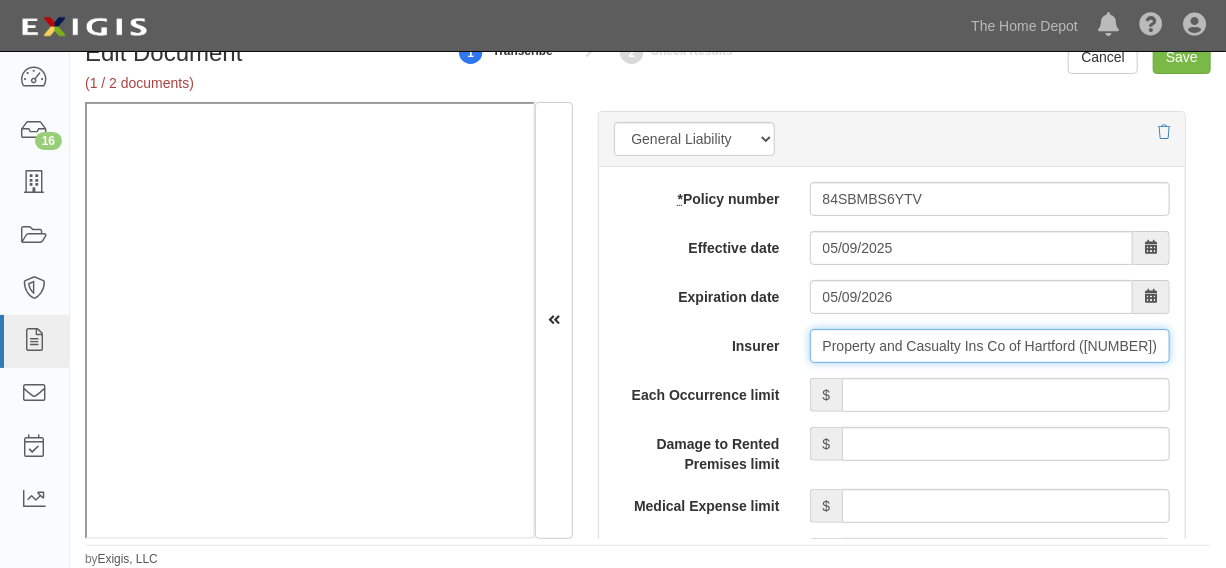 type on "Property and Casualty Ins Co of Hartford (34690) A+ XV Rating" 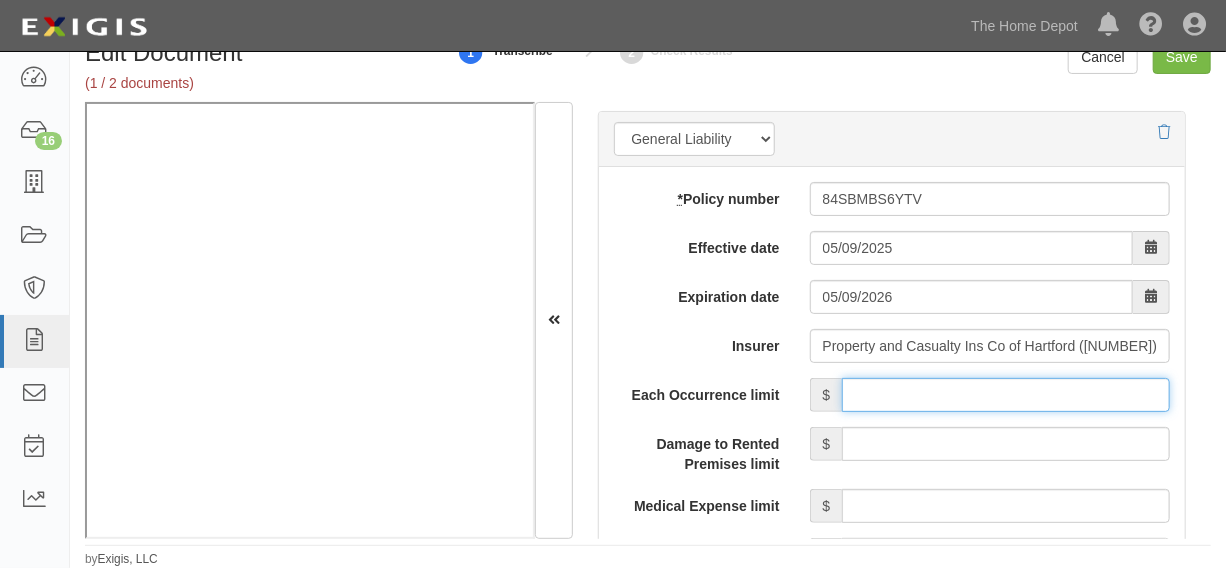 click on "Each Occurrence limit" at bounding box center [1006, 395] 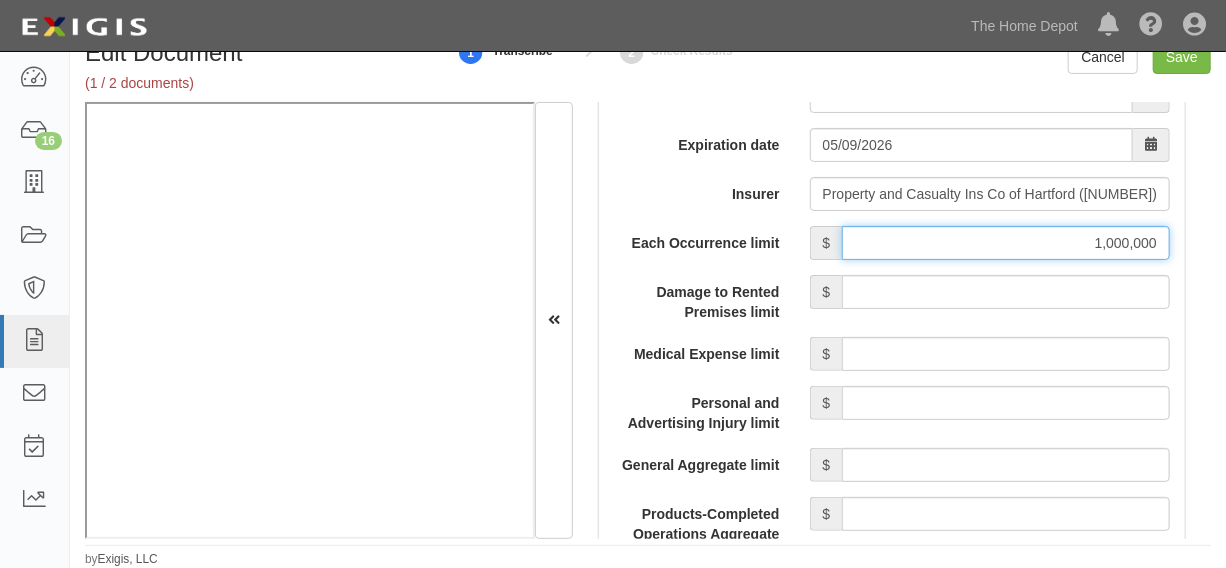 scroll, scrollTop: 1970, scrollLeft: 0, axis: vertical 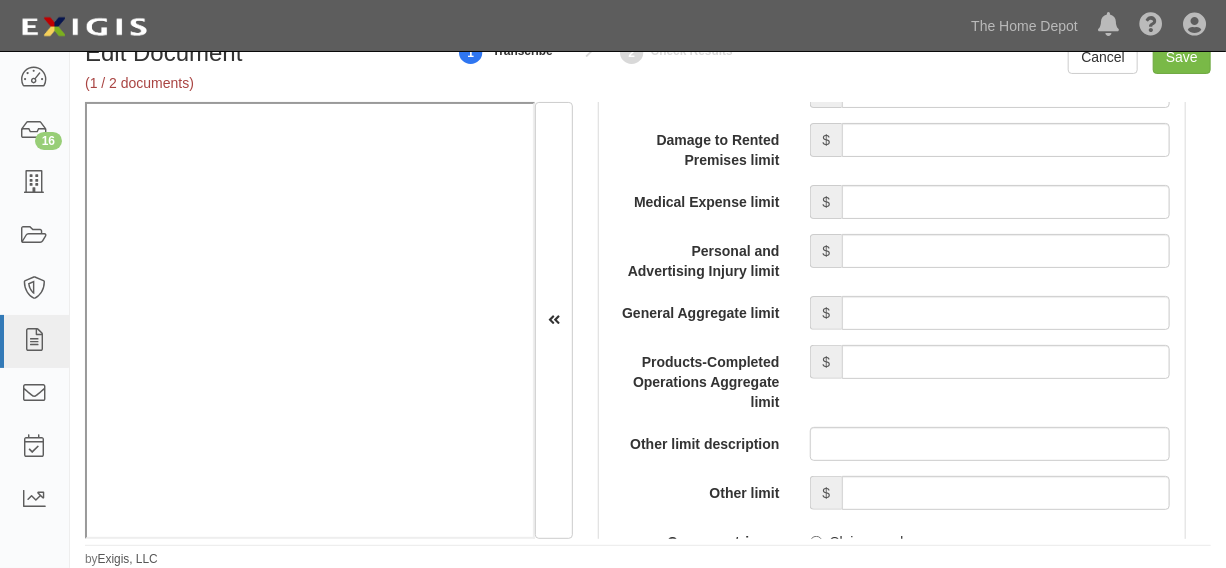click on "Personal and Advertising Injury limit $" at bounding box center [892, 257] 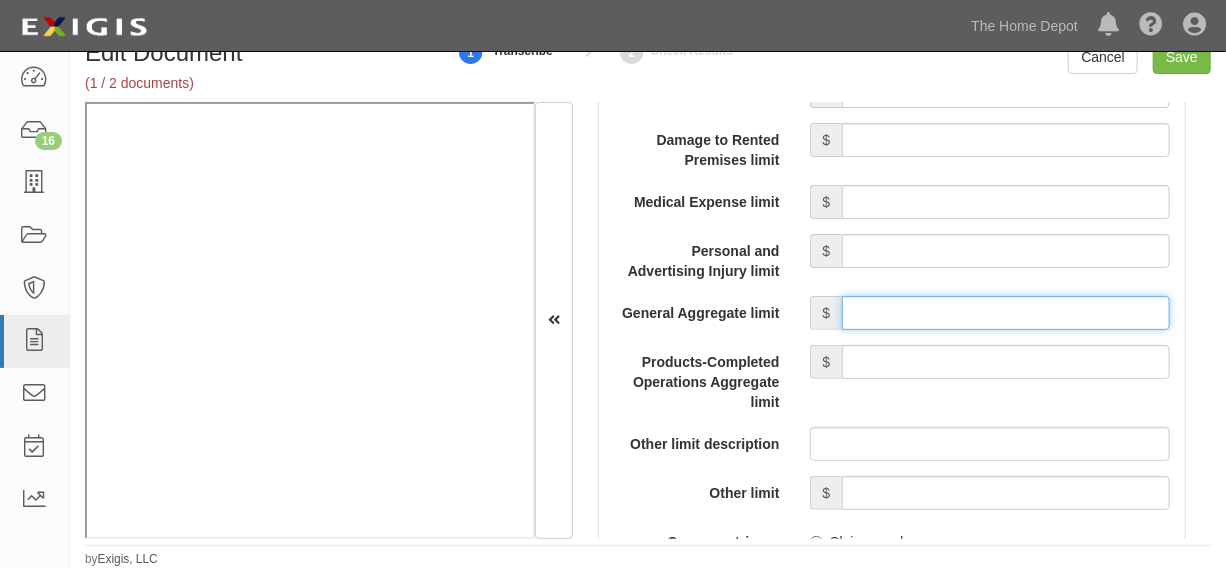 click on "General Aggregate limit" at bounding box center [1006, 313] 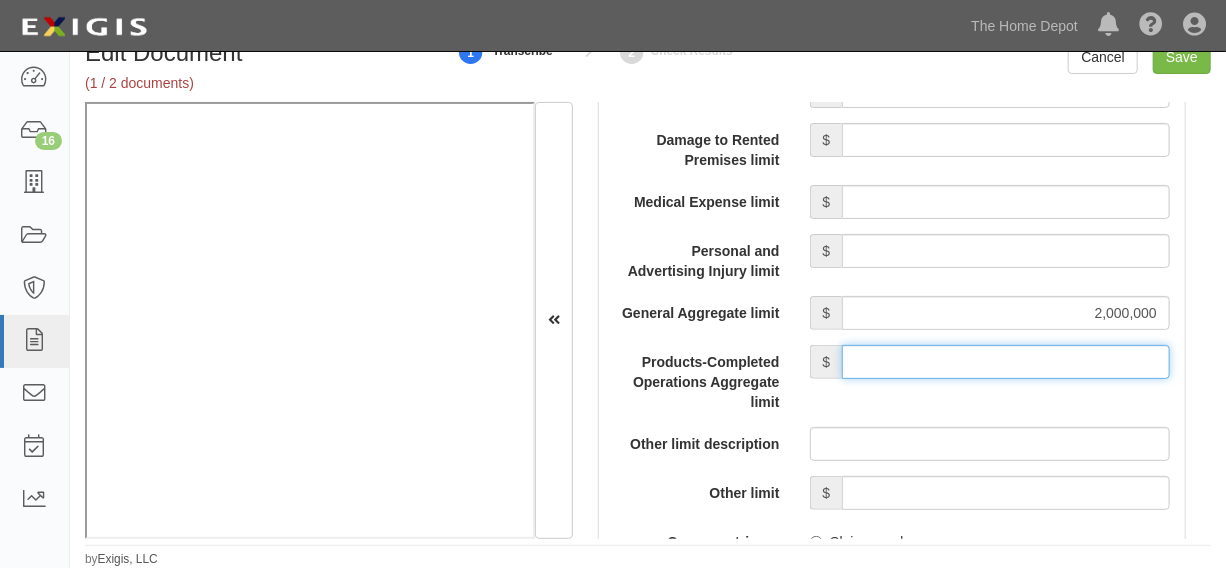 drag, startPoint x: 1019, startPoint y: 355, endPoint x: 1005, endPoint y: 345, distance: 17.20465 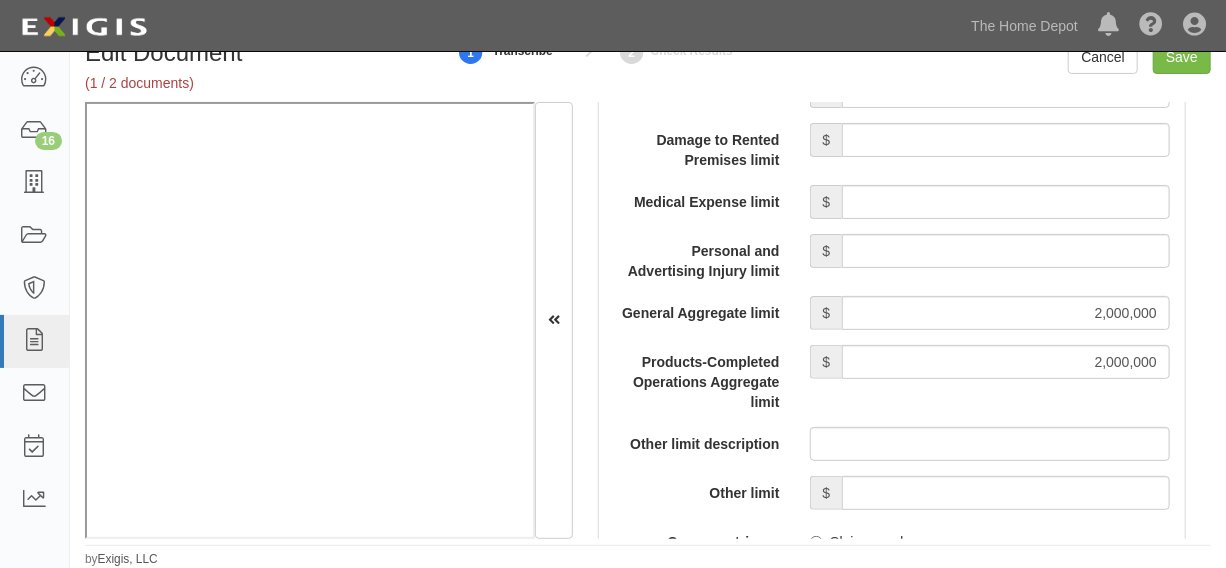 scroll, scrollTop: 2120, scrollLeft: 0, axis: vertical 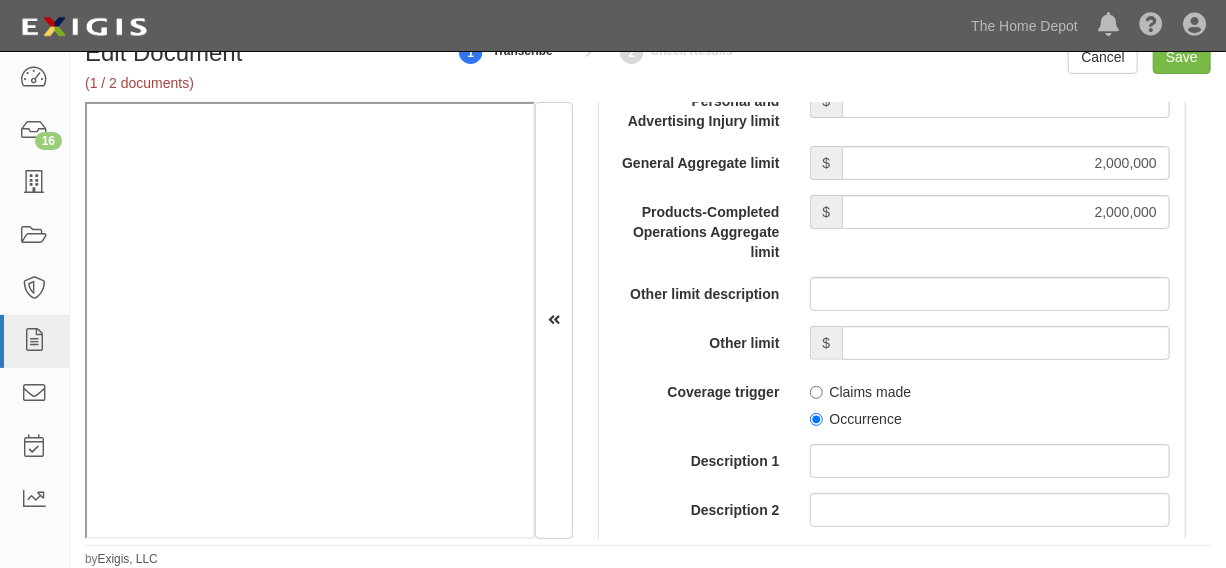 click on "Occurrence" at bounding box center [856, 419] 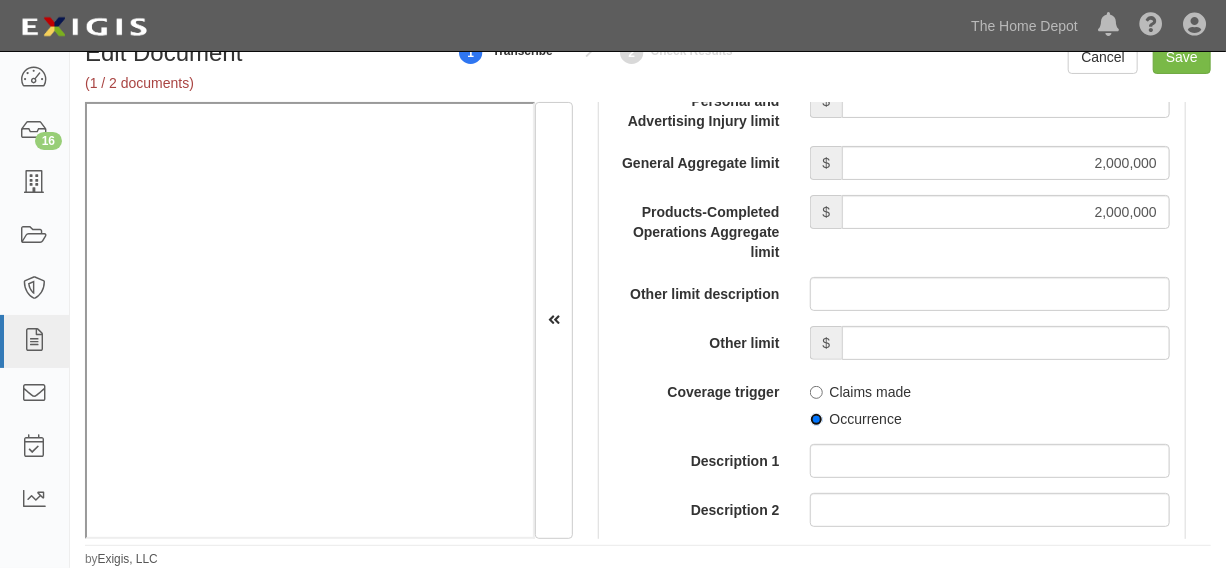 click on "Occurrence" at bounding box center [816, 419] 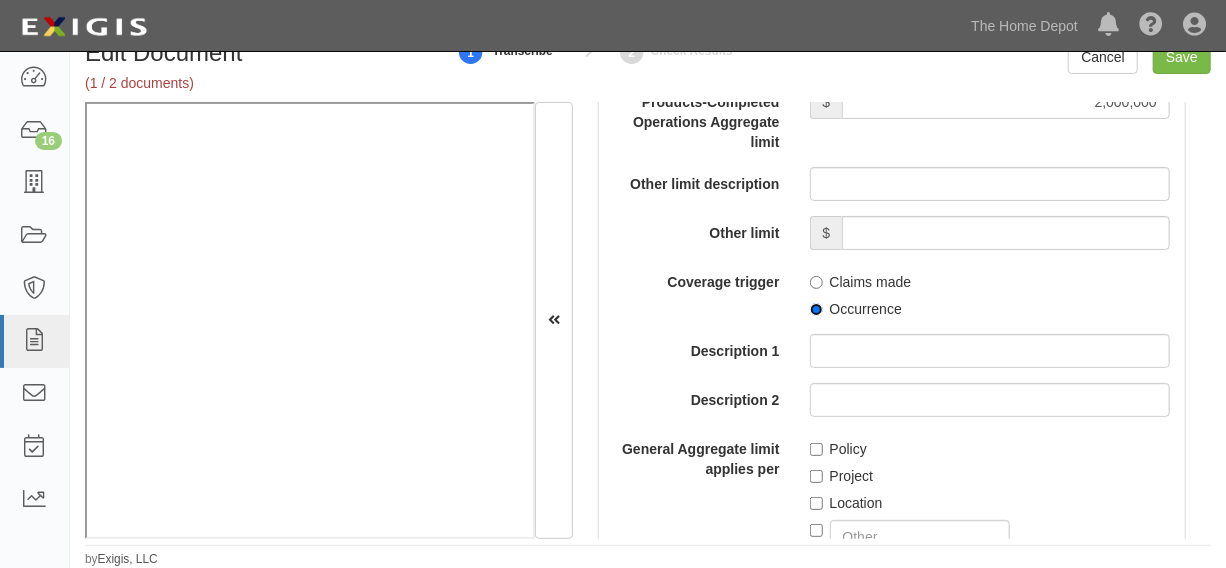 scroll, scrollTop: 2272, scrollLeft: 0, axis: vertical 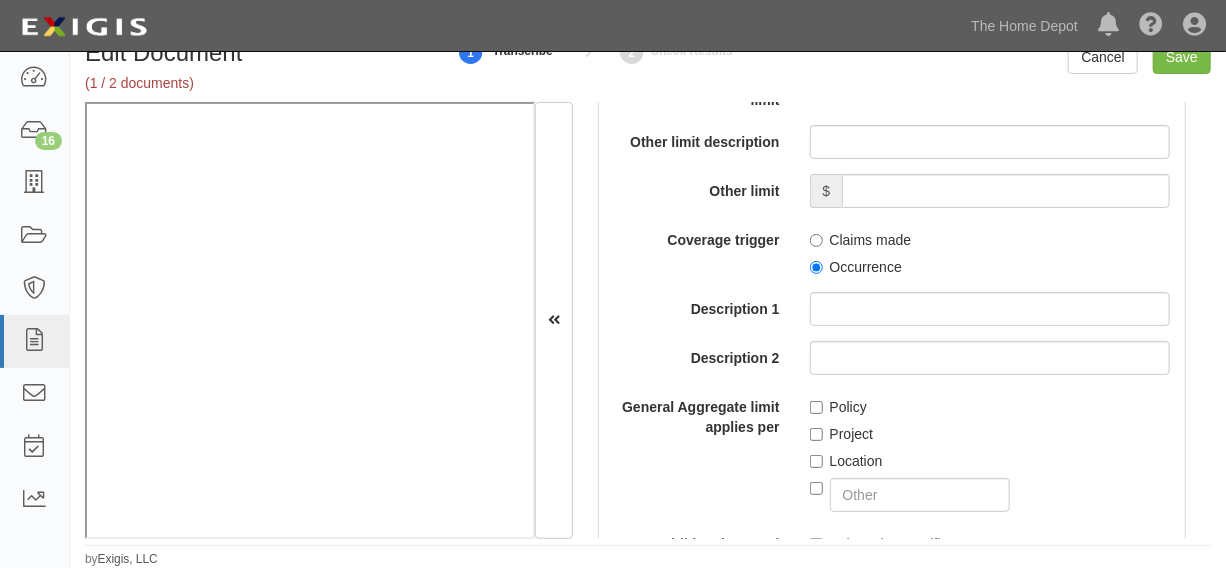 click on "Policy" at bounding box center [838, 407] 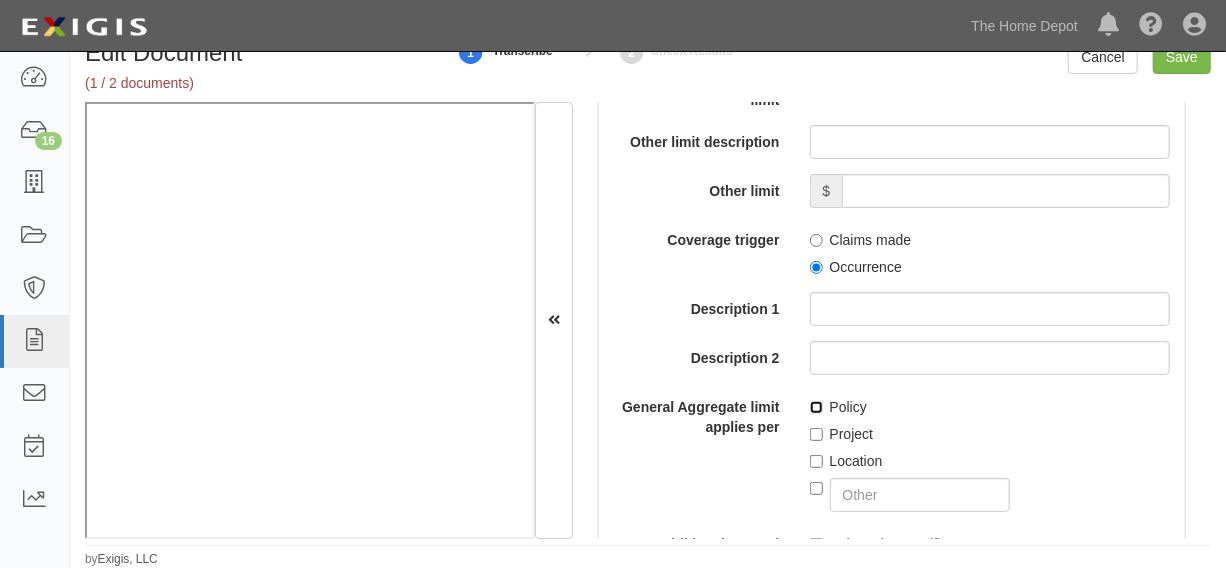 click on "Policy" at bounding box center [816, 407] 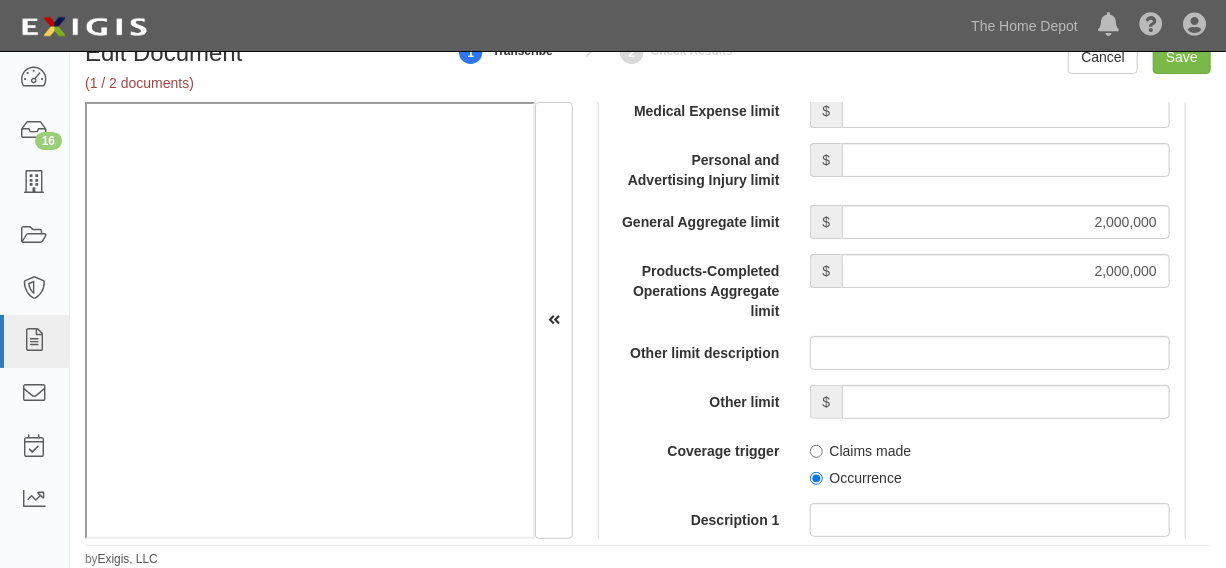 scroll, scrollTop: 1970, scrollLeft: 0, axis: vertical 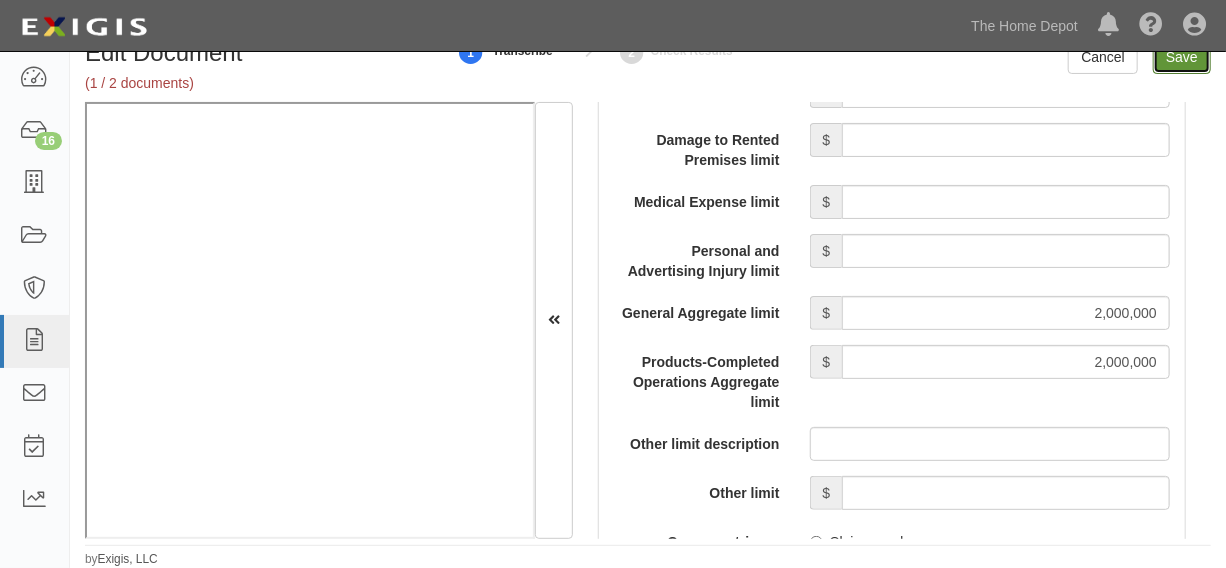 click on "Save" at bounding box center [1182, 57] 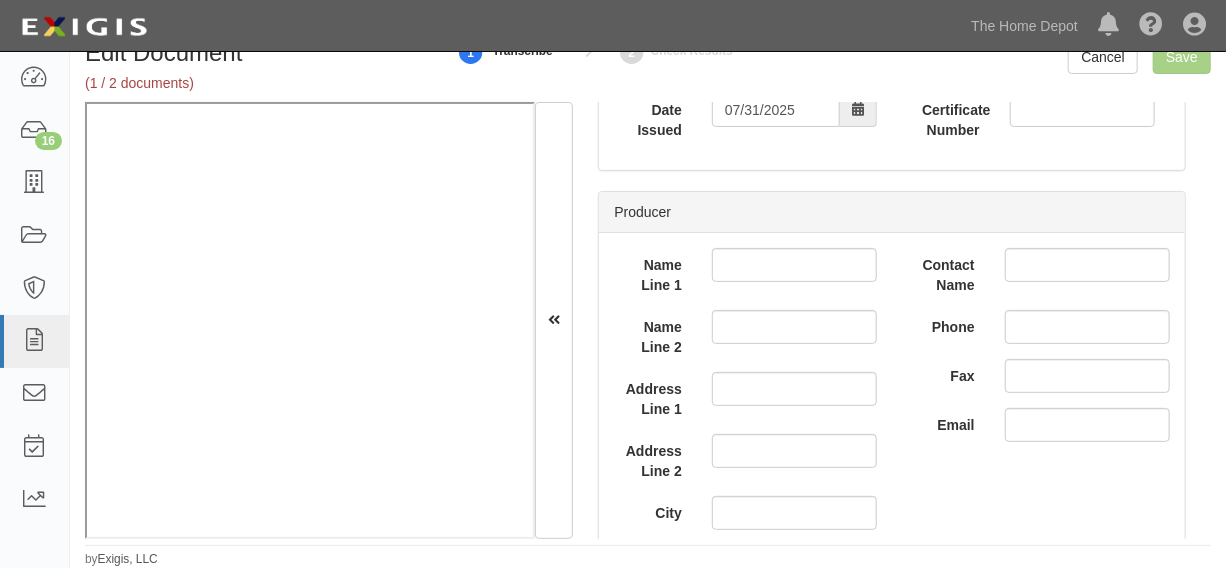 scroll, scrollTop: 454, scrollLeft: 0, axis: vertical 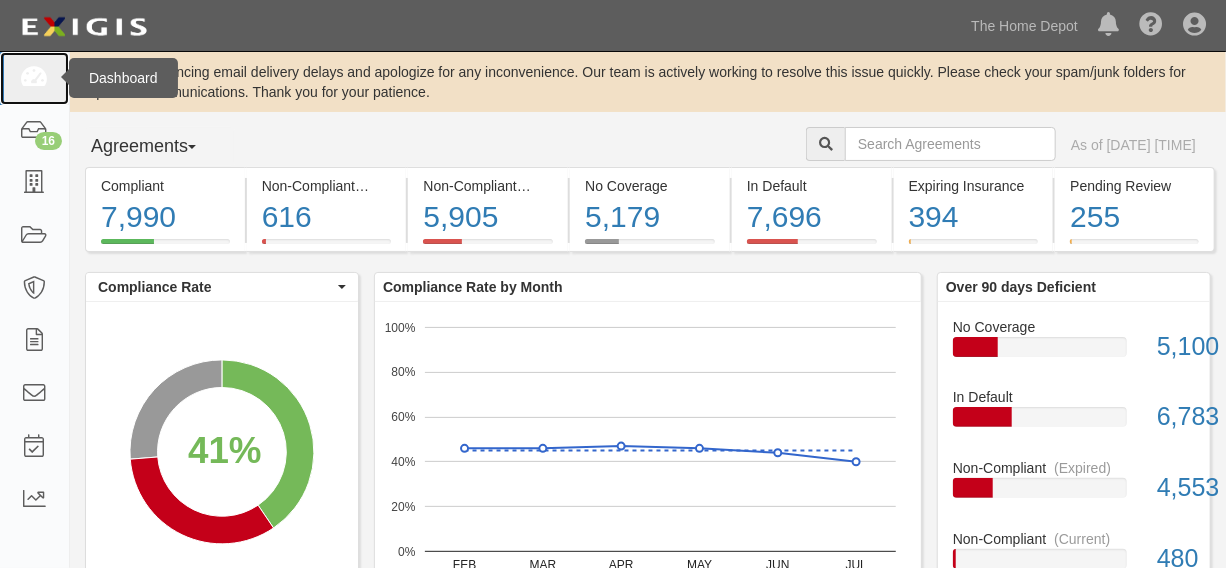 click at bounding box center [34, 78] 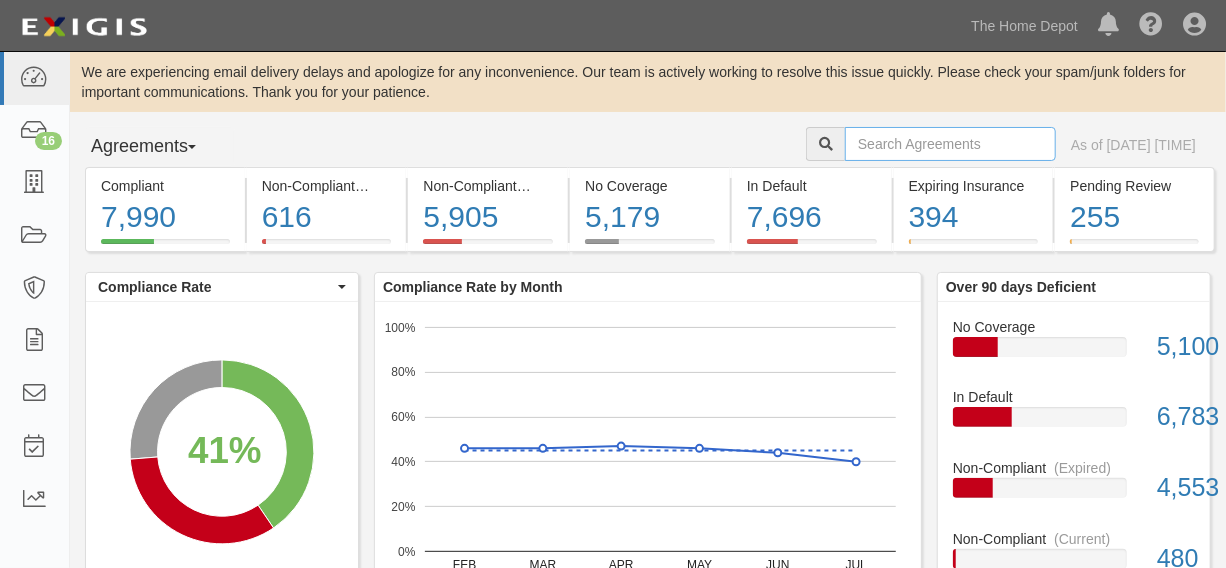 click at bounding box center (950, 144) 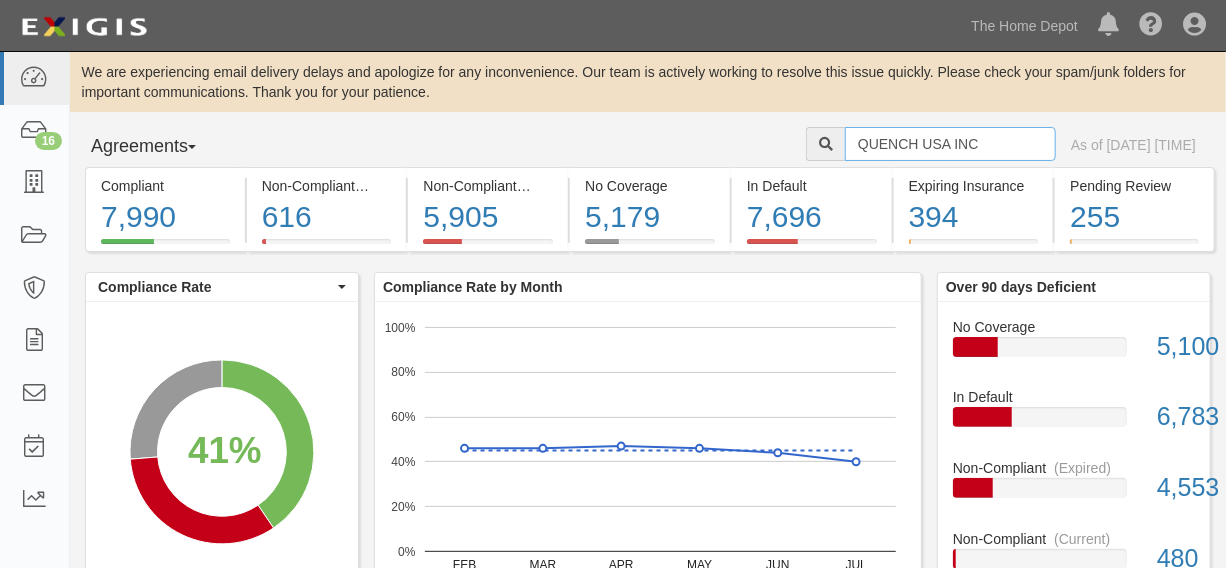 type on "QUENCH USA INC" 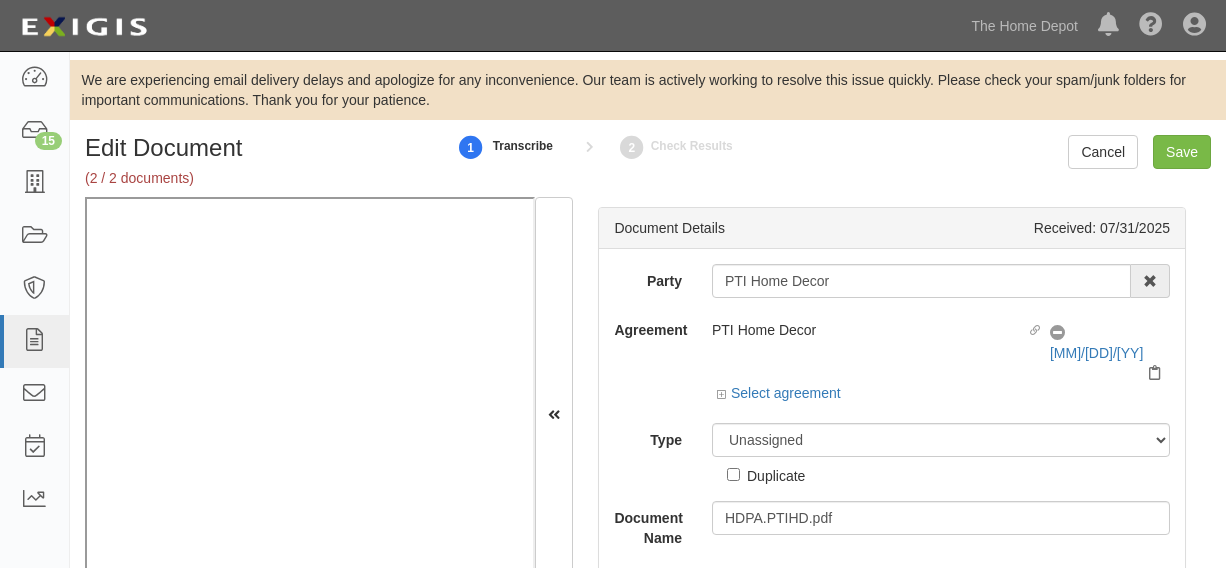 scroll, scrollTop: 0, scrollLeft: 0, axis: both 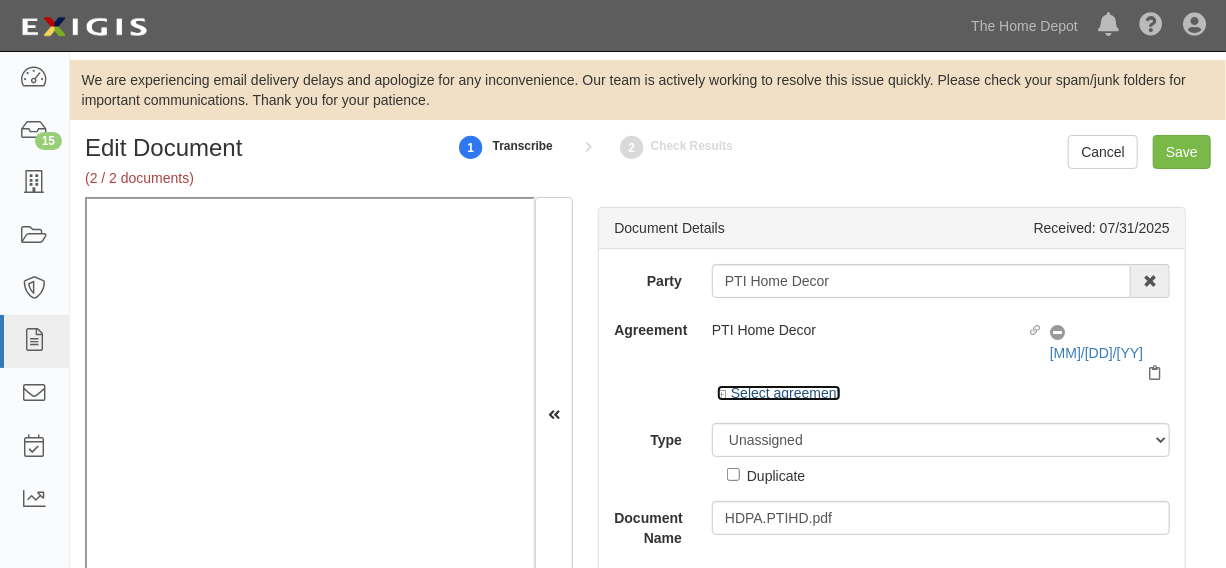 click on "Select agreement" at bounding box center [779, 393] 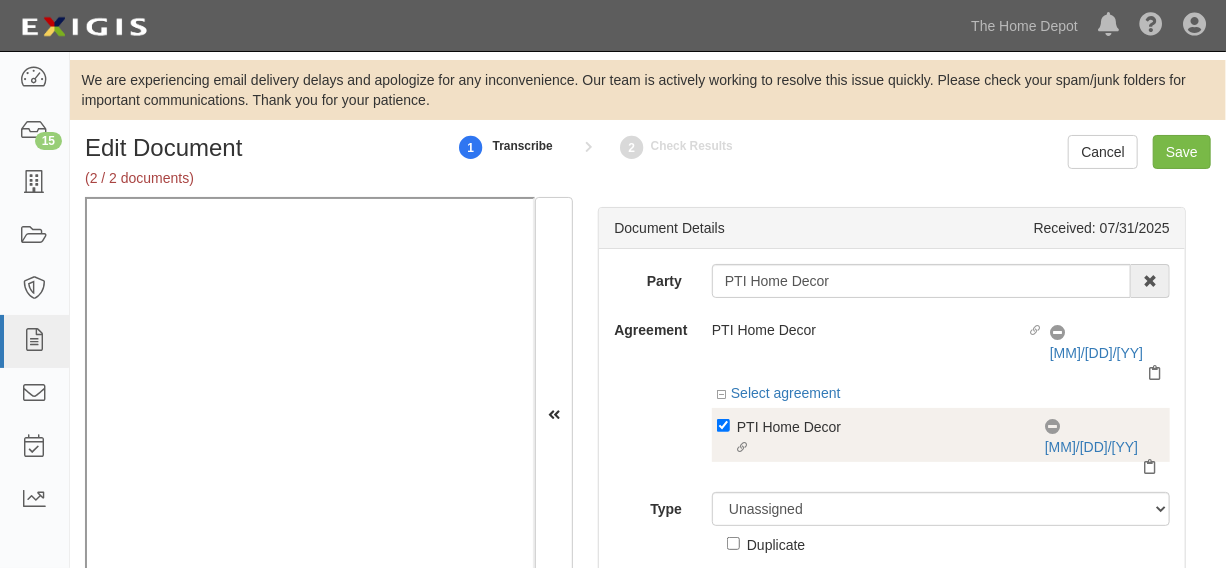 click on "Linked agreement
PTI Home Decor
Linked agreement" at bounding box center [881, 438] 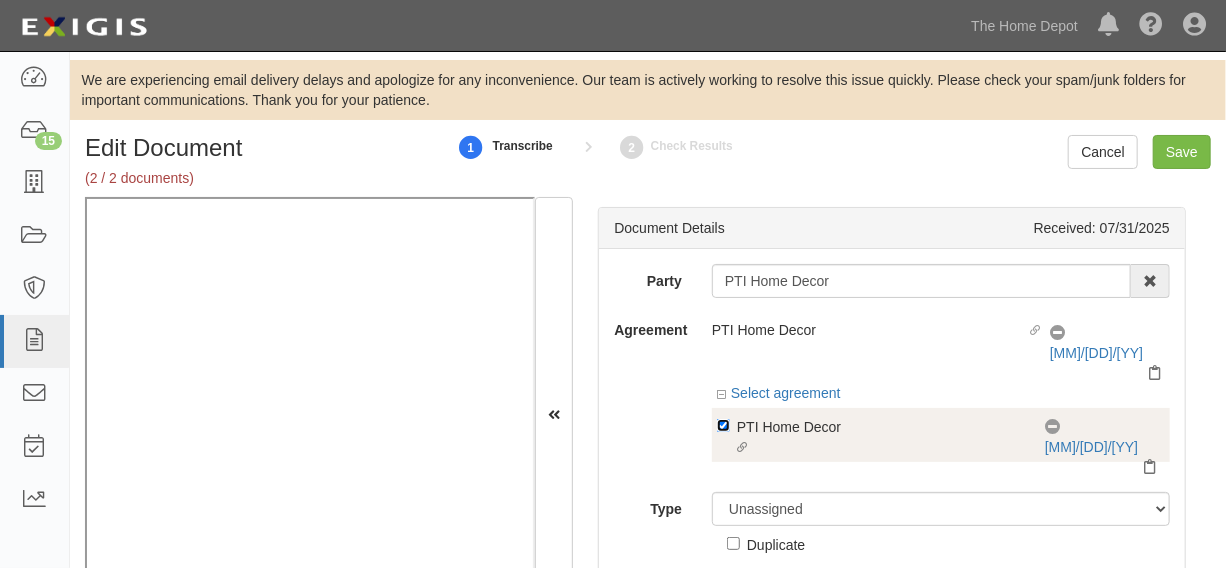 click on "Linked agreement
PTI Home Decor
Linked agreement" at bounding box center (723, 425) 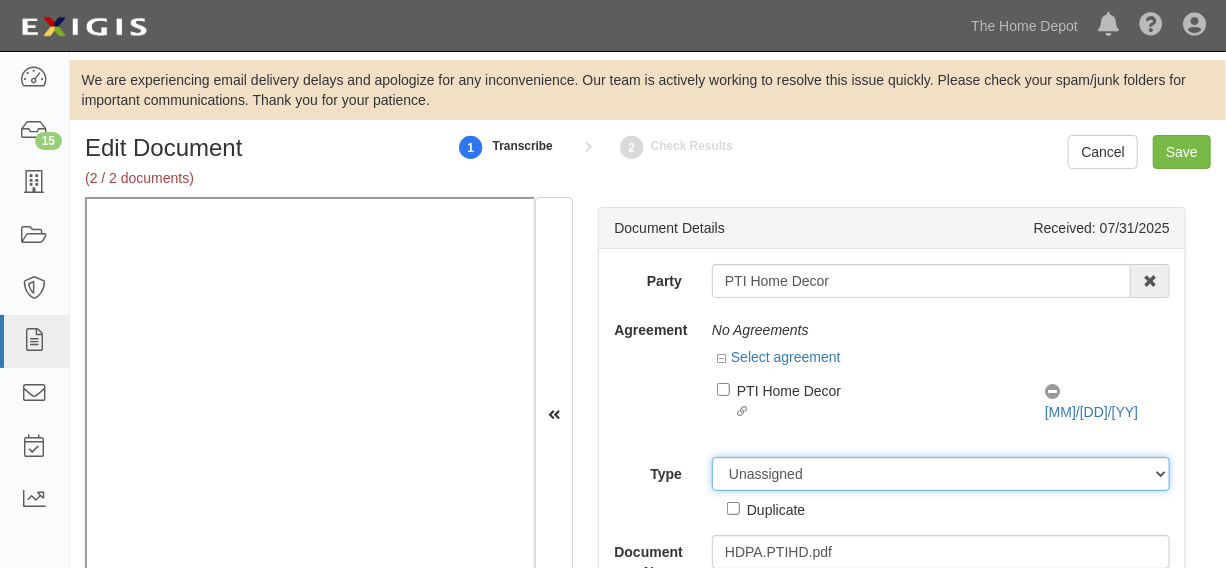drag, startPoint x: 766, startPoint y: 469, endPoint x: 766, endPoint y: 453, distance: 16 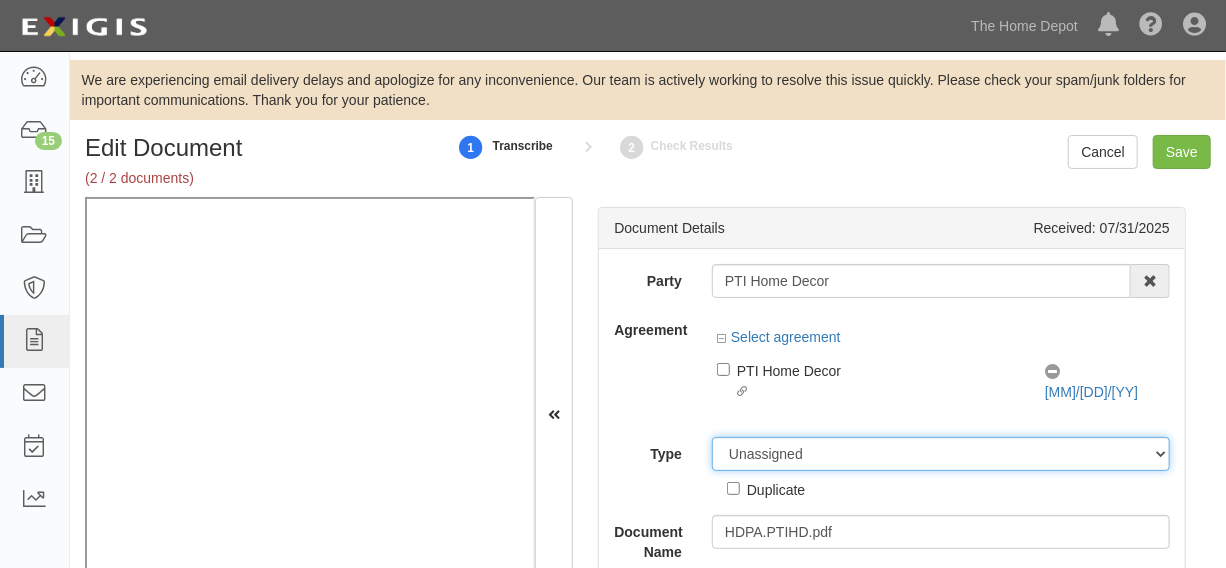 select on "OtherDetail" 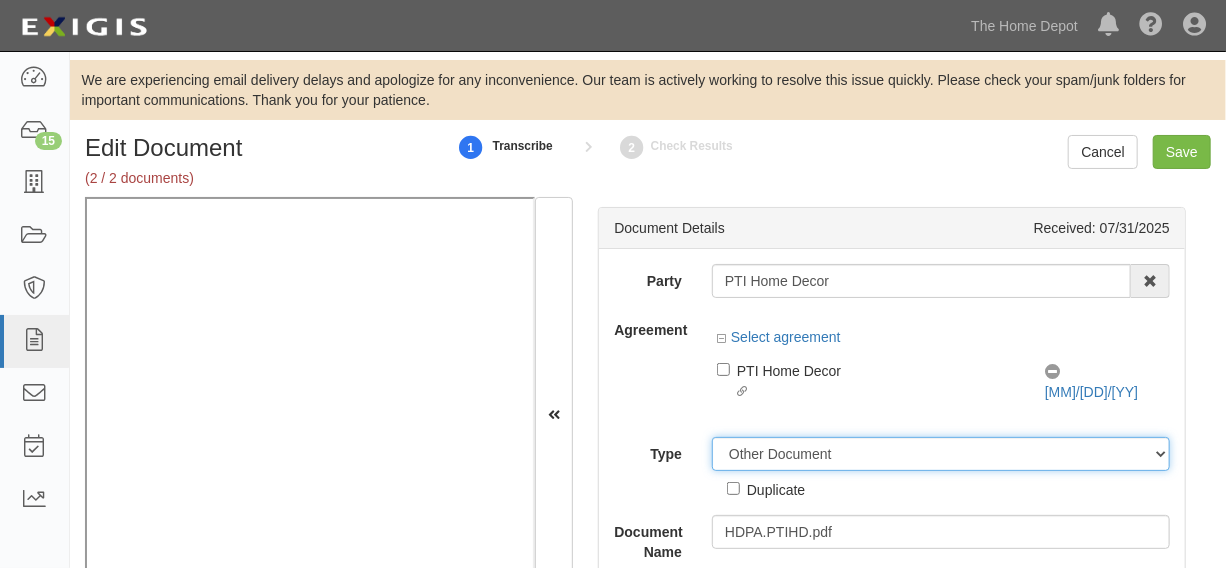 click on "Unassigned
Binder
Cancellation Notice
Certificate
Contract
Endorsement
Insurance Policy
Junk
Other Document
Policy Declarations
Reinstatement Notice
Requirements
Waiver Request" at bounding box center (941, 454) 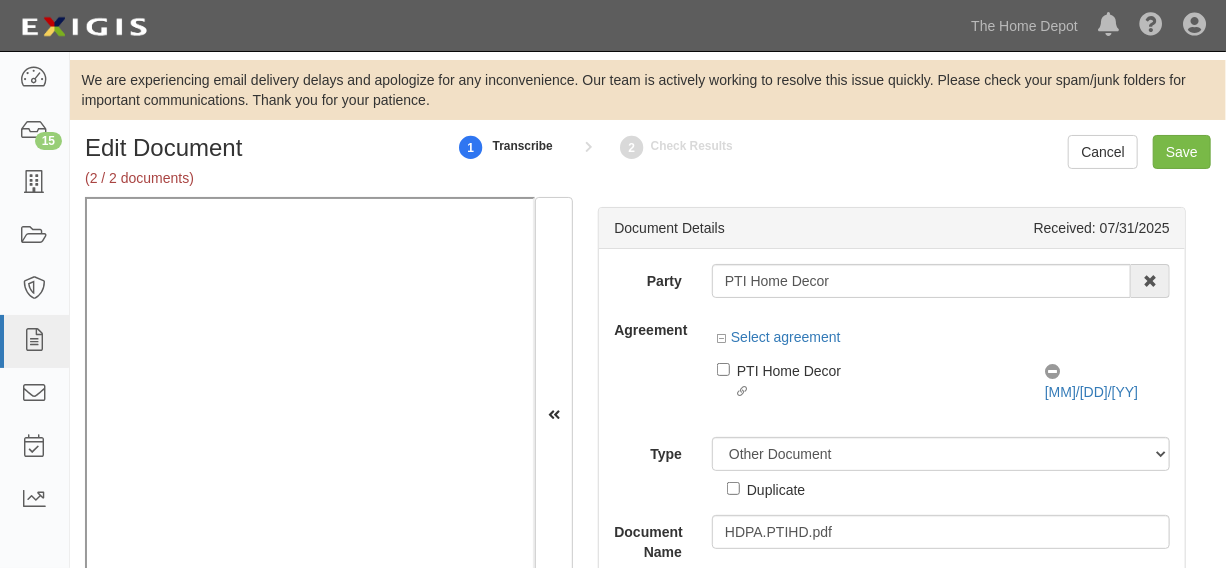 click on "Duplicate" at bounding box center [776, 489] 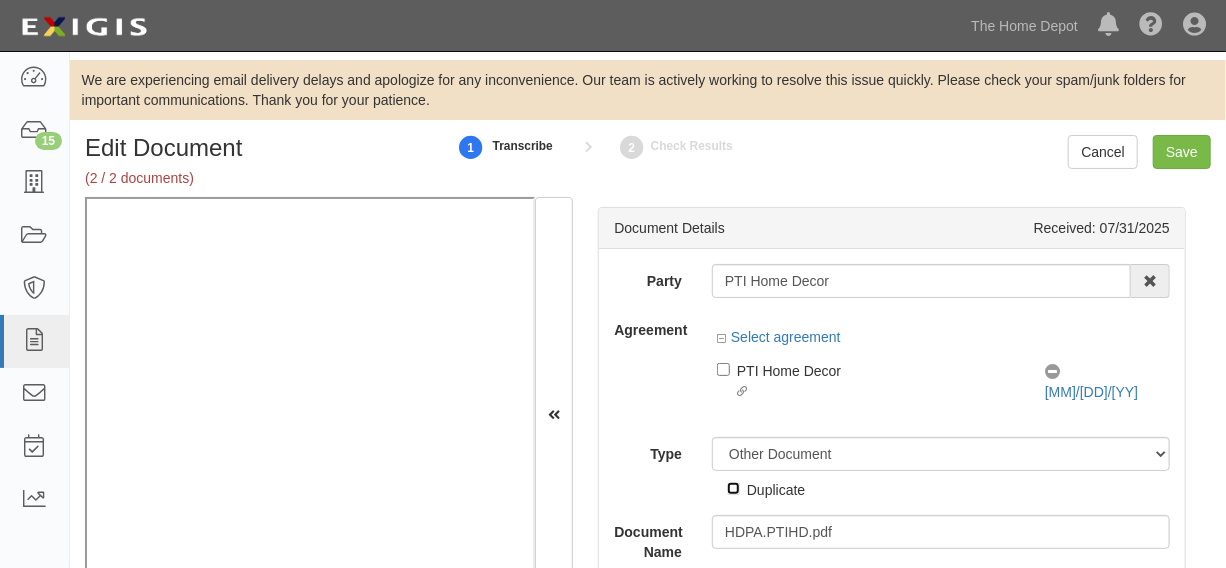 click on "Duplicate" at bounding box center (733, 488) 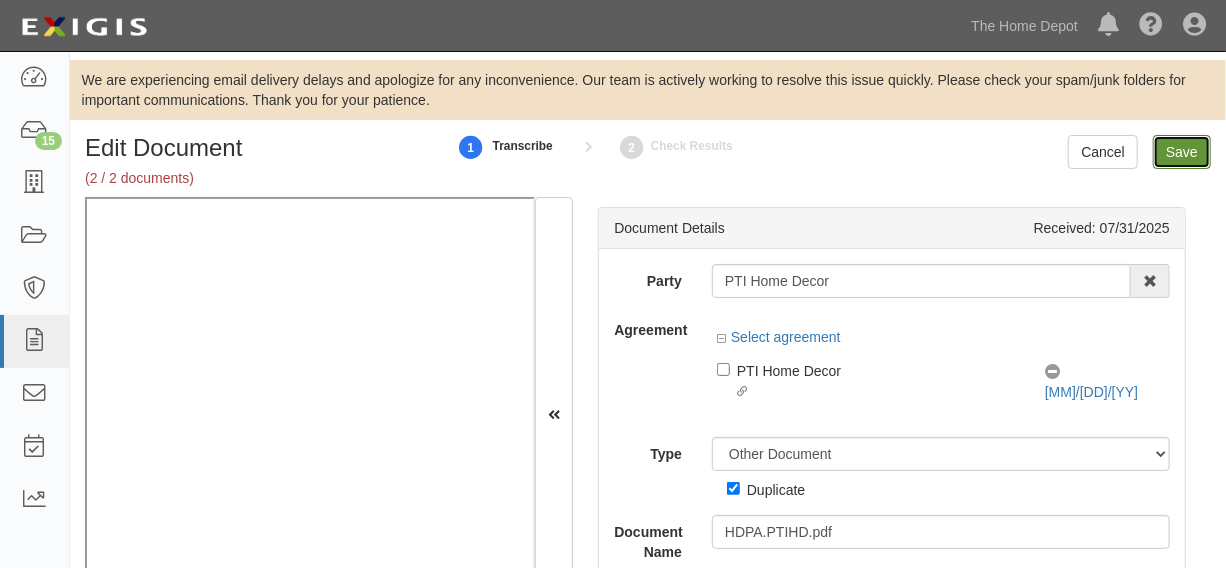 click on "Save" at bounding box center (1182, 152) 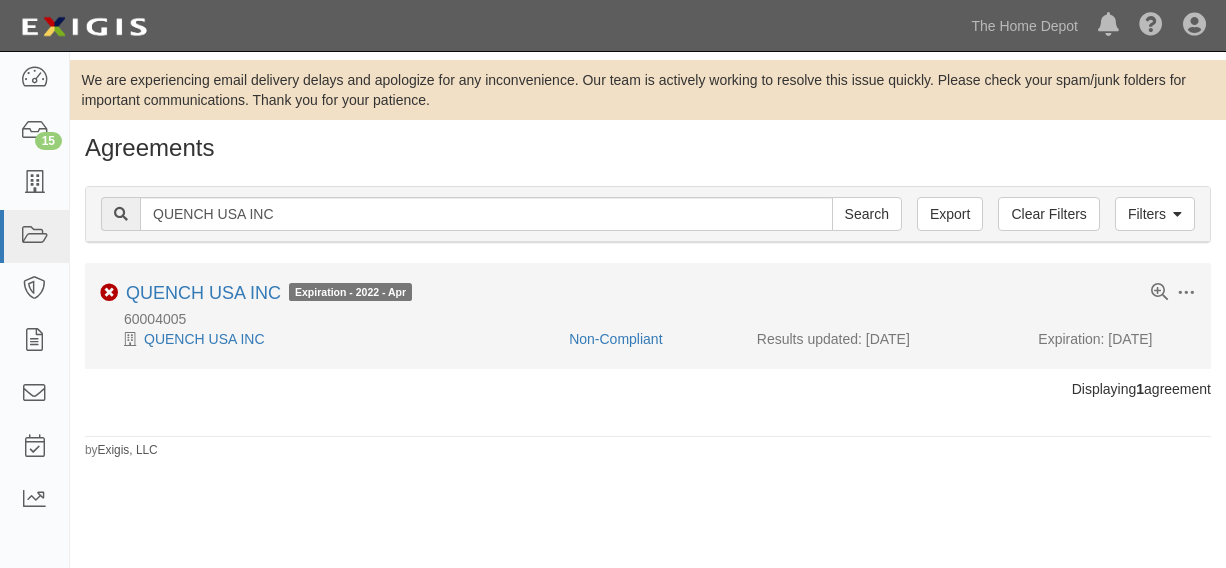 scroll, scrollTop: 0, scrollLeft: 0, axis: both 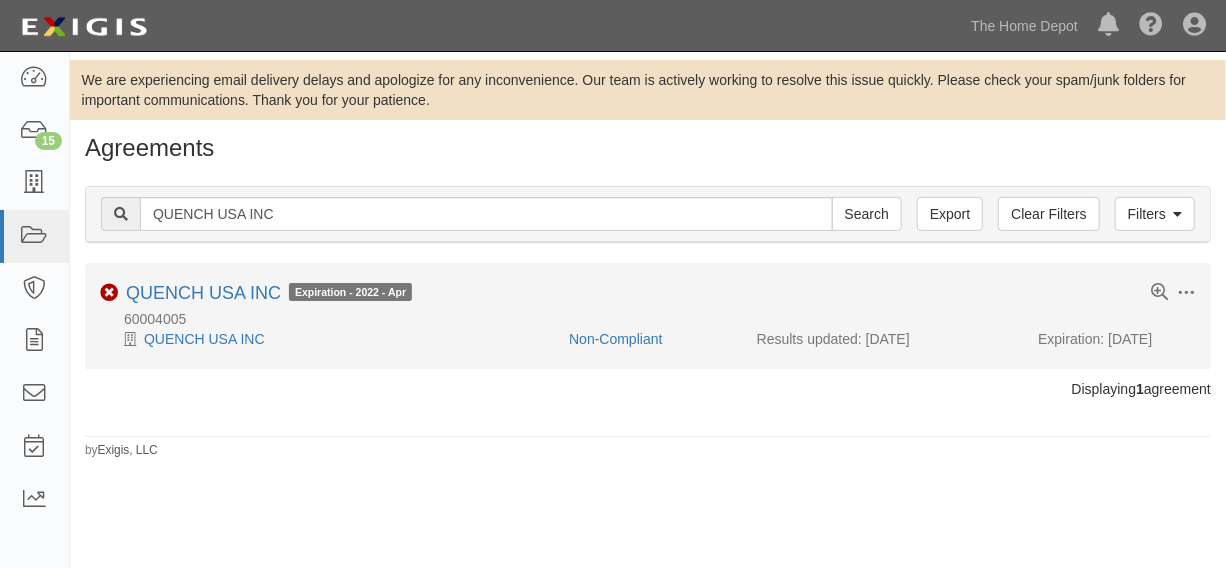 click on "Toggle Agreement Dropdown Edit Log activity Add task Send message Archive Non-Compliant QUENCH USA INC           Expiration - [YEAR] - [MONTH]   [NUMBER] QUENCH USA INC           Non-Compliant Results updated: [DATE] Expiration: [DATE] All Deficient There are no deficiencies Non-Compliant General Liability Requirement set: $8M GL (US Suppliers) [NUMBER] (since [DATE])" at bounding box center [648, 315] 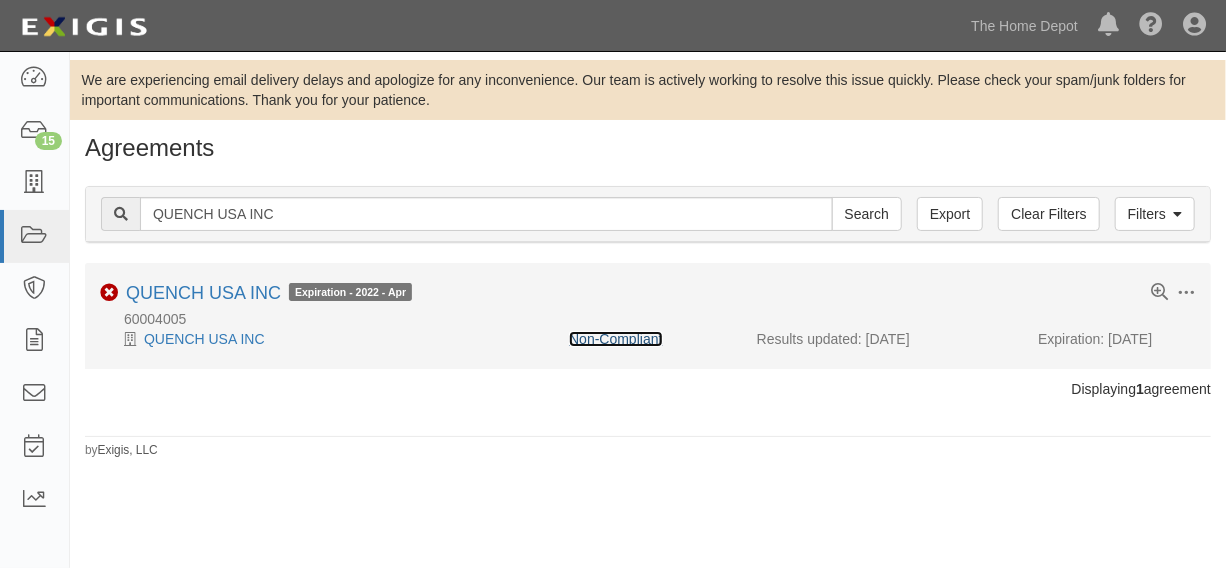 click on "Non-Compliant" at bounding box center [615, 339] 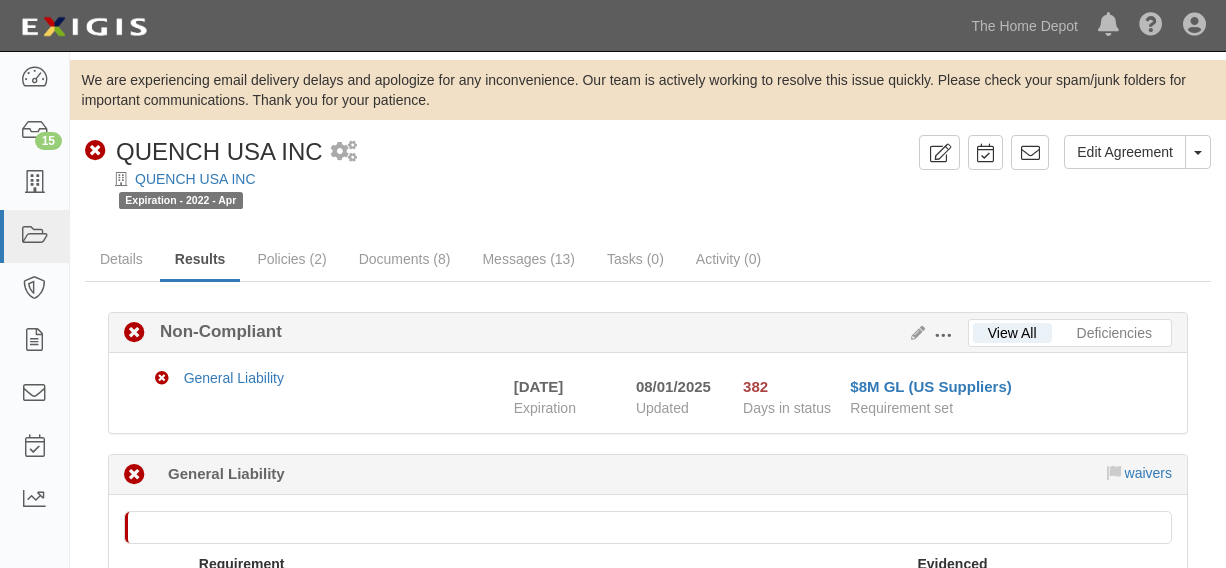scroll, scrollTop: 0, scrollLeft: 0, axis: both 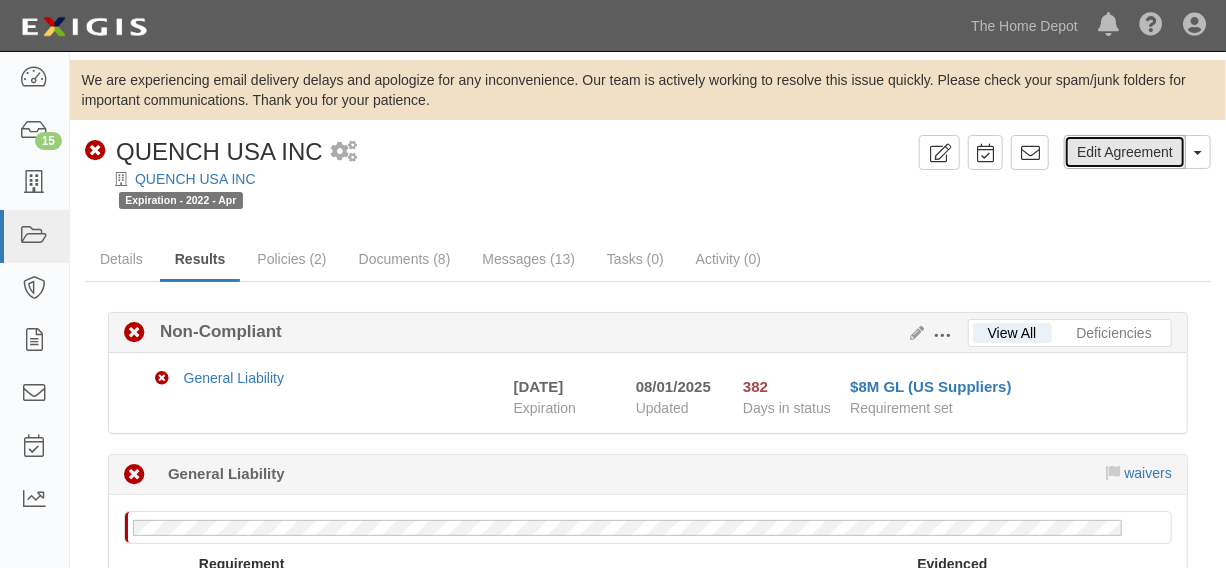 click on "Edit Agreement" at bounding box center [1125, 152] 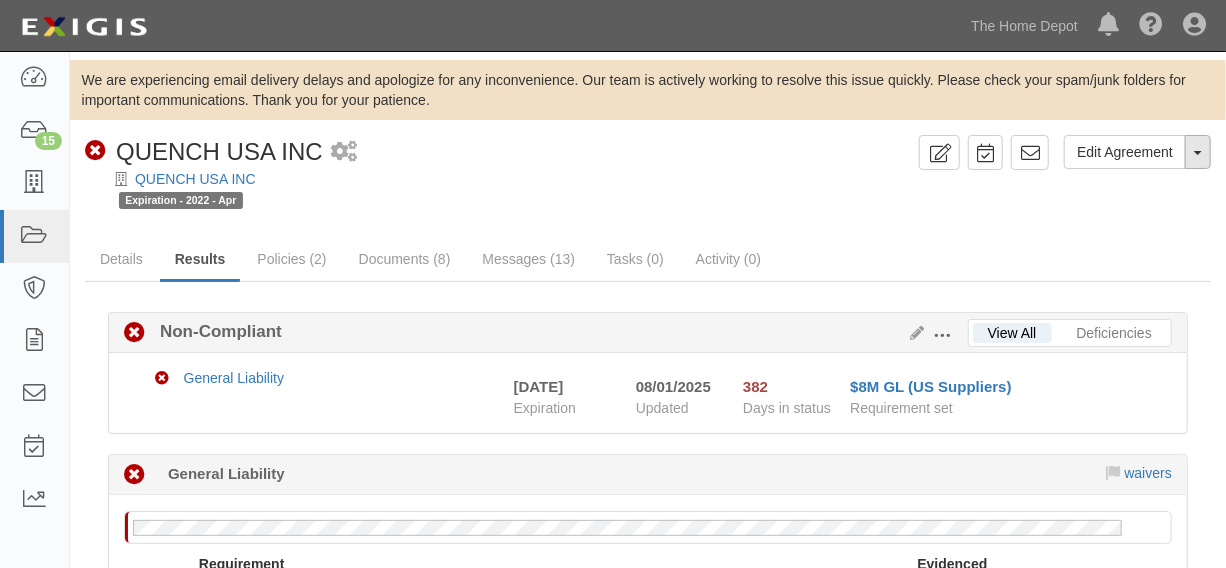 click on "Toggle Agreement Dropdown" at bounding box center [1198, 152] 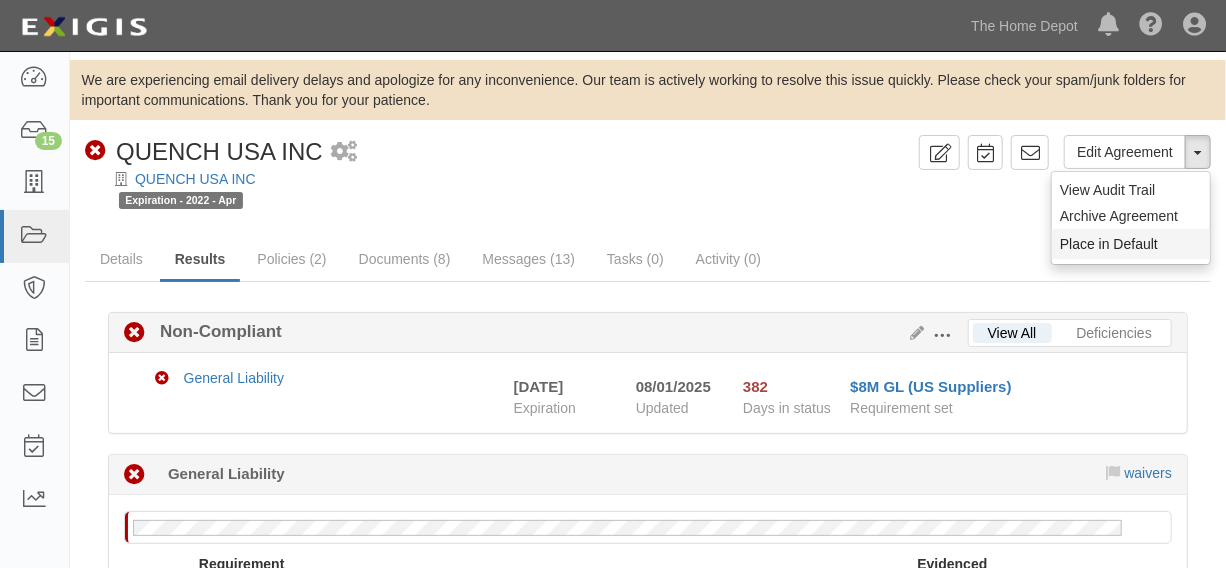 click on "Place in Default" at bounding box center [1131, 244] 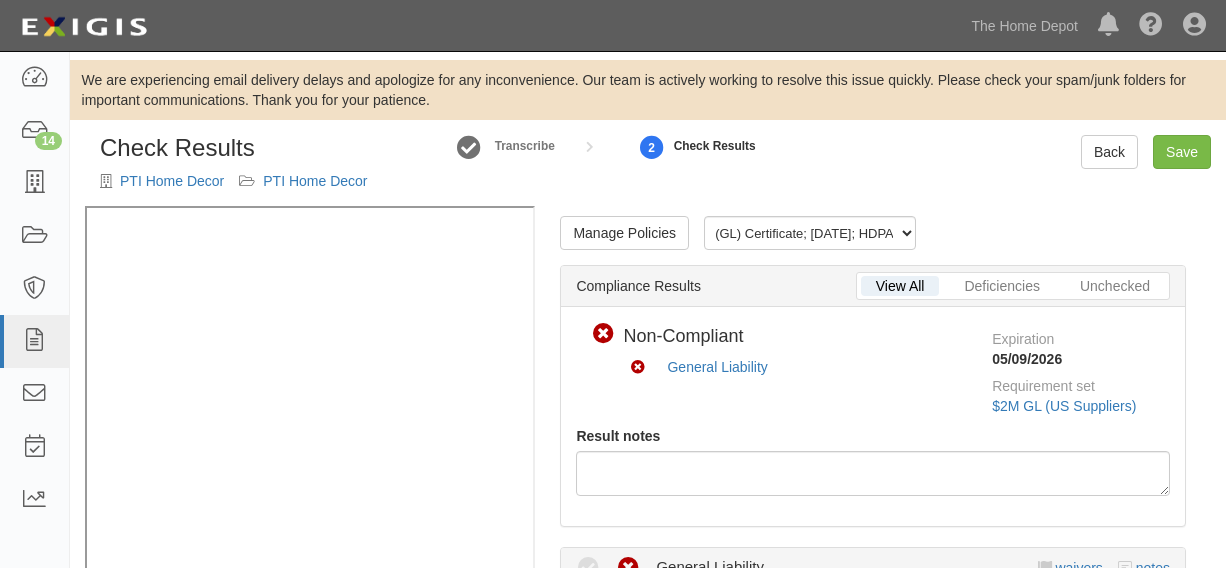 scroll, scrollTop: 0, scrollLeft: 0, axis: both 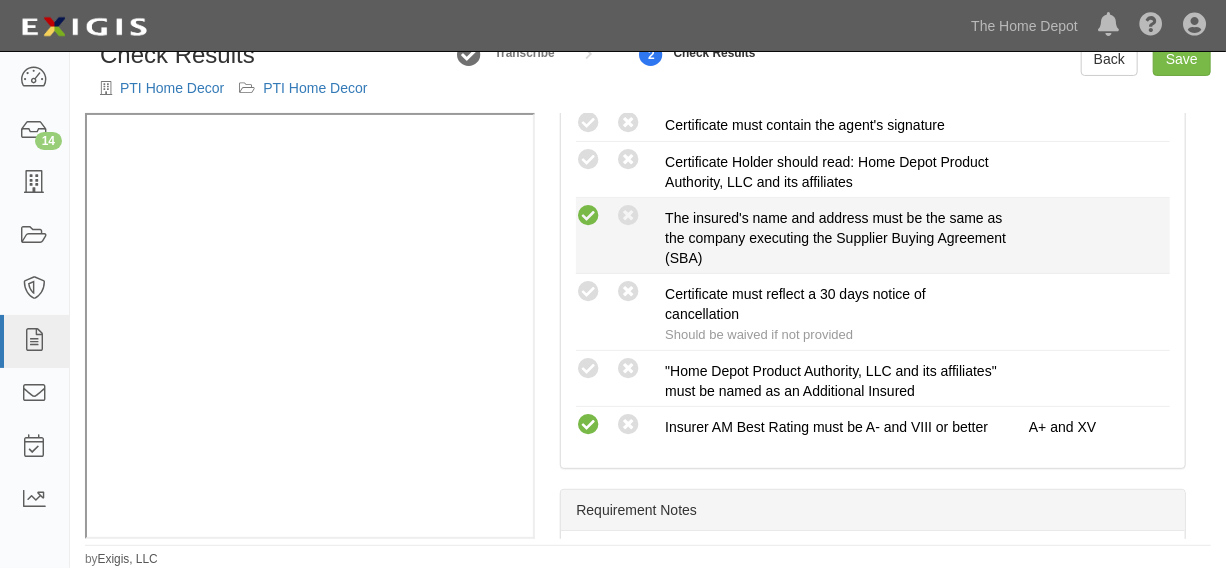 click at bounding box center (588, 216) 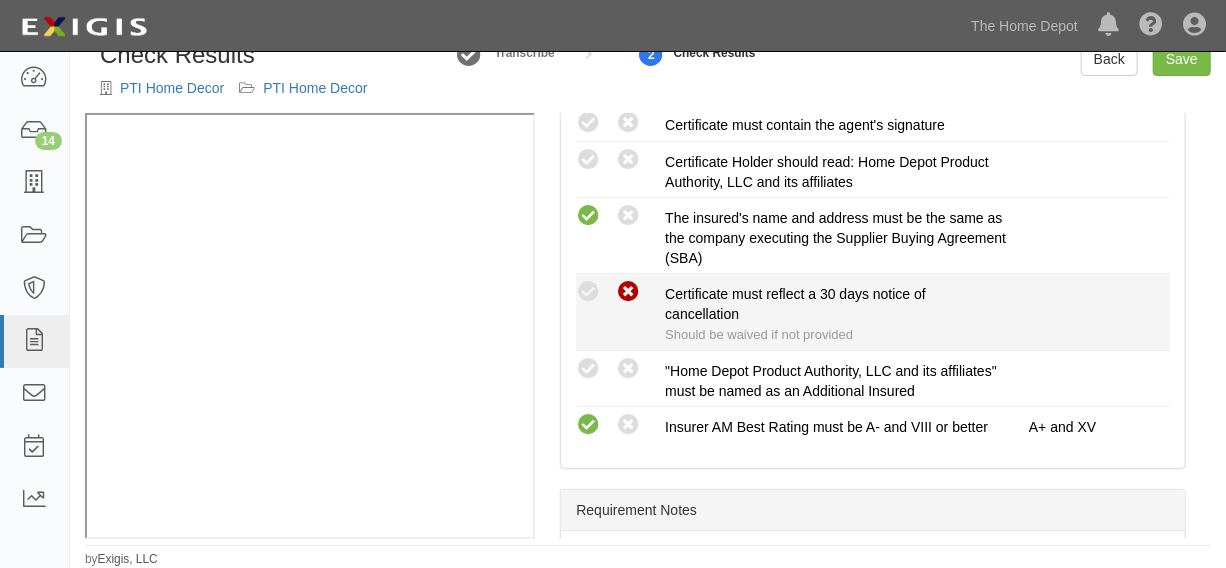 click at bounding box center (628, 292) 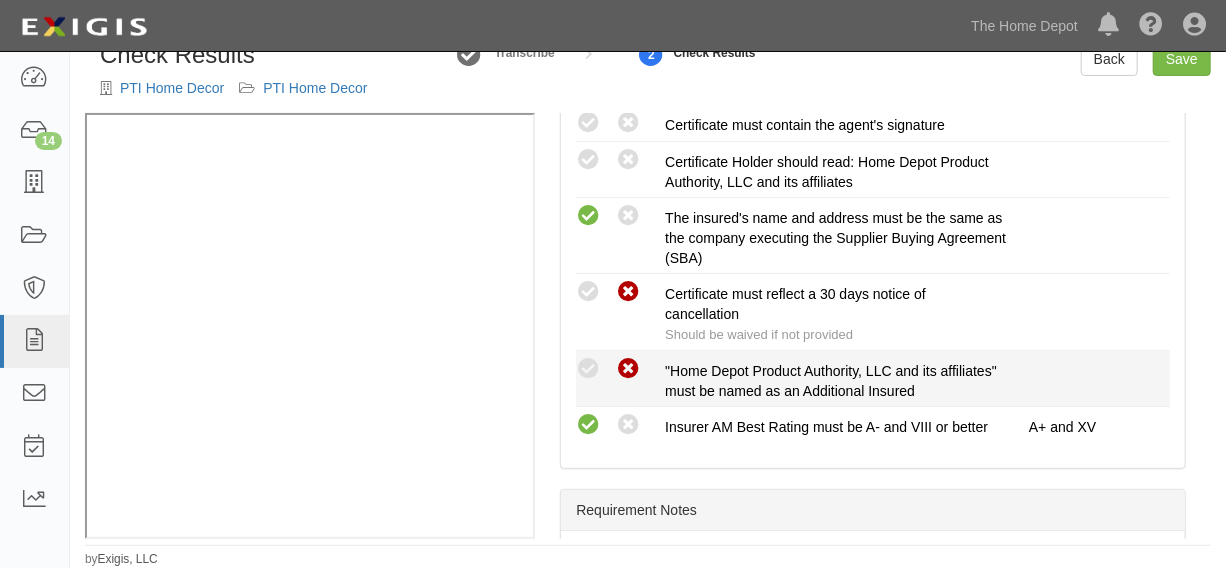 click at bounding box center [628, 369] 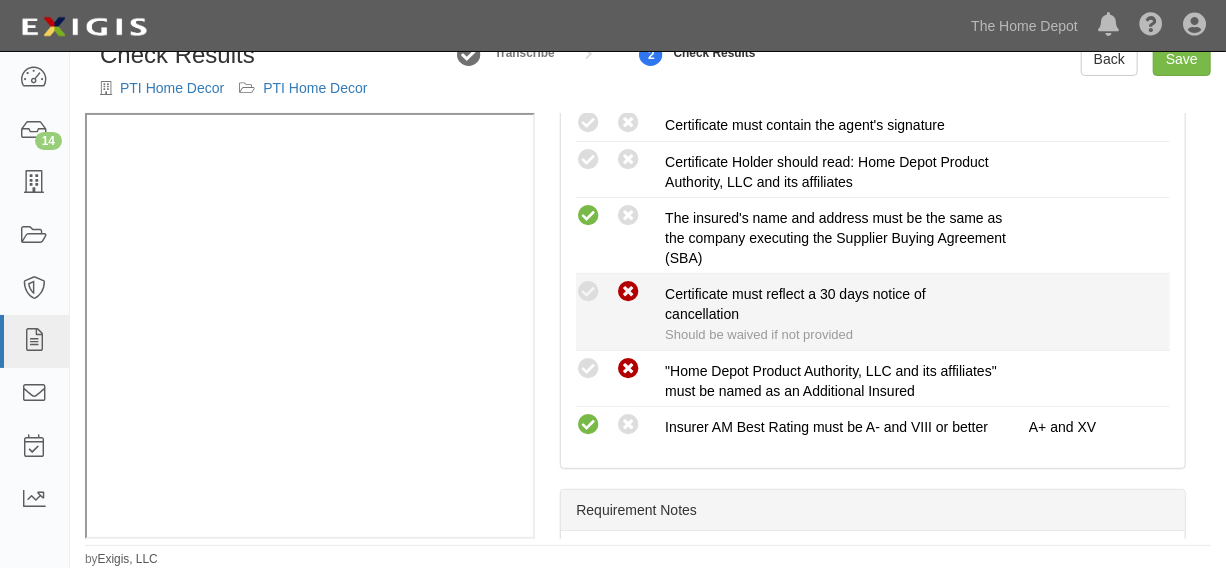 scroll, scrollTop: 454, scrollLeft: 0, axis: vertical 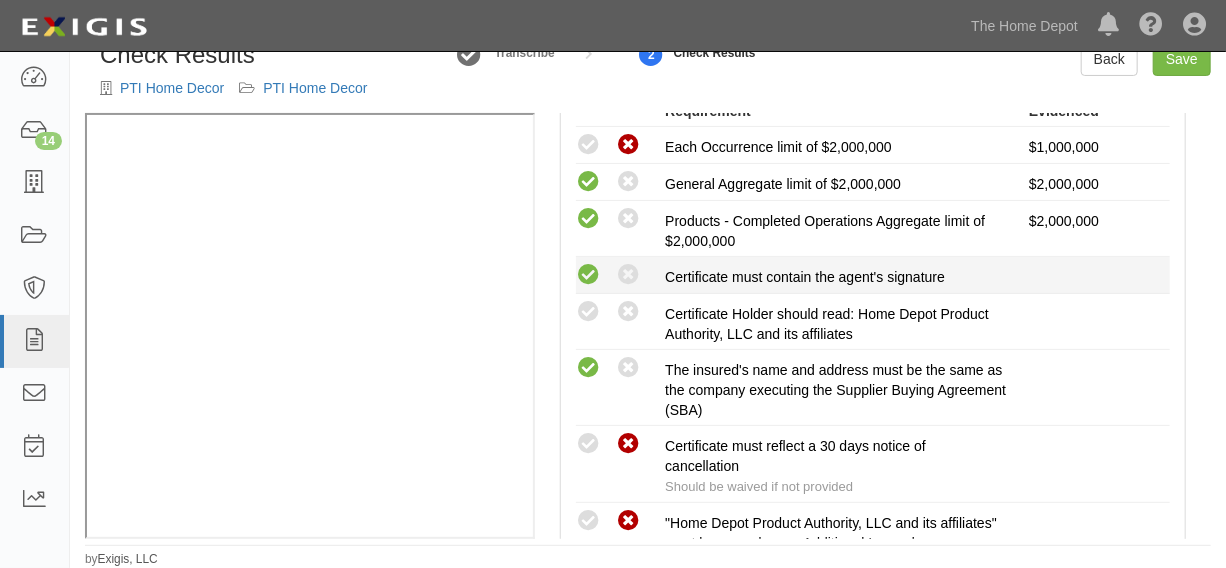 click at bounding box center (588, 275) 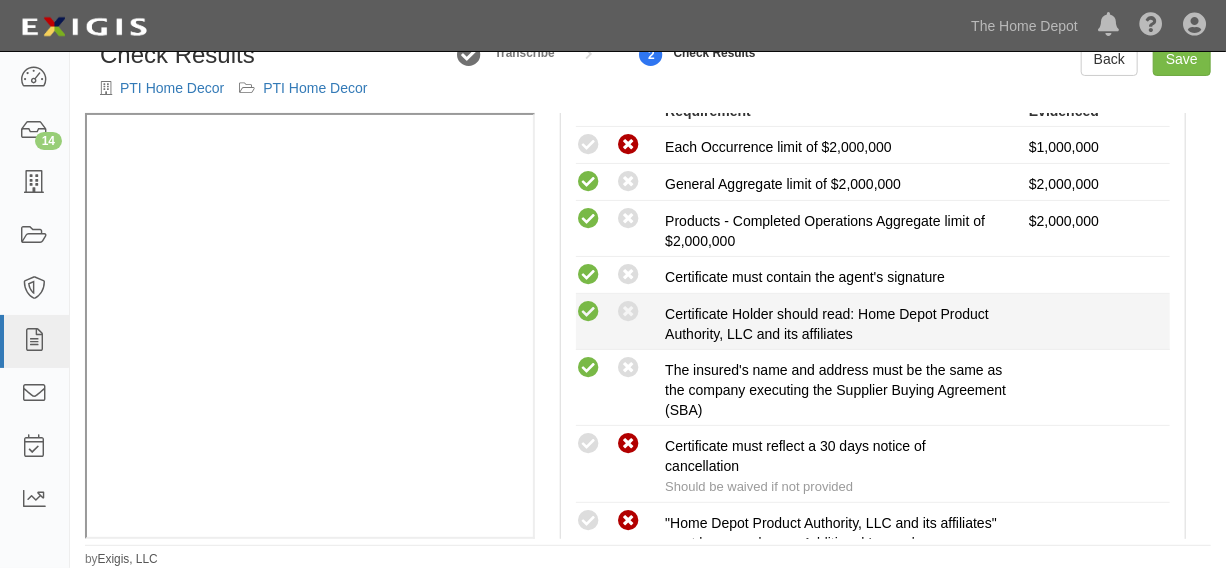 click at bounding box center (588, 312) 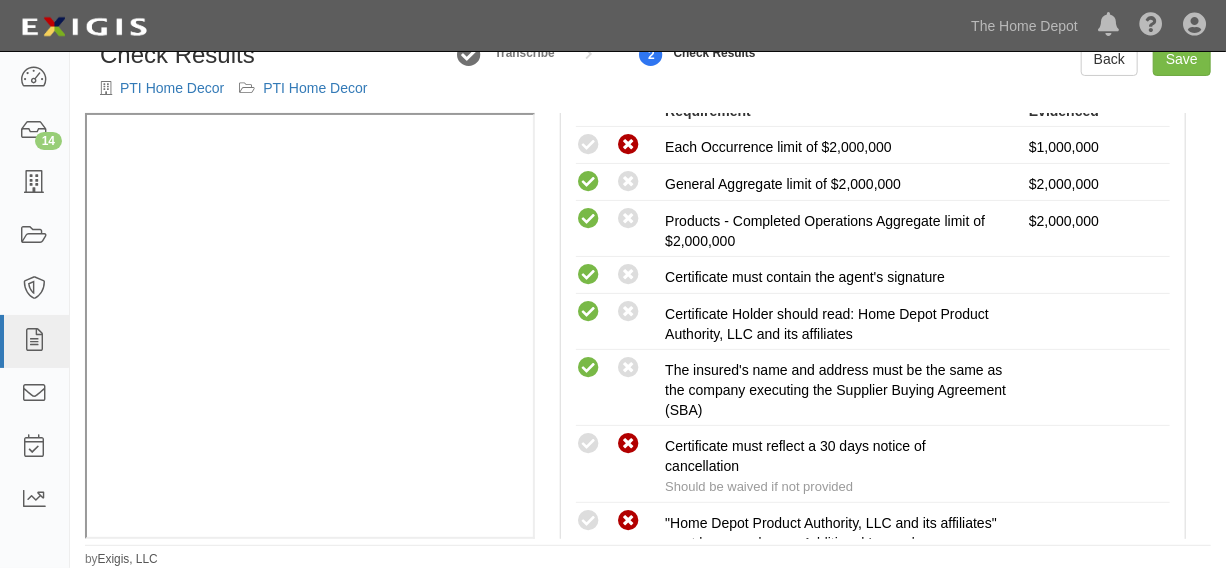 scroll, scrollTop: 302, scrollLeft: 0, axis: vertical 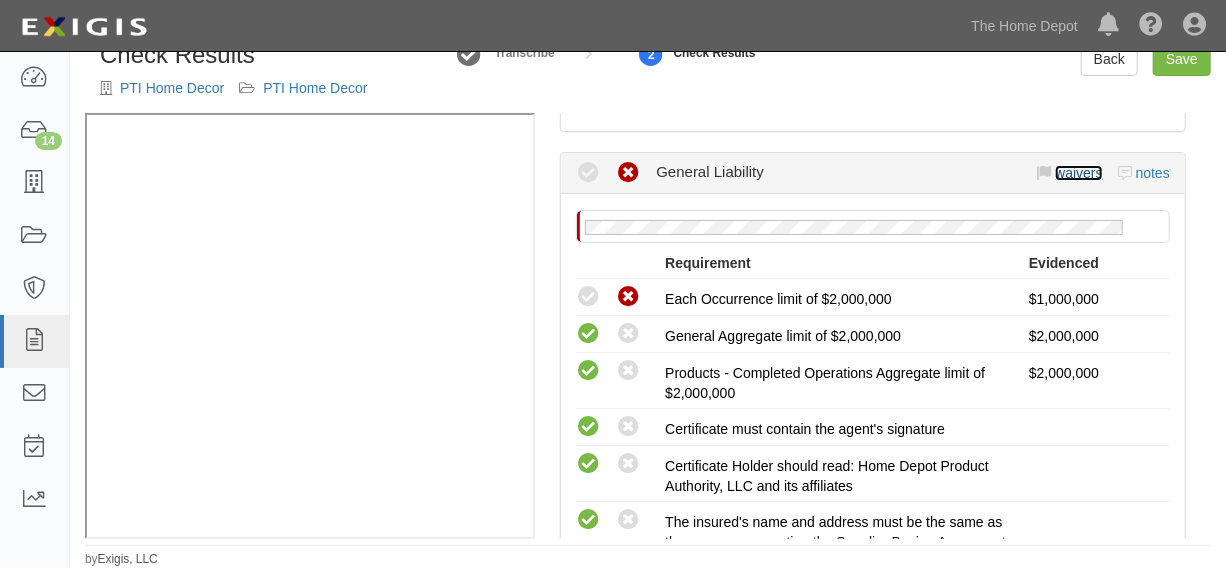 click on "waivers" at bounding box center [1078, 173] 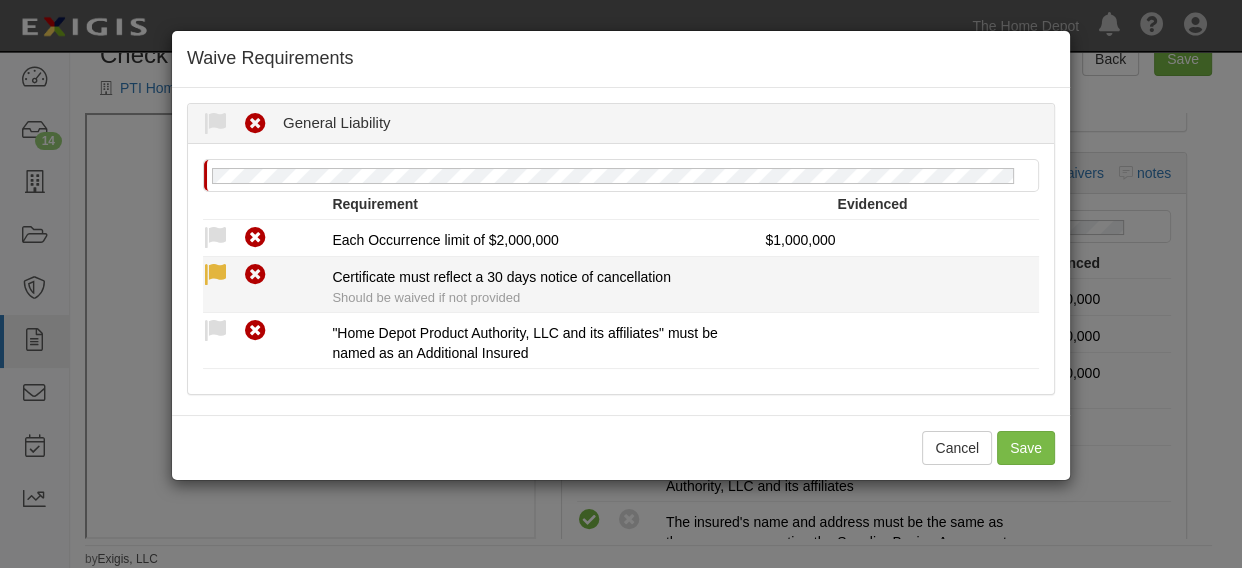 click at bounding box center (215, 275) 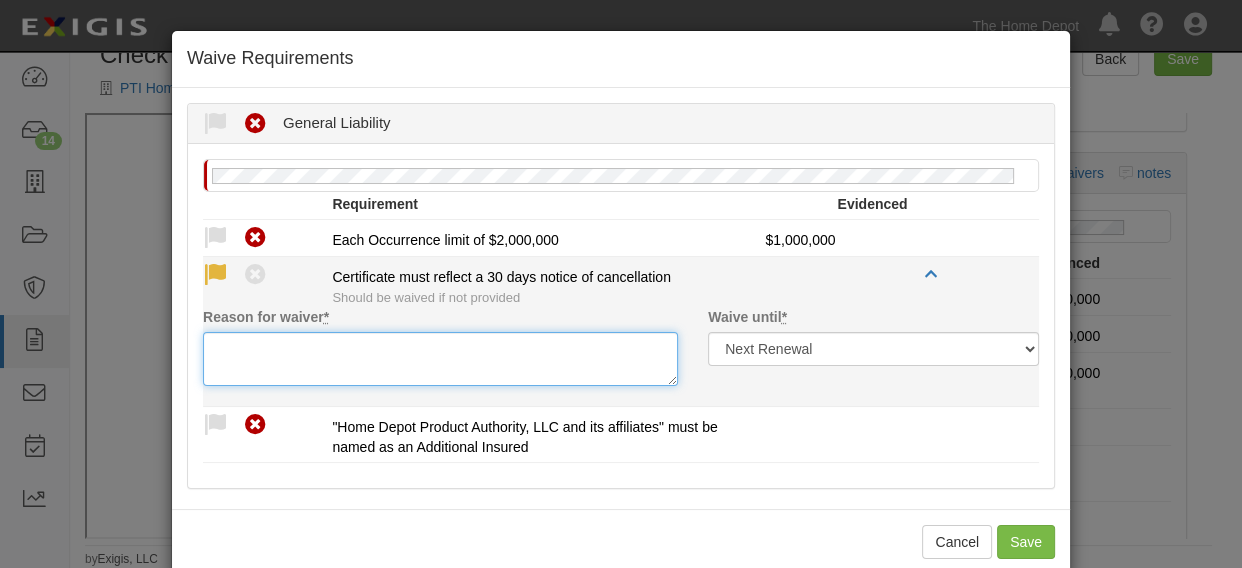click on "Reason for waiver  *" at bounding box center [440, 359] 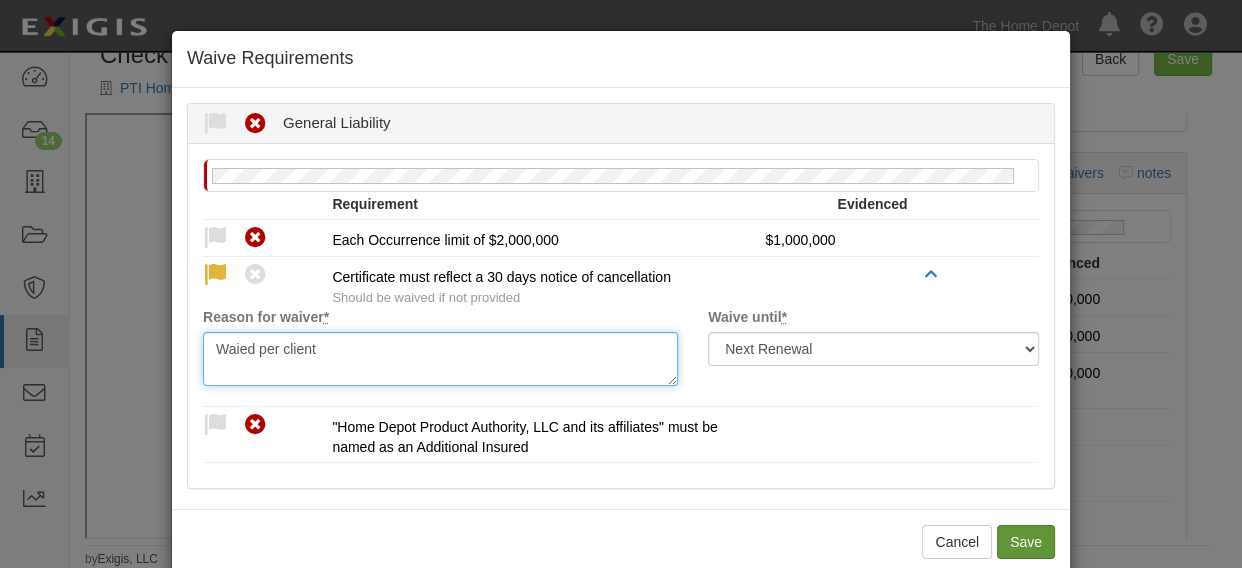 type on "Waied per client" 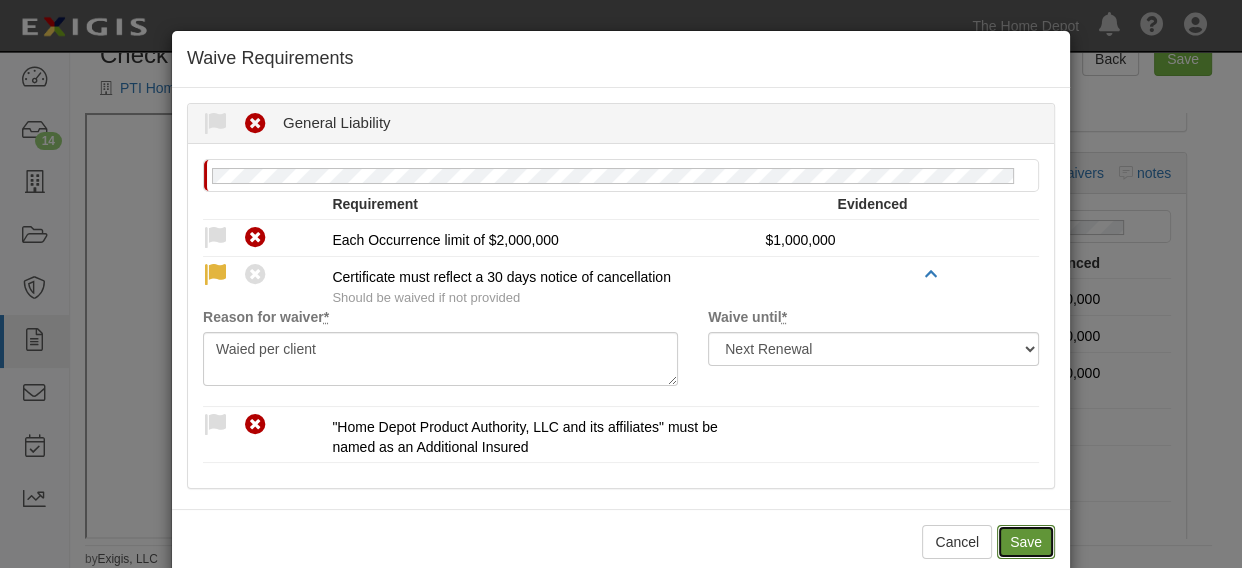 click on "Save" at bounding box center [1026, 542] 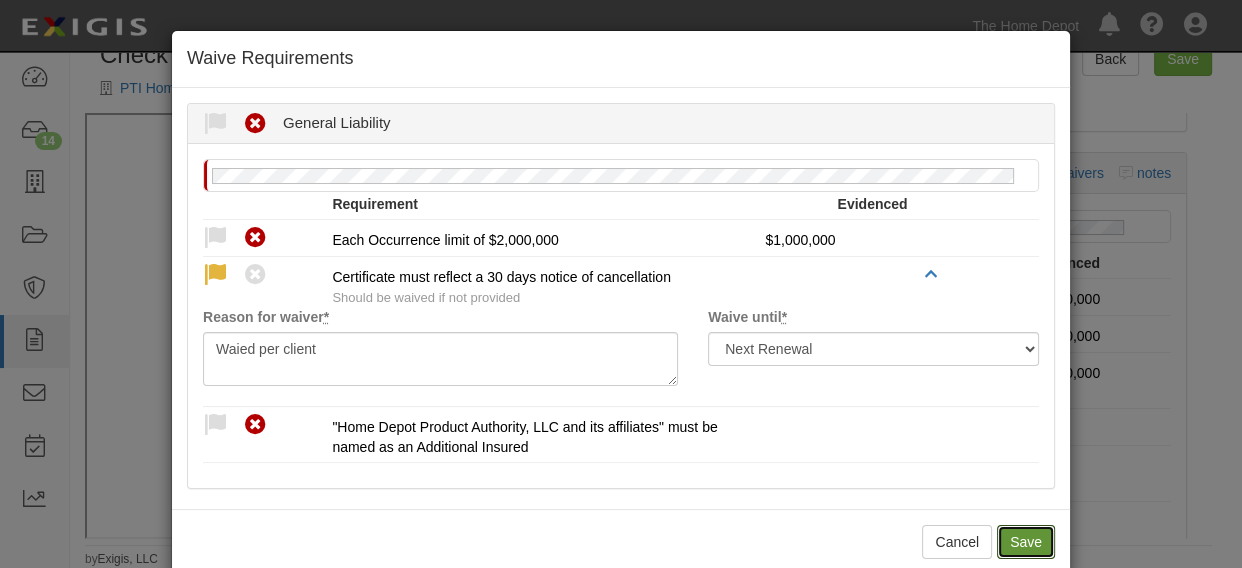 radio on "true" 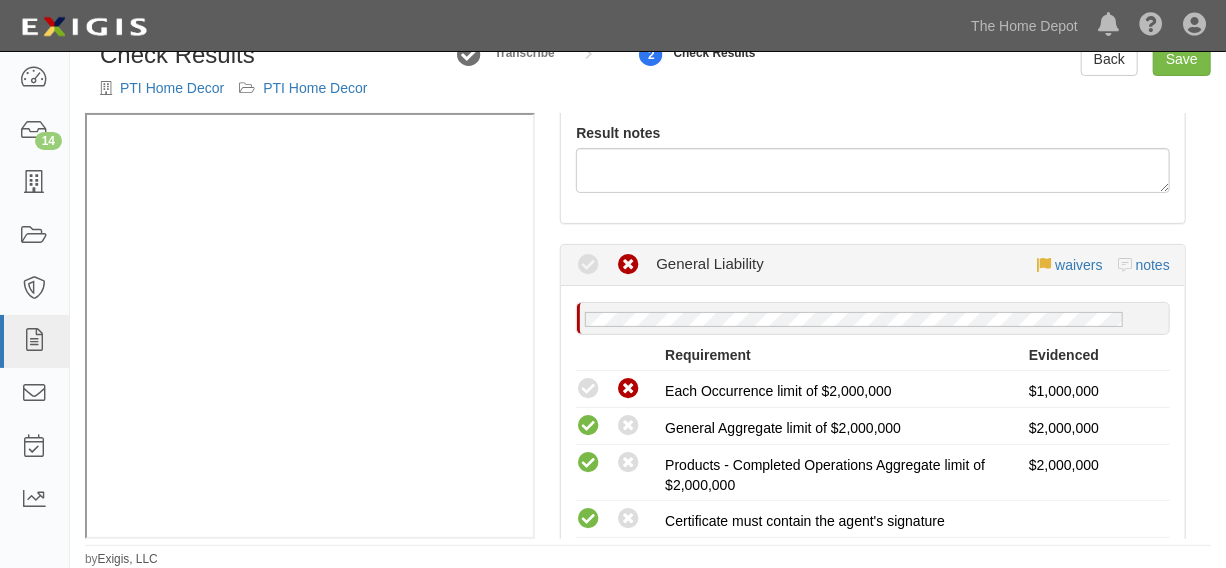 scroll, scrollTop: 0, scrollLeft: 0, axis: both 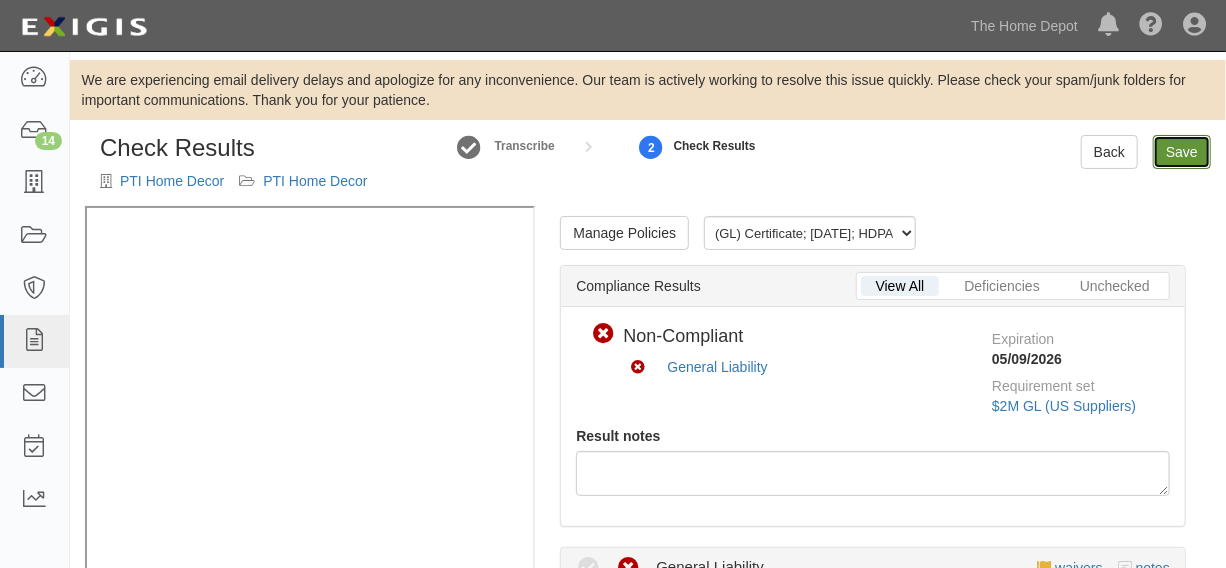 click on "Save" at bounding box center [1182, 152] 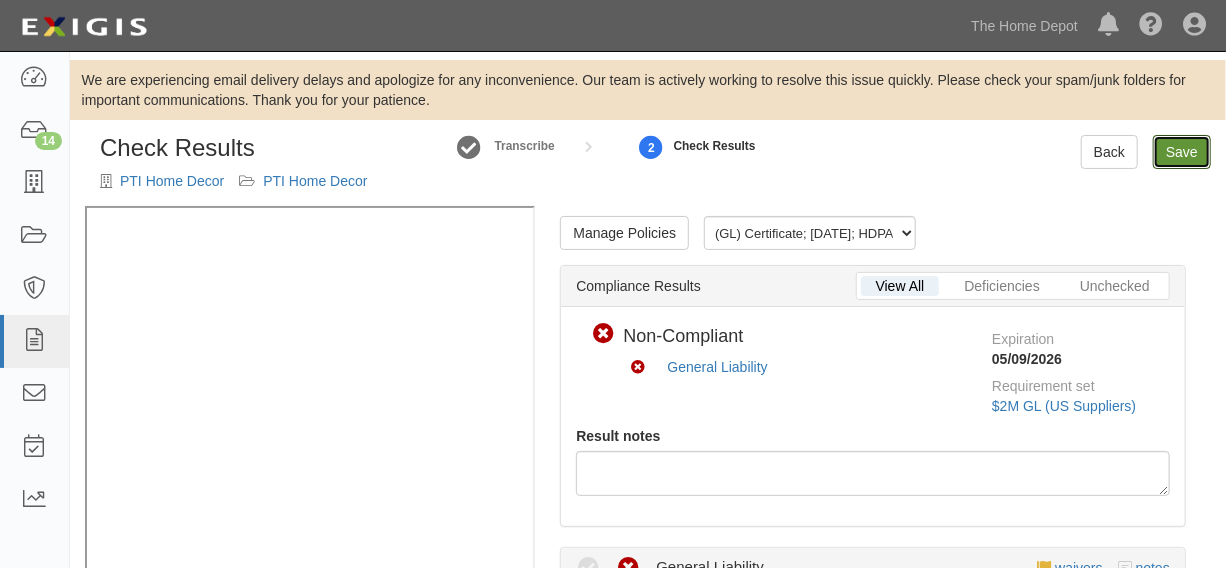 radio on "true" 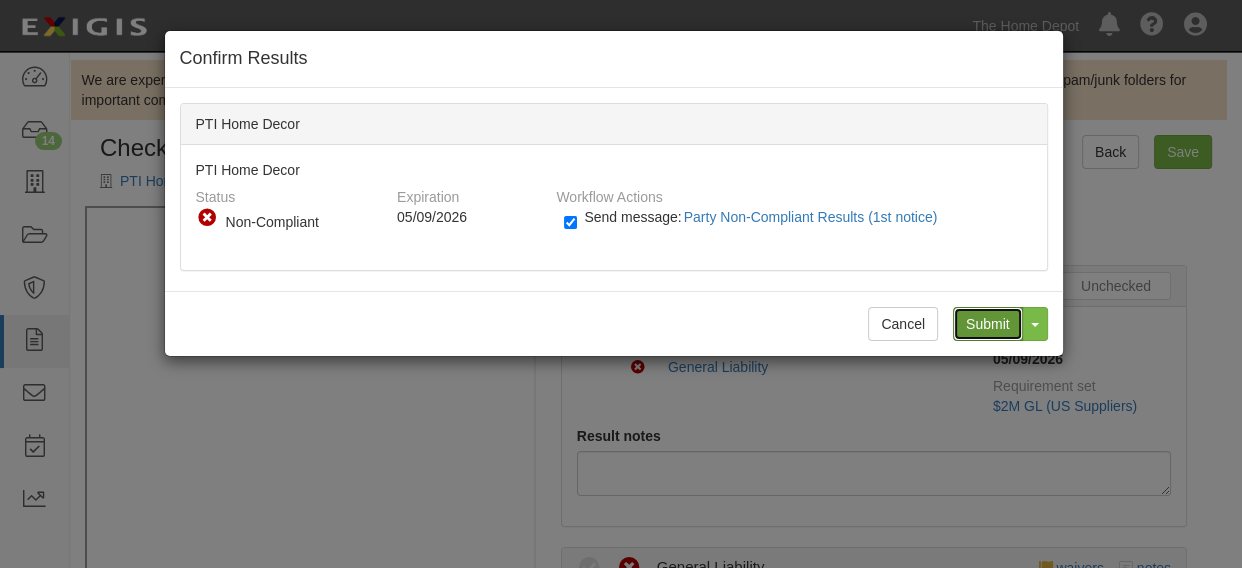 click on "Submit" at bounding box center [988, 324] 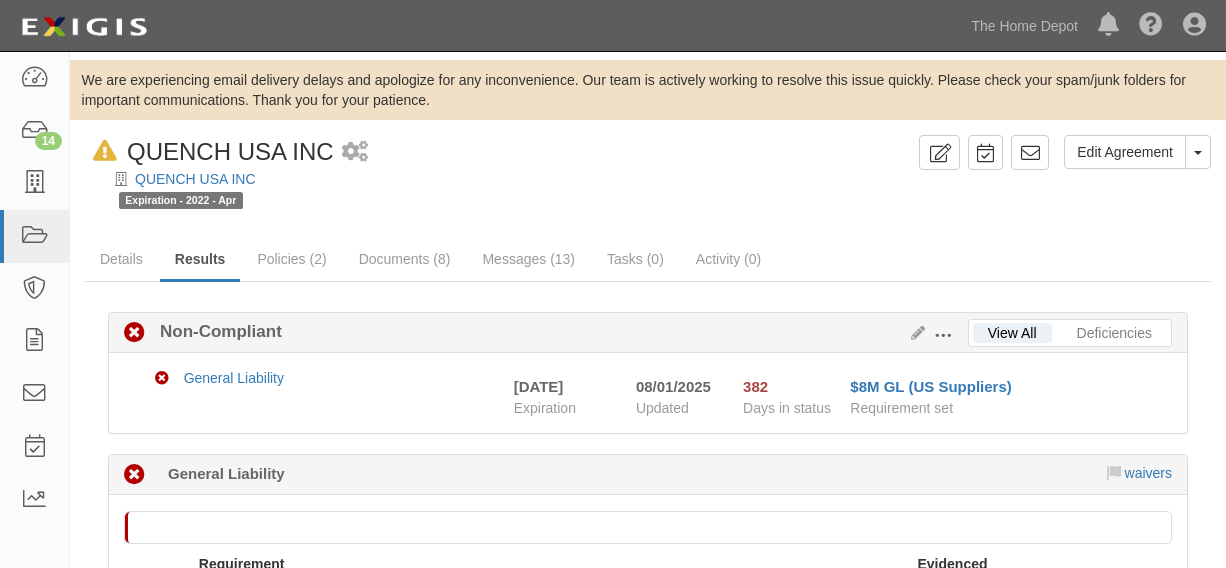scroll, scrollTop: 0, scrollLeft: 0, axis: both 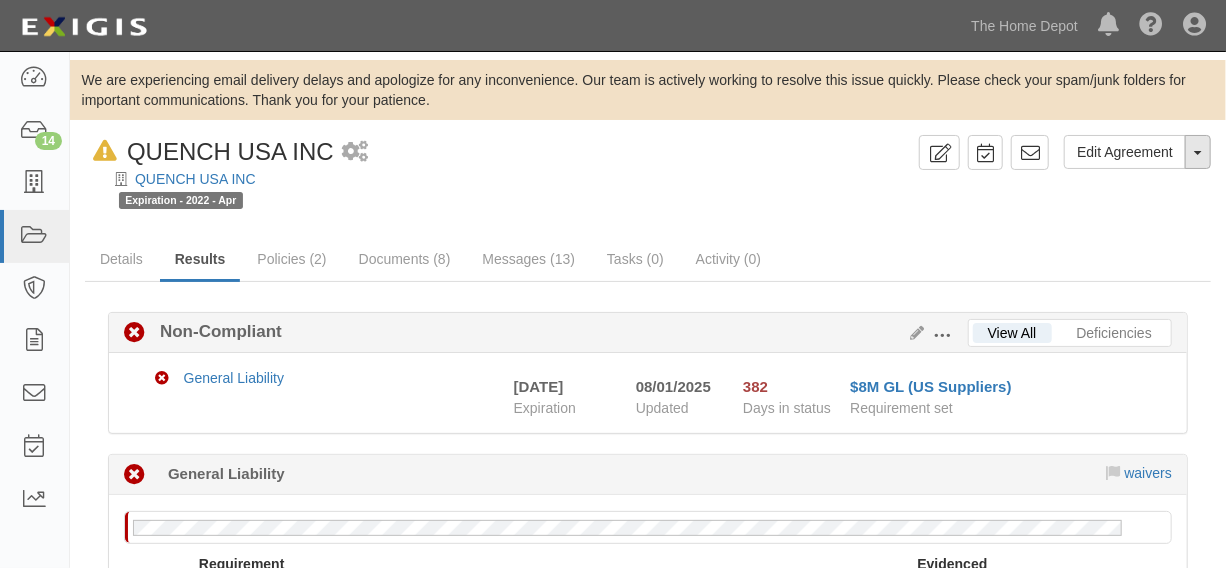 click on "Toggle Agreement Dropdown" at bounding box center [1198, 152] 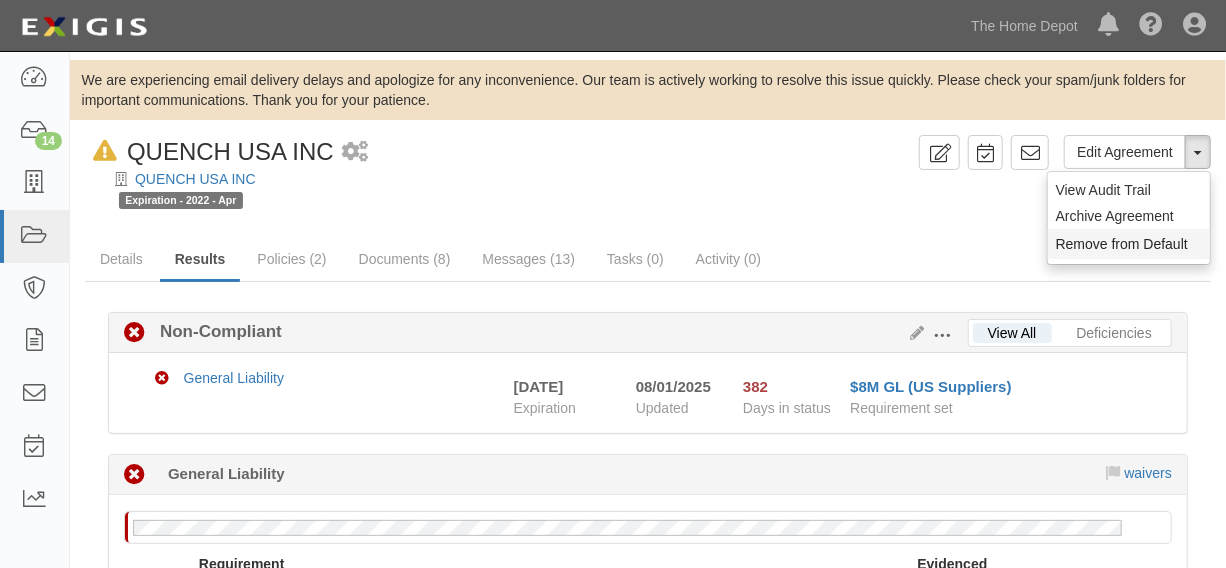 click on "Remove from Default" at bounding box center [1129, 244] 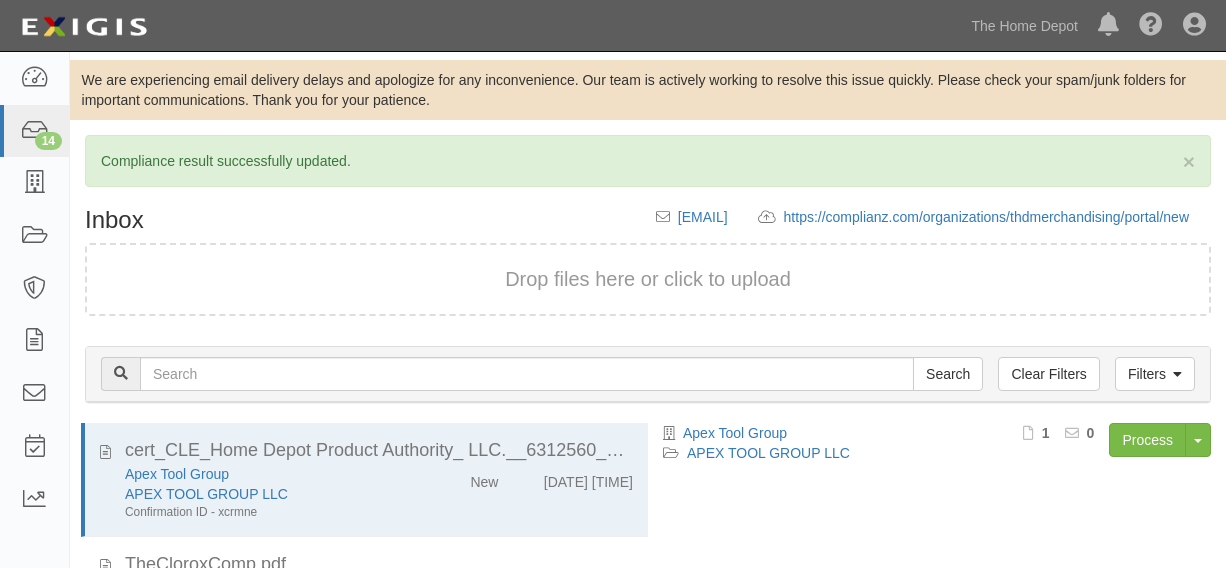 scroll, scrollTop: 0, scrollLeft: 0, axis: both 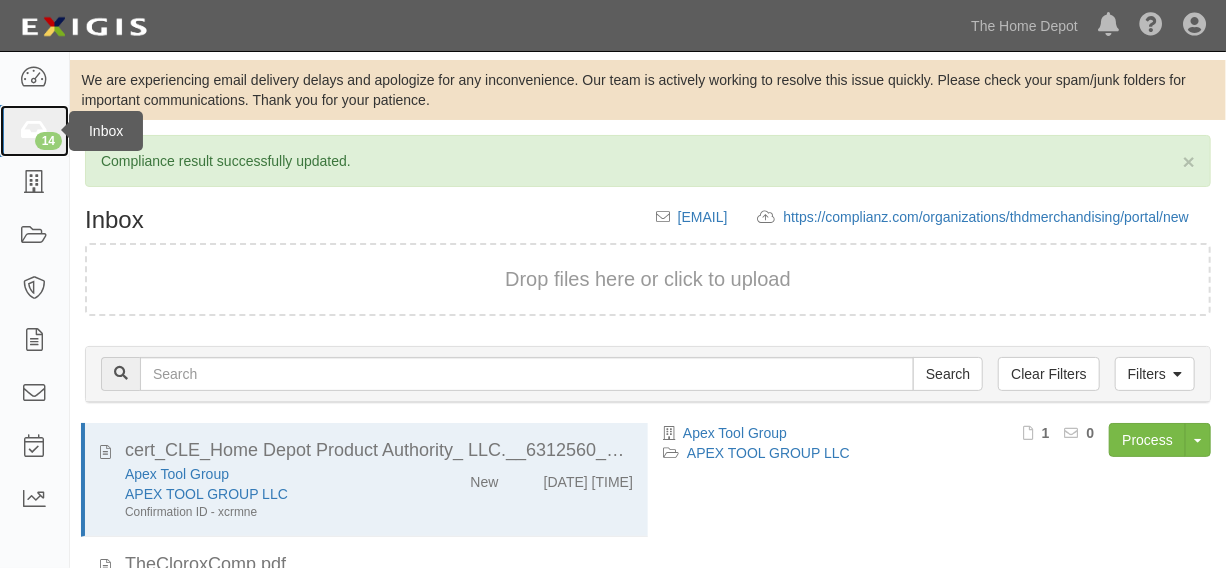 click at bounding box center (34, 131) 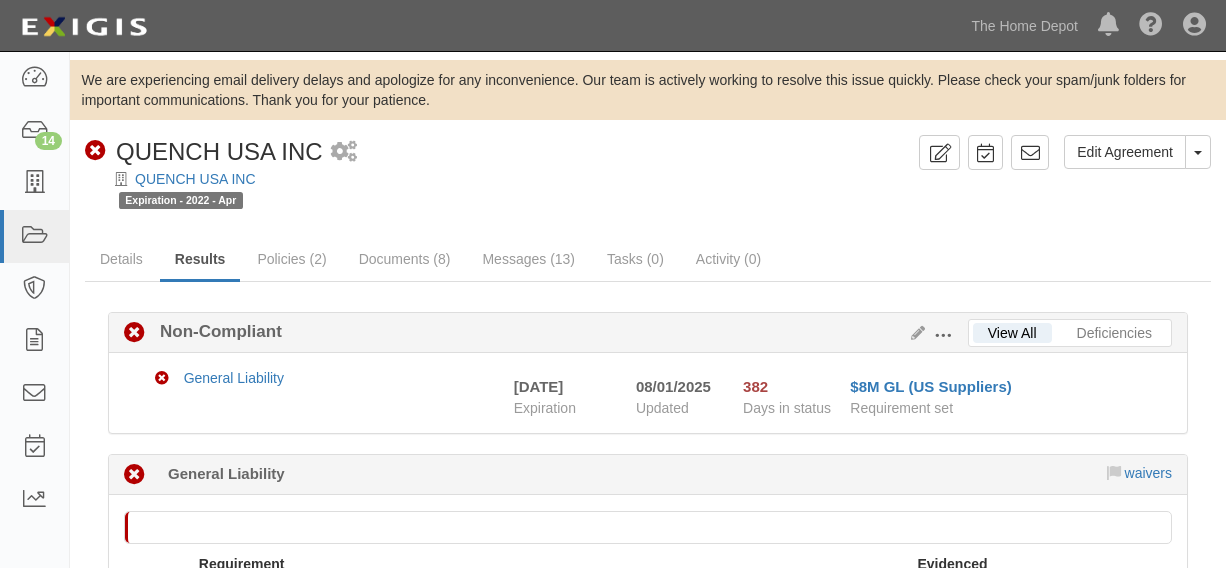 scroll, scrollTop: 0, scrollLeft: 0, axis: both 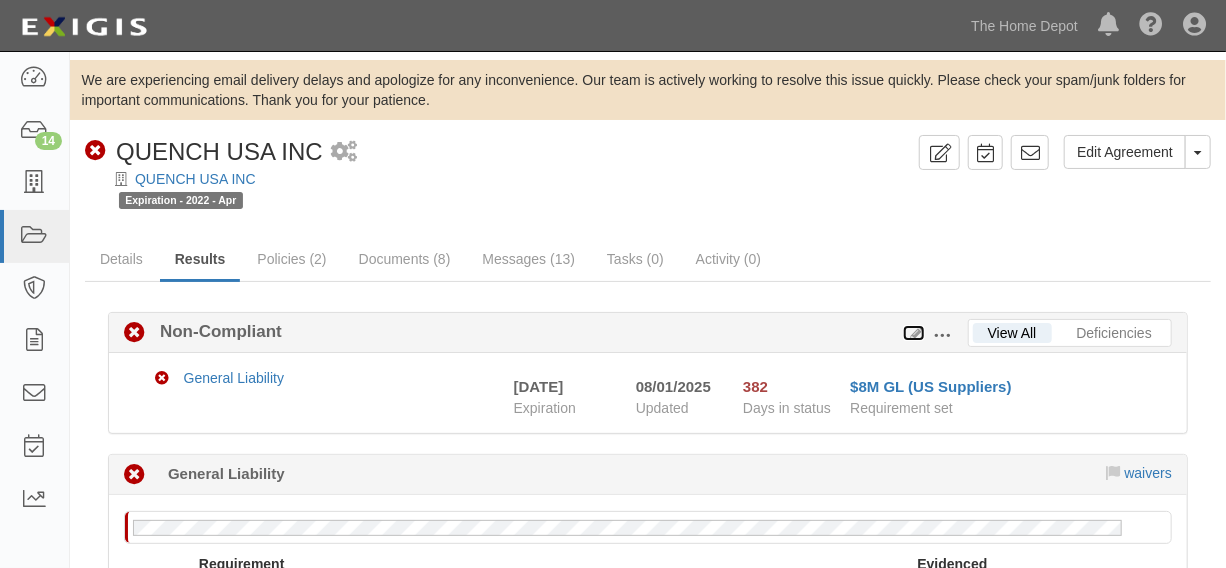 click at bounding box center (914, 334) 